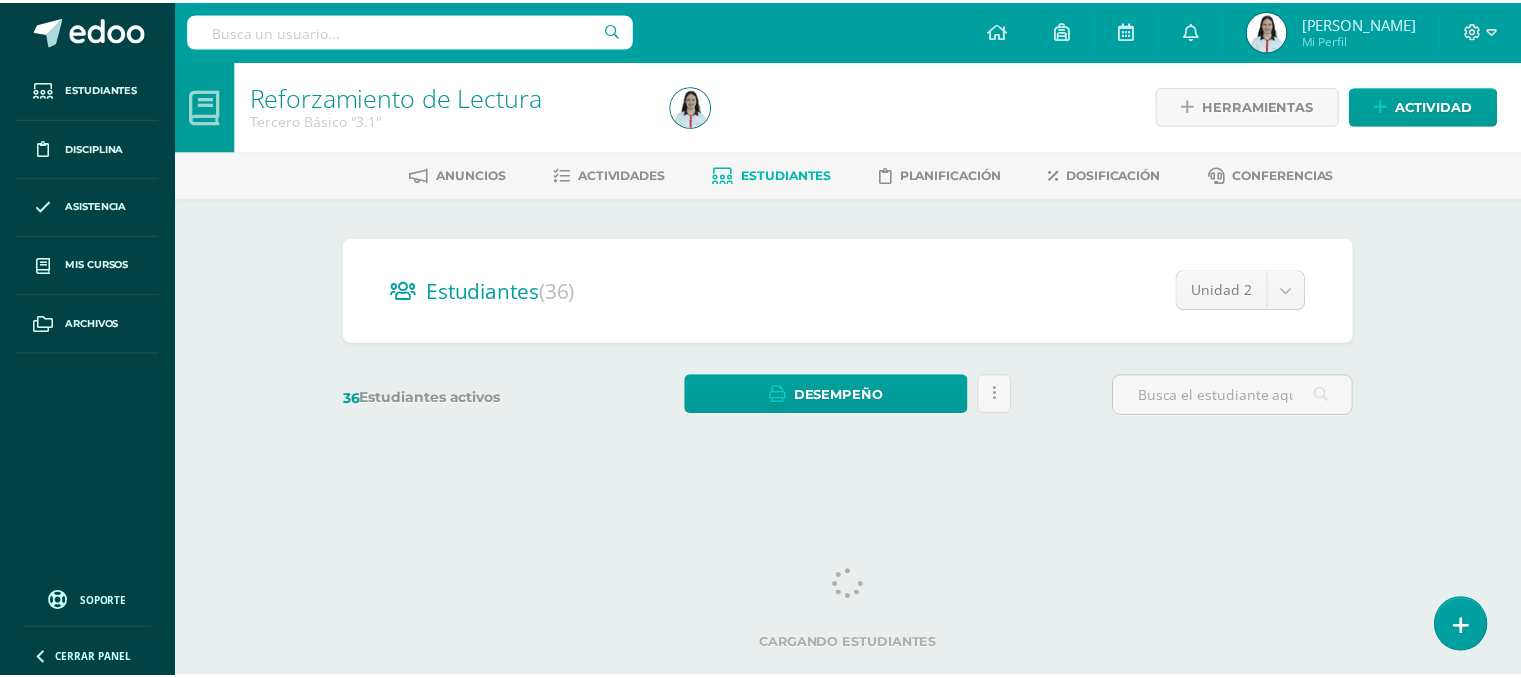 scroll, scrollTop: 0, scrollLeft: 0, axis: both 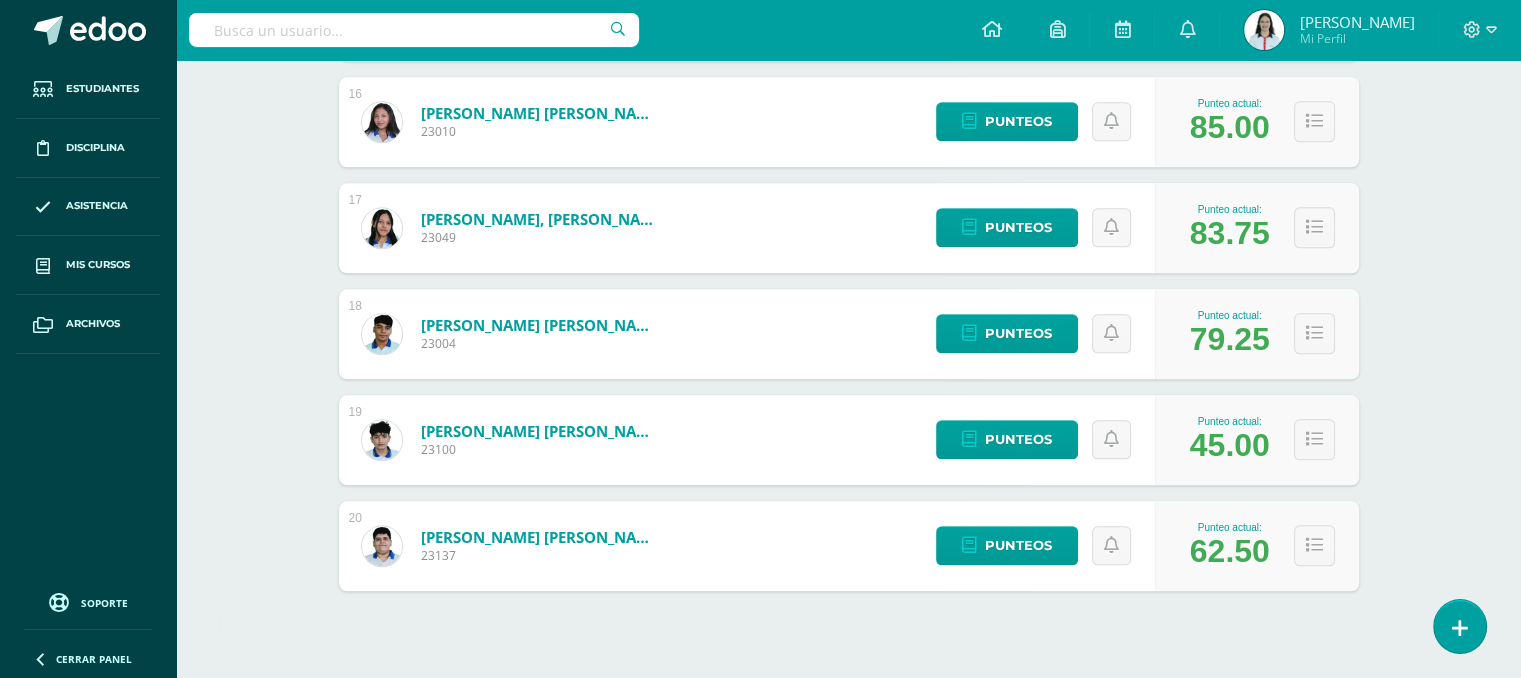 click on "Reforzamiento de Lectura
Tercero Básico "3.1"
Herramientas
Detalle de asistencias
Actividad
Anuncios
Actividades
Estudiantes
Planificación
Dosificación
Conferencias Estudiantes  (36)
Unidad 2
Unidad 1
Unidad 2
Unidad 3
36  Estudiantes activos Desempeño
Descargar como HTML
Descargar como PDF
Enviar informe de desempeño a tutores
desempeño Unidad 2 Notificar a:
Padres 1" at bounding box center [848, -586] 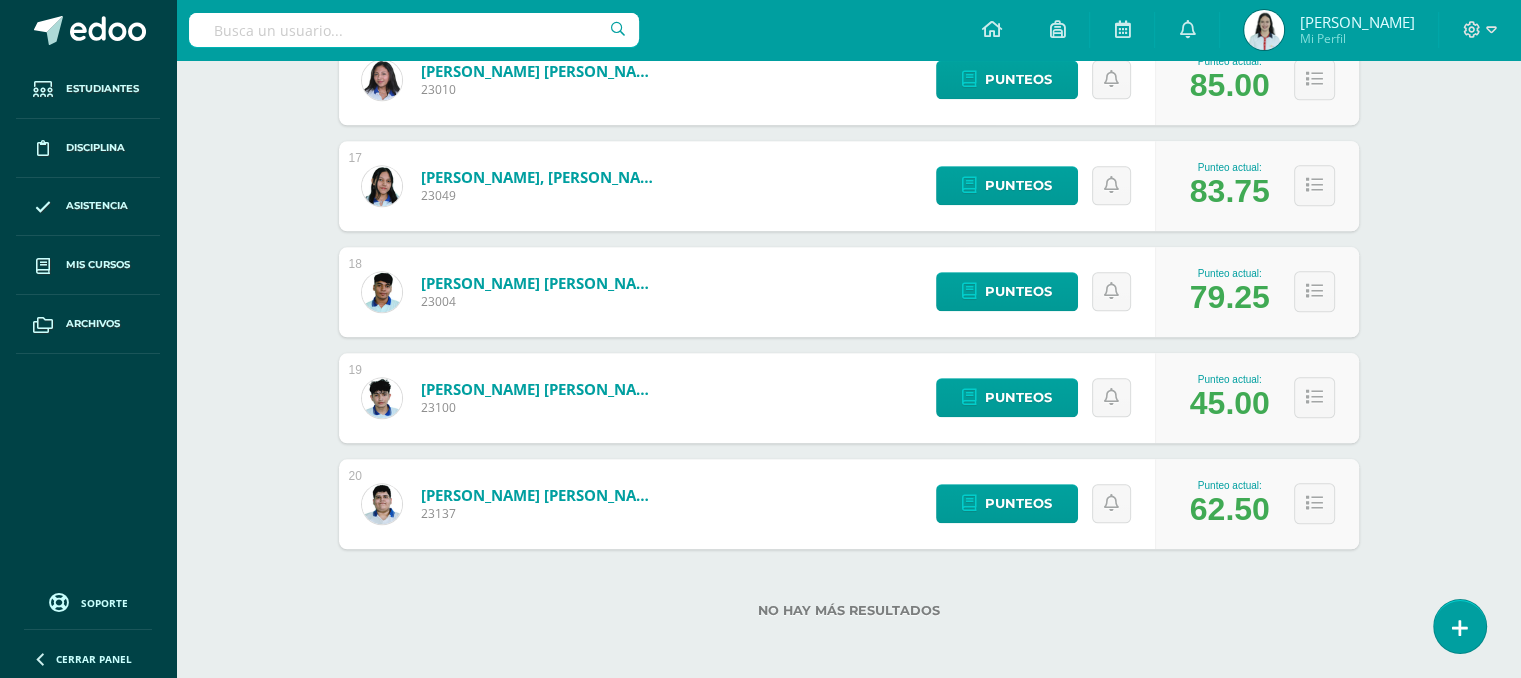scroll, scrollTop: 1994, scrollLeft: 0, axis: vertical 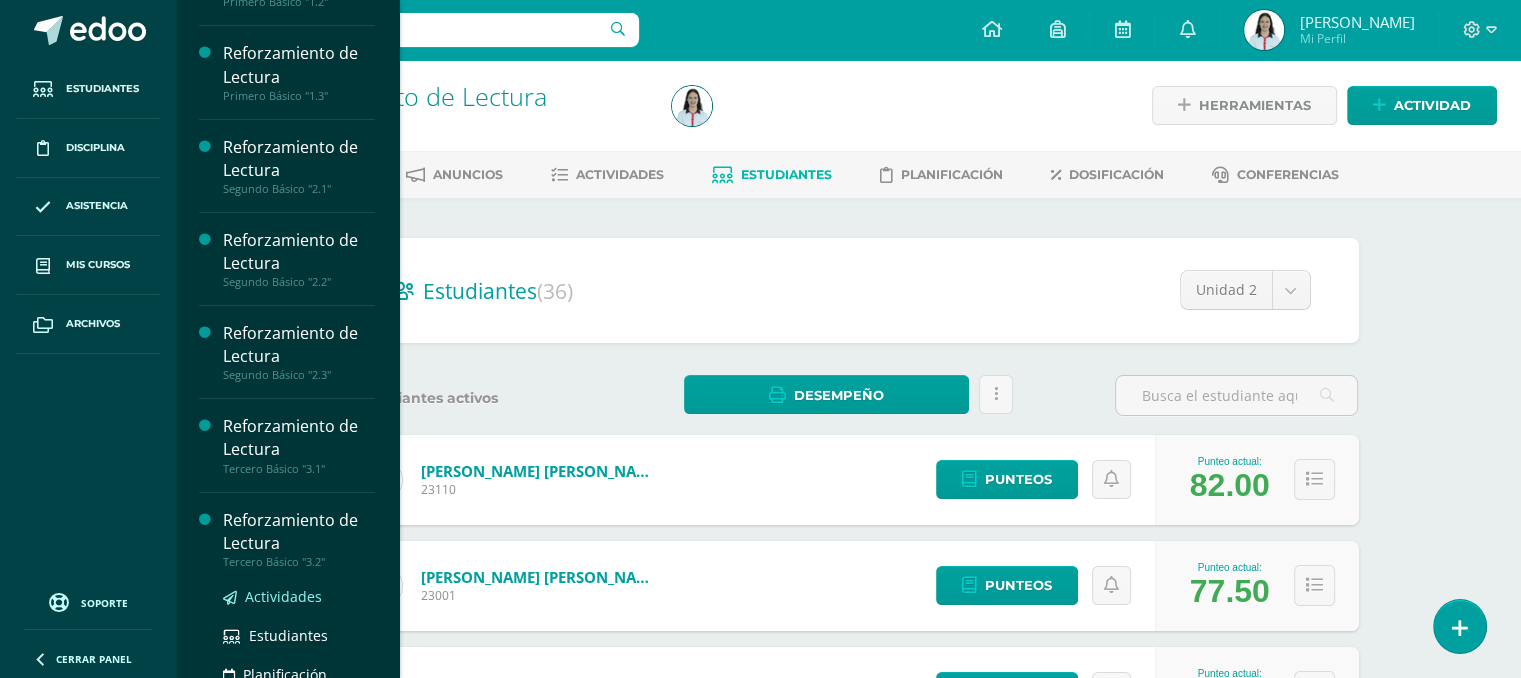 click on "Actividades" at bounding box center (283, 596) 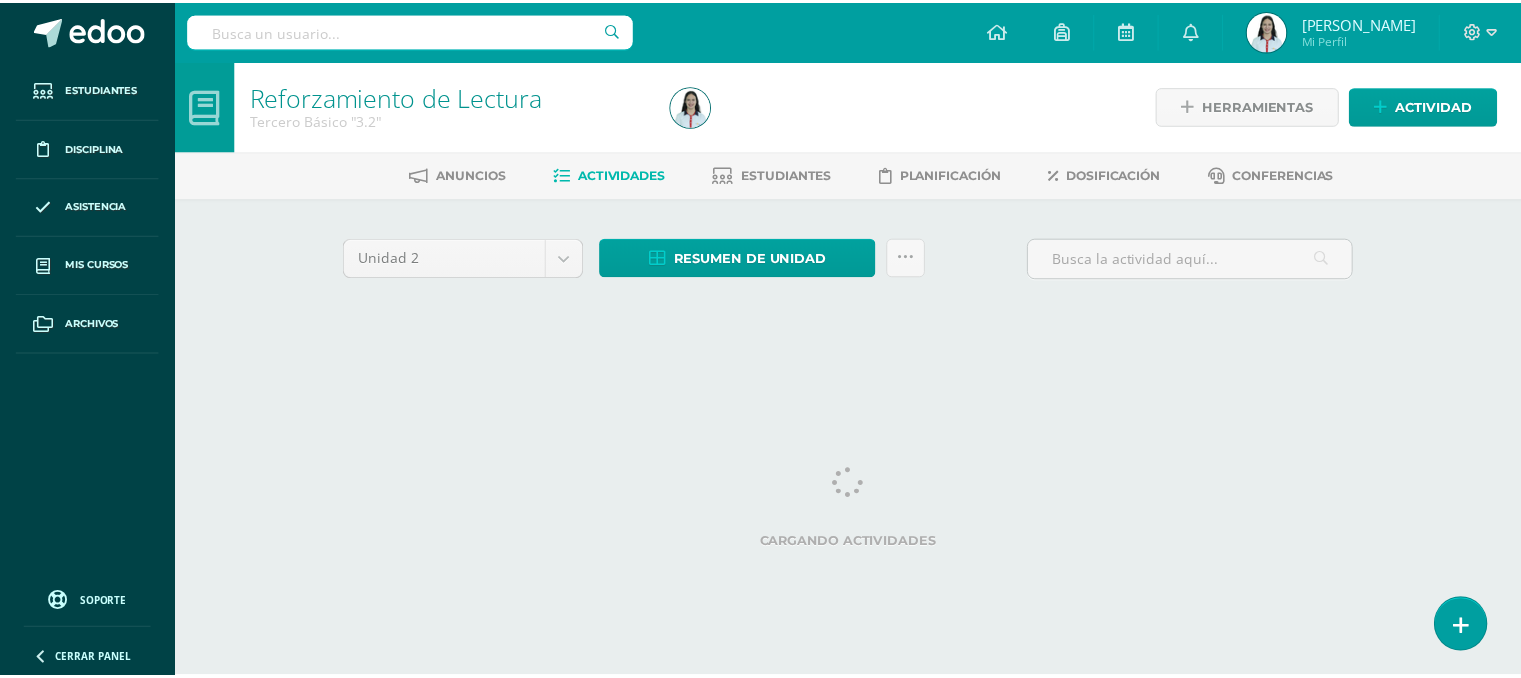 scroll, scrollTop: 0, scrollLeft: 0, axis: both 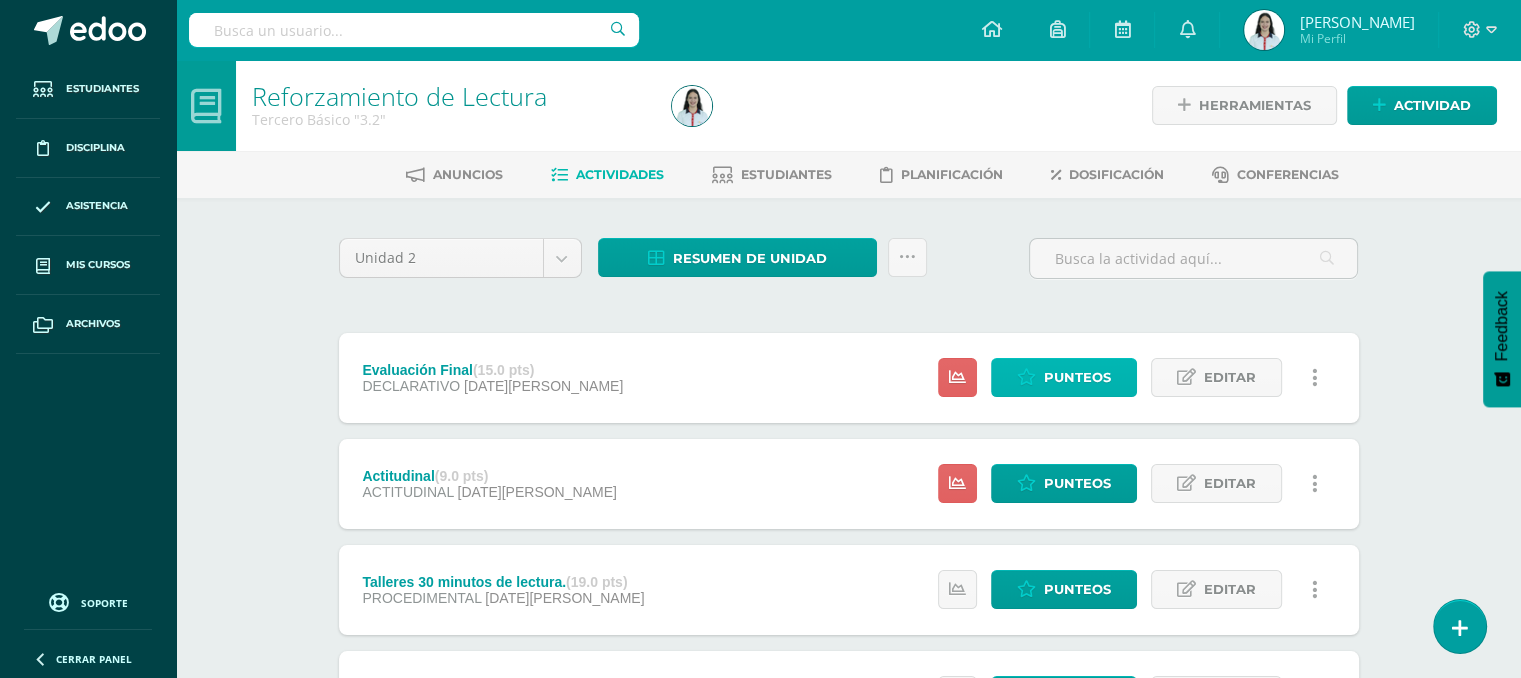 click on "Punteos" at bounding box center (1077, 377) 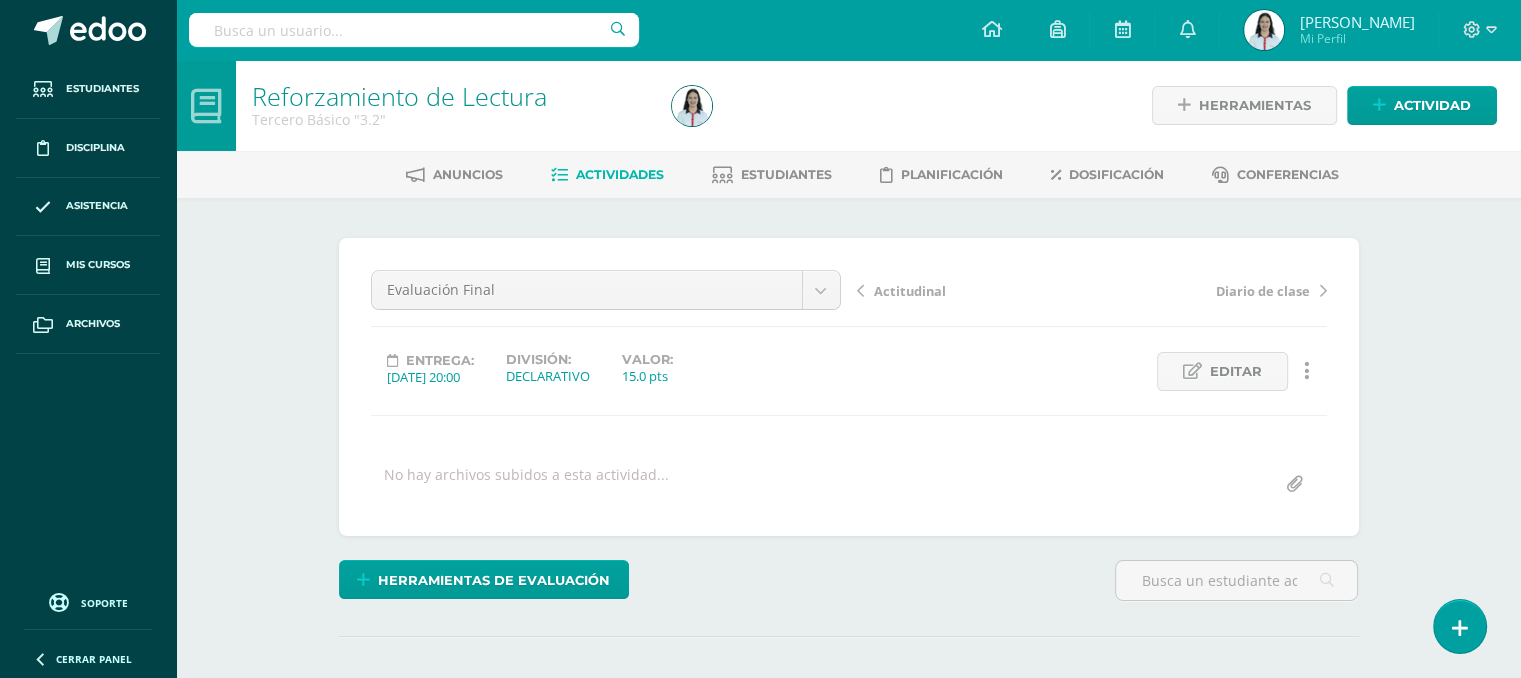 scroll, scrollTop: 0, scrollLeft: 0, axis: both 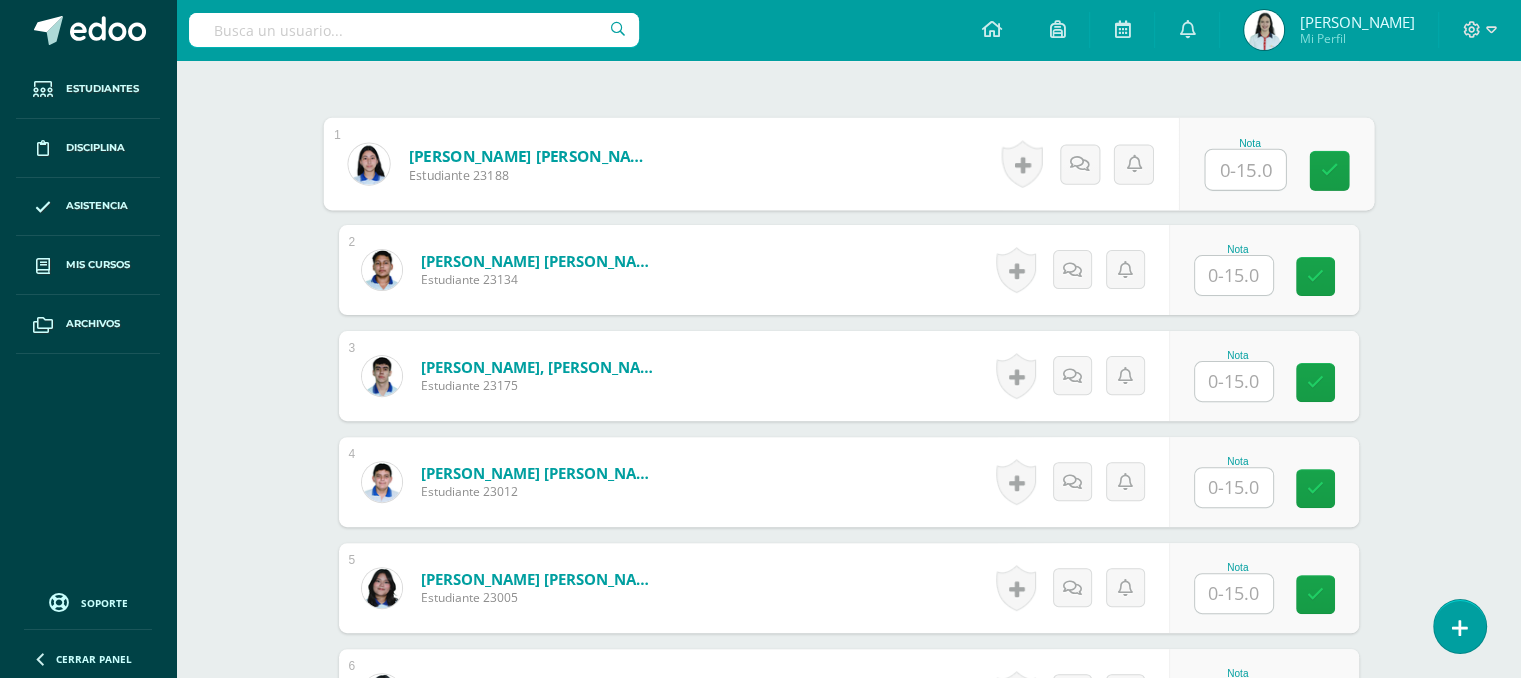 click at bounding box center (1245, 170) 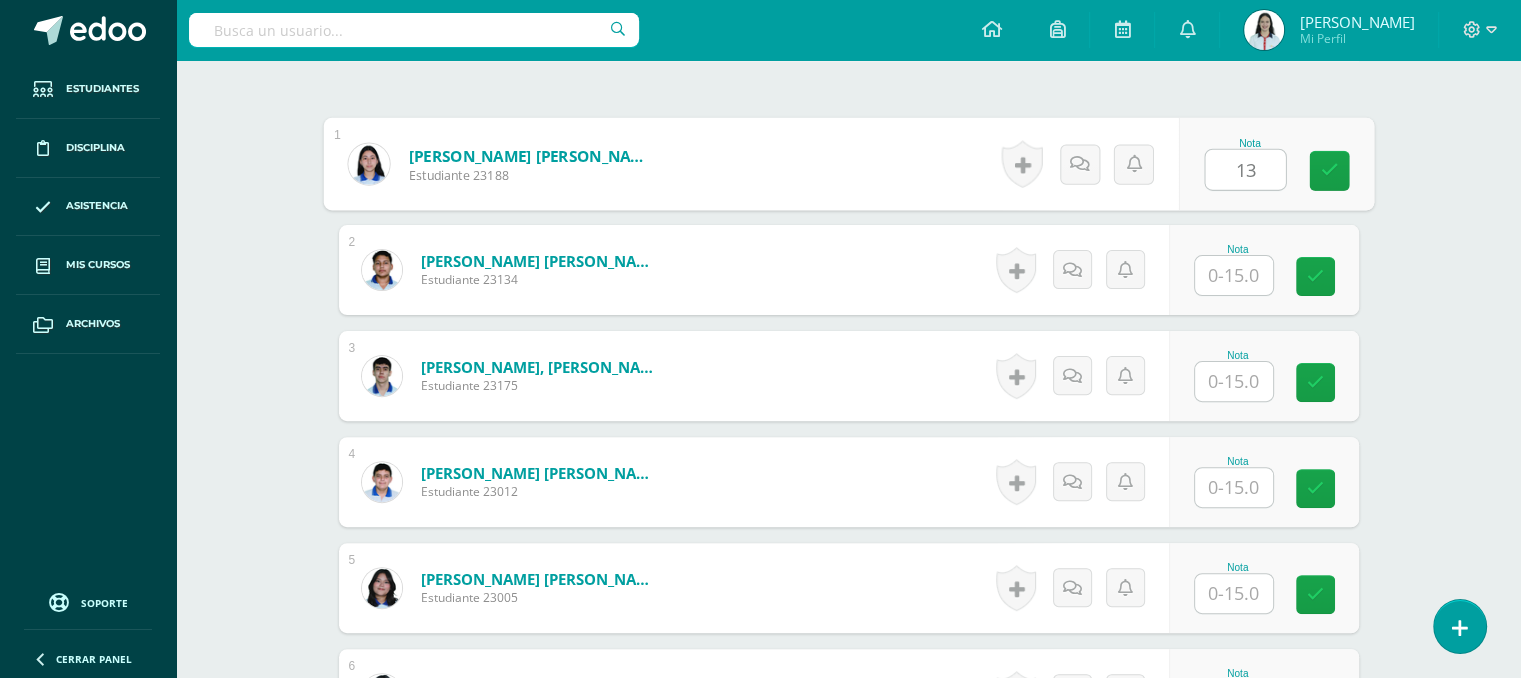type on "13" 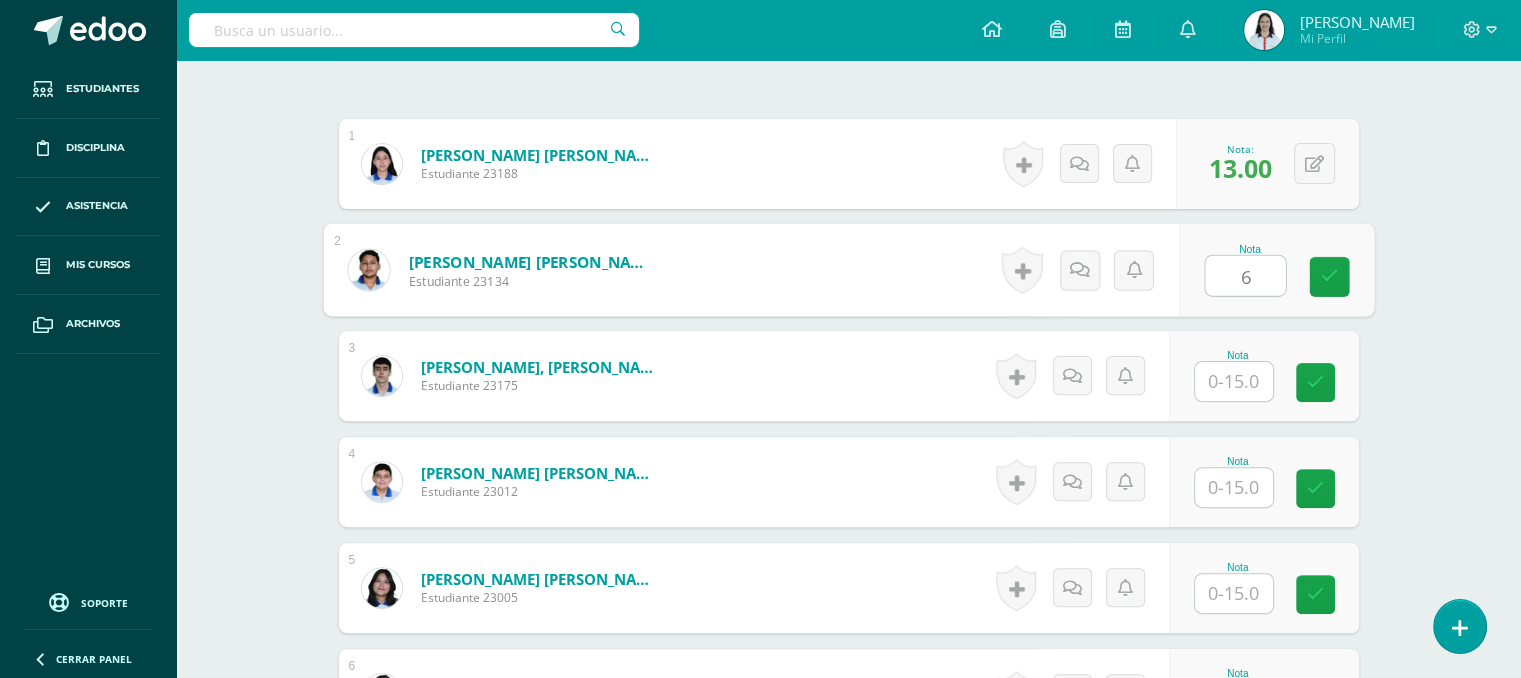type on "6" 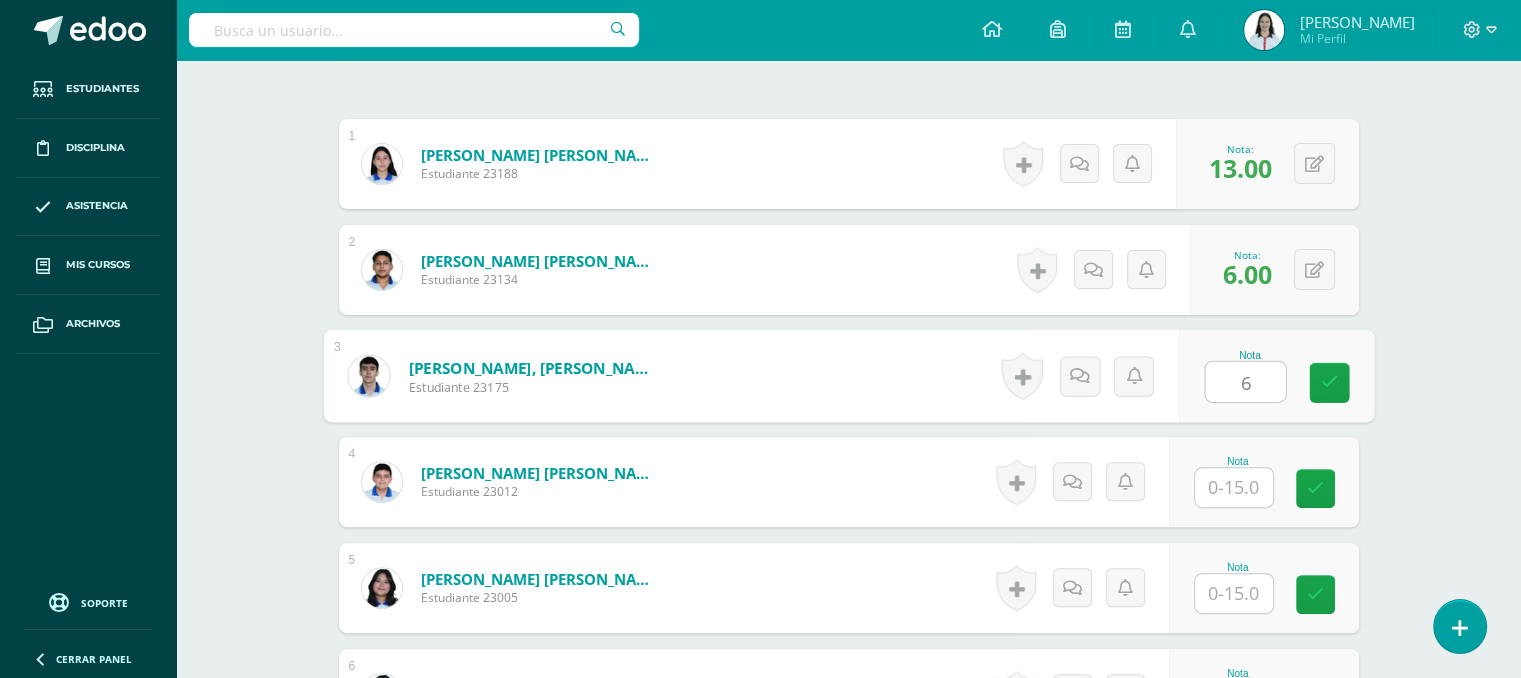 type on "6" 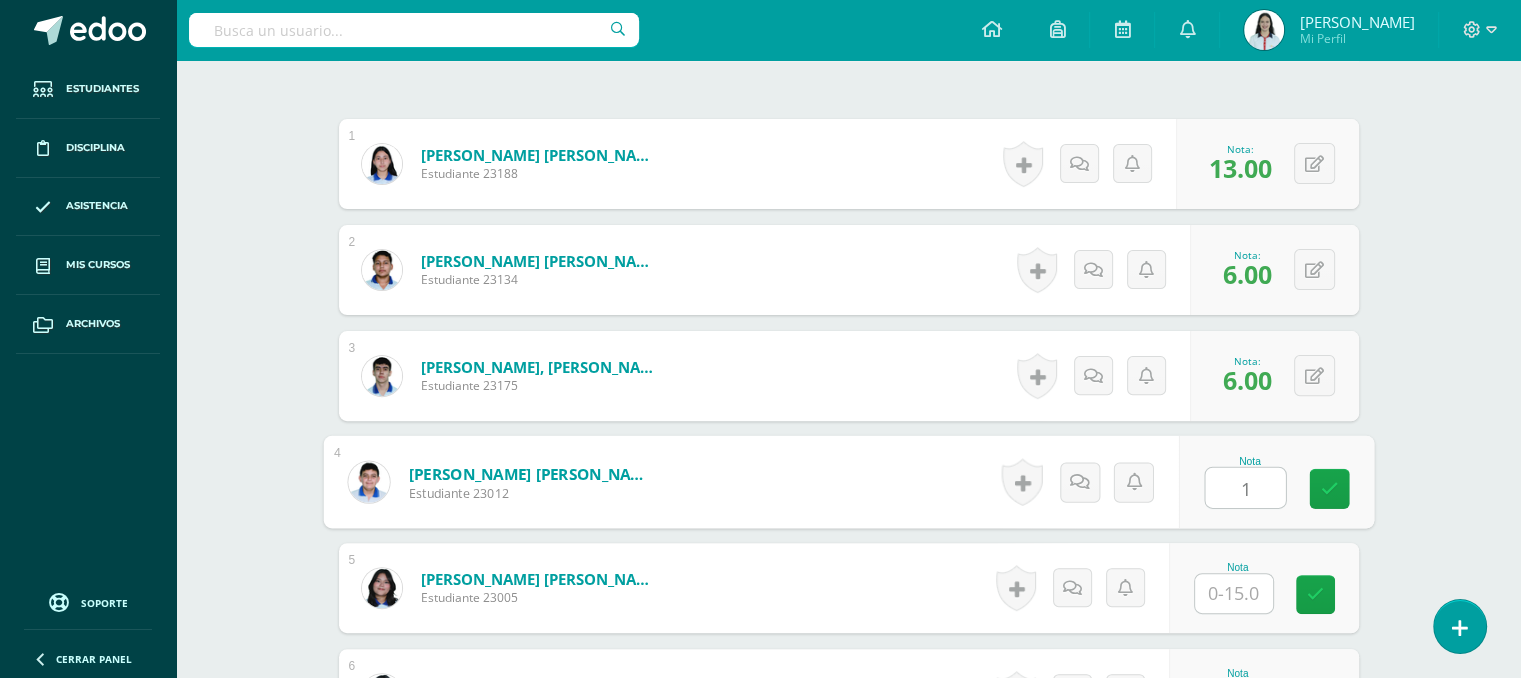 type on "1" 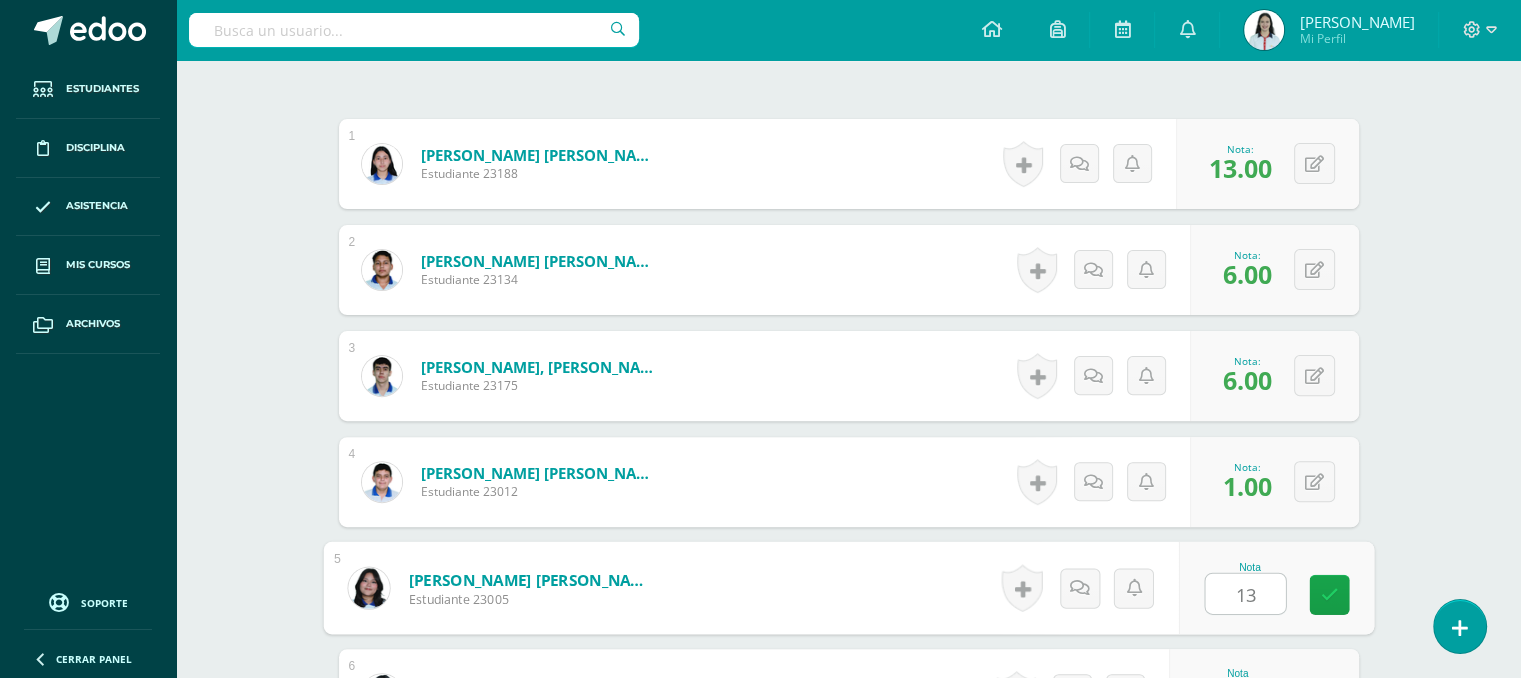 type on "13" 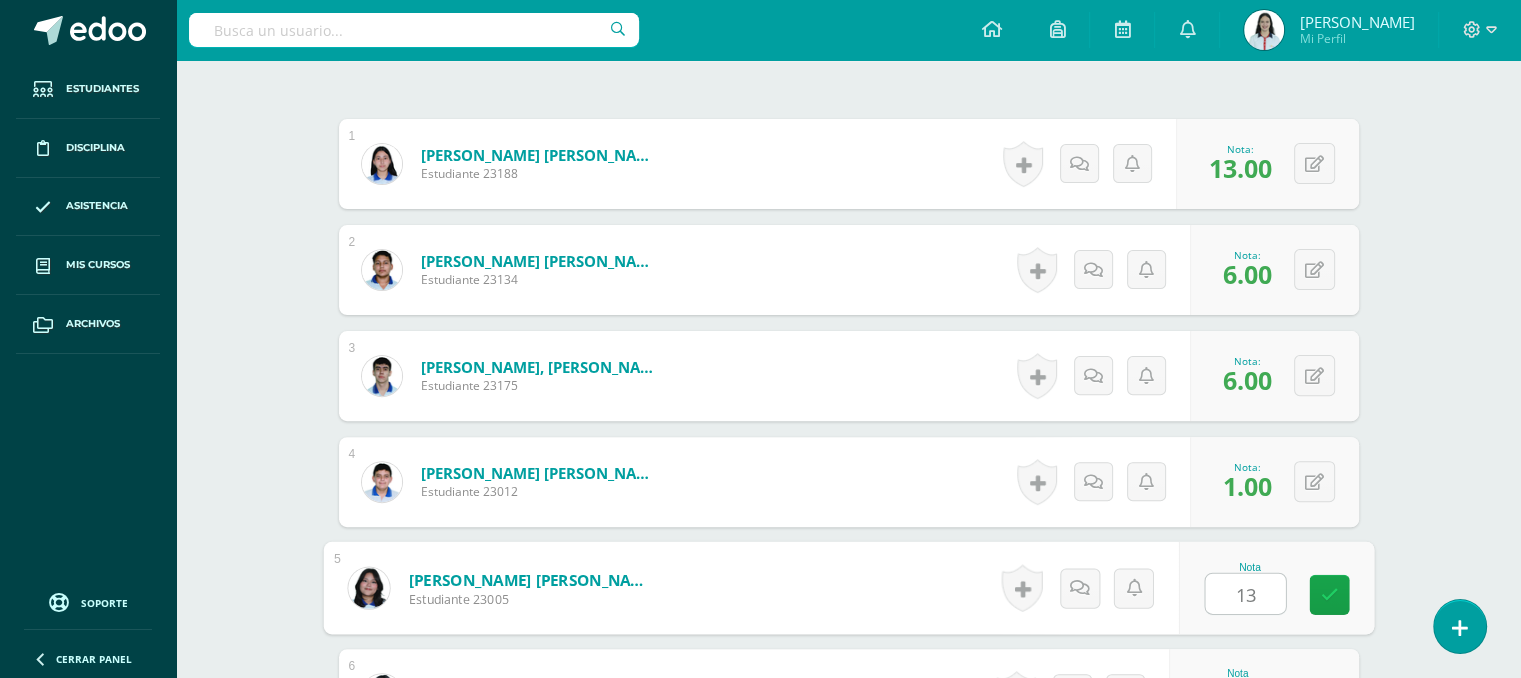 scroll, scrollTop: 616, scrollLeft: 0, axis: vertical 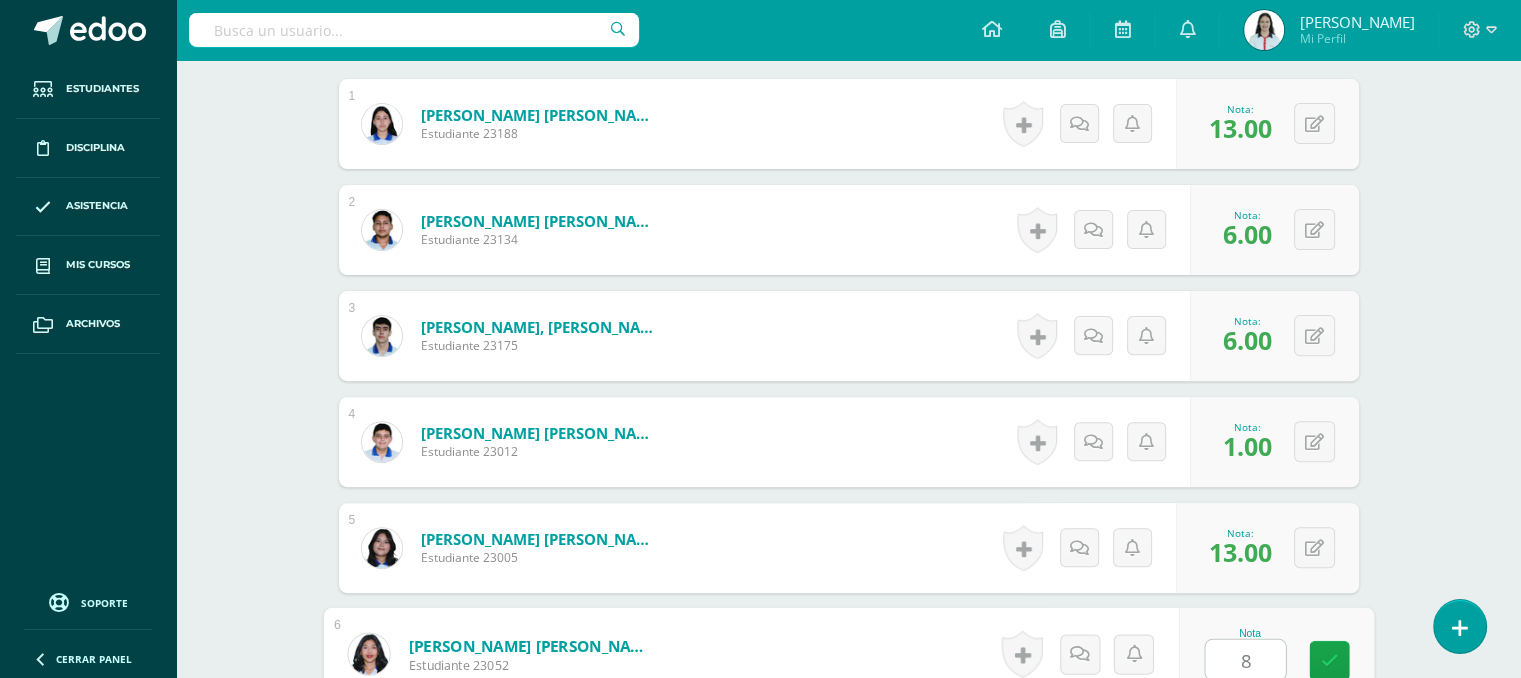 type on "8" 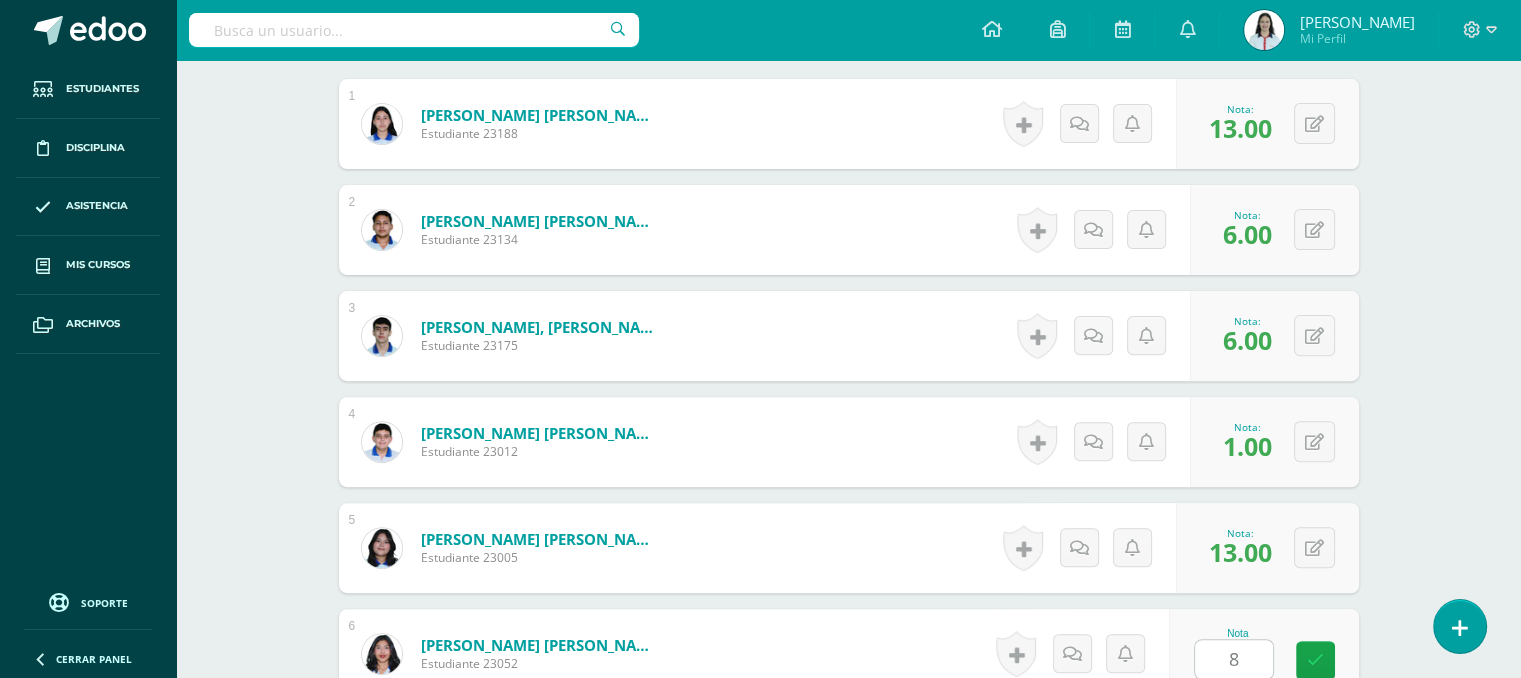 scroll, scrollTop: 1040, scrollLeft: 0, axis: vertical 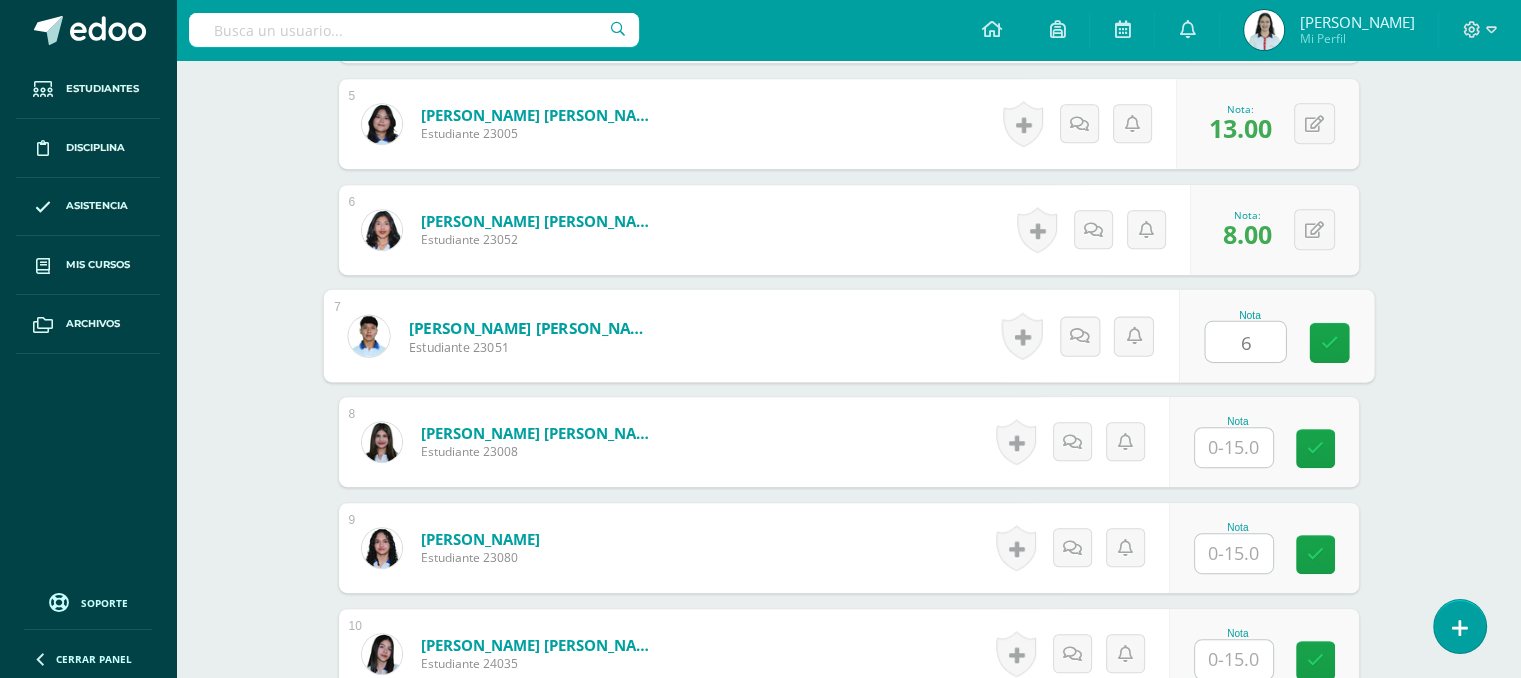 type on "6" 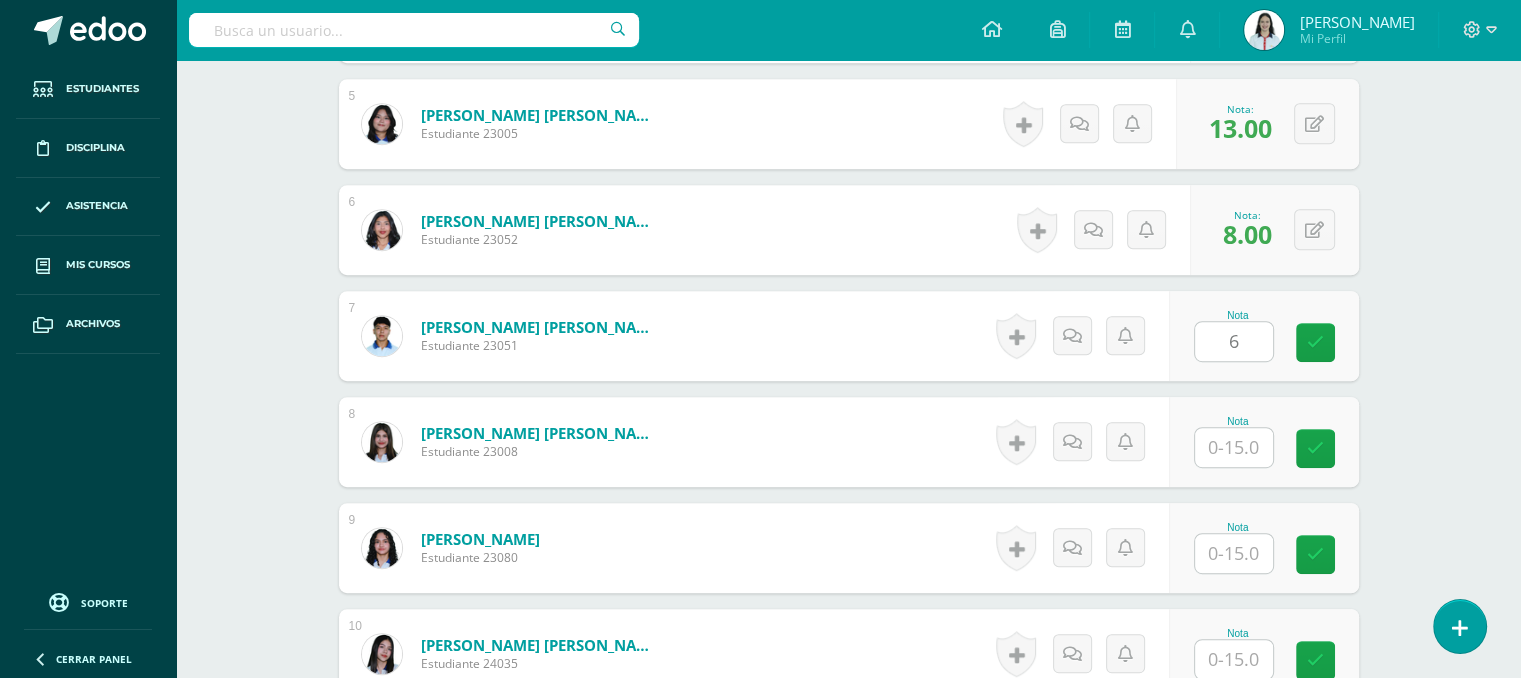 click on "0
Logros
Logros obtenidos
Aún no hay logros agregados
Nota:
8.00" at bounding box center [1274, 230] 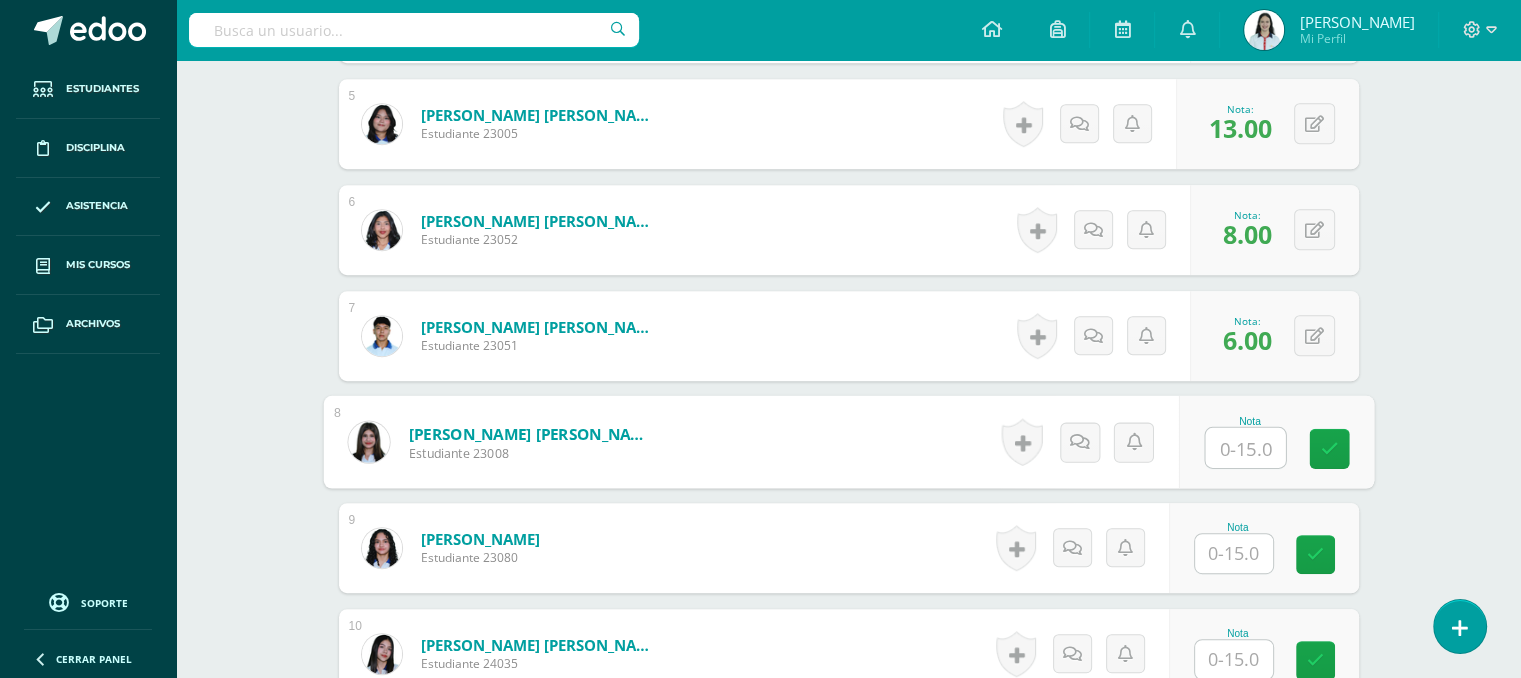 click at bounding box center (1245, 448) 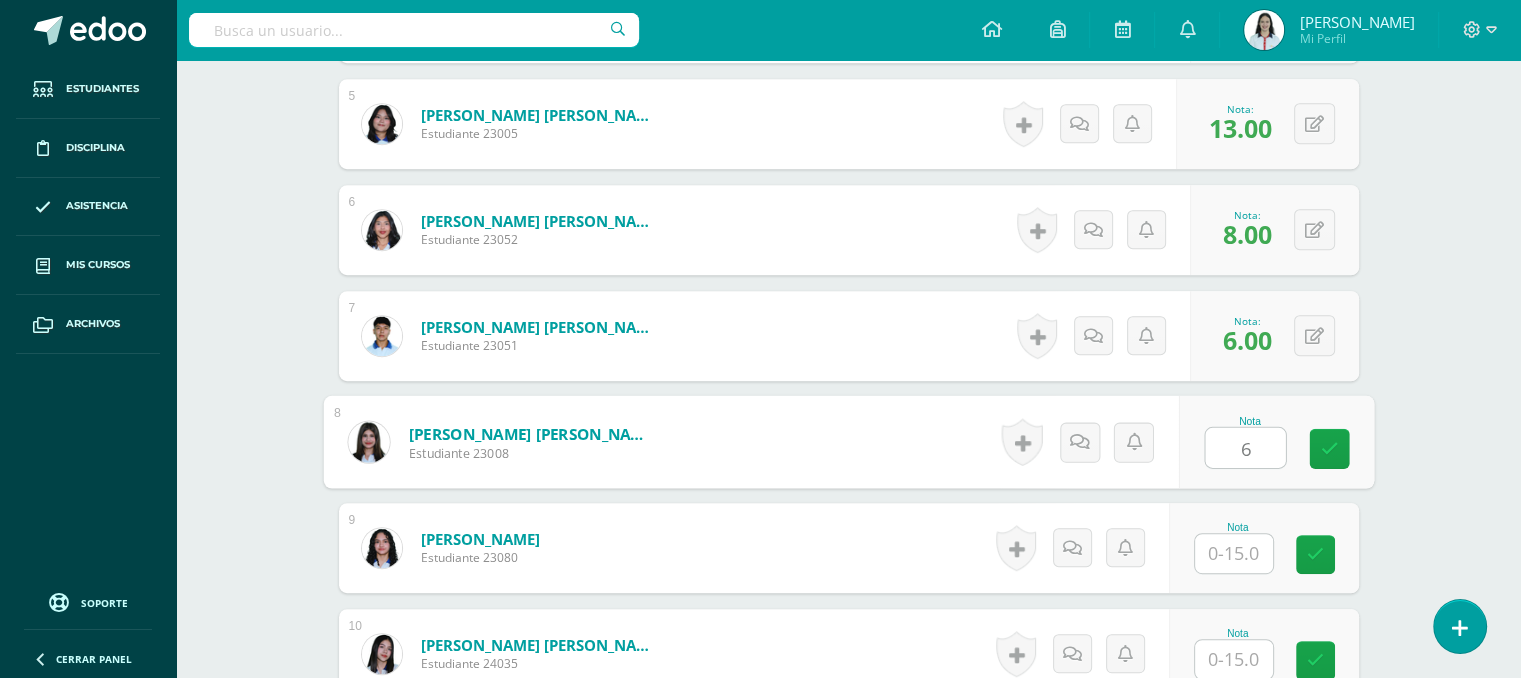 type on "6" 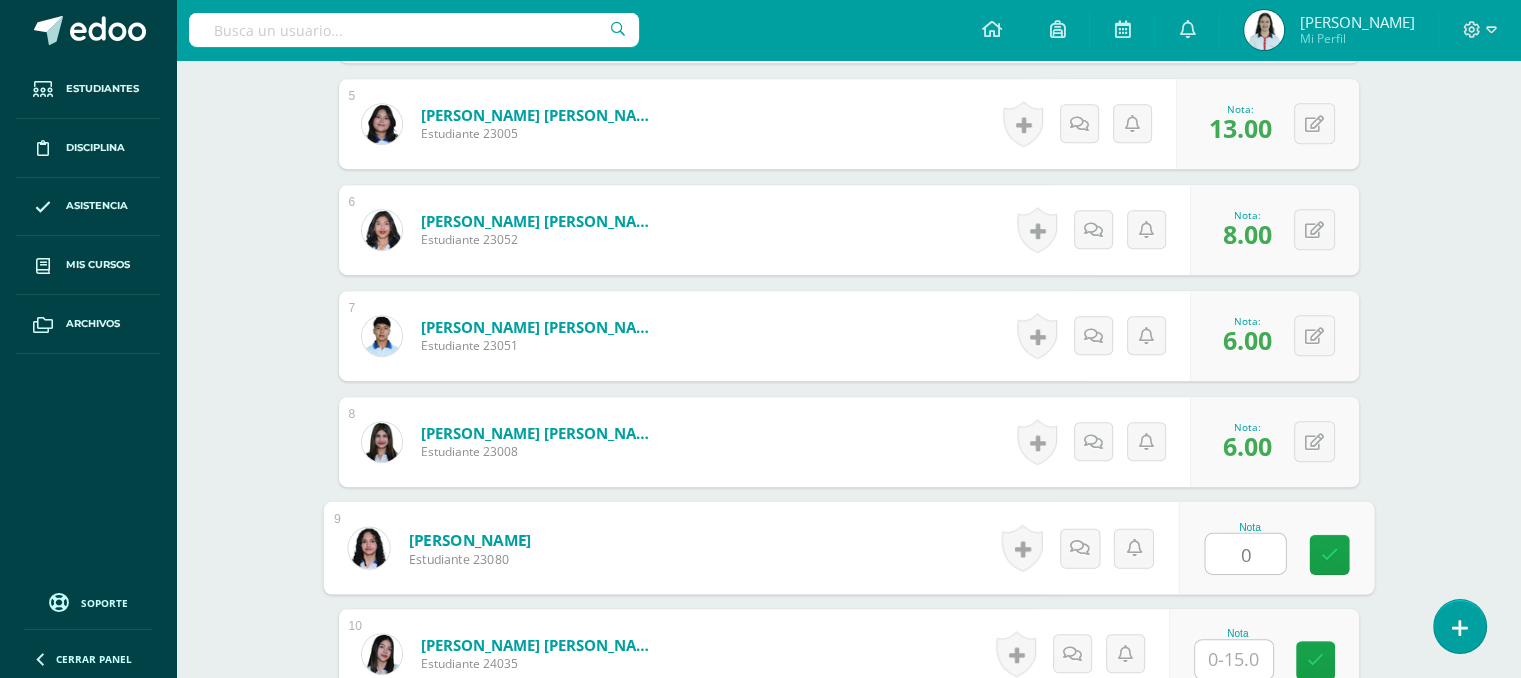 type on "0" 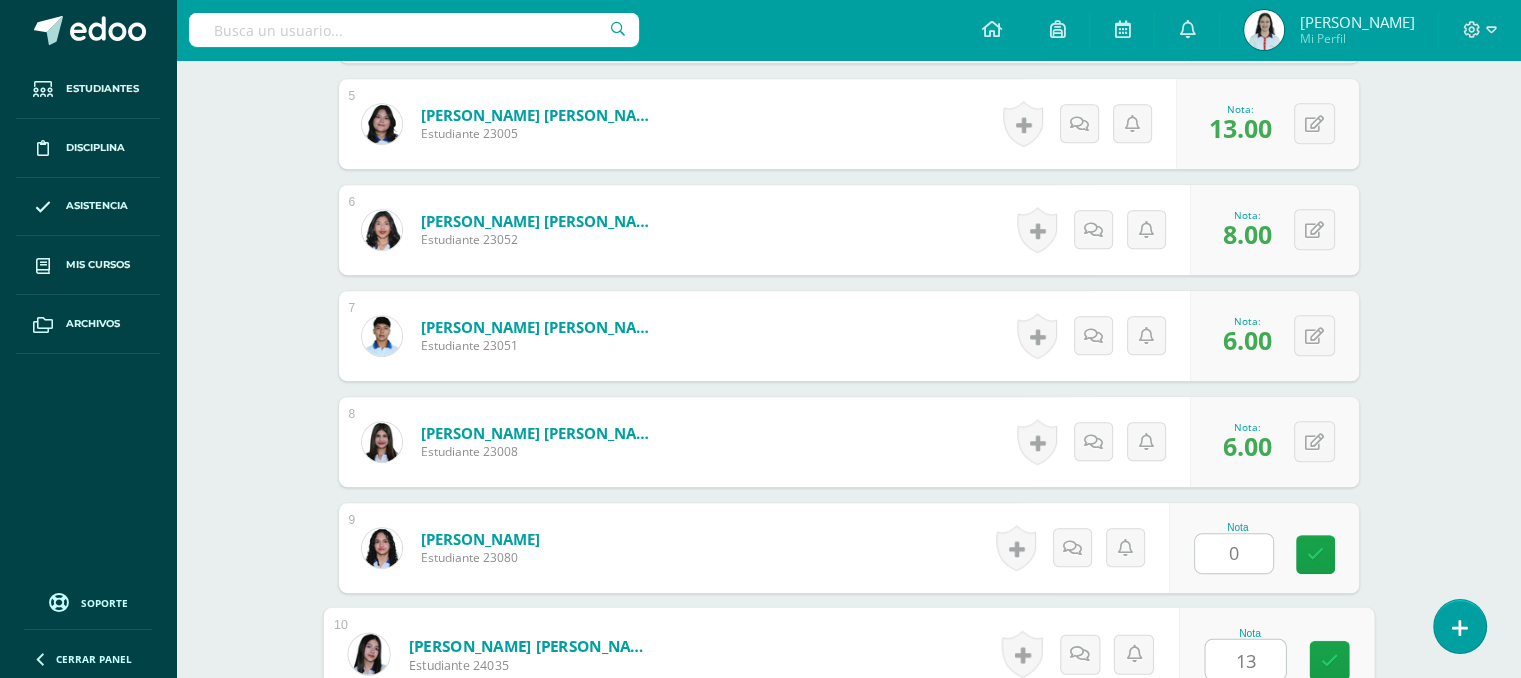 type on "13" 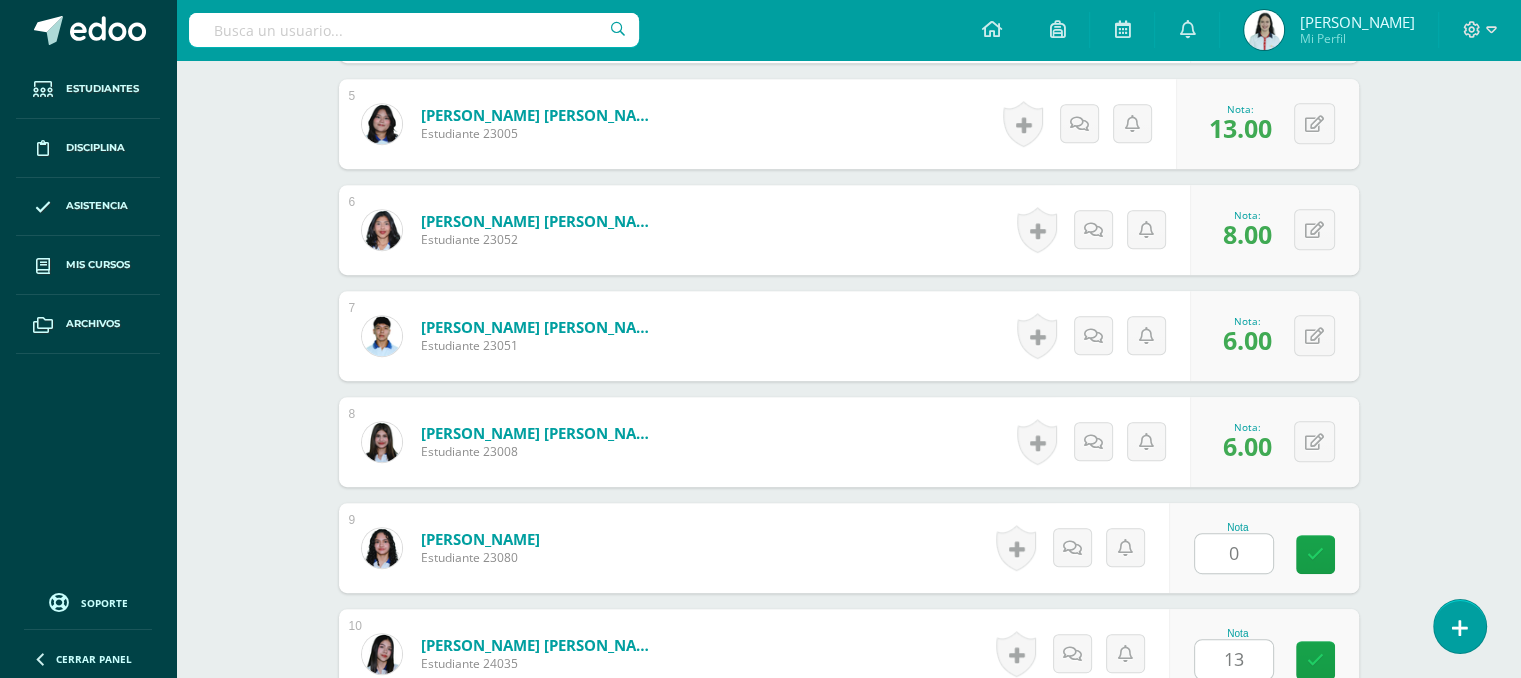 scroll, scrollTop: 1464, scrollLeft: 0, axis: vertical 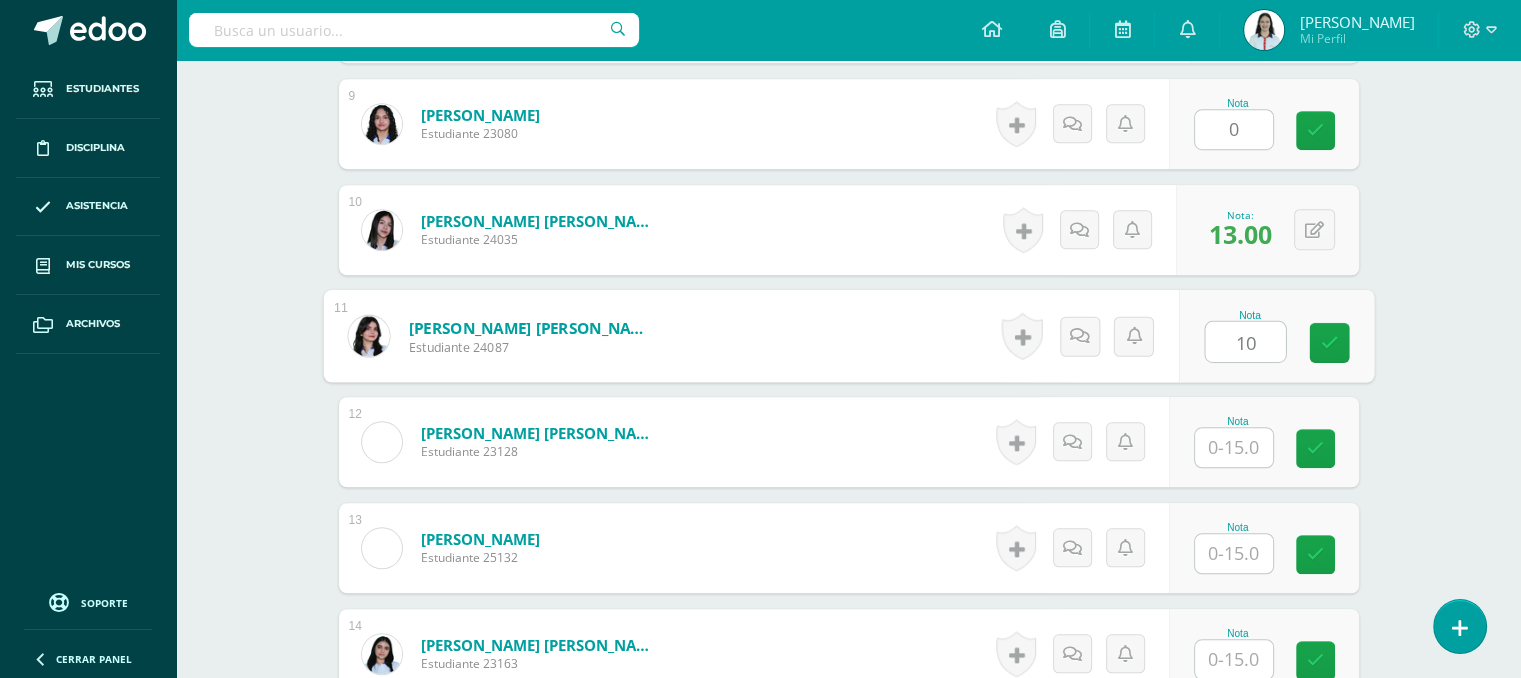 type on "10" 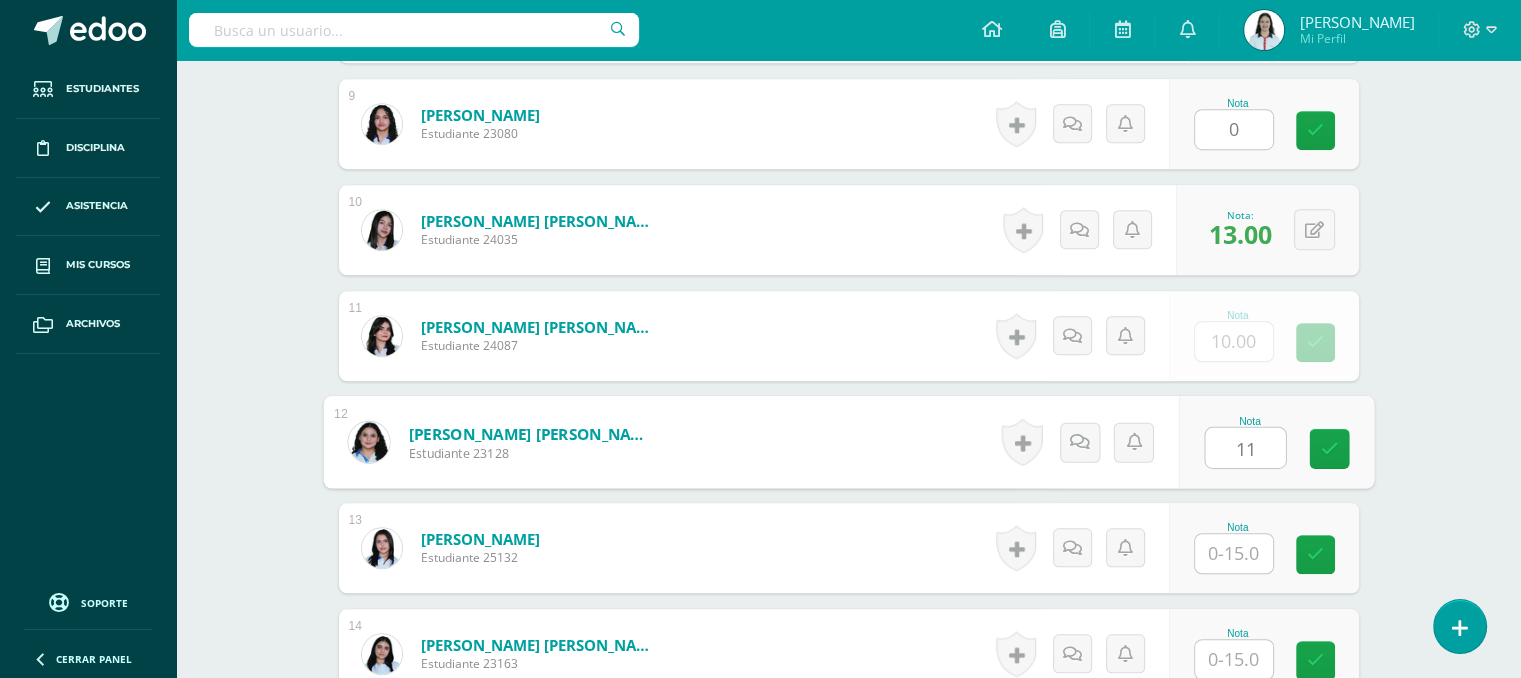 type on "11" 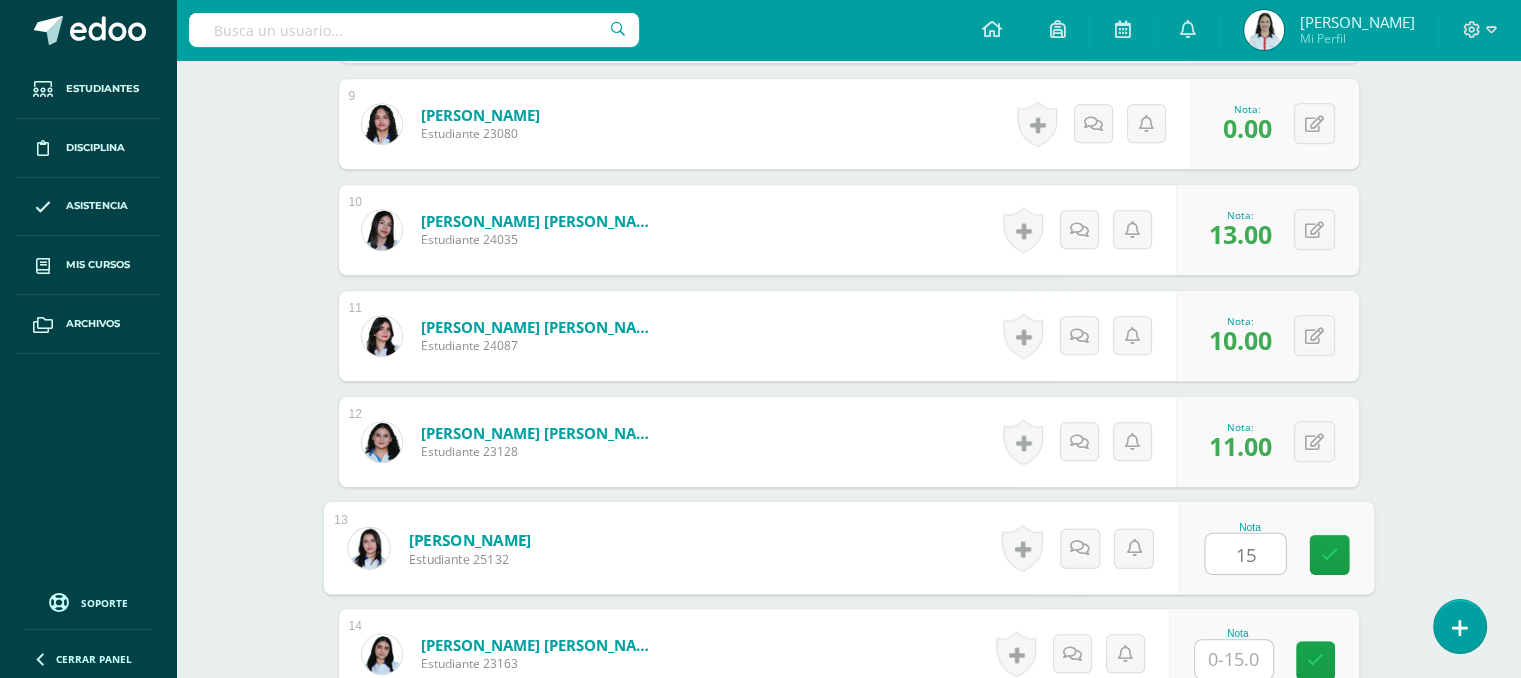 type on "1" 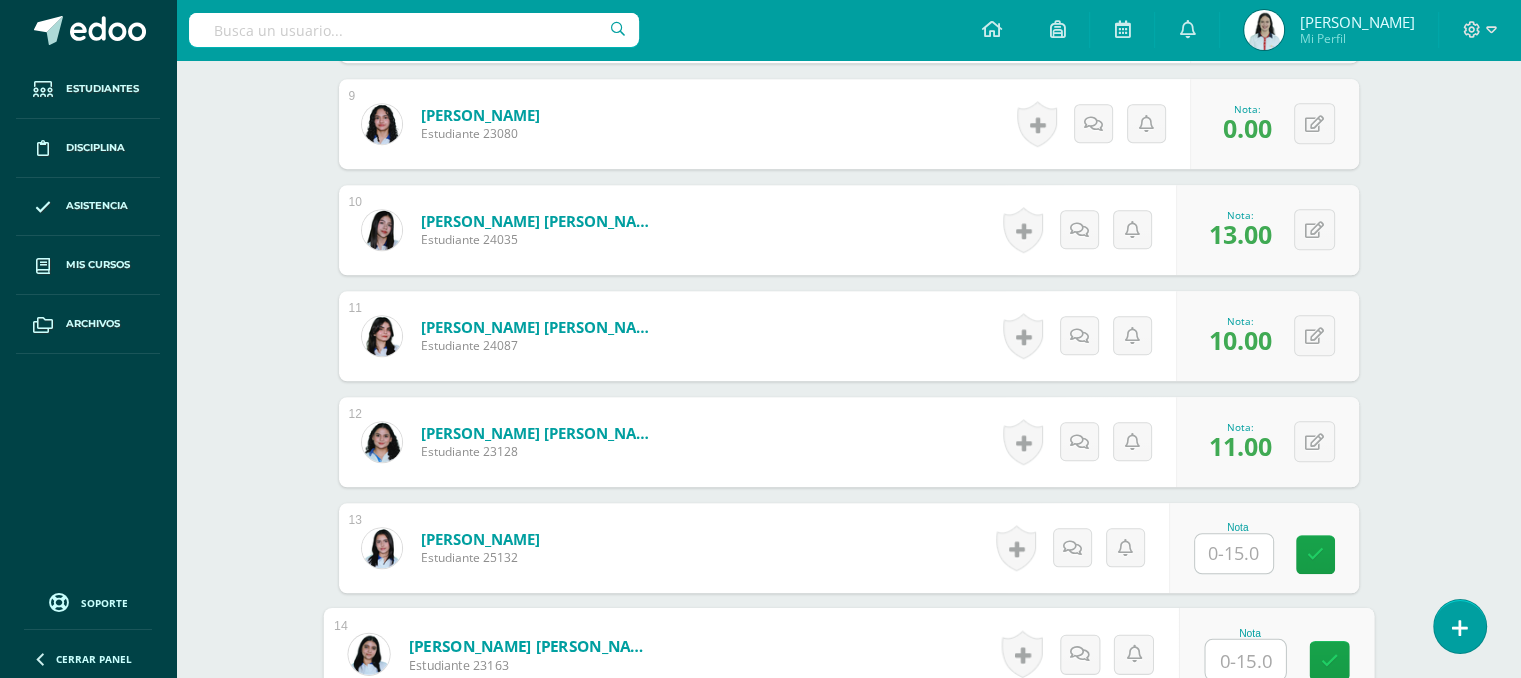 click at bounding box center [1245, 660] 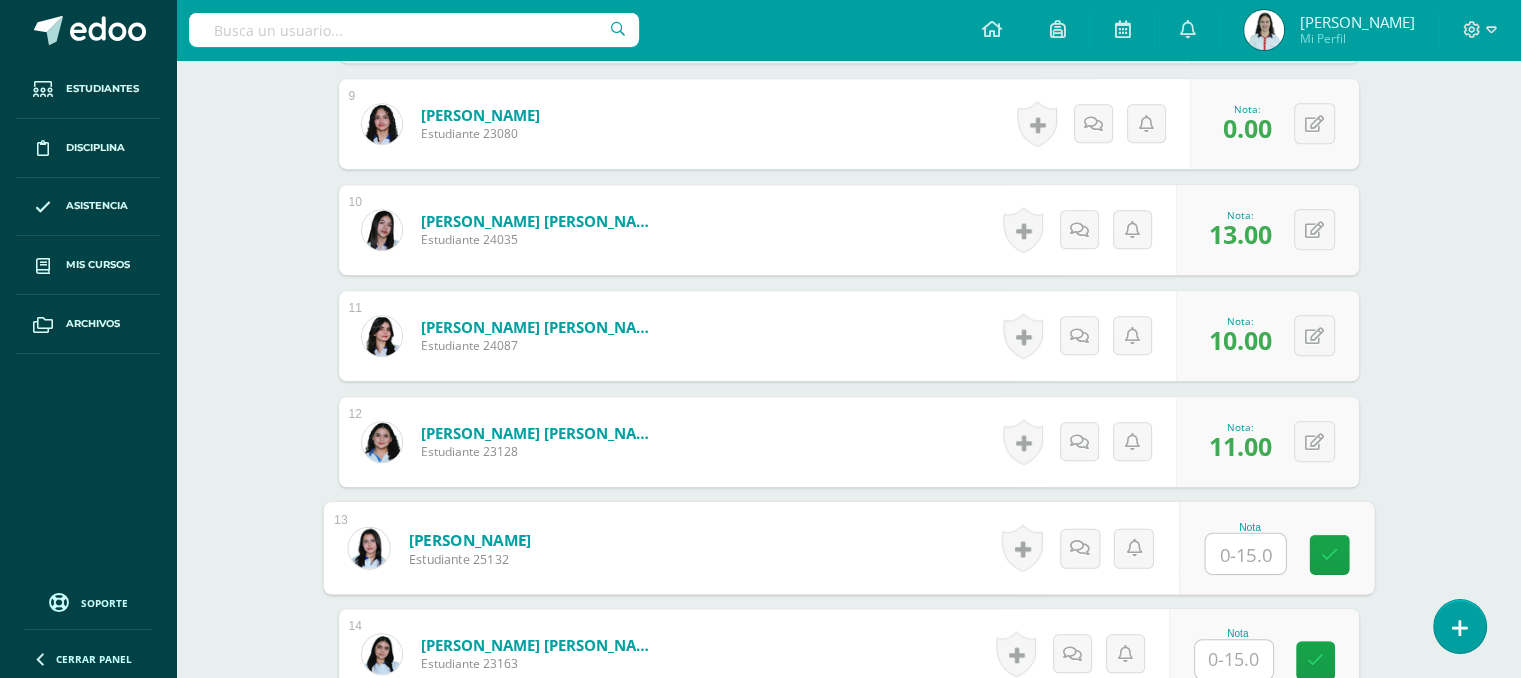 click at bounding box center [1245, 554] 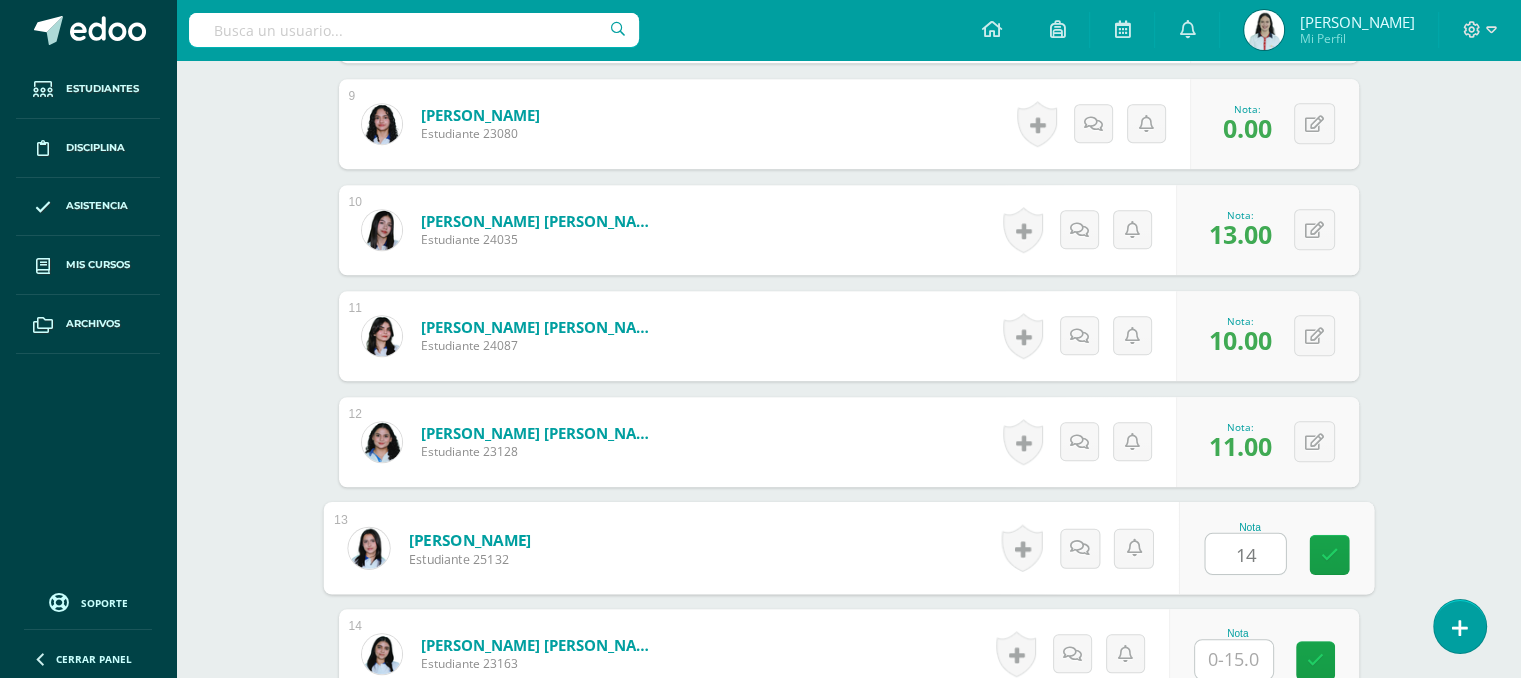 type on "14" 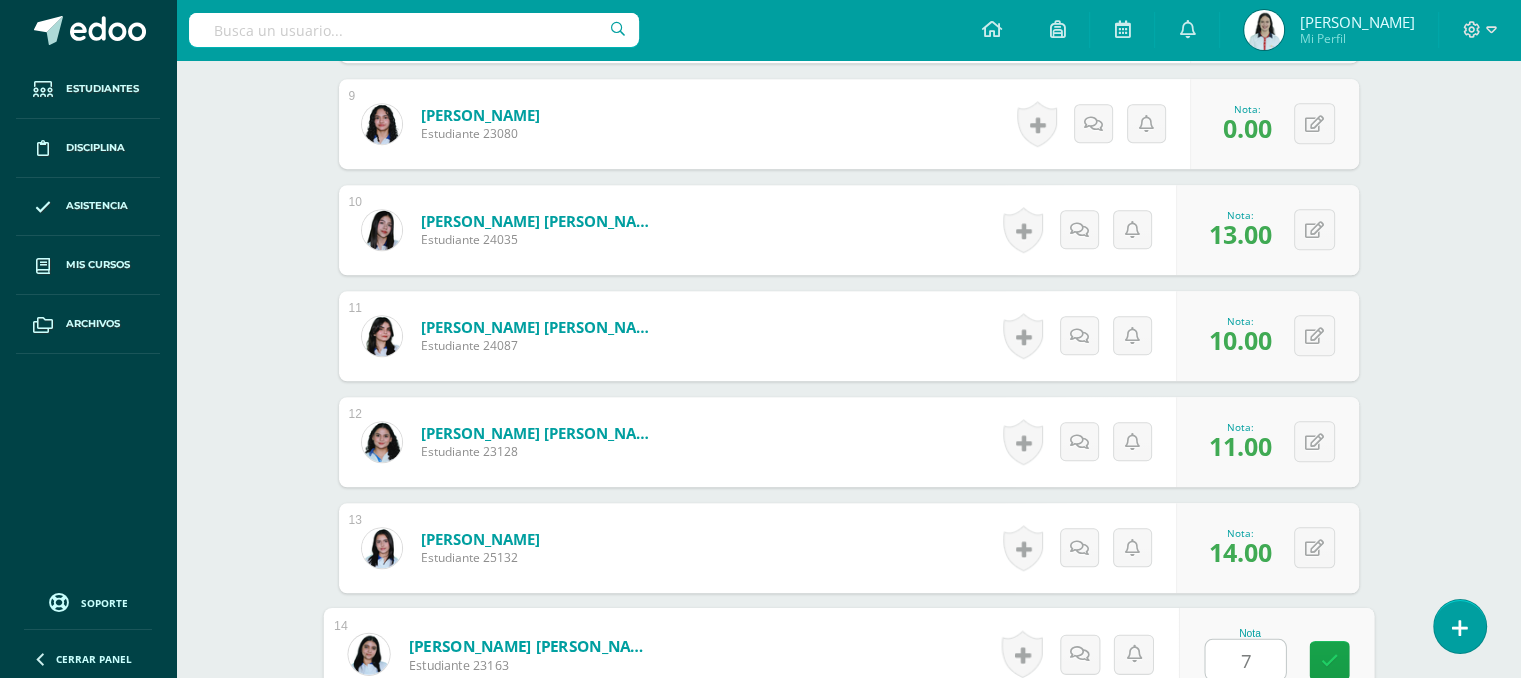 type on "7" 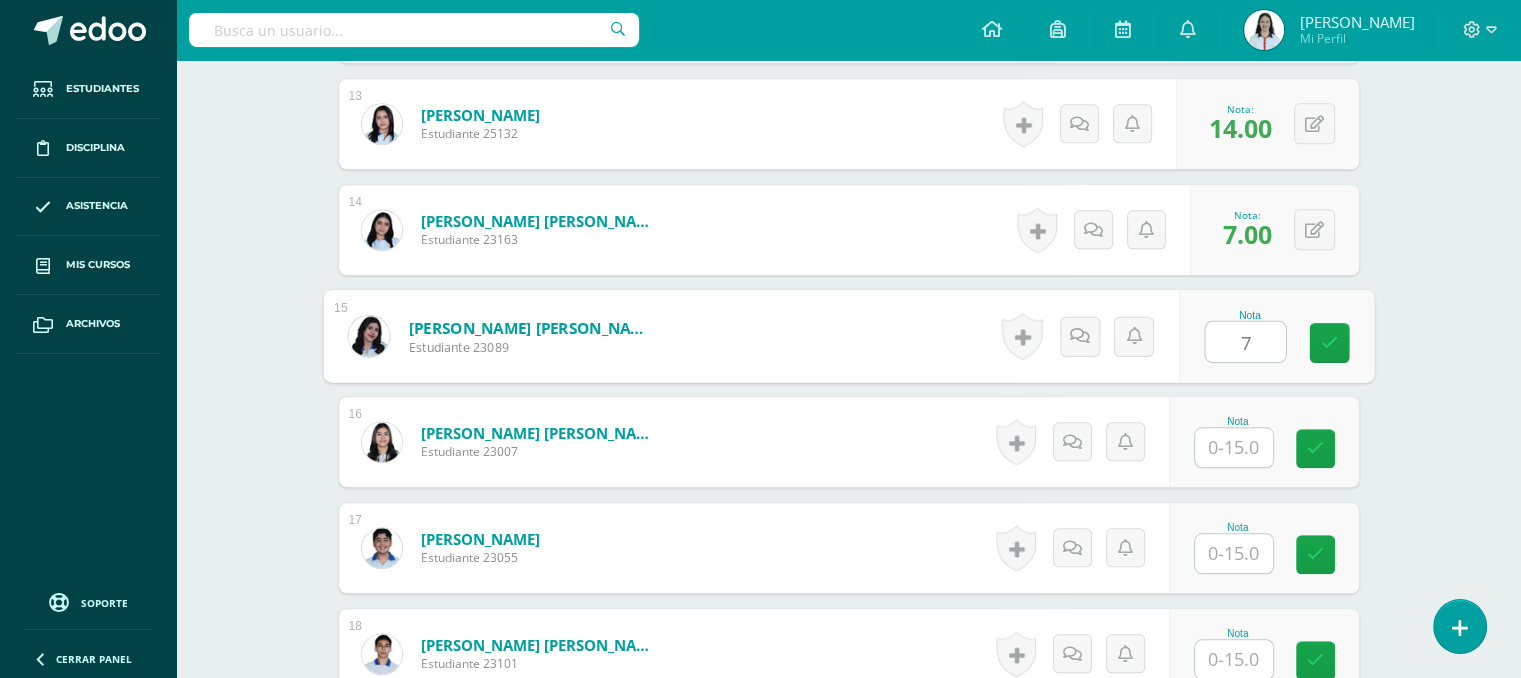 type on "7" 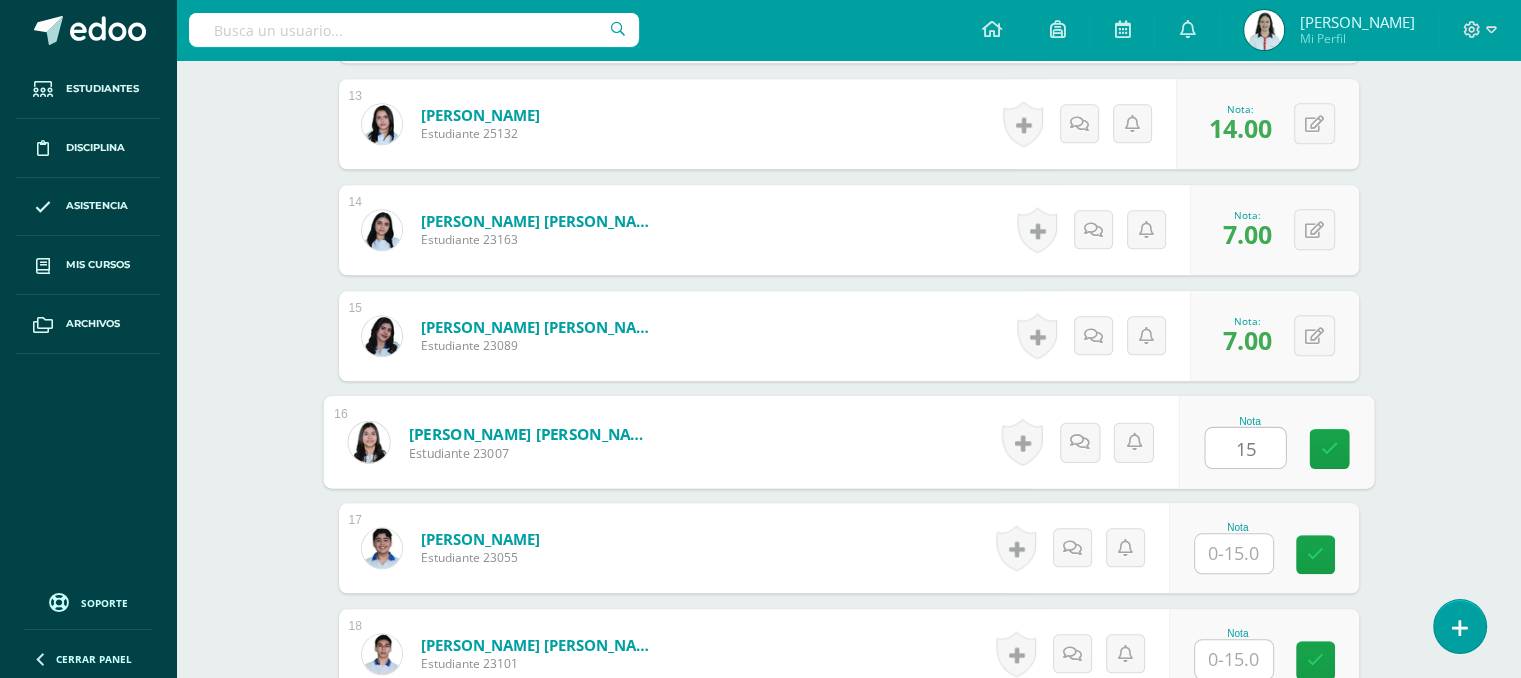 type on "15" 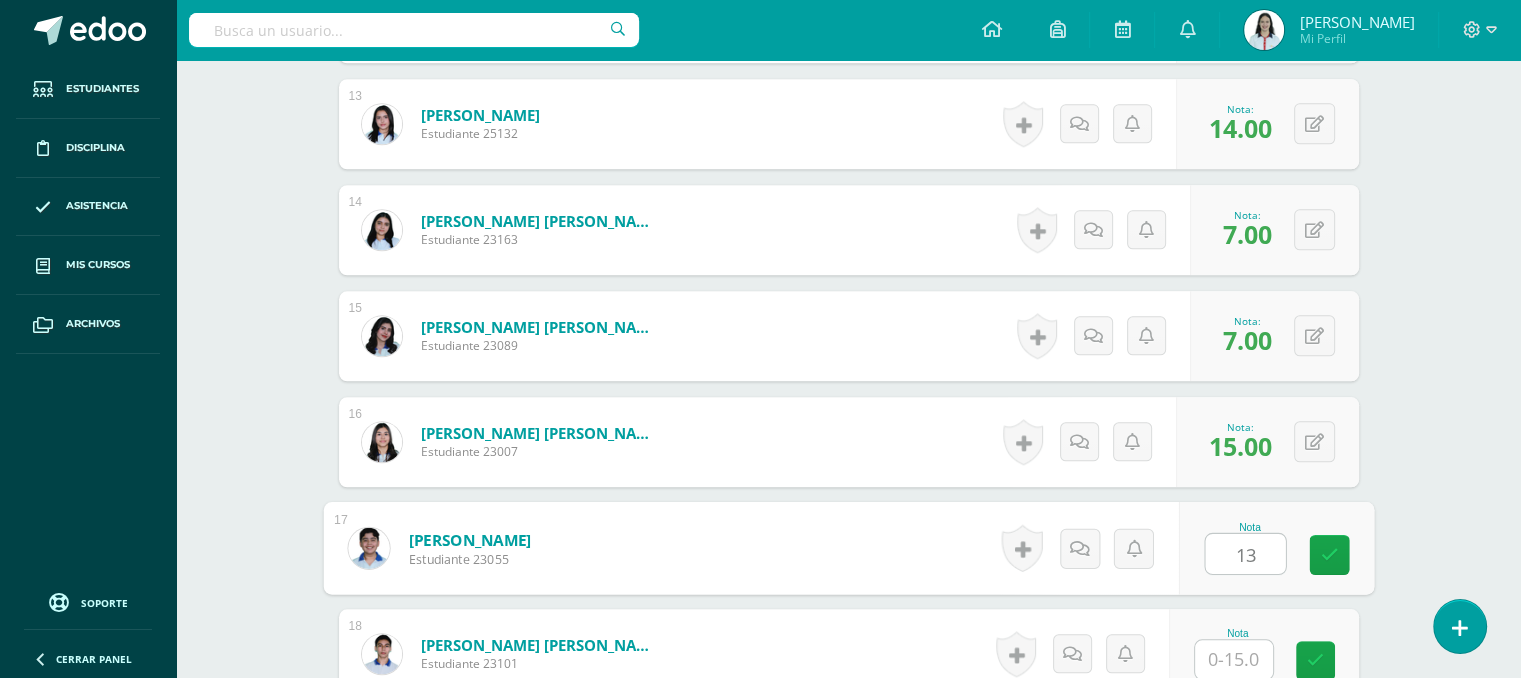 type on "13" 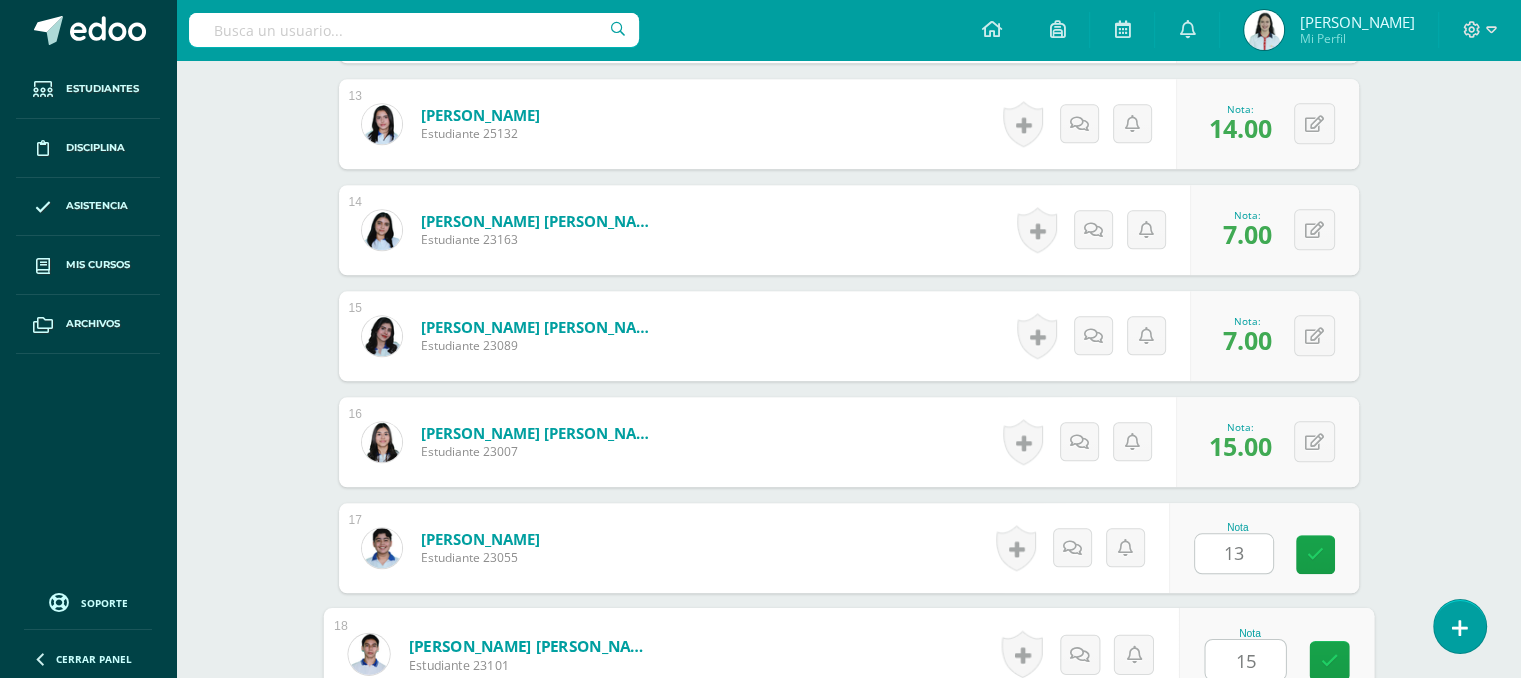 type on "15" 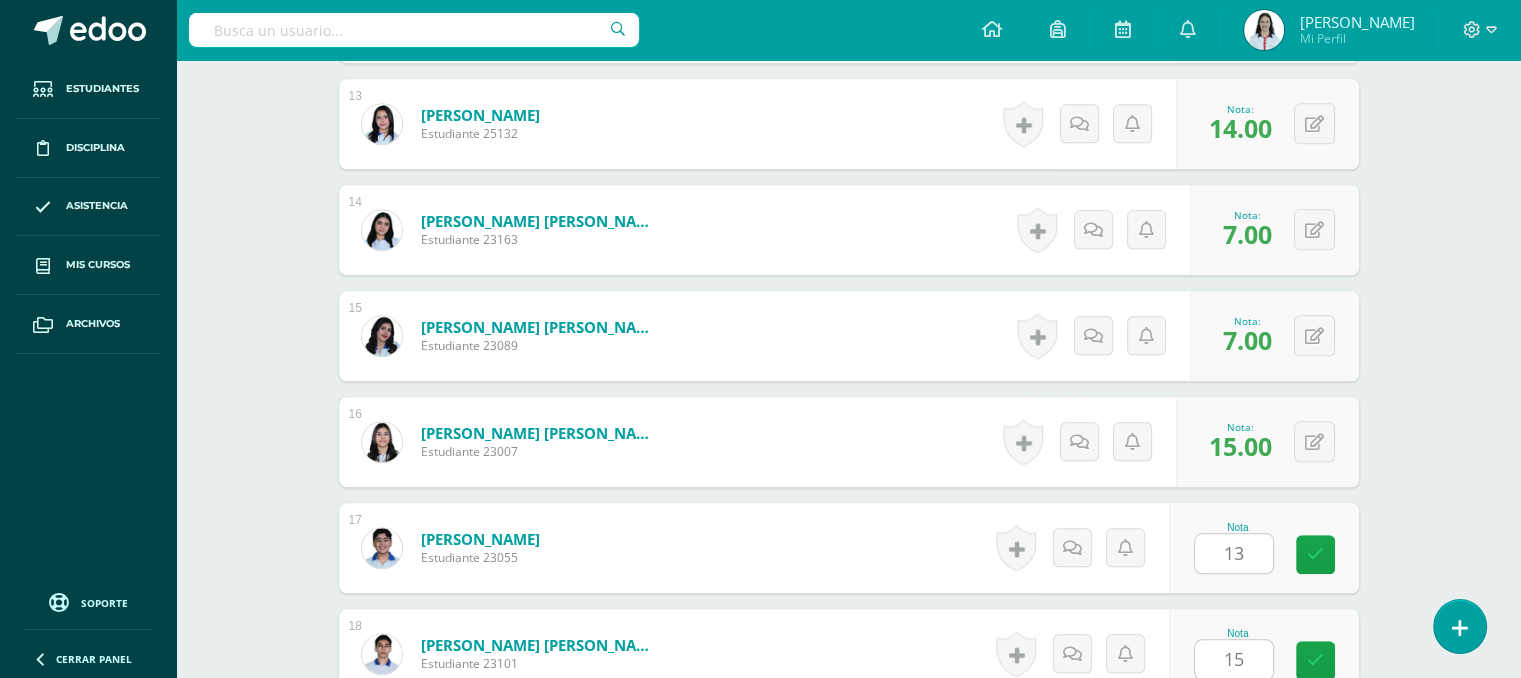 scroll, scrollTop: 2312, scrollLeft: 0, axis: vertical 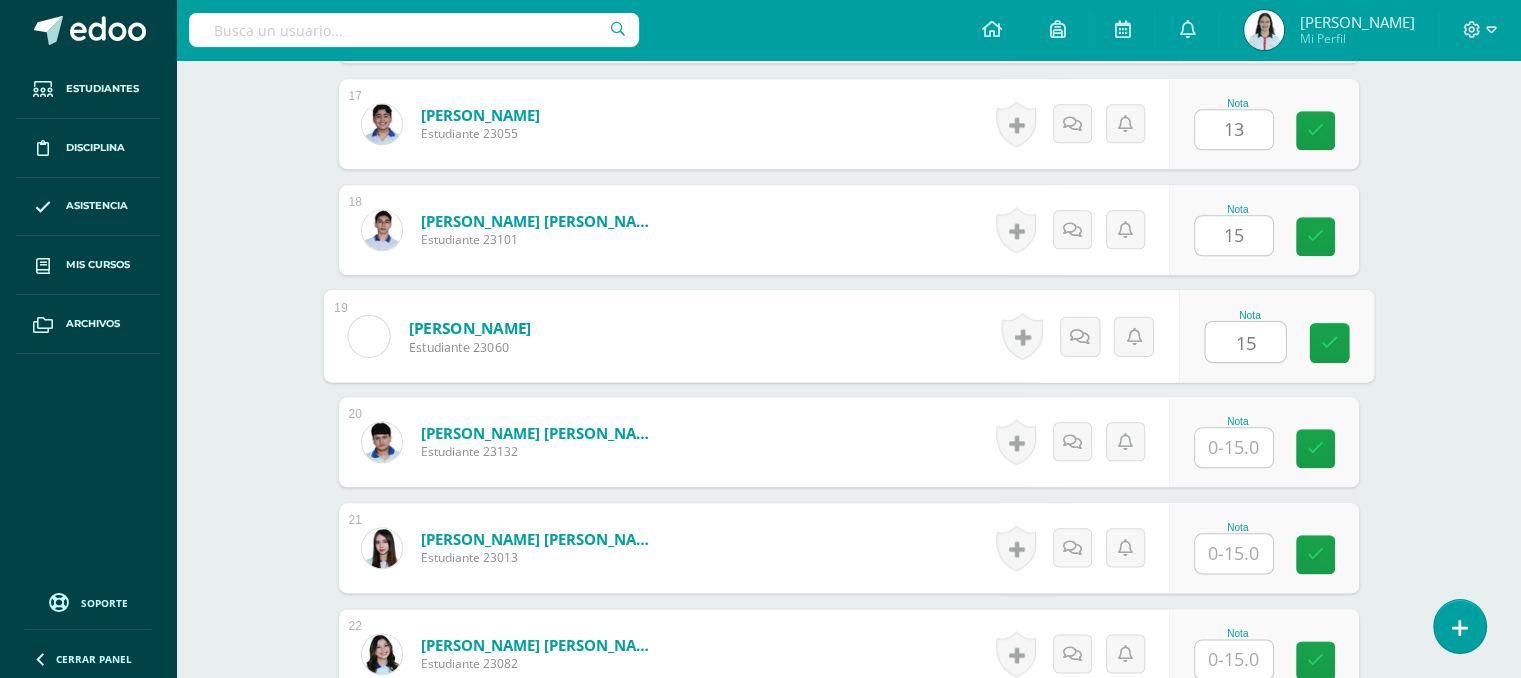 type on "15" 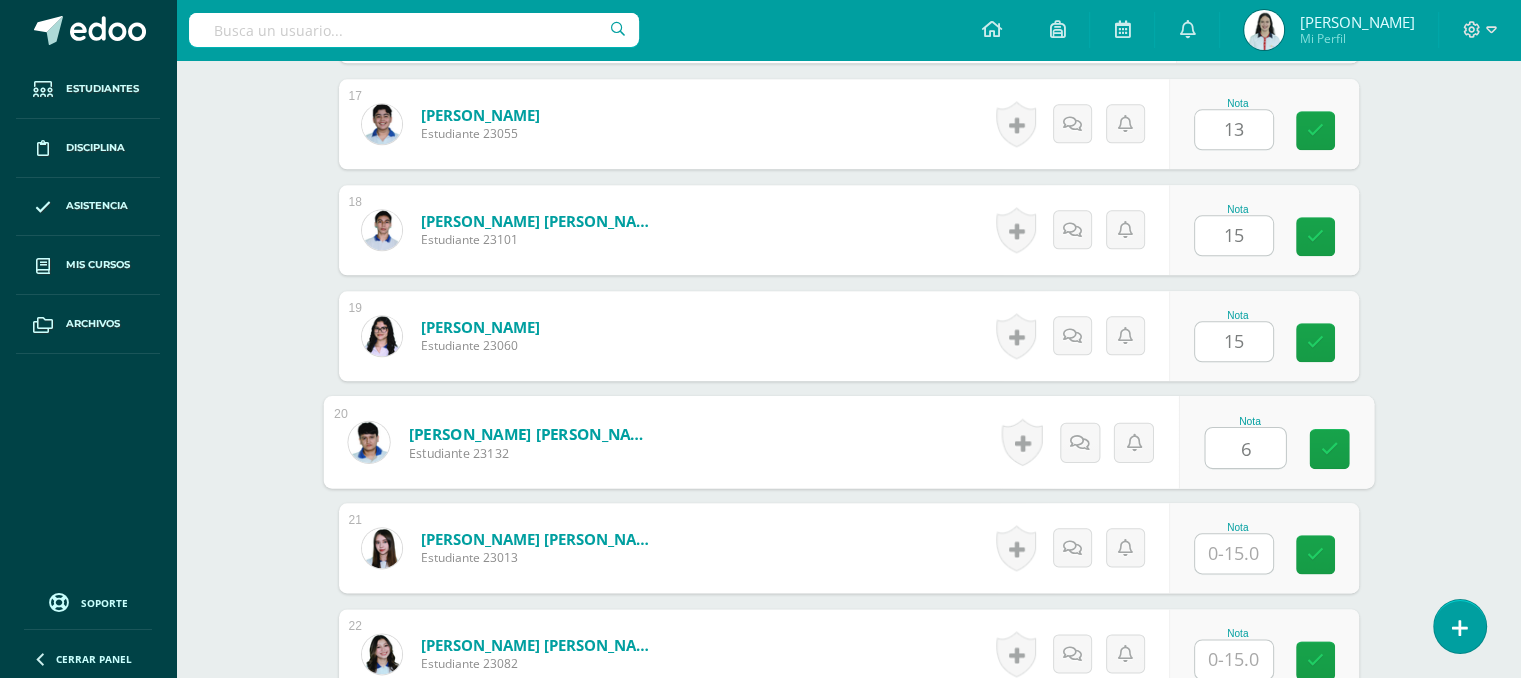 type on "6" 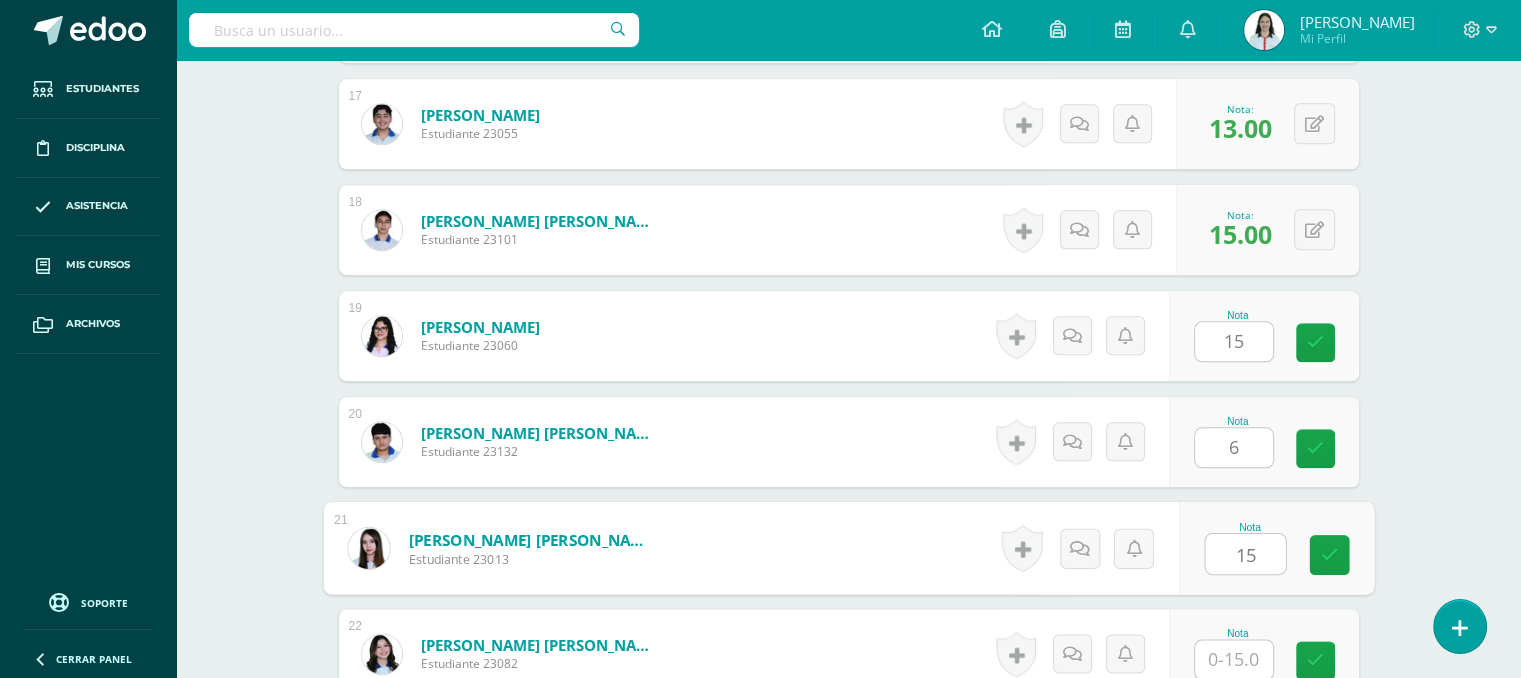 type on "15" 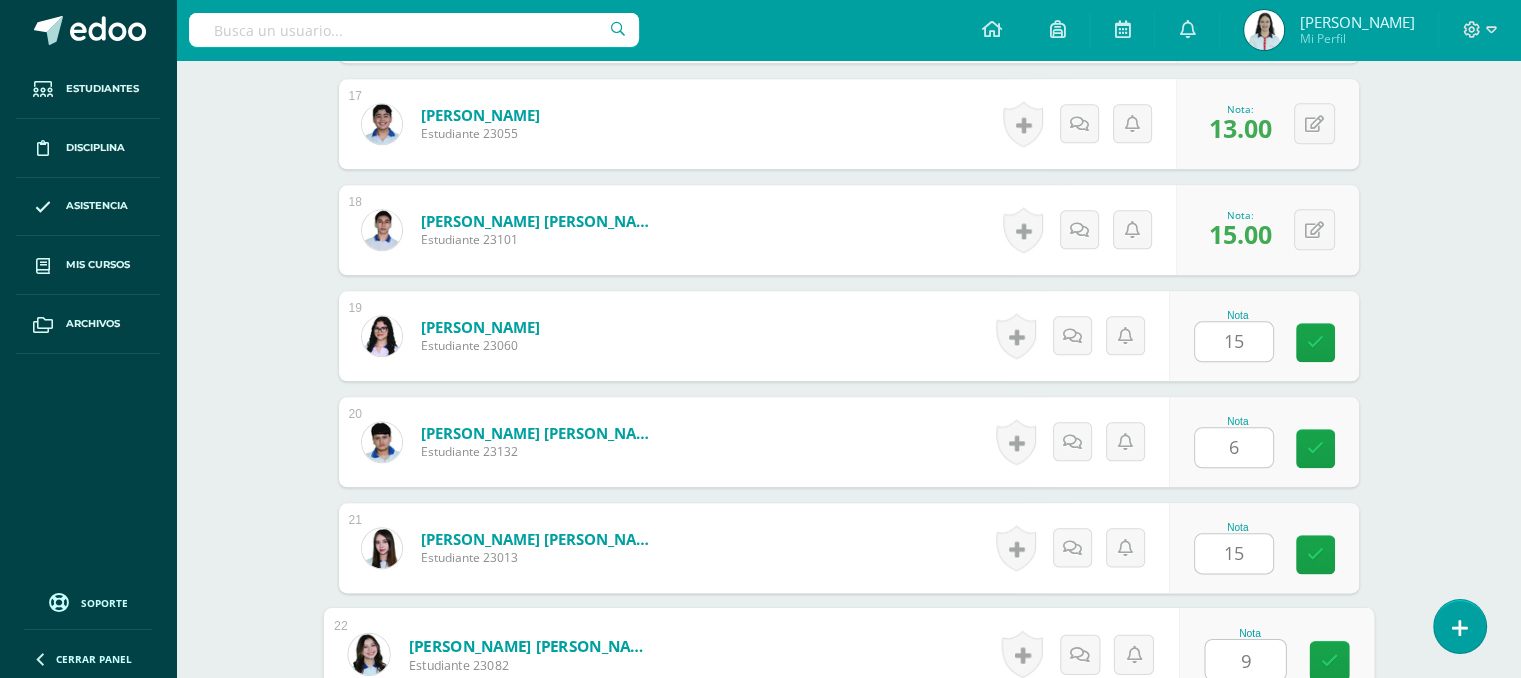type on "9" 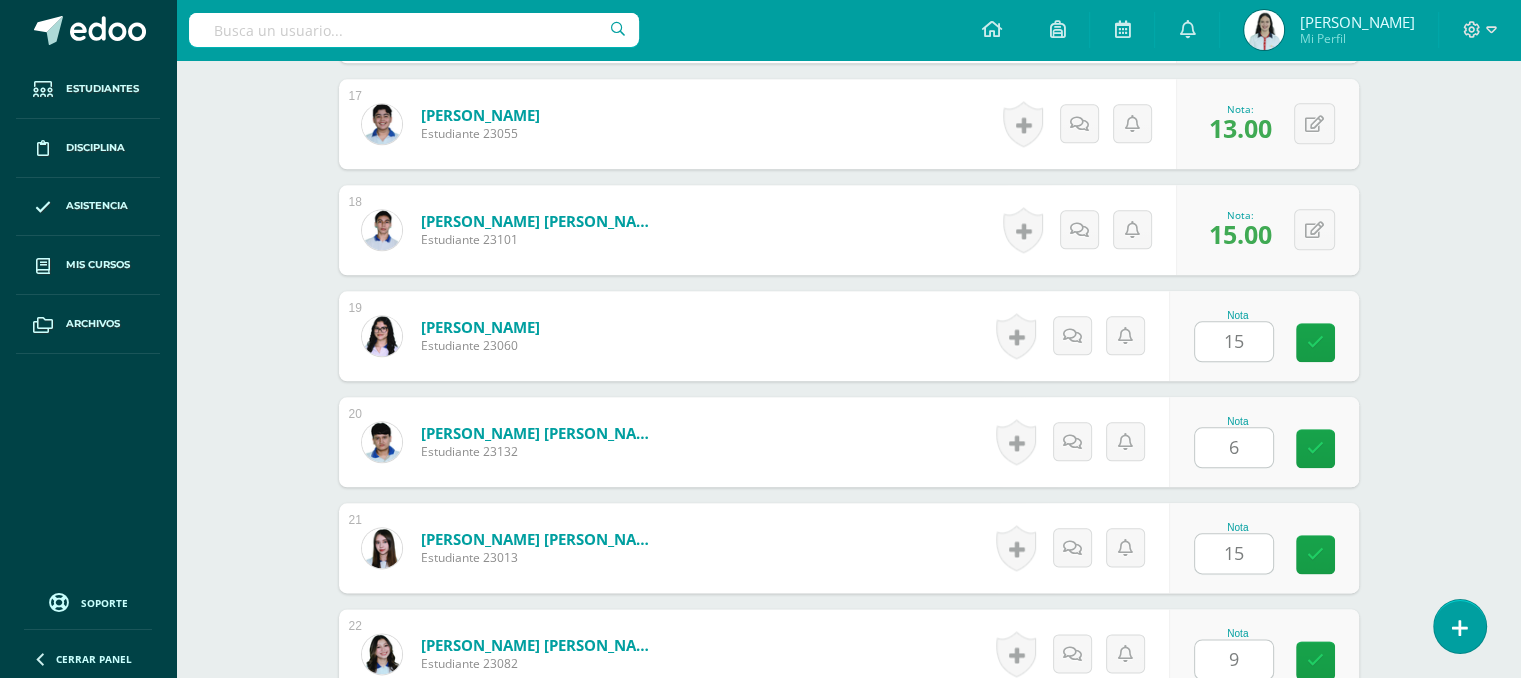 scroll, scrollTop: 2736, scrollLeft: 0, axis: vertical 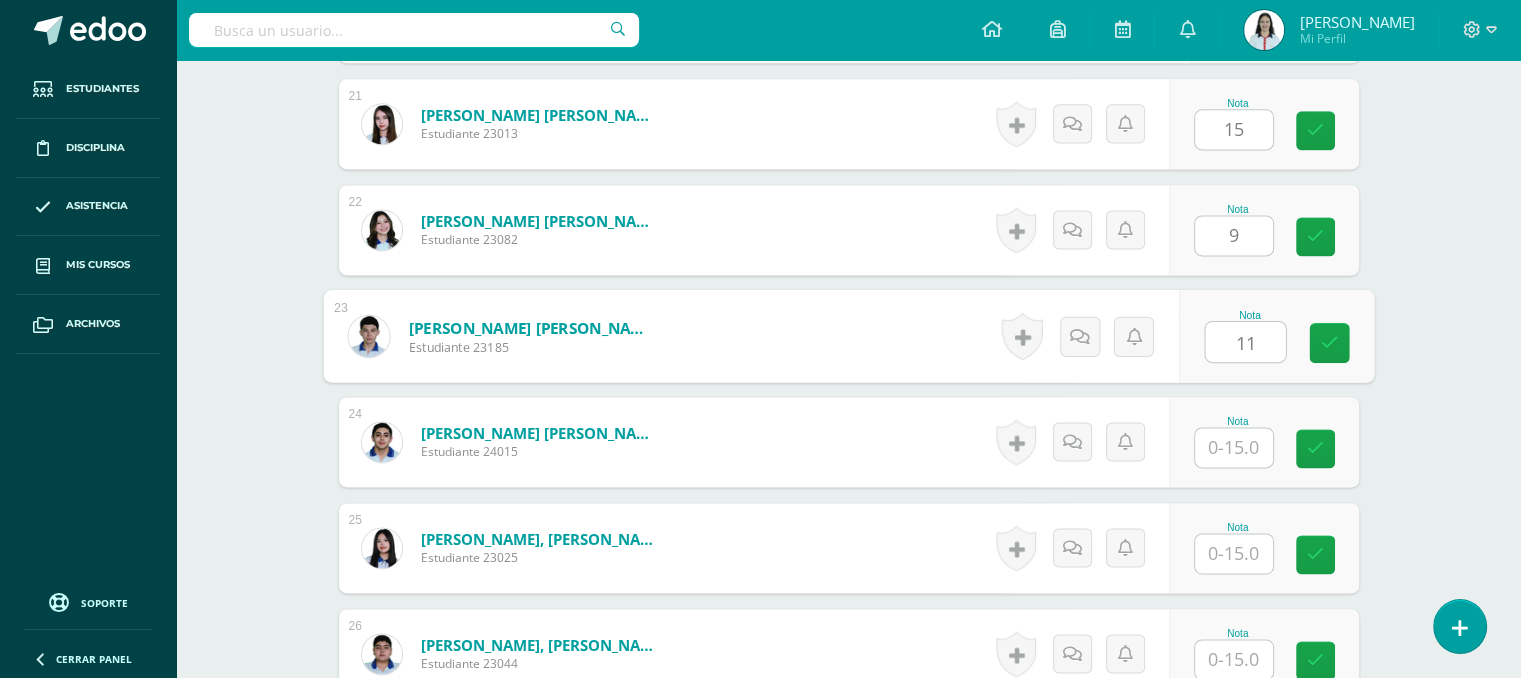 type on "11" 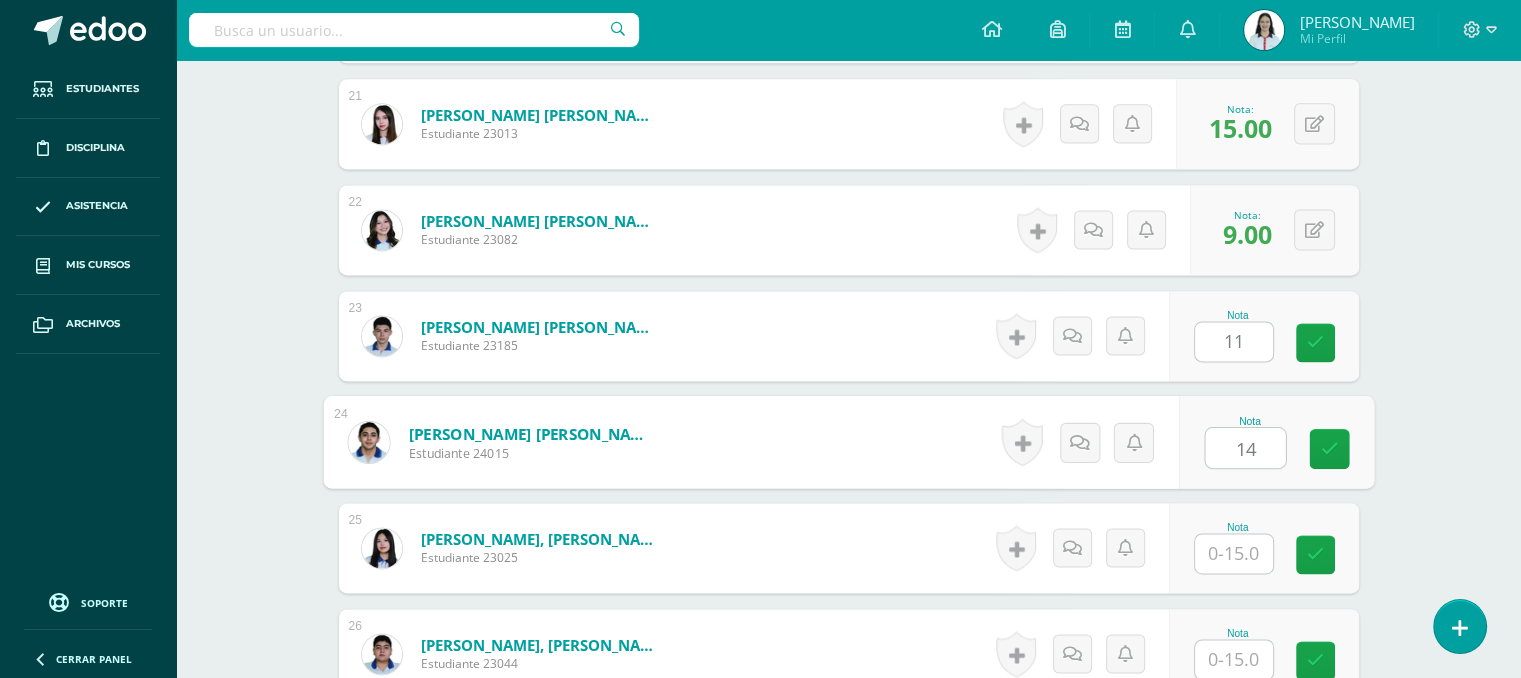 type on "14" 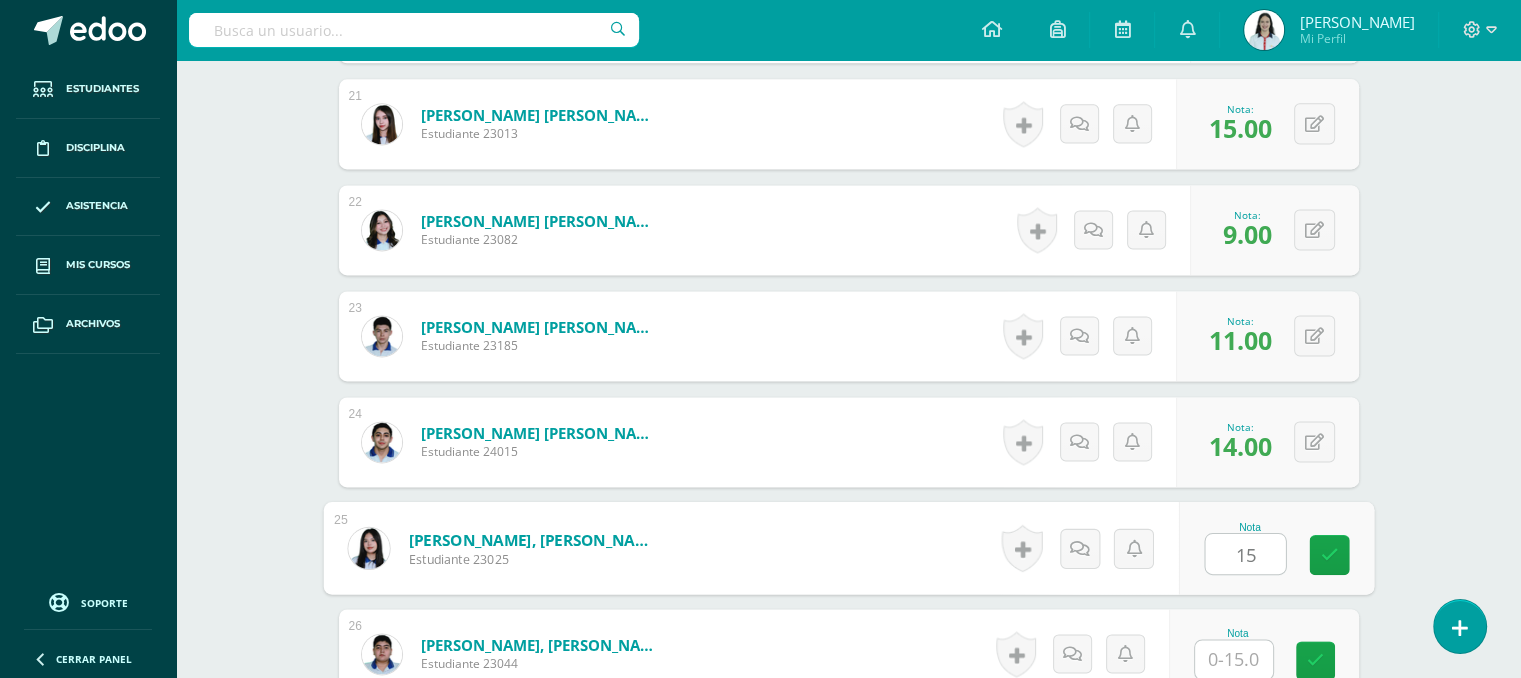 type on "15" 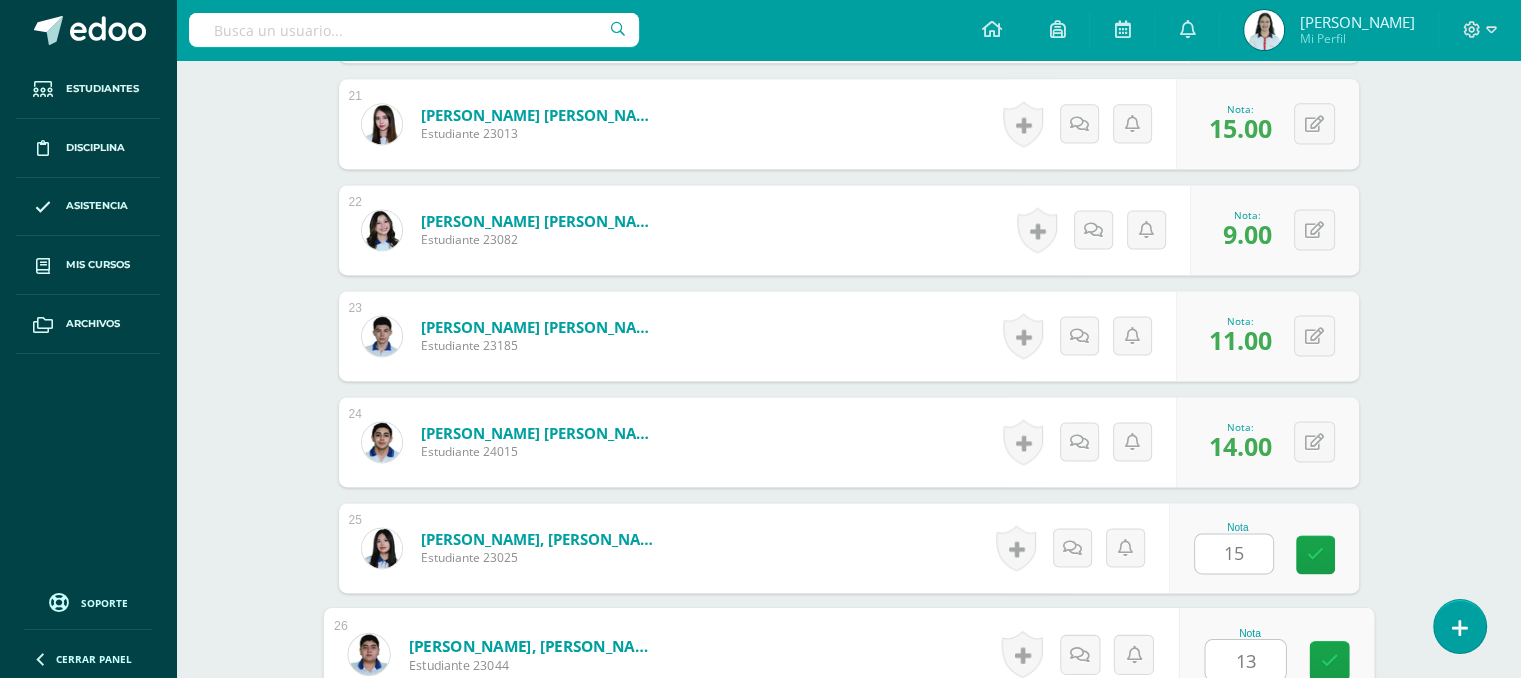 type on "13" 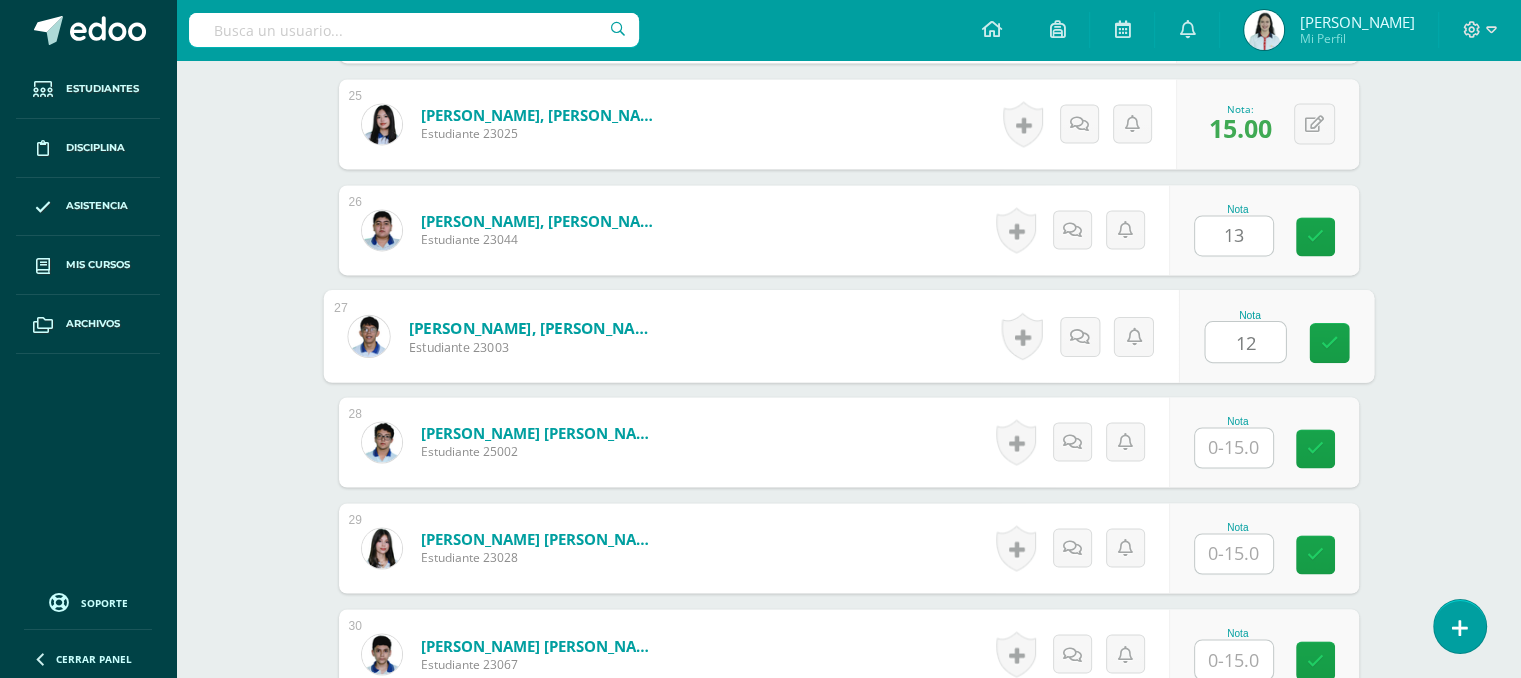 type on "12" 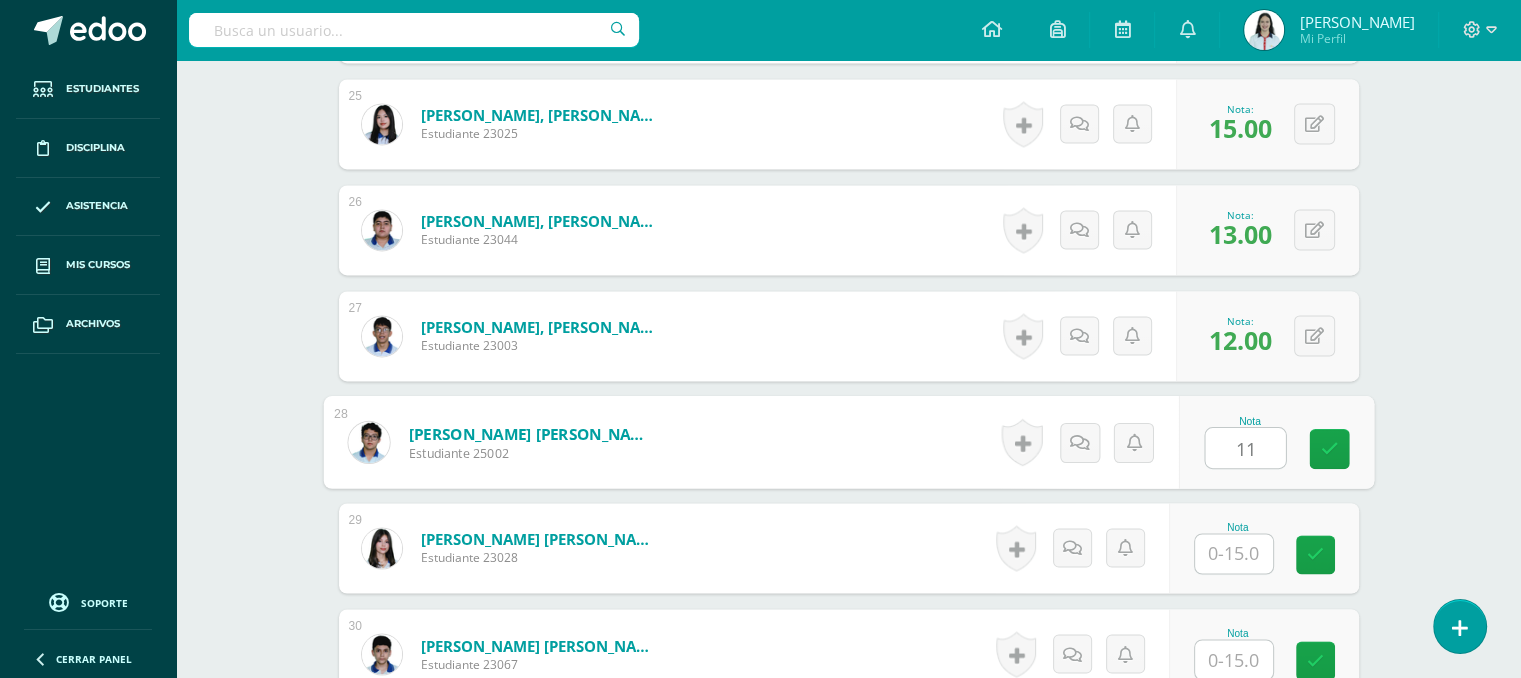 type on "11" 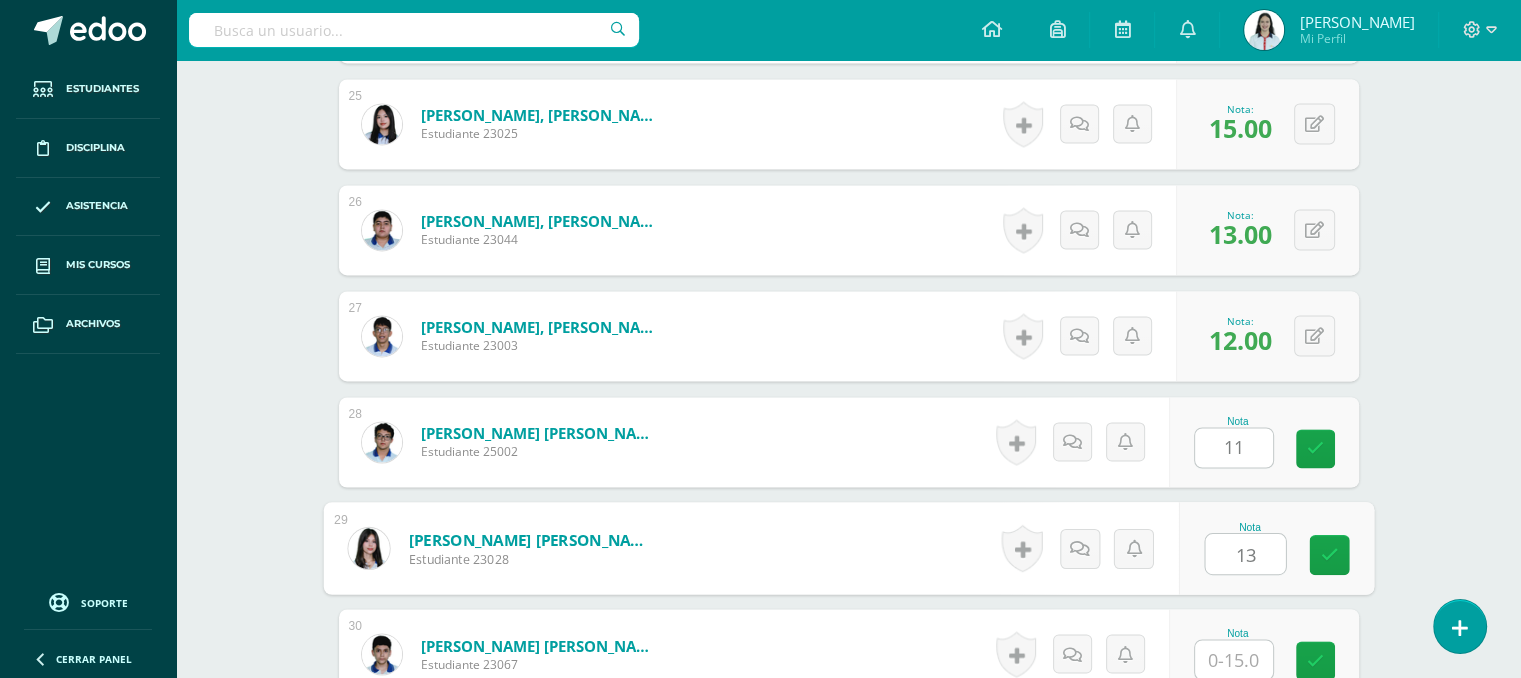 type on "13" 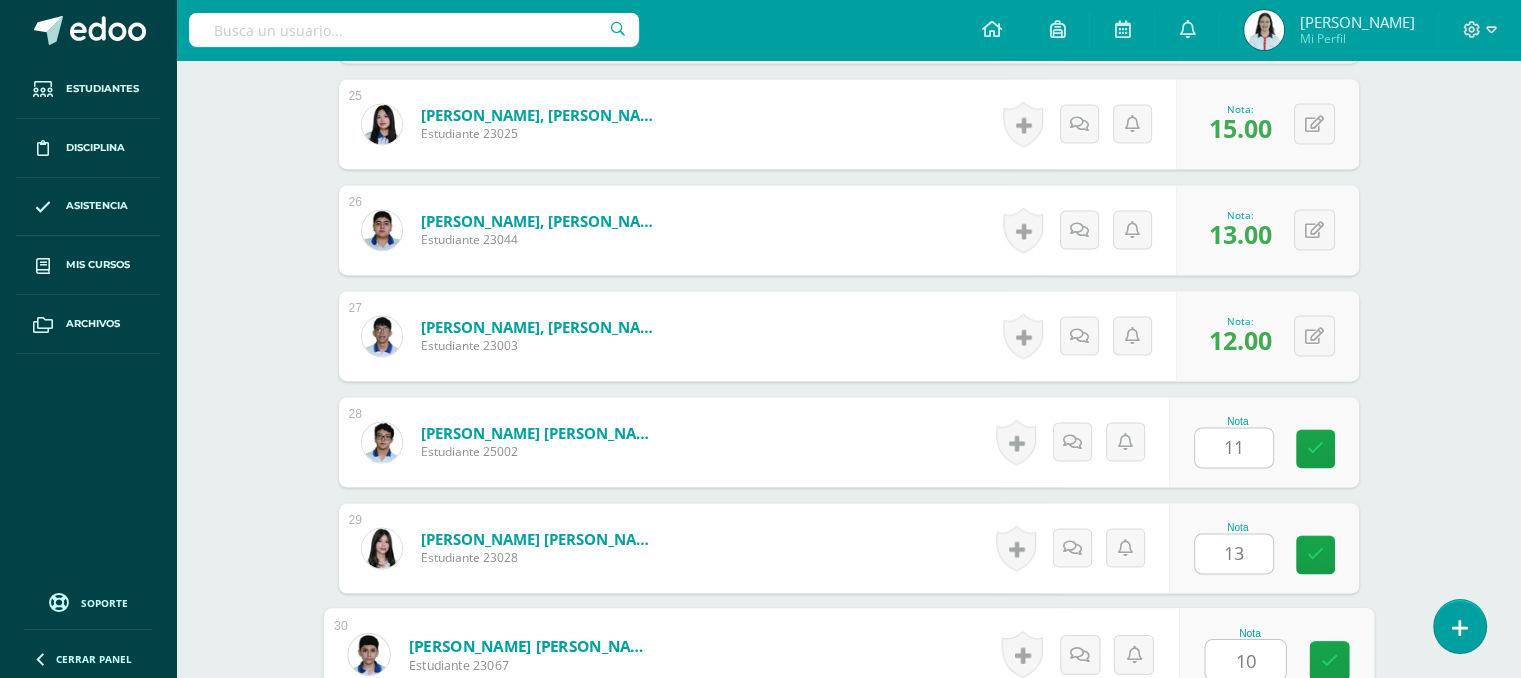 type on "10" 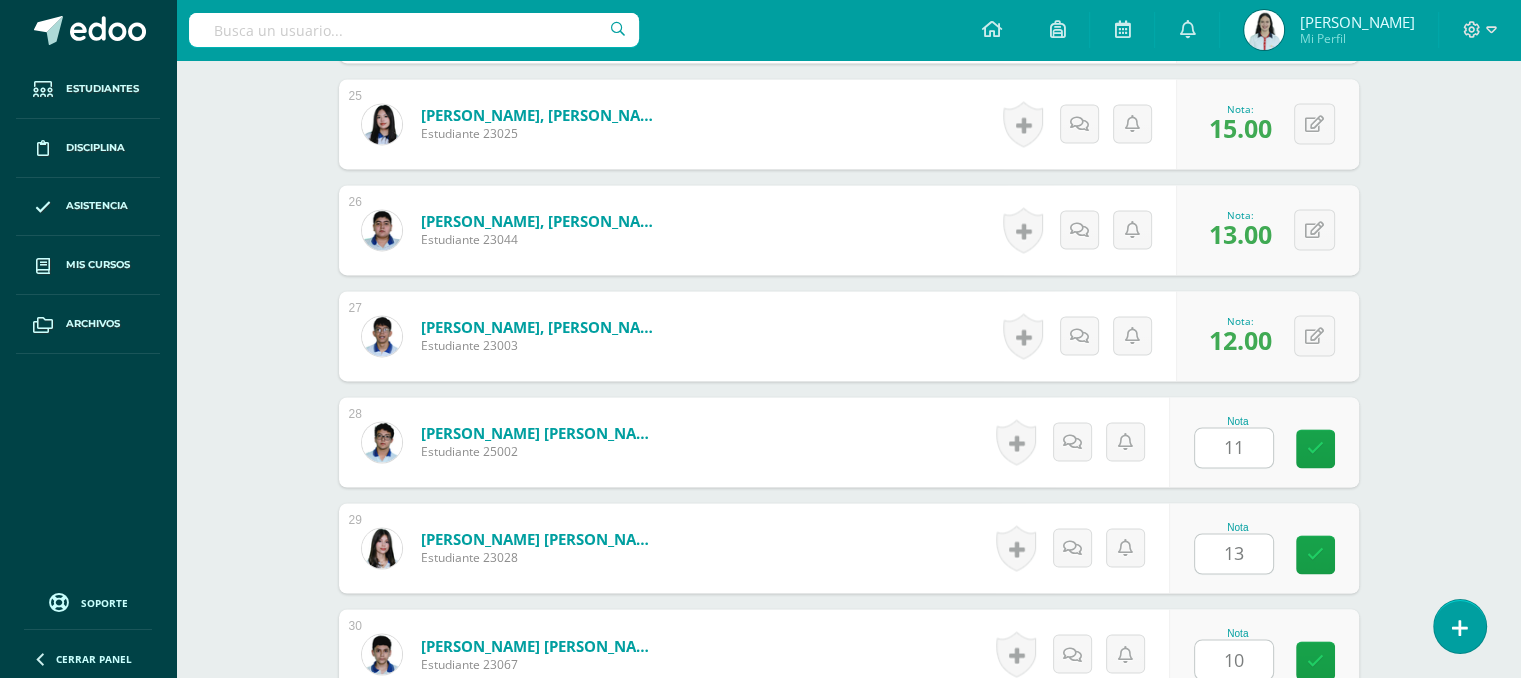 scroll, scrollTop: 3516, scrollLeft: 0, axis: vertical 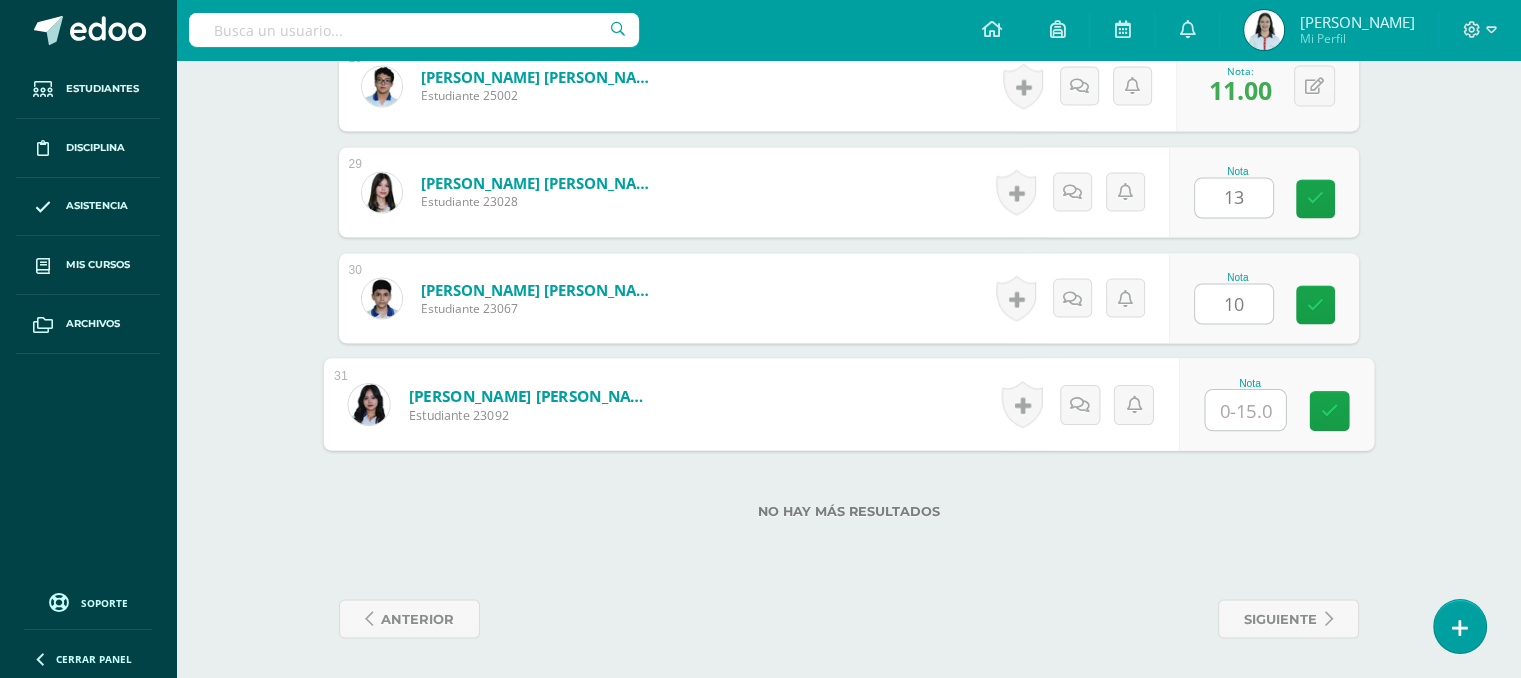 type on "9" 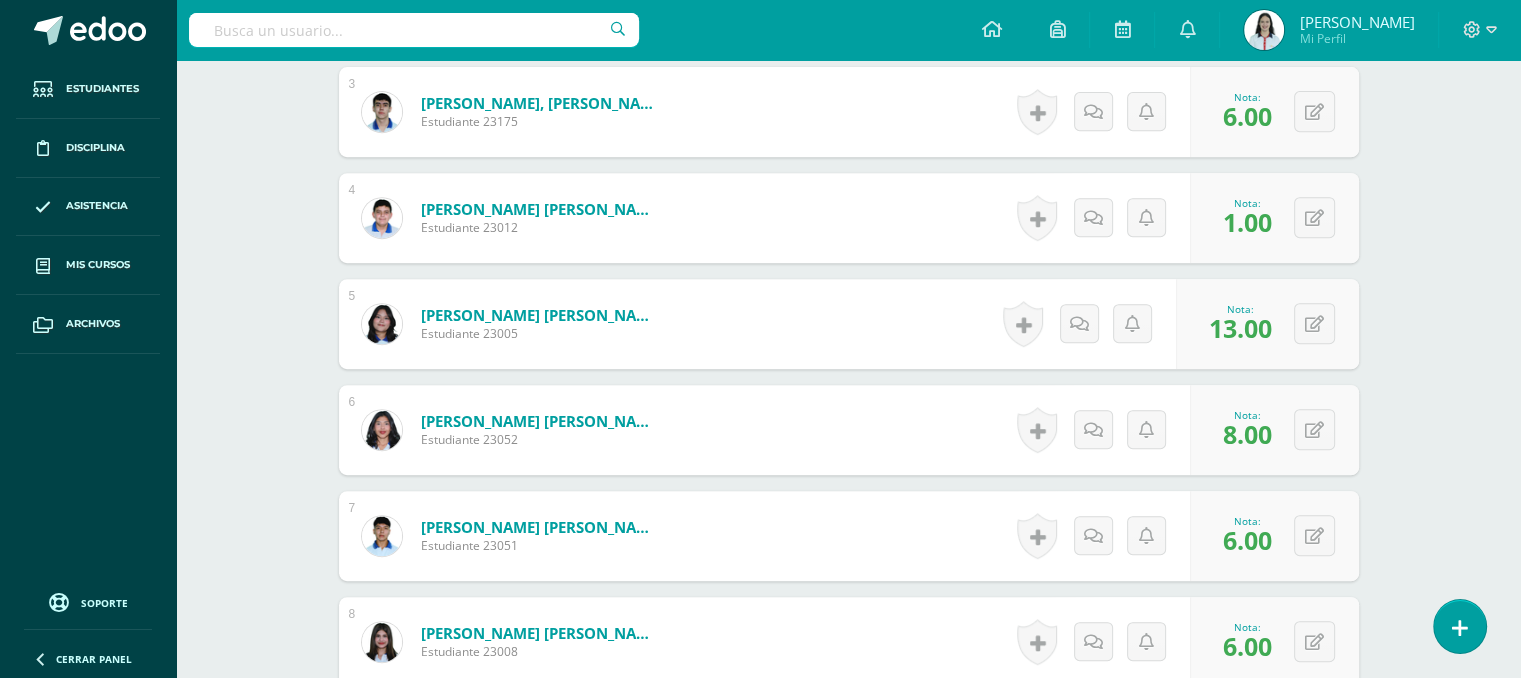 scroll, scrollTop: 0, scrollLeft: 0, axis: both 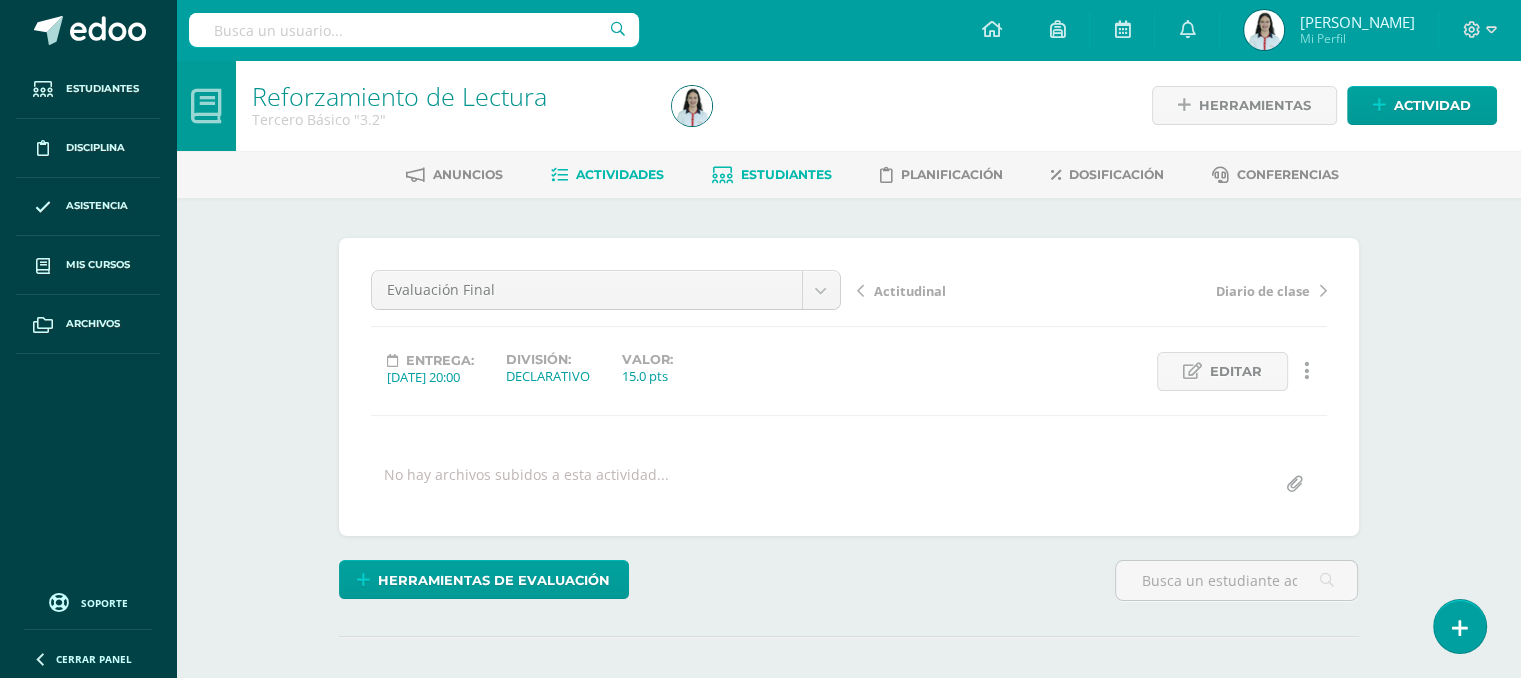 click on "Estudiantes" at bounding box center (786, 174) 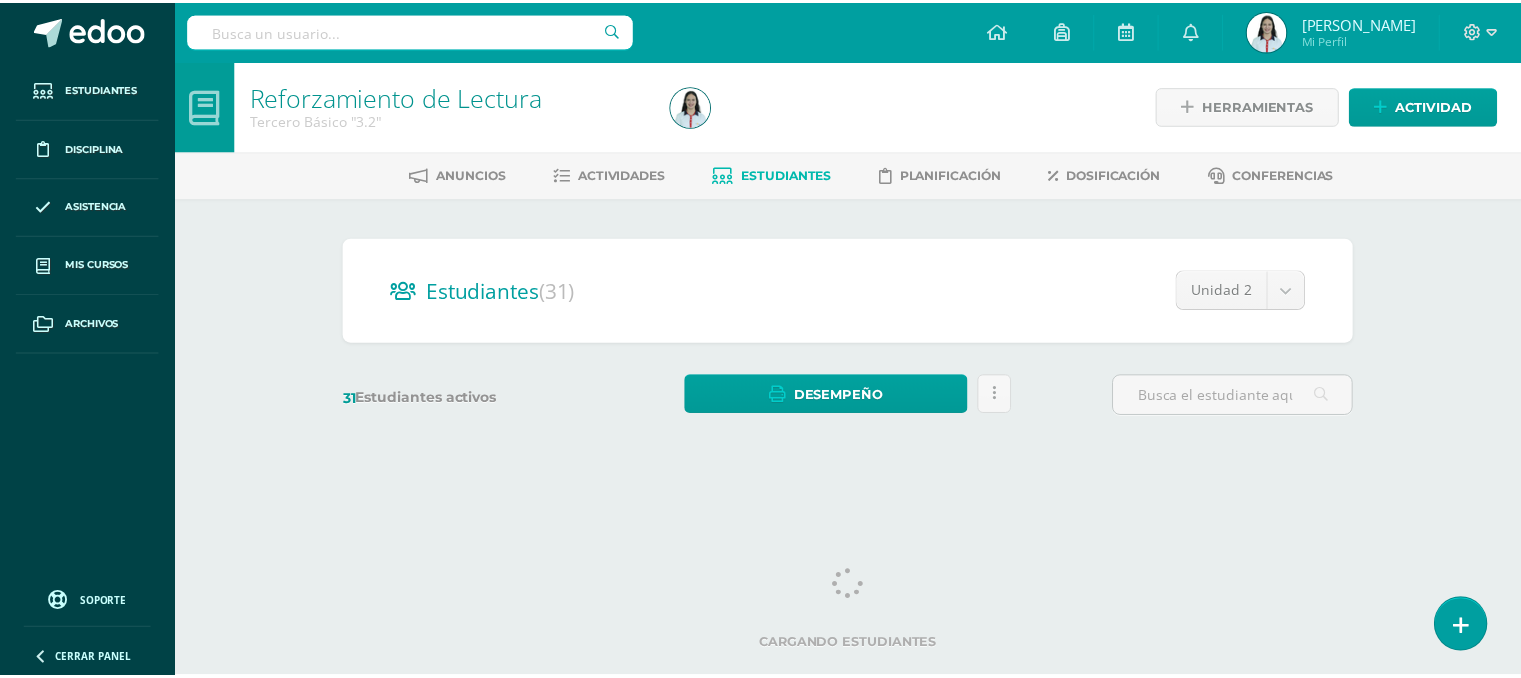 scroll, scrollTop: 0, scrollLeft: 0, axis: both 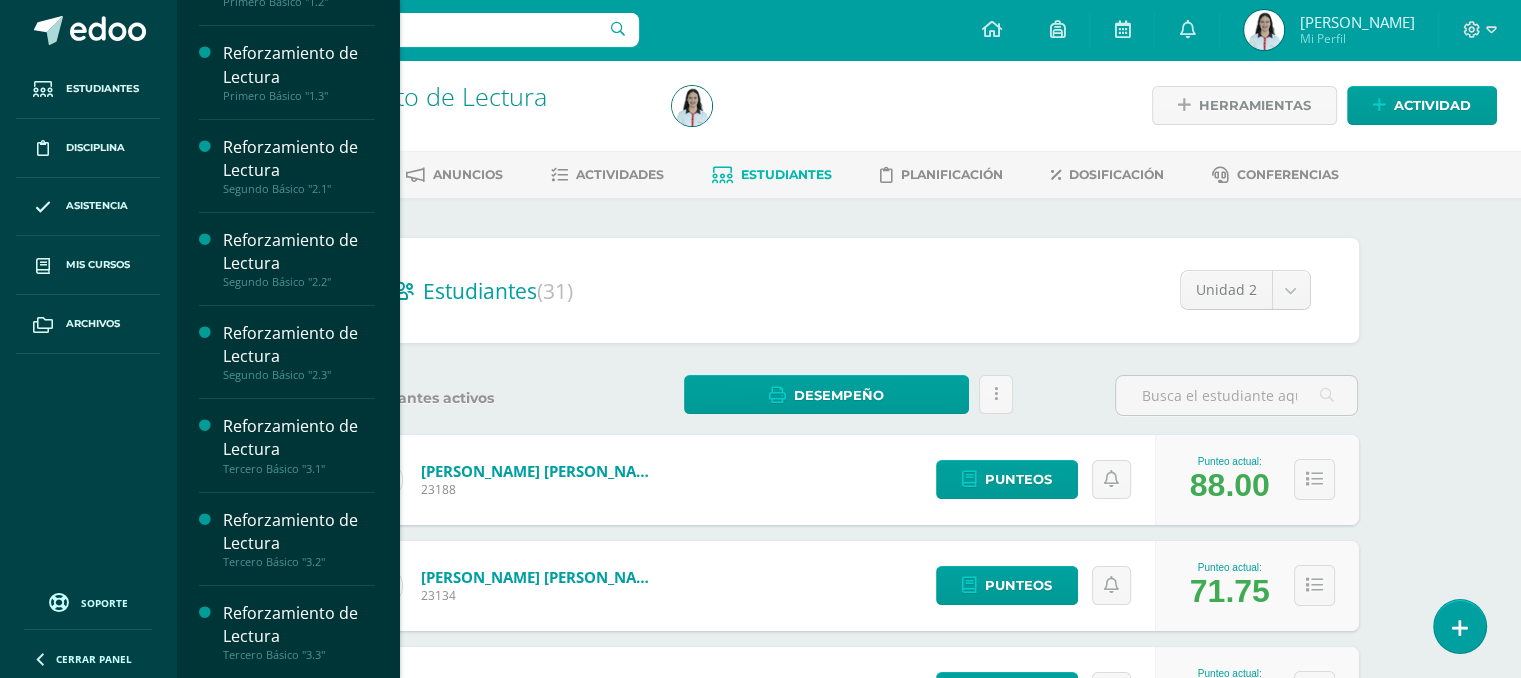 click on "Reforzamiento de Lectura" at bounding box center (299, 625) 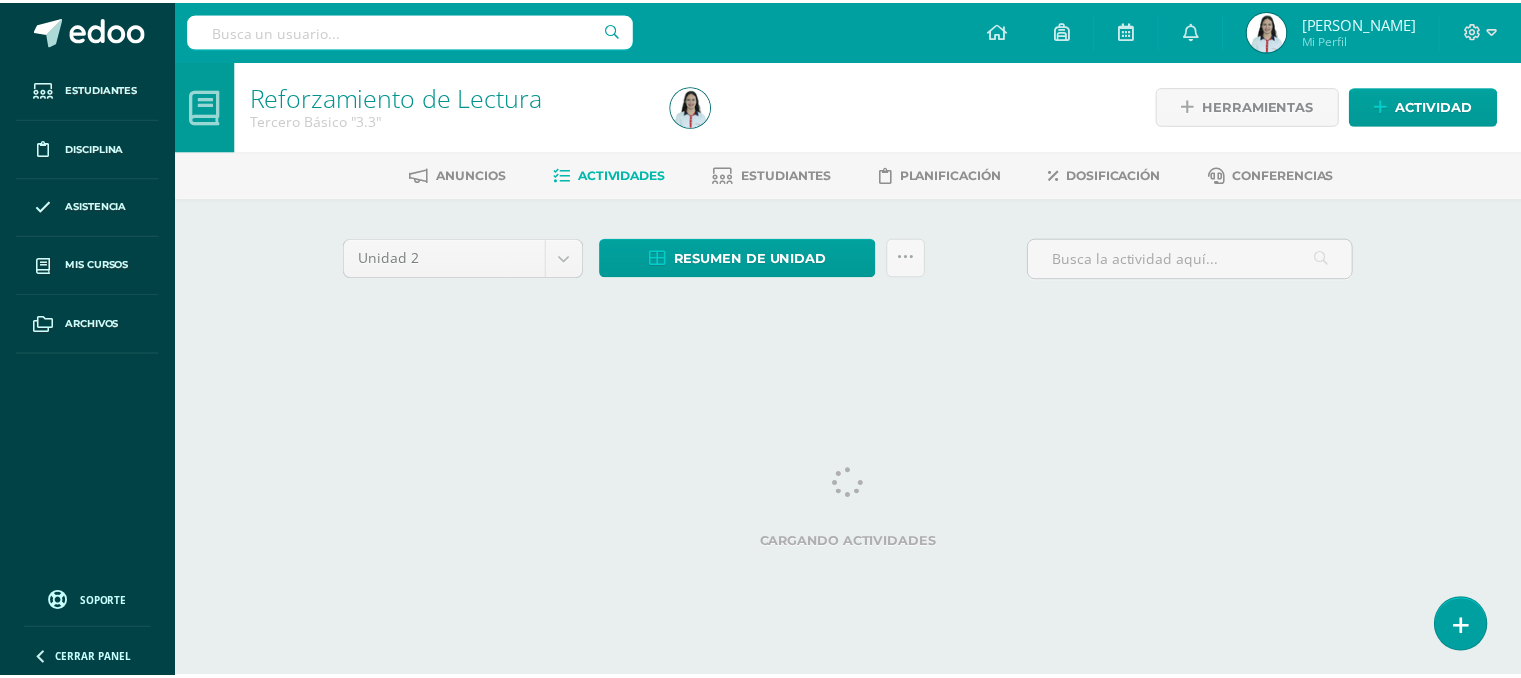 scroll, scrollTop: 0, scrollLeft: 0, axis: both 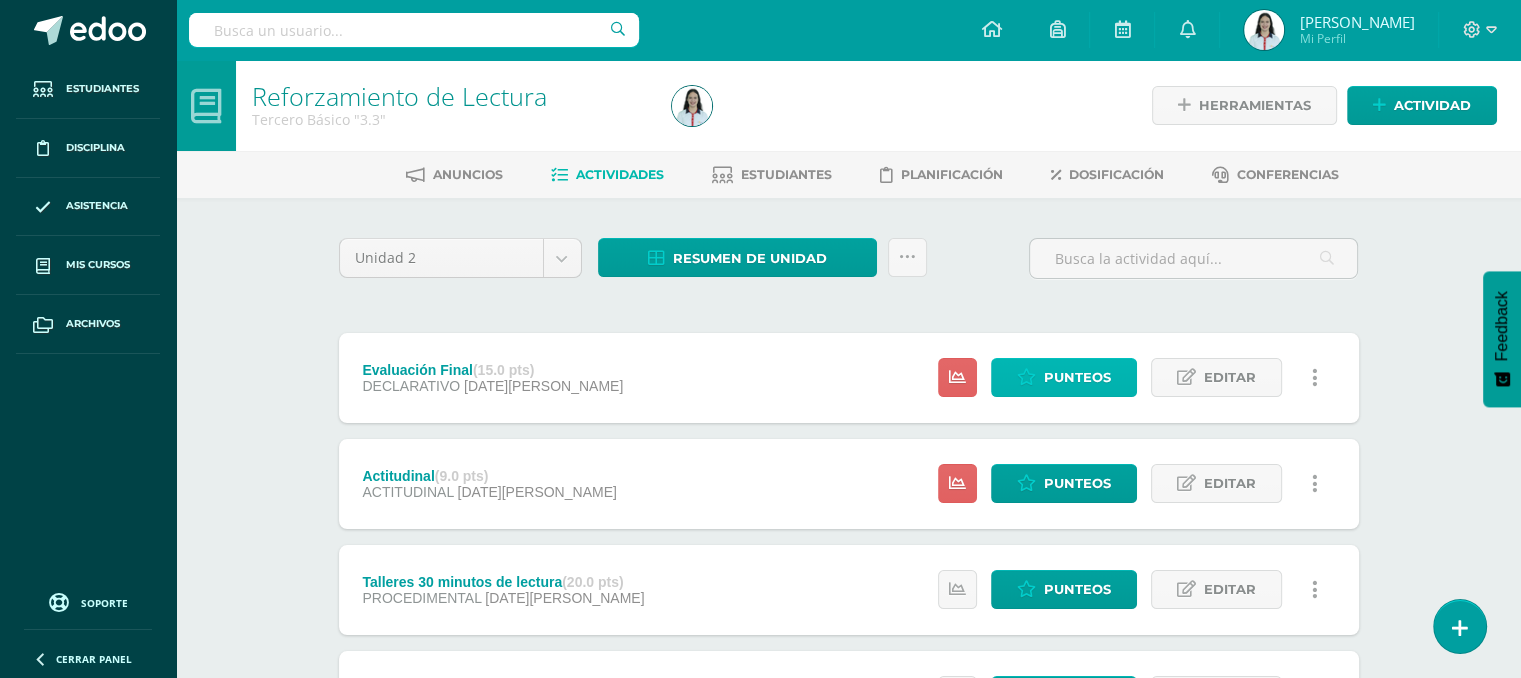 click on "Punteos" at bounding box center [1077, 377] 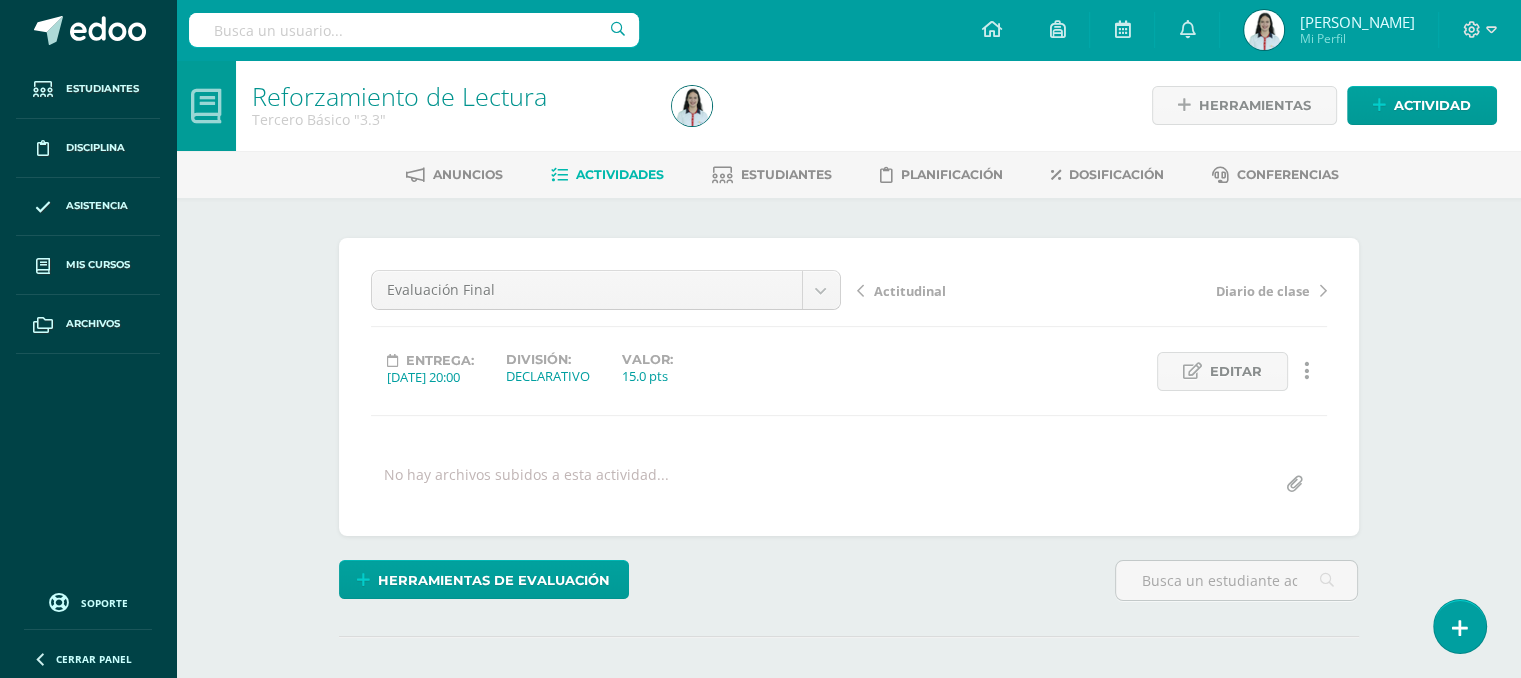 scroll, scrollTop: 0, scrollLeft: 0, axis: both 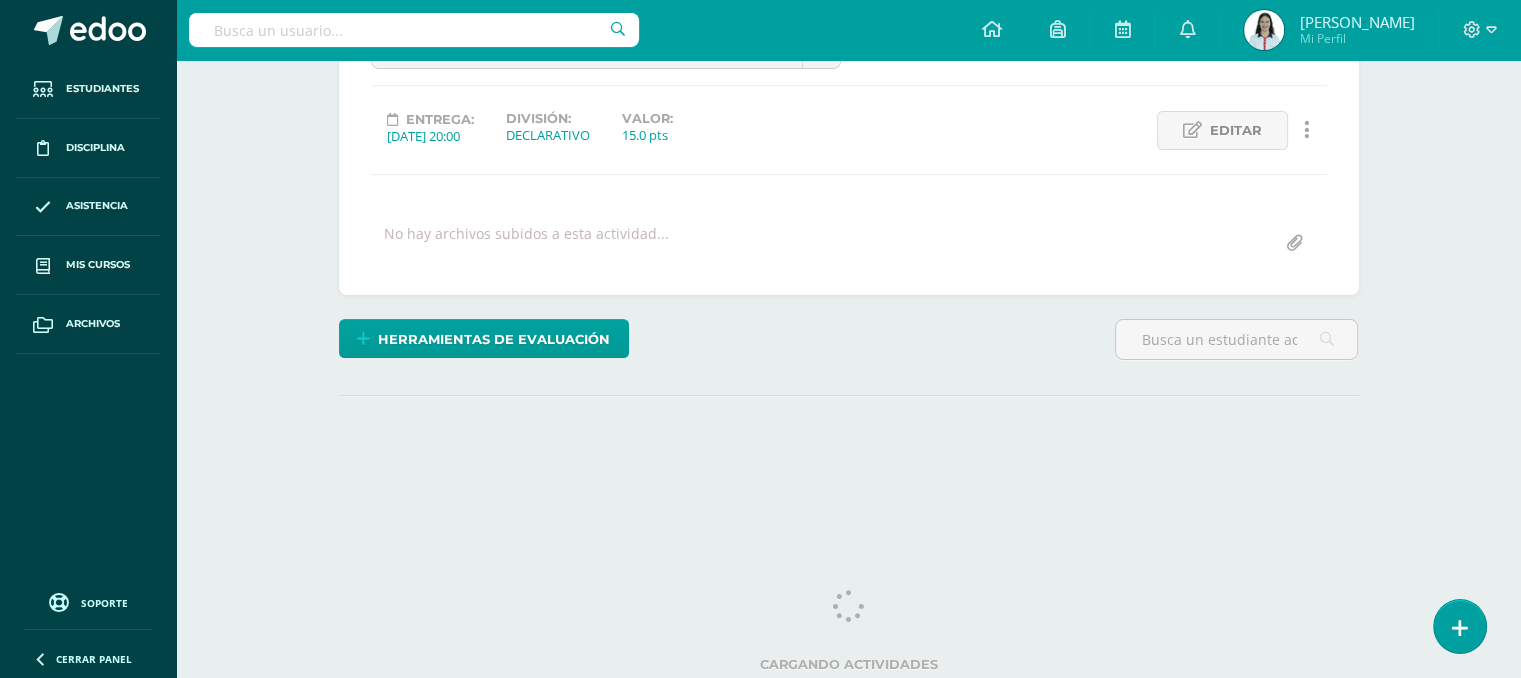 drag, startPoint x: 1524, startPoint y: 89, endPoint x: 1524, endPoint y: 300, distance: 211 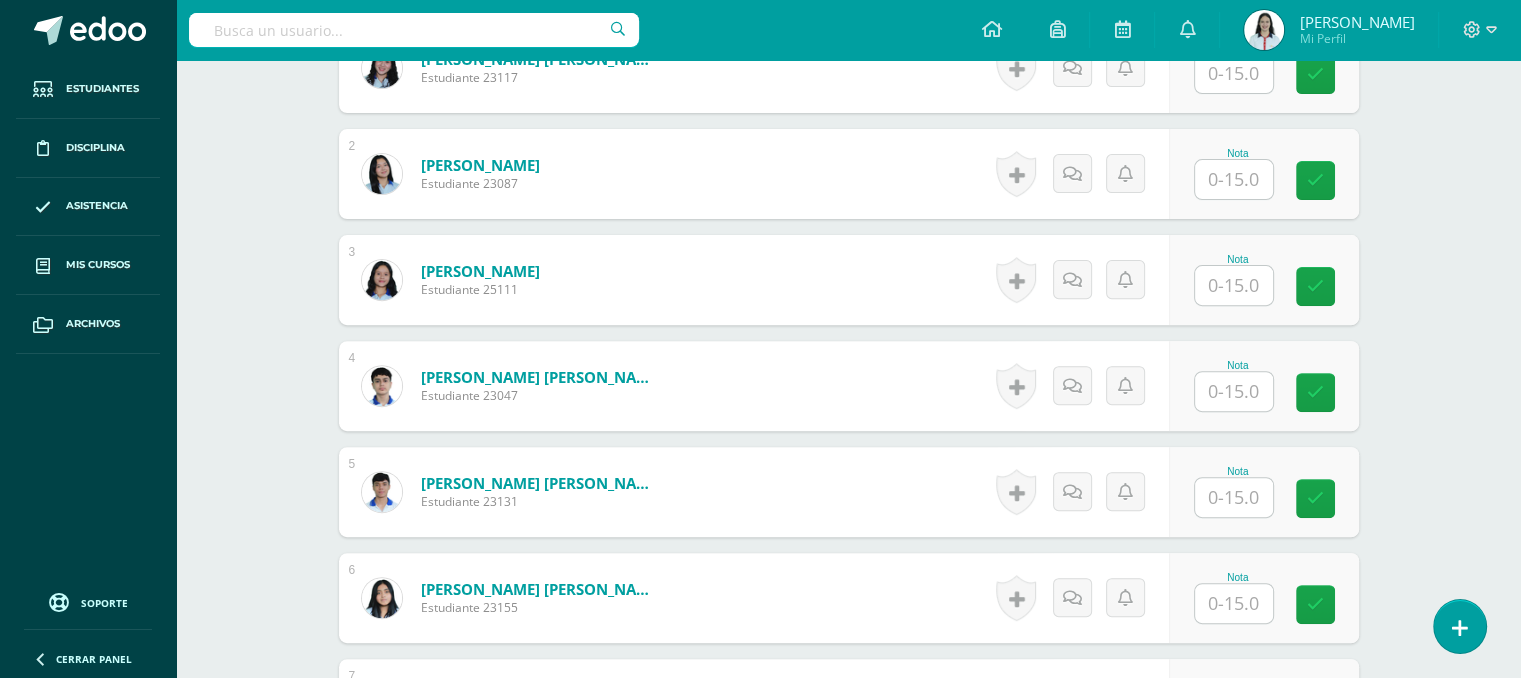 scroll, scrollTop: 676, scrollLeft: 0, axis: vertical 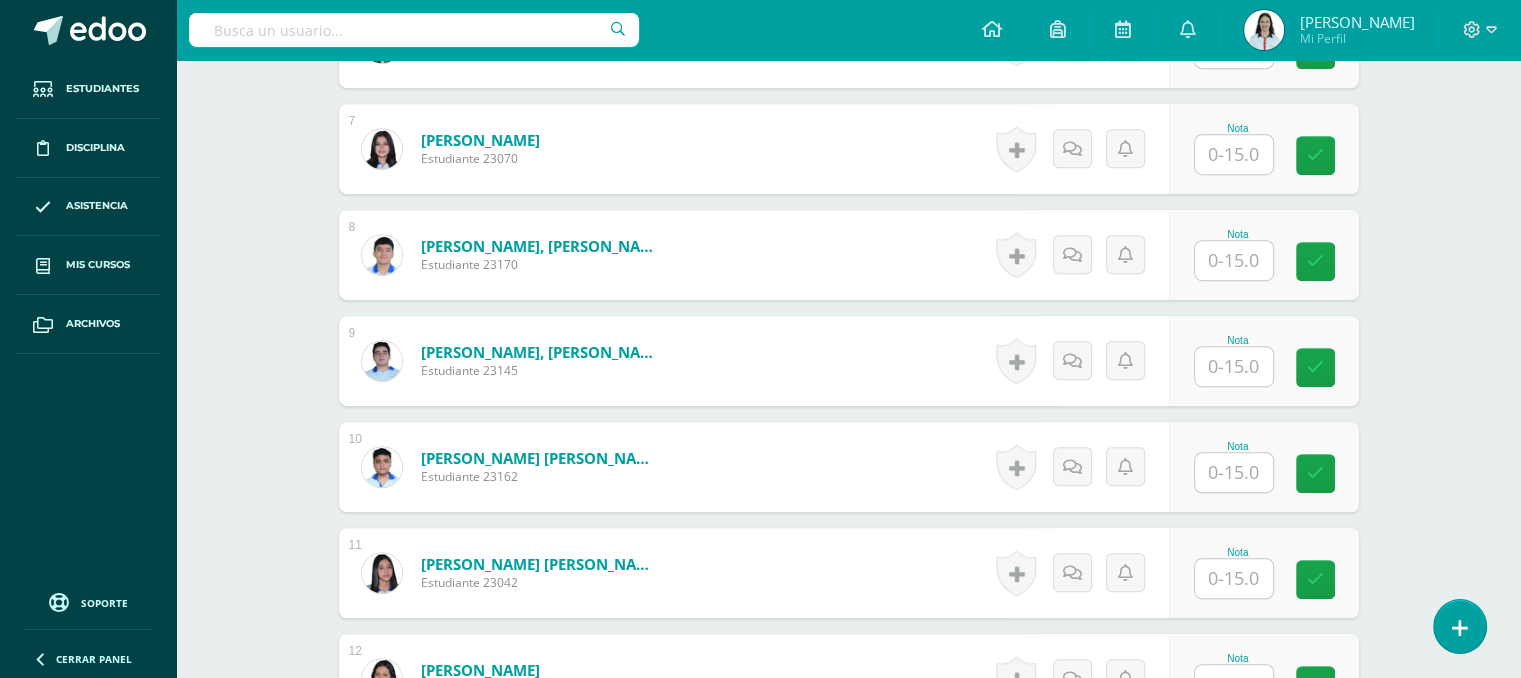 click at bounding box center [1234, 260] 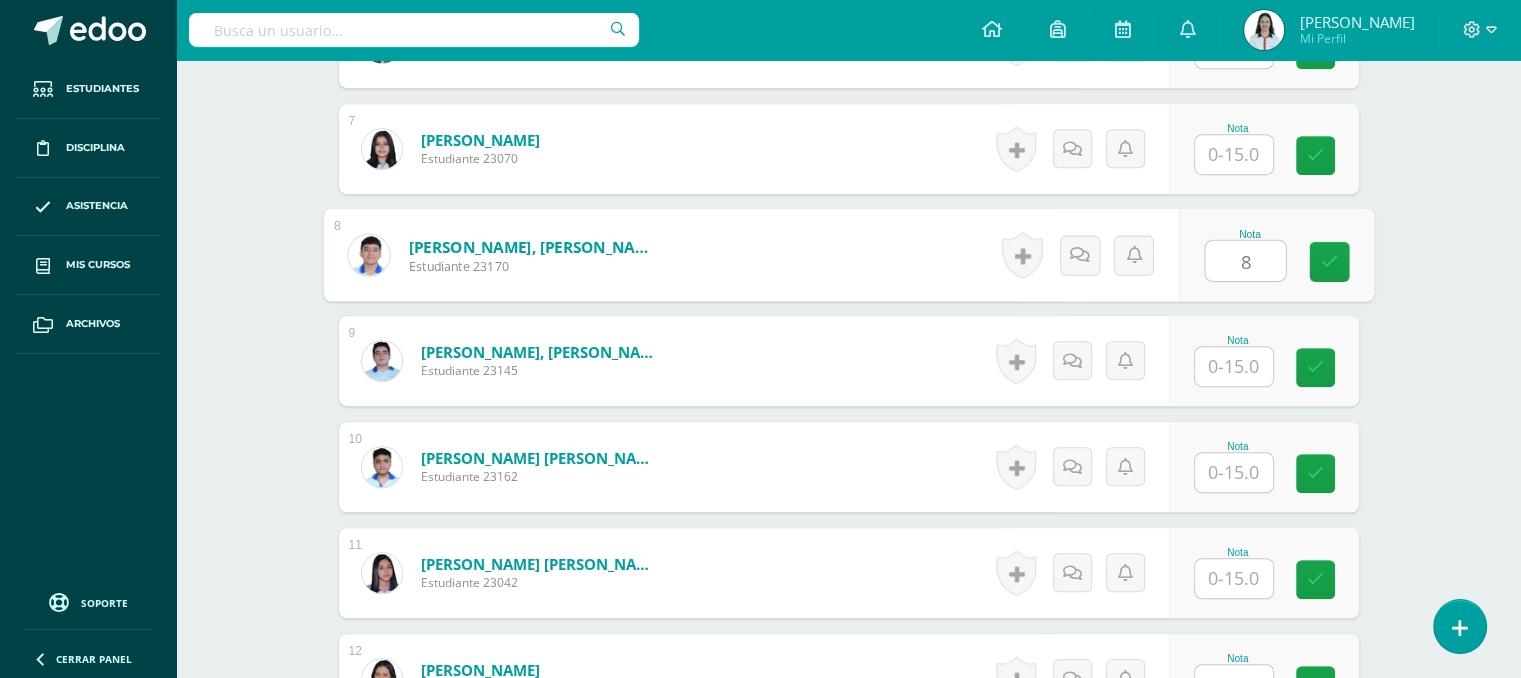 type on "8" 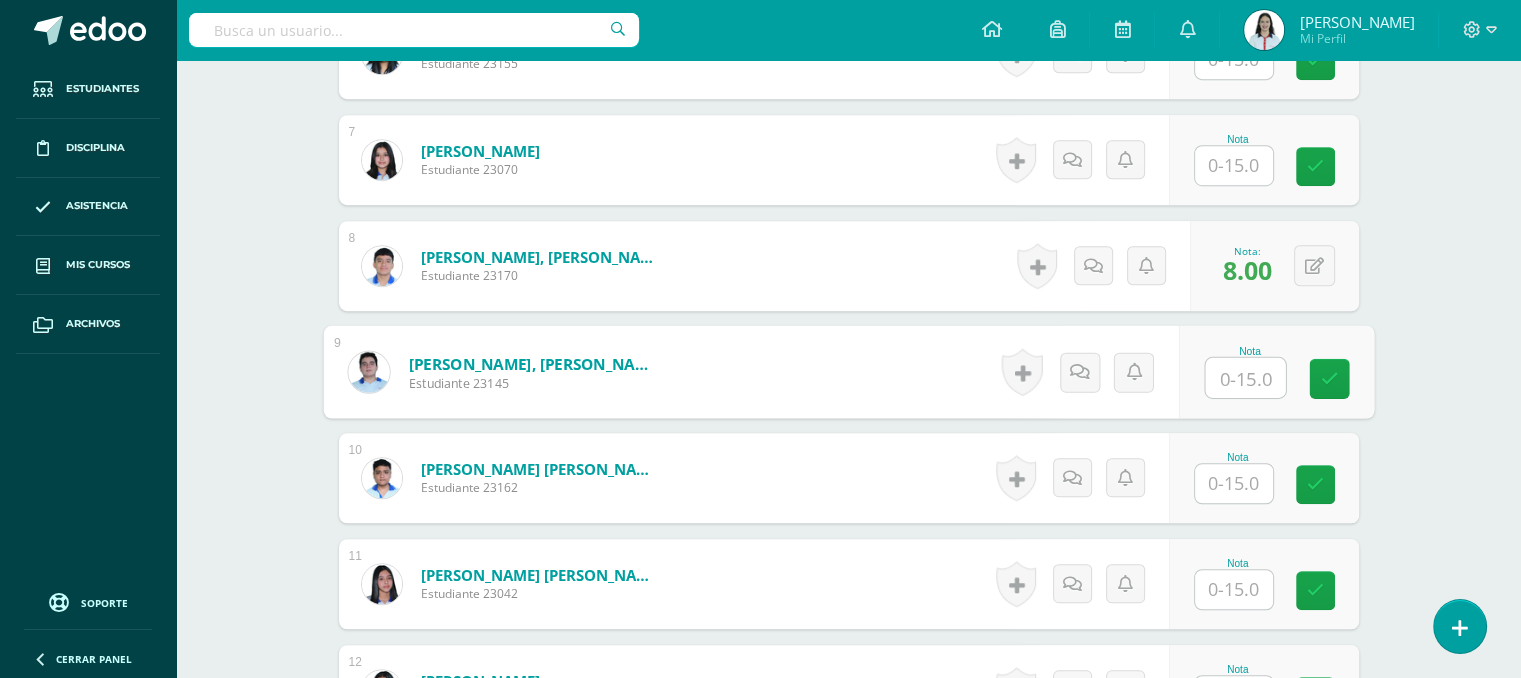 scroll, scrollTop: 1210, scrollLeft: 0, axis: vertical 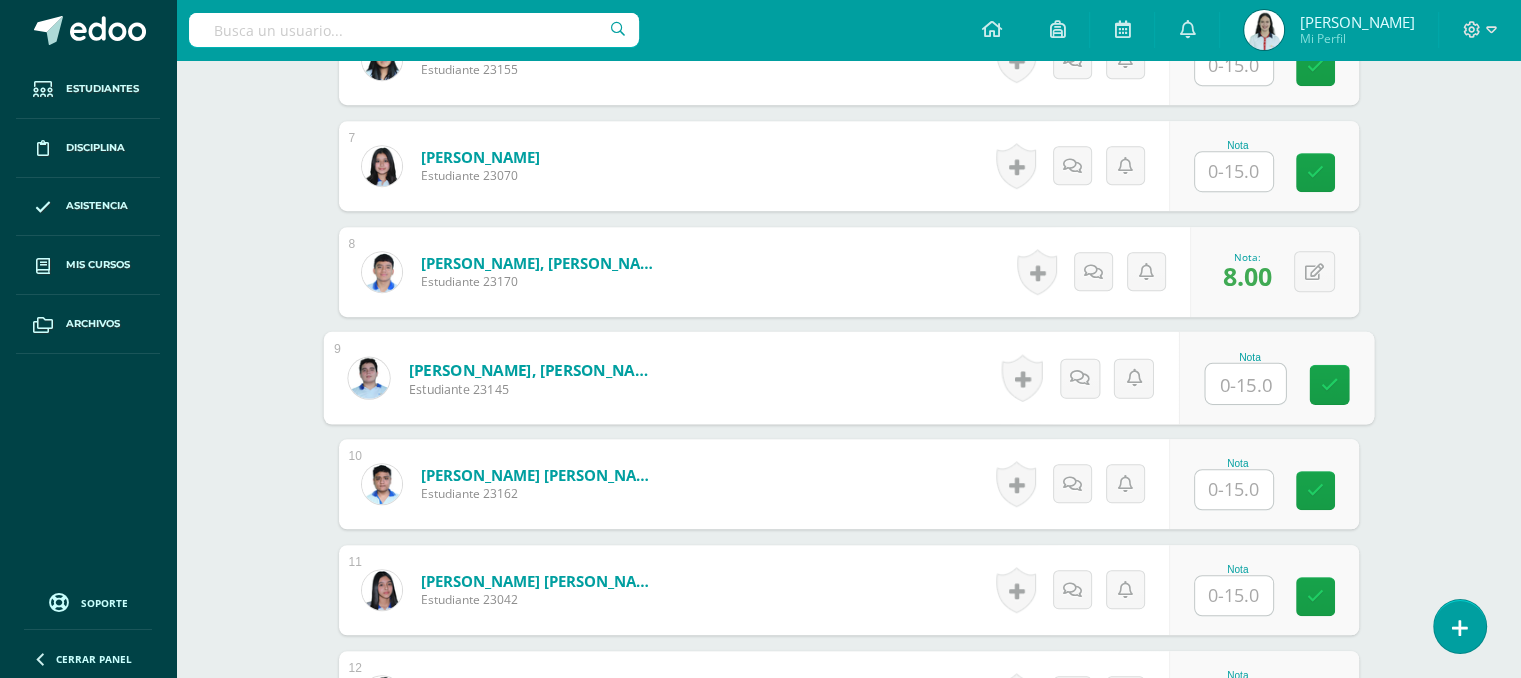 click at bounding box center (1234, 171) 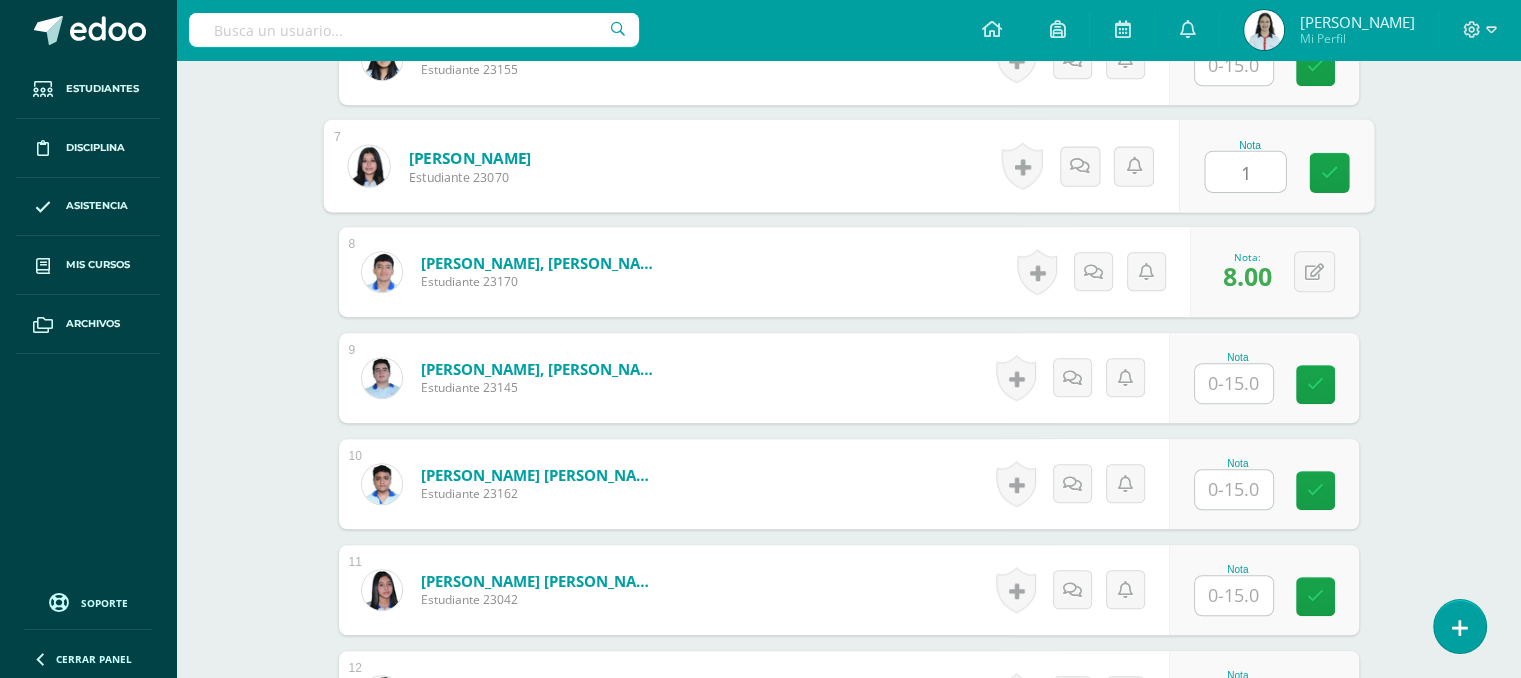 type on "14" 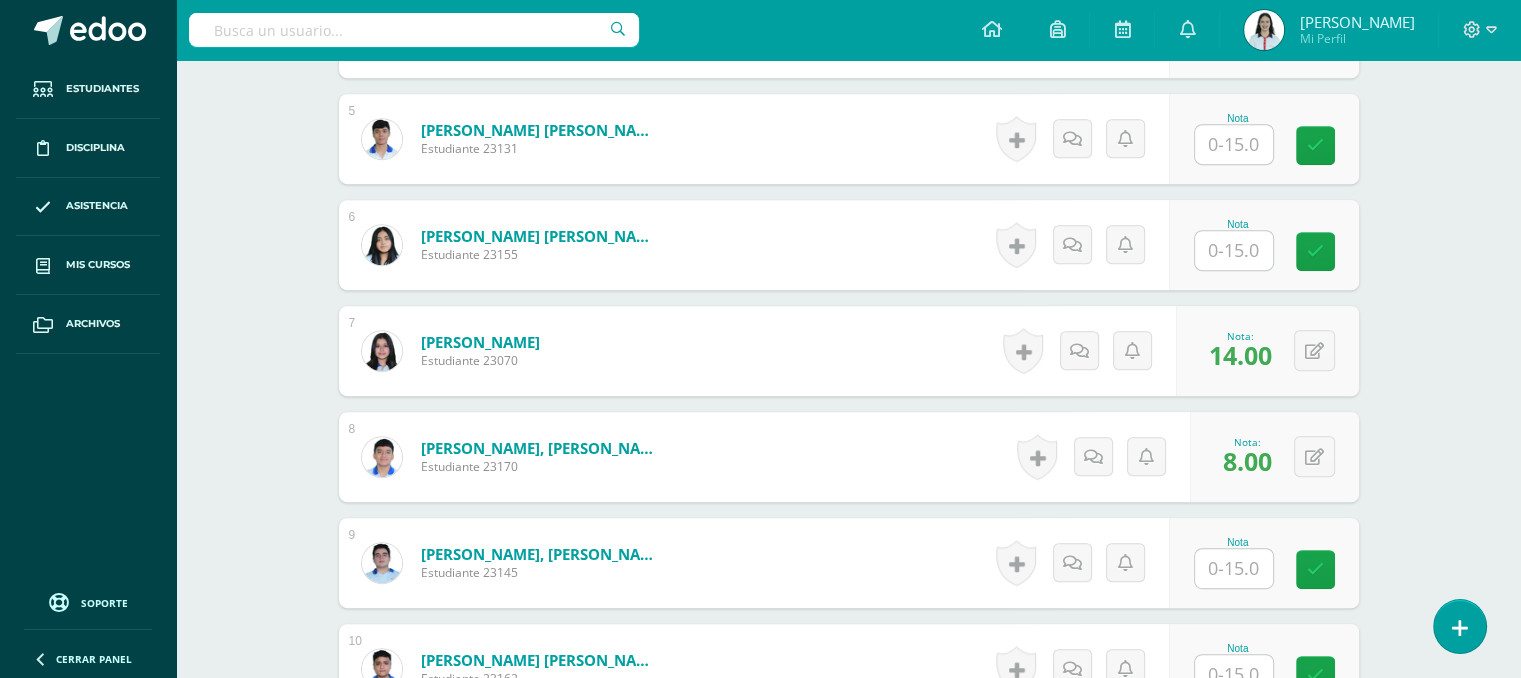 scroll, scrollTop: 1000, scrollLeft: 0, axis: vertical 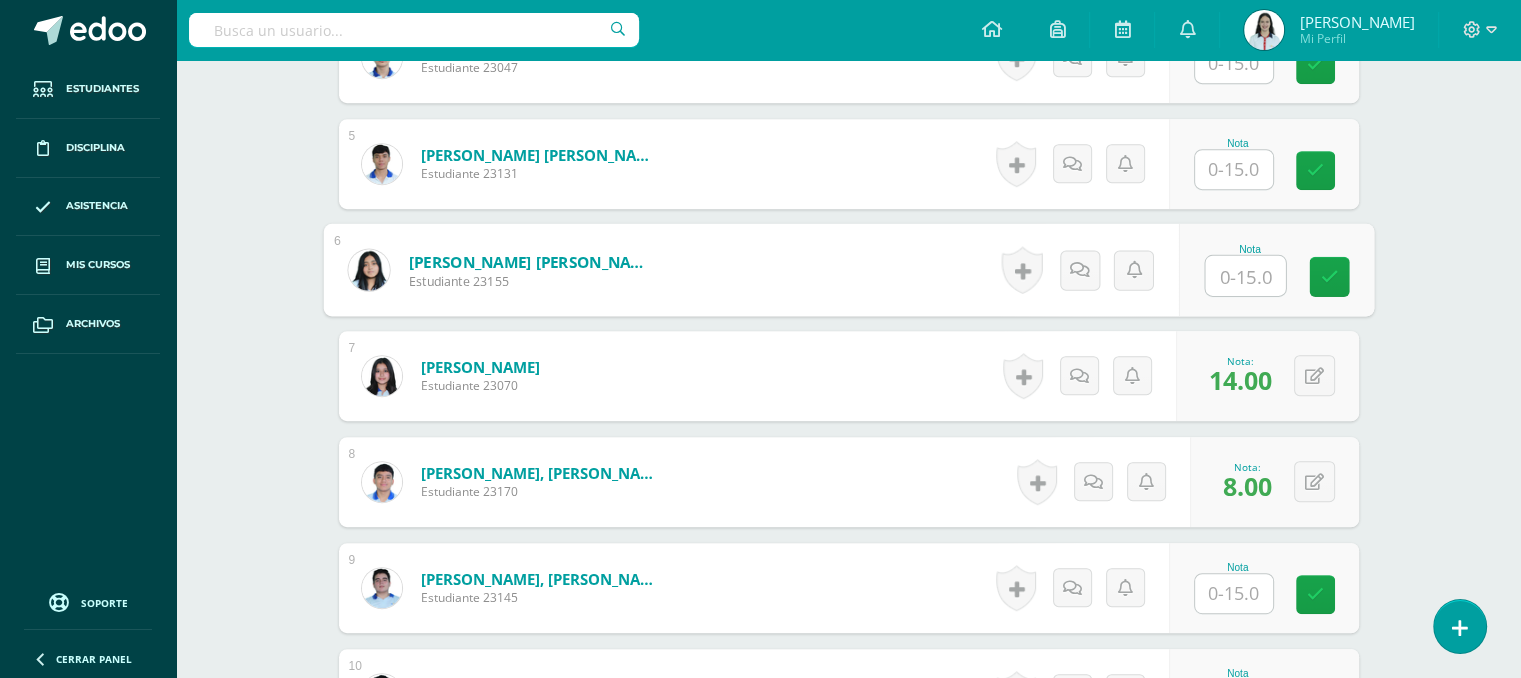 click at bounding box center (1245, 276) 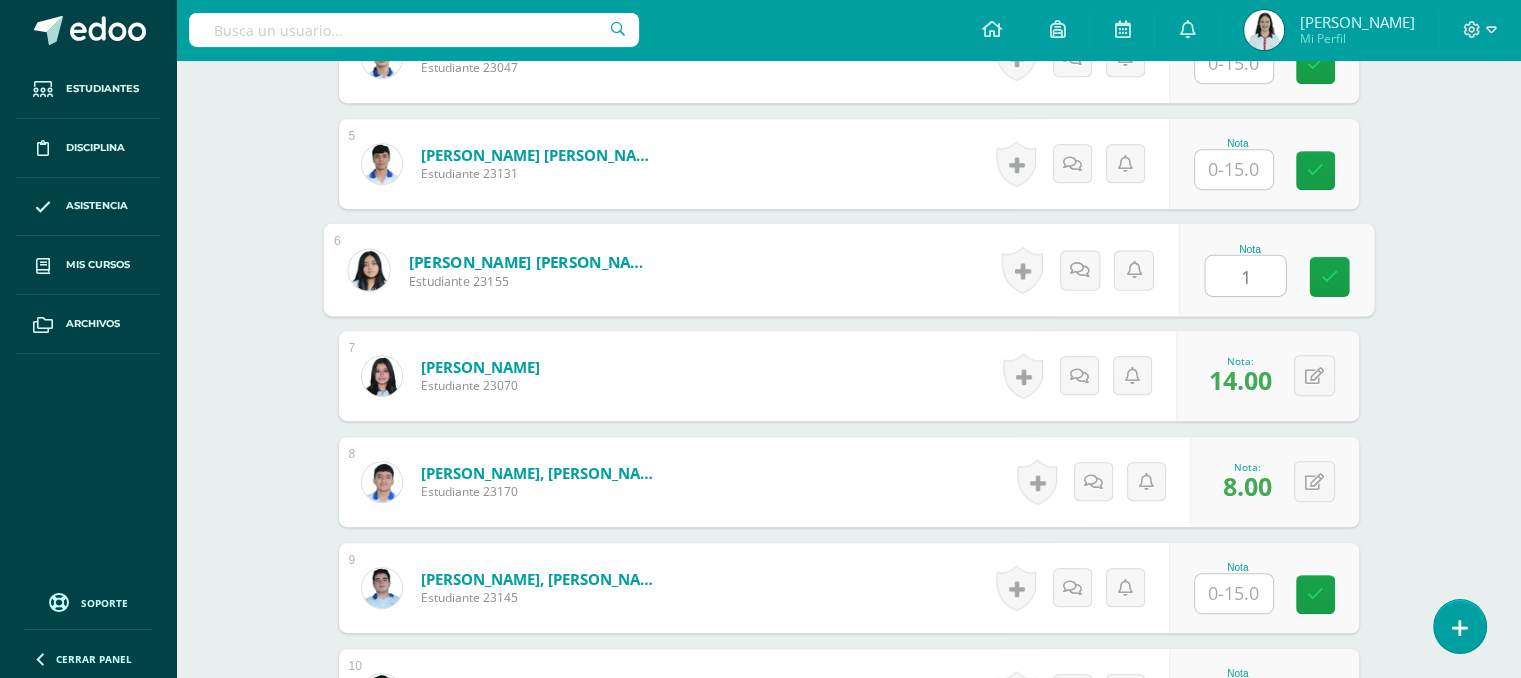 type on "11" 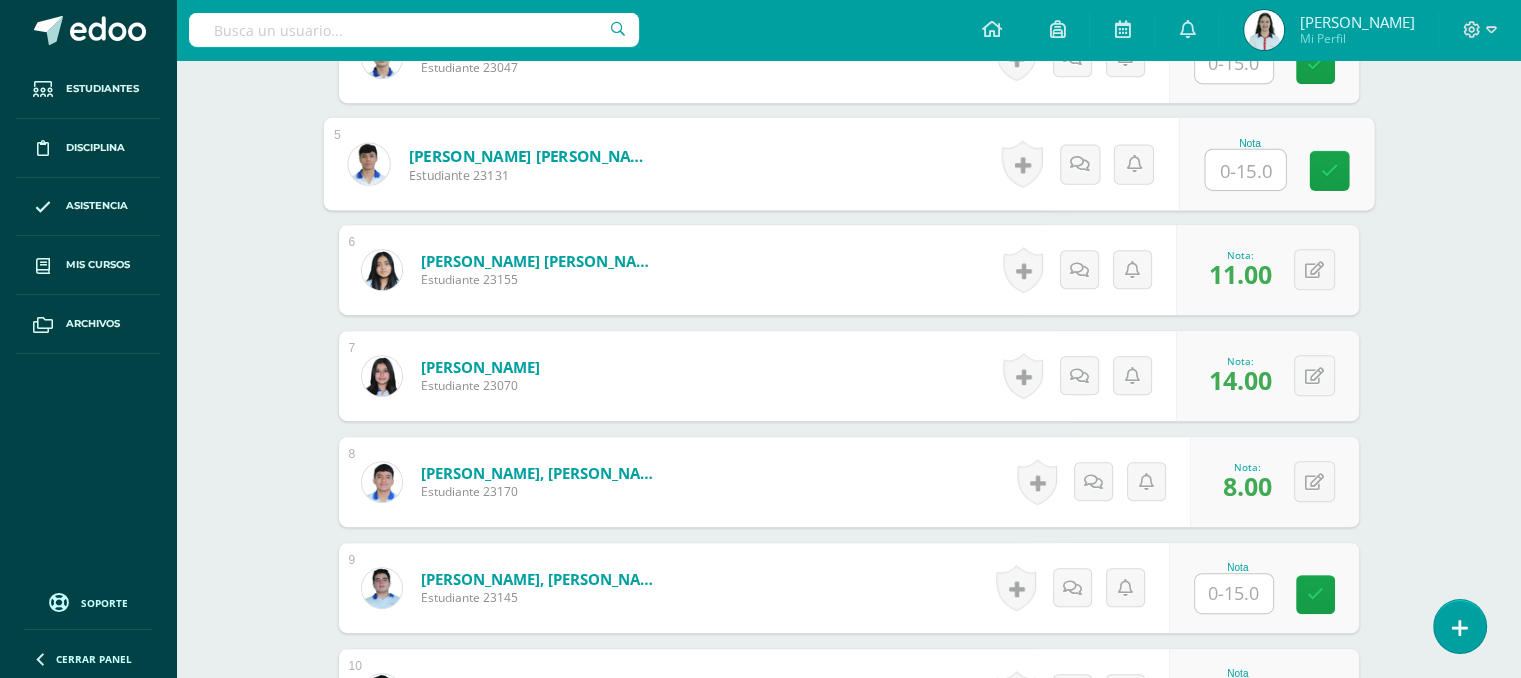 click at bounding box center [1245, 170] 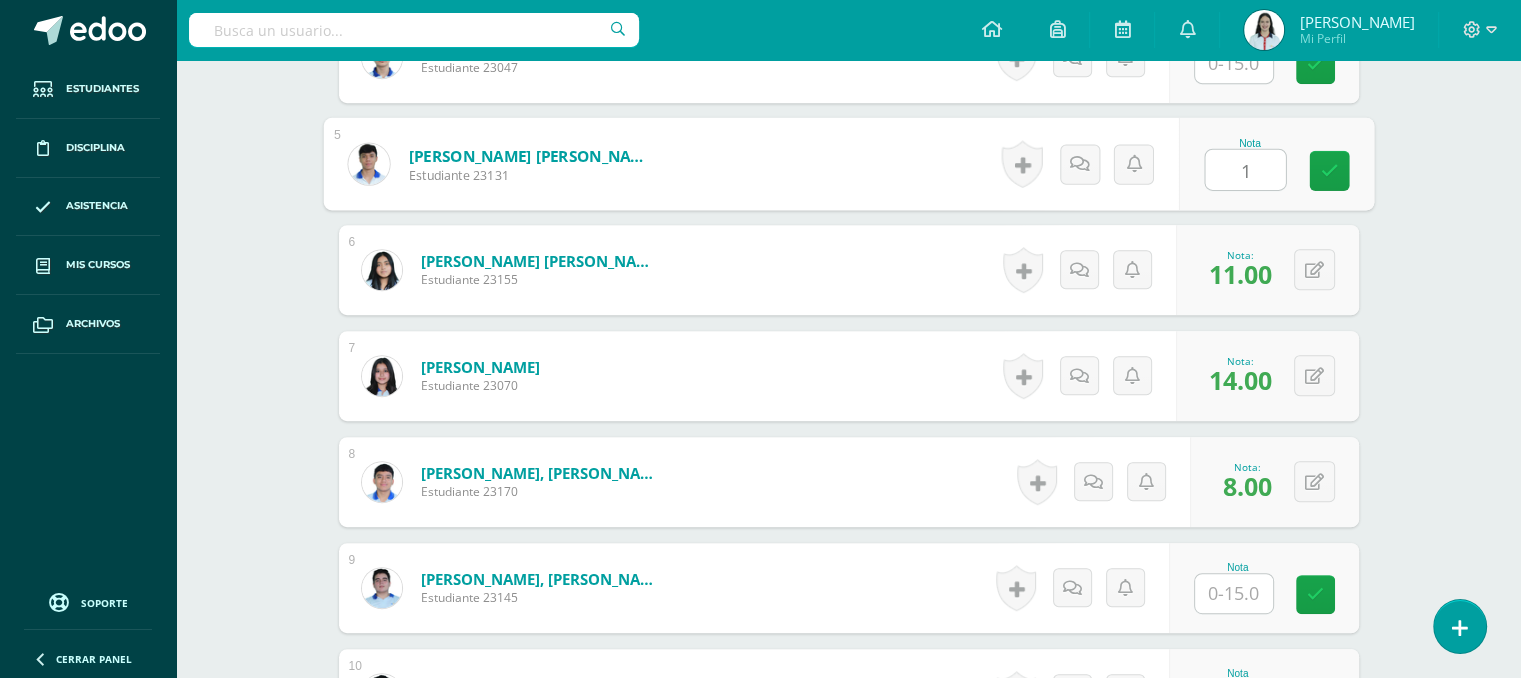 type on "13" 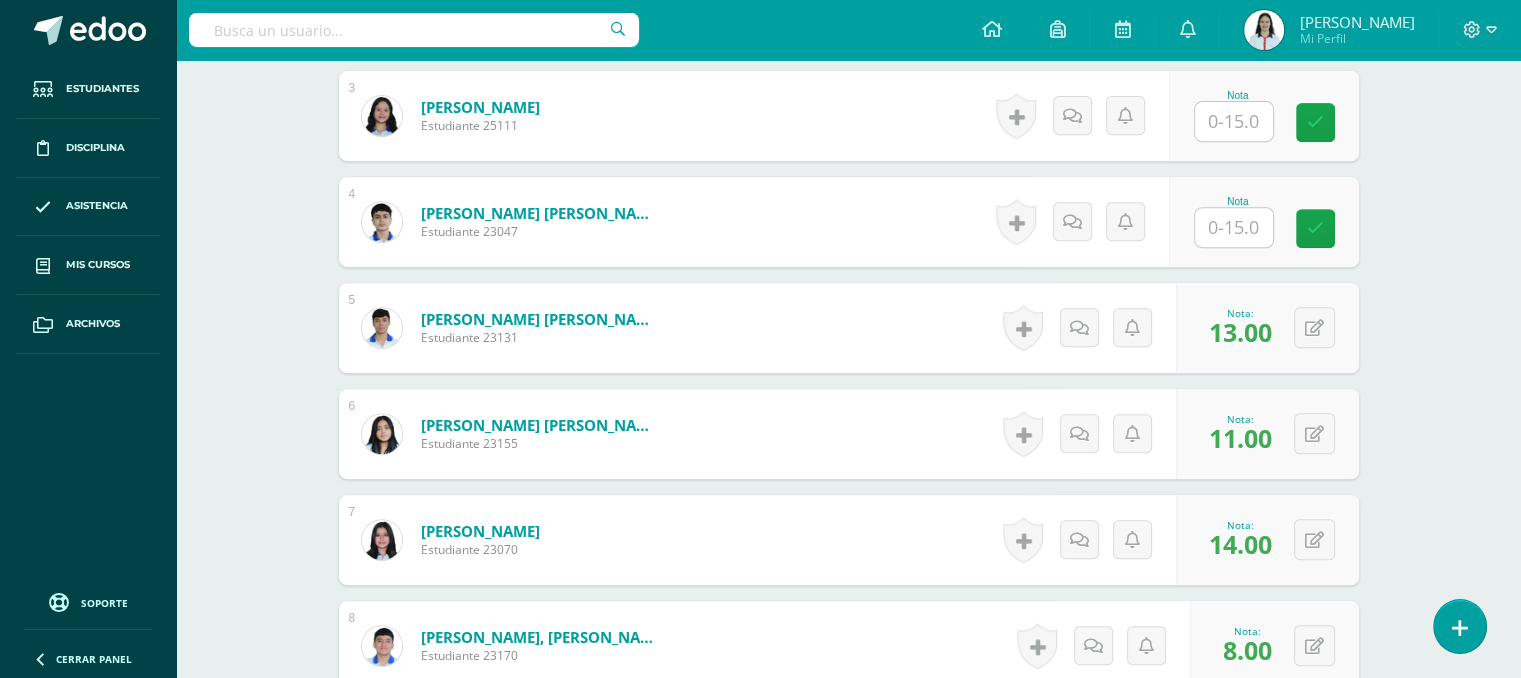 scroll, scrollTop: 841, scrollLeft: 0, axis: vertical 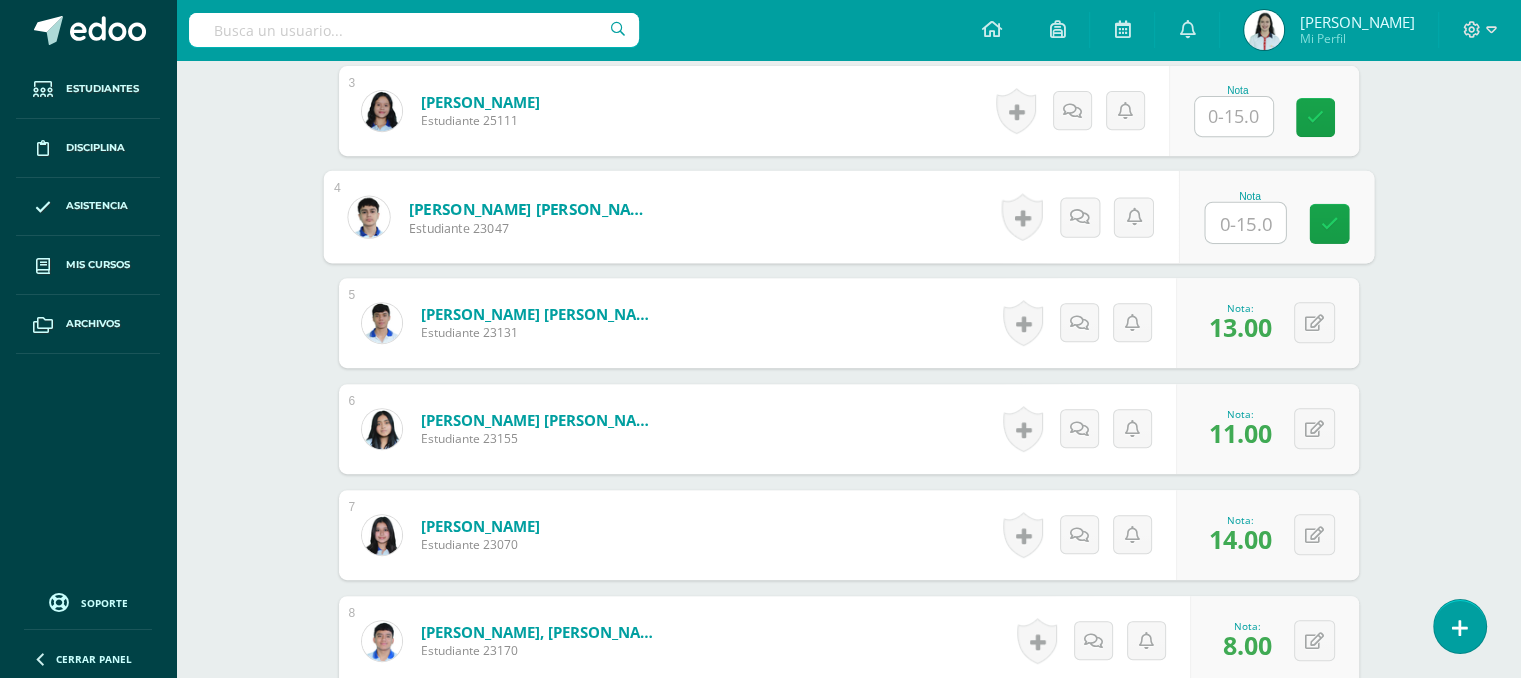 click at bounding box center [1245, 223] 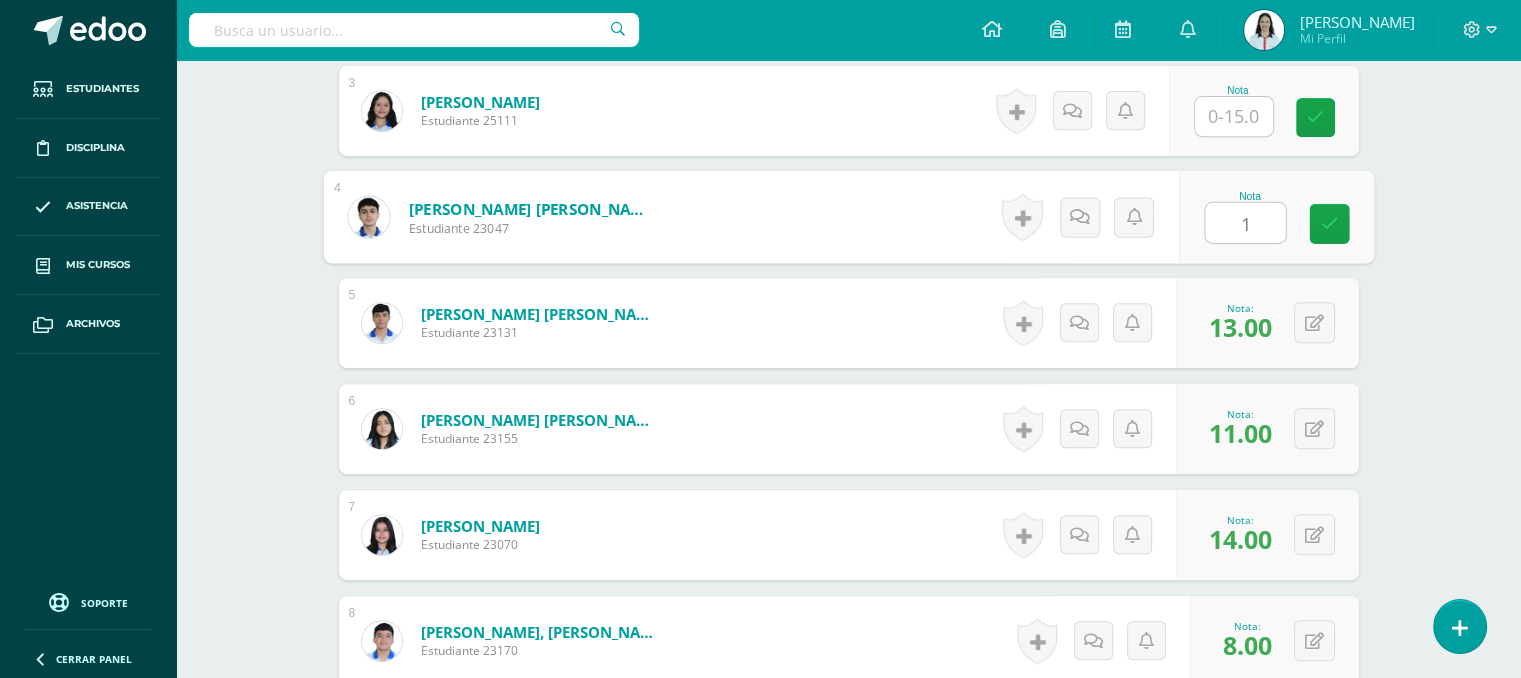 type on "10" 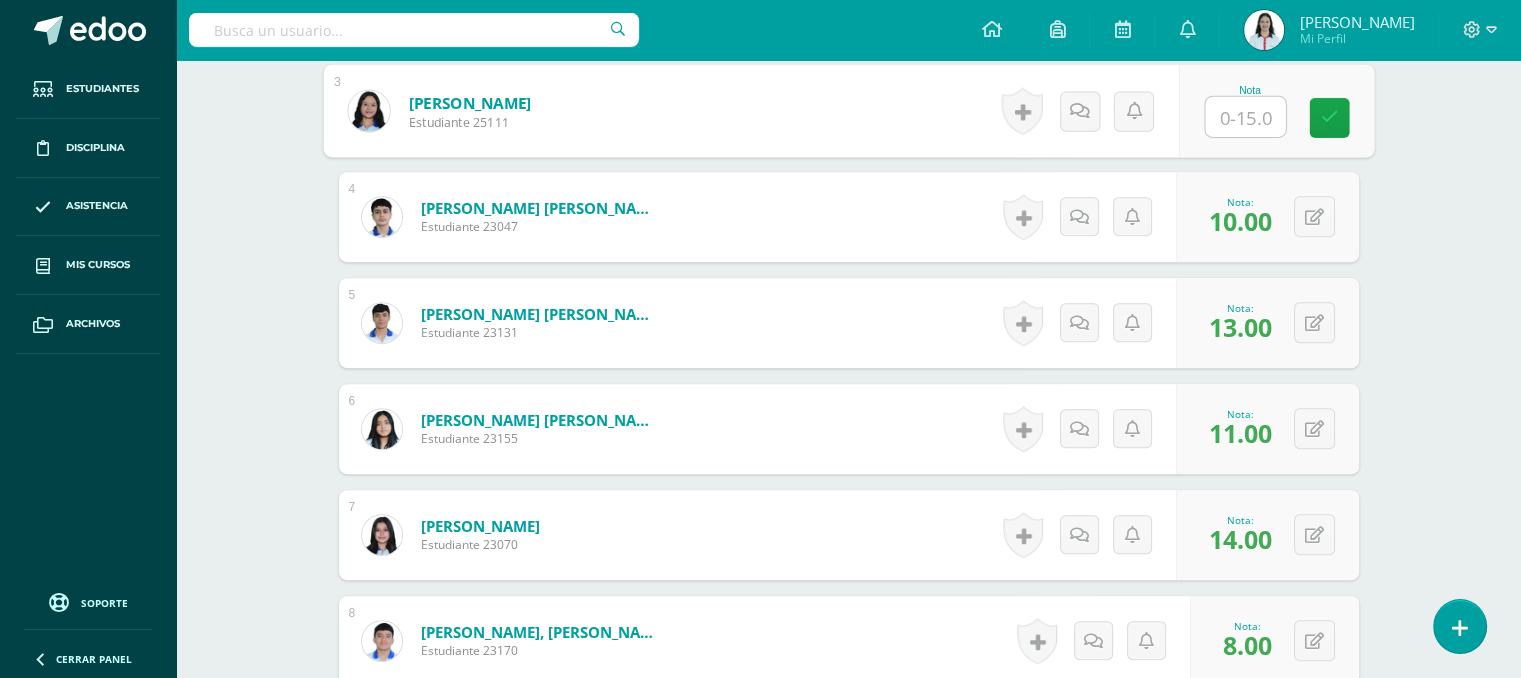 click at bounding box center (1245, 117) 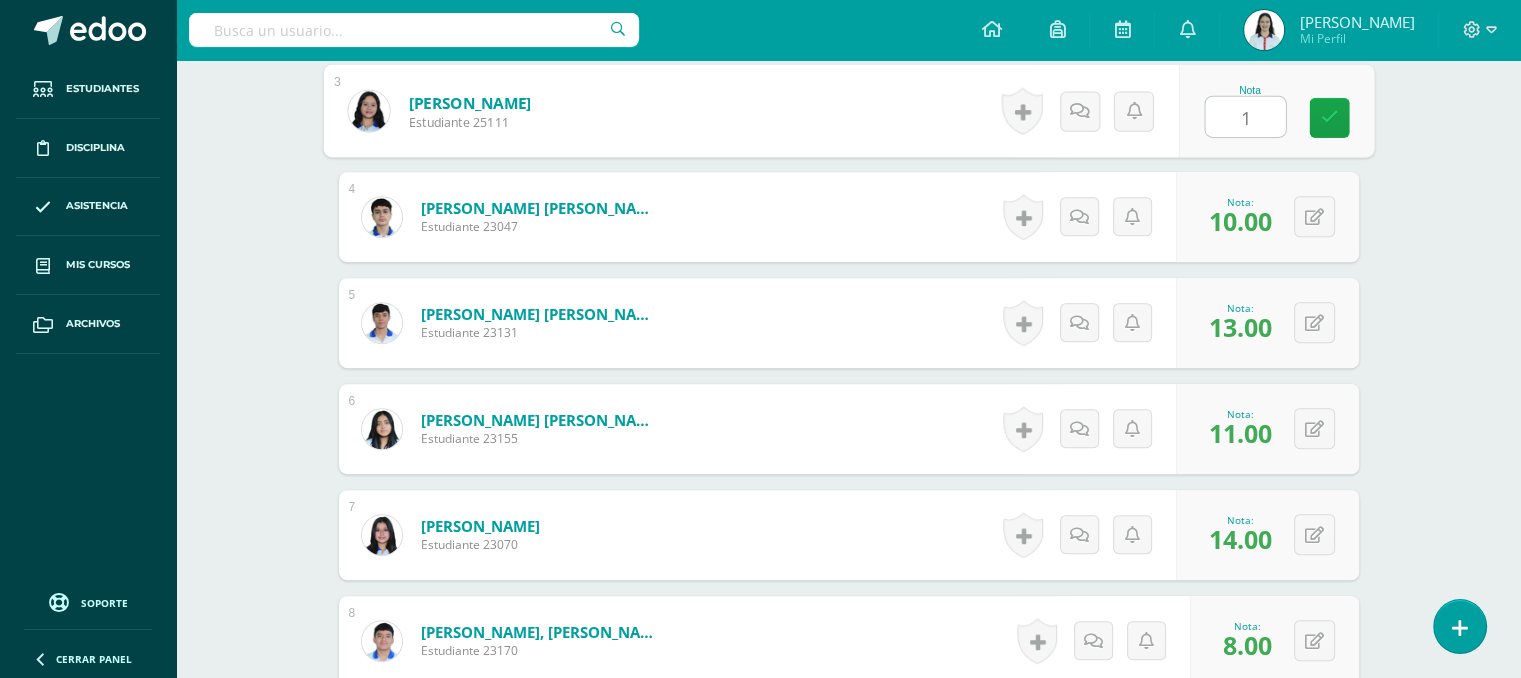 type on "10" 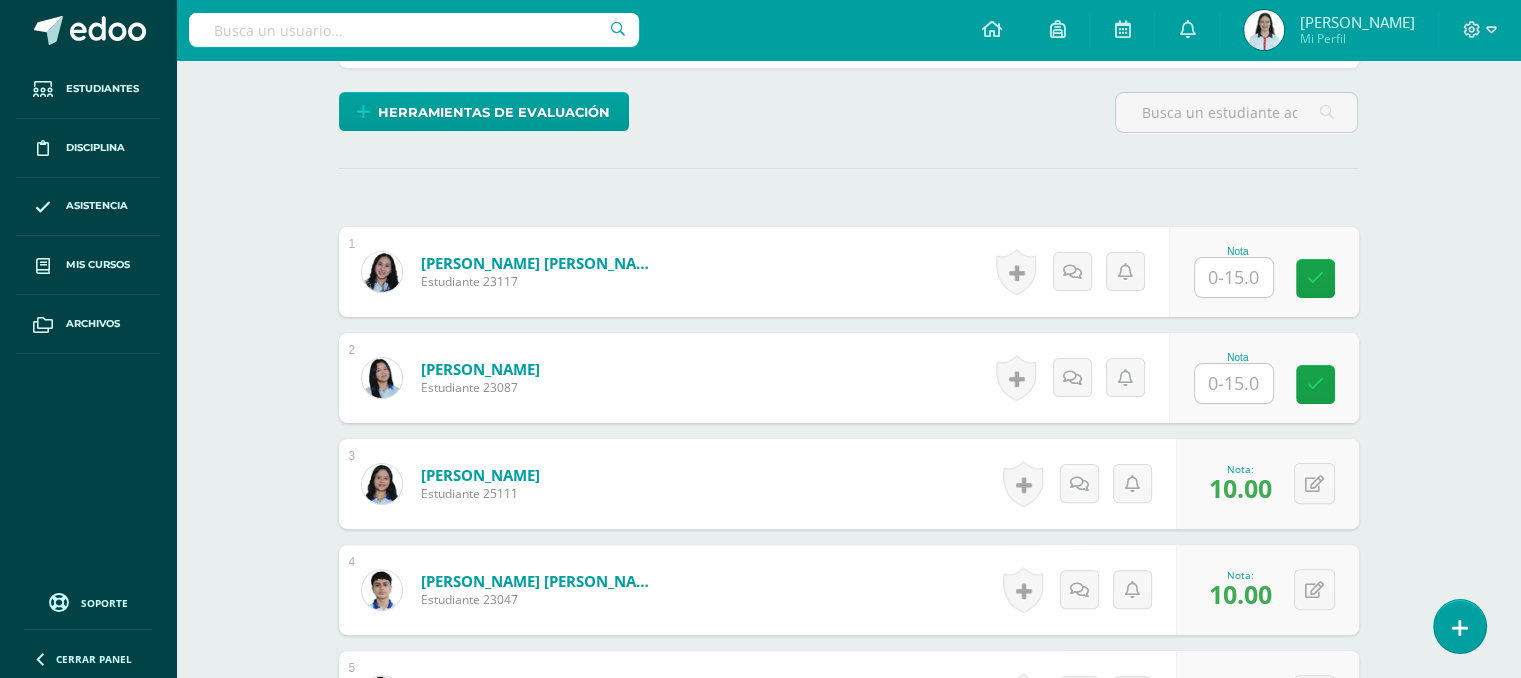scroll, scrollTop: 458, scrollLeft: 0, axis: vertical 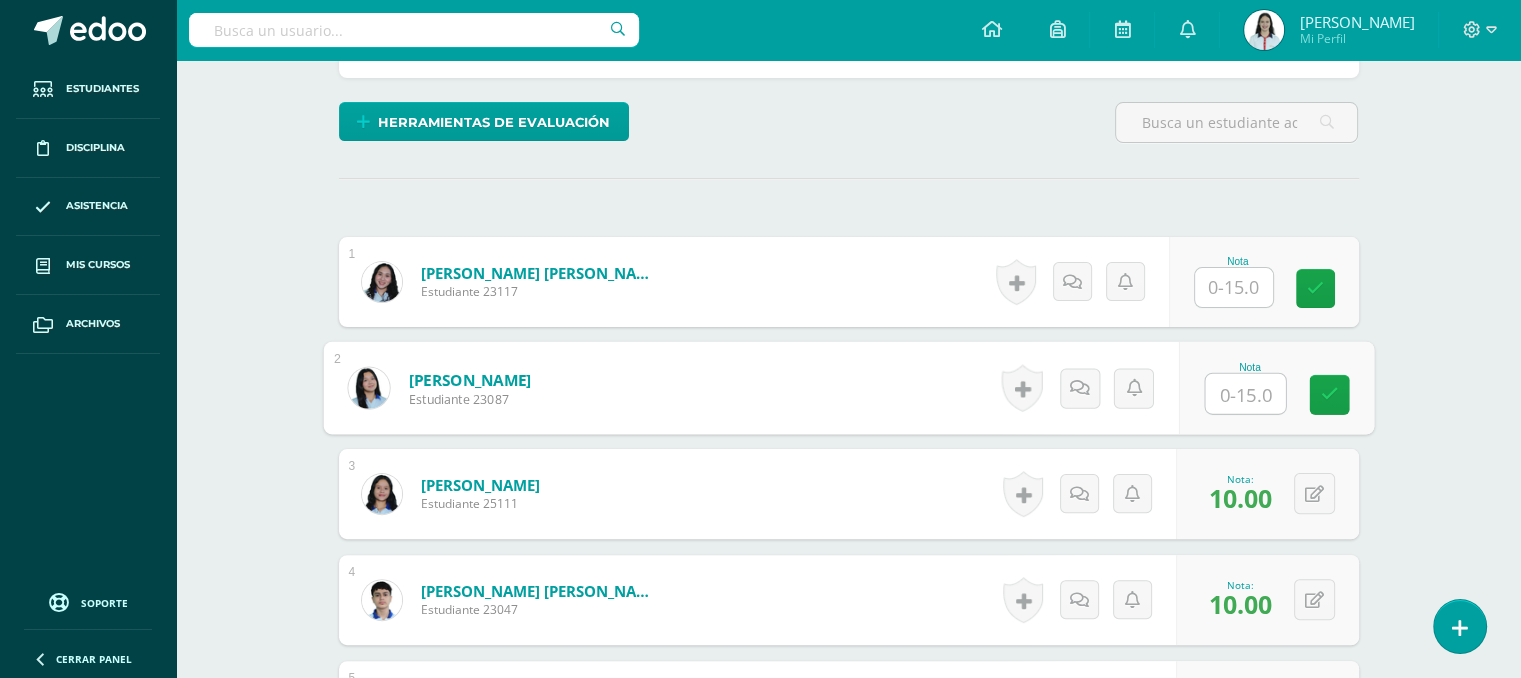 click at bounding box center (1245, 394) 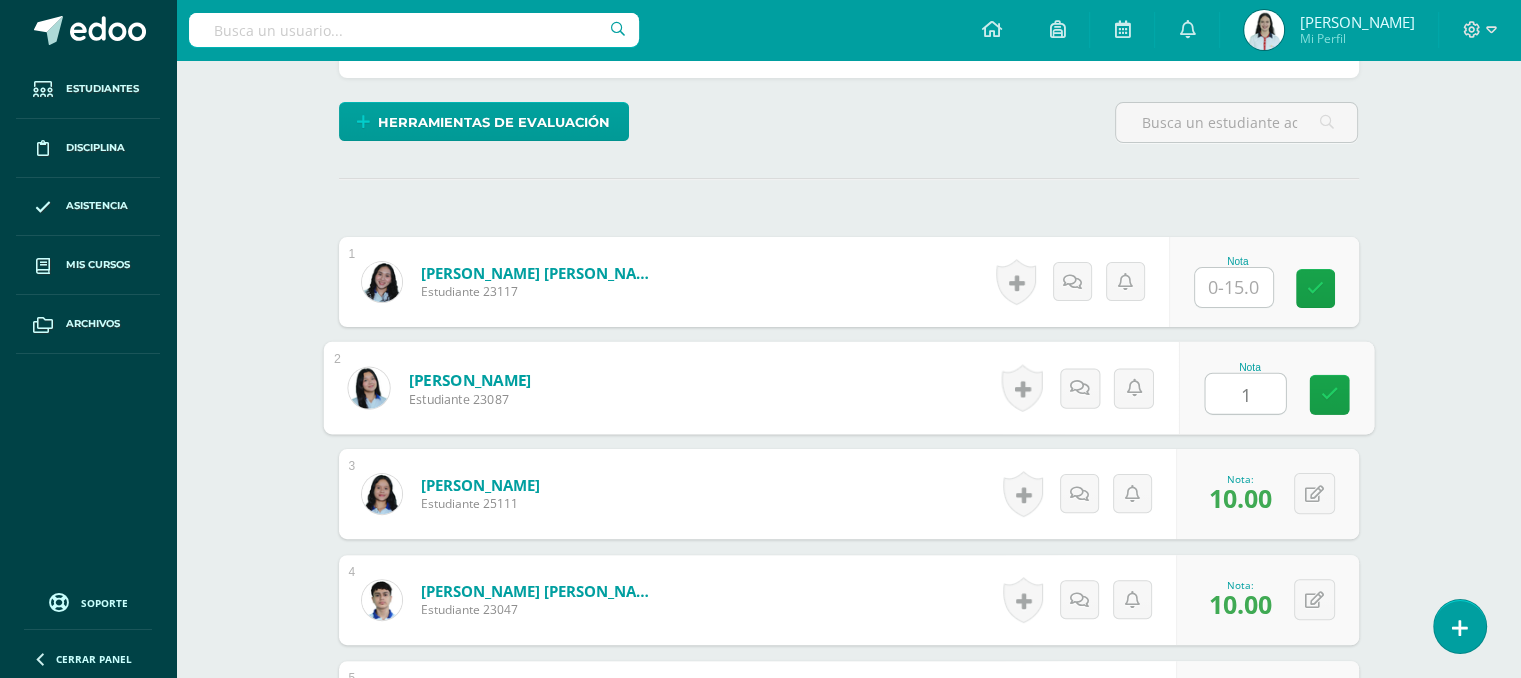type on "15" 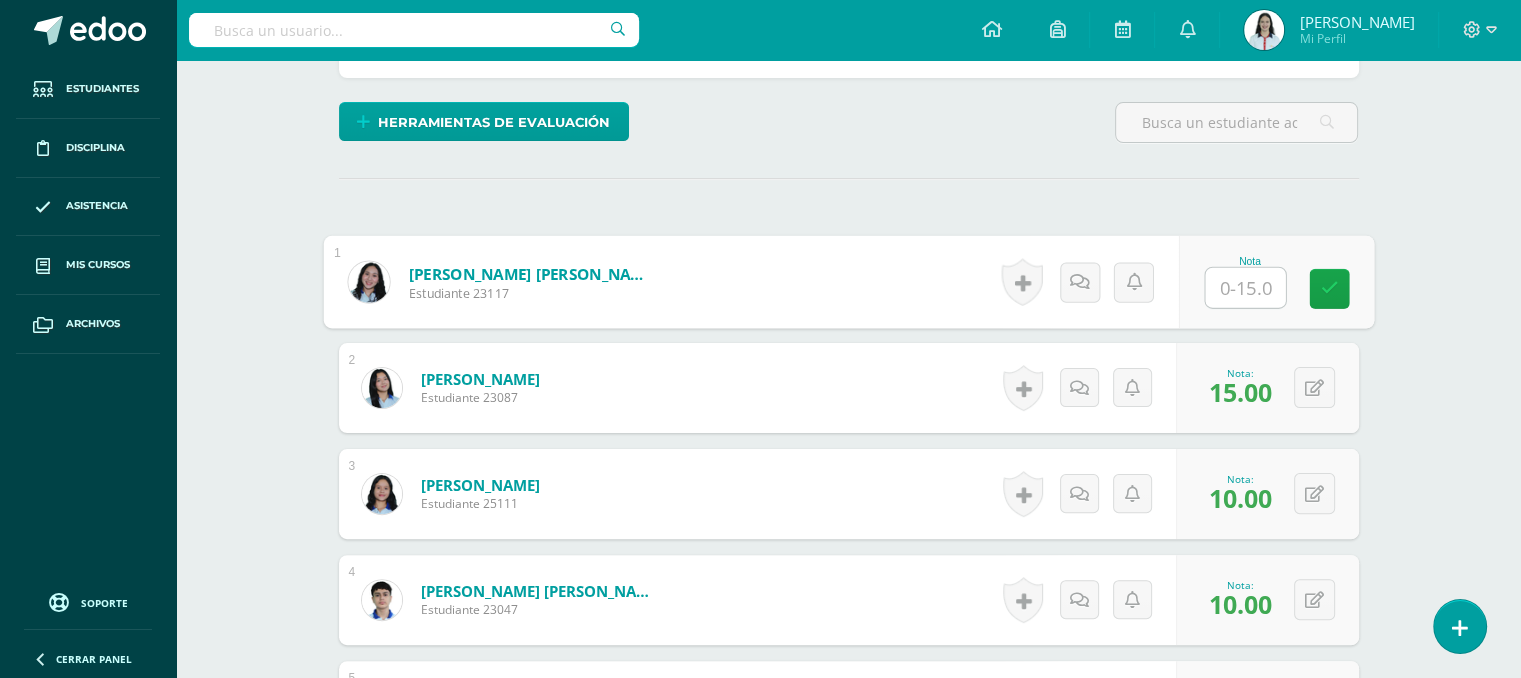click at bounding box center (1245, 288) 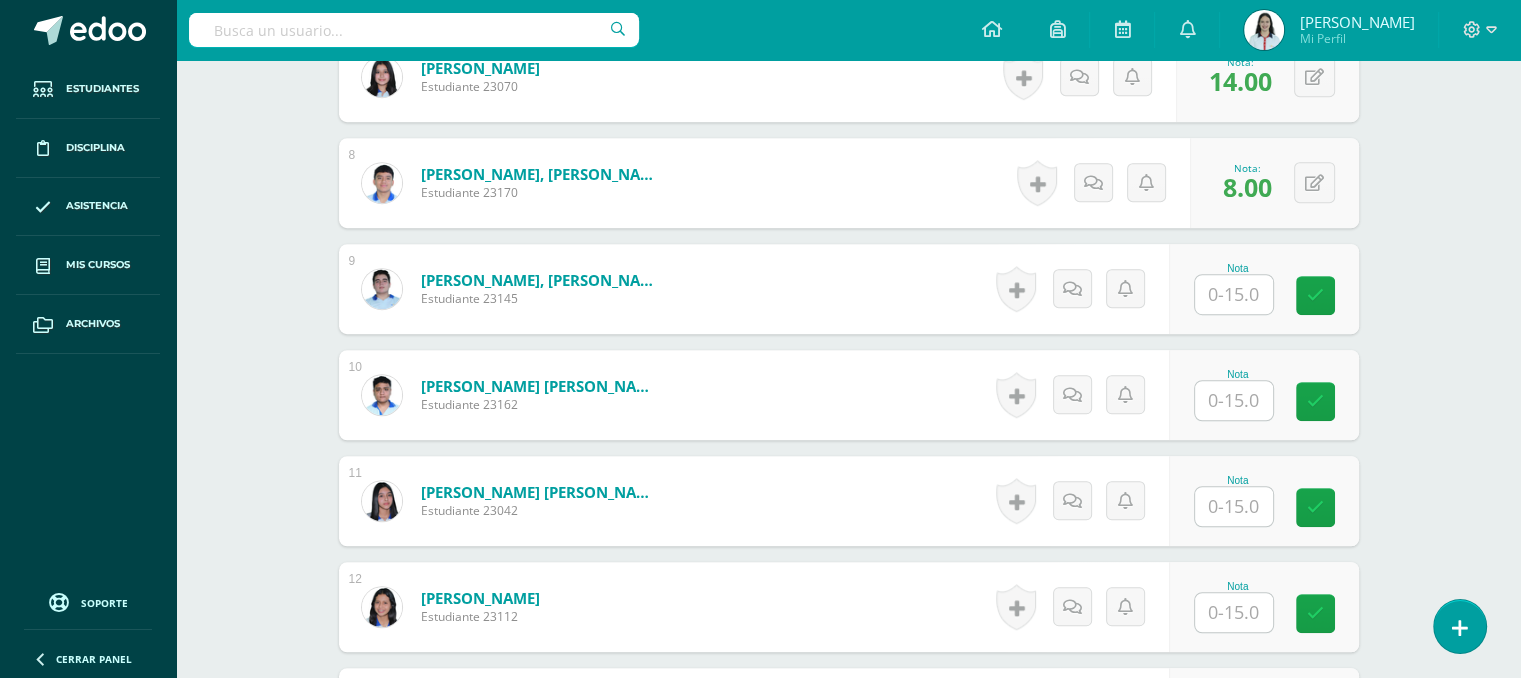 scroll, scrollTop: 1352, scrollLeft: 0, axis: vertical 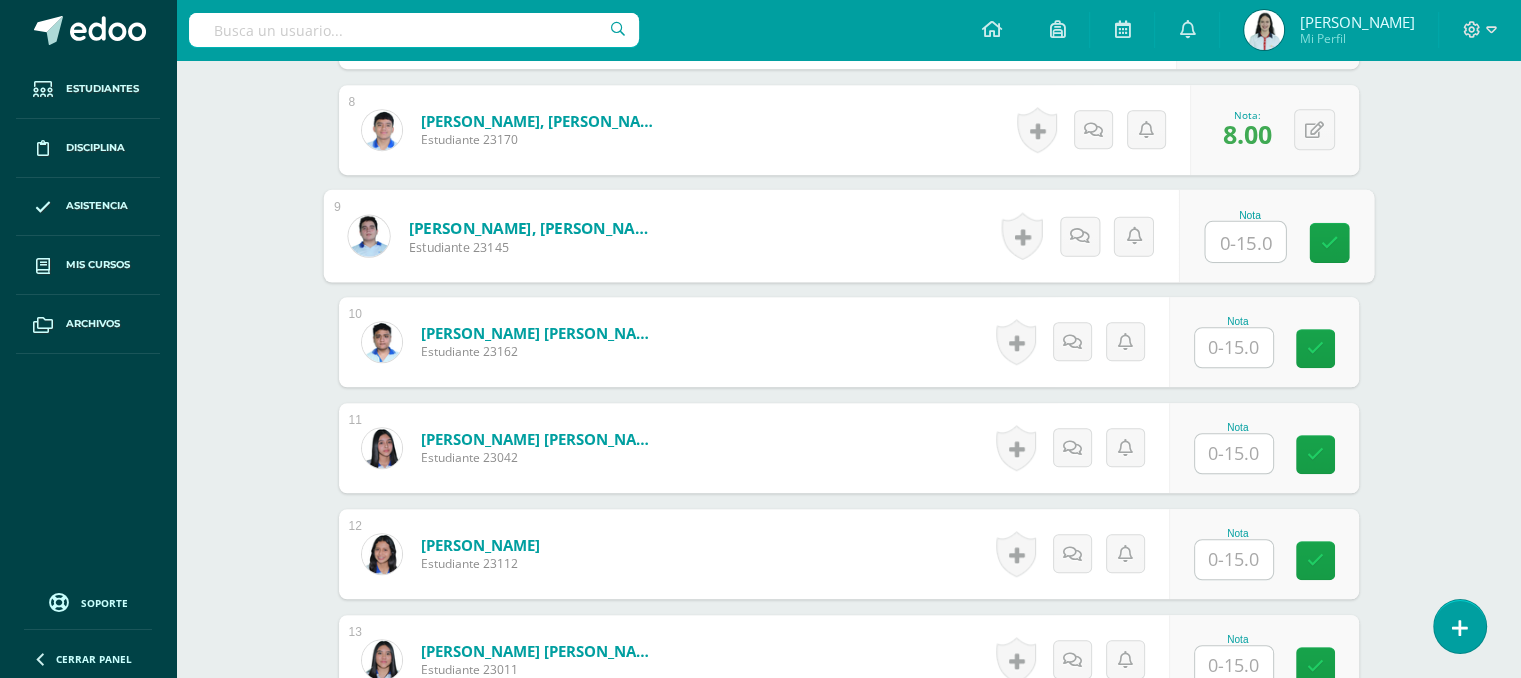 click at bounding box center (1245, 242) 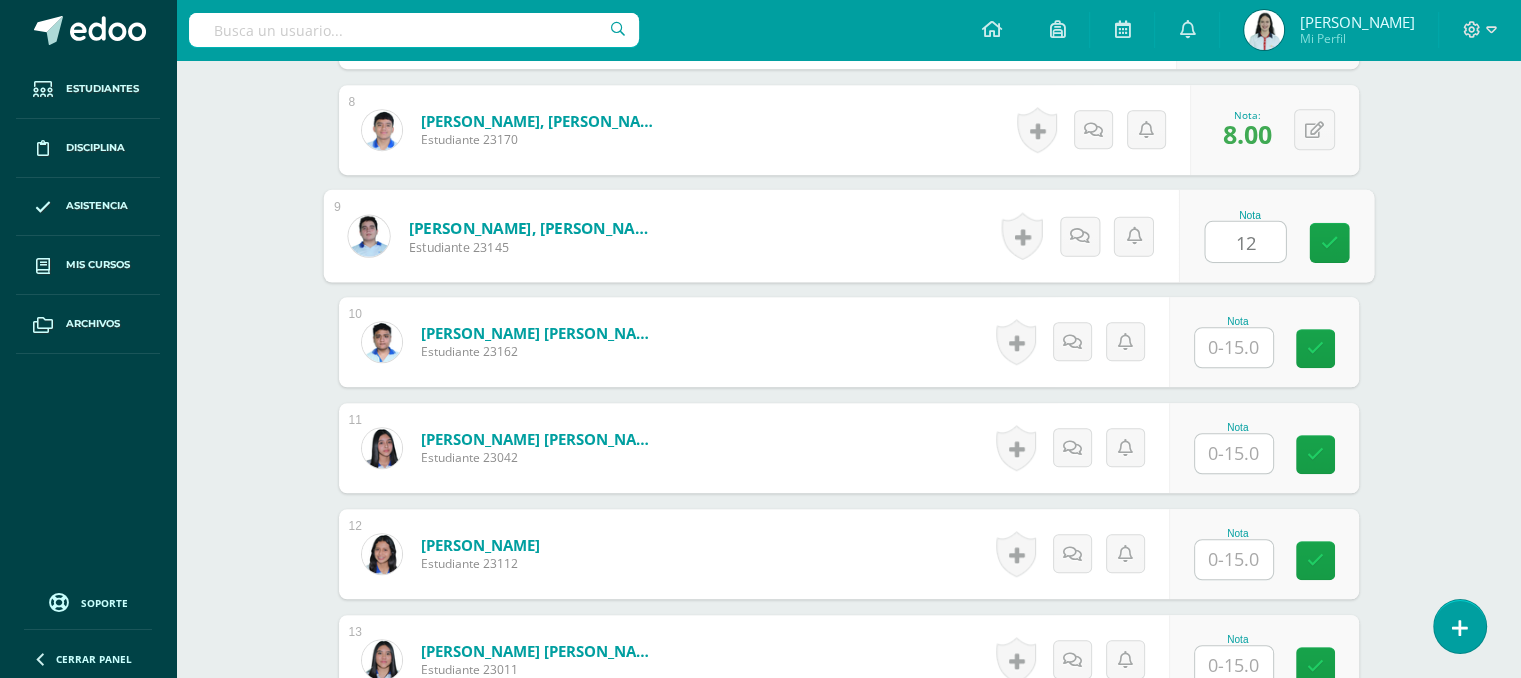 type on "12" 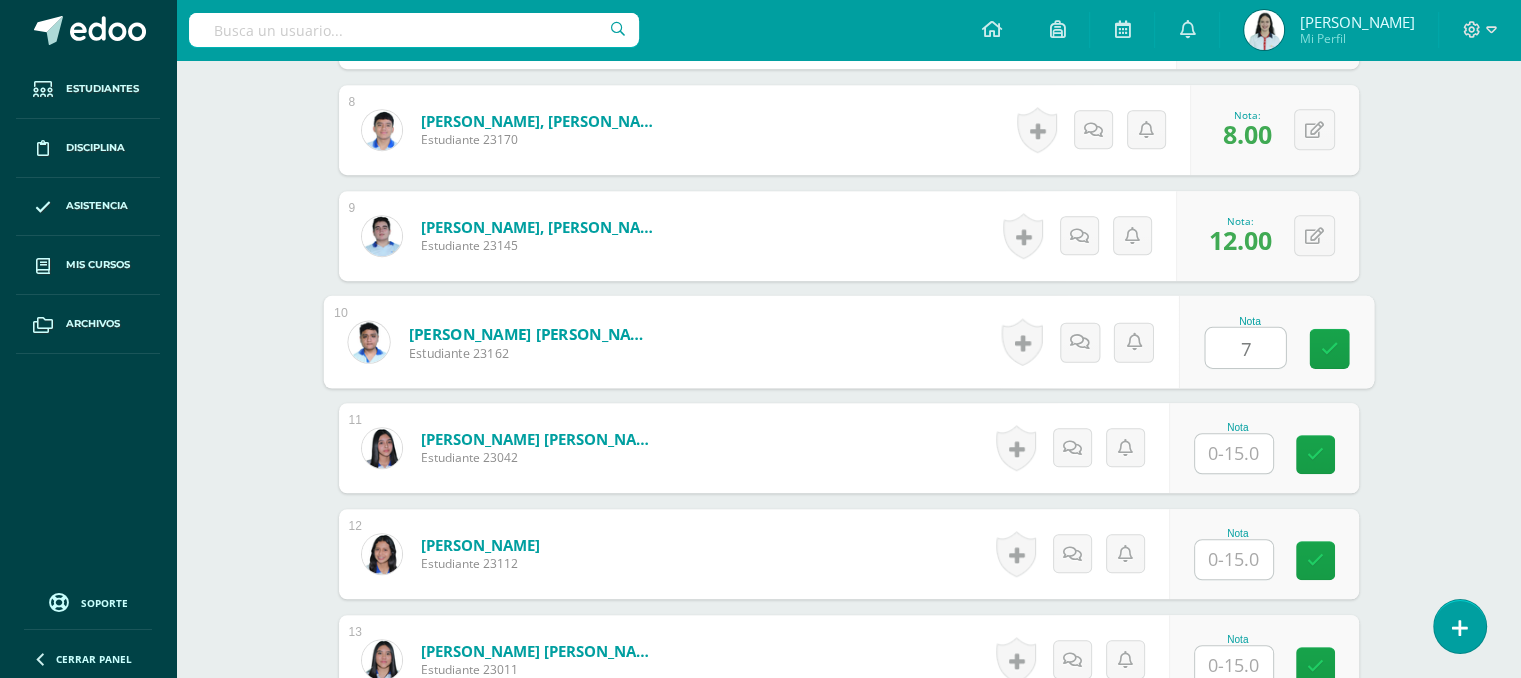 type on "7" 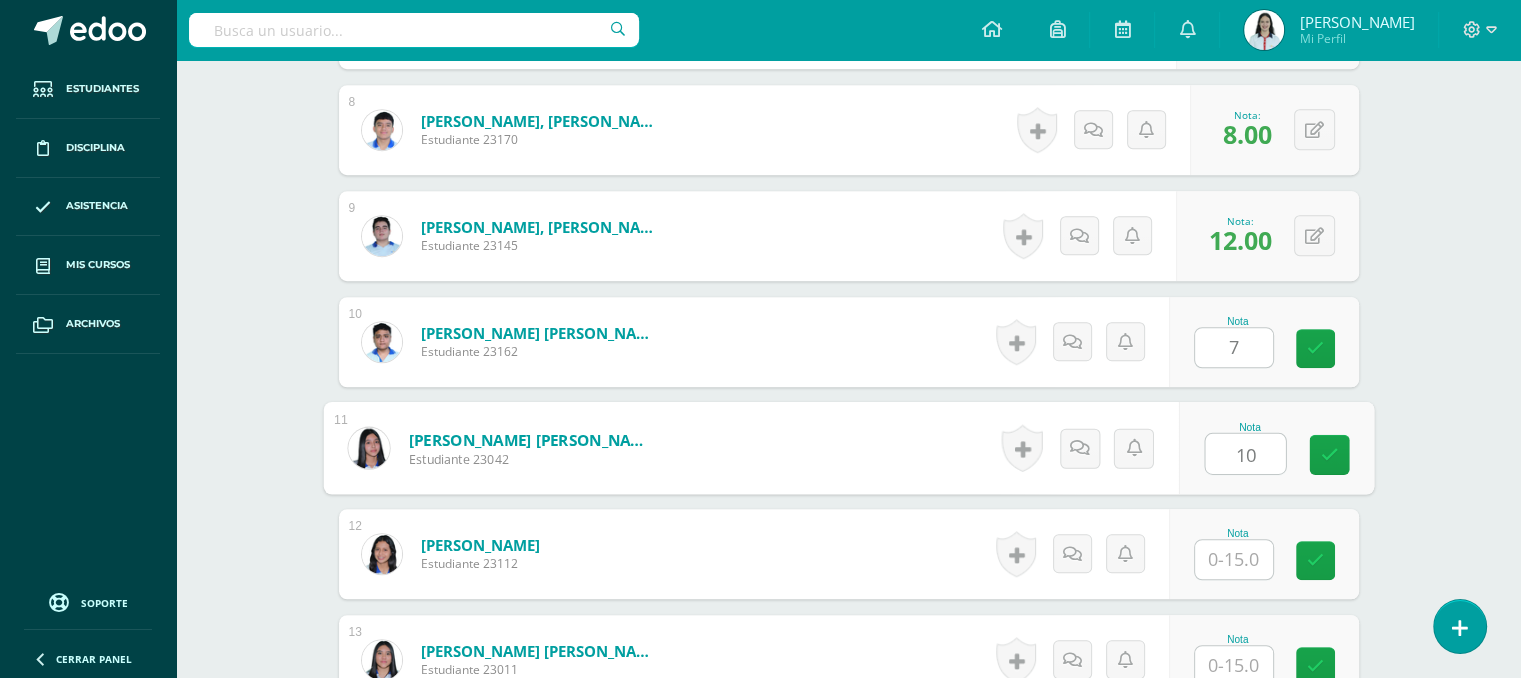 type on "10" 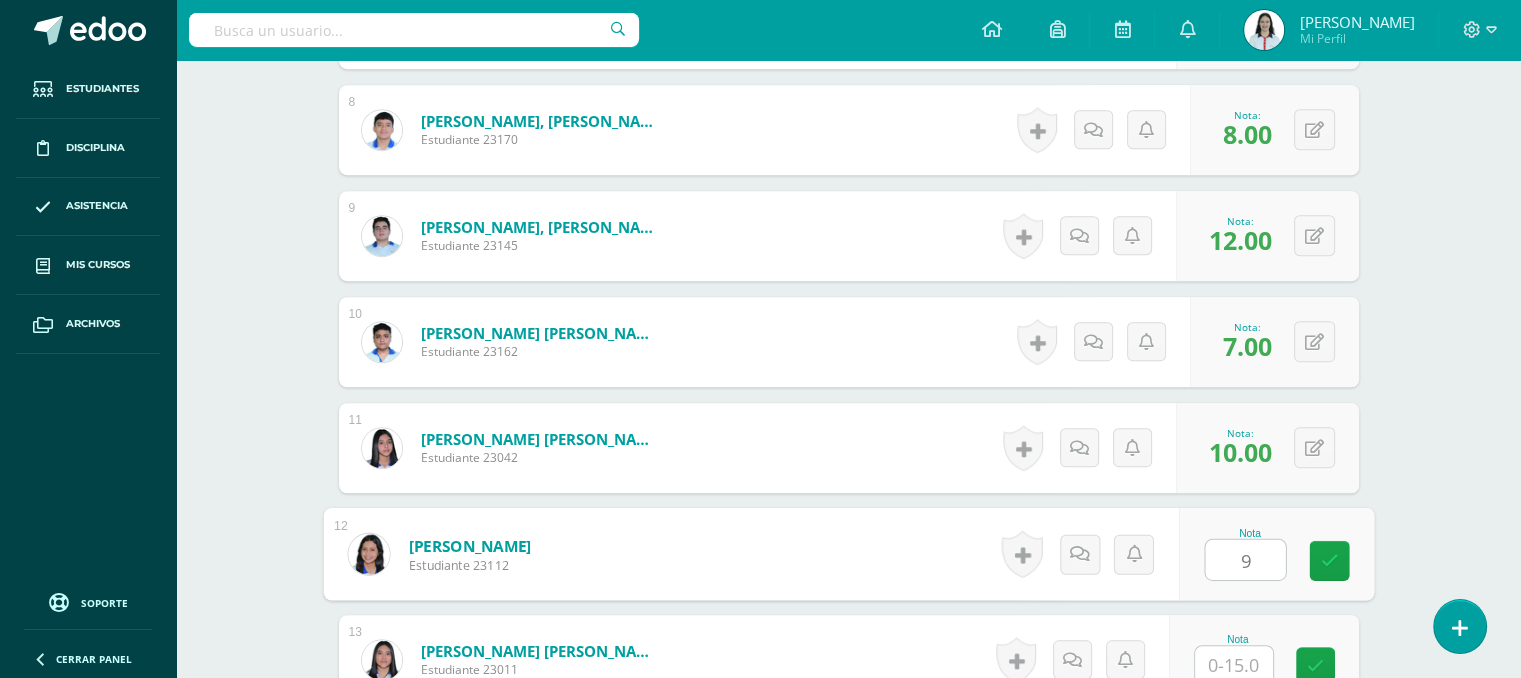 type on "9" 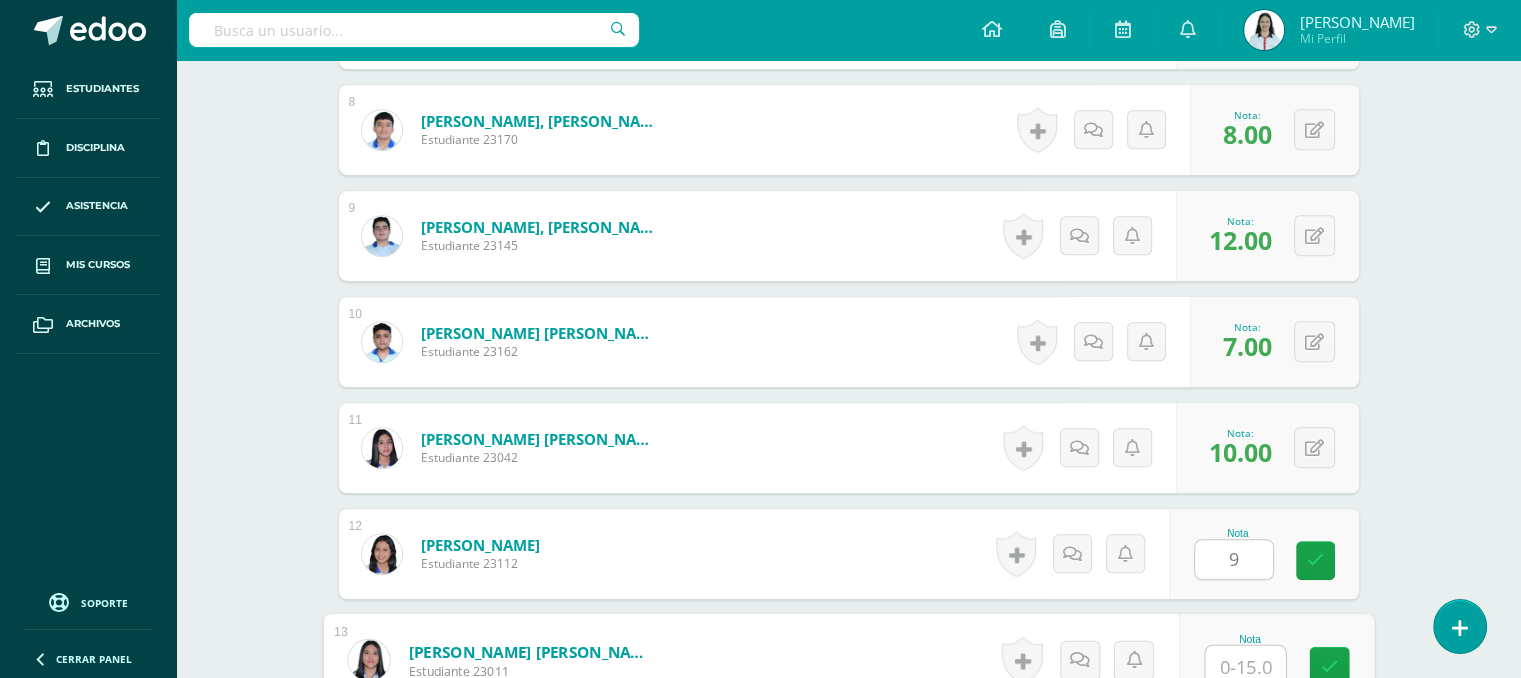 scroll, scrollTop: 1357, scrollLeft: 0, axis: vertical 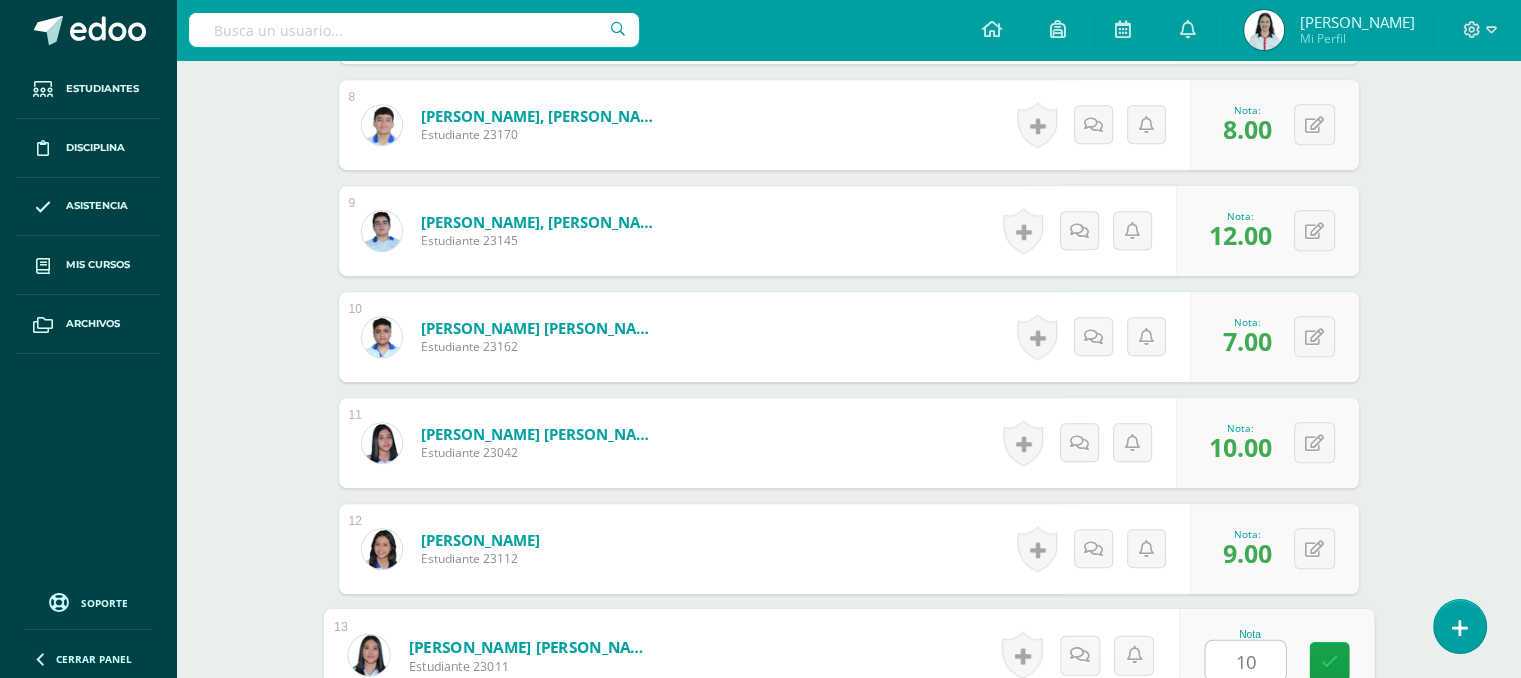 type on "10" 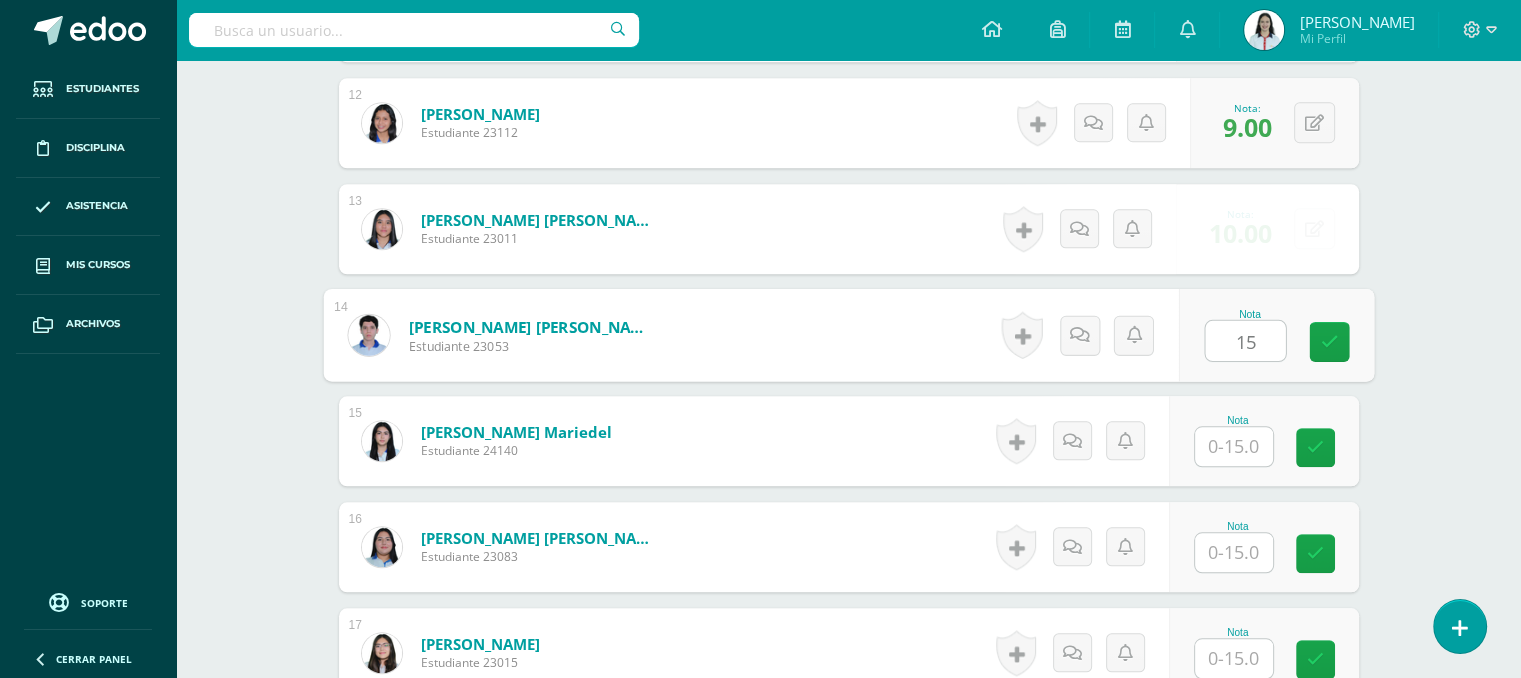 type on "15" 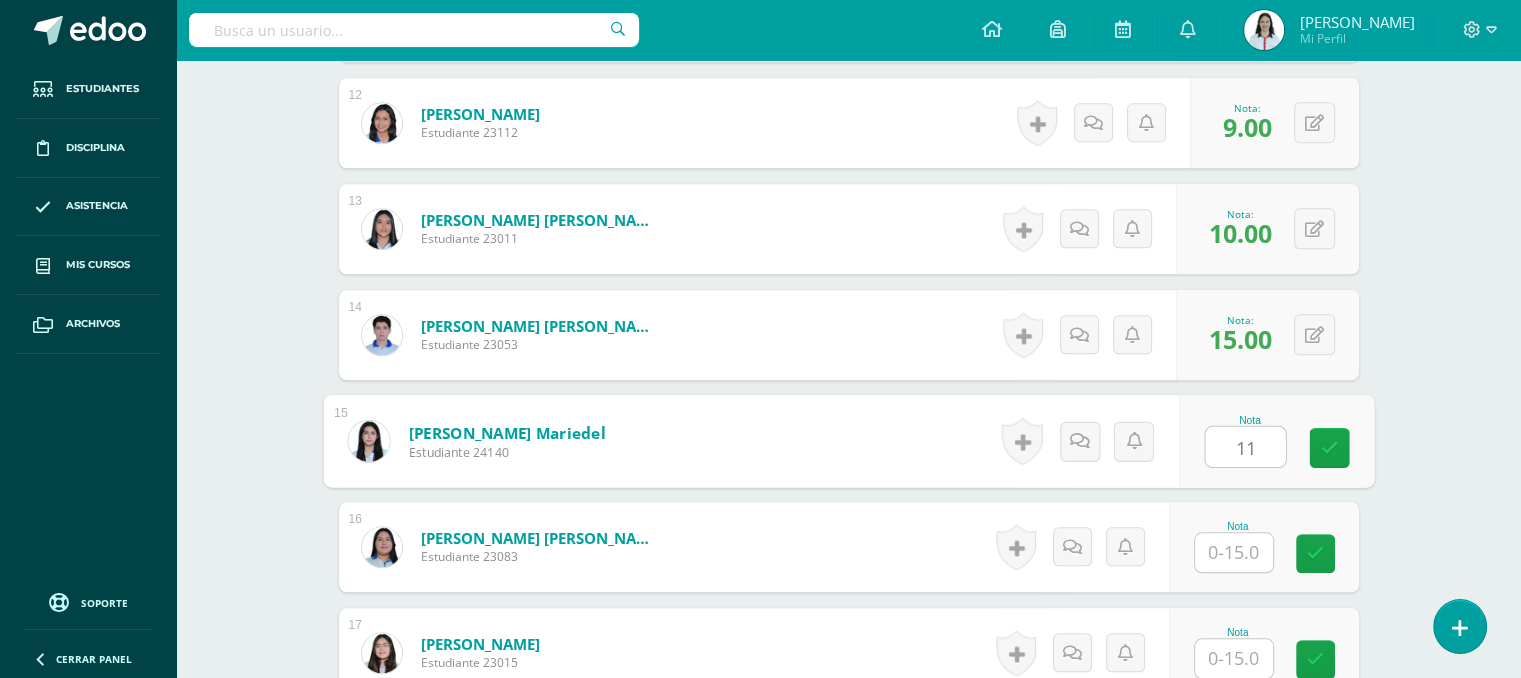 type on "11" 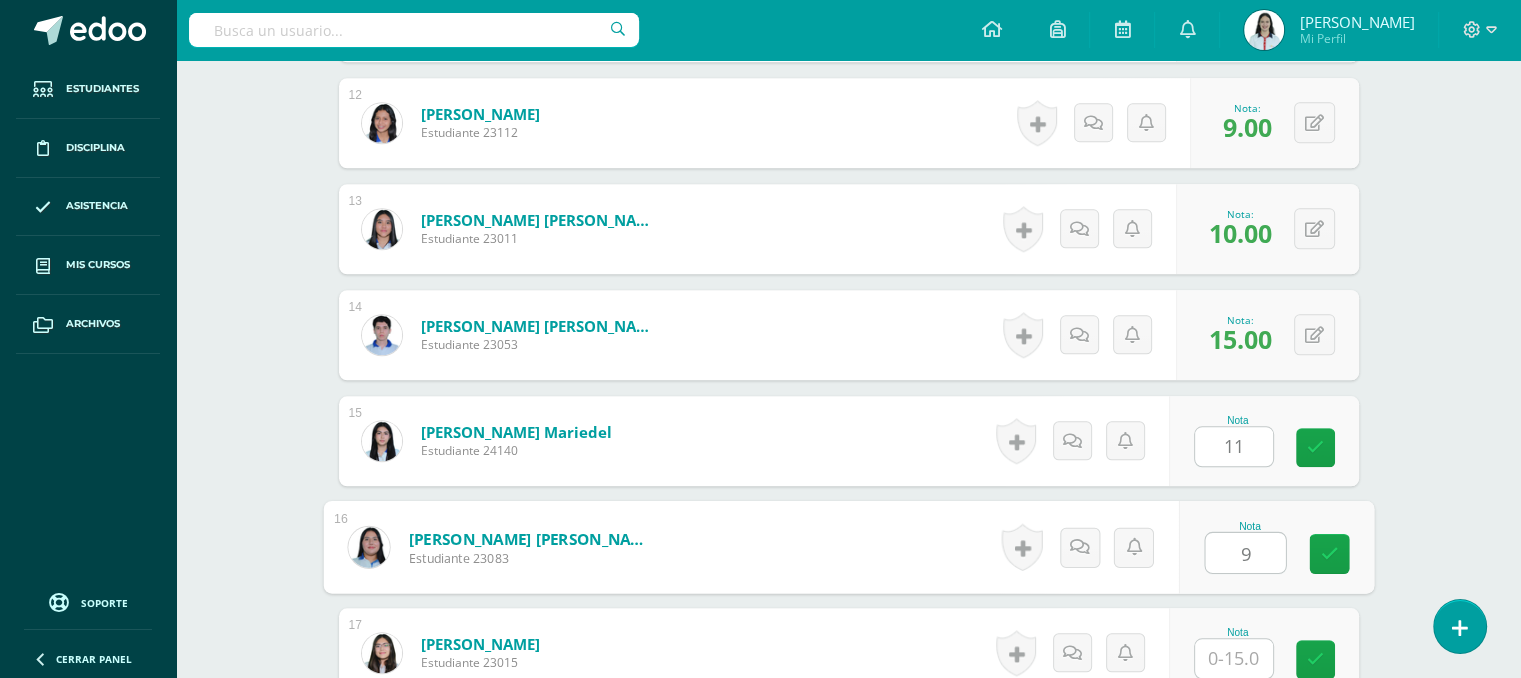 type on "9" 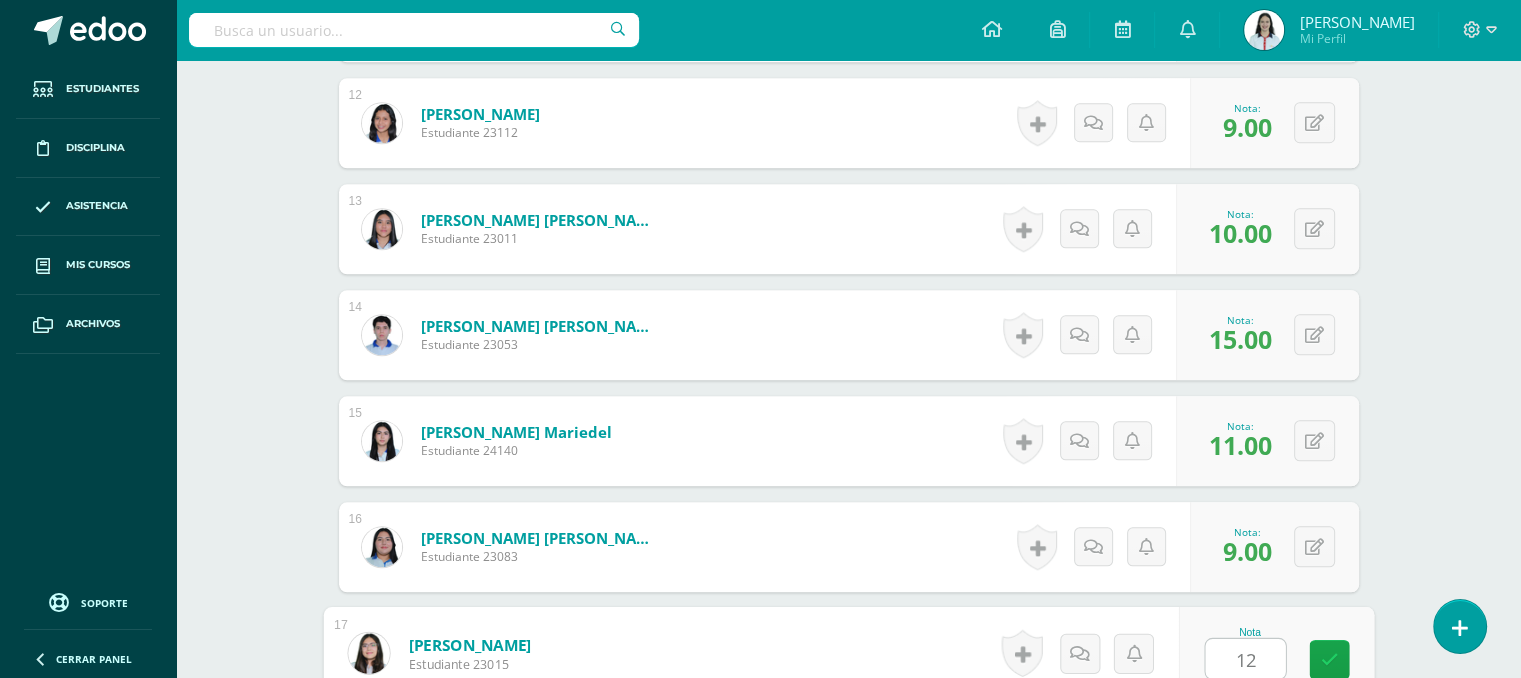 type on "12" 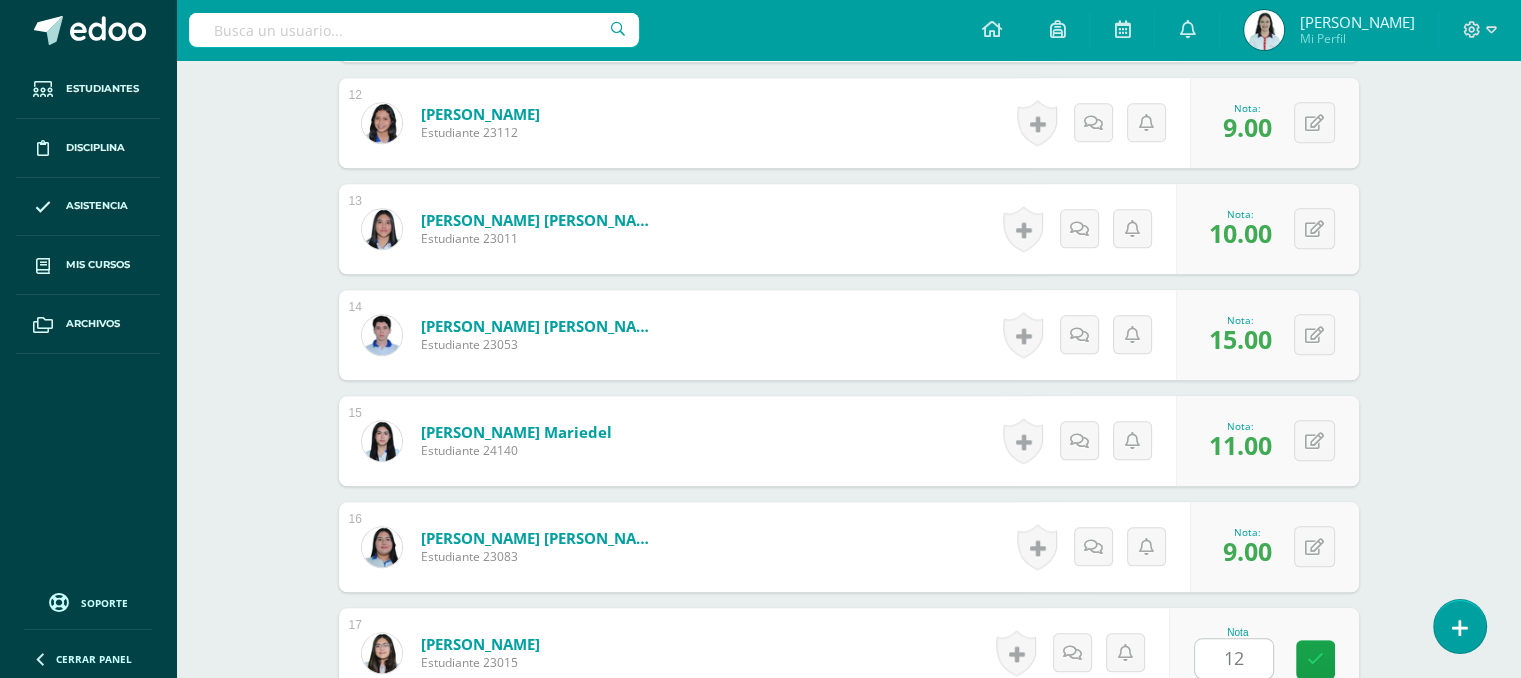 scroll, scrollTop: 2207, scrollLeft: 0, axis: vertical 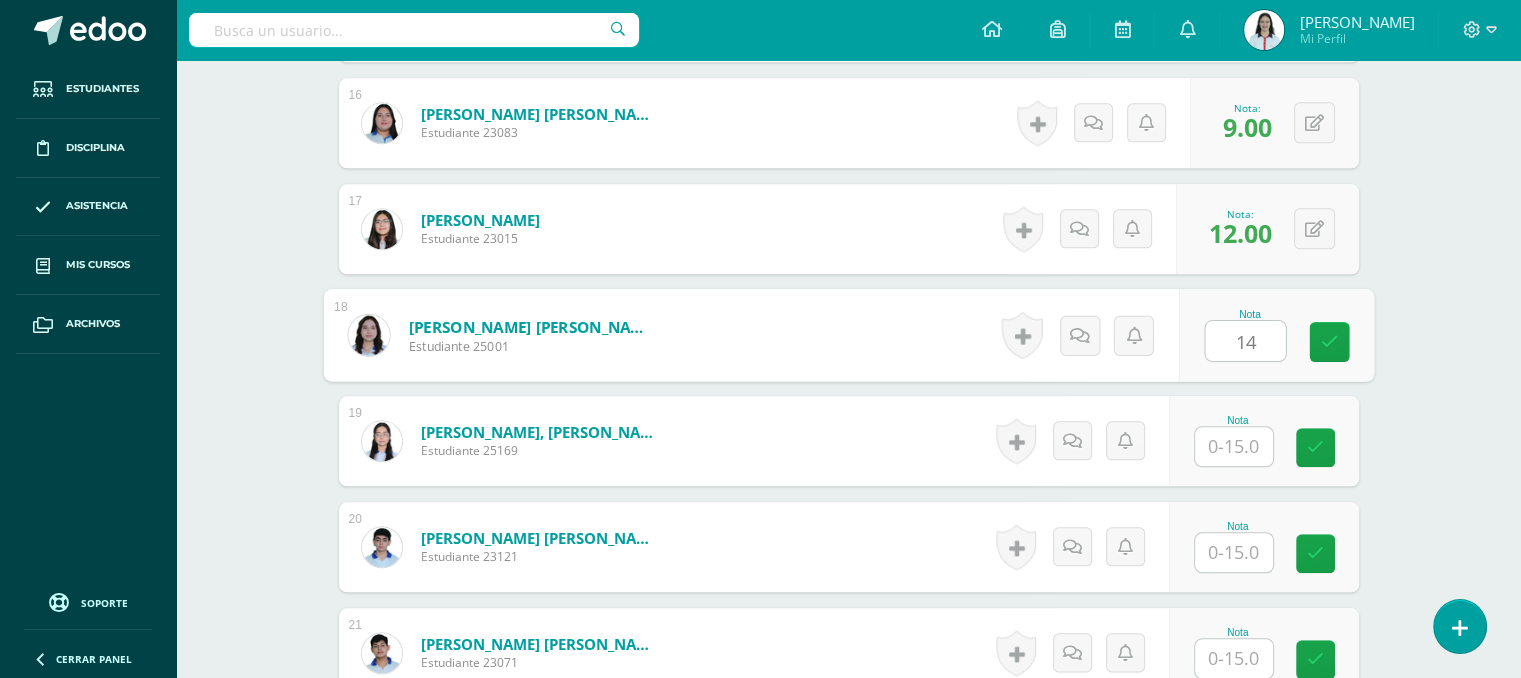 type on "14" 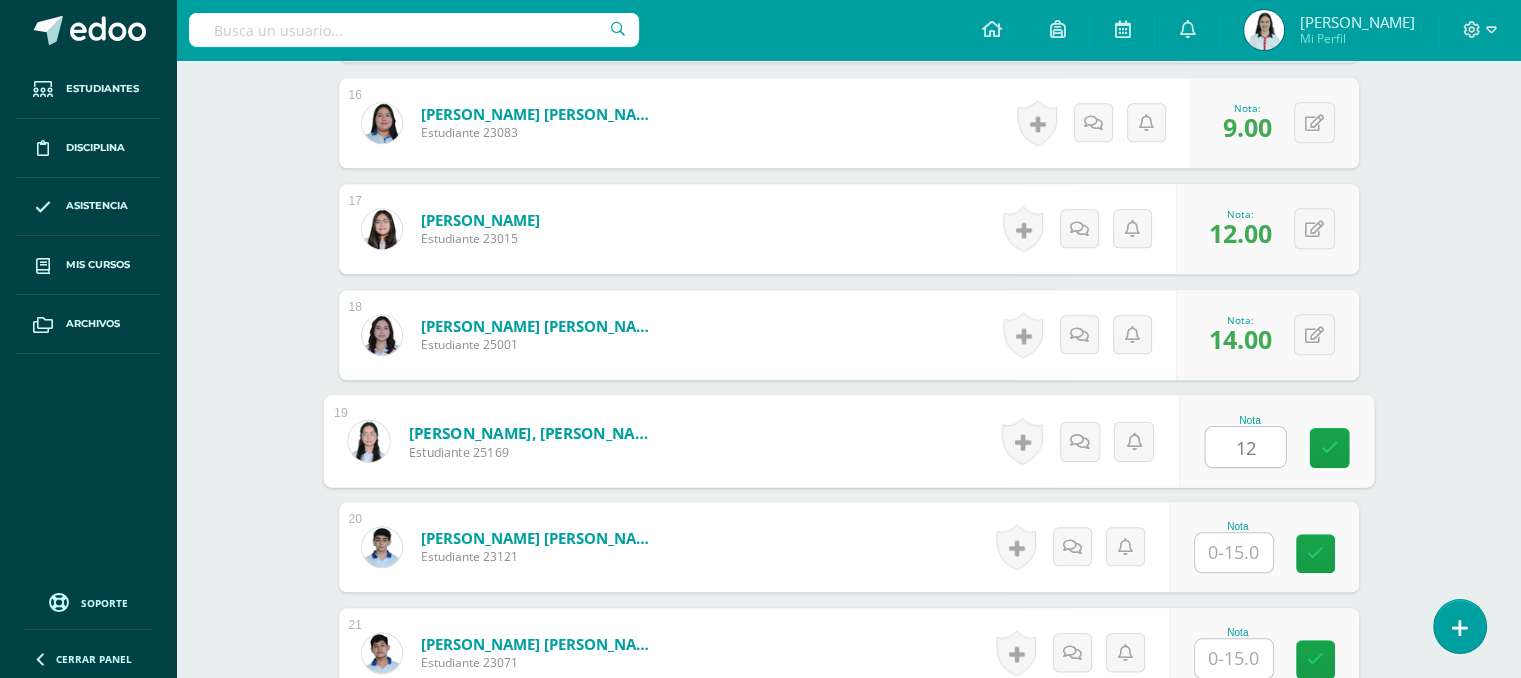 type on "12" 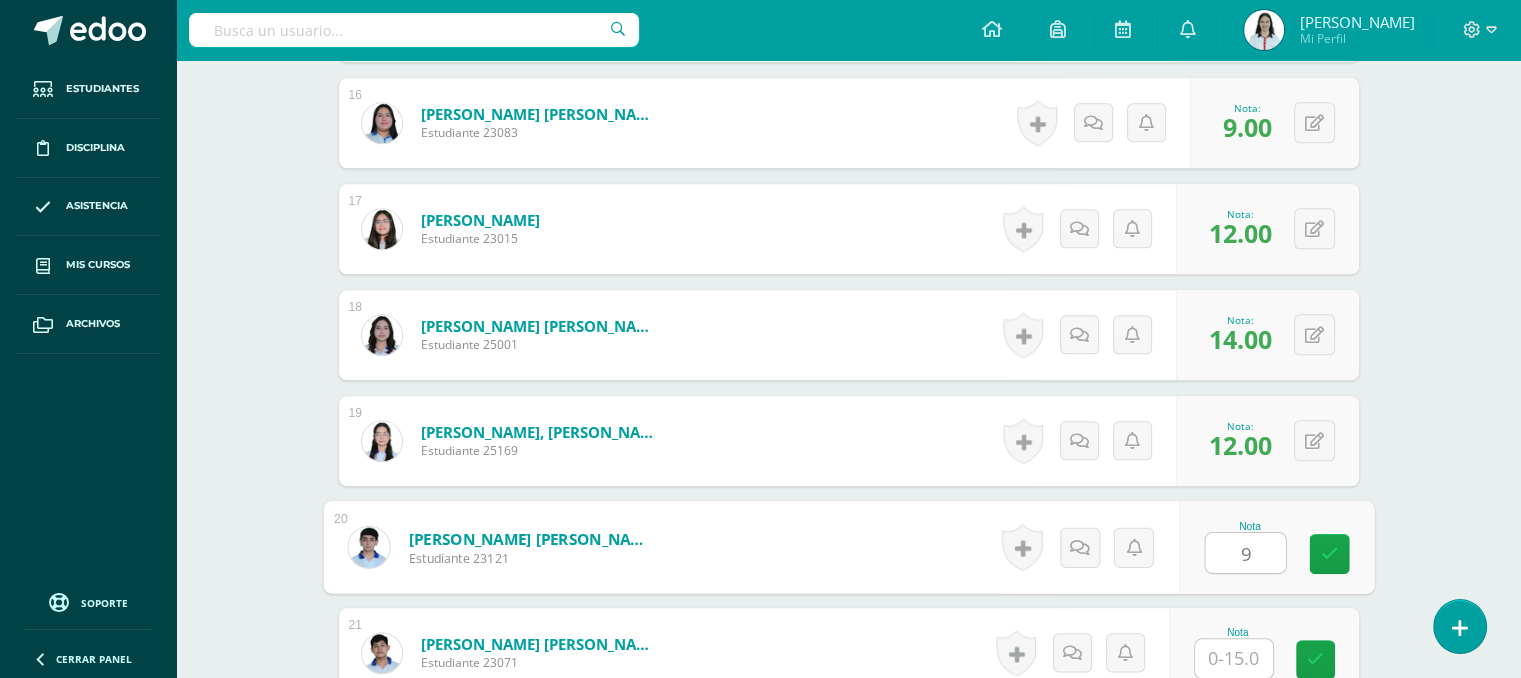 type on "9" 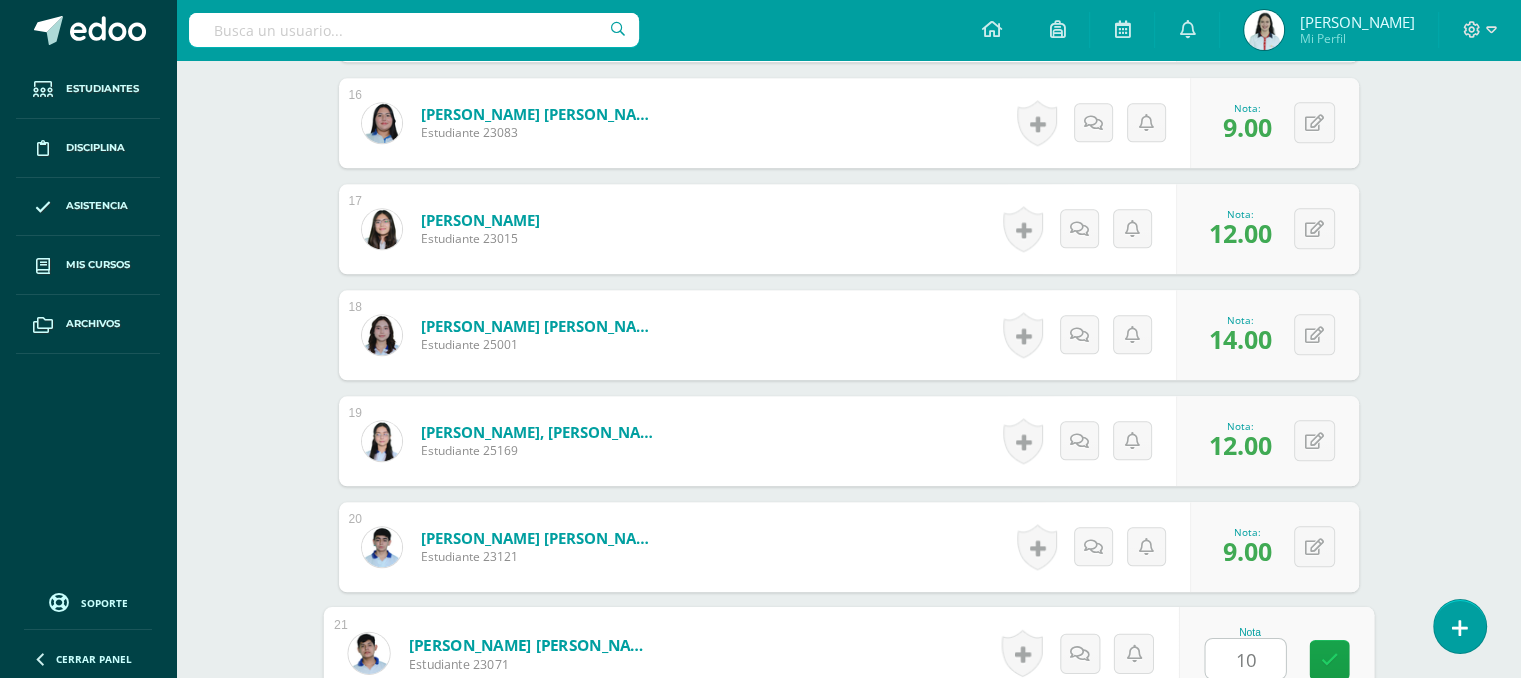 type on "10" 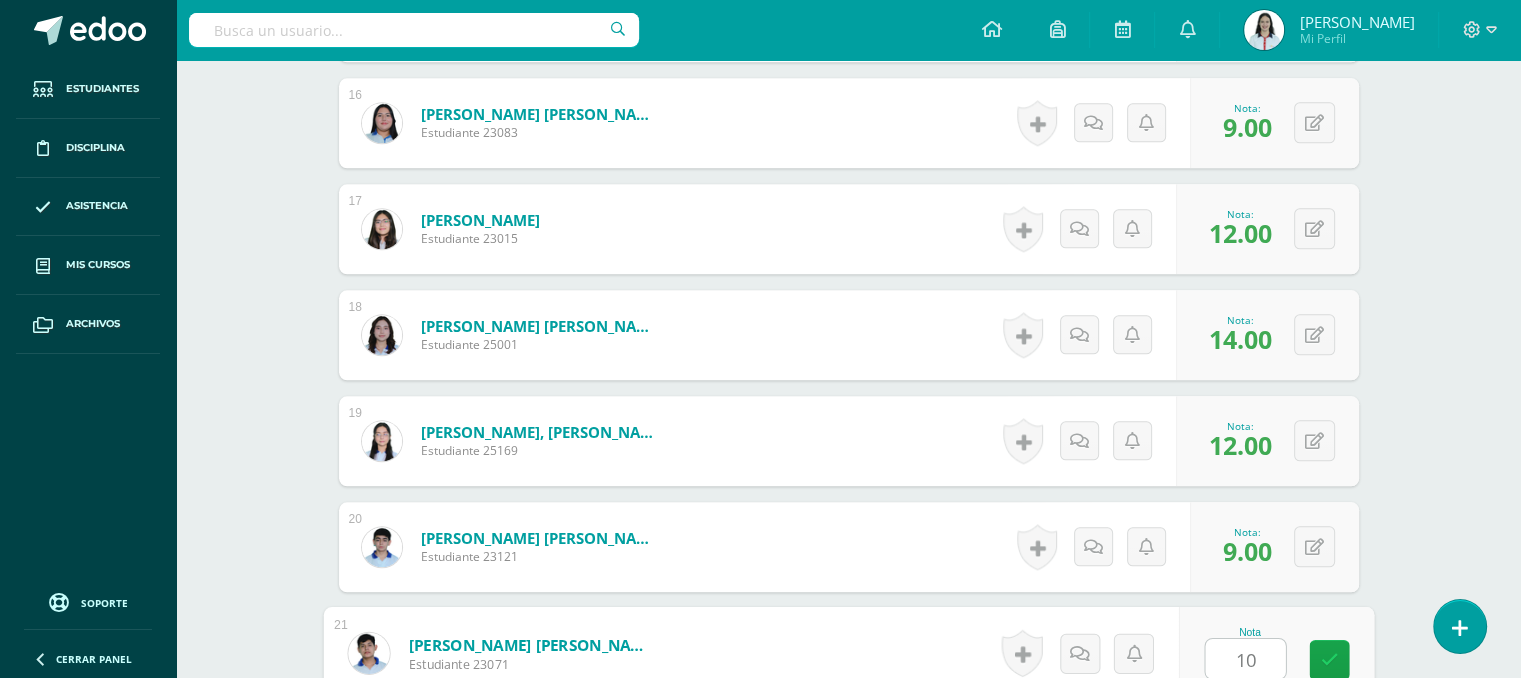 scroll, scrollTop: 2631, scrollLeft: 0, axis: vertical 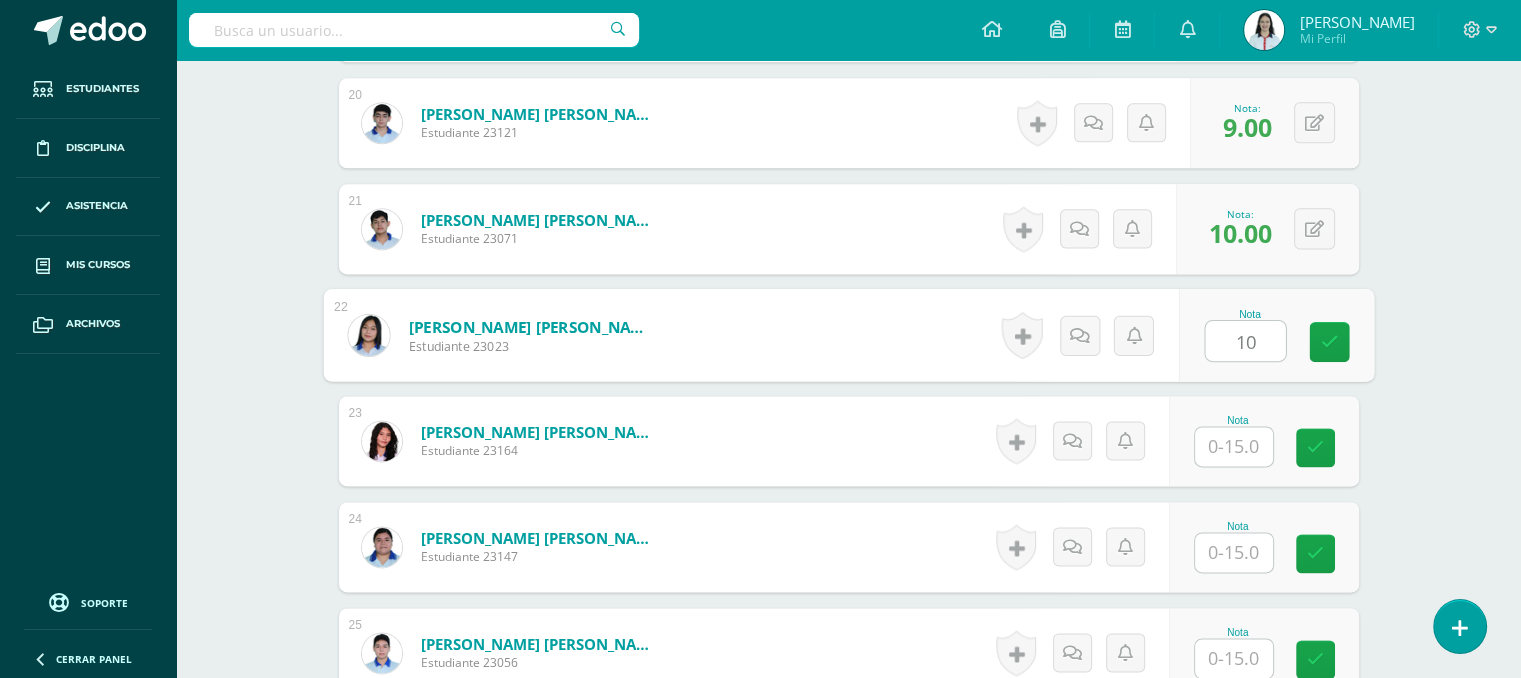 type on "10" 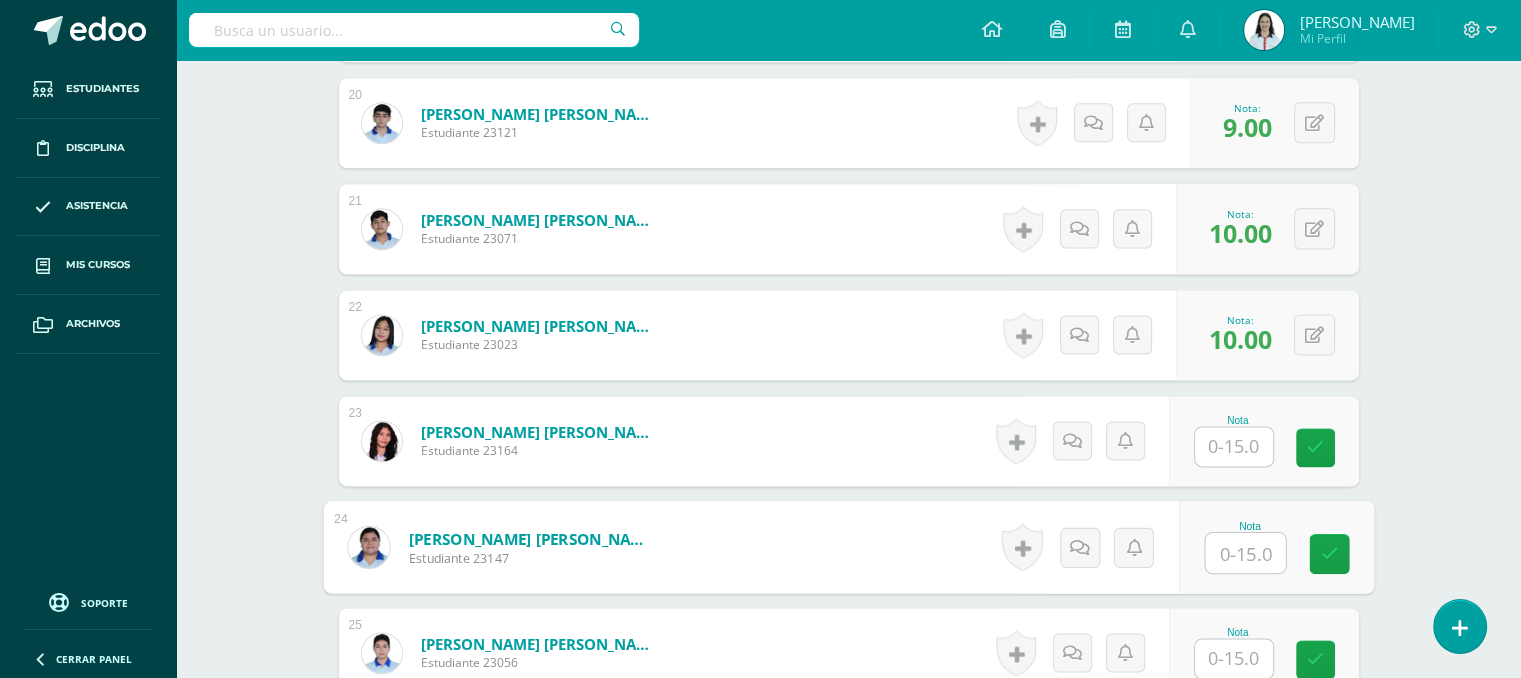 click at bounding box center (1245, 553) 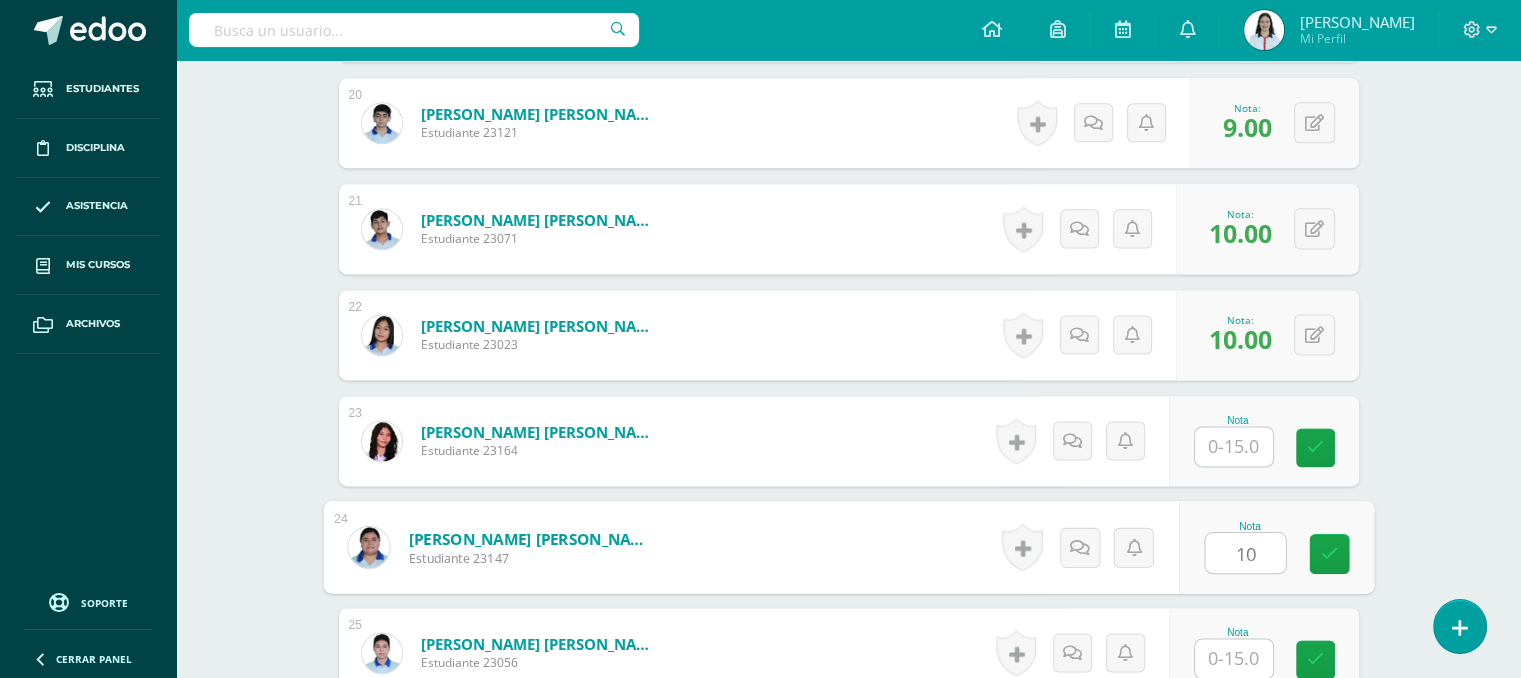 type on "10" 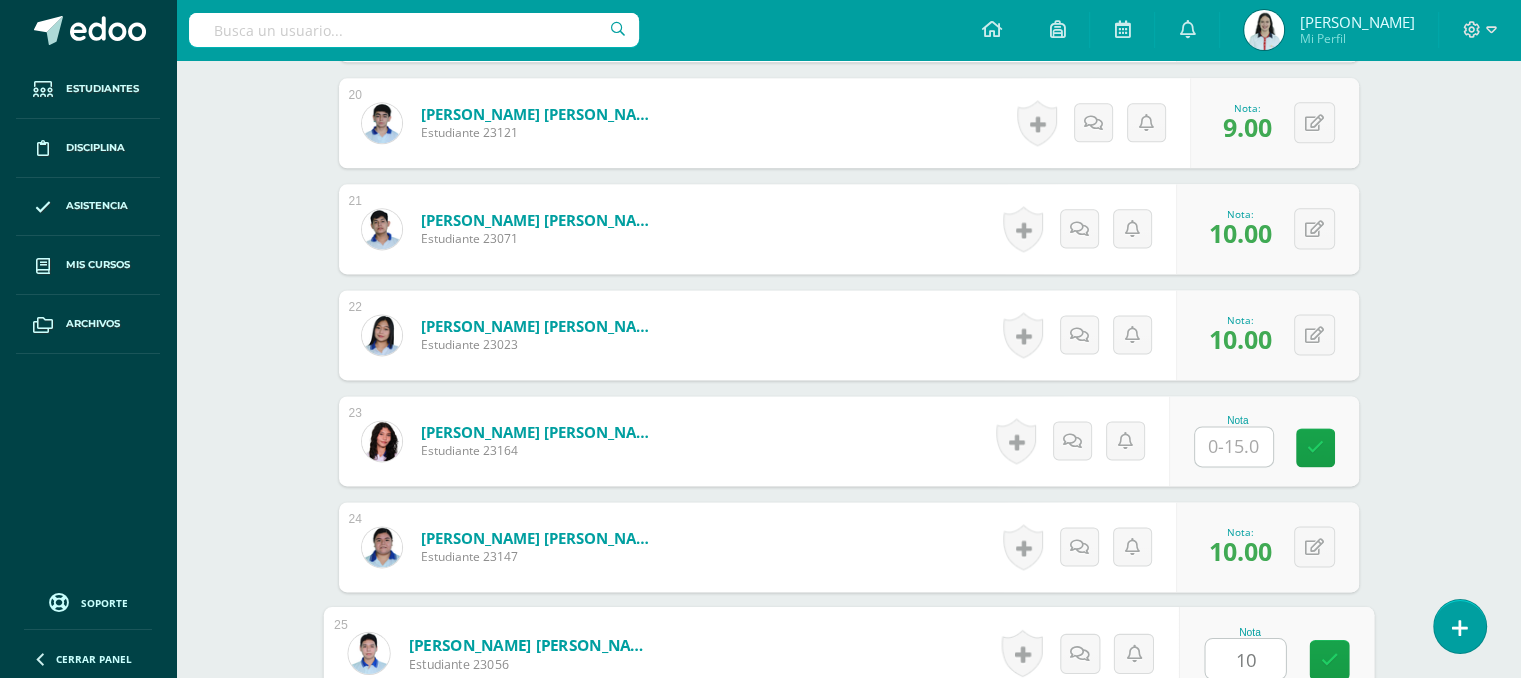 type on "10" 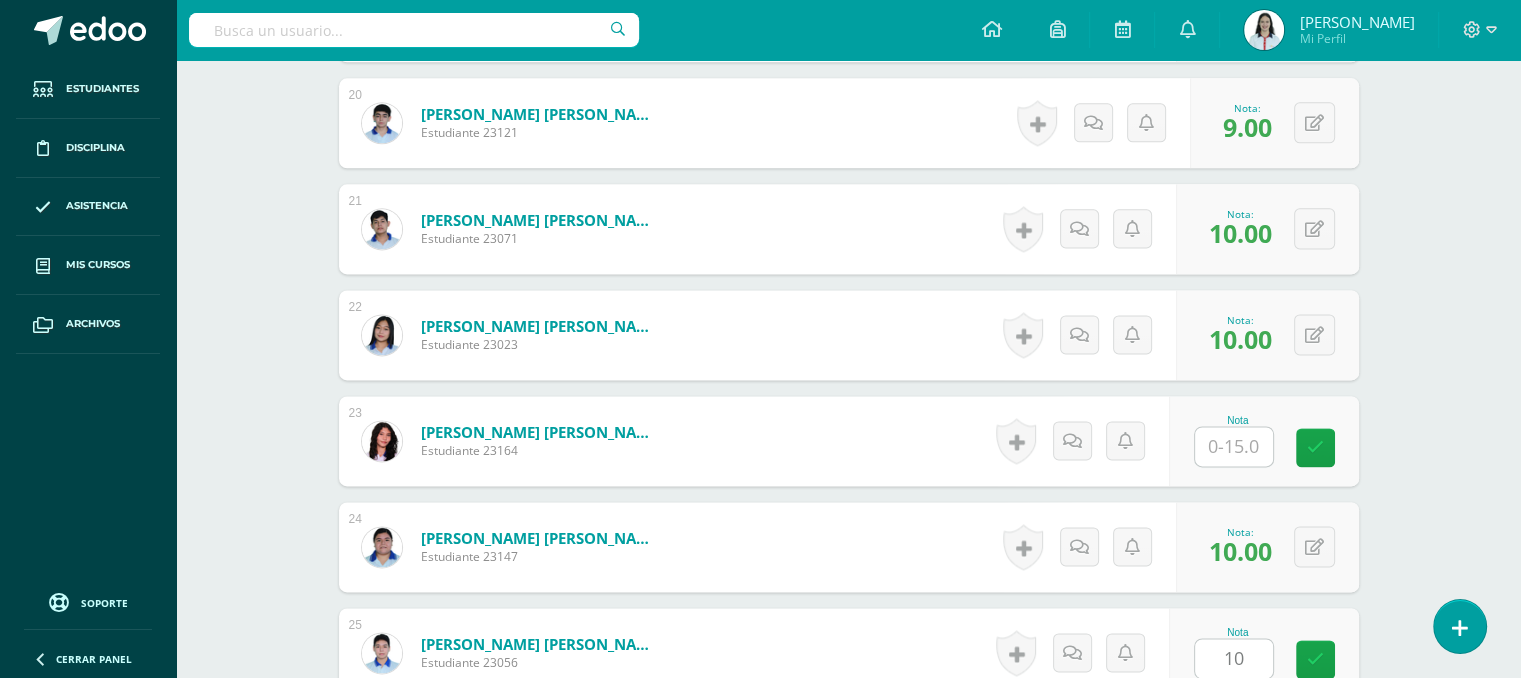scroll, scrollTop: 3055, scrollLeft: 0, axis: vertical 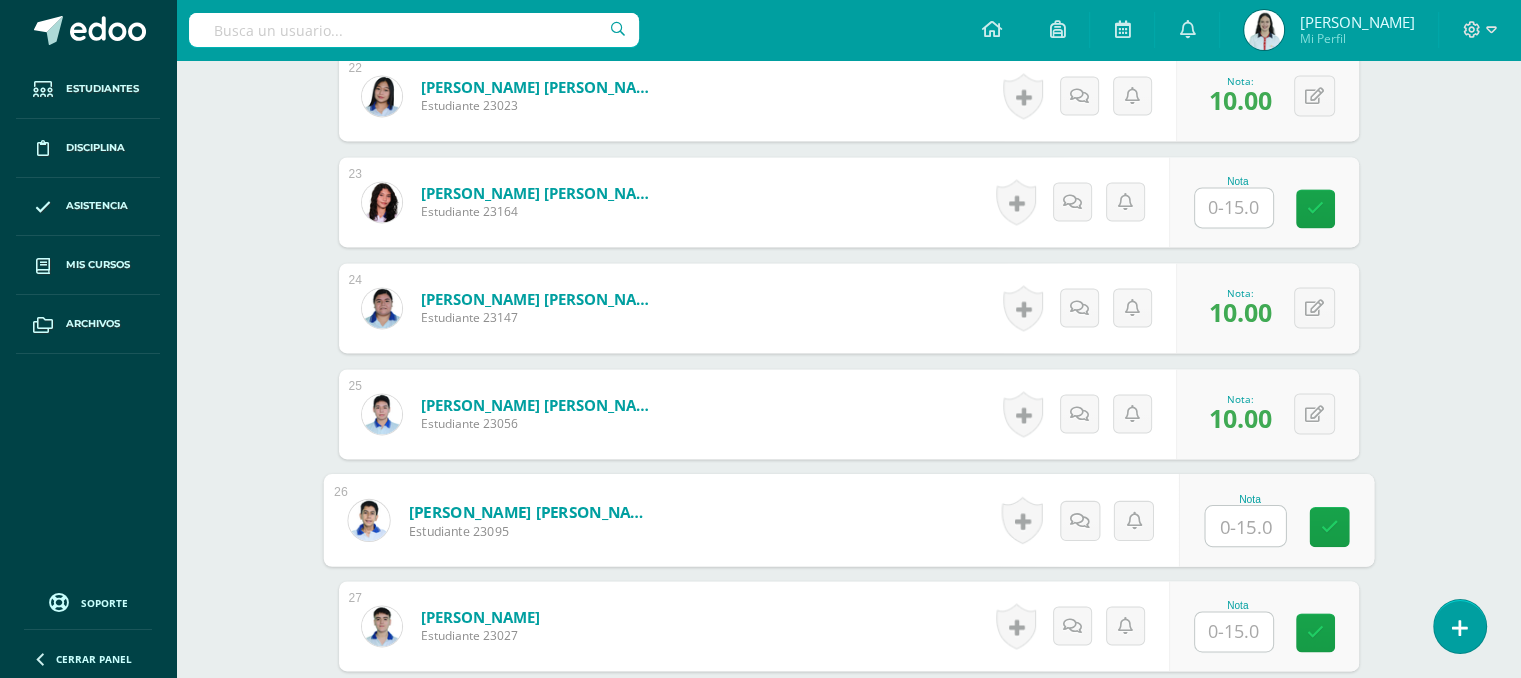 click at bounding box center (1234, 207) 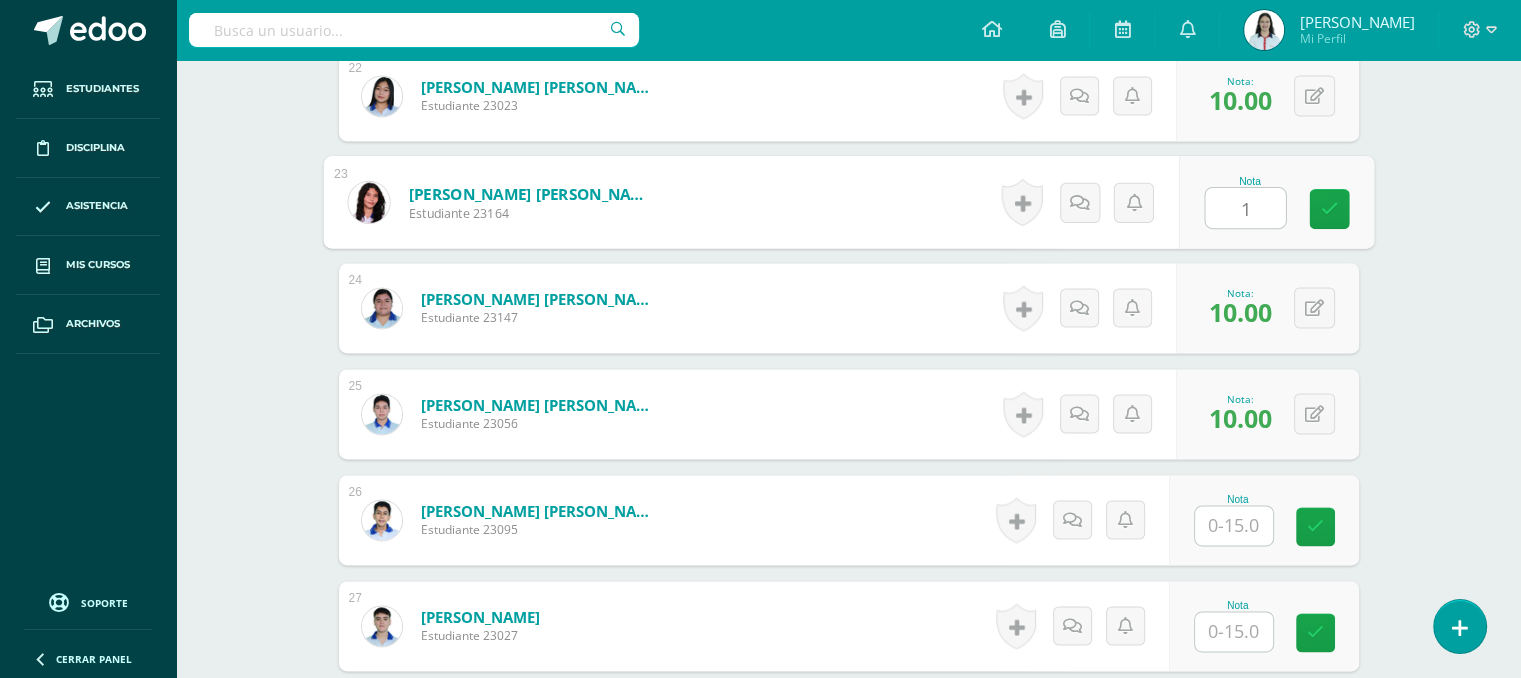 type on "10" 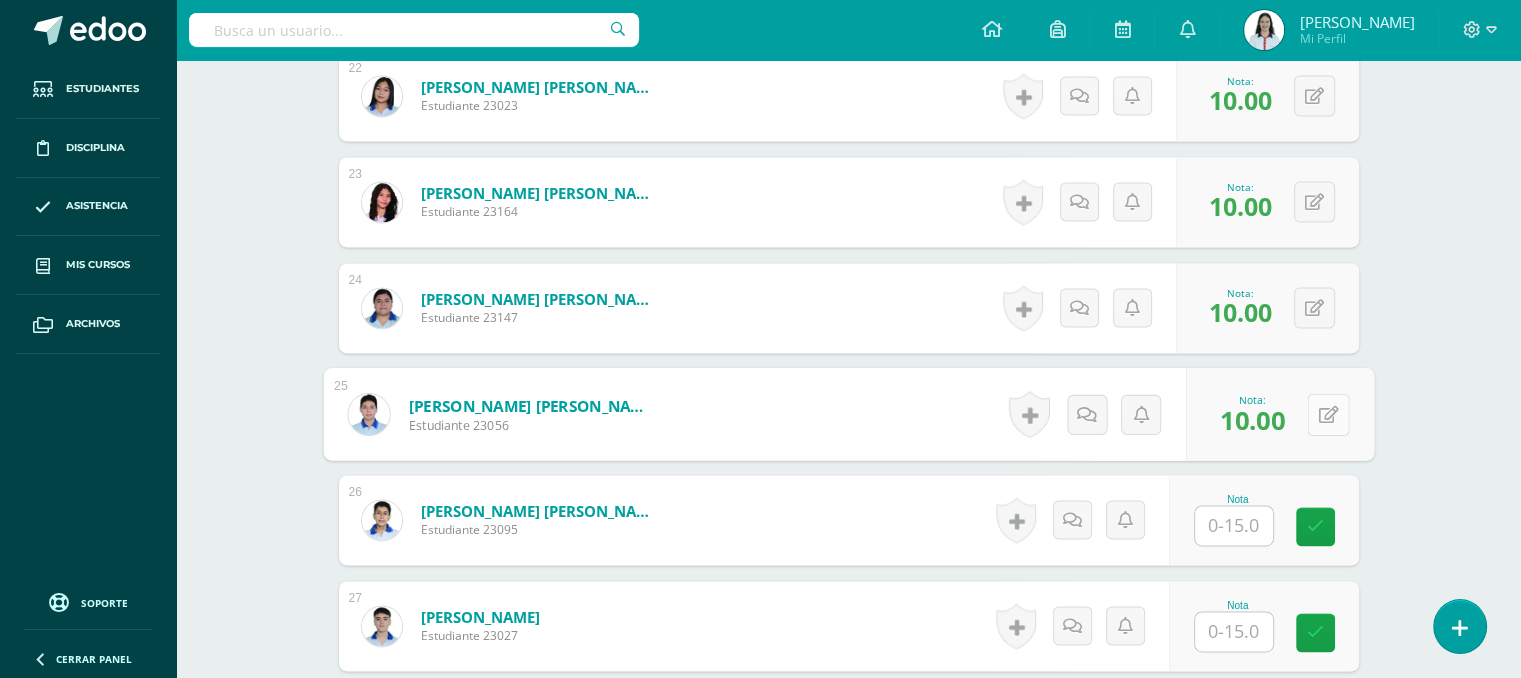 click on "0
Logros
Logros obtenidos
Aún no hay logros agregados
Nota:
10.00" at bounding box center (1280, 414) 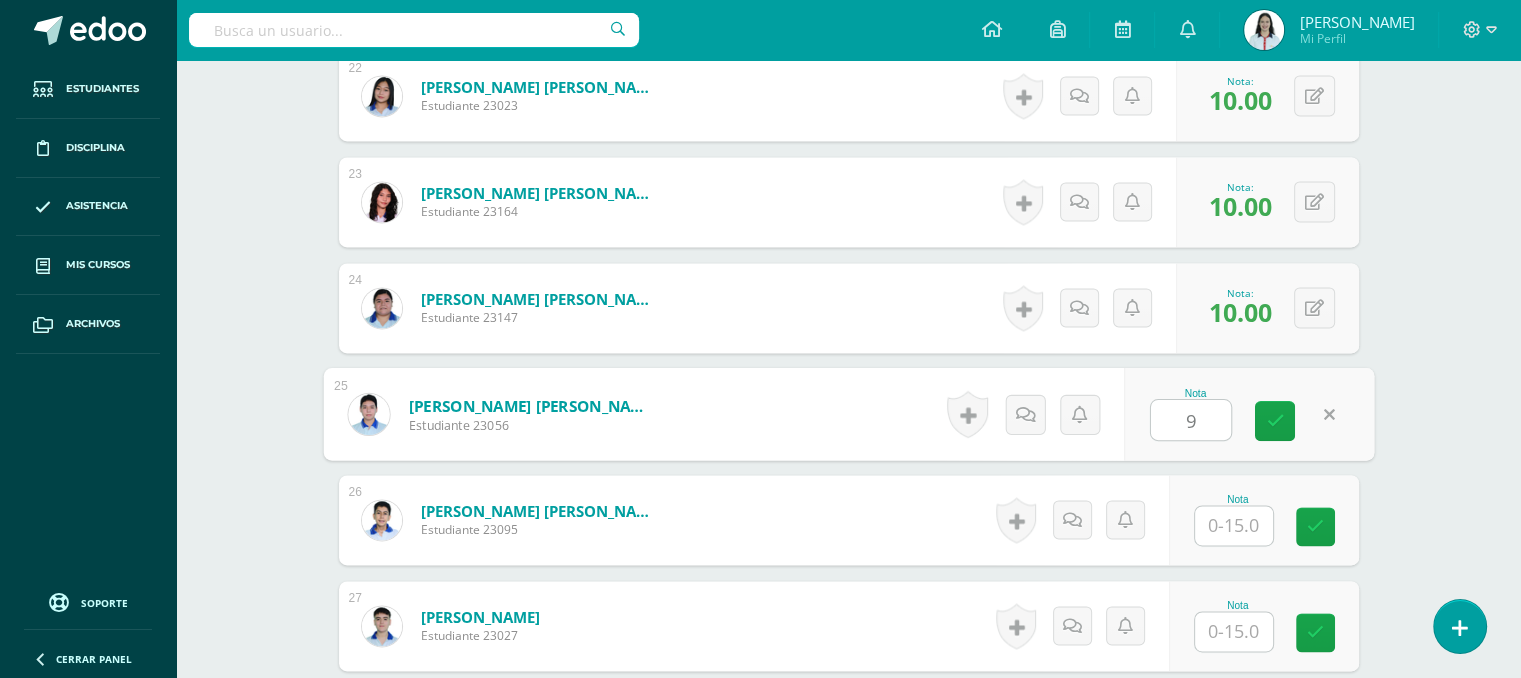 type on "9" 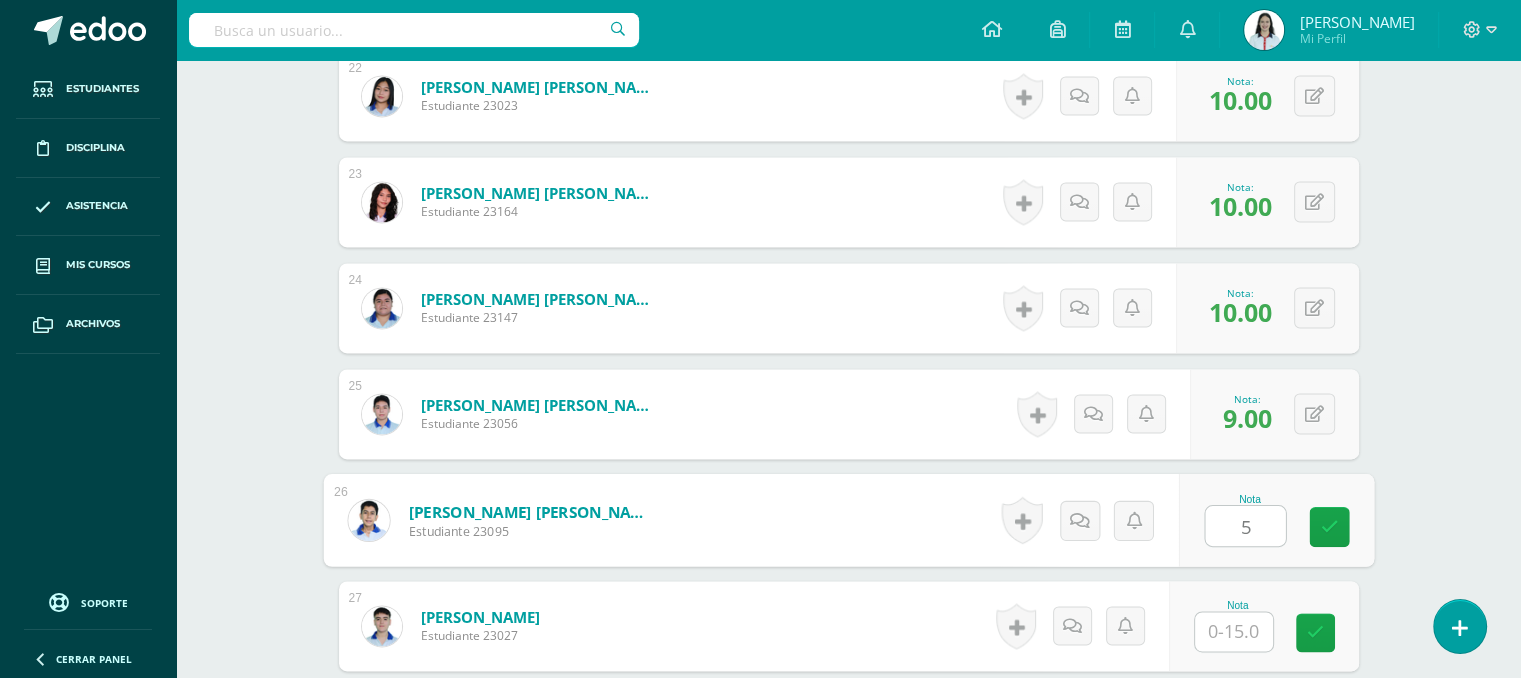 type on "5" 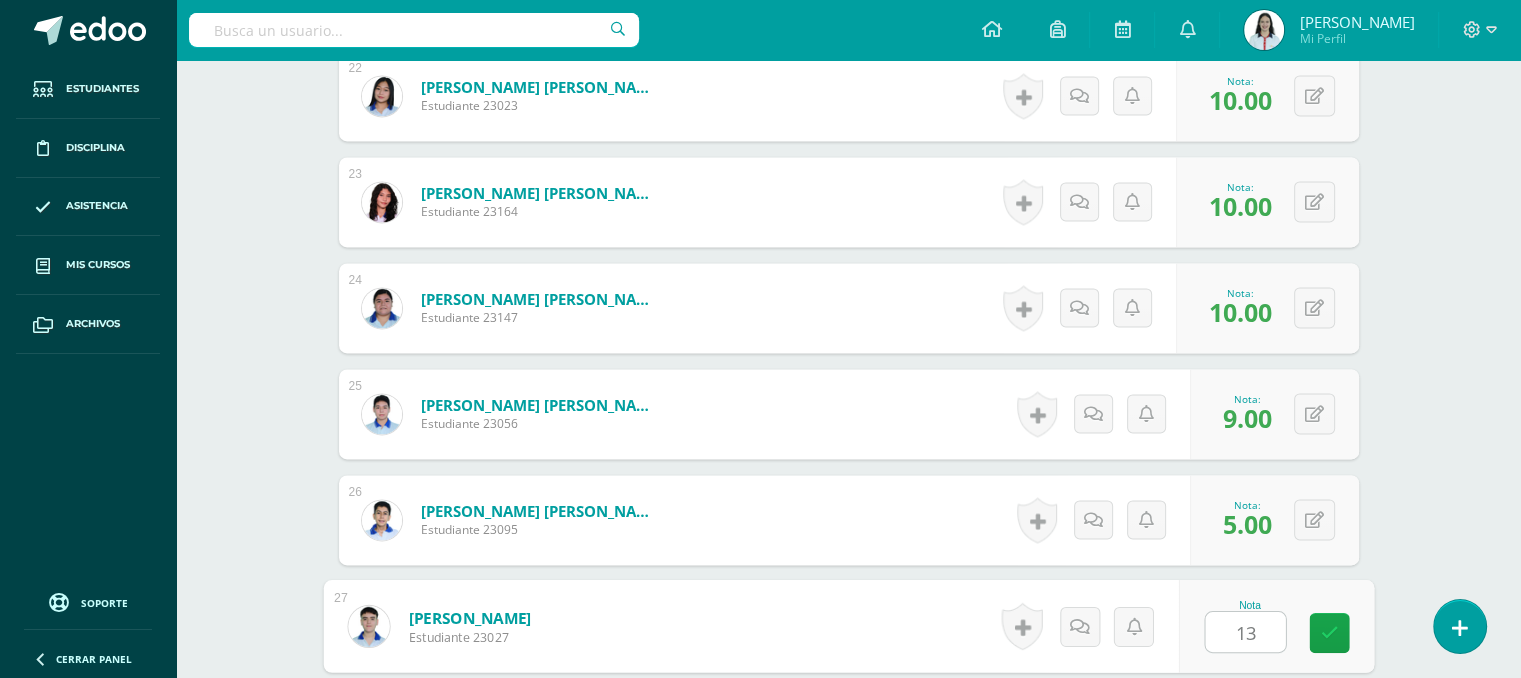 type on "13" 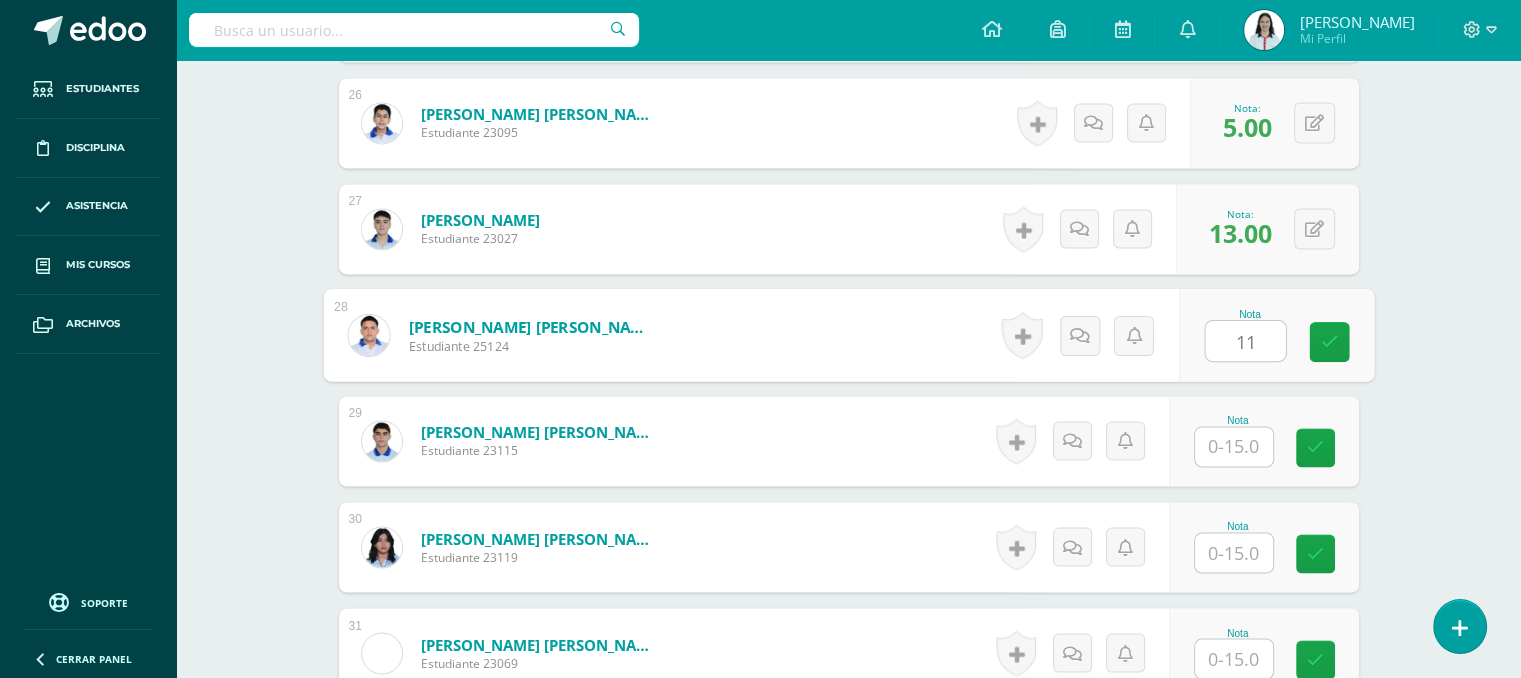type on "11" 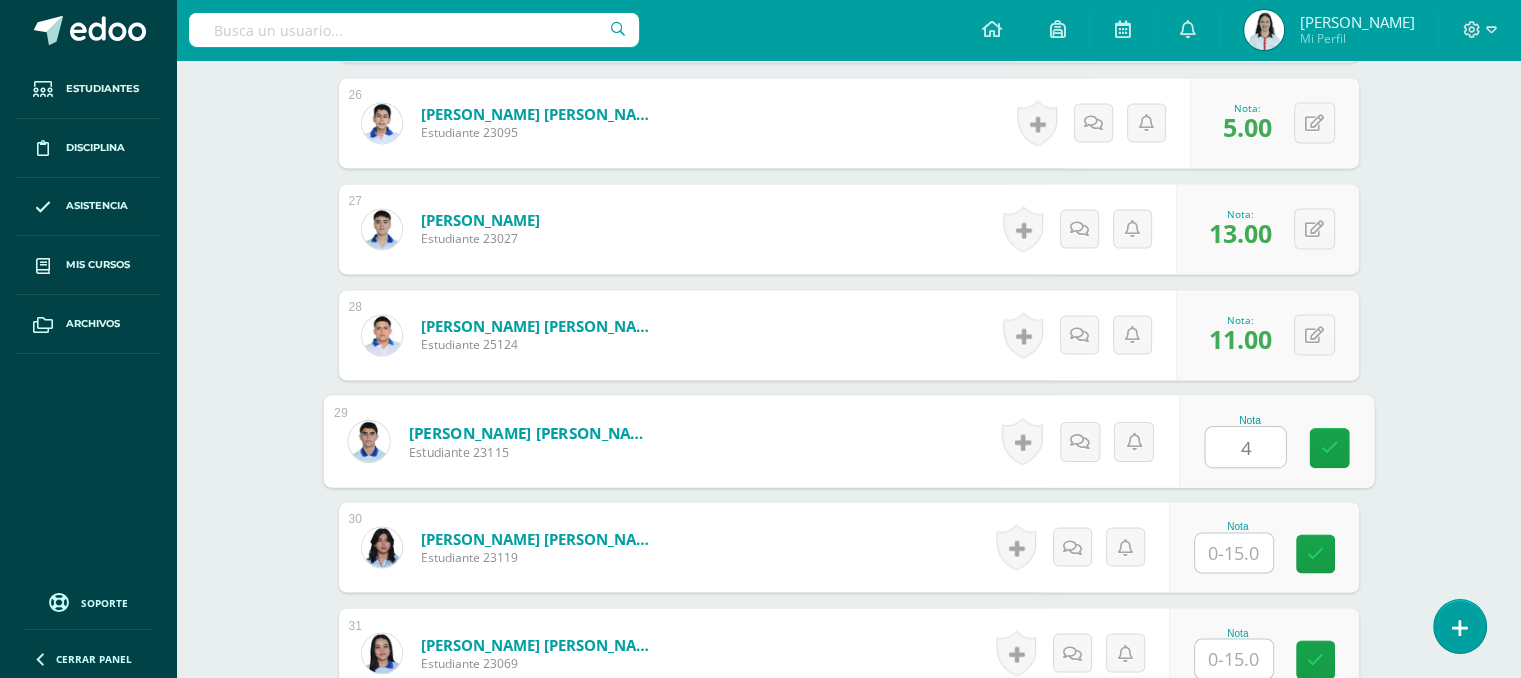 type on "4" 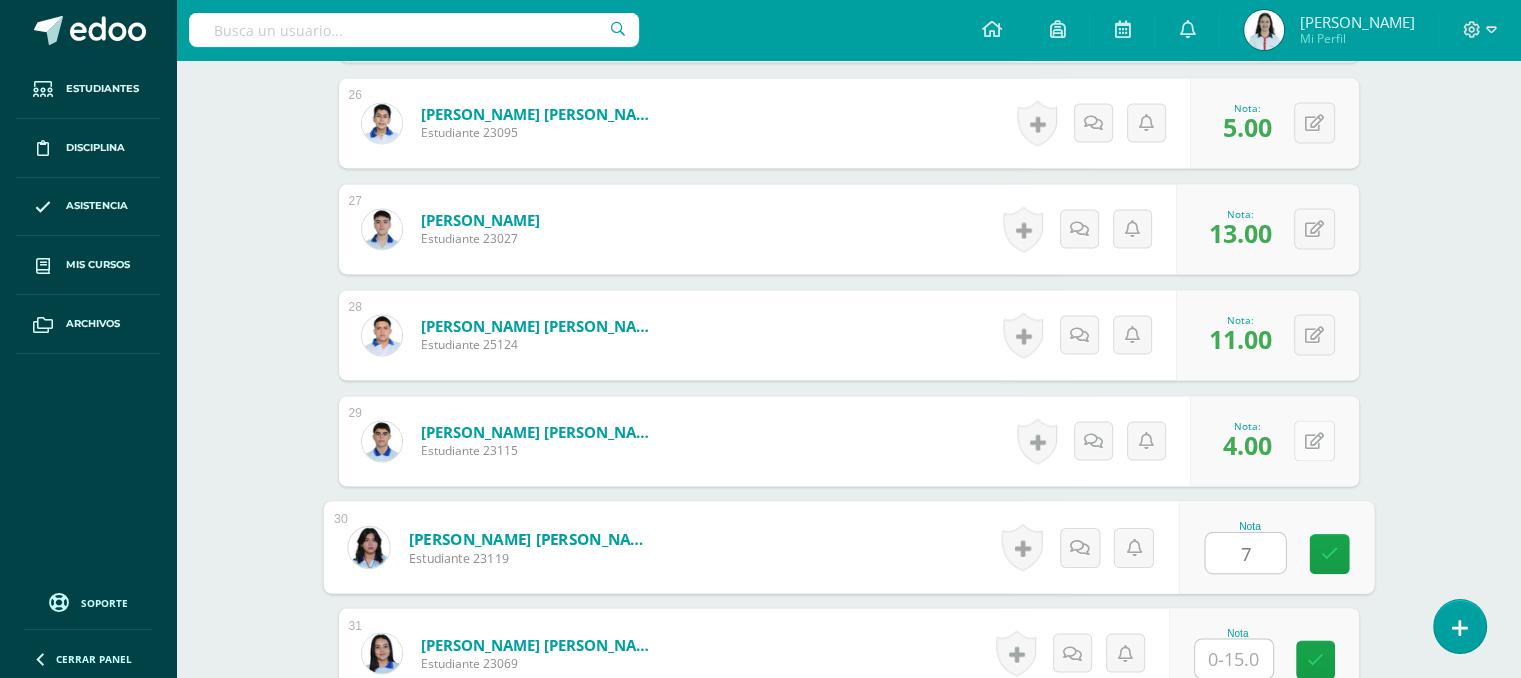 type on "7" 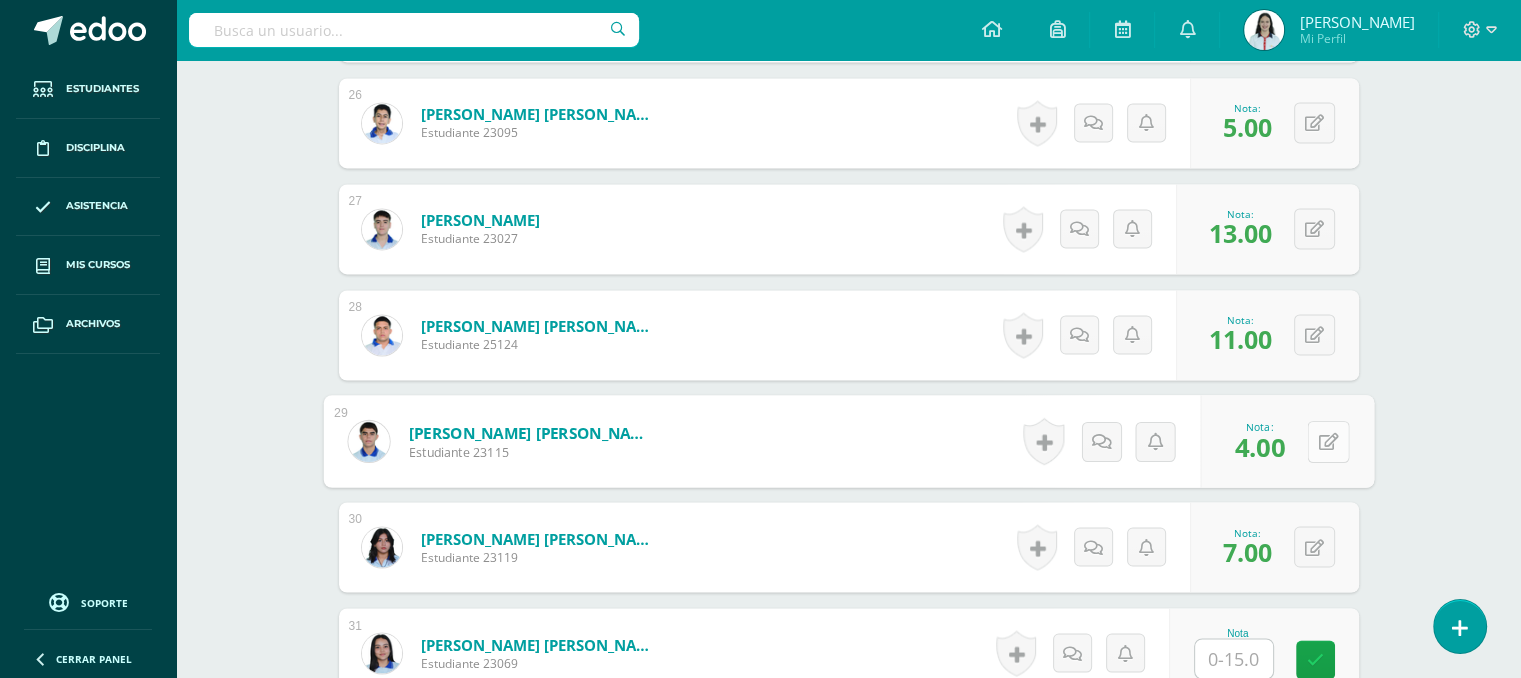 click at bounding box center (1328, 440) 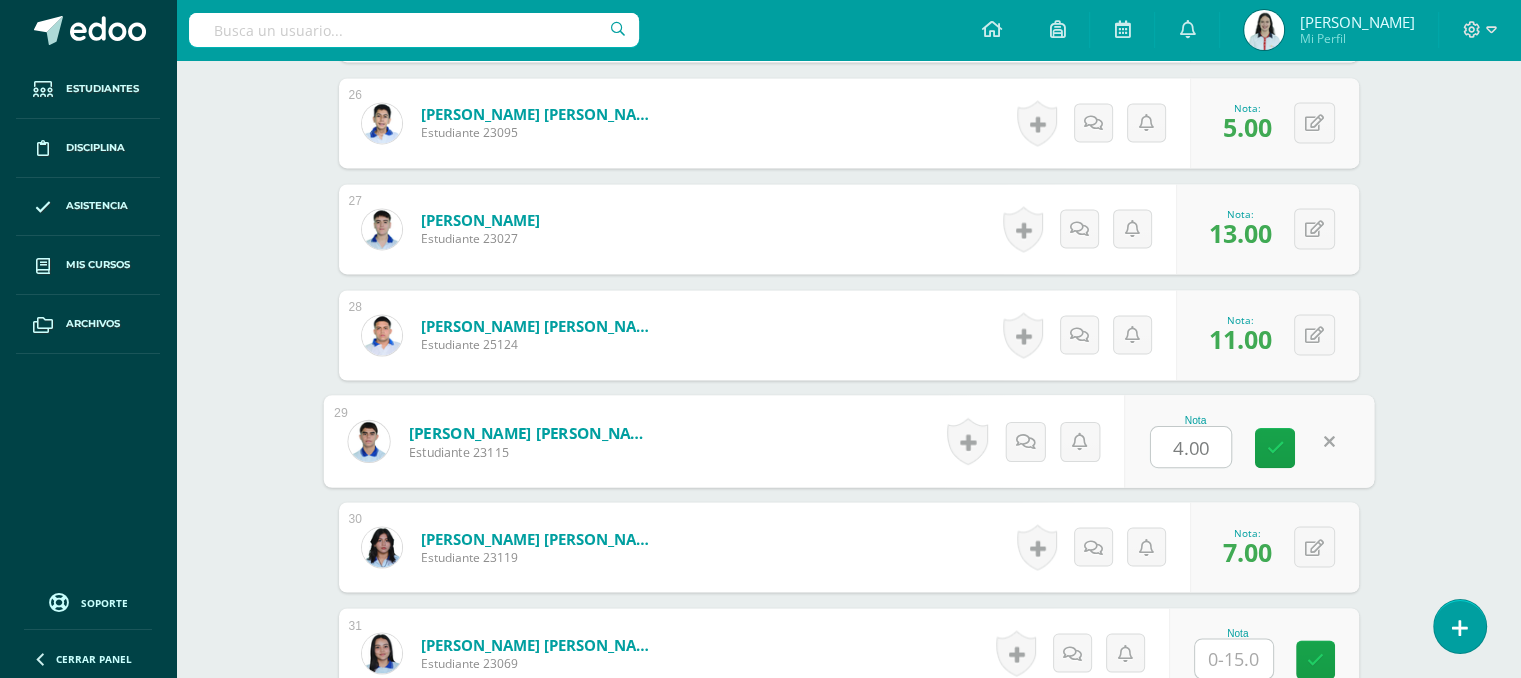 type on "7" 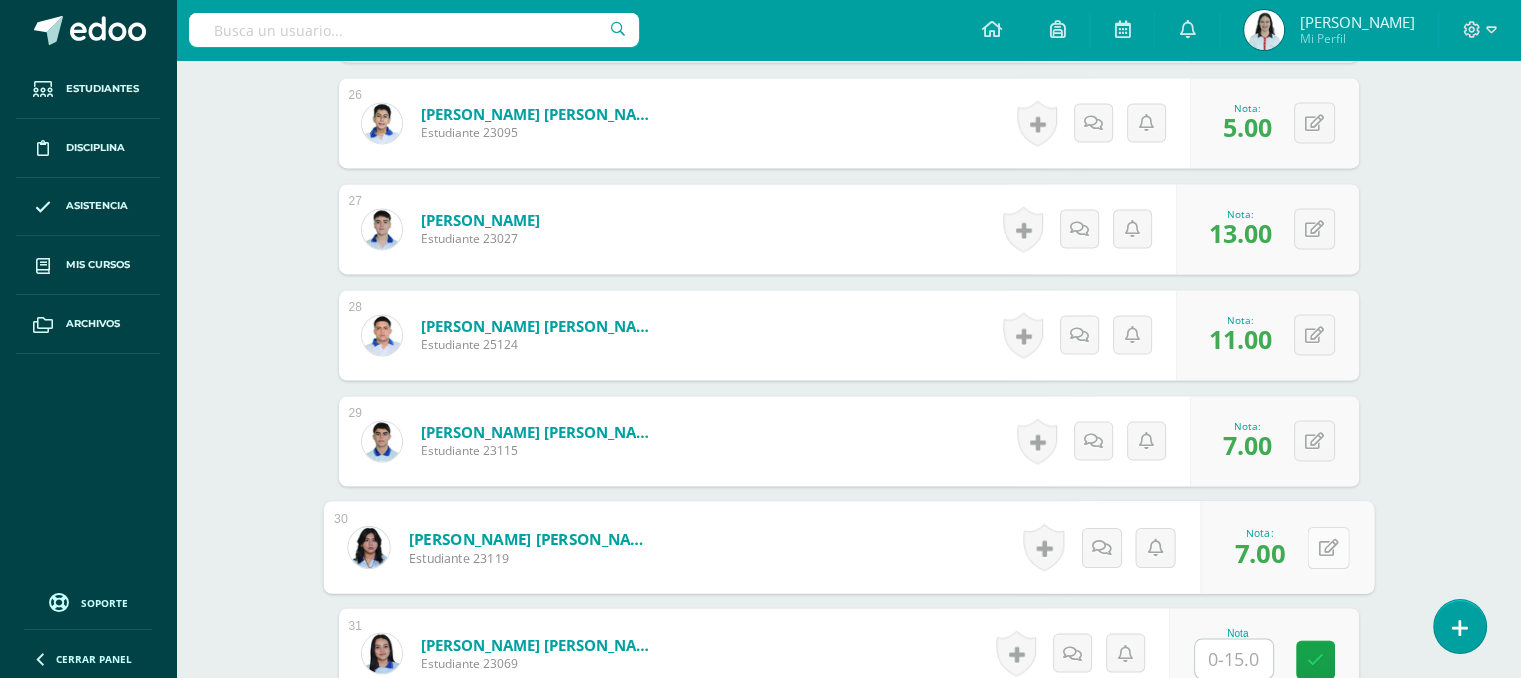 click at bounding box center (1328, 546) 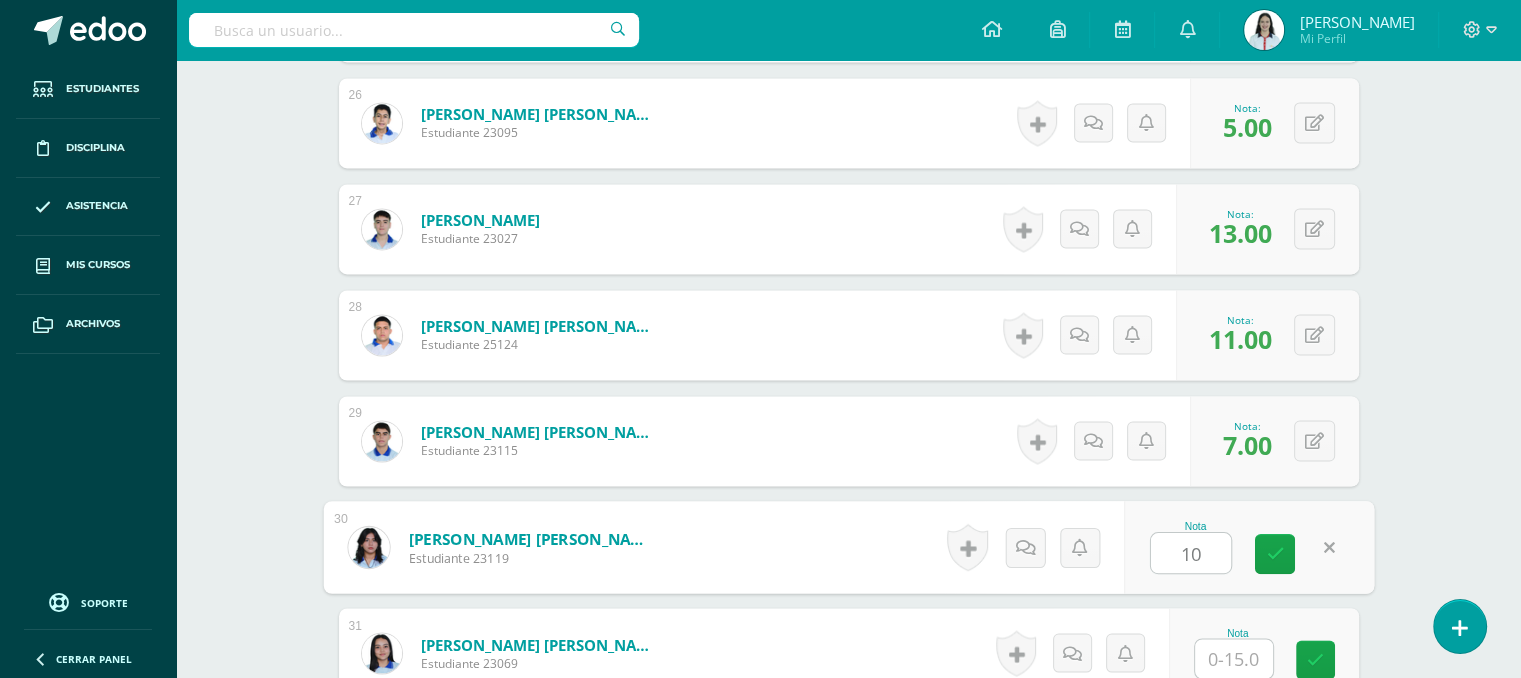 type on "10" 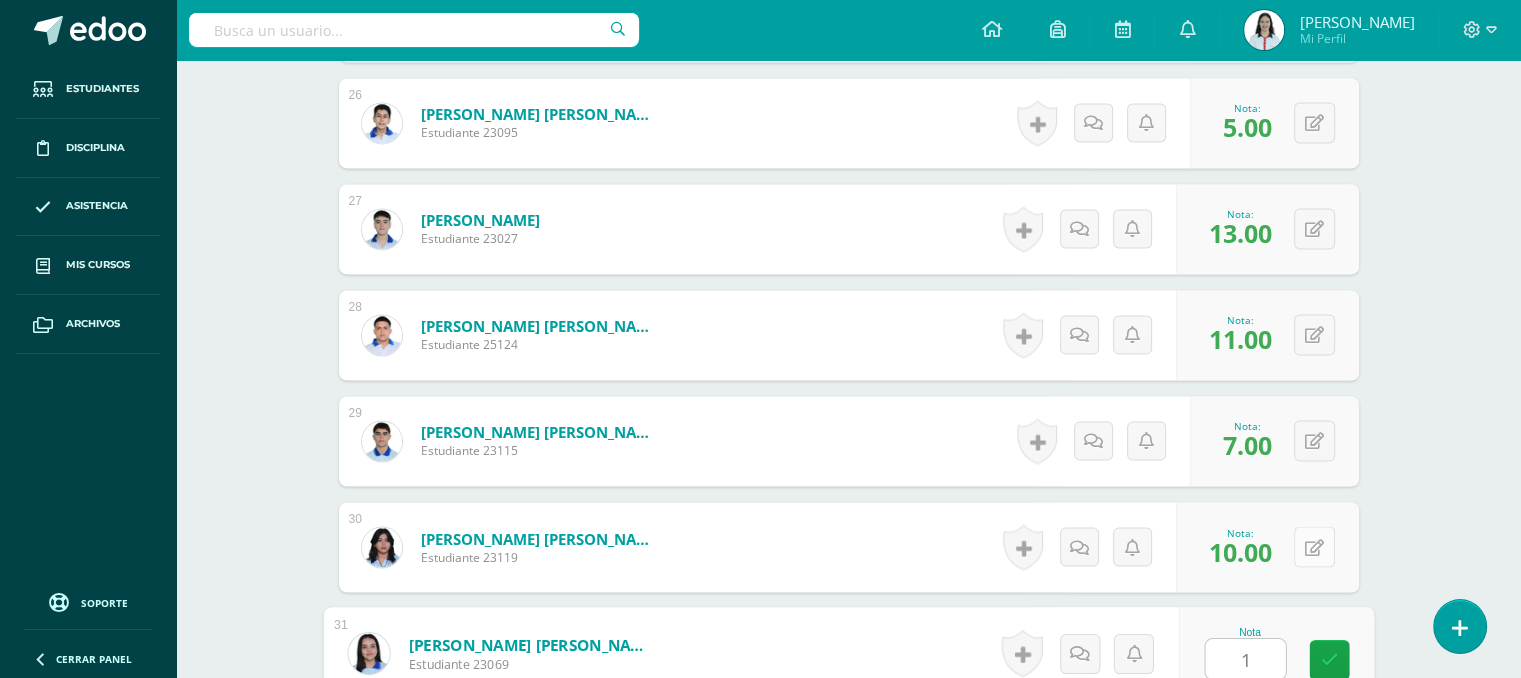 type on "15" 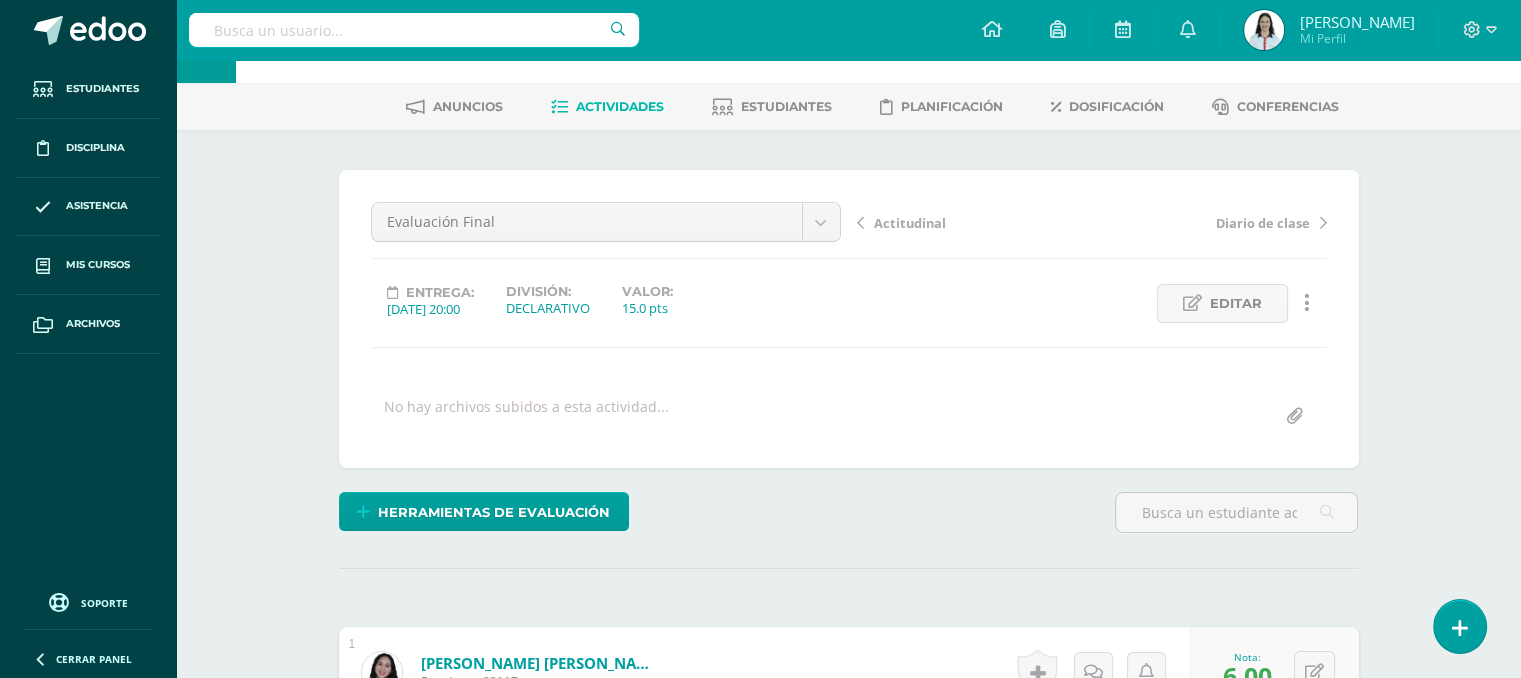 scroll, scrollTop: 0, scrollLeft: 0, axis: both 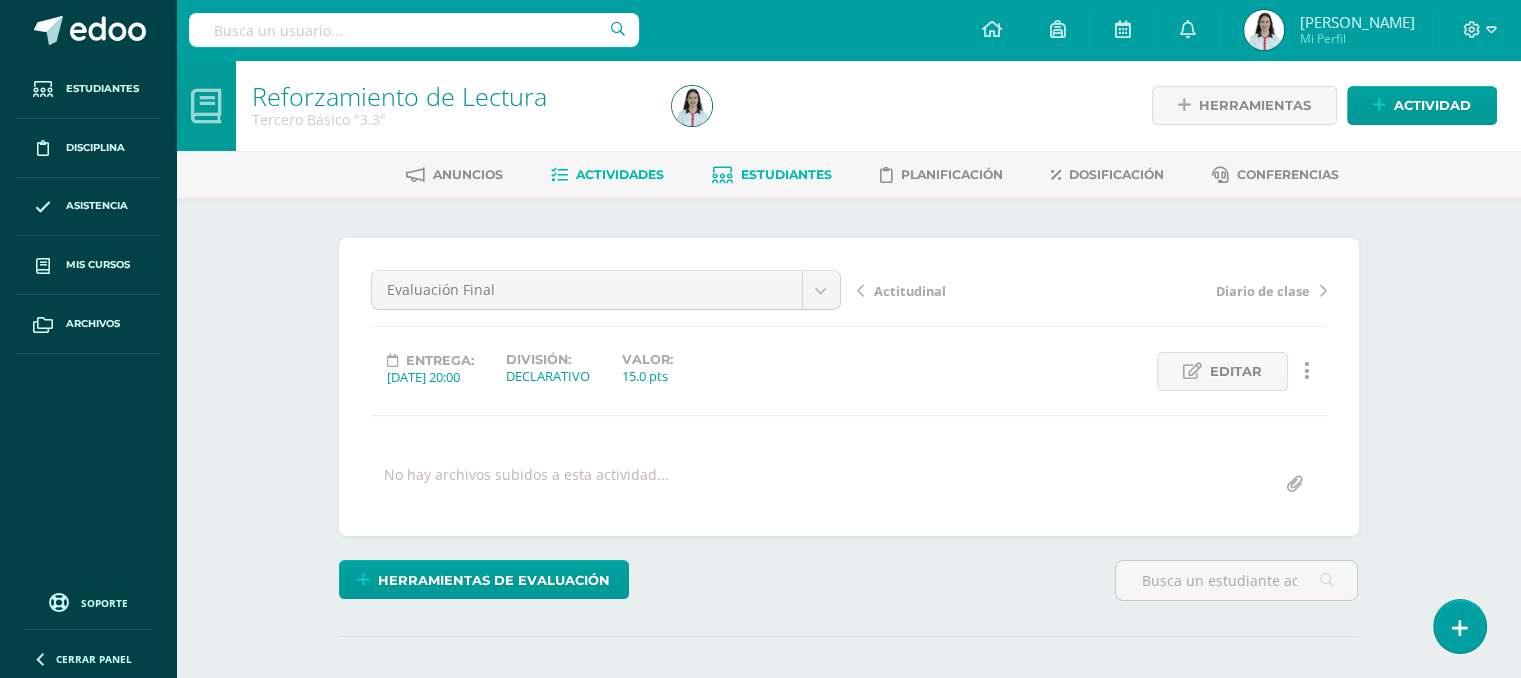 click on "Estudiantes" at bounding box center [786, 174] 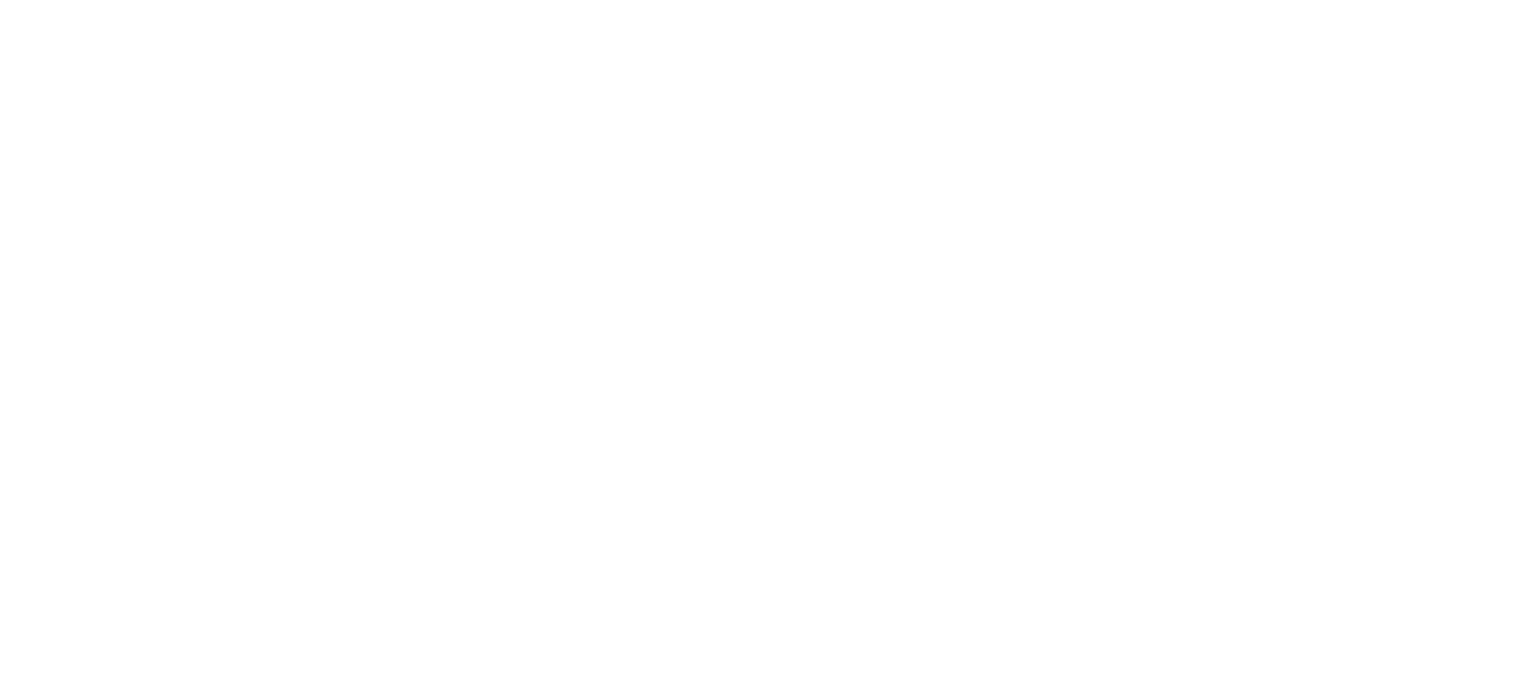 scroll, scrollTop: 0, scrollLeft: 0, axis: both 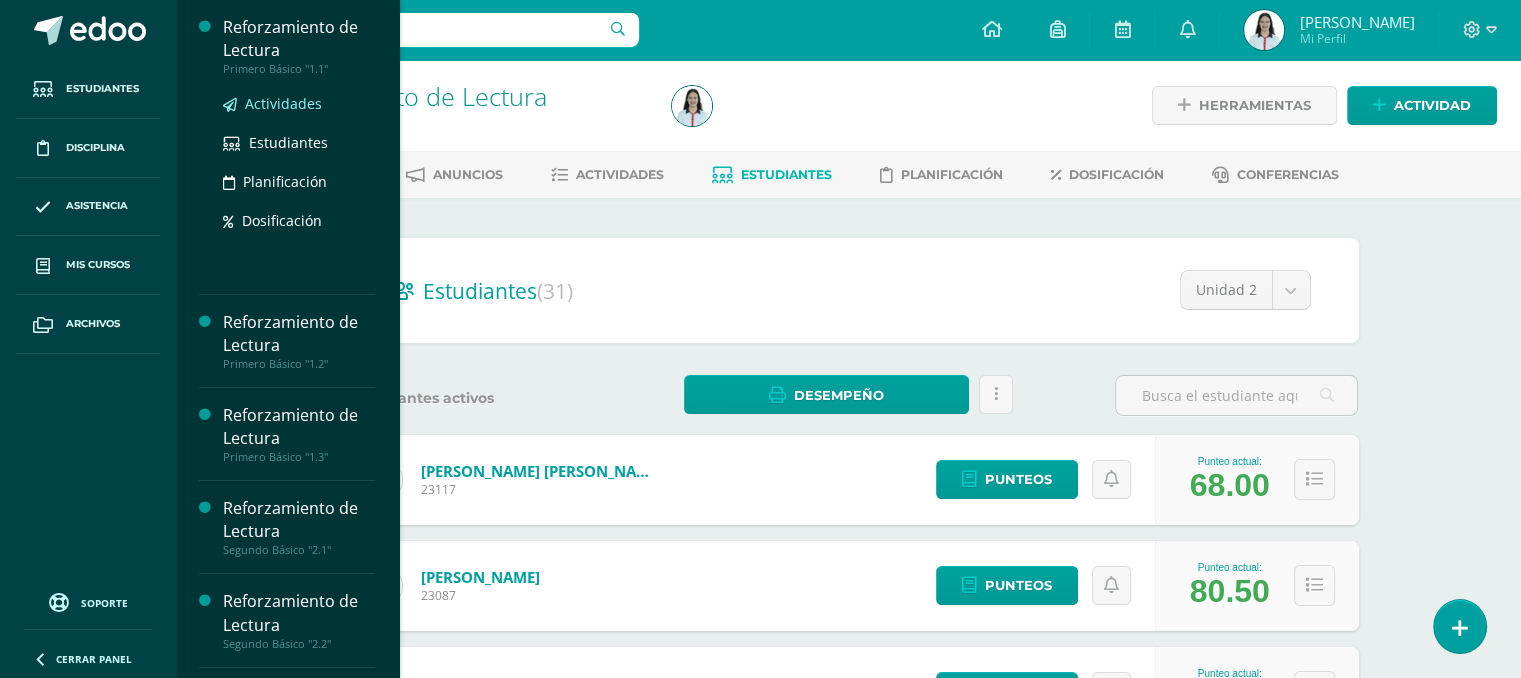 click on "Actividades" at bounding box center [283, 103] 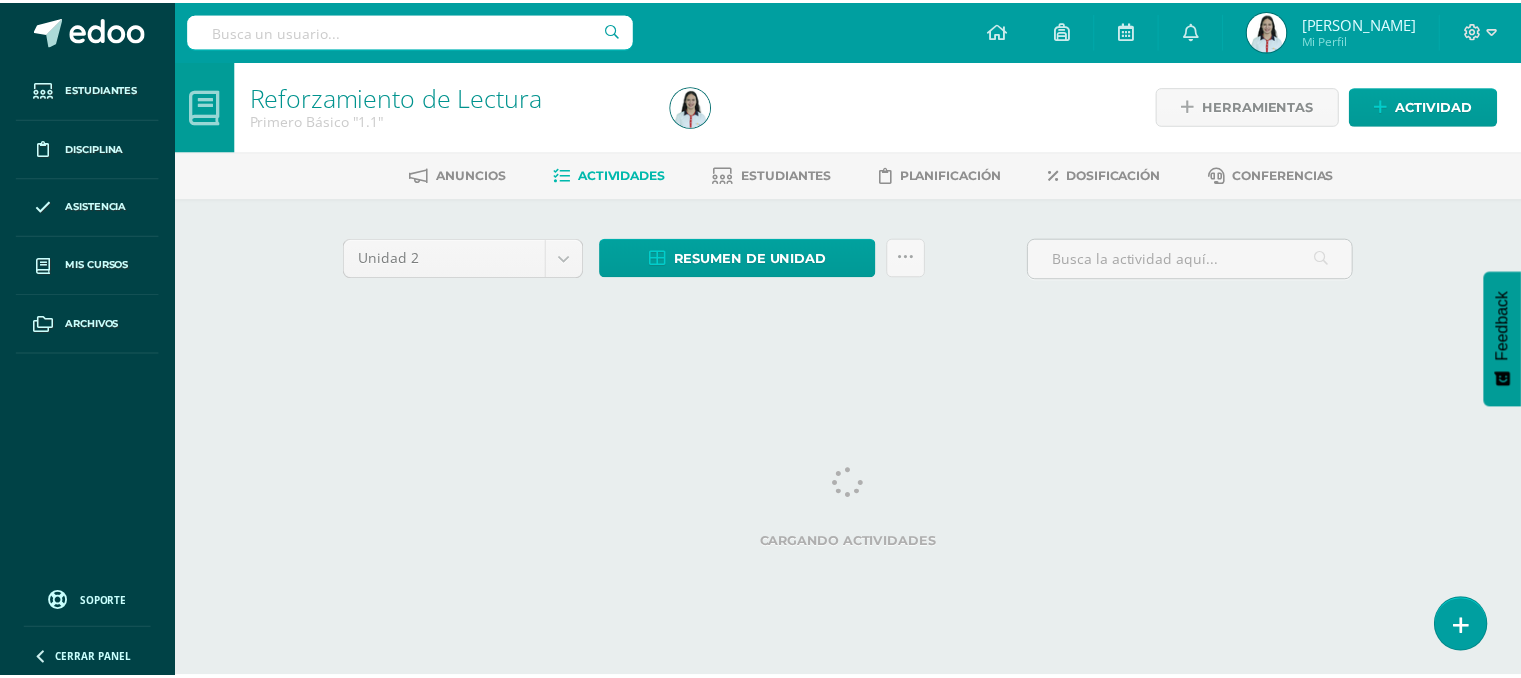 scroll, scrollTop: 0, scrollLeft: 0, axis: both 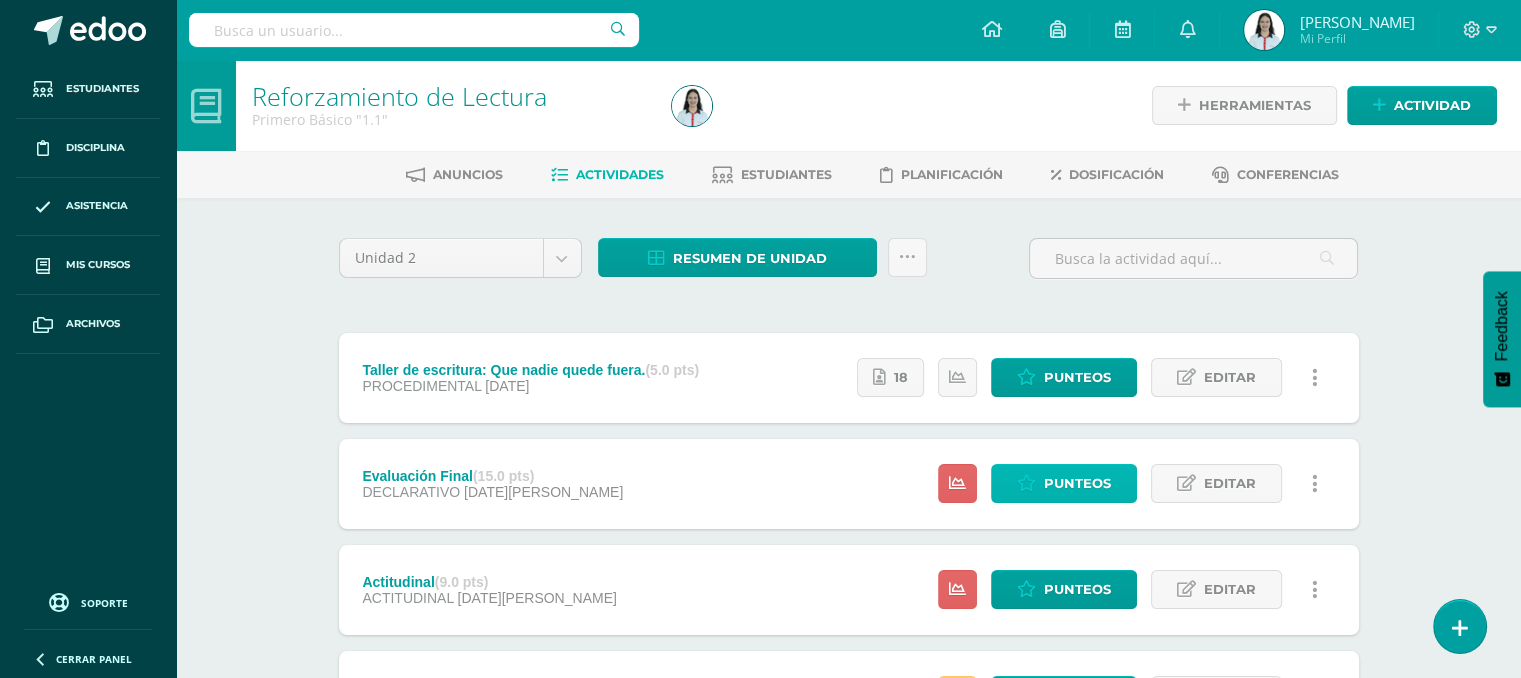 click on "Punteos" at bounding box center (1077, 483) 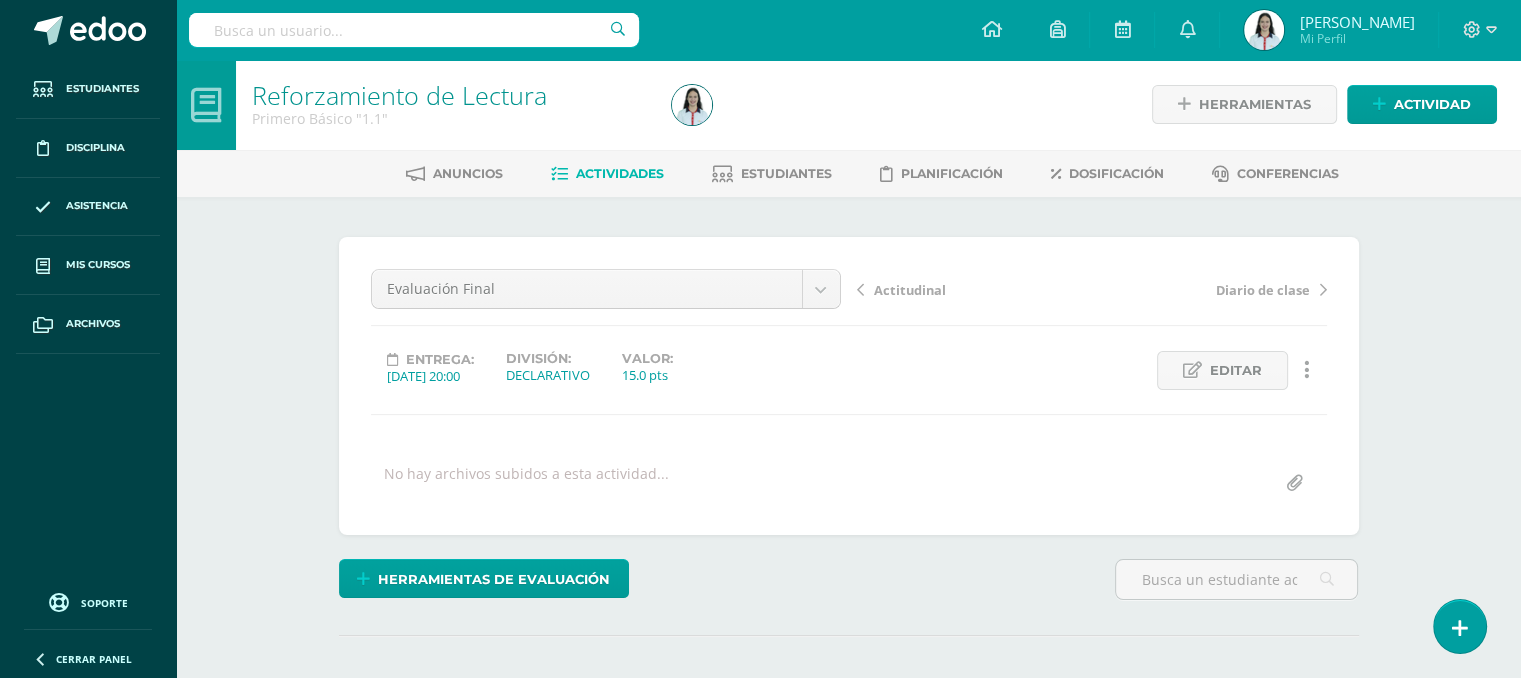 scroll, scrollTop: 2, scrollLeft: 0, axis: vertical 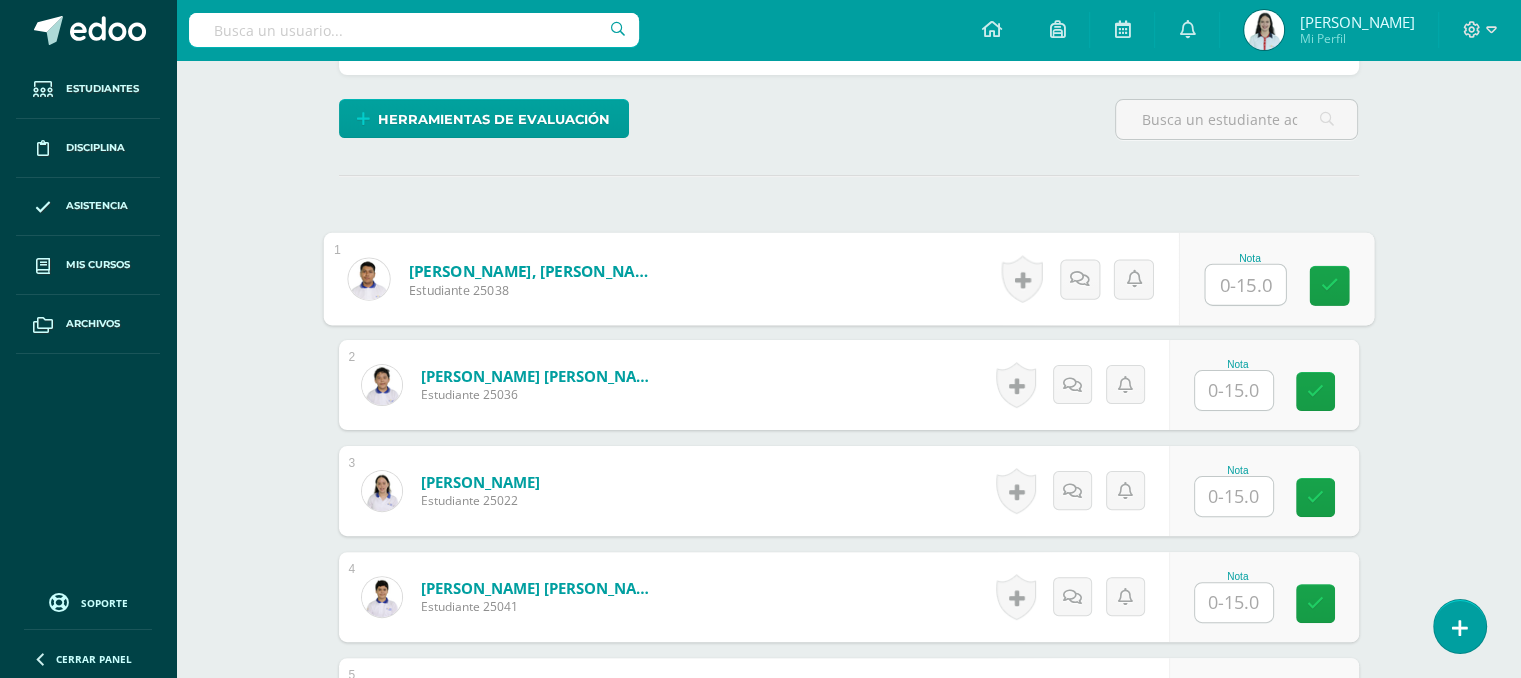 click at bounding box center (1245, 285) 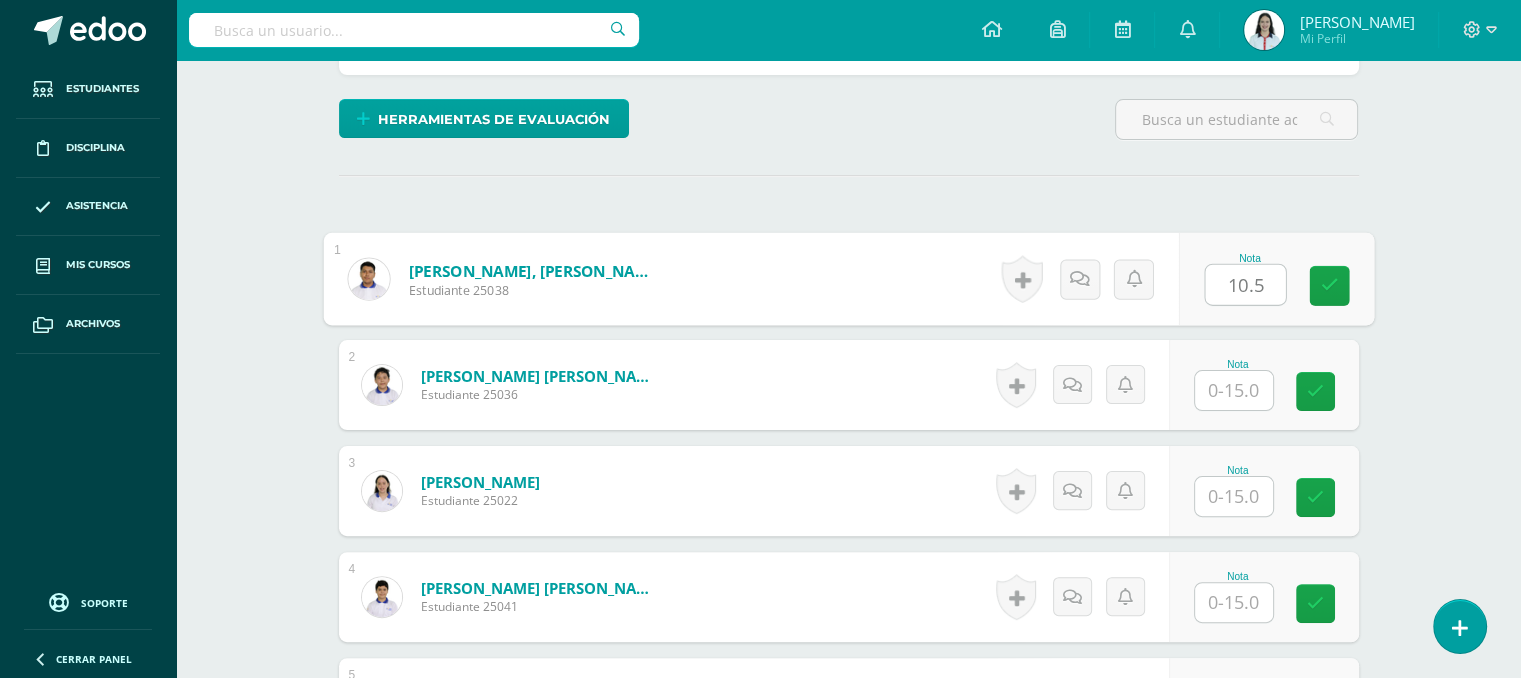 type on "10.5" 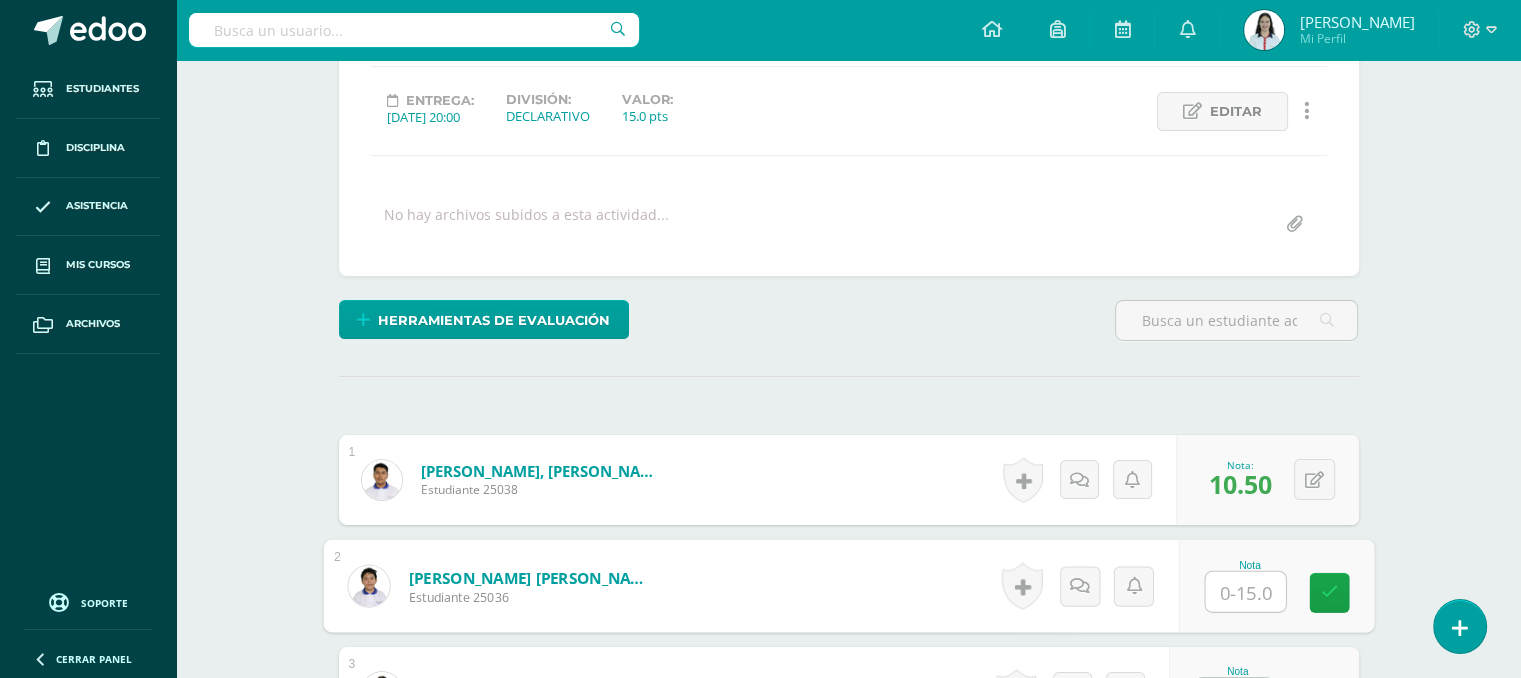 scroll, scrollTop: 276, scrollLeft: 0, axis: vertical 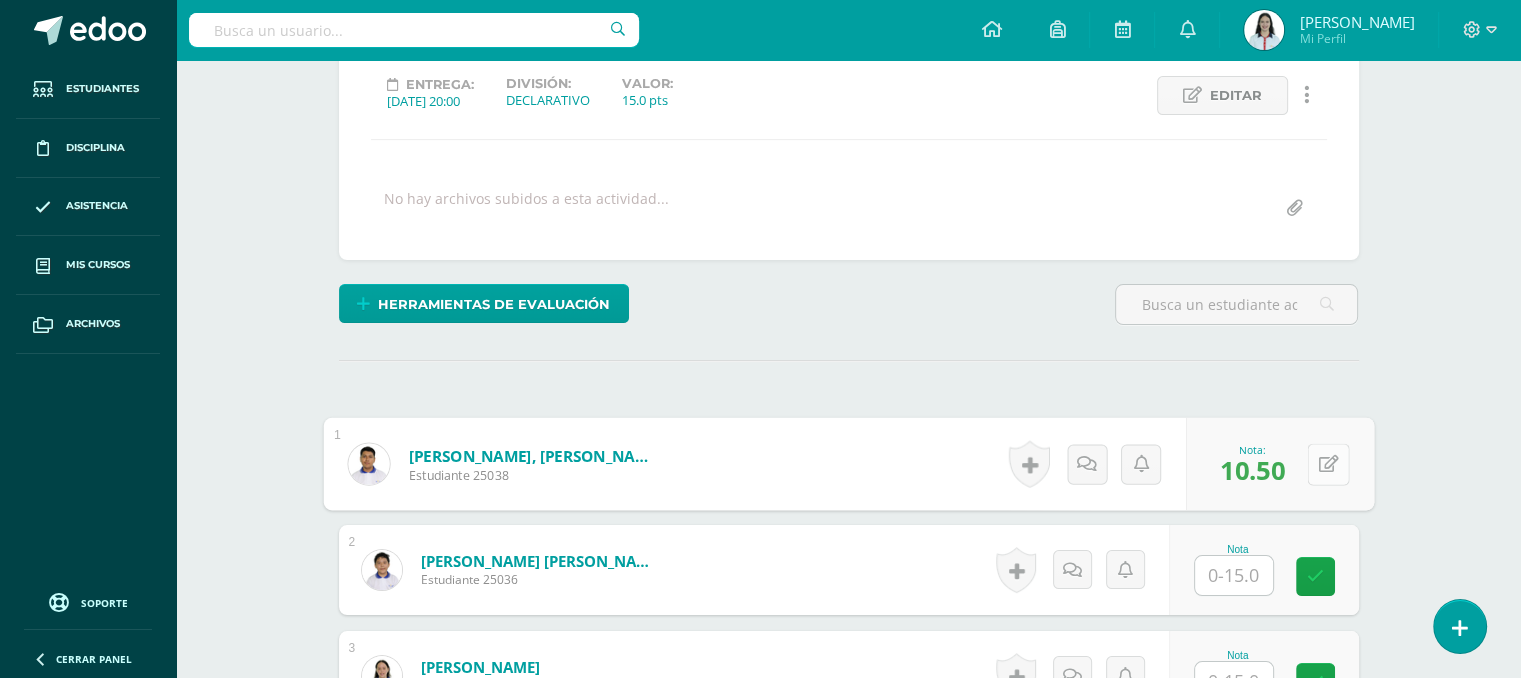 click at bounding box center [1328, 464] 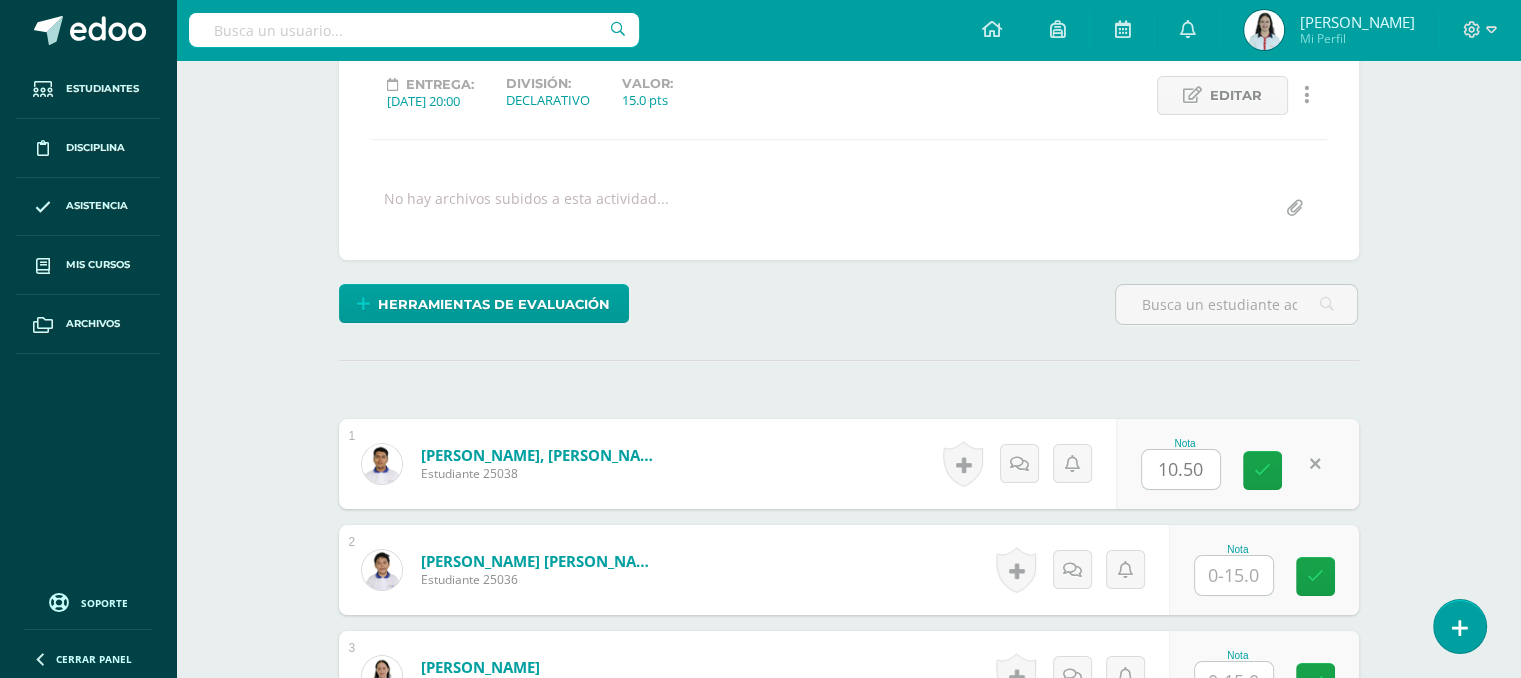 click on "Reforzamiento de Lectura
Primero Básico "1.1"
Herramientas
Detalle de asistencias
Actividad
Anuncios
Actividades
Estudiantes
Planificación
Dosificación
Conferencias
¿Estás seguro que quieres  eliminar  esta actividad?
Esto borrará la actividad y cualquier nota que hayas registrado
permanentemente. Esta acción no se puede revertir. Cancelar Eliminar
Administración de escalas de valoración
escala de valoración
Aún no has creado una escala de valoración.
Cancelar Agregar nueva escala de valoración: Cancelar     Mostrar todos" at bounding box center (848, 1798) 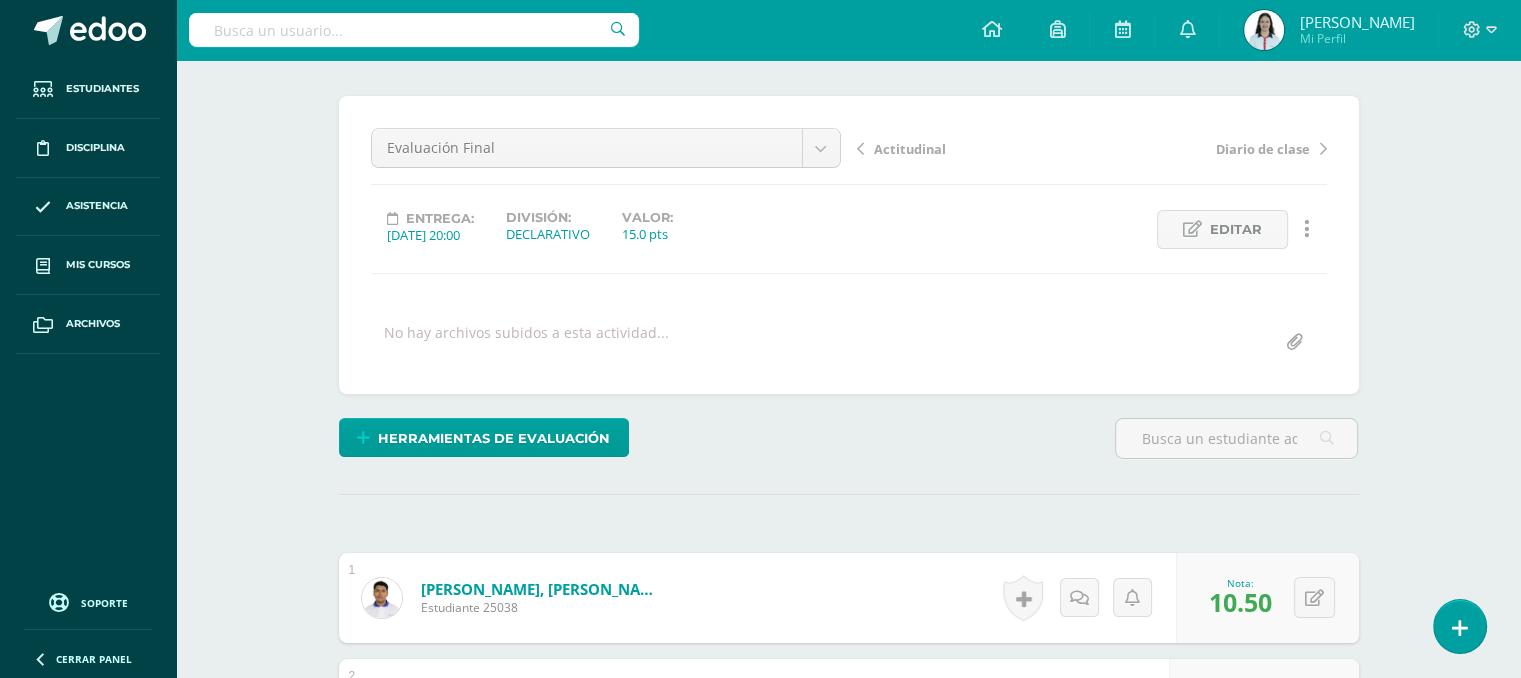 scroll, scrollTop: 157, scrollLeft: 0, axis: vertical 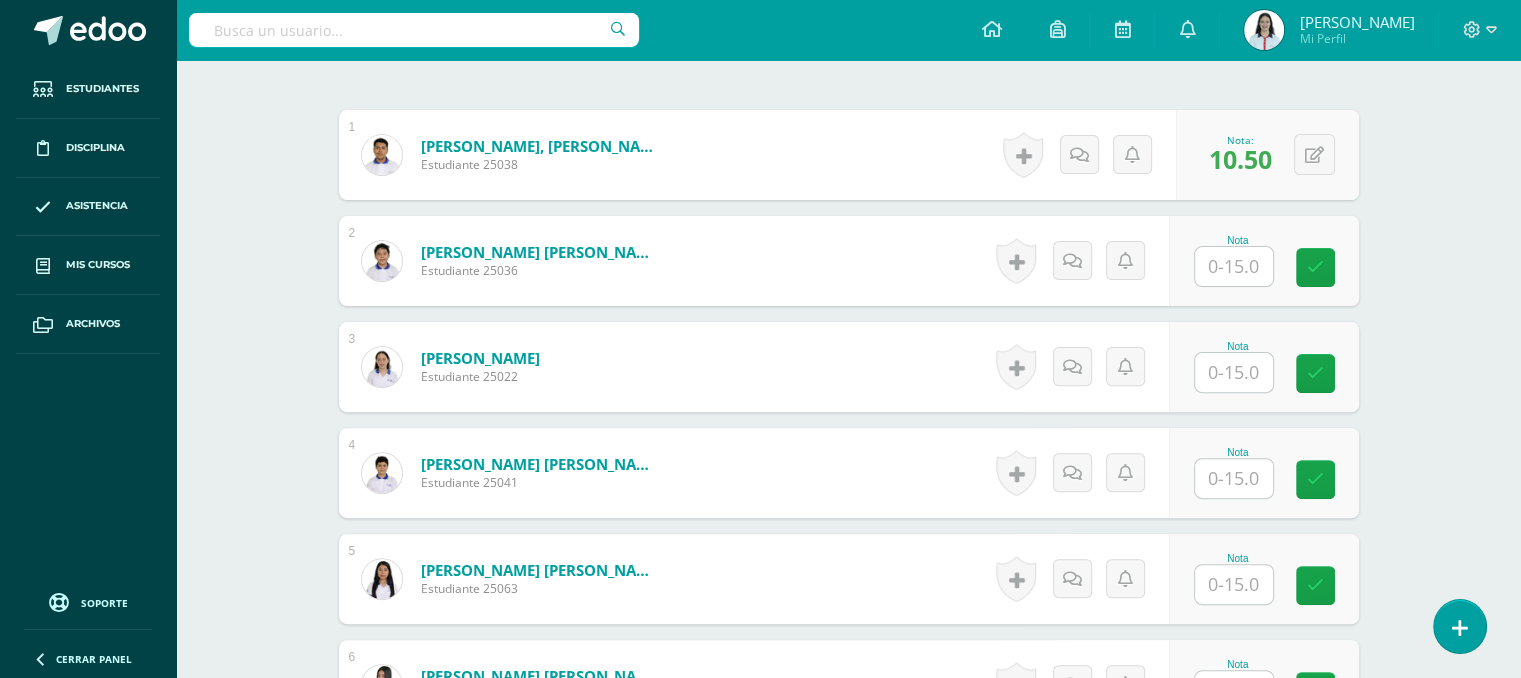 click at bounding box center [1234, 266] 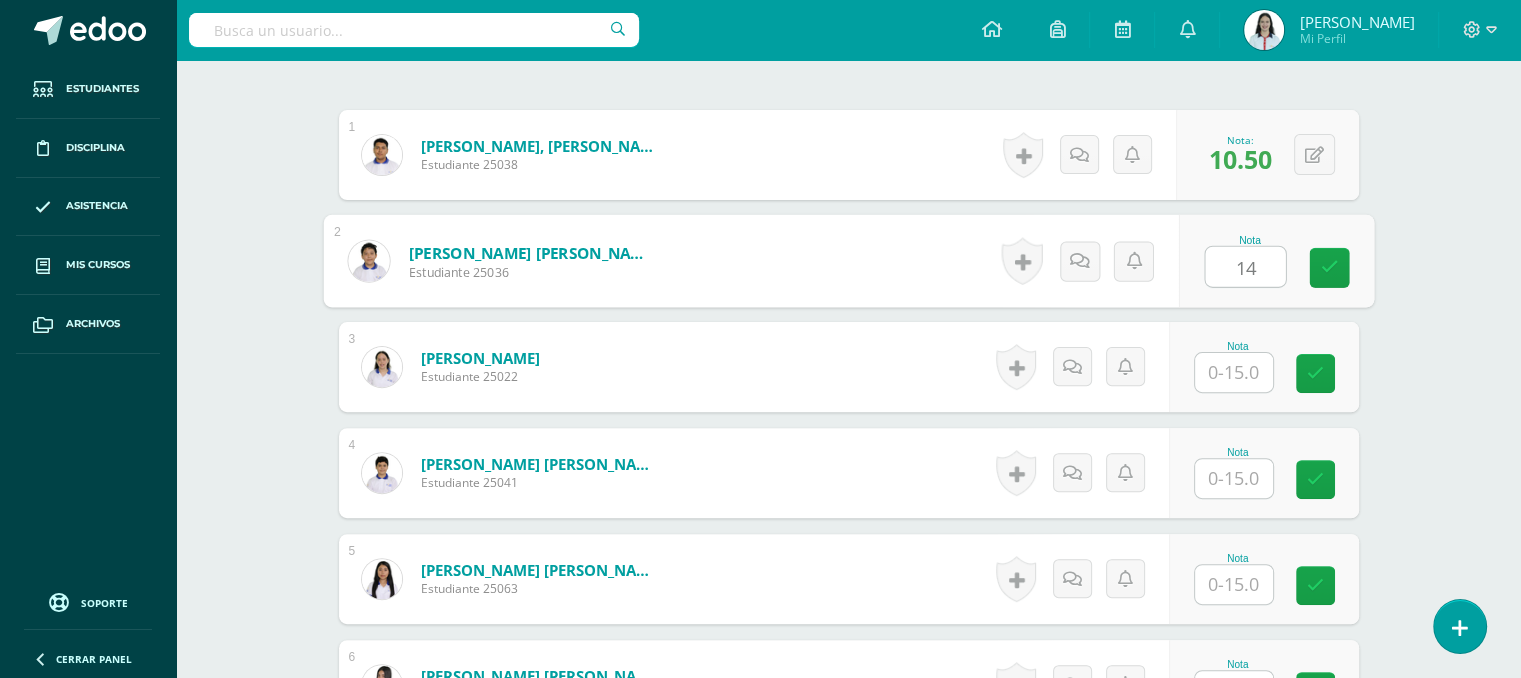 type on "14" 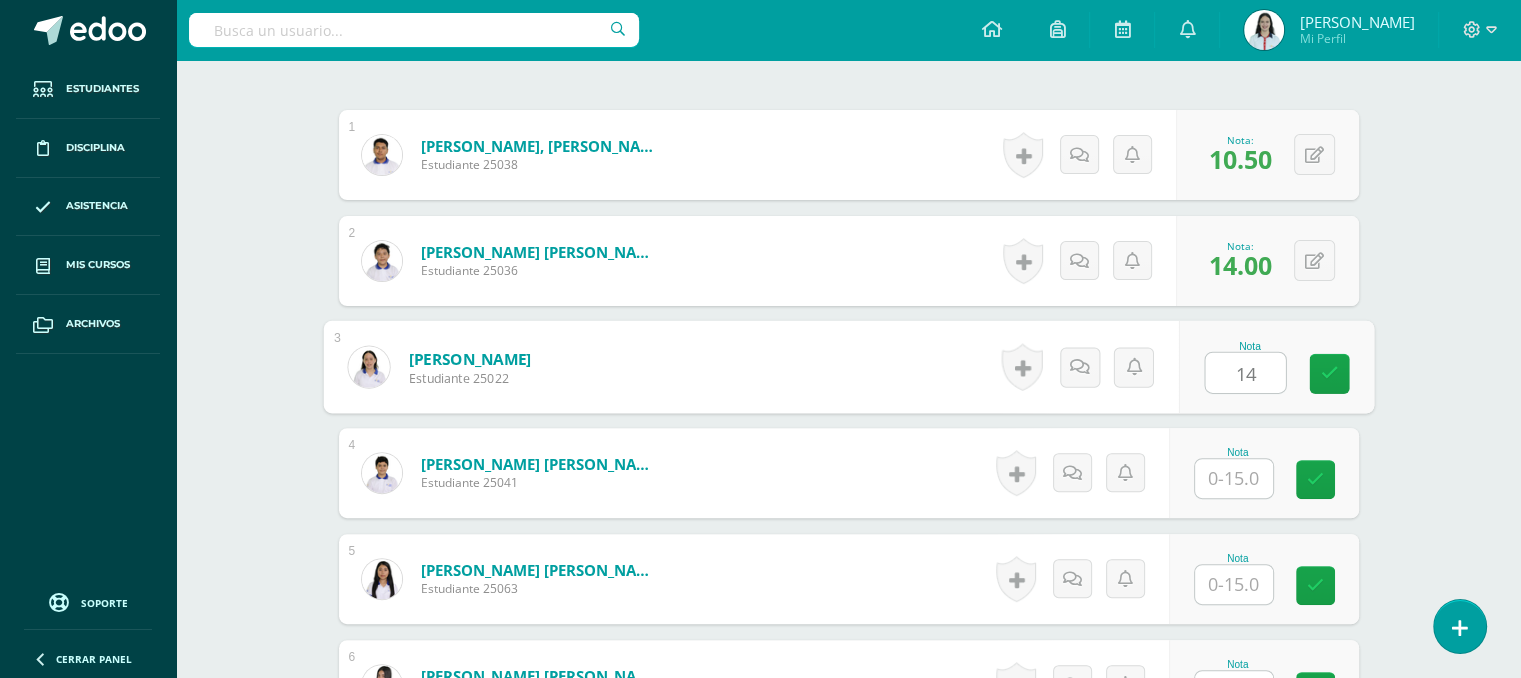 type on "14" 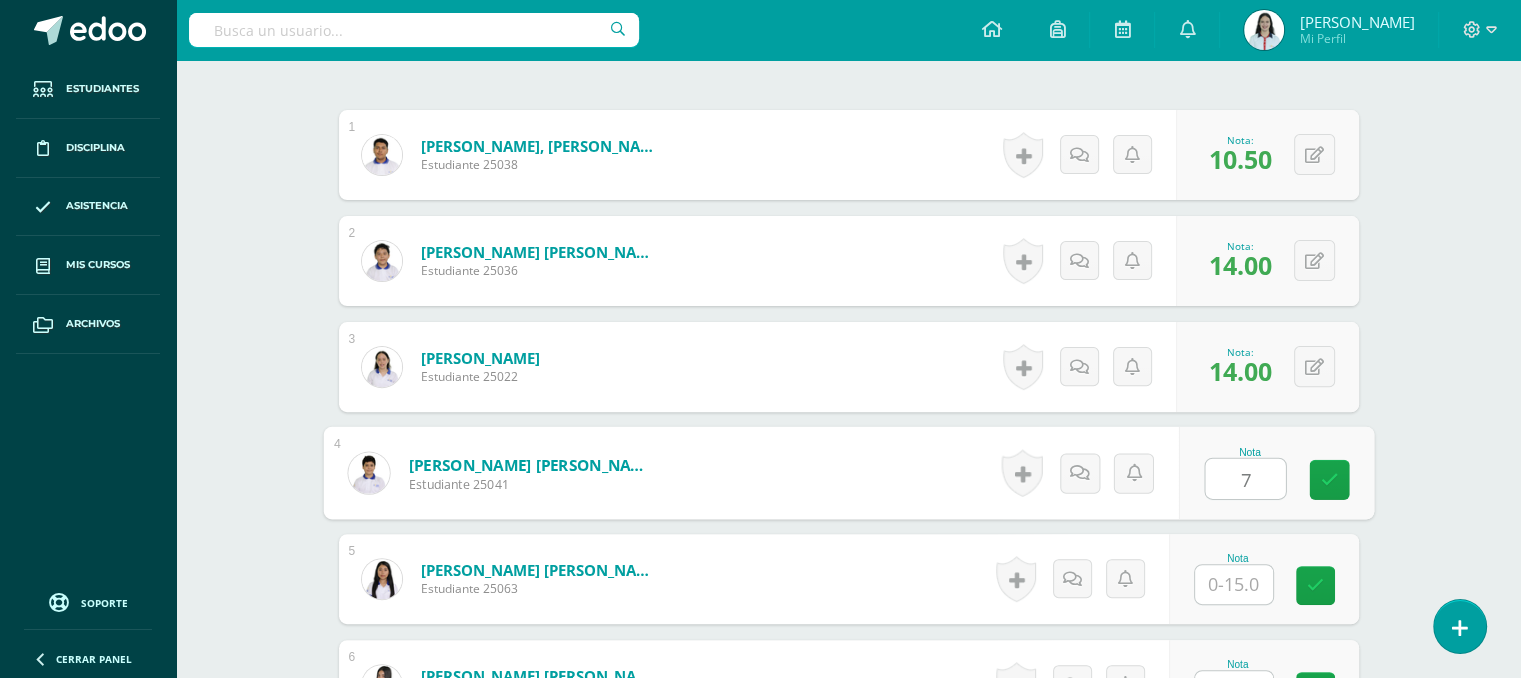 type on "7" 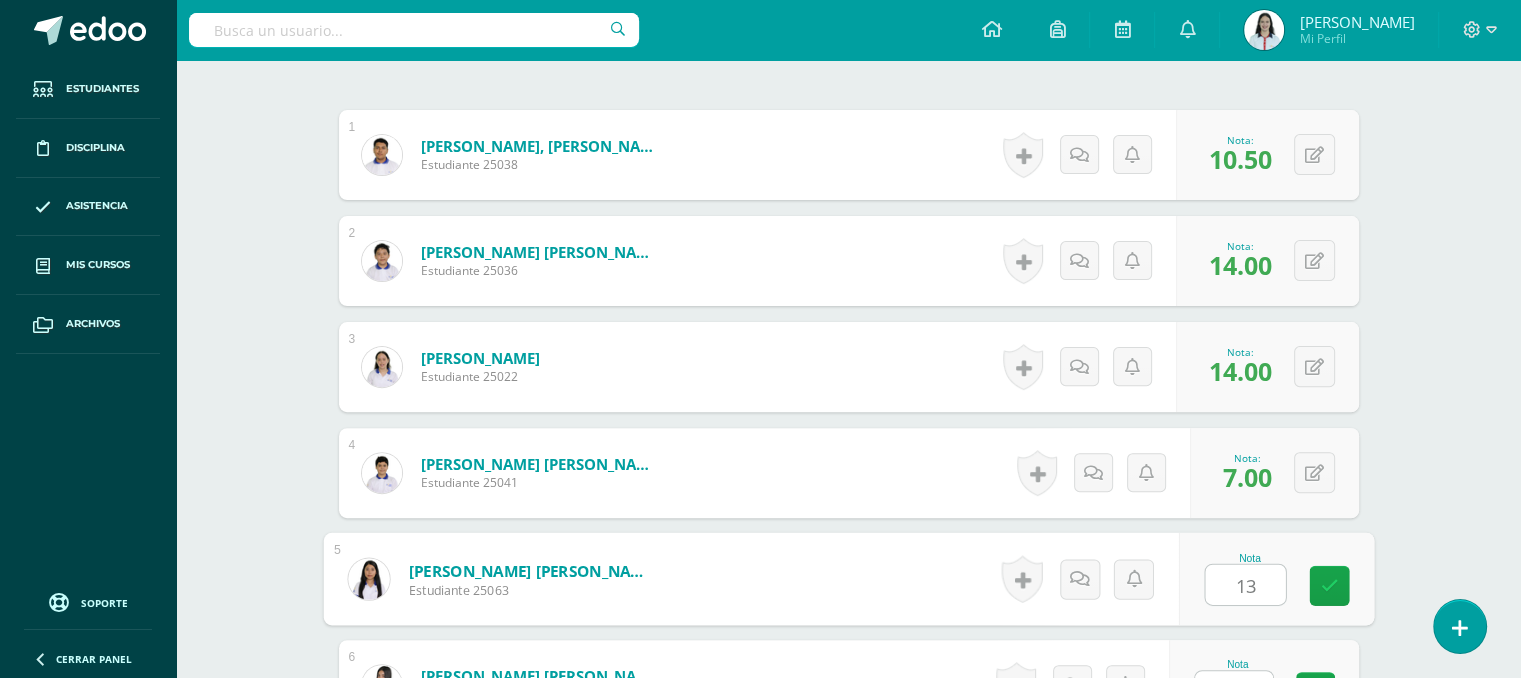 type on "13" 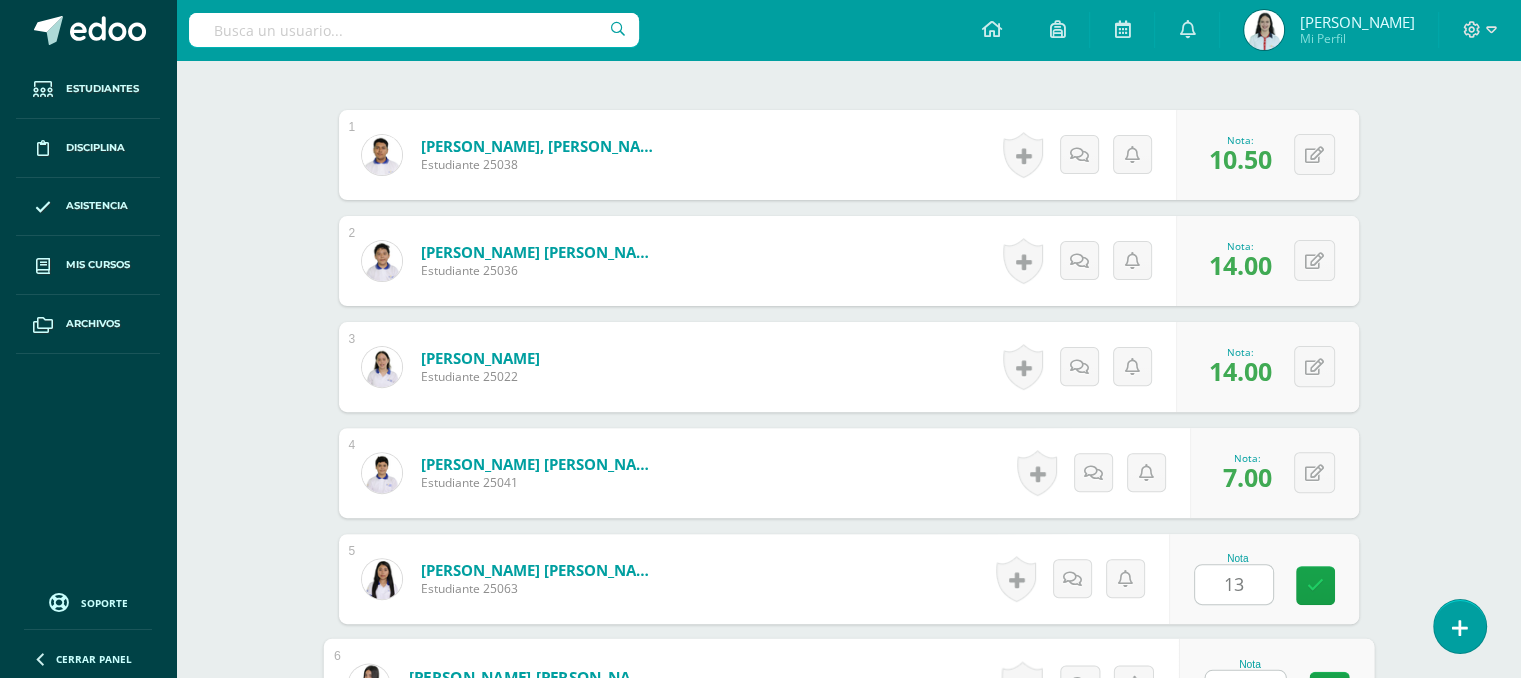 scroll, scrollTop: 616, scrollLeft: 0, axis: vertical 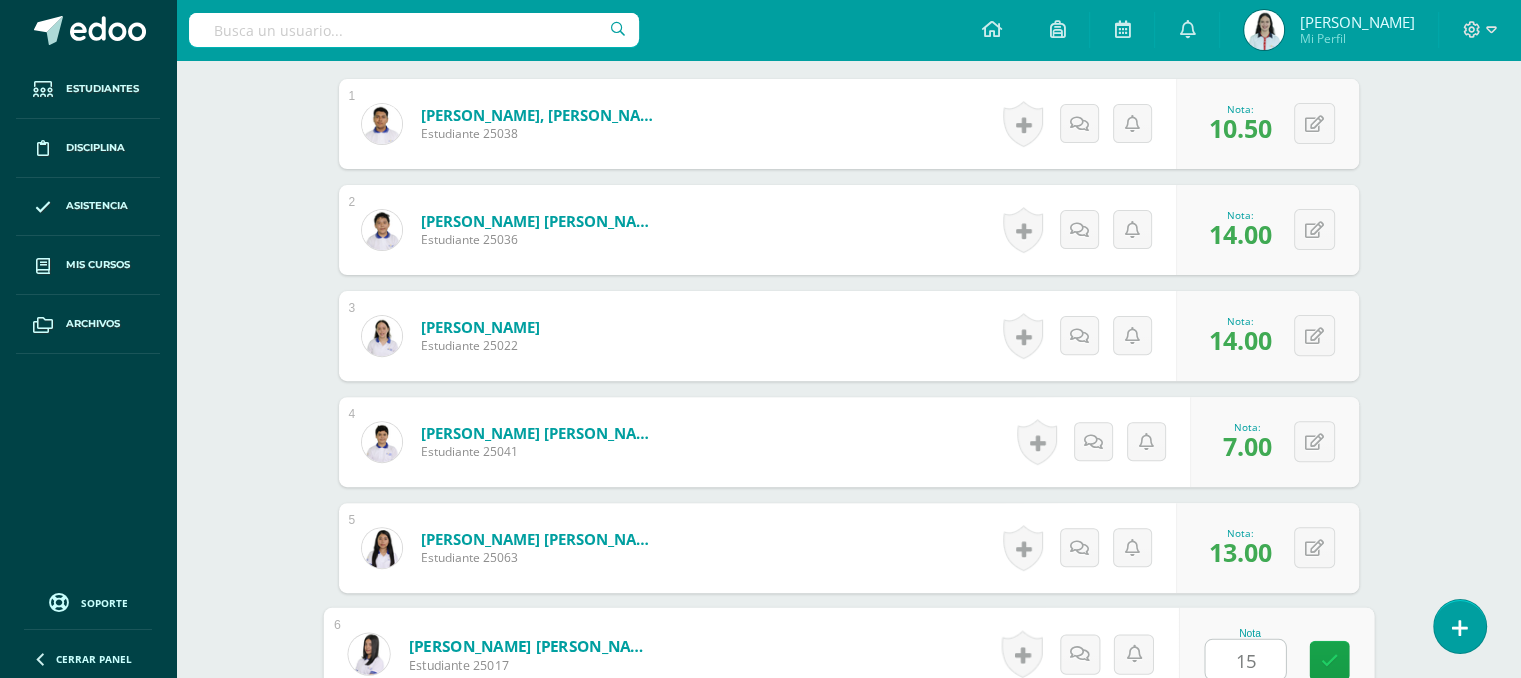 type on "15" 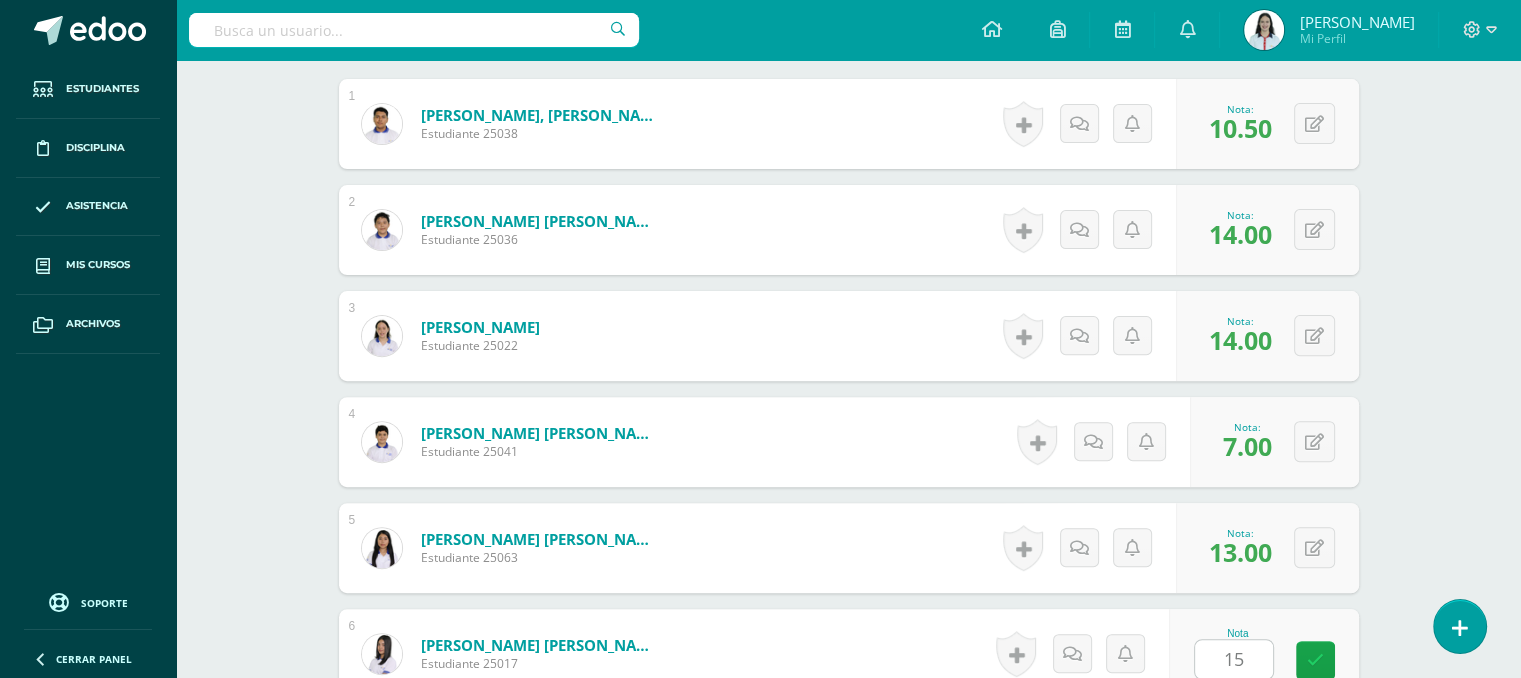 scroll, scrollTop: 1040, scrollLeft: 0, axis: vertical 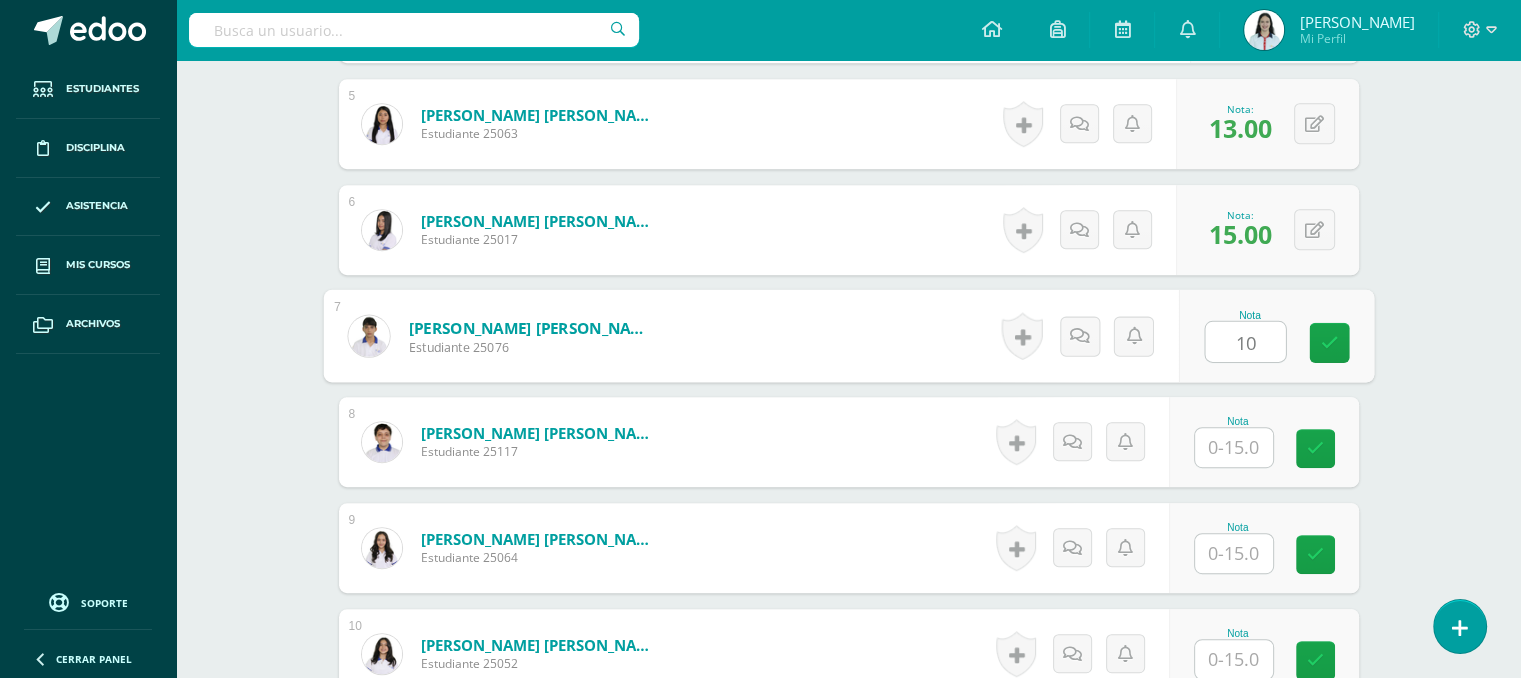 type on "10" 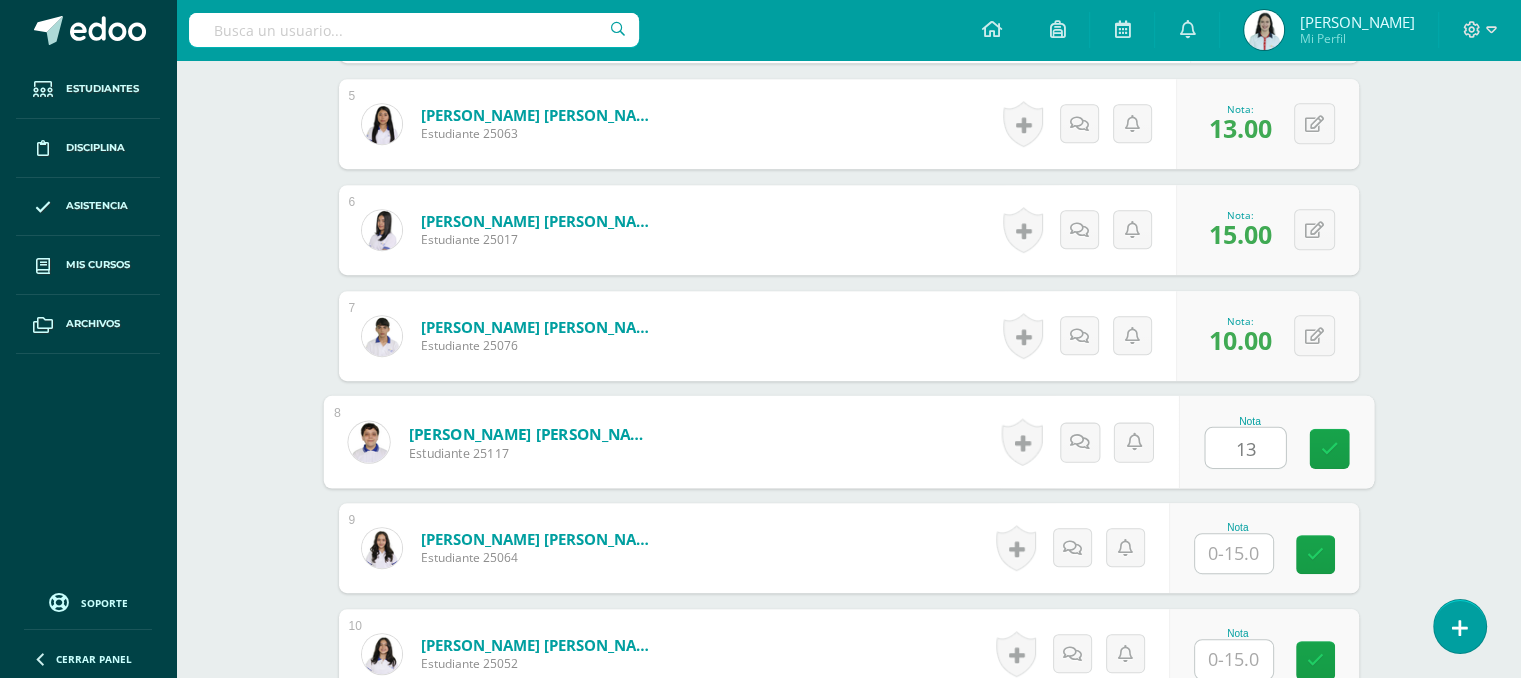 type on "13" 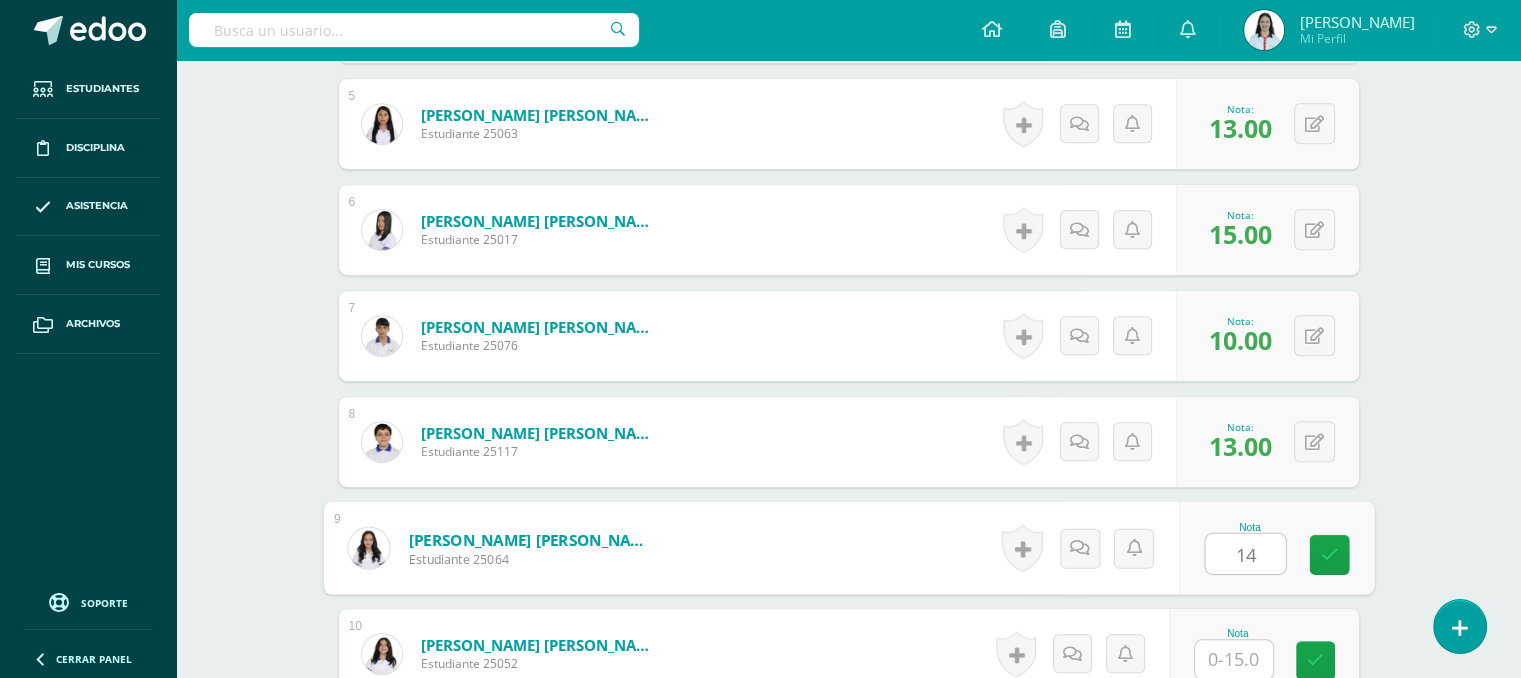 type on "14" 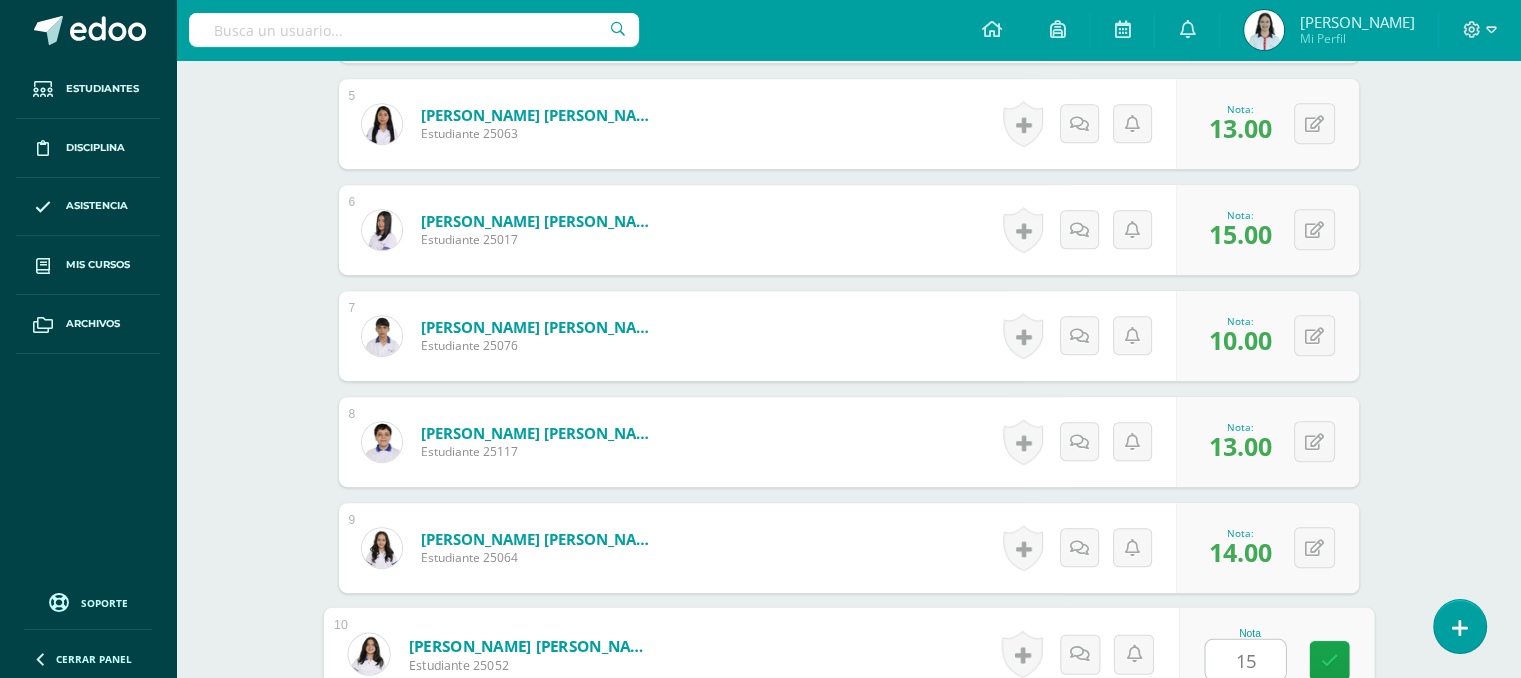 type on "15" 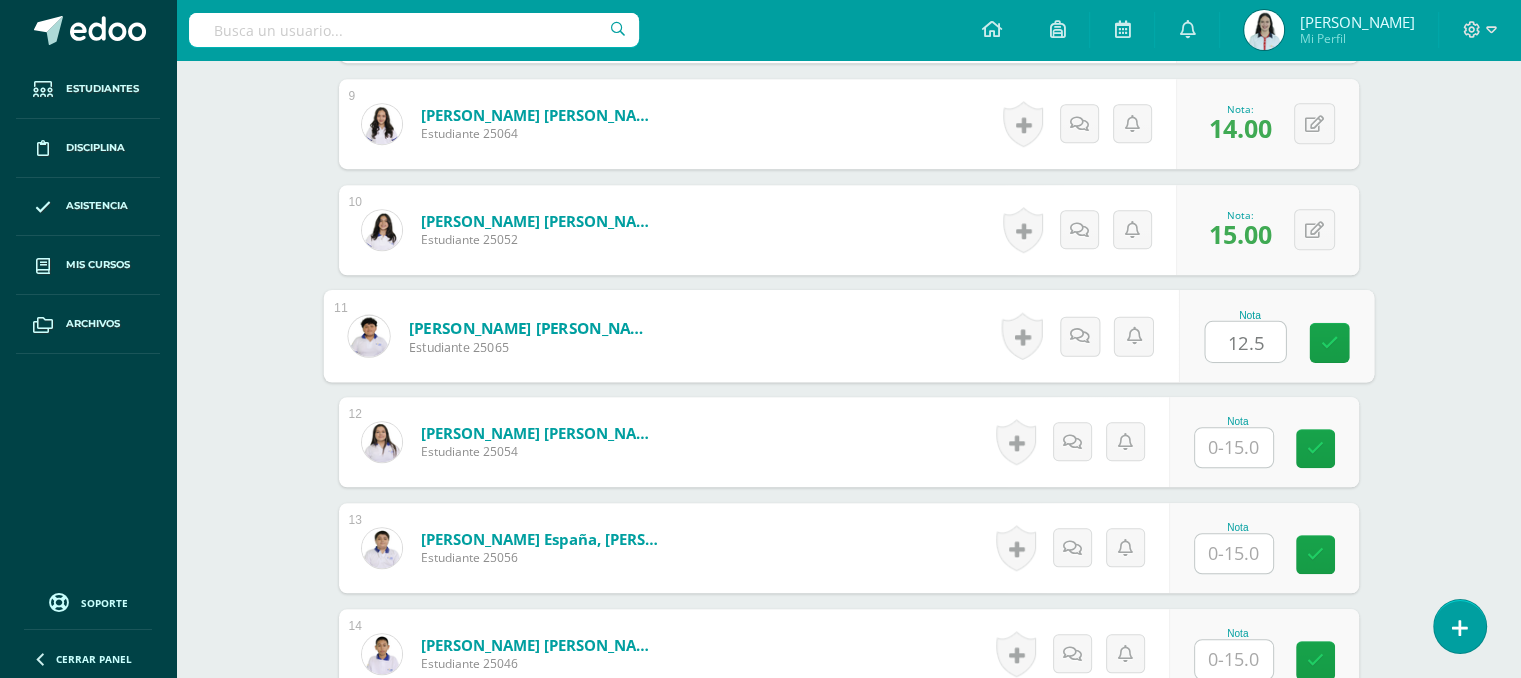 type on "12.5" 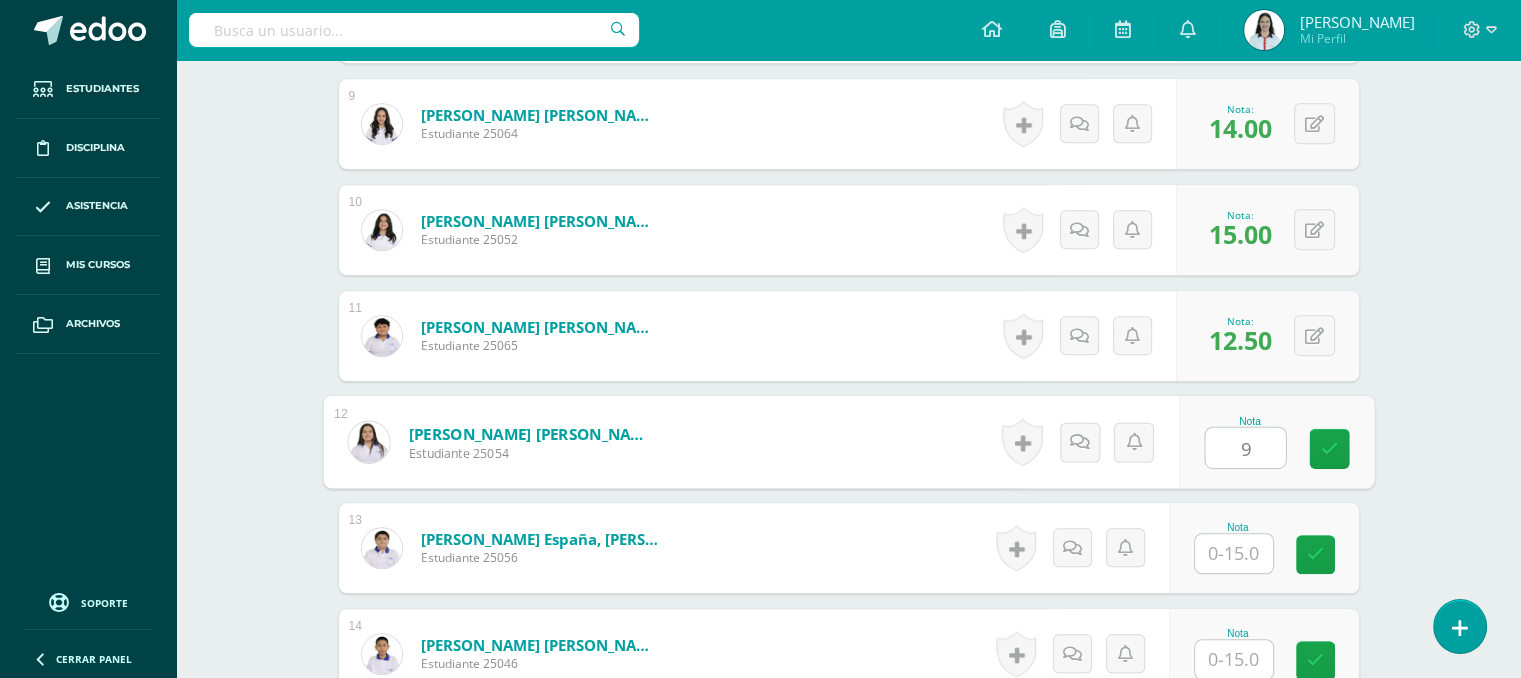 type on "9" 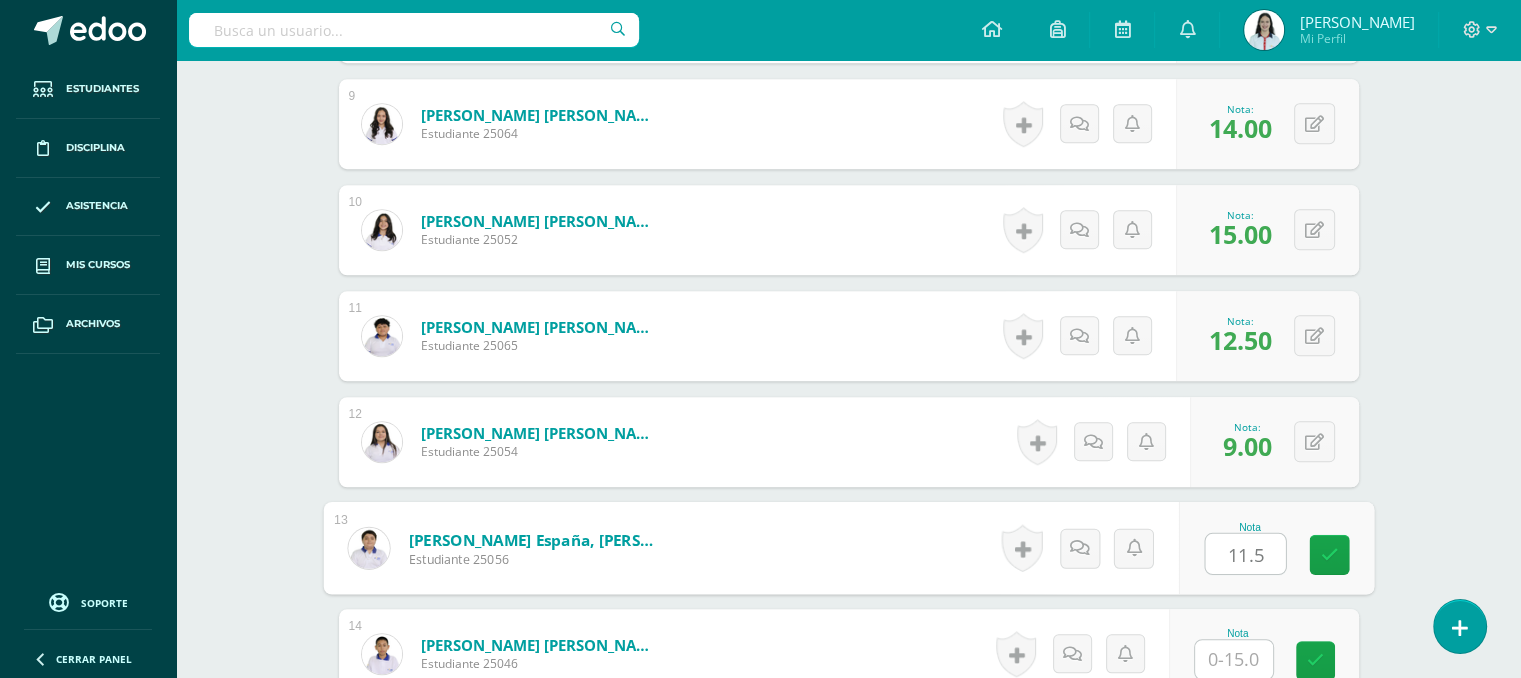 type on "11.5" 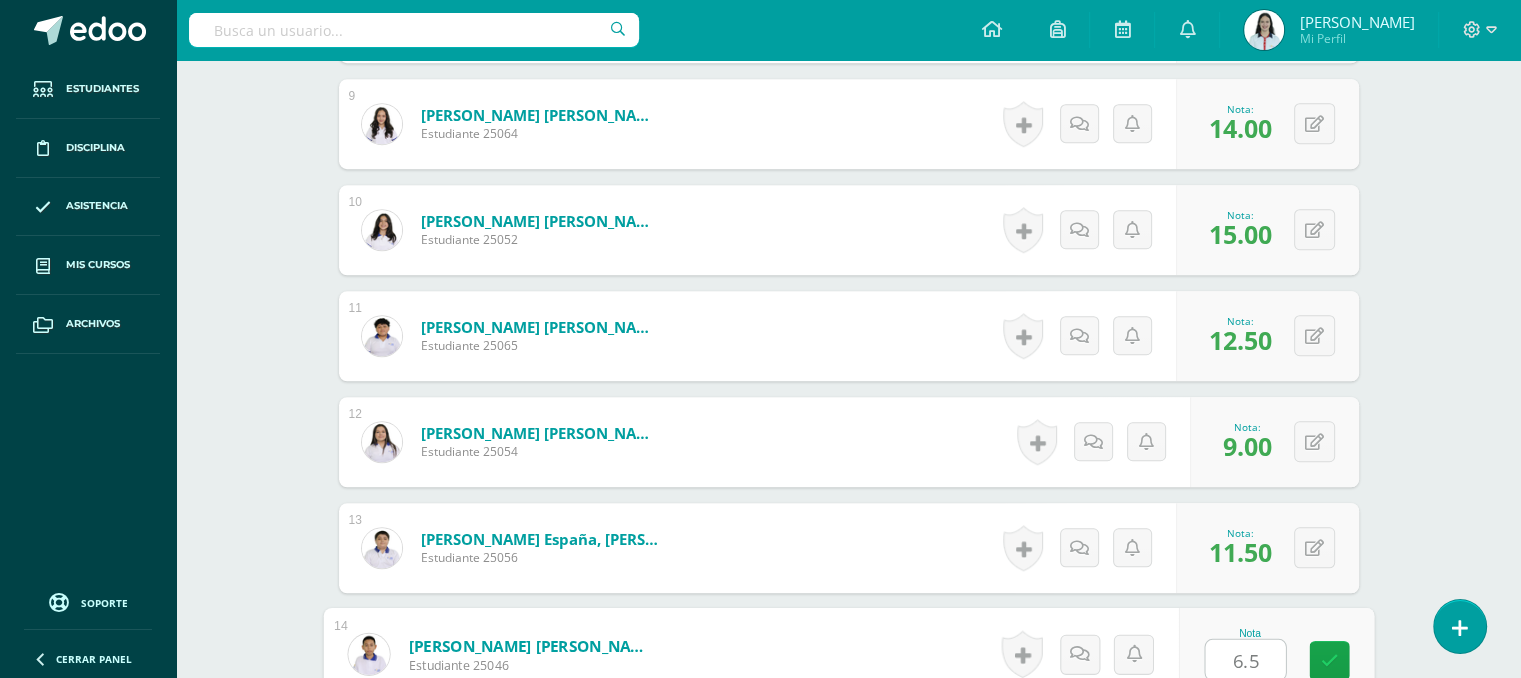 type on "6.5" 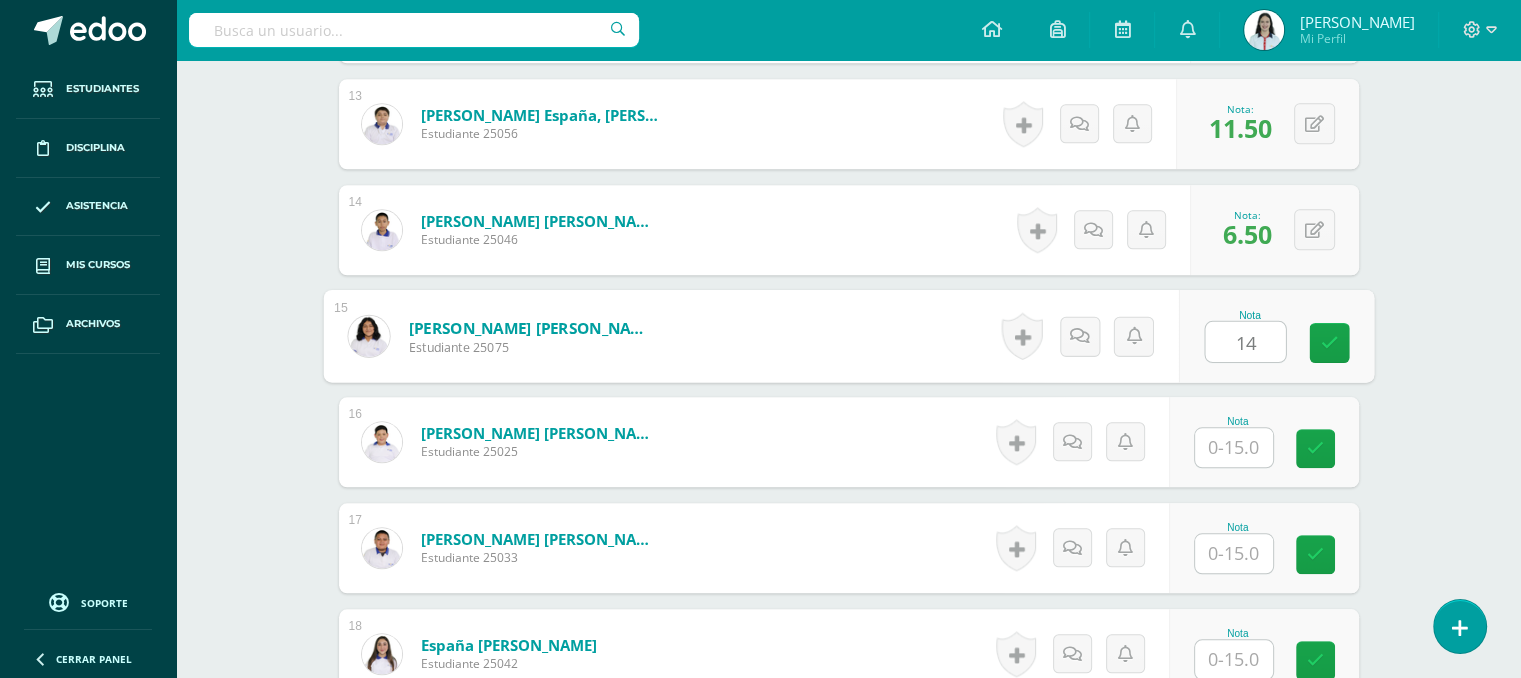 type on "14" 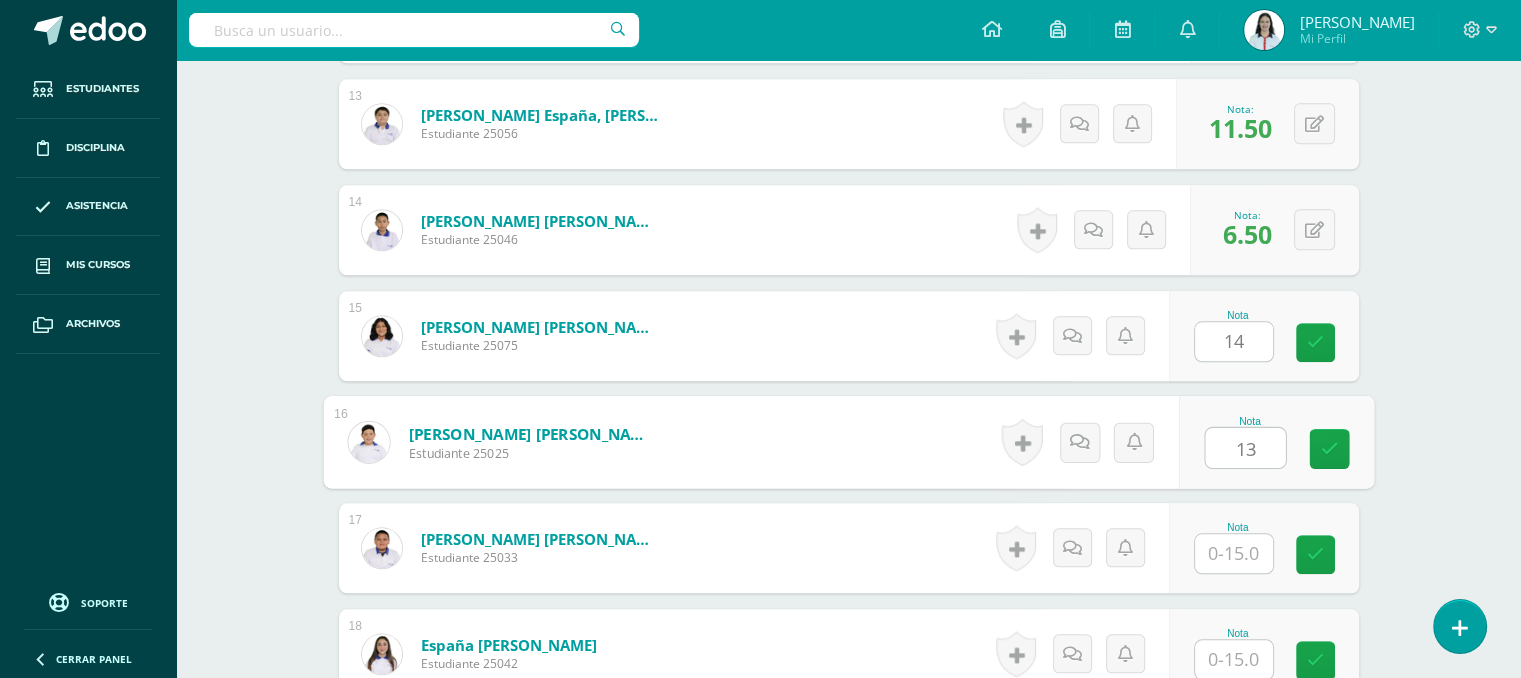 type on "13" 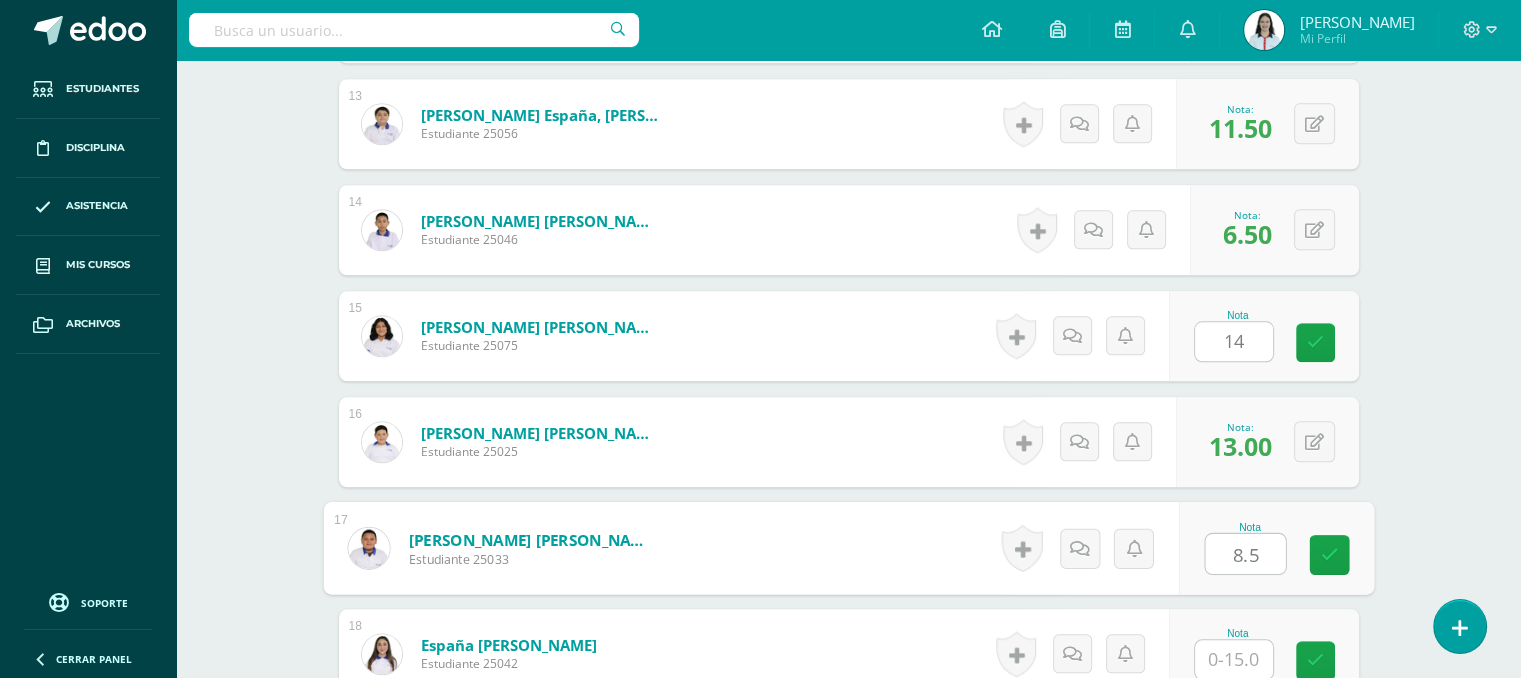 type on "8.5" 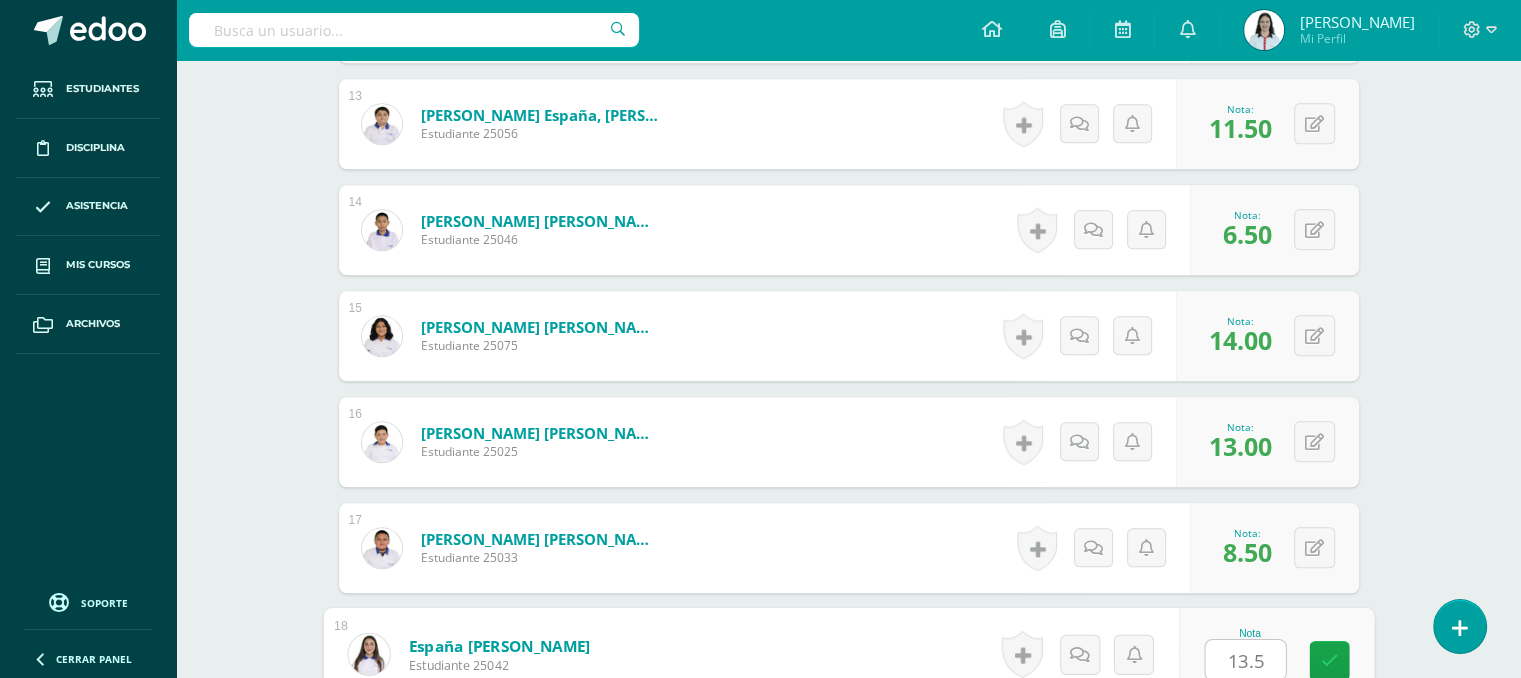 type on "13.5" 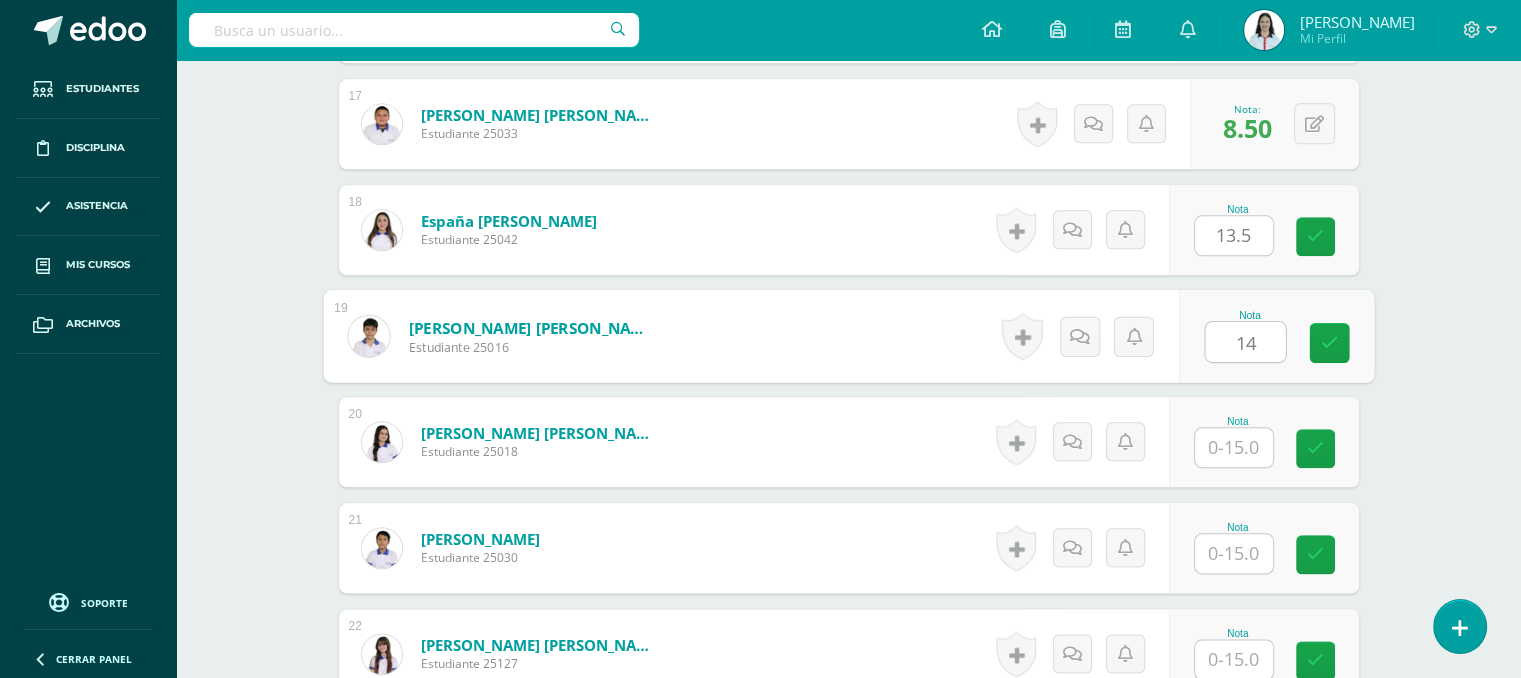 type on "14" 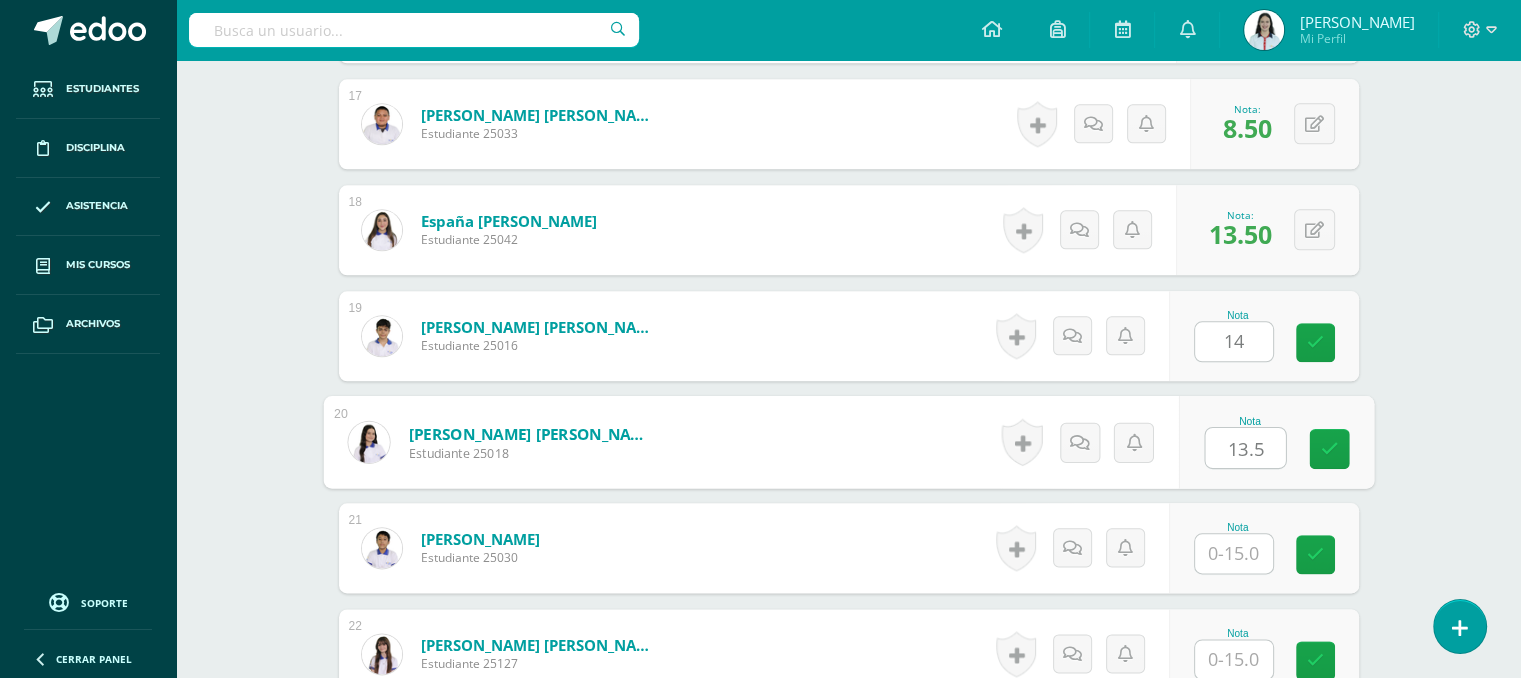 type on "13.5" 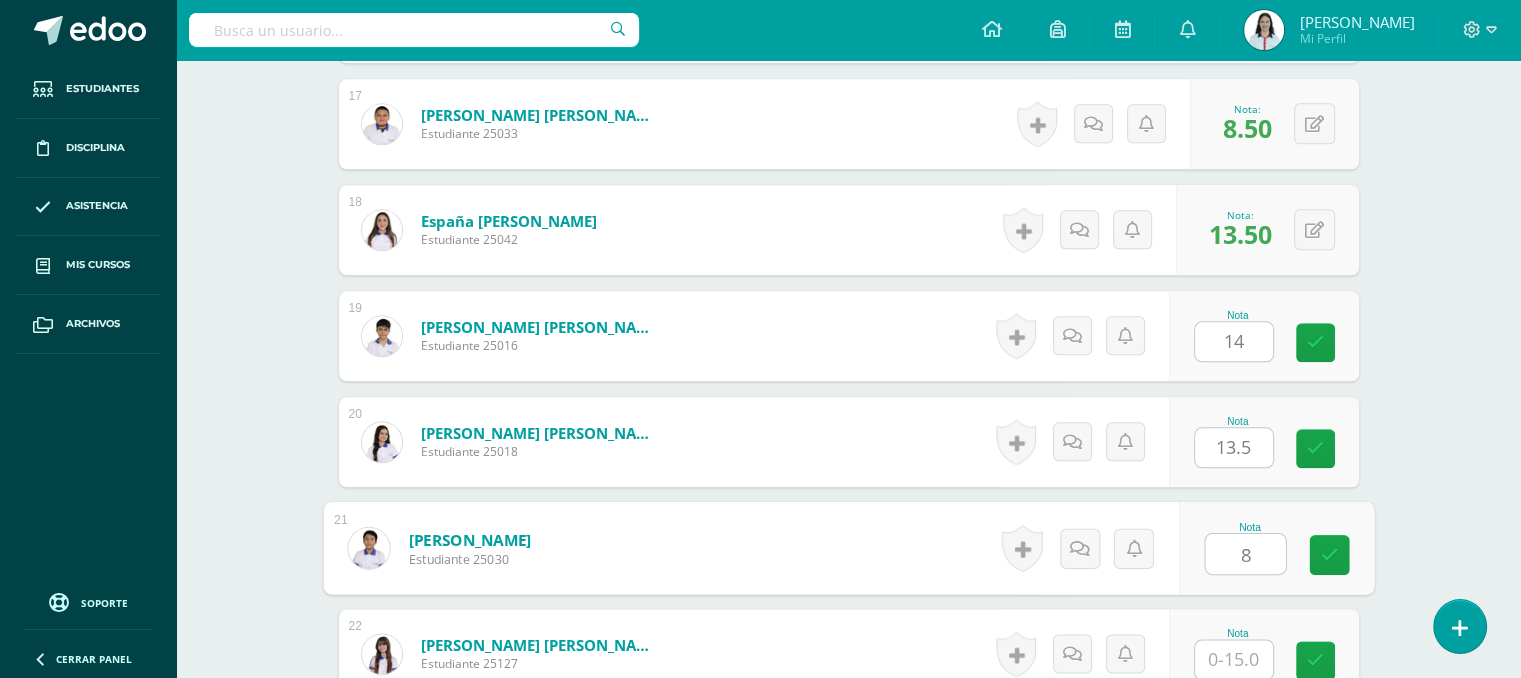 type on "8" 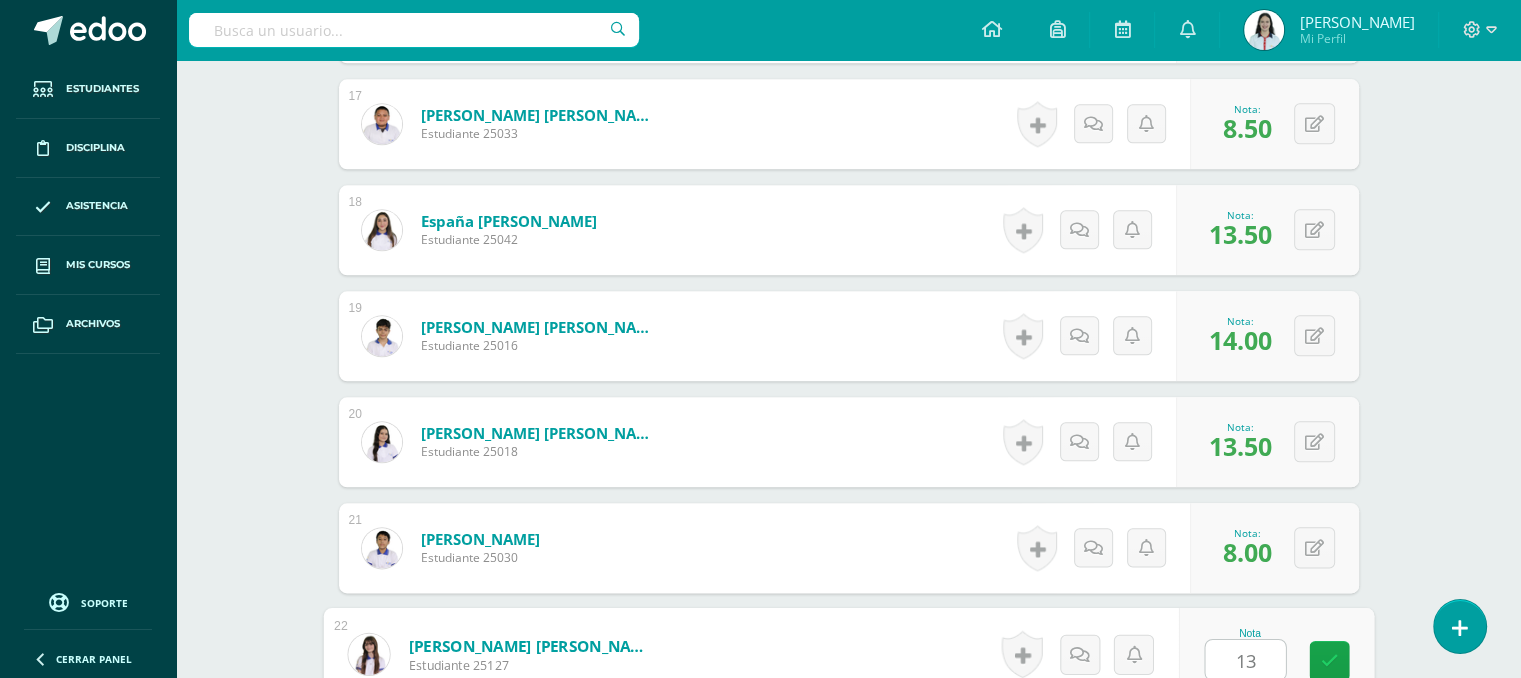 type on "13" 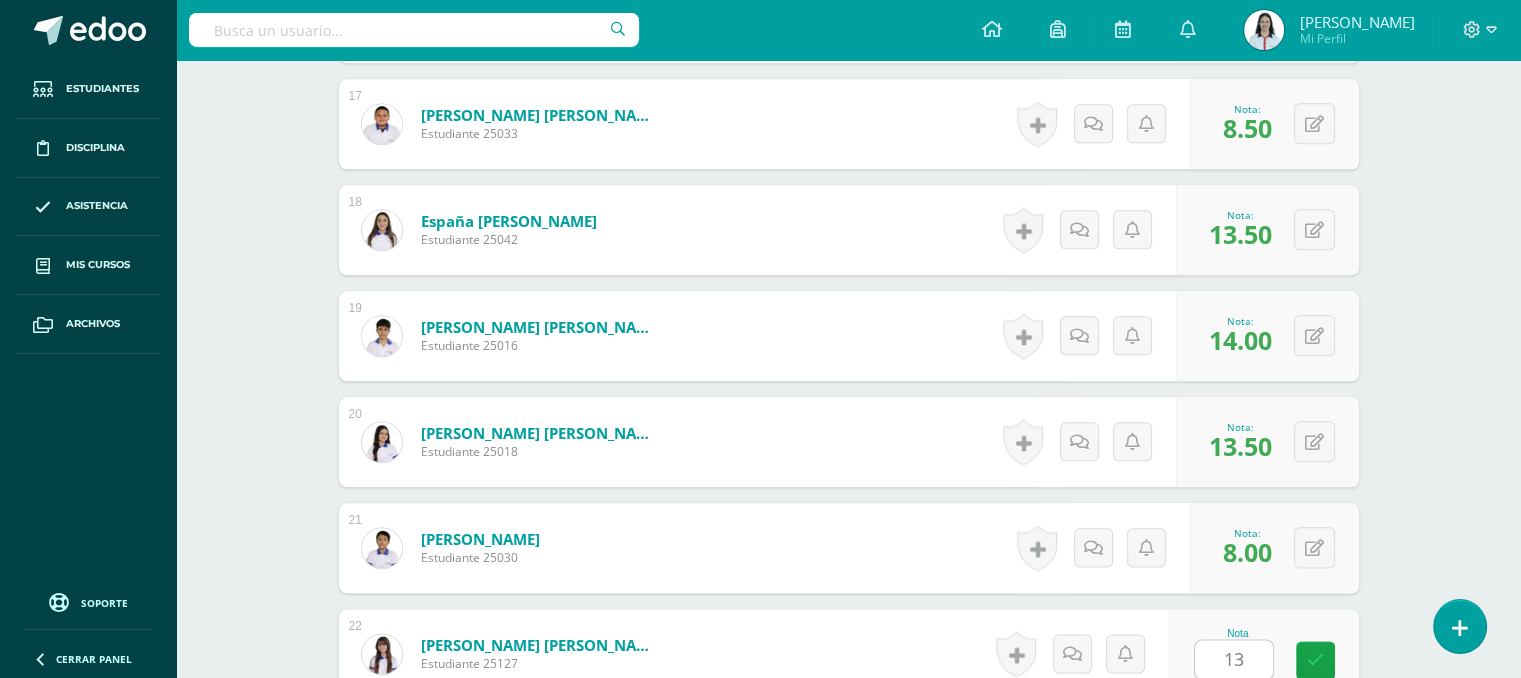 scroll, scrollTop: 2736, scrollLeft: 0, axis: vertical 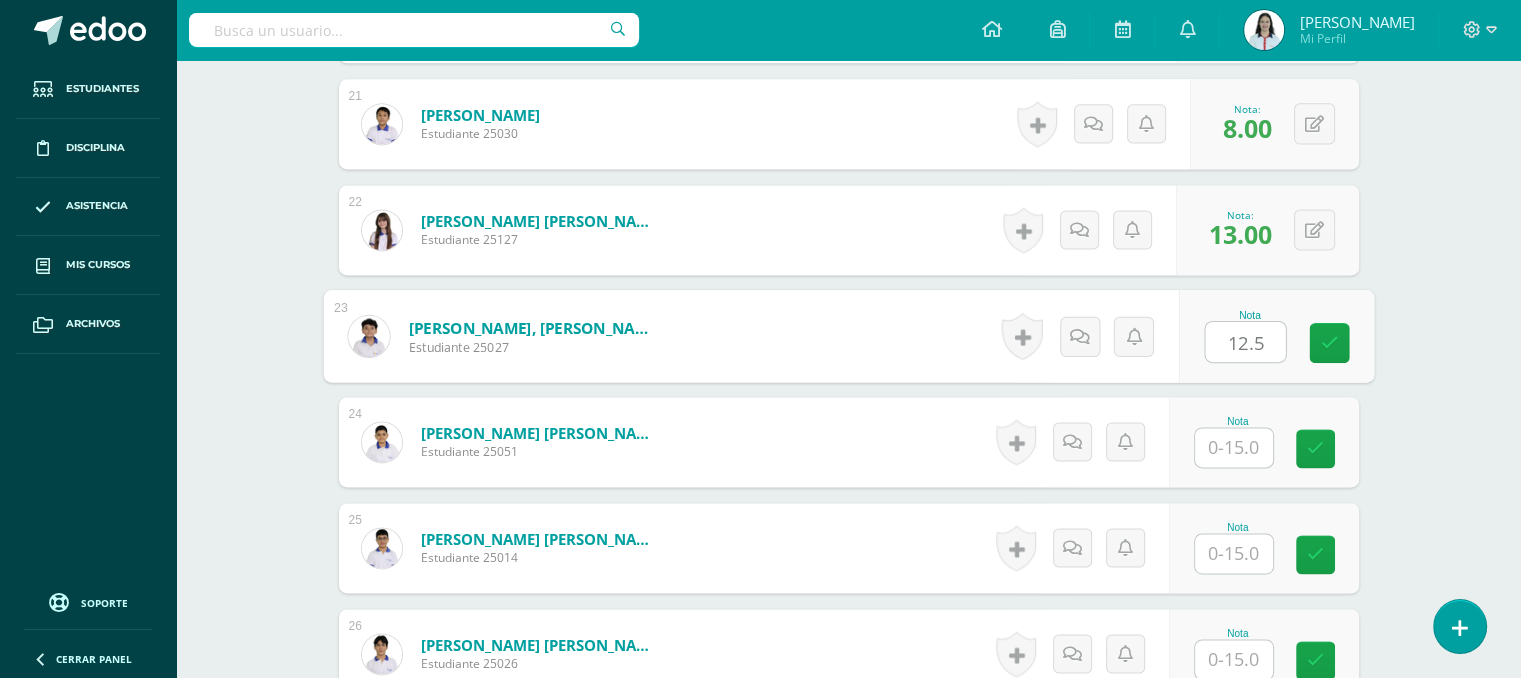 type on "12.5" 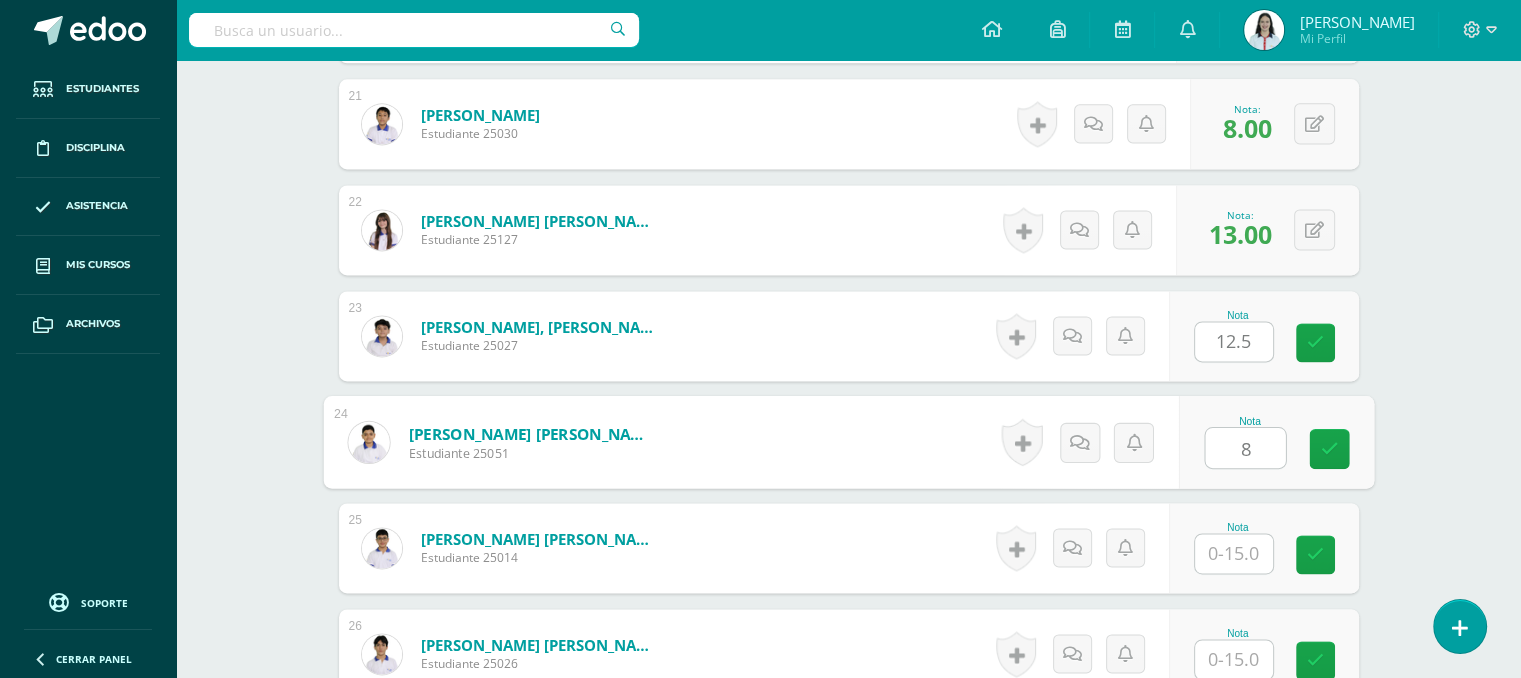 type on "8" 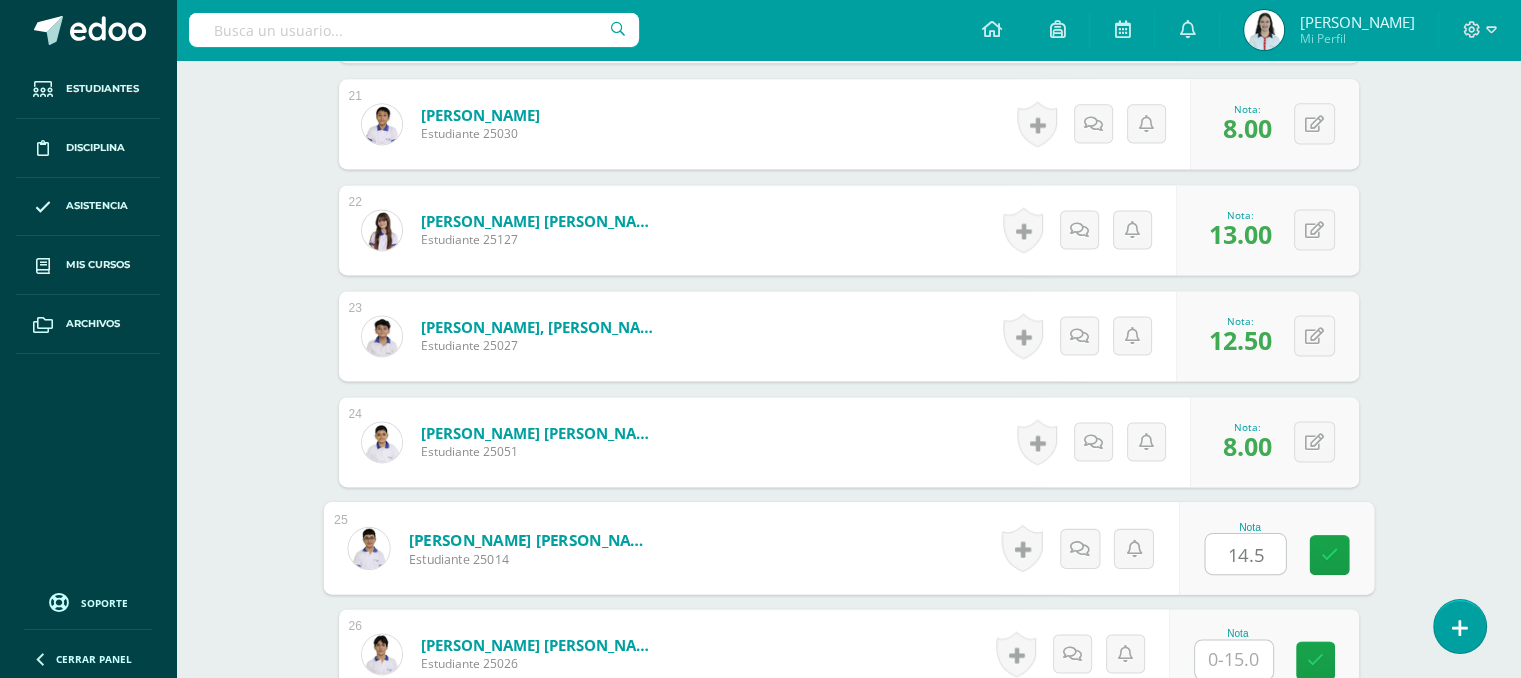 type on "14.5" 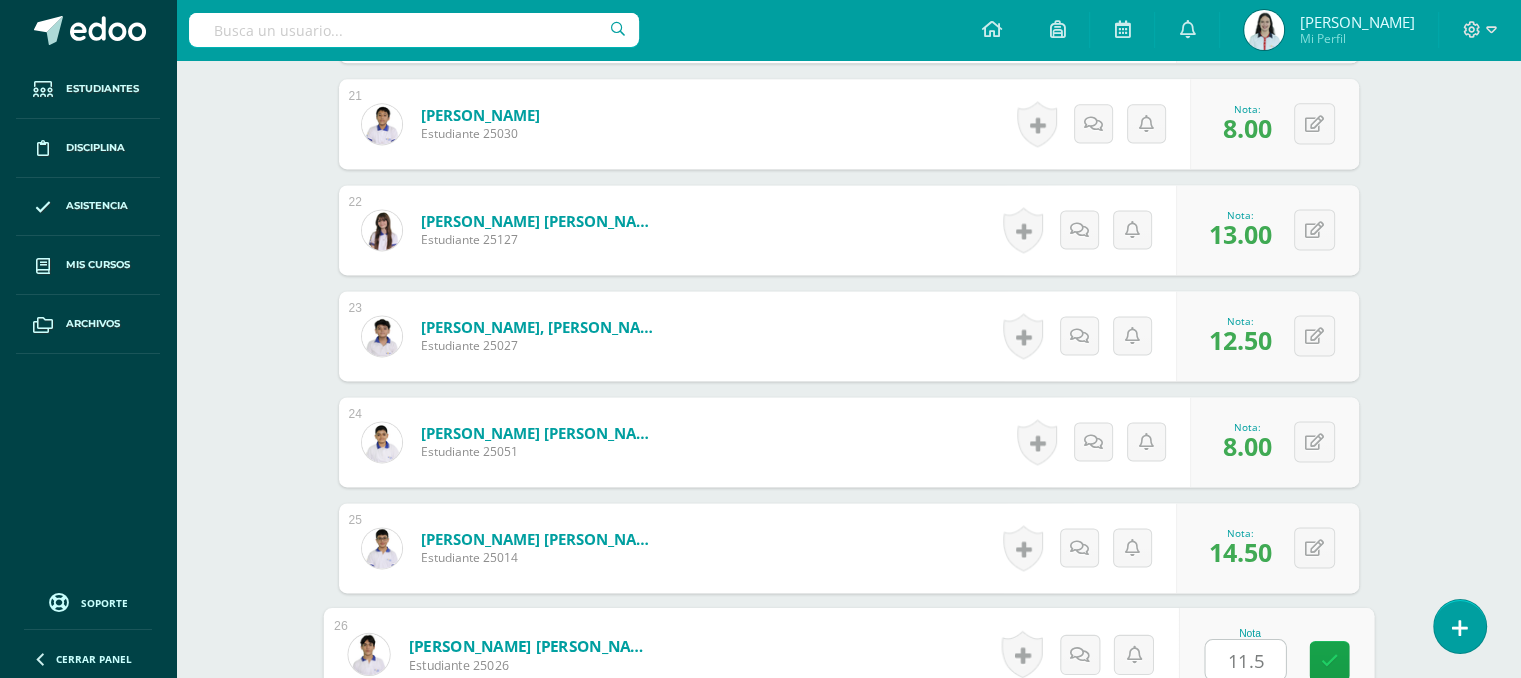 type on "11.5" 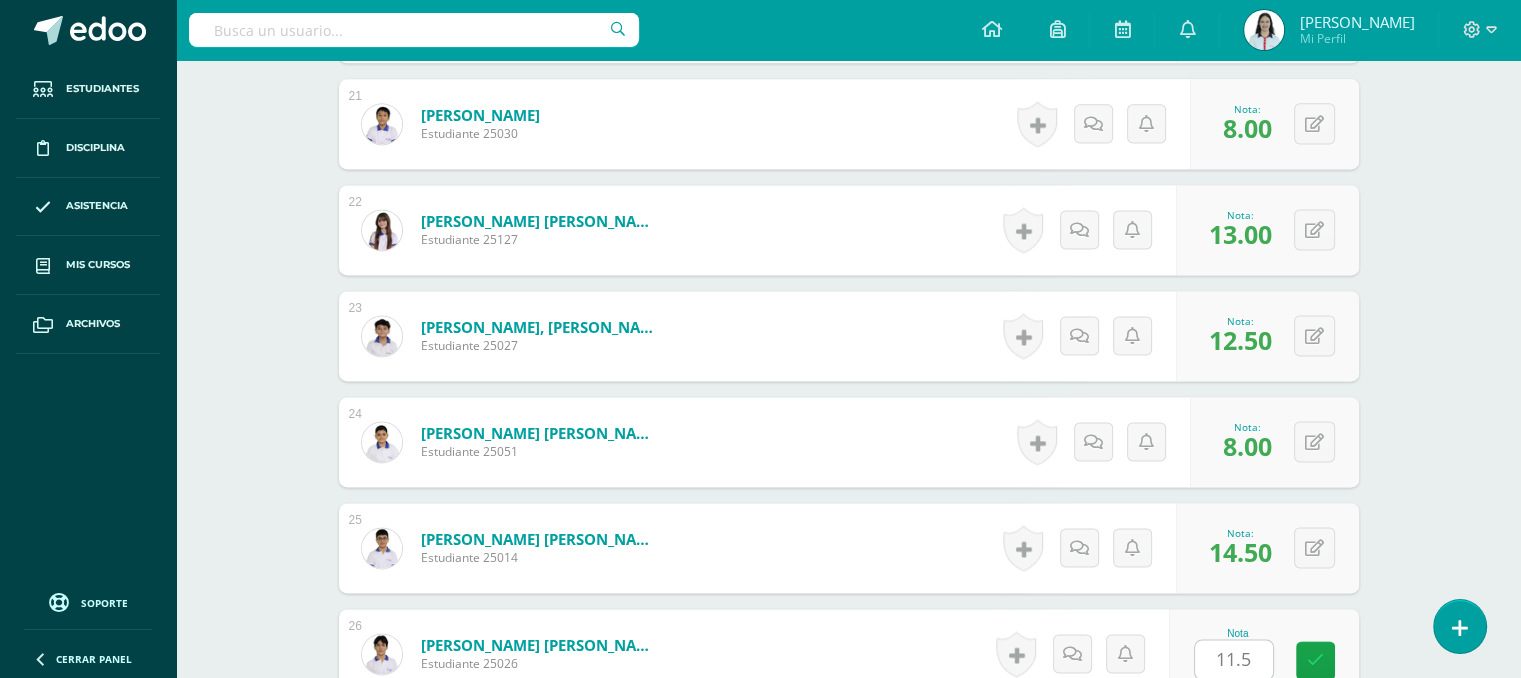 scroll, scrollTop: 3160, scrollLeft: 0, axis: vertical 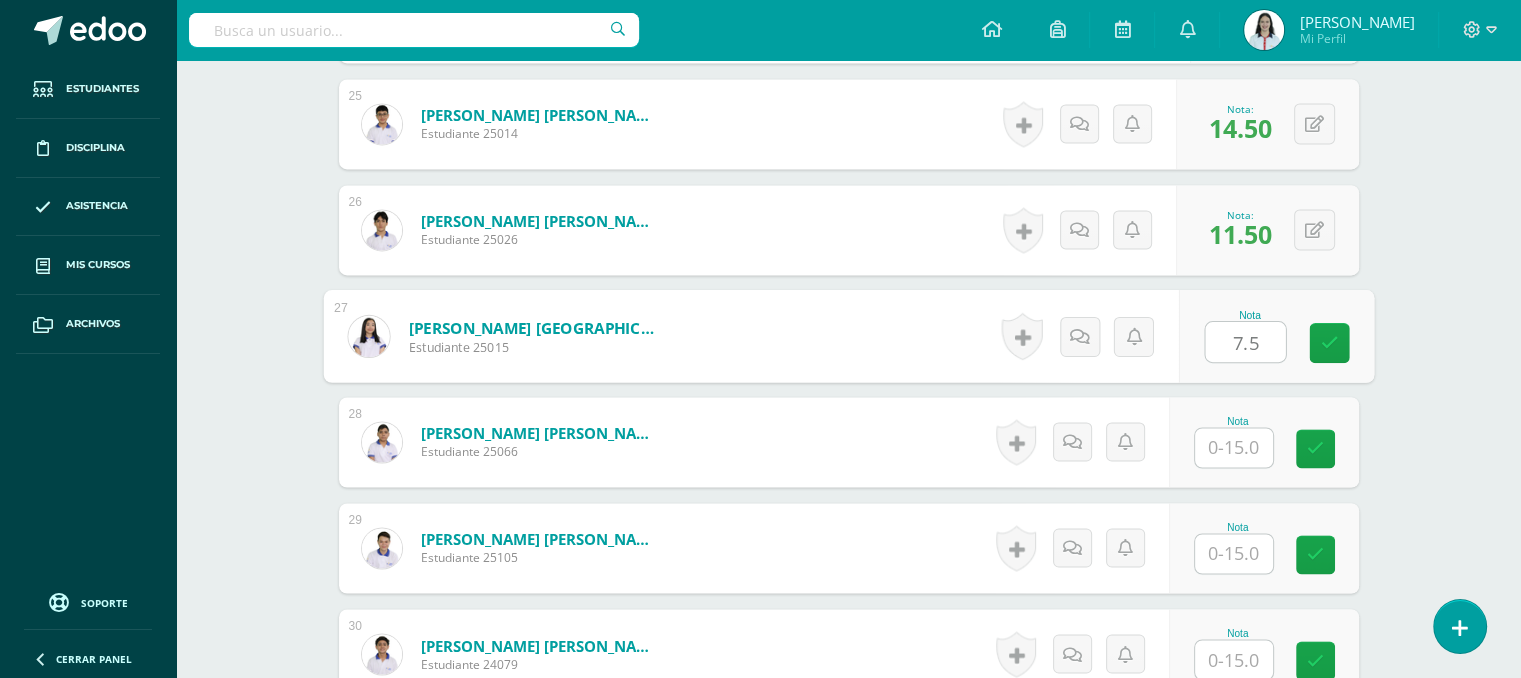 type on "7.5" 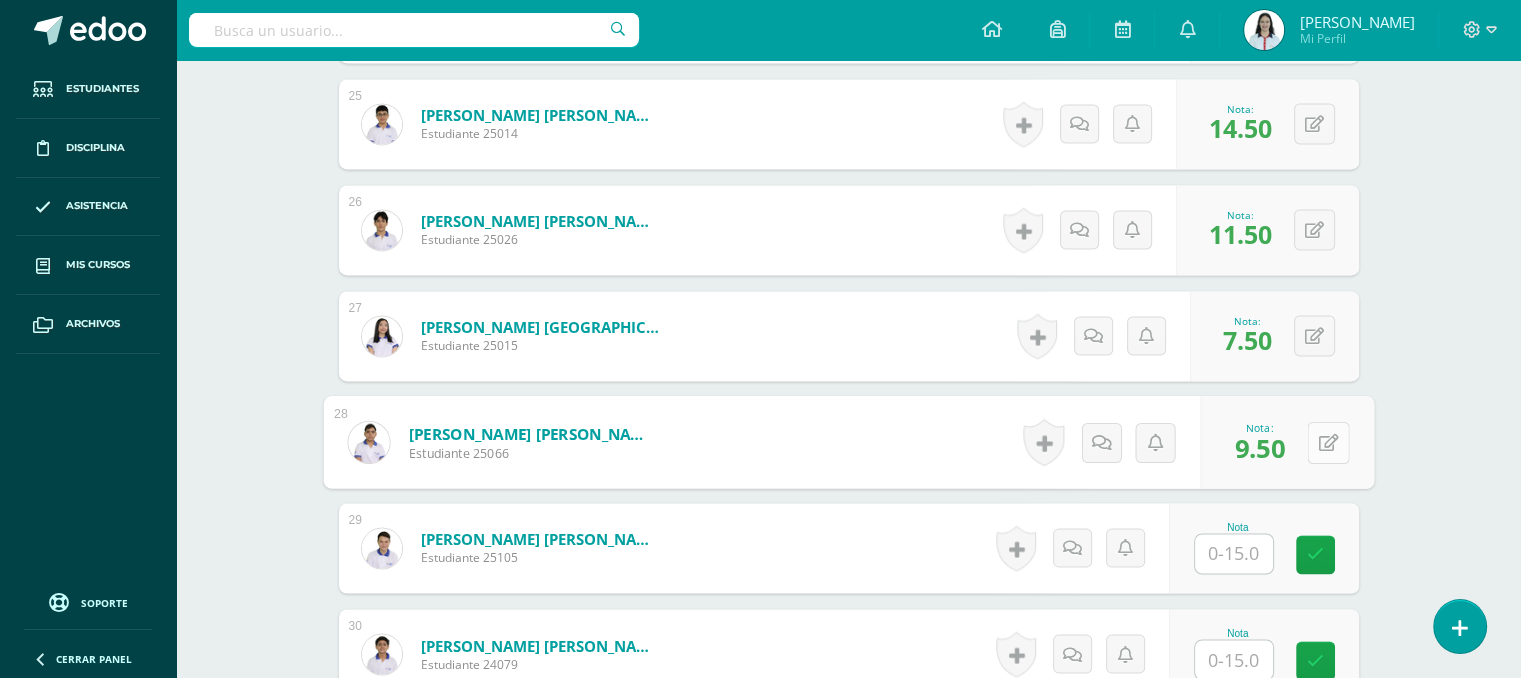 click at bounding box center [1328, 441] 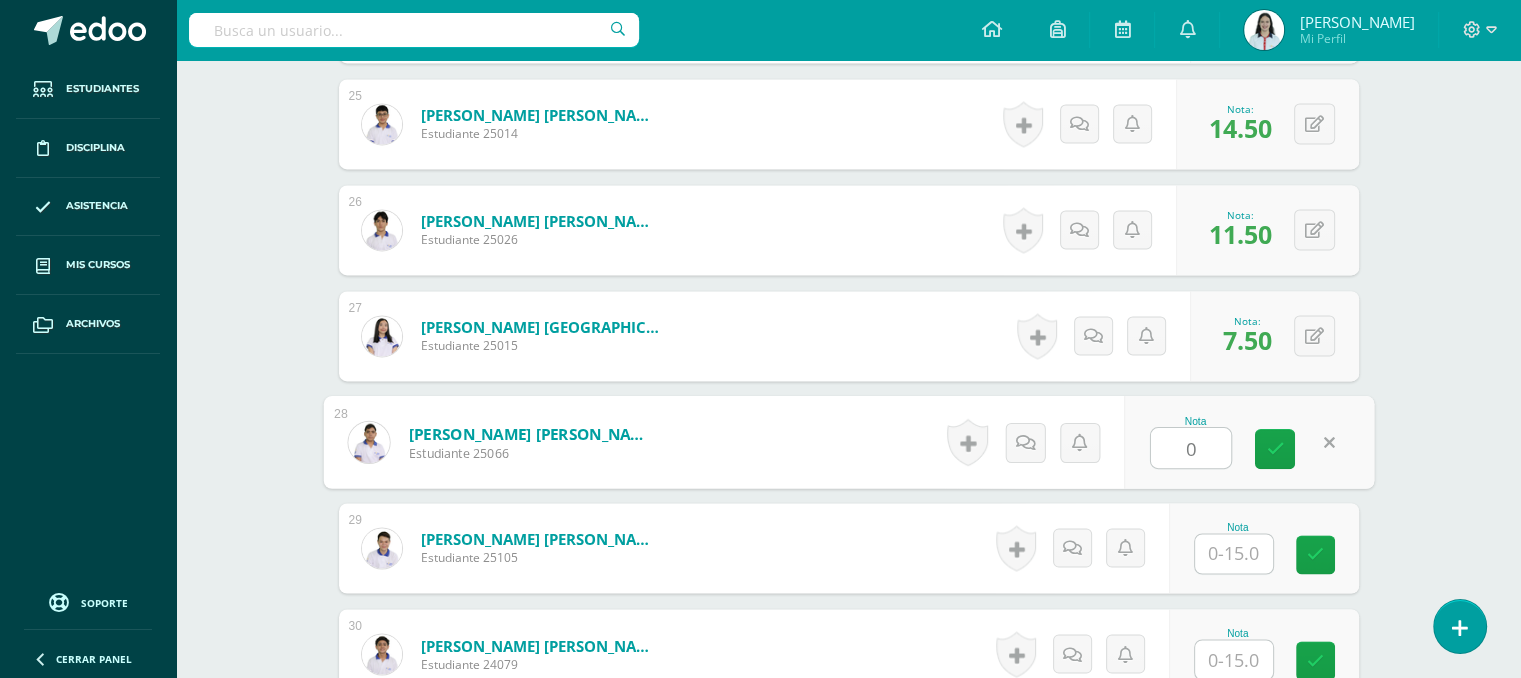 type on "0" 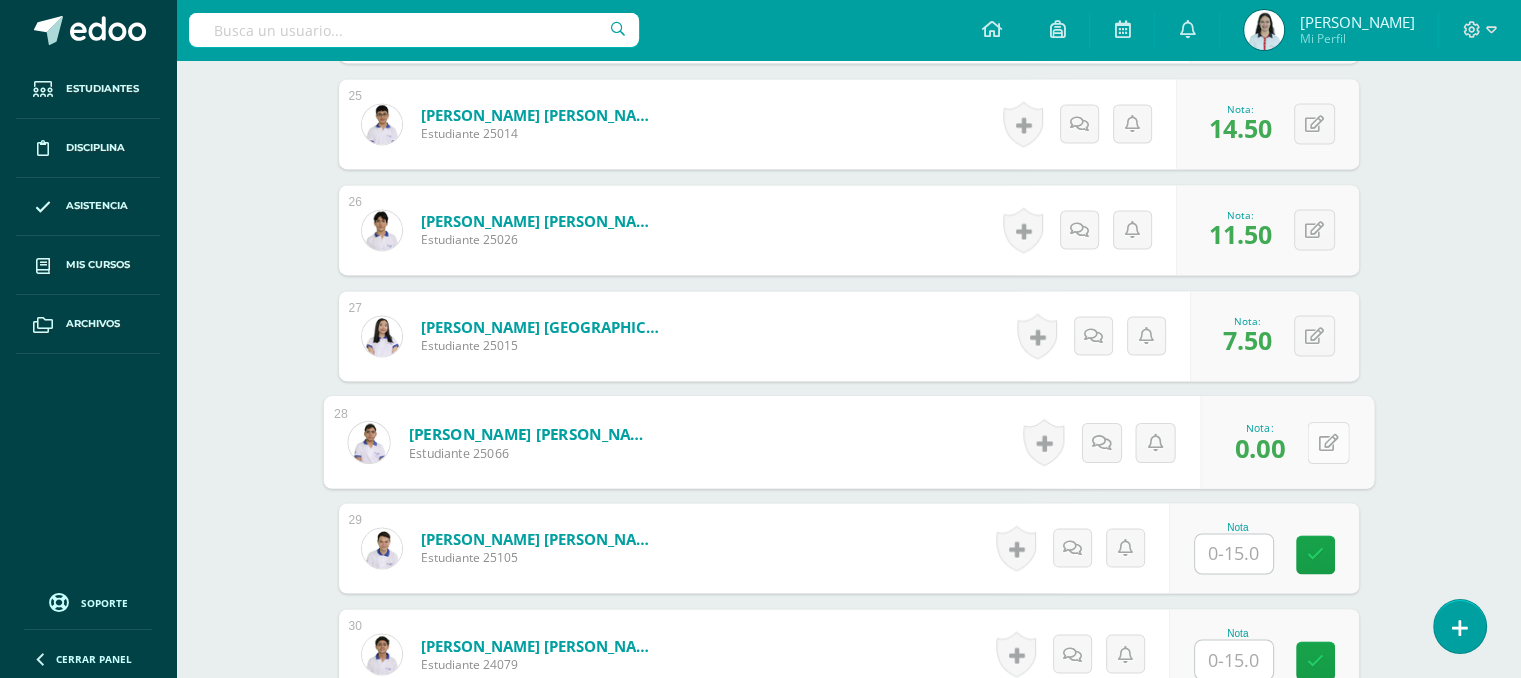 click at bounding box center [1328, 442] 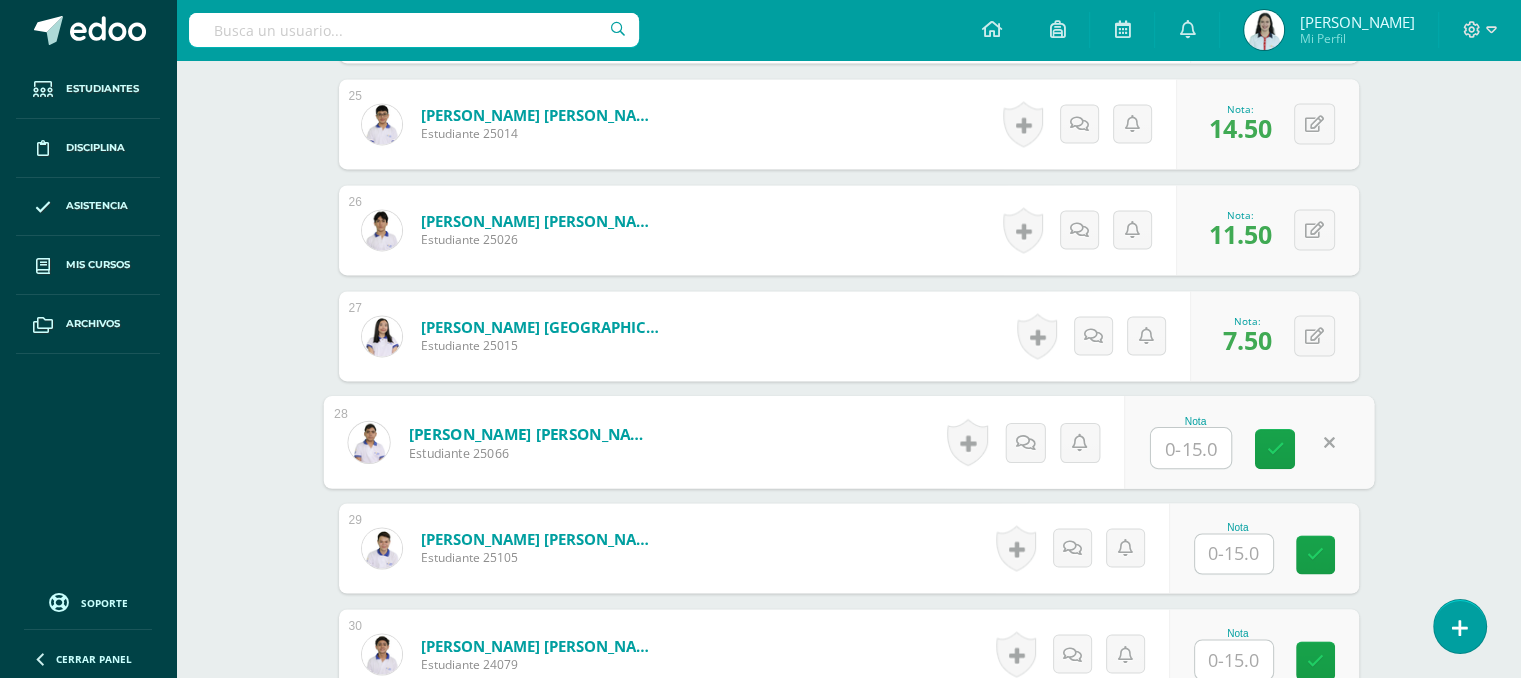 type 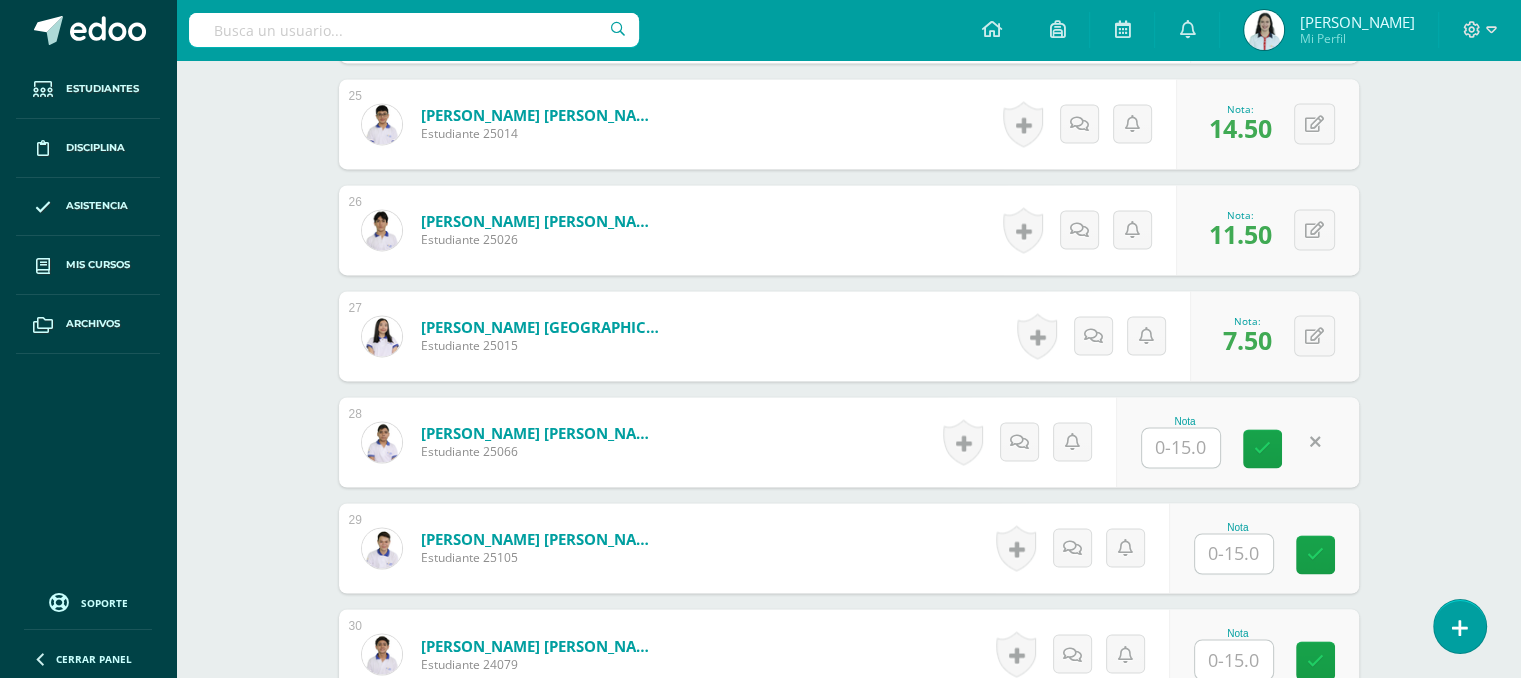 click on "¿Estás seguro que quieres  eliminar  esta actividad?
Esto borrará la actividad y cualquier nota que hayas registrado
permanentemente. Esta acción no se puede revertir. Cancelar Eliminar
Administración de escalas de valoración
escala de valoración
Aún no has creado una escala de valoración.
Cancelar Agregar nueva escala de valoración: Agrega una división a la escala de valoración  (ej. Ortografía, redacción, trabajo en equipo, etc.)
Agregar
Cancelar Crear escala de valoración
Agrega listas de cotejo
Mostrar todos                             Mostrar todos Mis listas Generales Comunicación y Lenguaje Matemática Ciencia Estudios Sociales Arte Taller 1" at bounding box center [849, -1017] 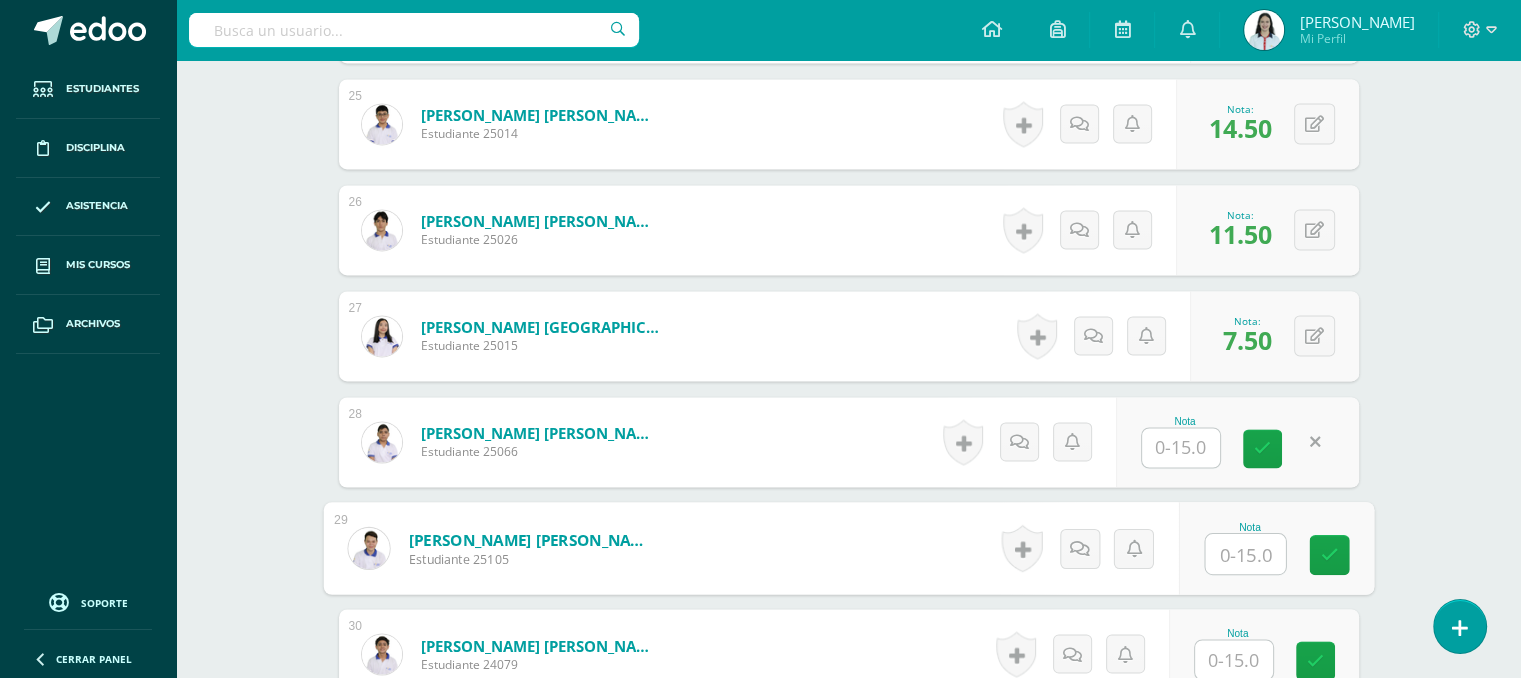 click at bounding box center (1245, 554) 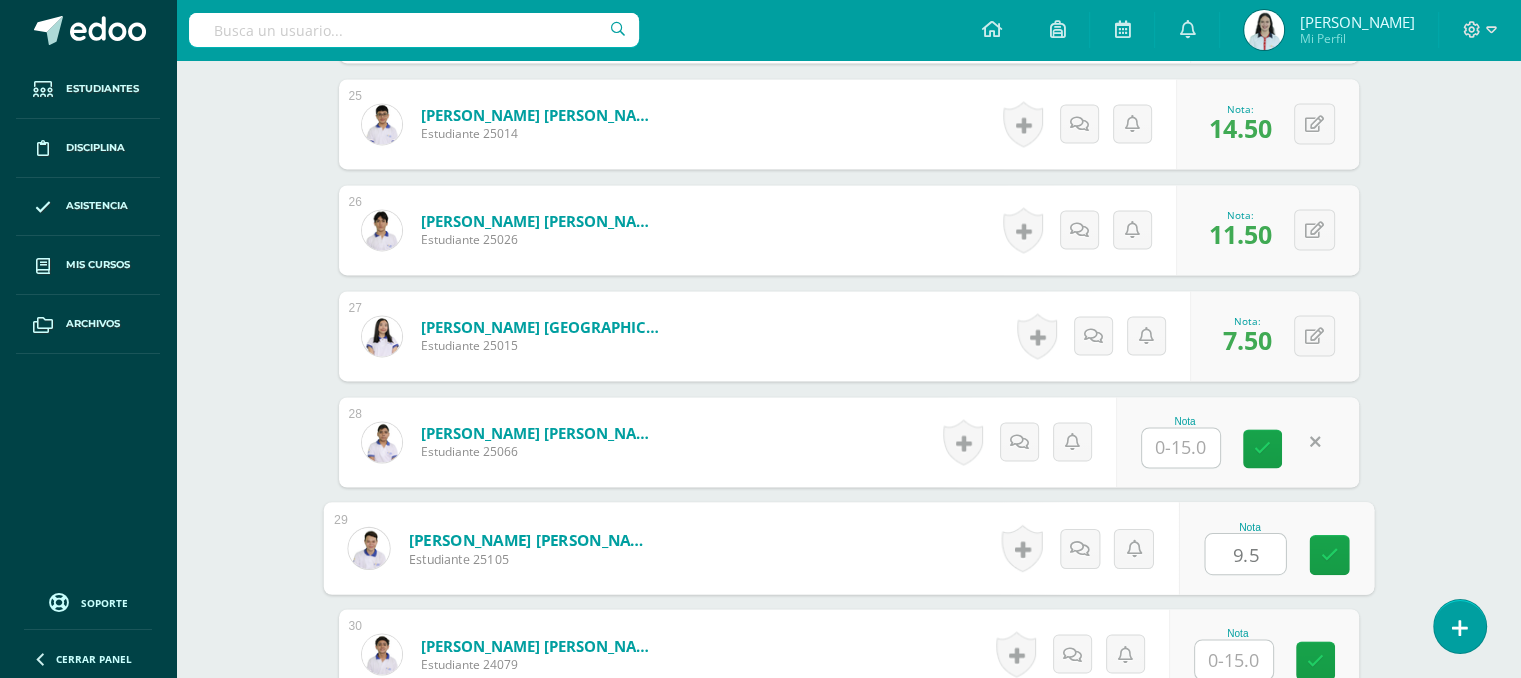 type on "9.5" 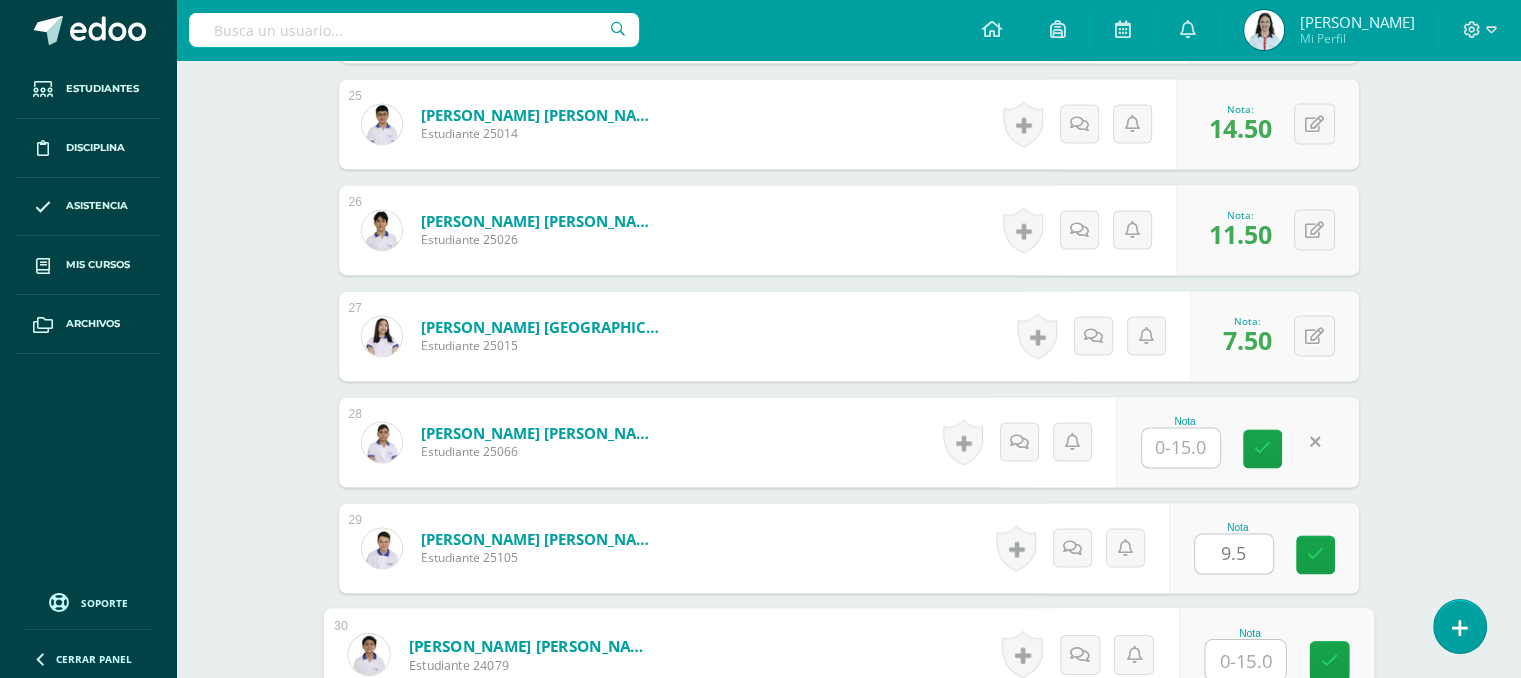 type on "8" 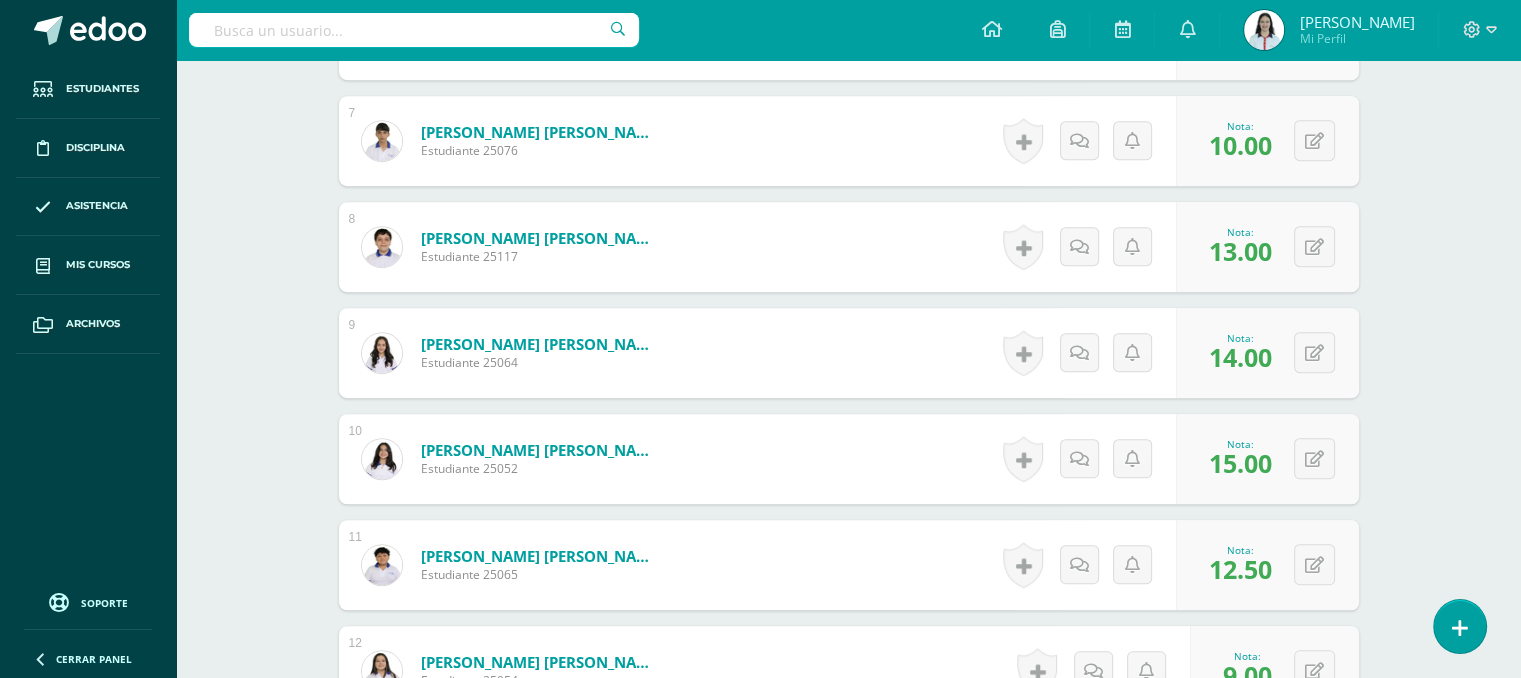 scroll, scrollTop: 0, scrollLeft: 0, axis: both 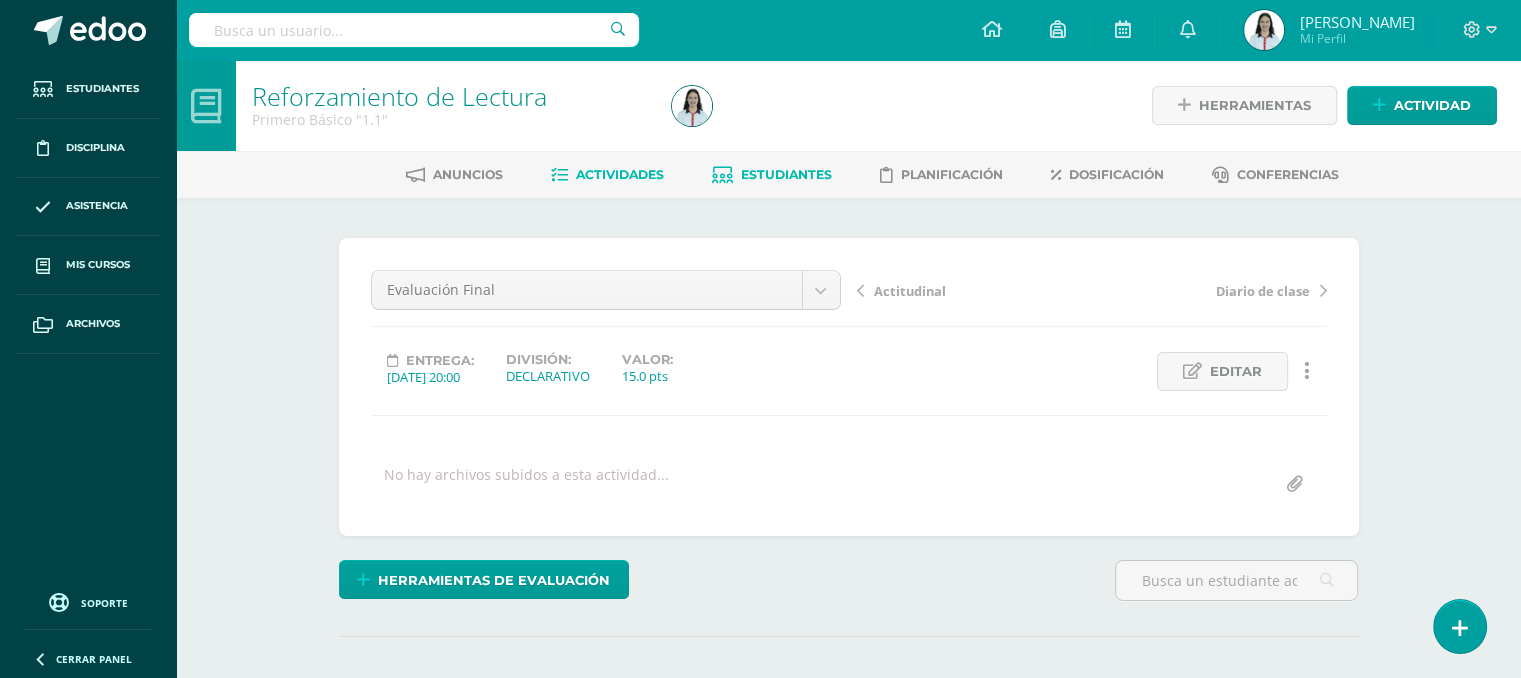click on "Estudiantes" at bounding box center [786, 174] 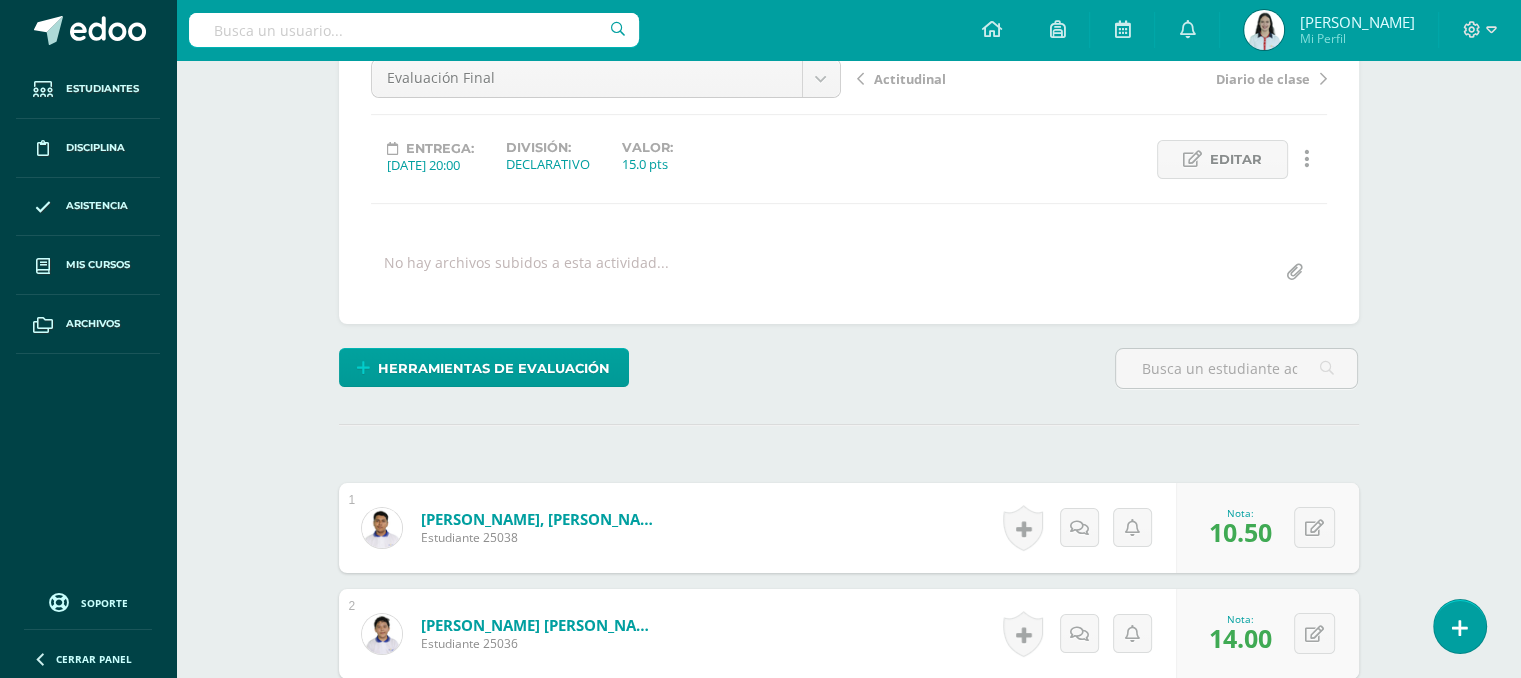 scroll, scrollTop: 0, scrollLeft: 0, axis: both 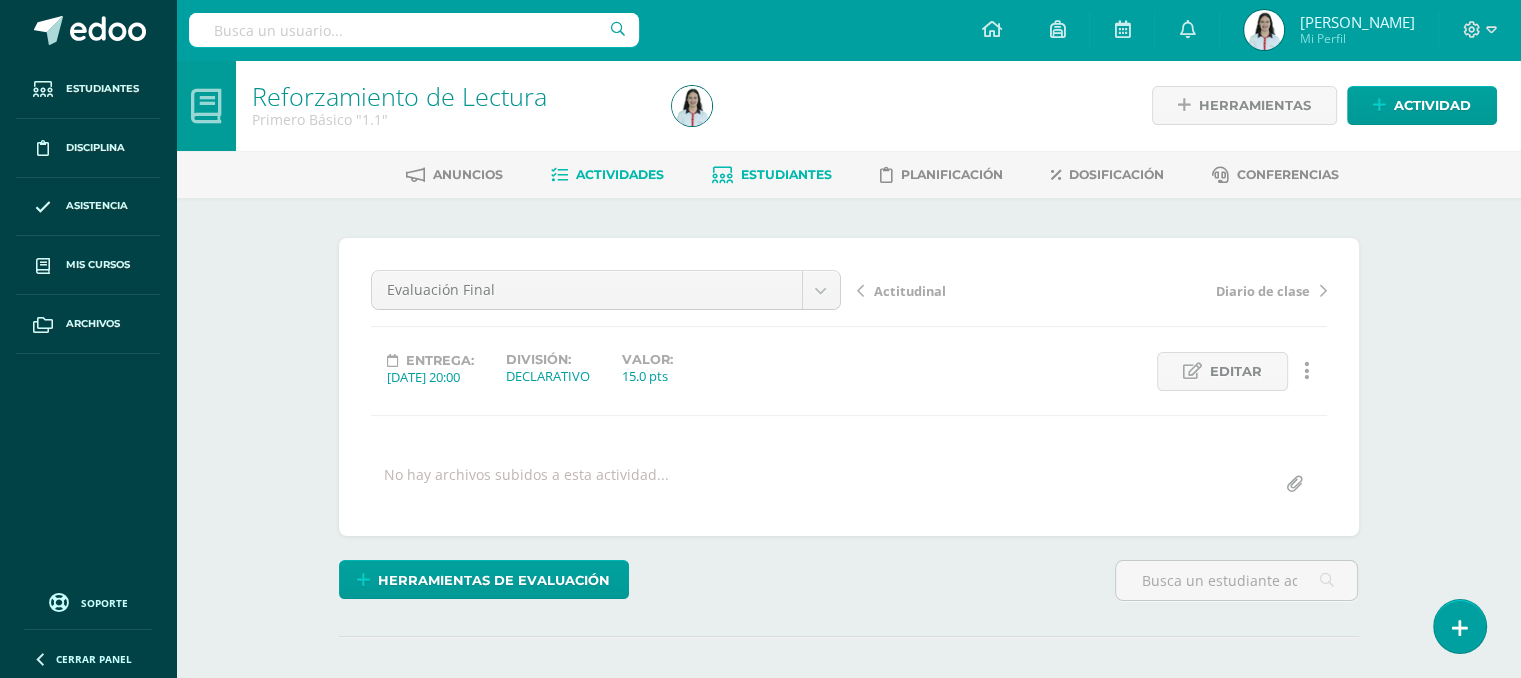 click on "Estudiantes" at bounding box center (786, 174) 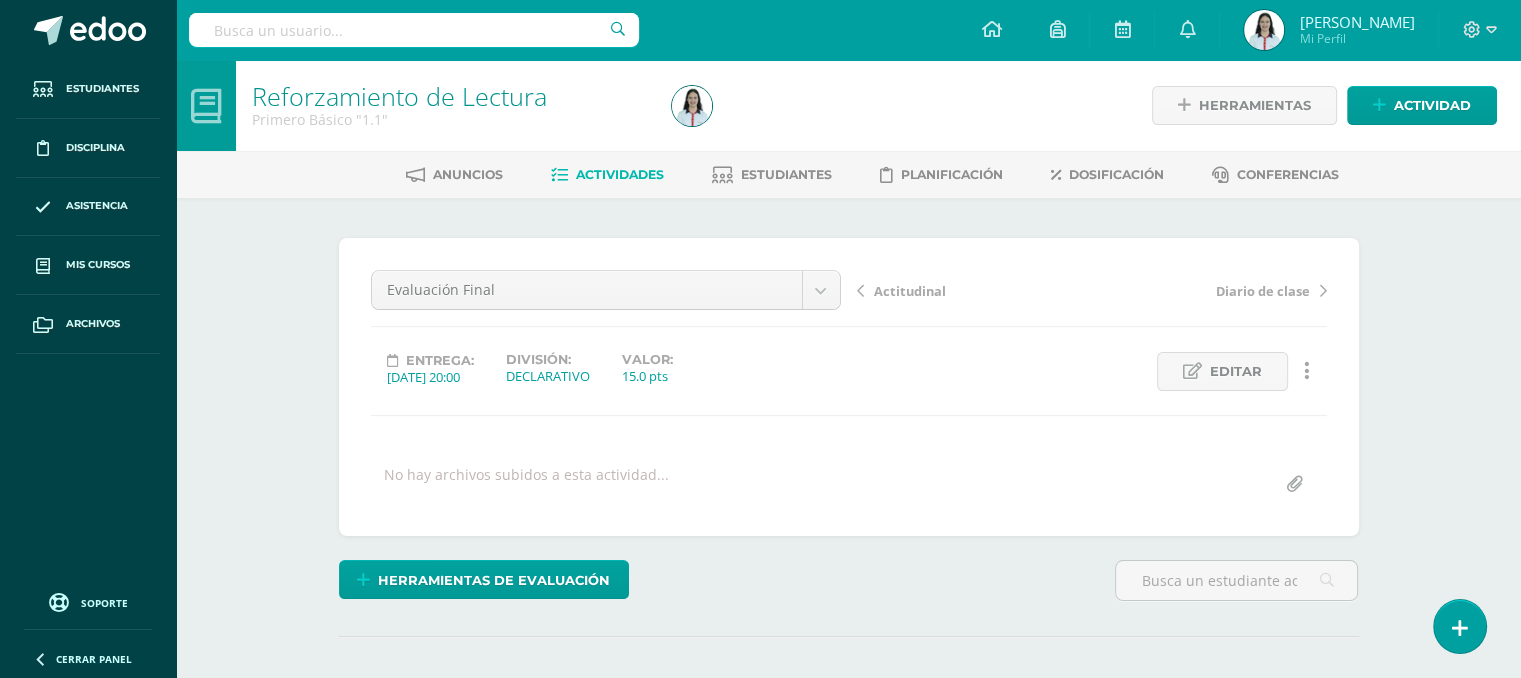 click on "Reforzamiento de Lectura
Primero Básico "1.1"
Herramientas
Detalle de asistencias
Actividad
Anuncios
Actividades
Estudiantes
Planificación
Dosificación
Conferencias
¿Estás seguro que quieres  eliminar  esta actividad?
Esto borrará la actividad y cualquier nota que hayas registrado
permanentemente. Esta acción no se puede revertir. Cancelar Eliminar
Administración de escalas de valoración
escala de valoración
Aún no has creado una escala de valoración.
Cancelar Agregar nueva escala de valoración: Cancelar     Mostrar todos" at bounding box center [848, 2074] 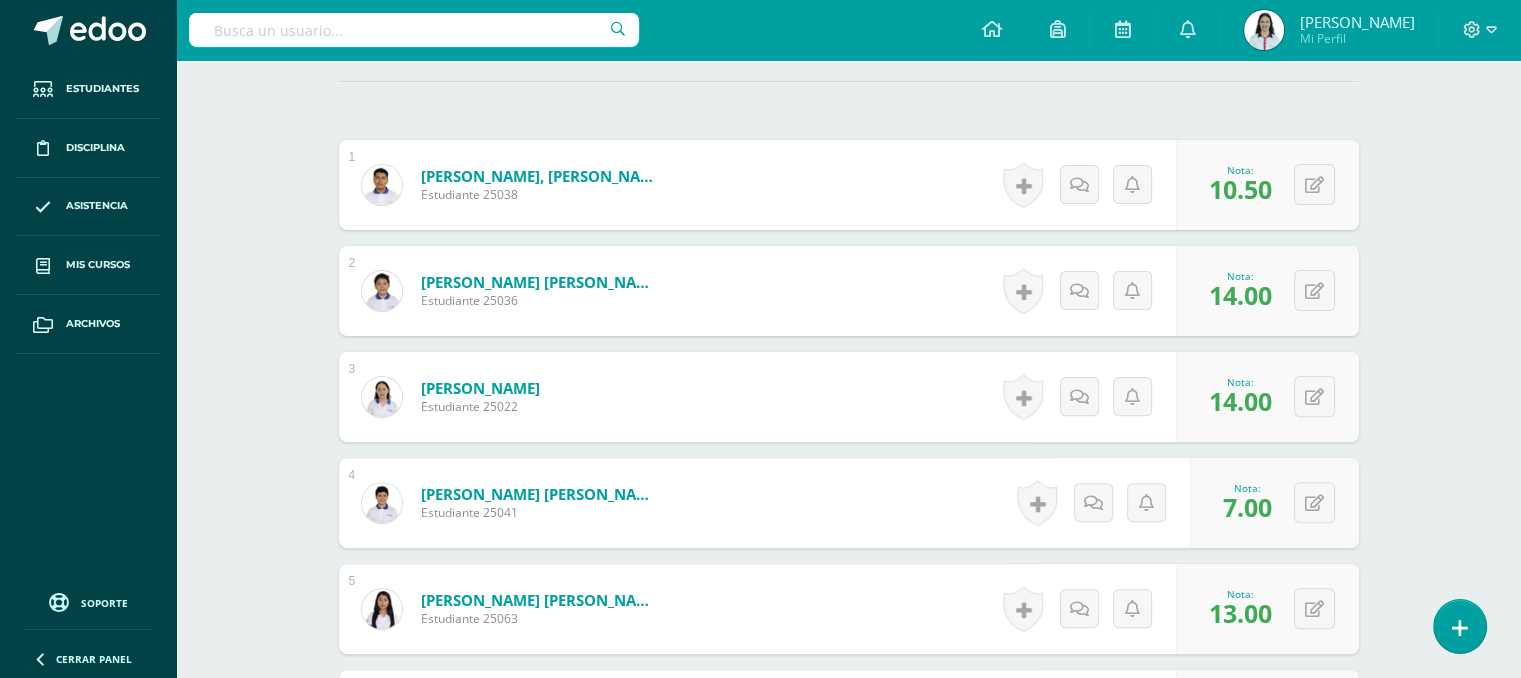 scroll, scrollTop: 0, scrollLeft: 0, axis: both 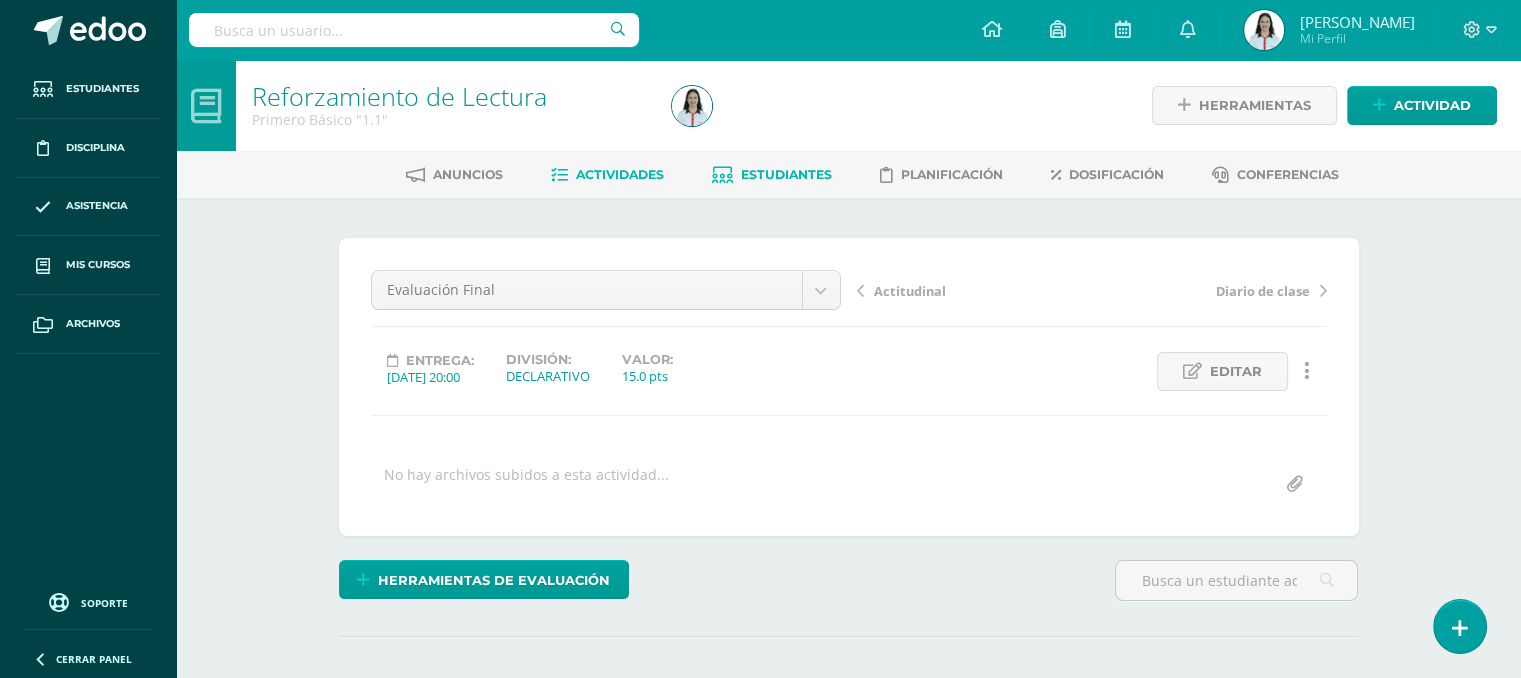 click on "Estudiantes" at bounding box center [786, 174] 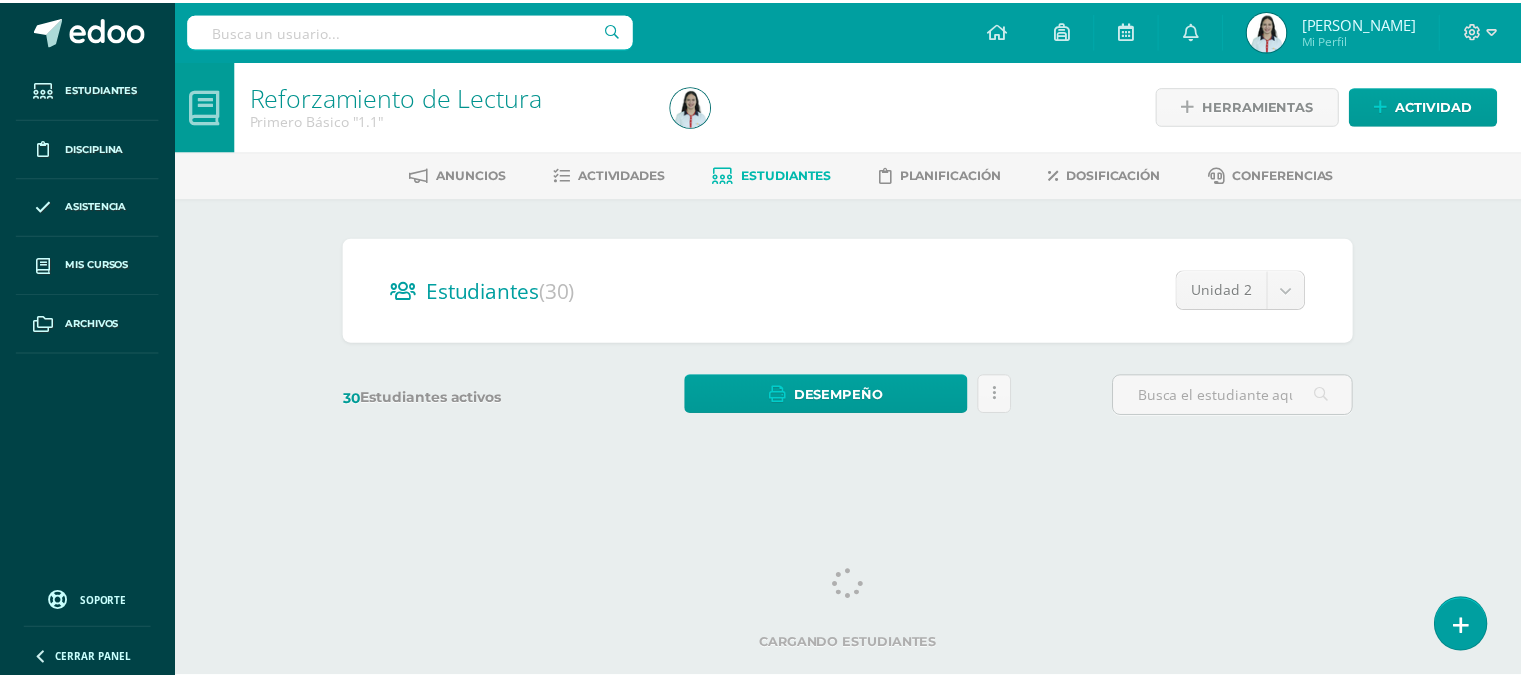 scroll, scrollTop: 0, scrollLeft: 0, axis: both 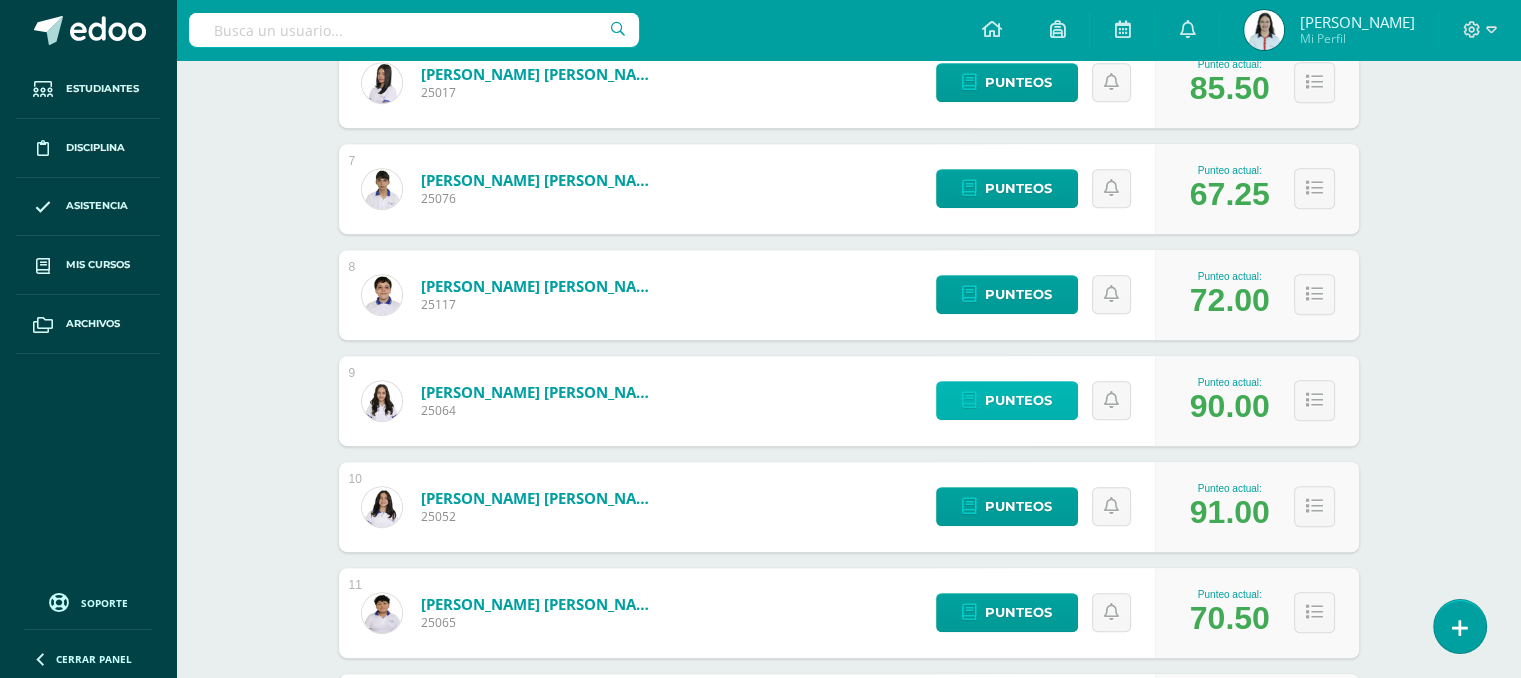 click on "Punteos" at bounding box center [1018, 400] 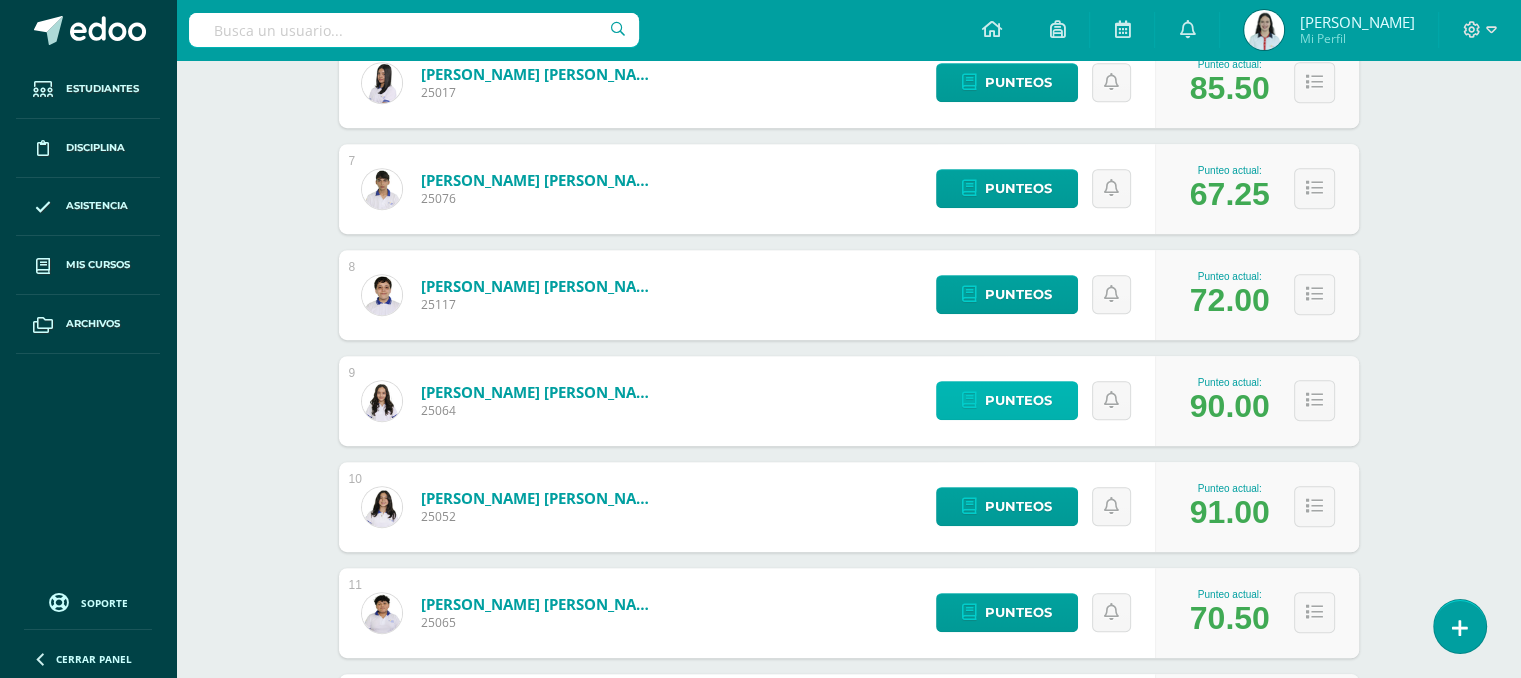 scroll, scrollTop: 1014, scrollLeft: 0, axis: vertical 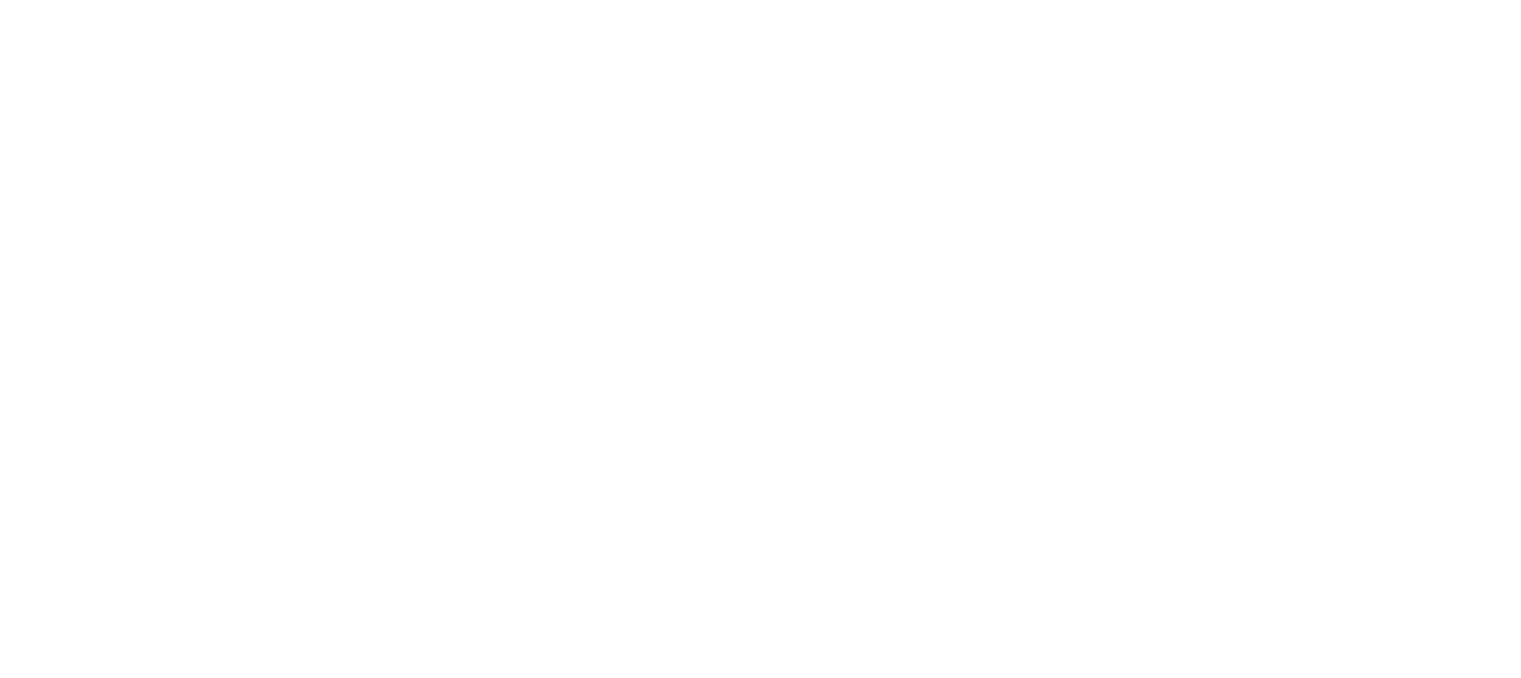 click on "Estudiantes" at bounding box center (0, 403) 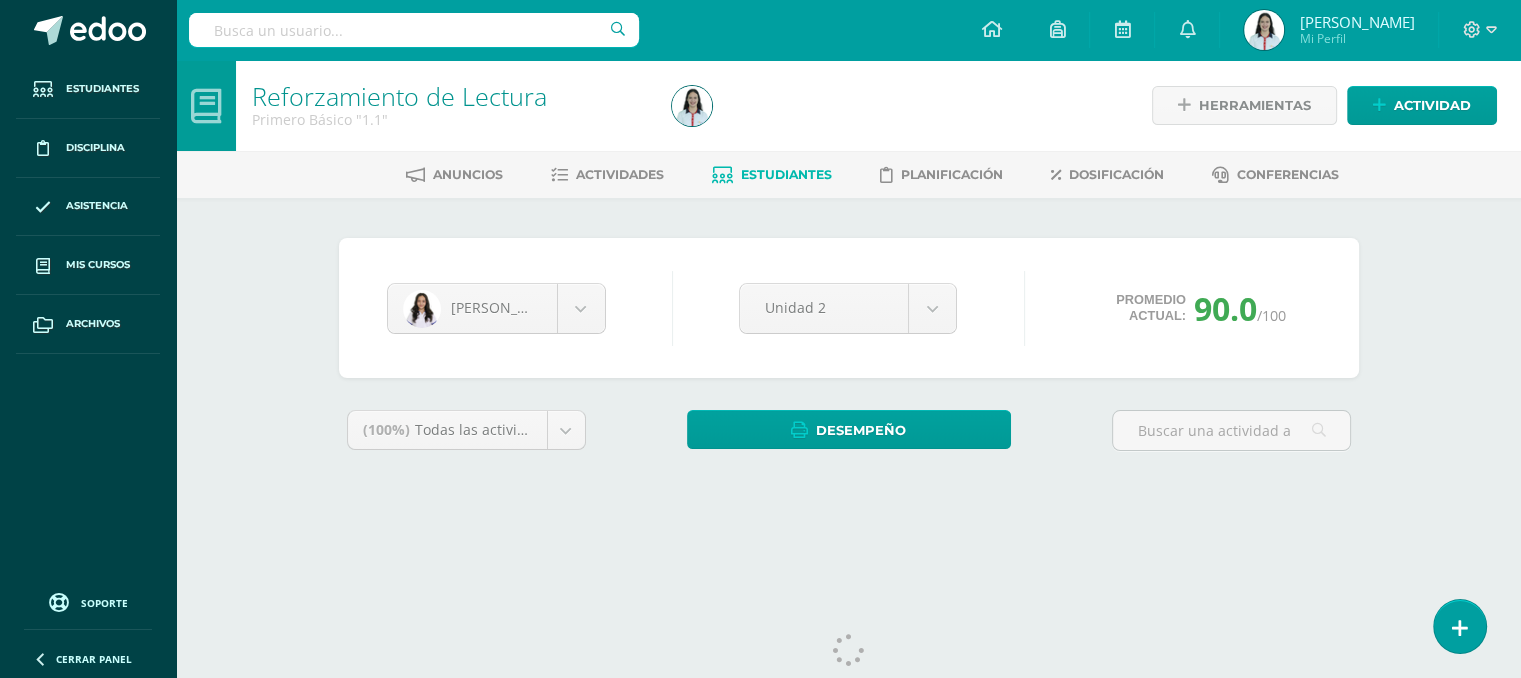 scroll, scrollTop: 0, scrollLeft: 0, axis: both 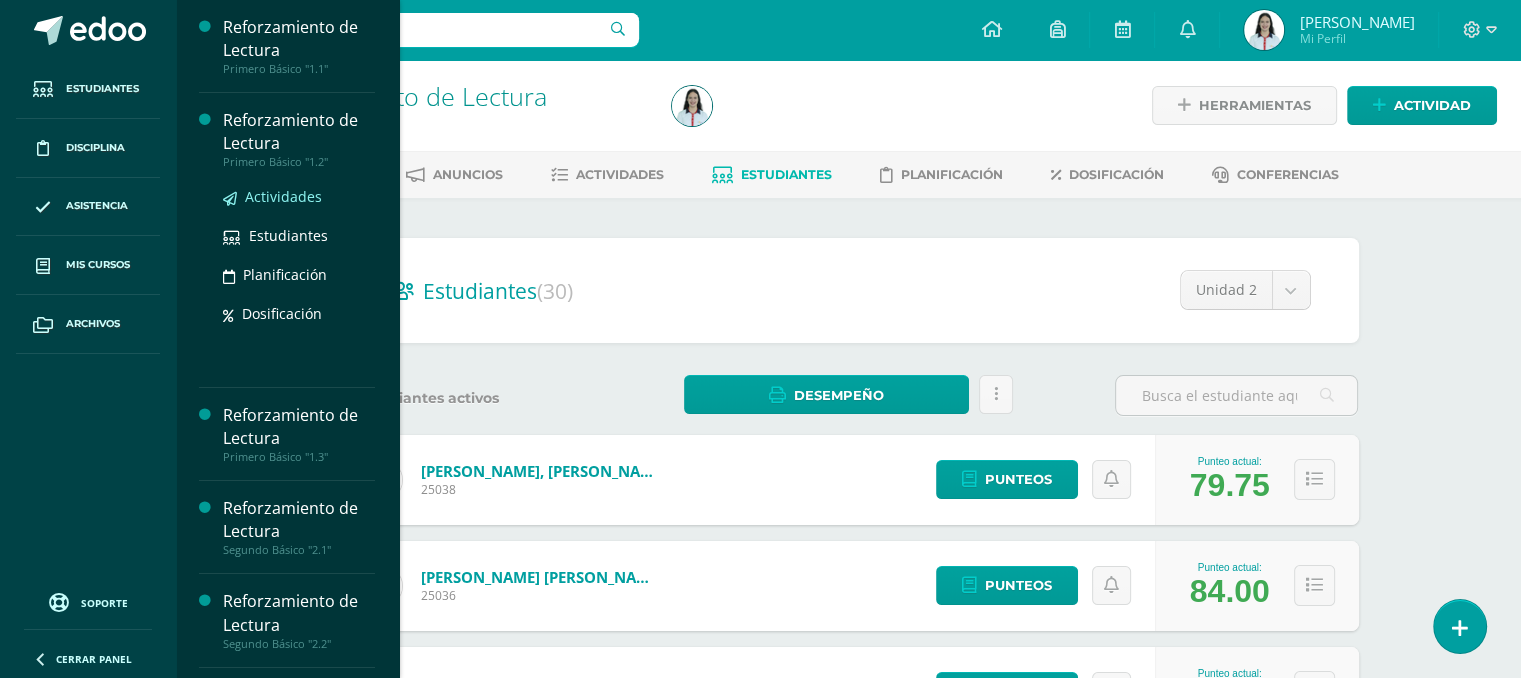 click on "Actividades" at bounding box center (283, 196) 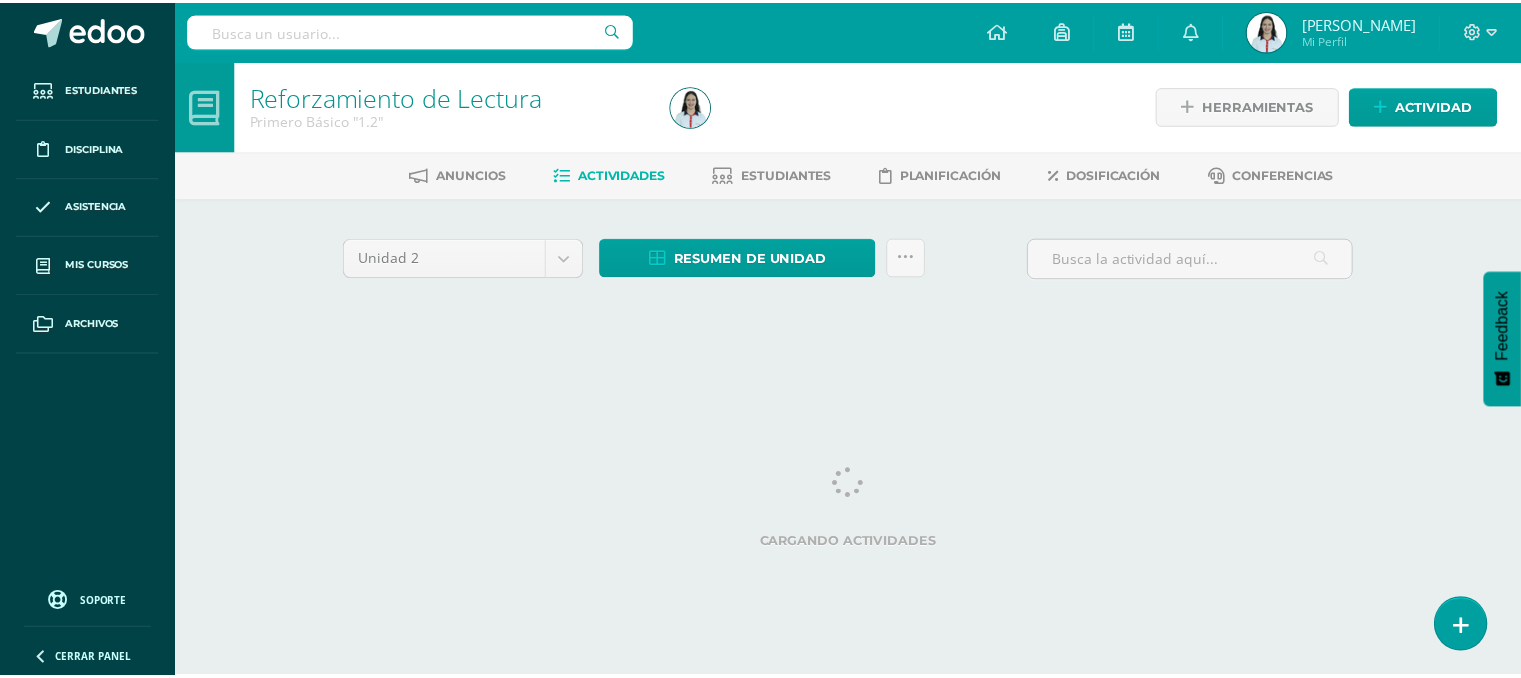 scroll, scrollTop: 0, scrollLeft: 0, axis: both 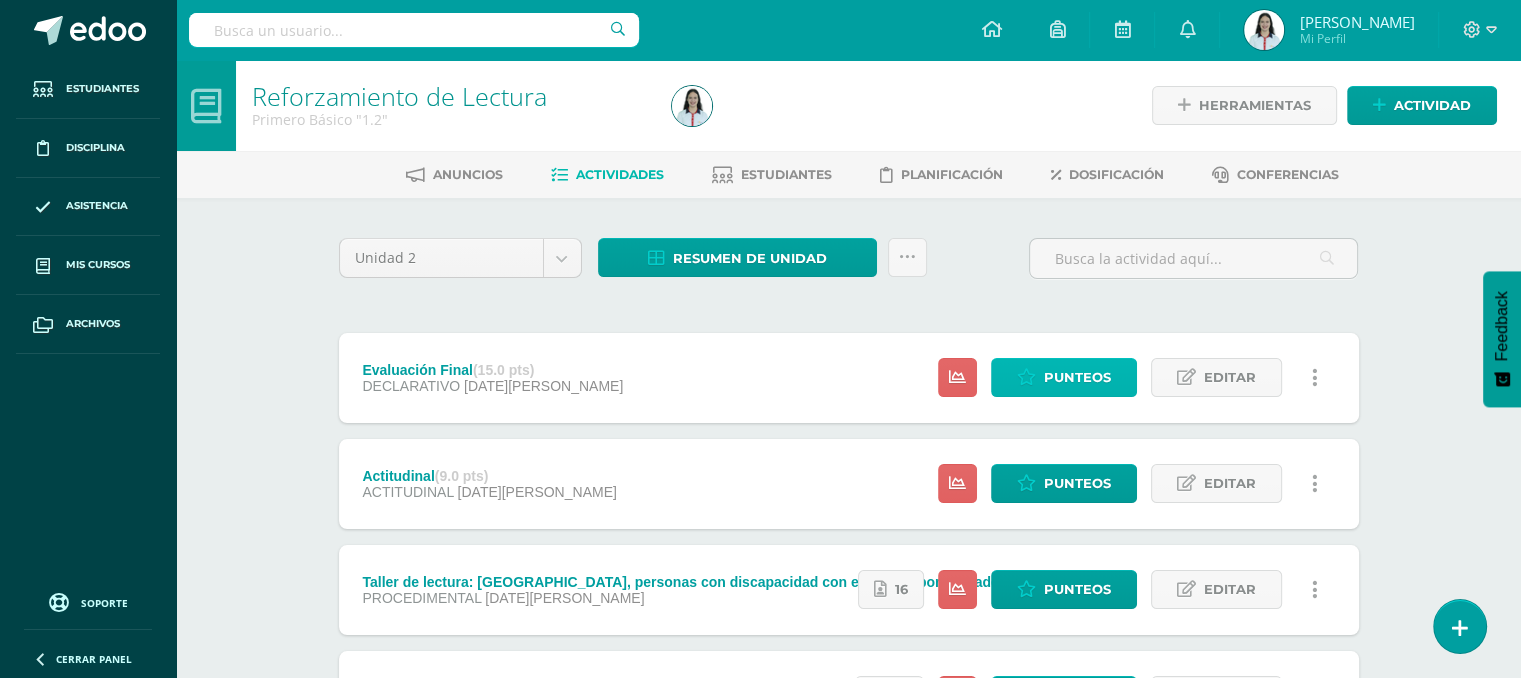 click on "Punteos" at bounding box center [1077, 377] 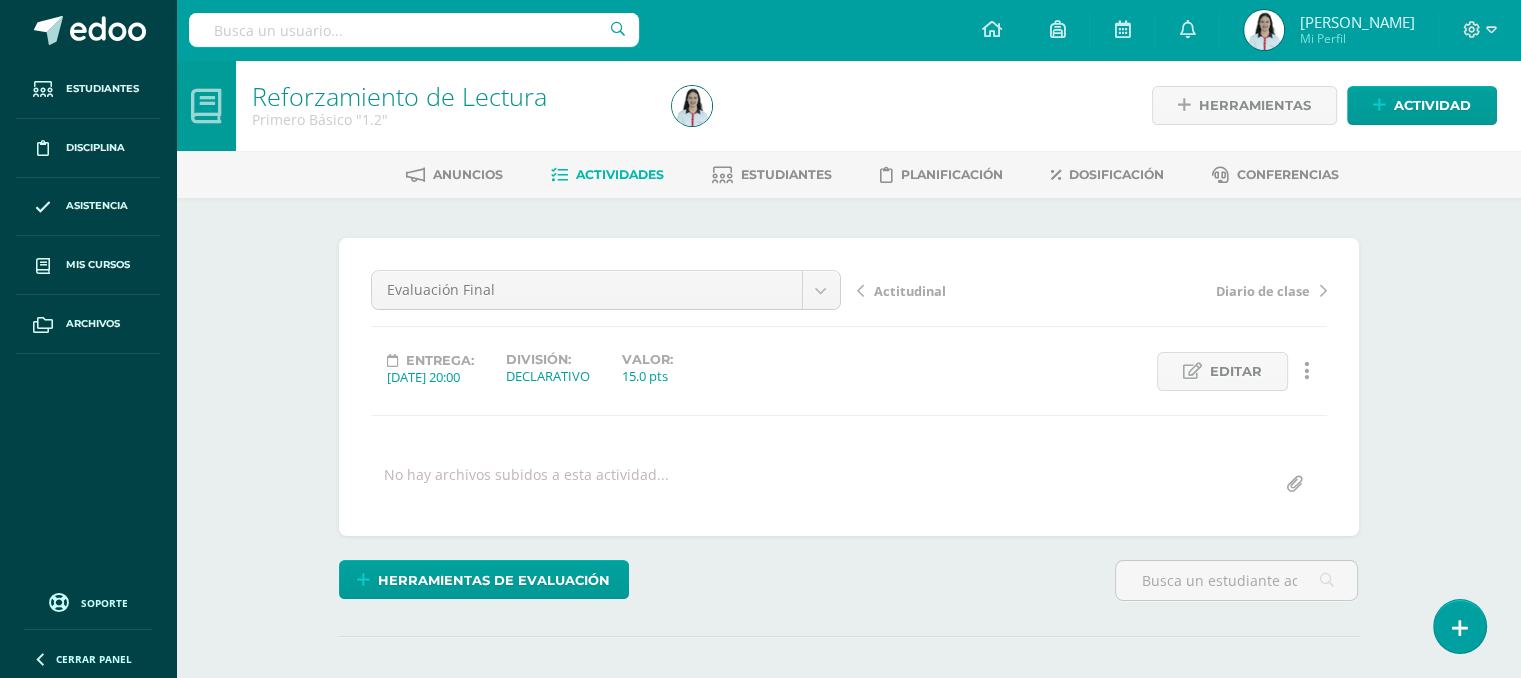 scroll, scrollTop: 0, scrollLeft: 0, axis: both 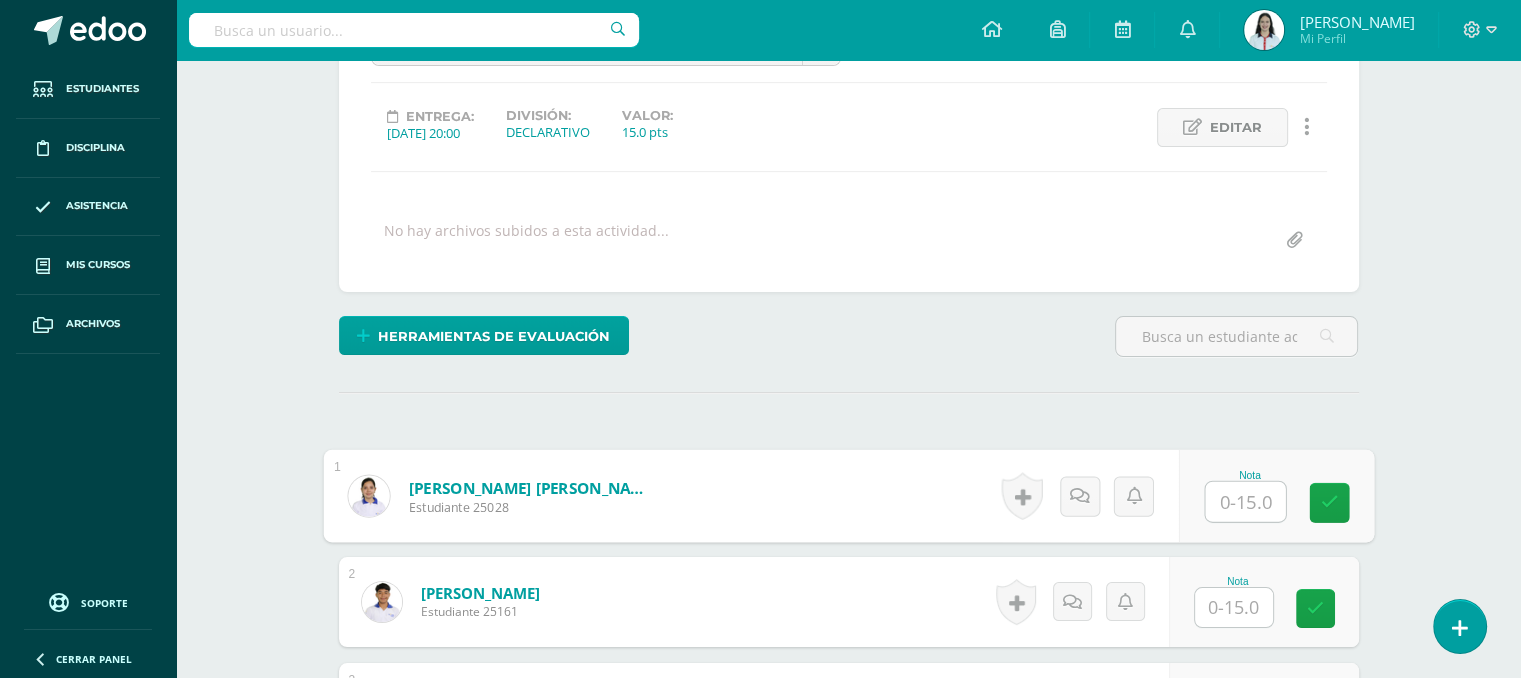 click at bounding box center (1245, 502) 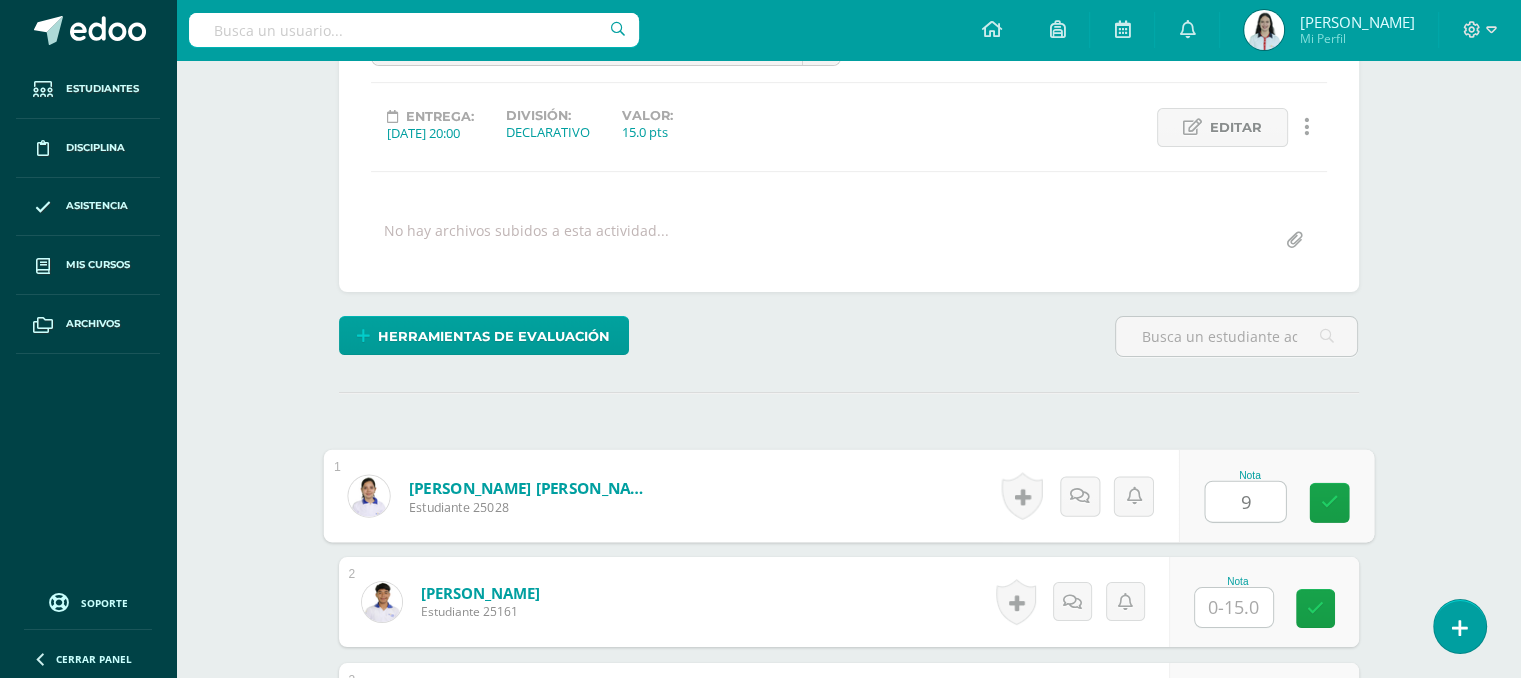 type on "9" 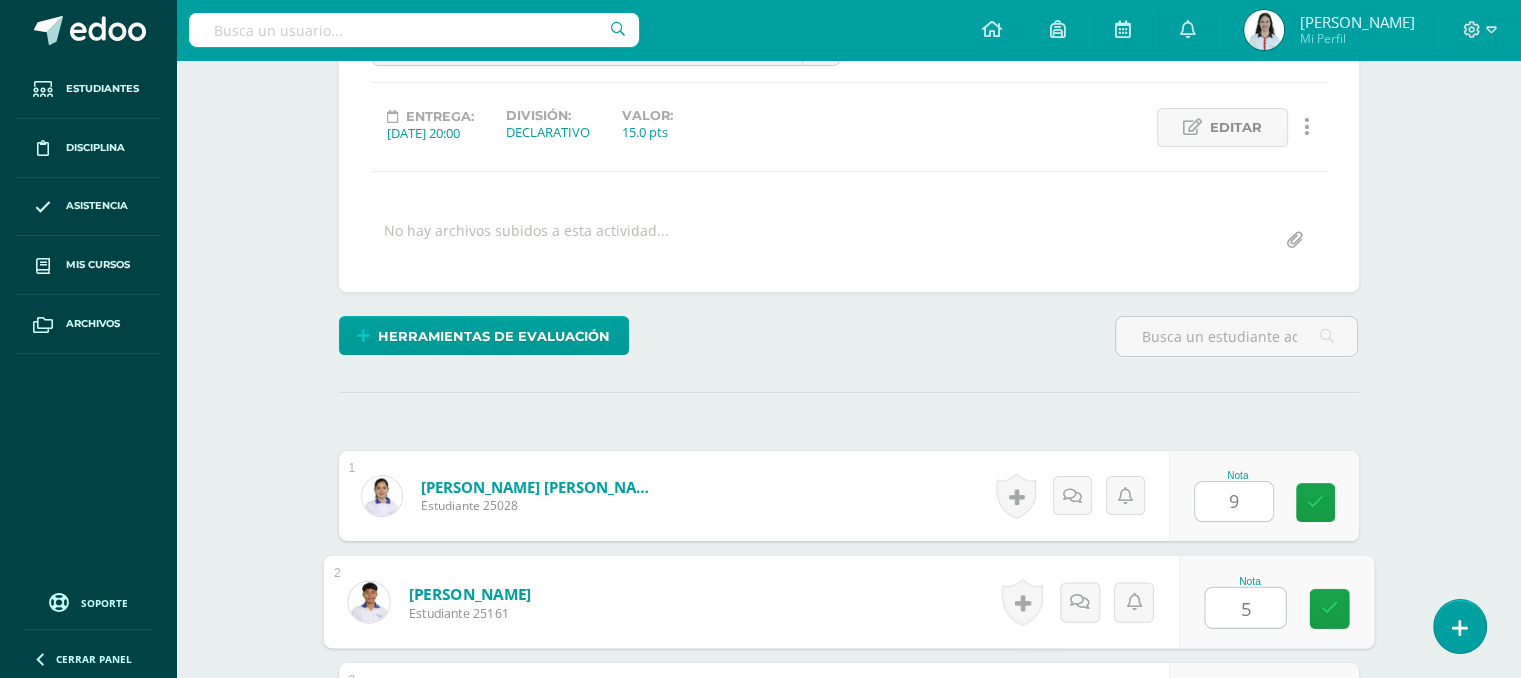 type on "5" 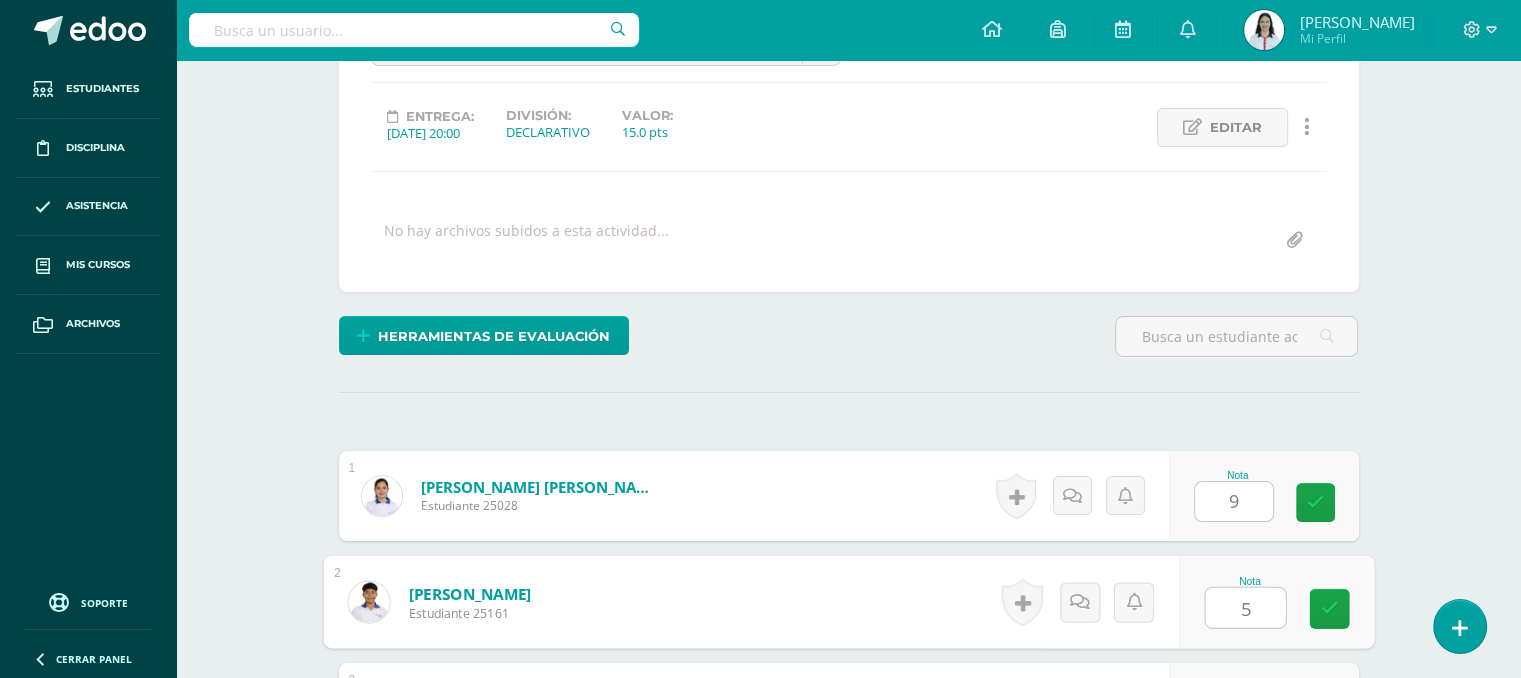 scroll, scrollTop: 616, scrollLeft: 0, axis: vertical 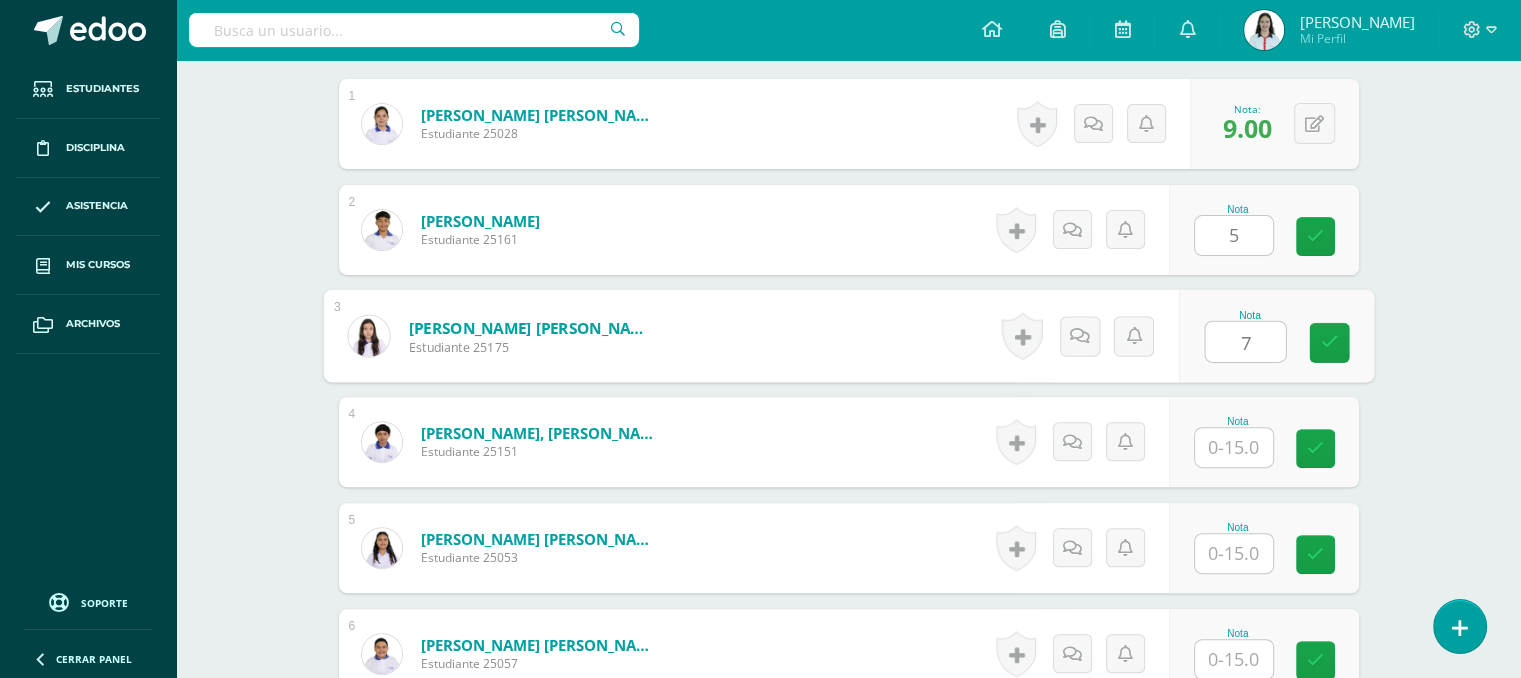 type on "7" 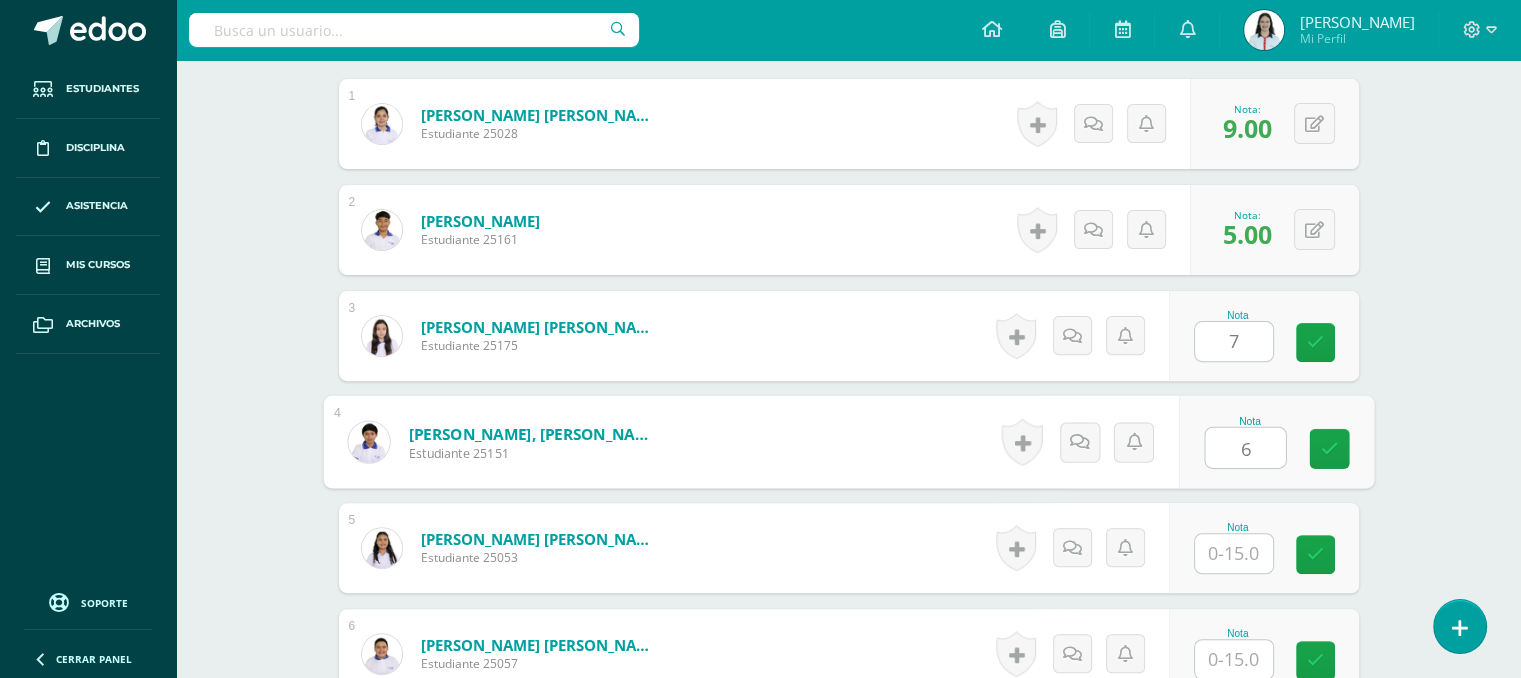 type on "6" 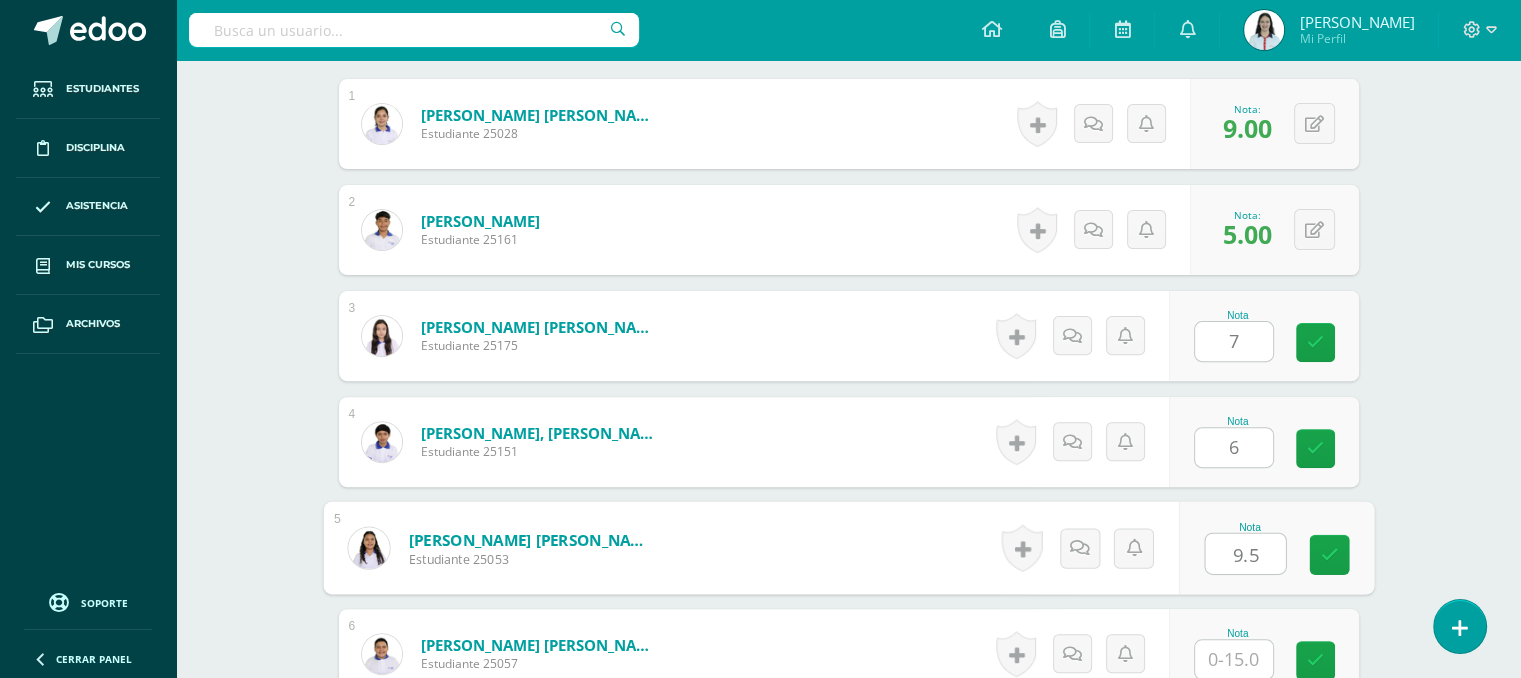 type on "9.5" 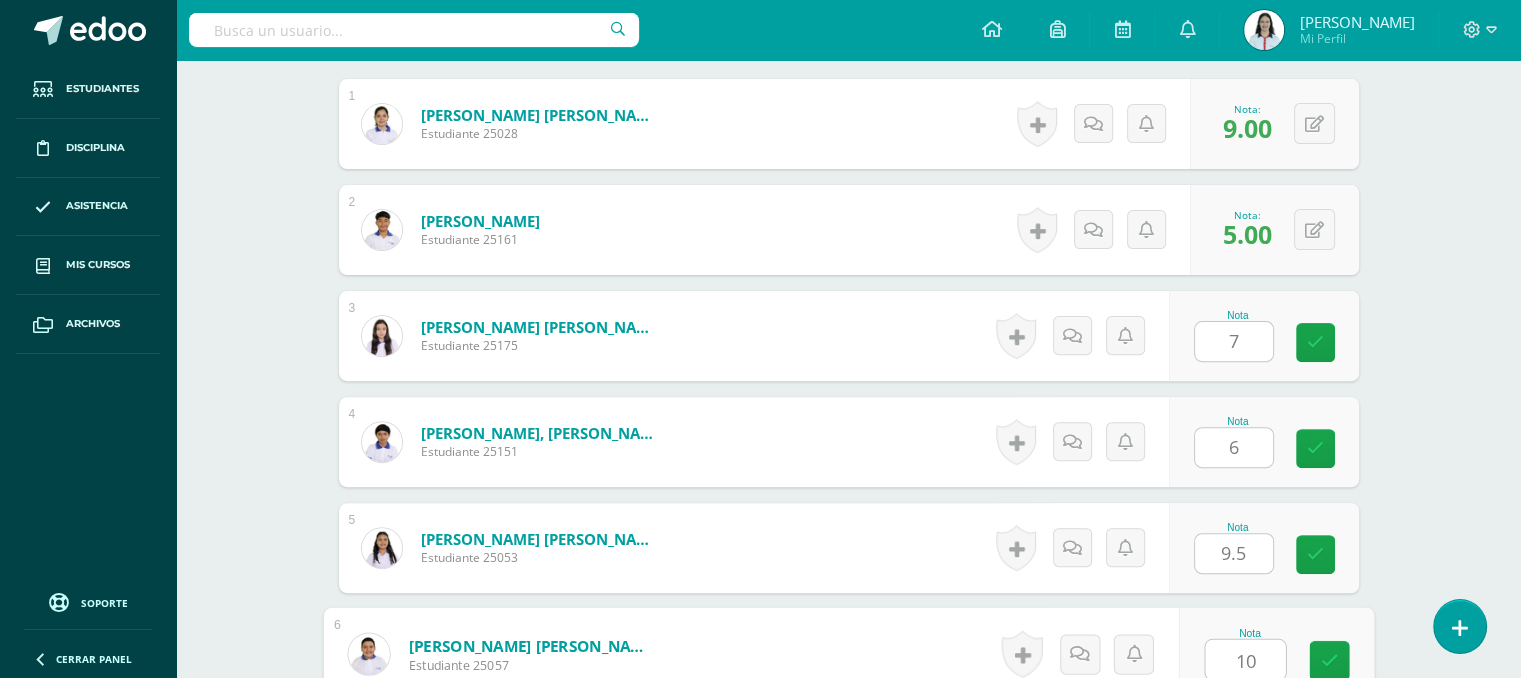 type on "10" 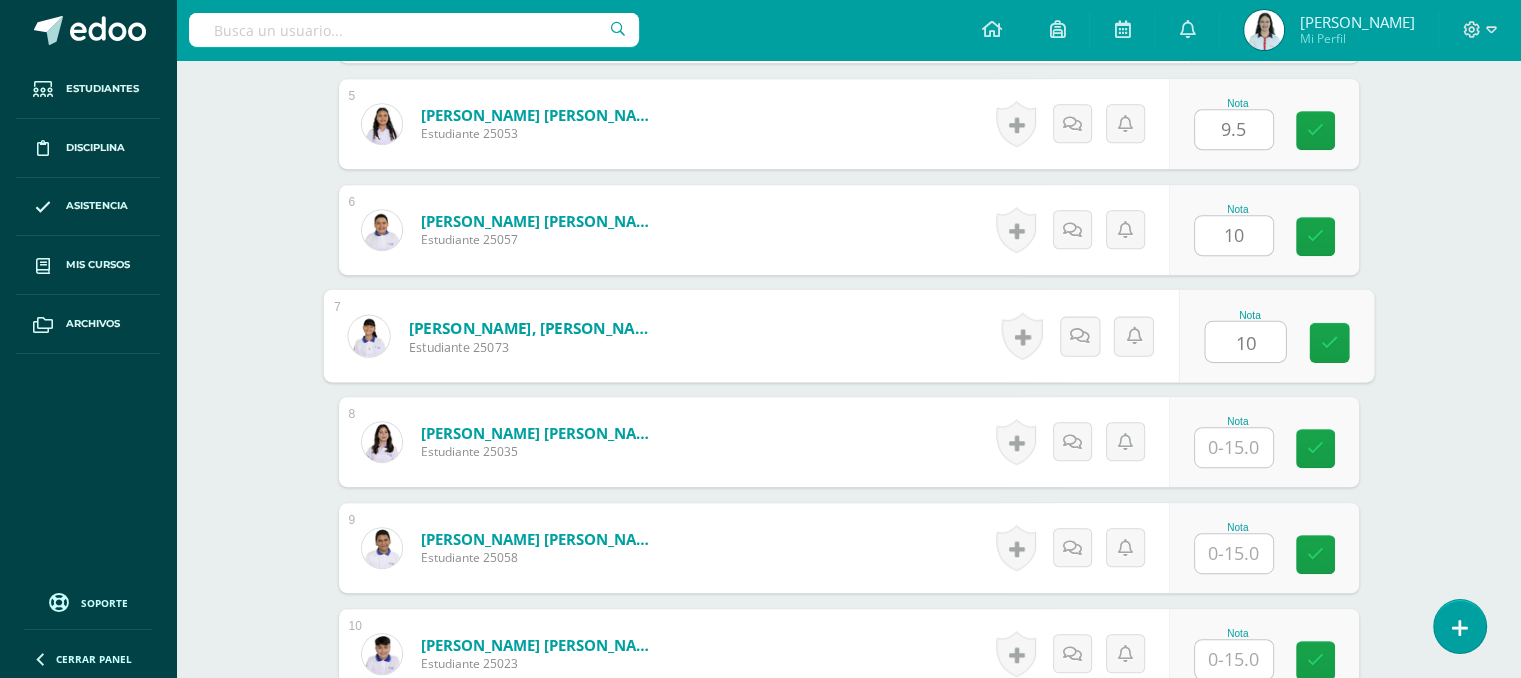 type on "10" 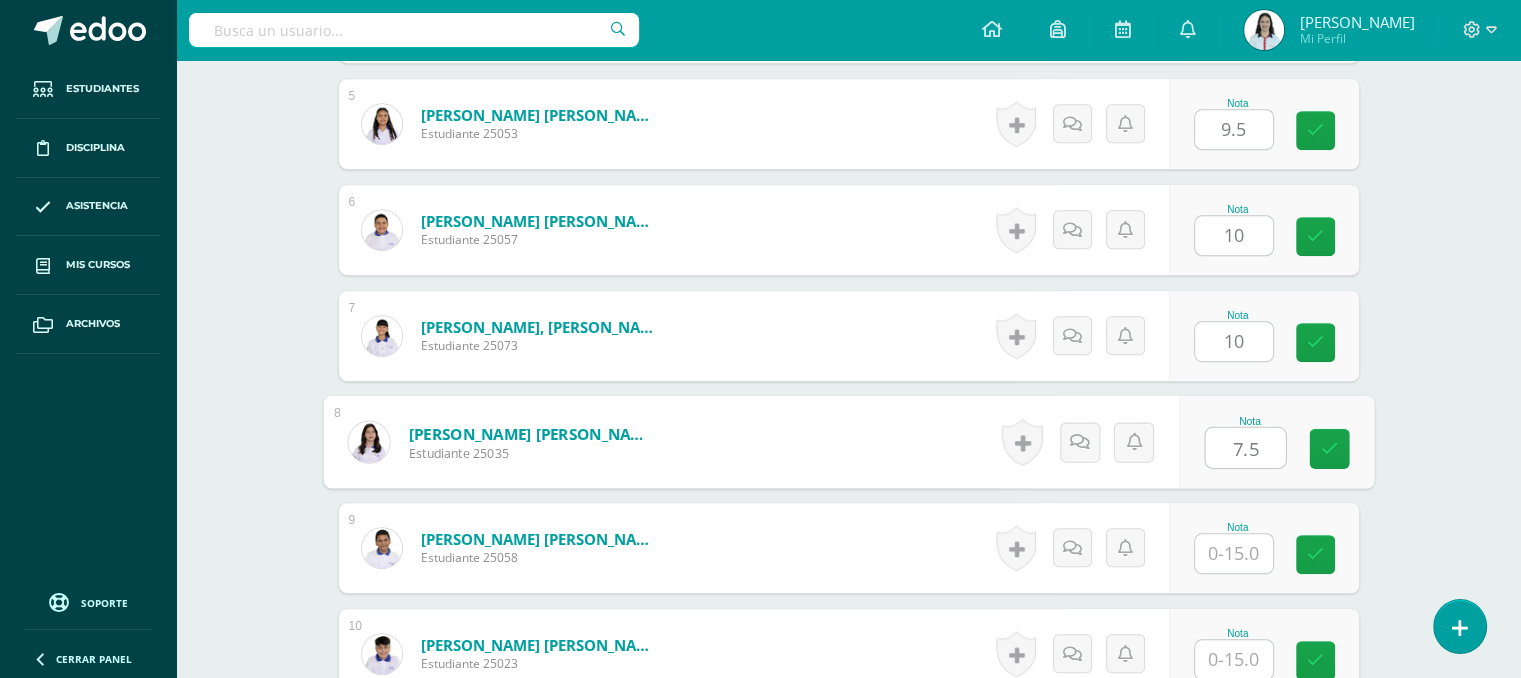 type on "7.5" 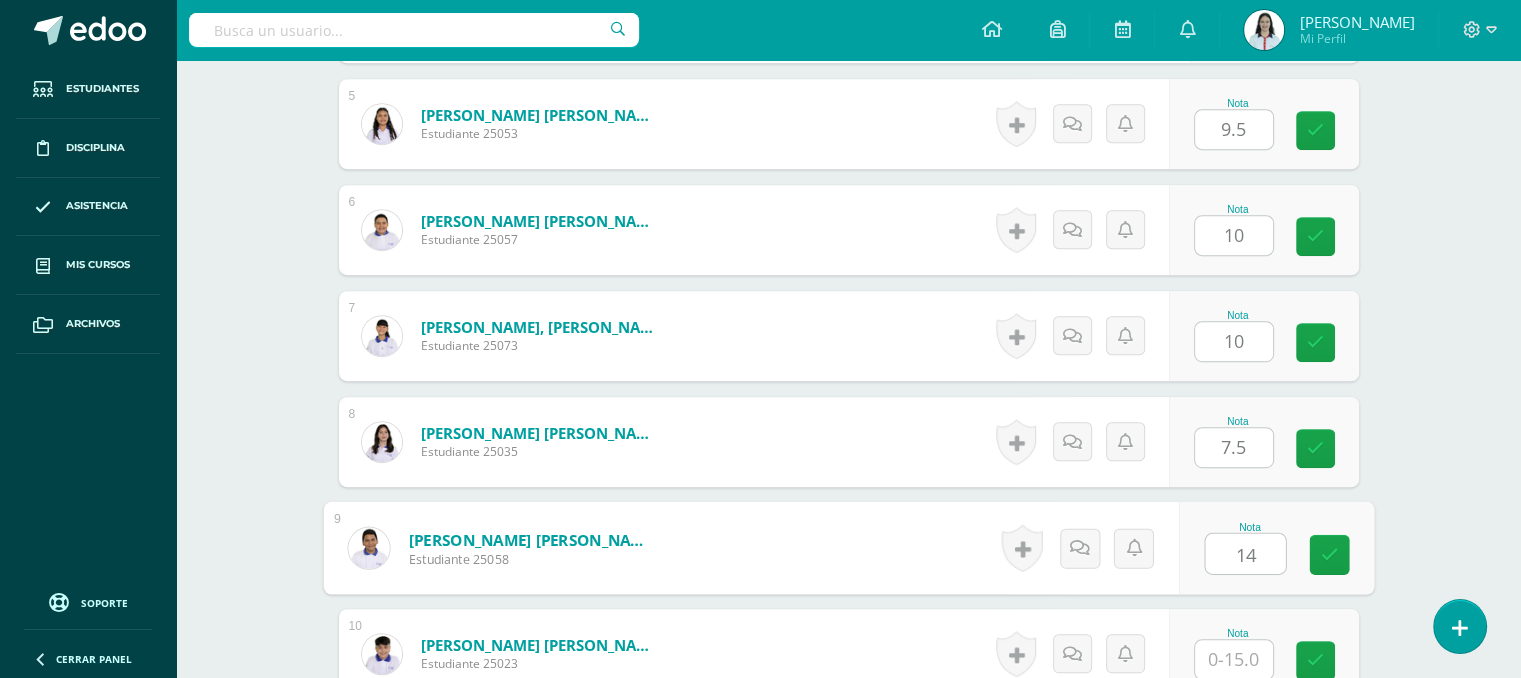 type on "14" 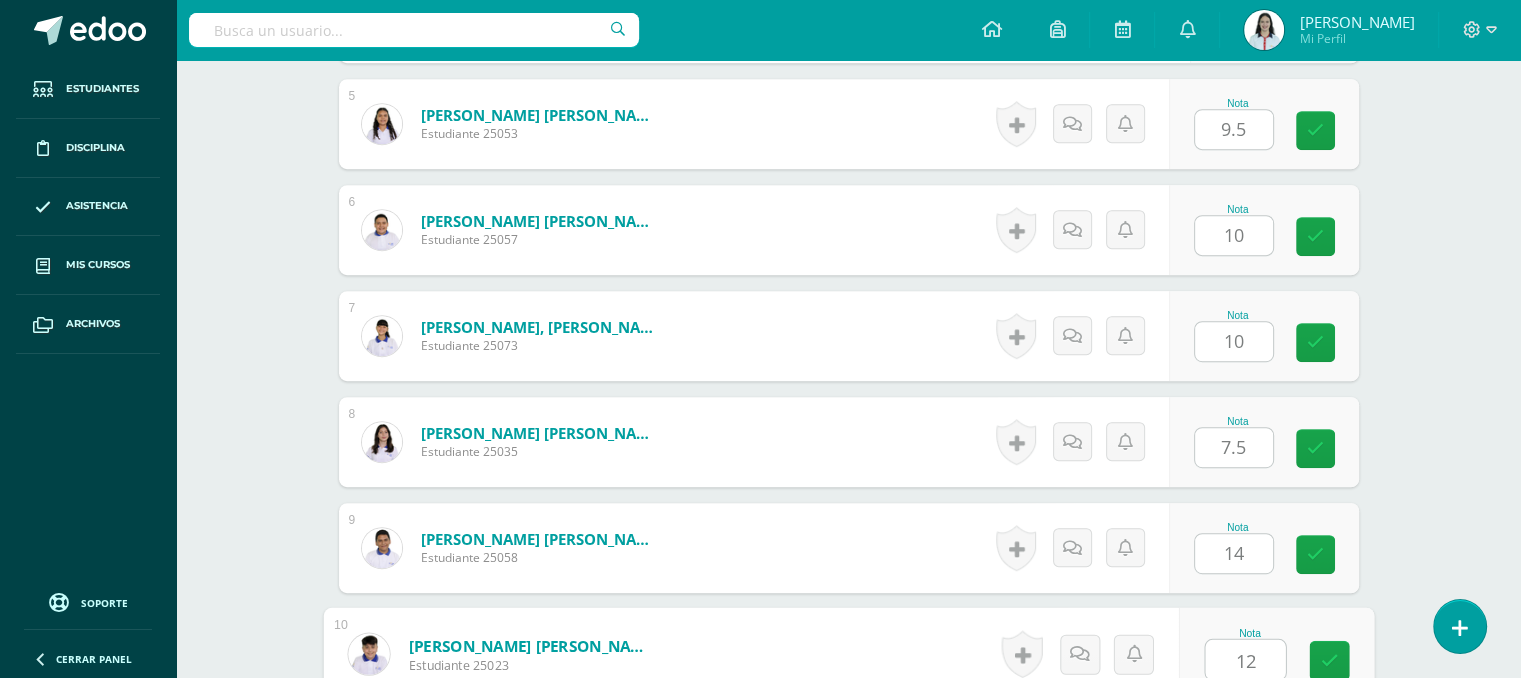 type on "12" 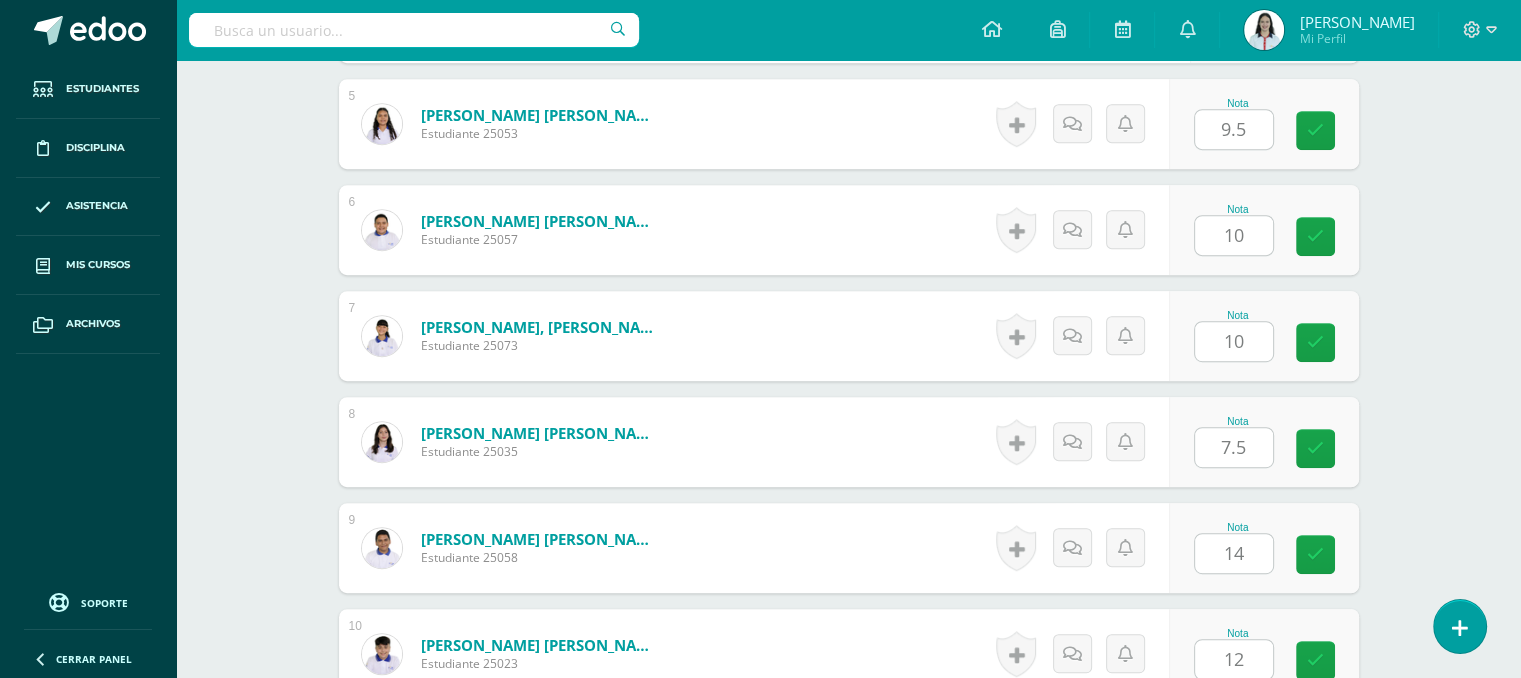 scroll, scrollTop: 1464, scrollLeft: 0, axis: vertical 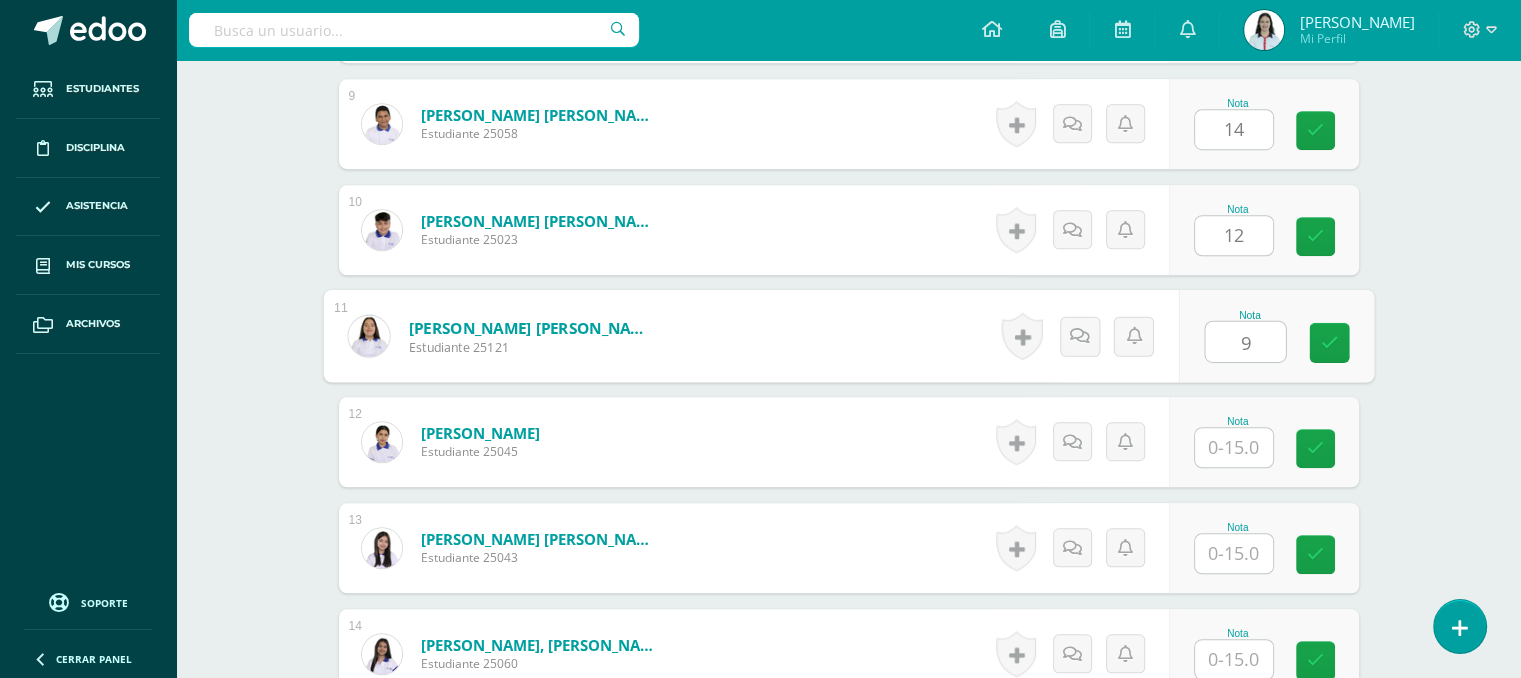 type on "9" 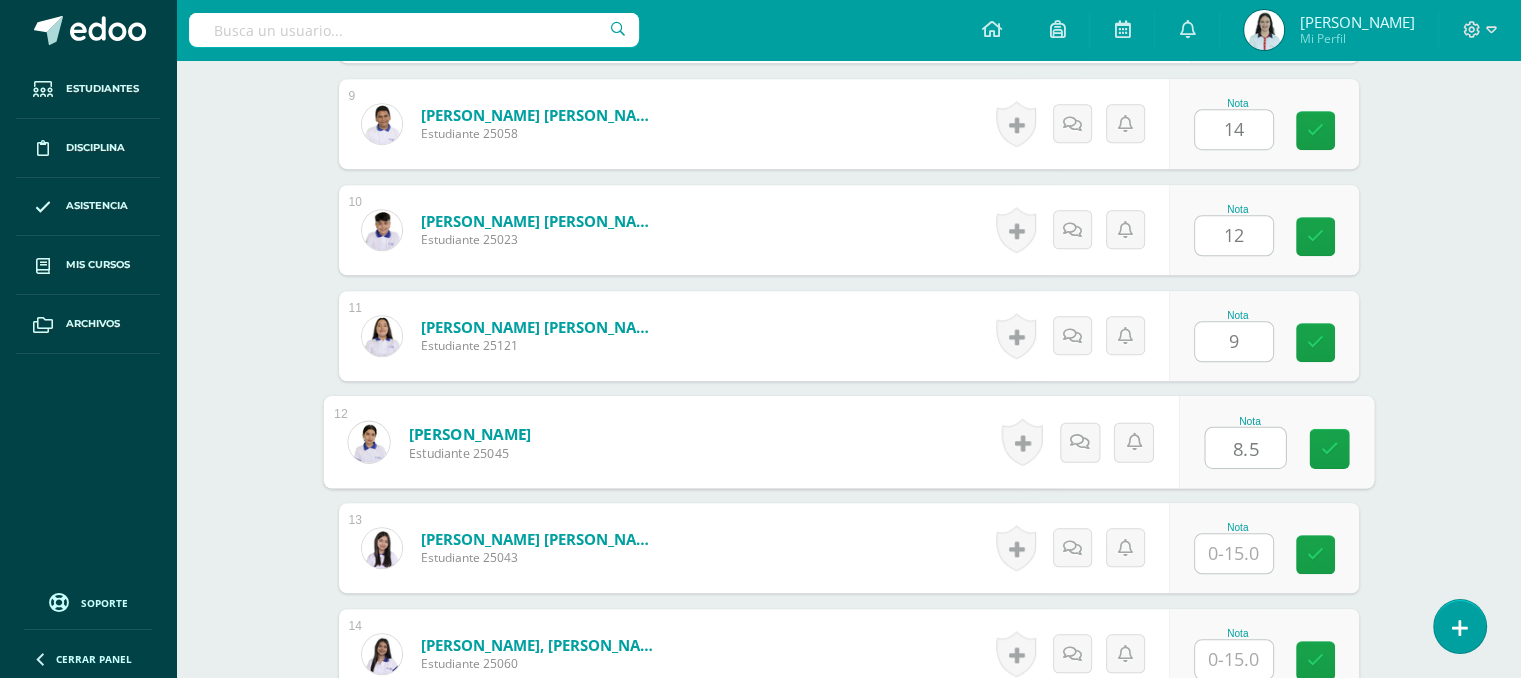type on "8.5" 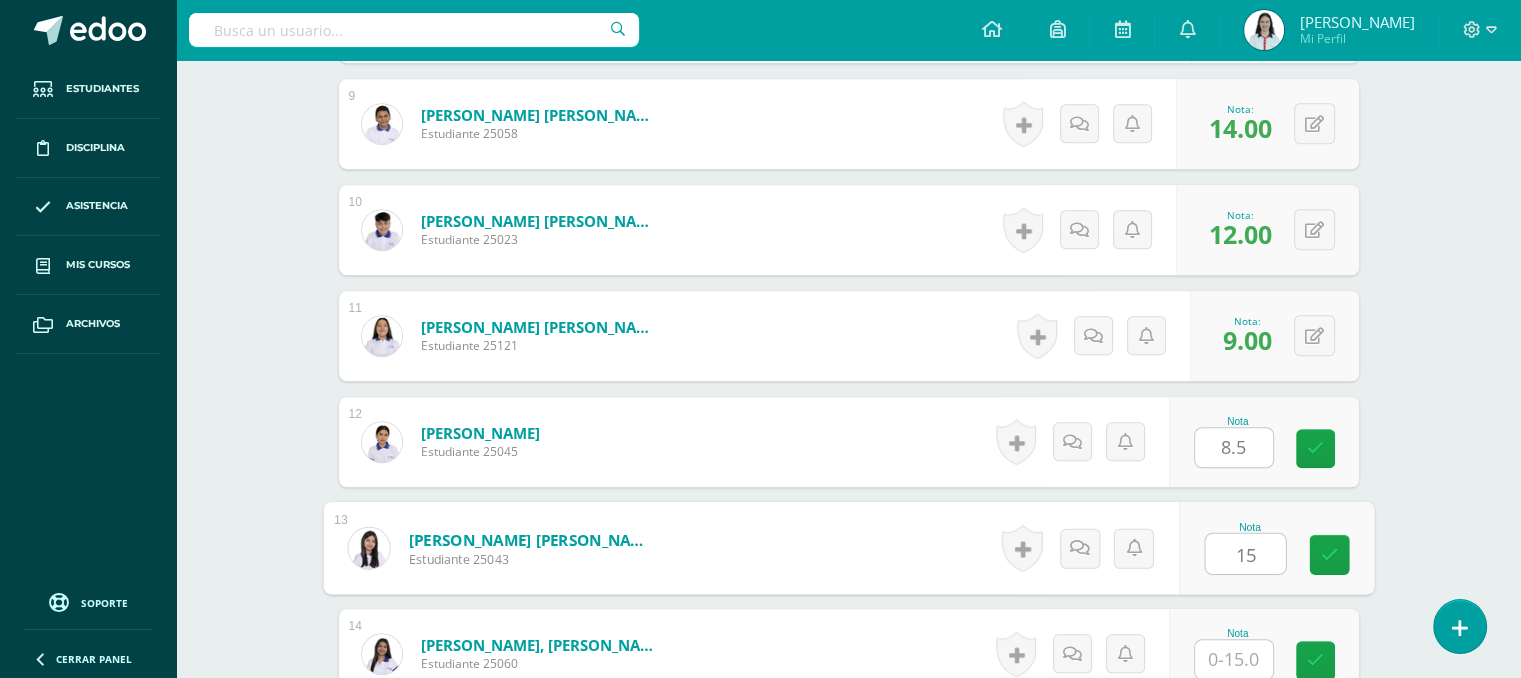 type on "15" 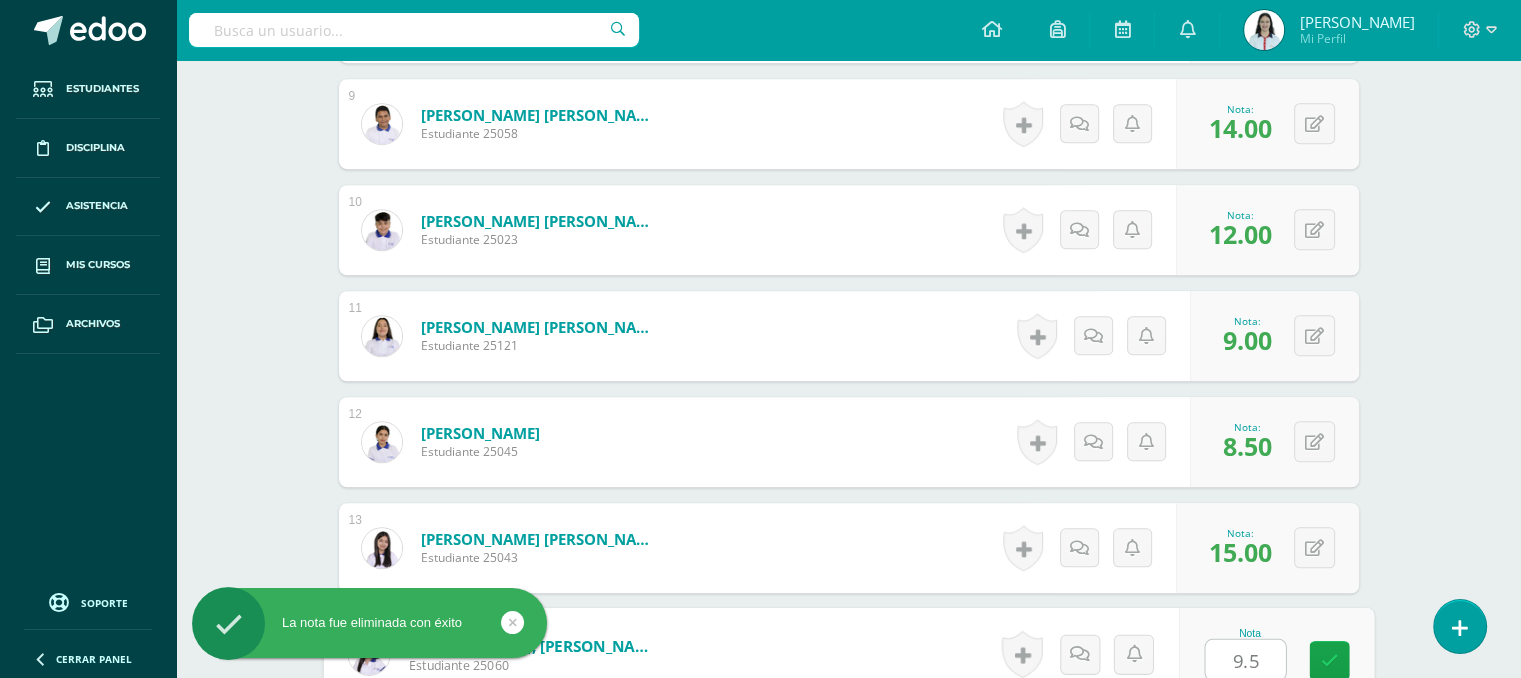 type on "9.5" 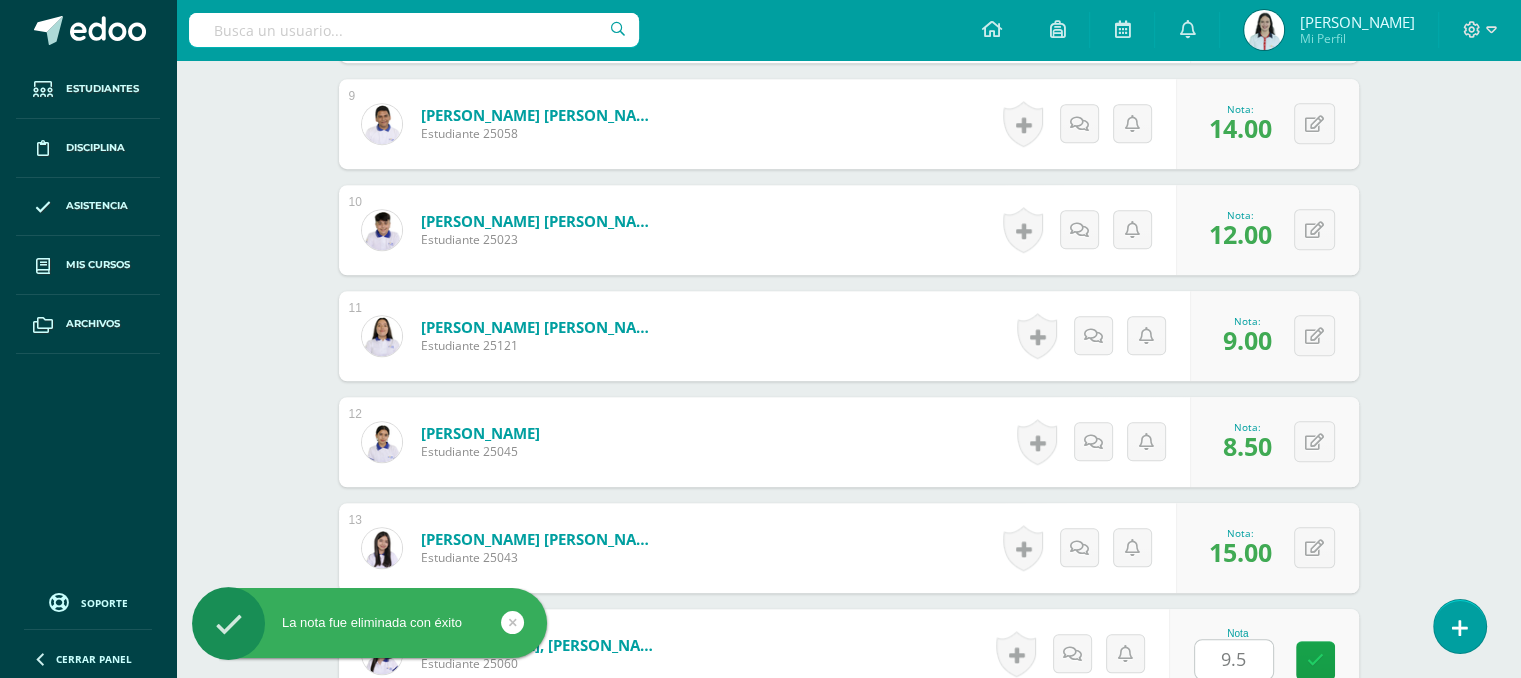scroll, scrollTop: 1888, scrollLeft: 0, axis: vertical 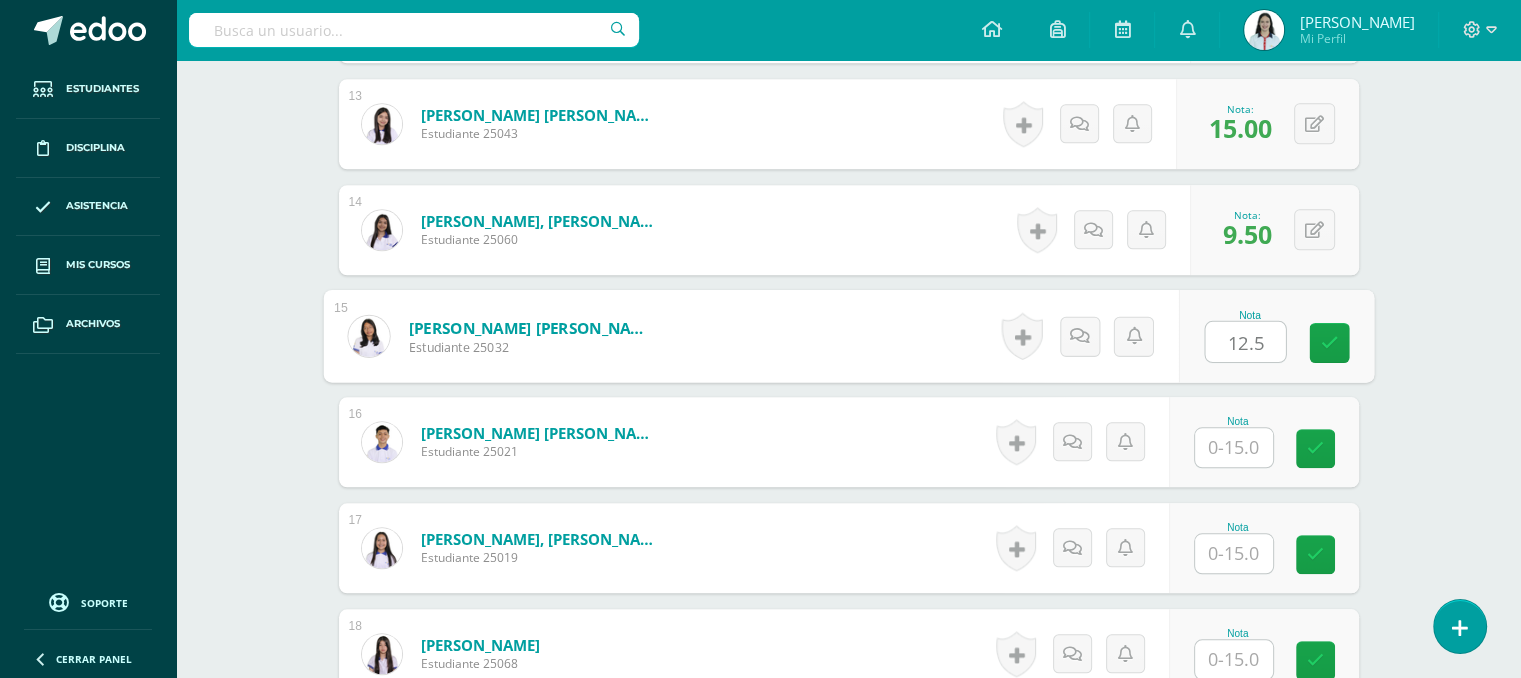 type on "12.5" 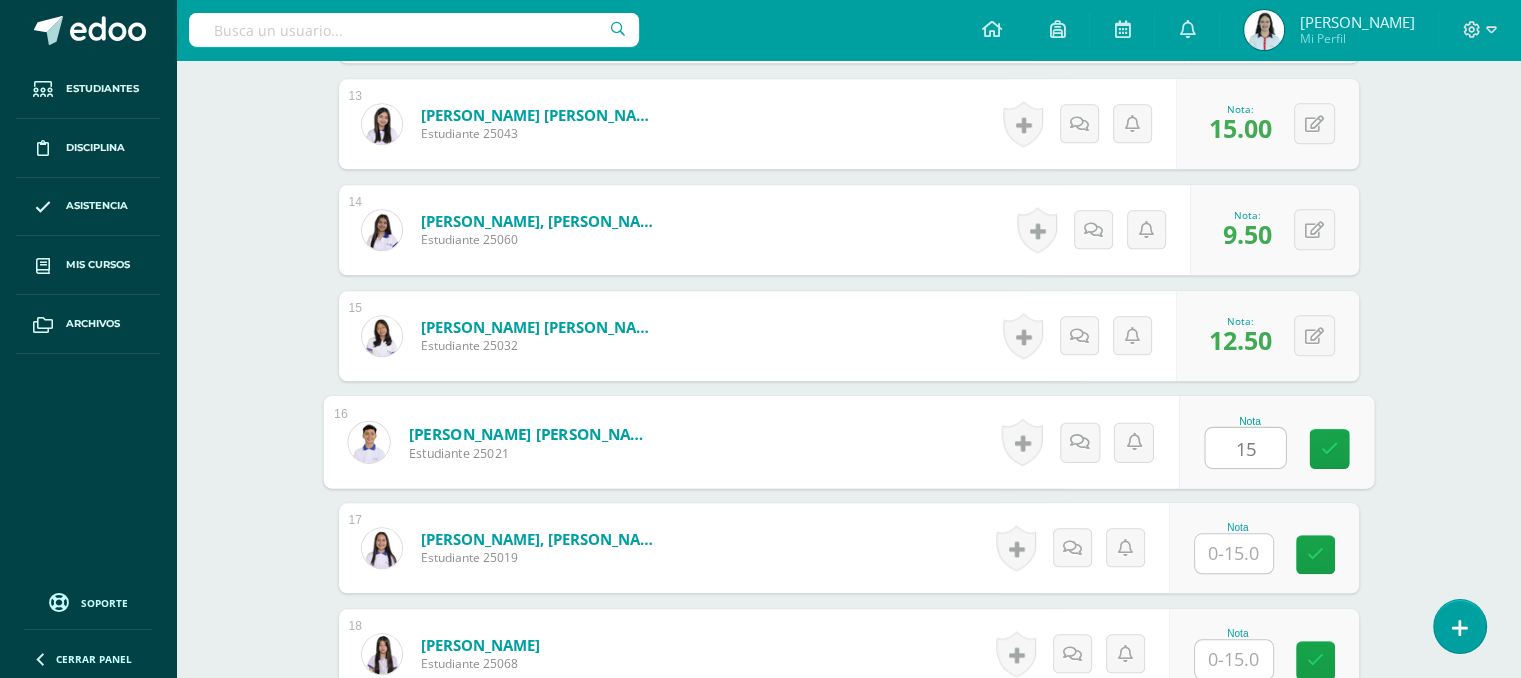 type on "1" 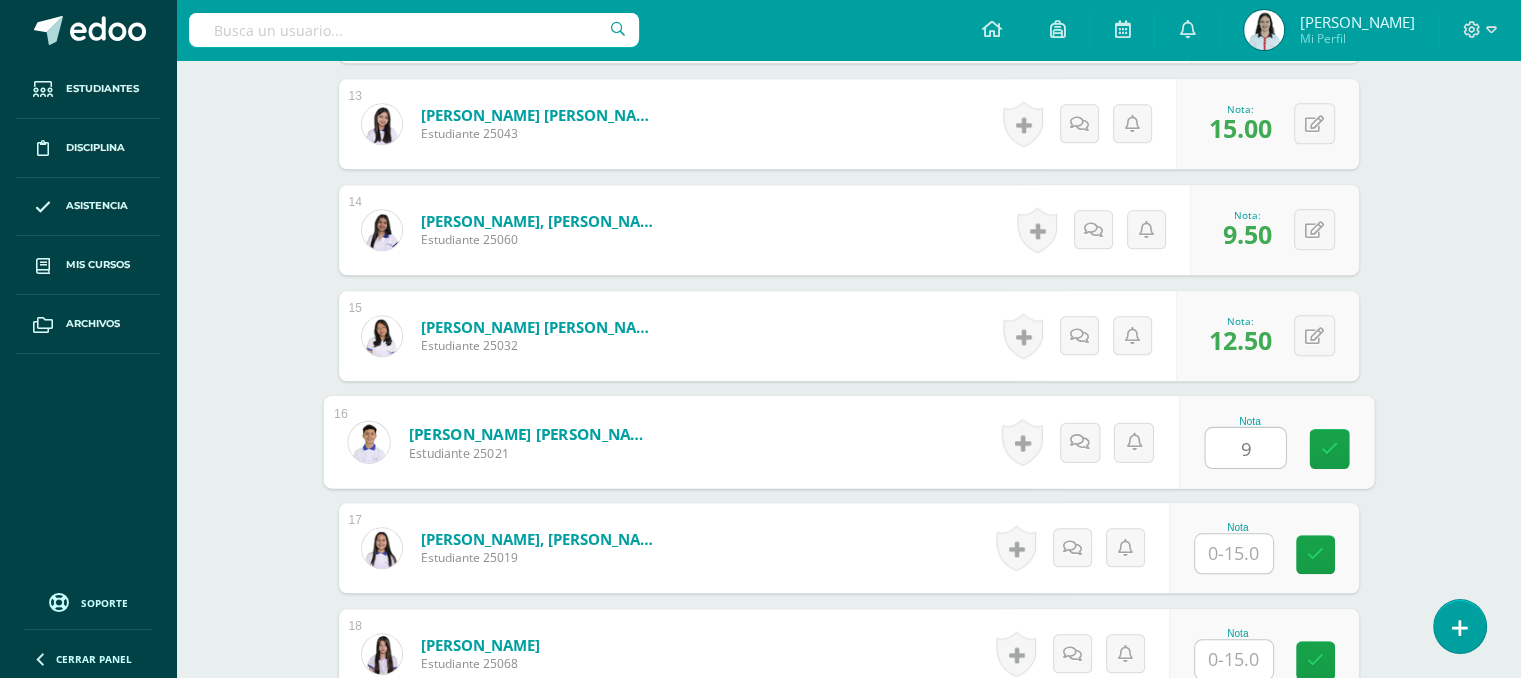 type on "9" 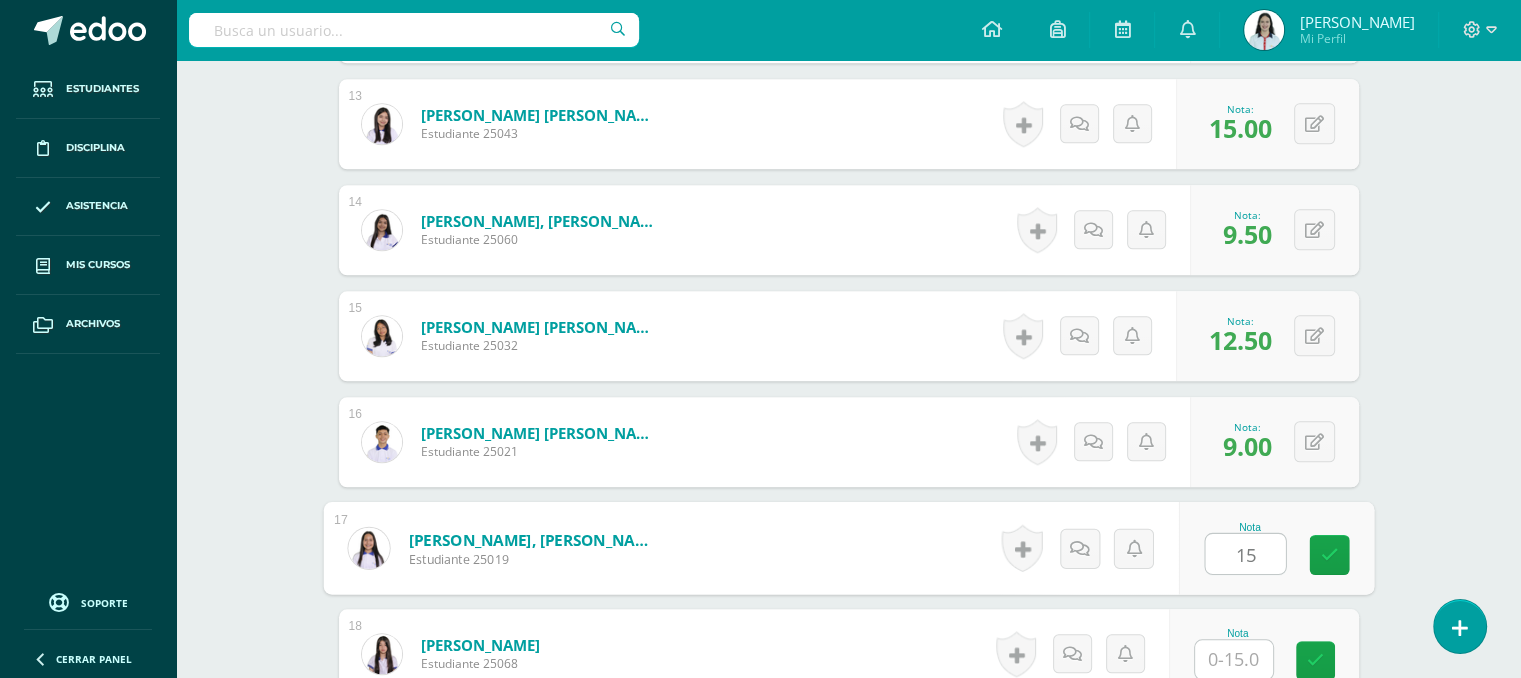 type on "15" 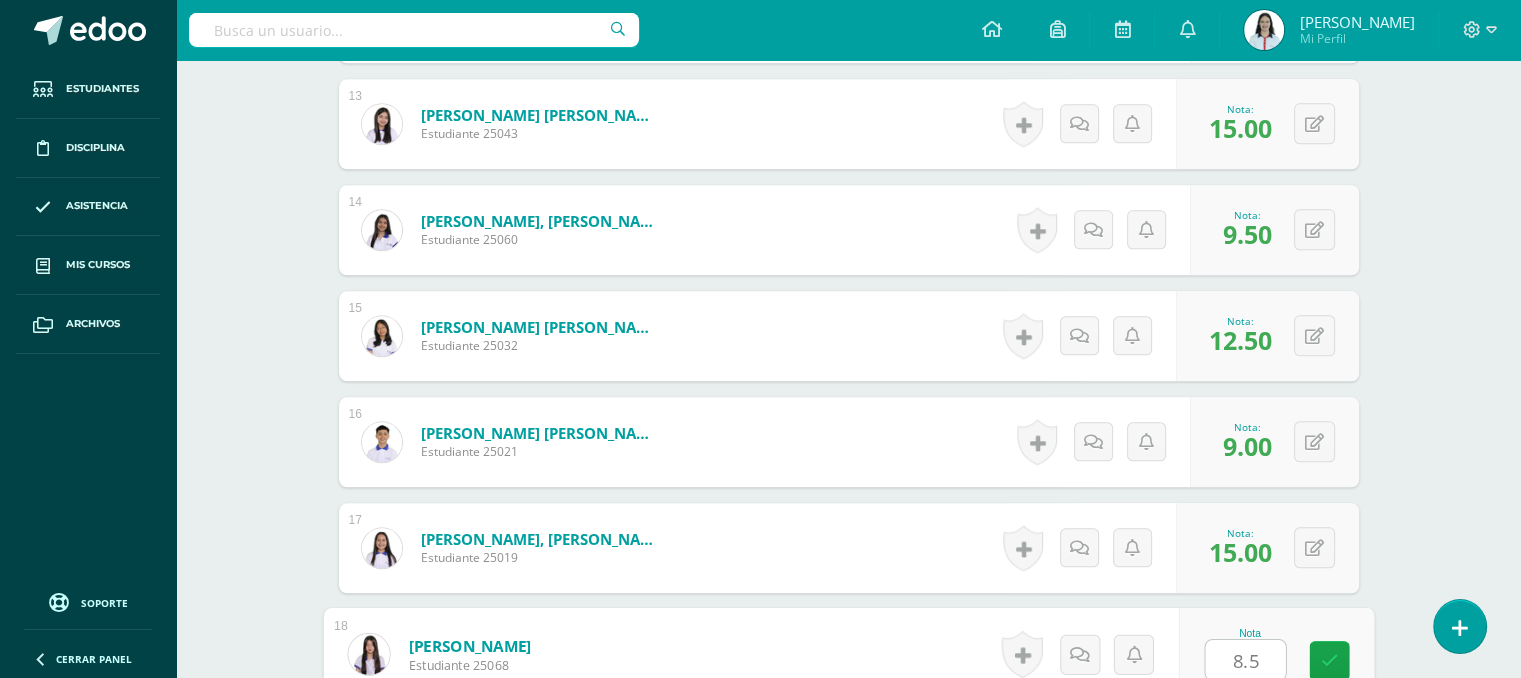 type on "8.5" 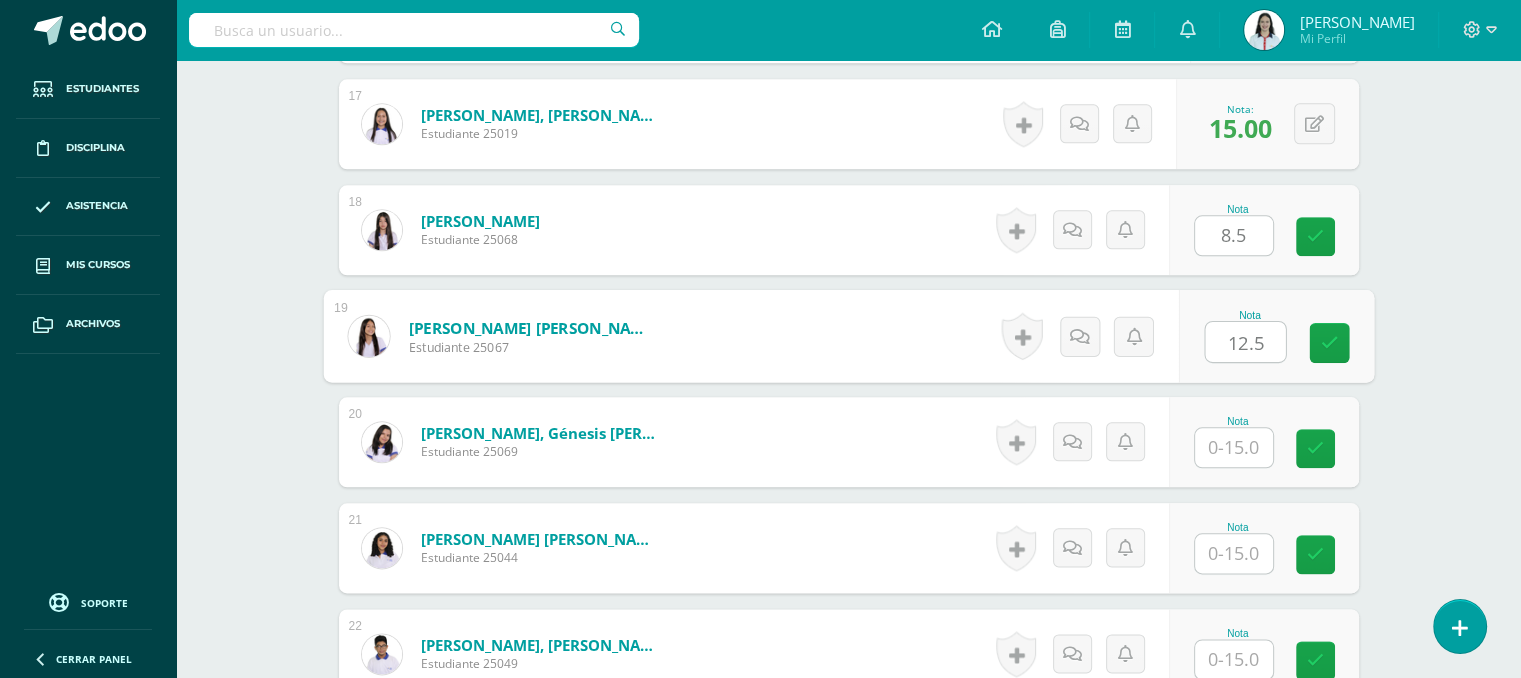 type on "12.5" 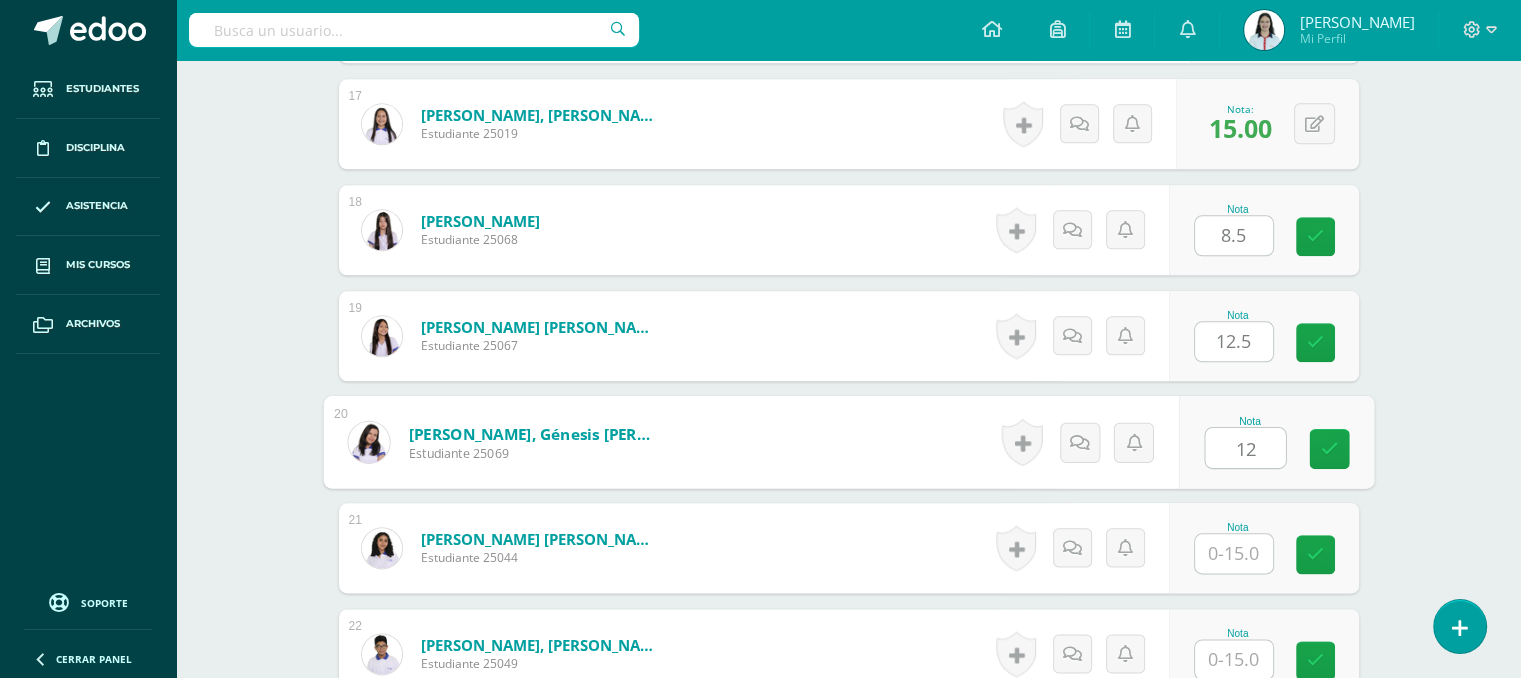 type on "12" 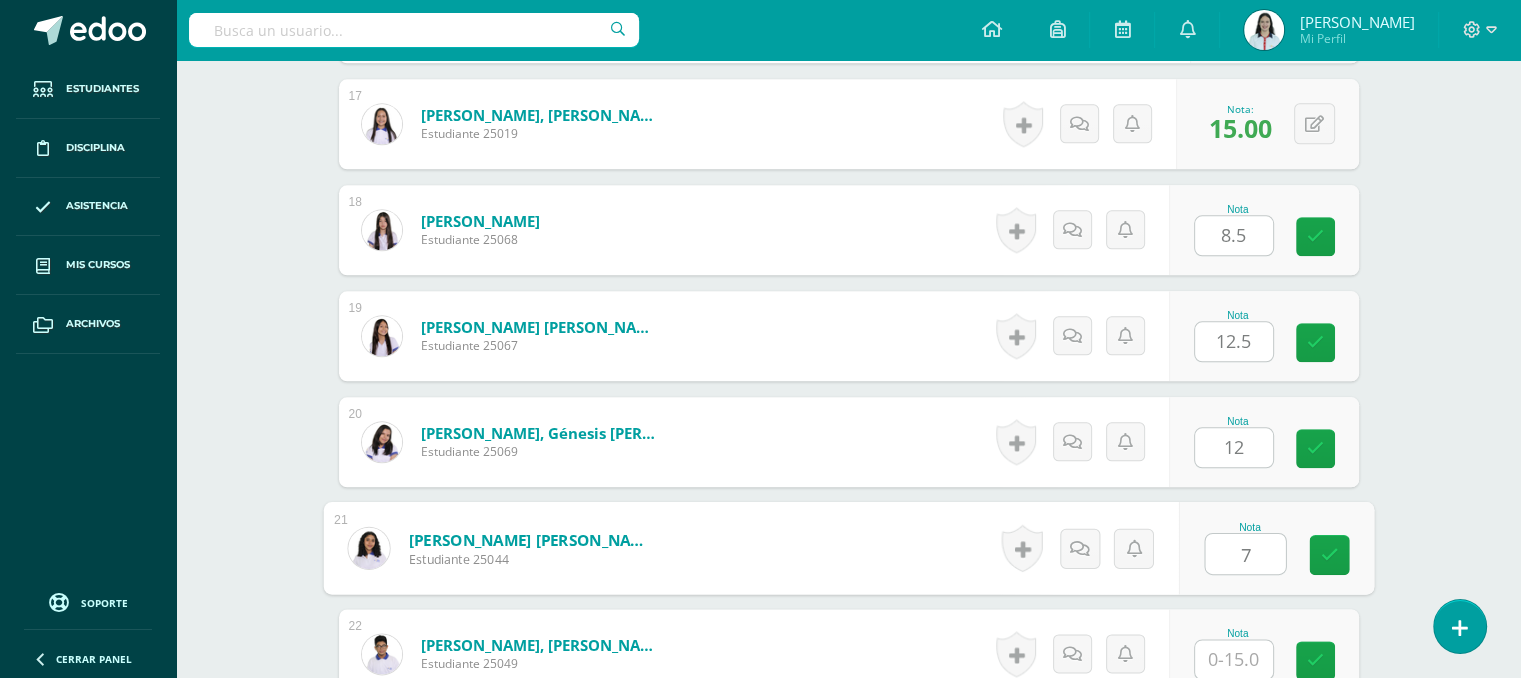 type on "7" 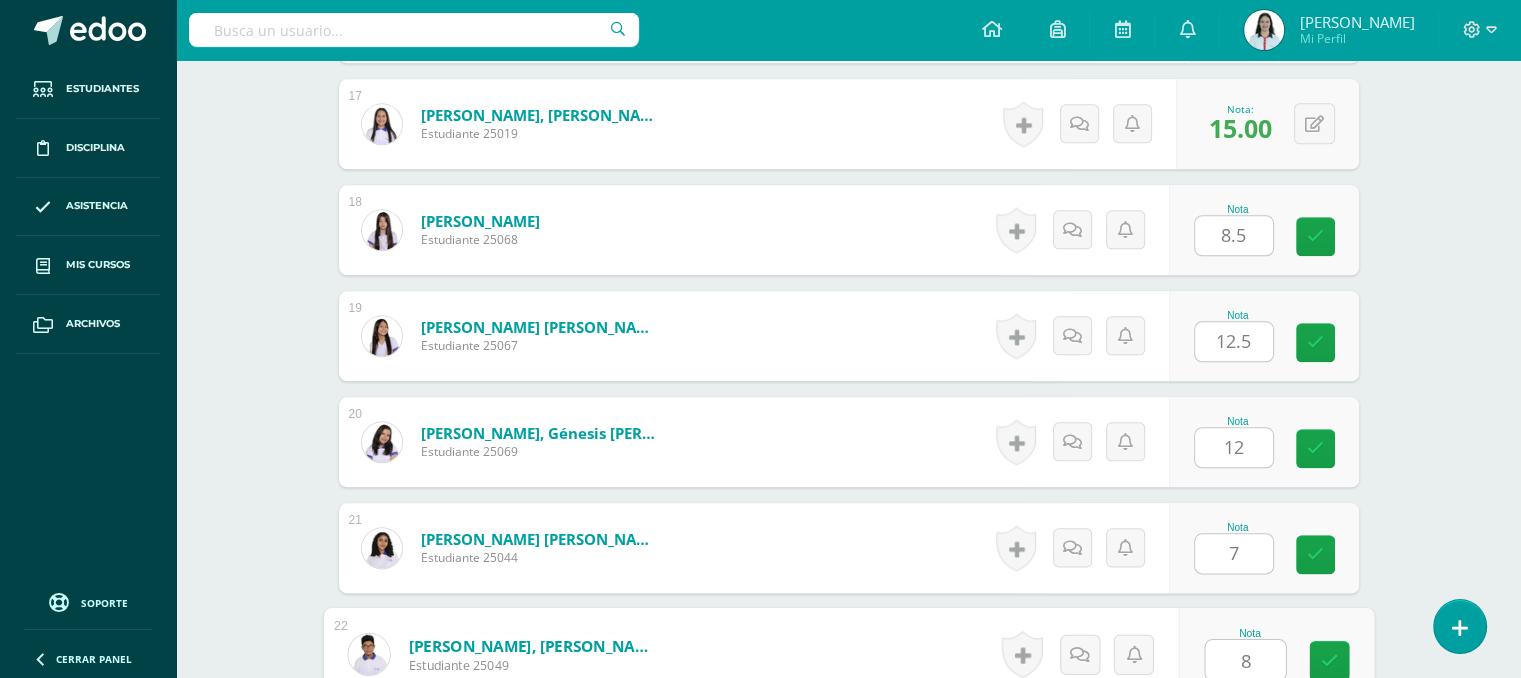 type on "8" 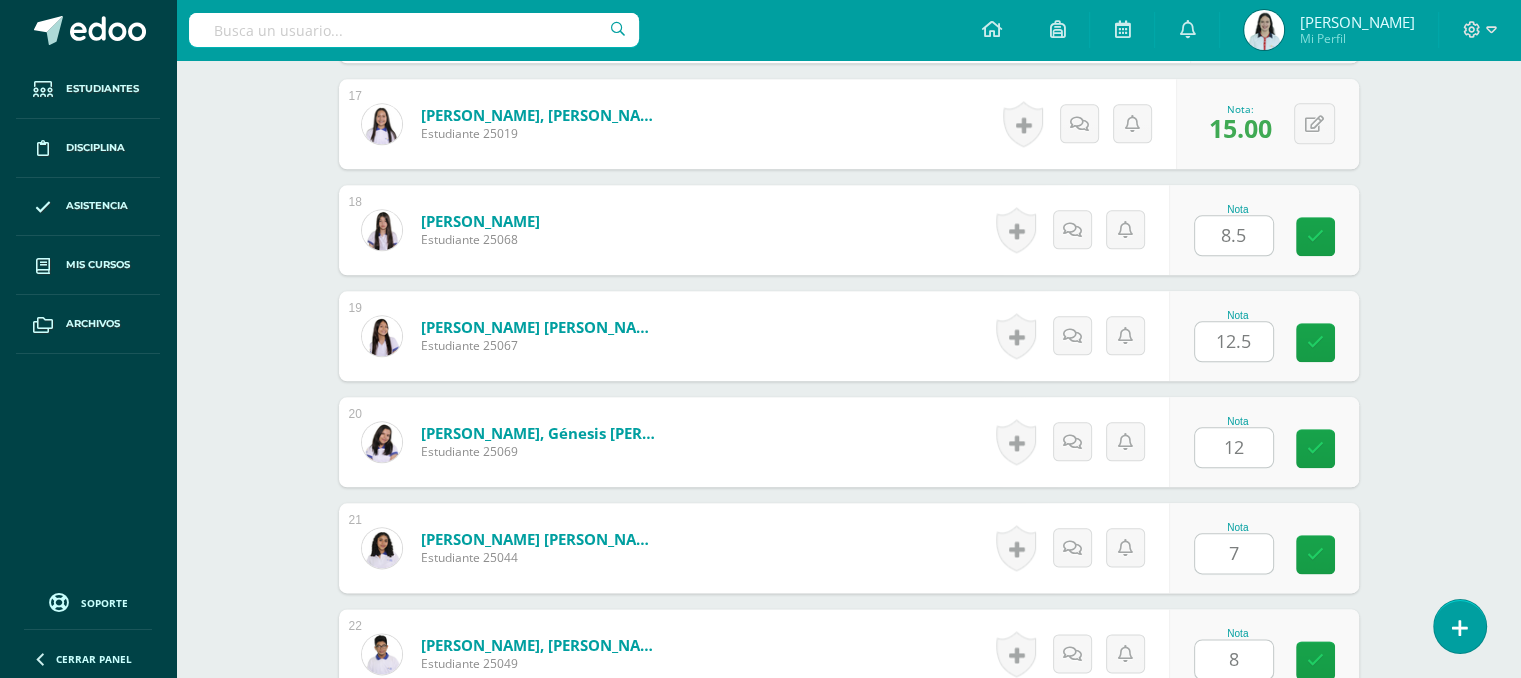scroll, scrollTop: 2736, scrollLeft: 0, axis: vertical 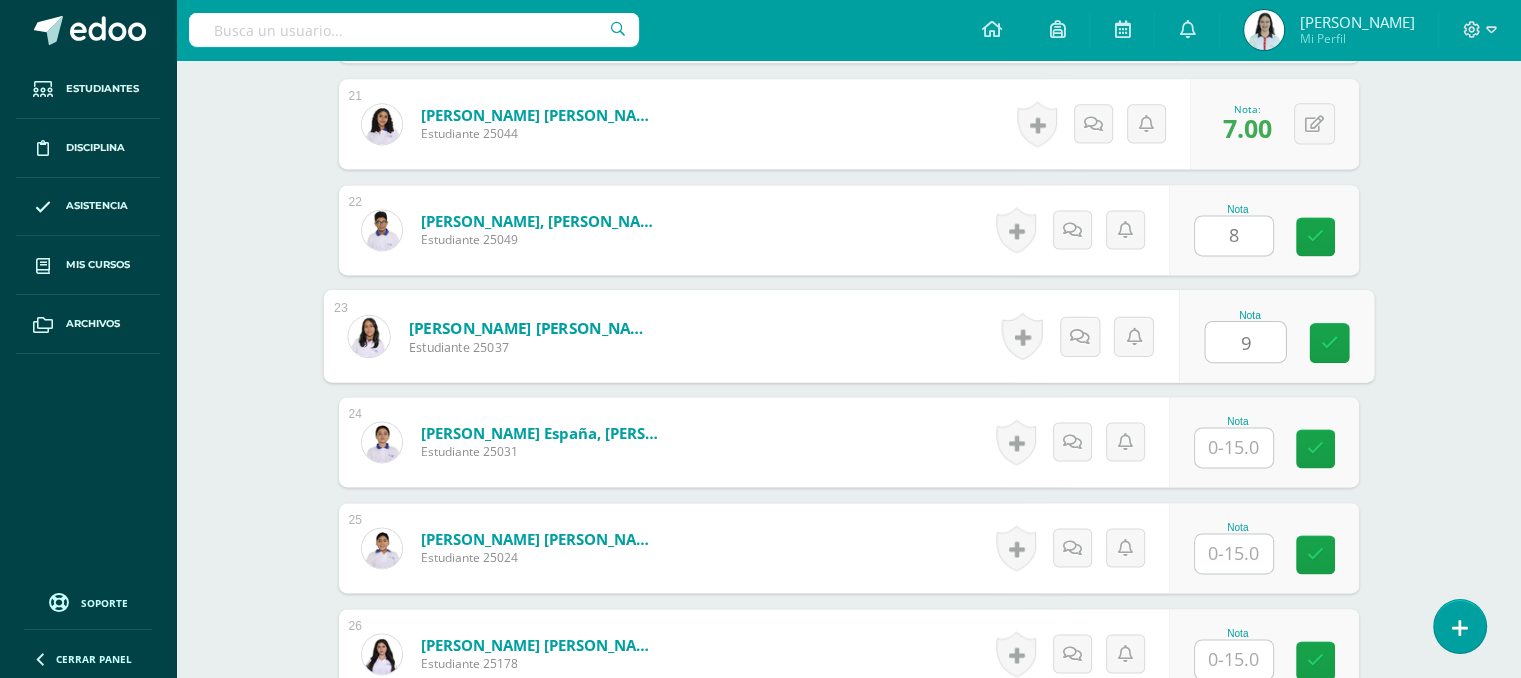 type on "9" 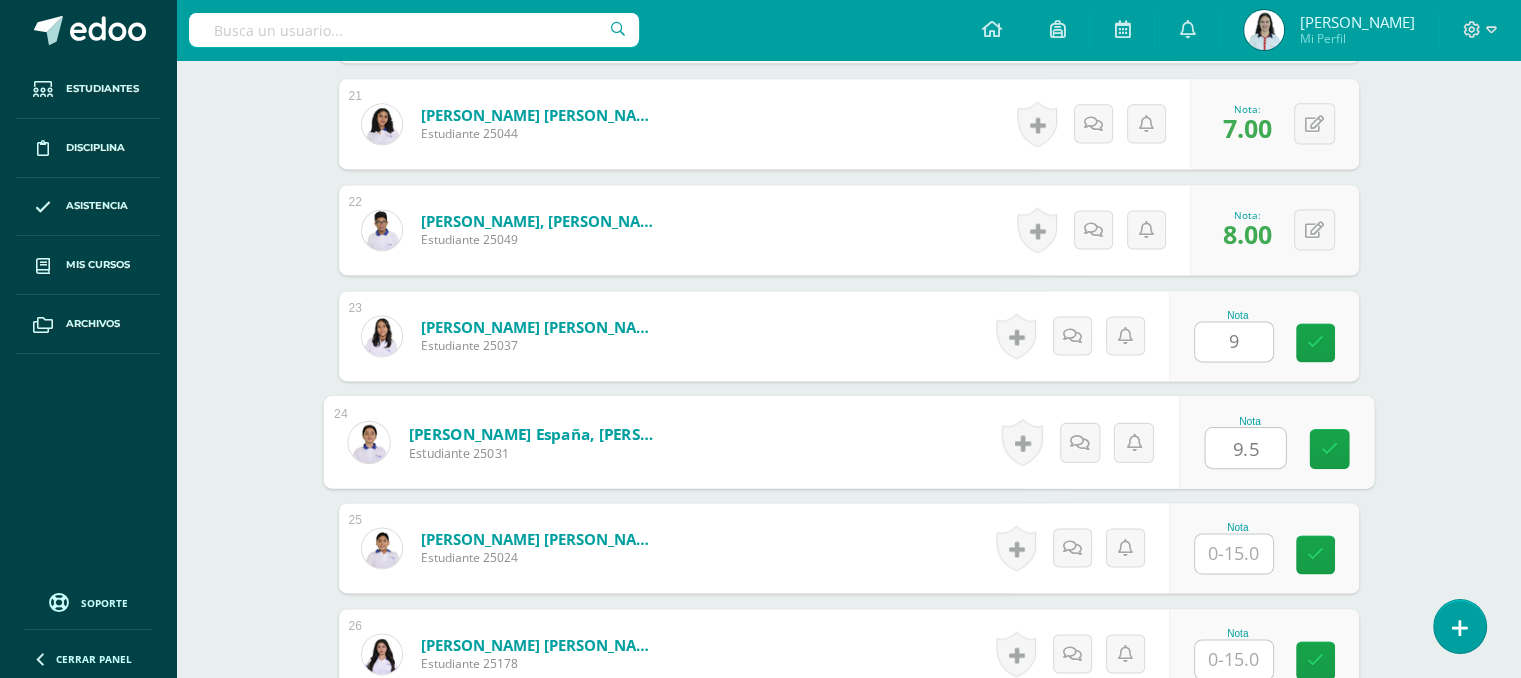 type on "9.5" 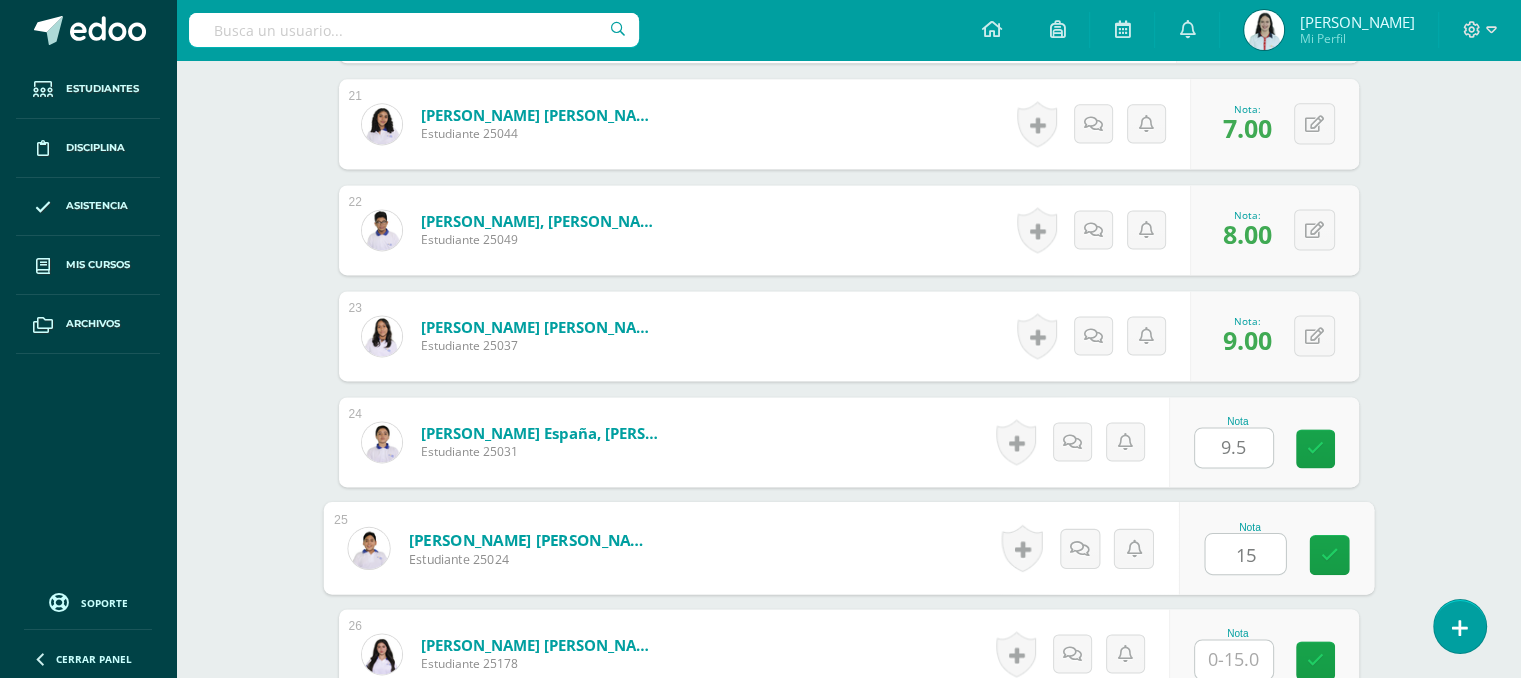 type on "15" 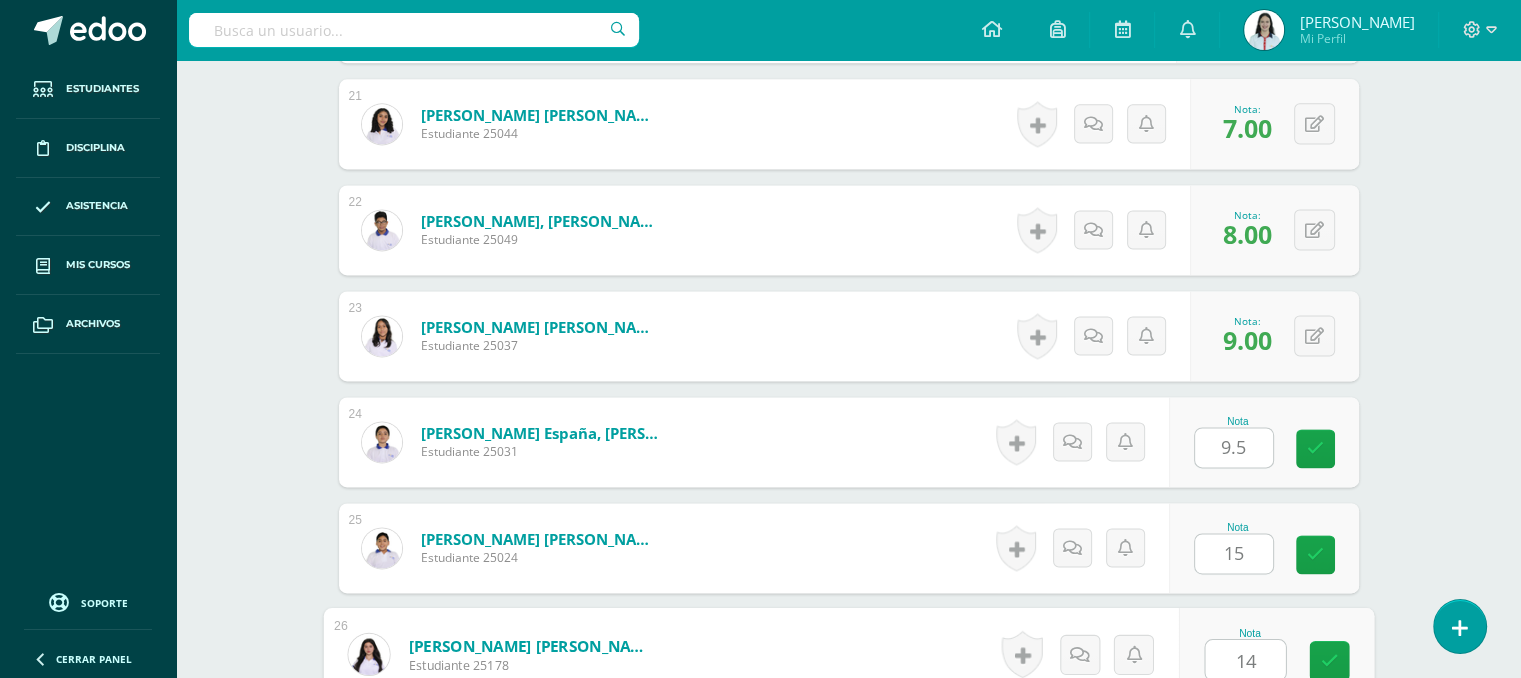 type on "14" 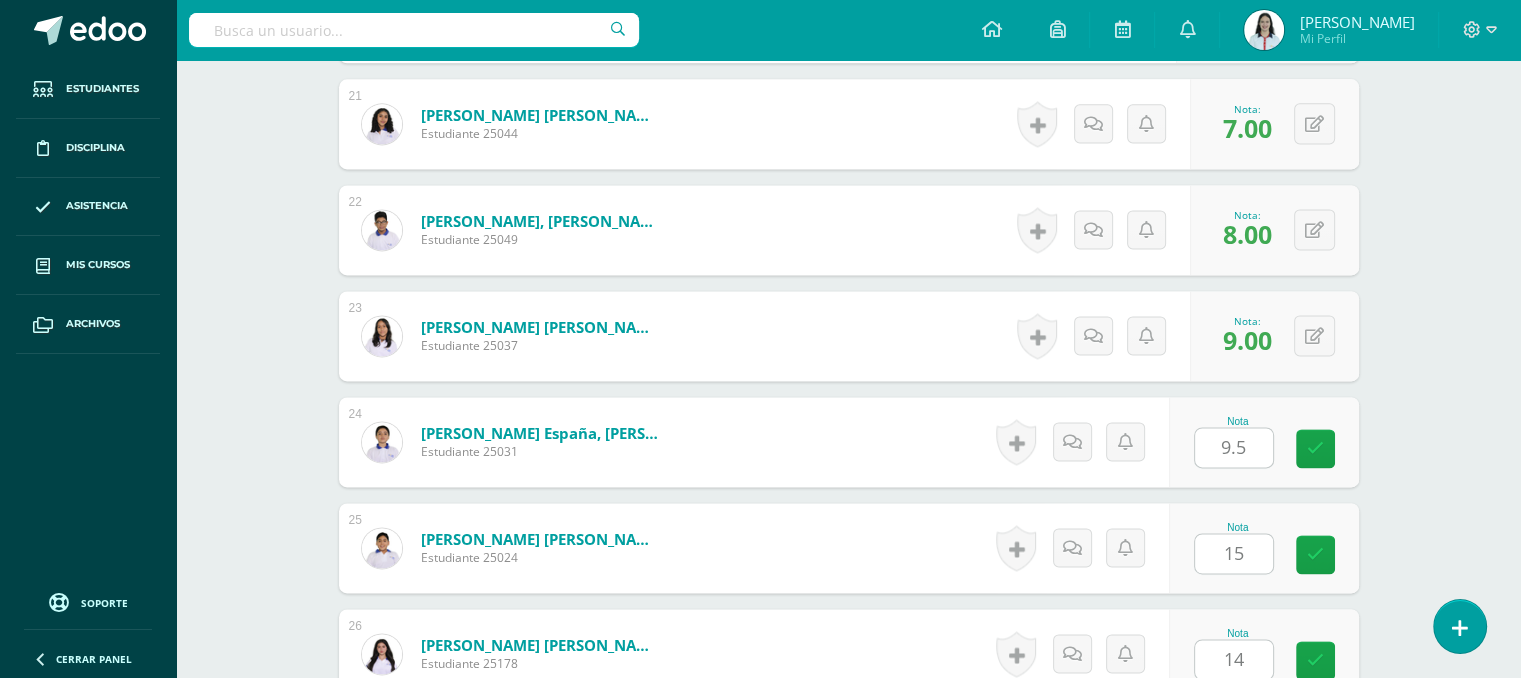 scroll, scrollTop: 3160, scrollLeft: 0, axis: vertical 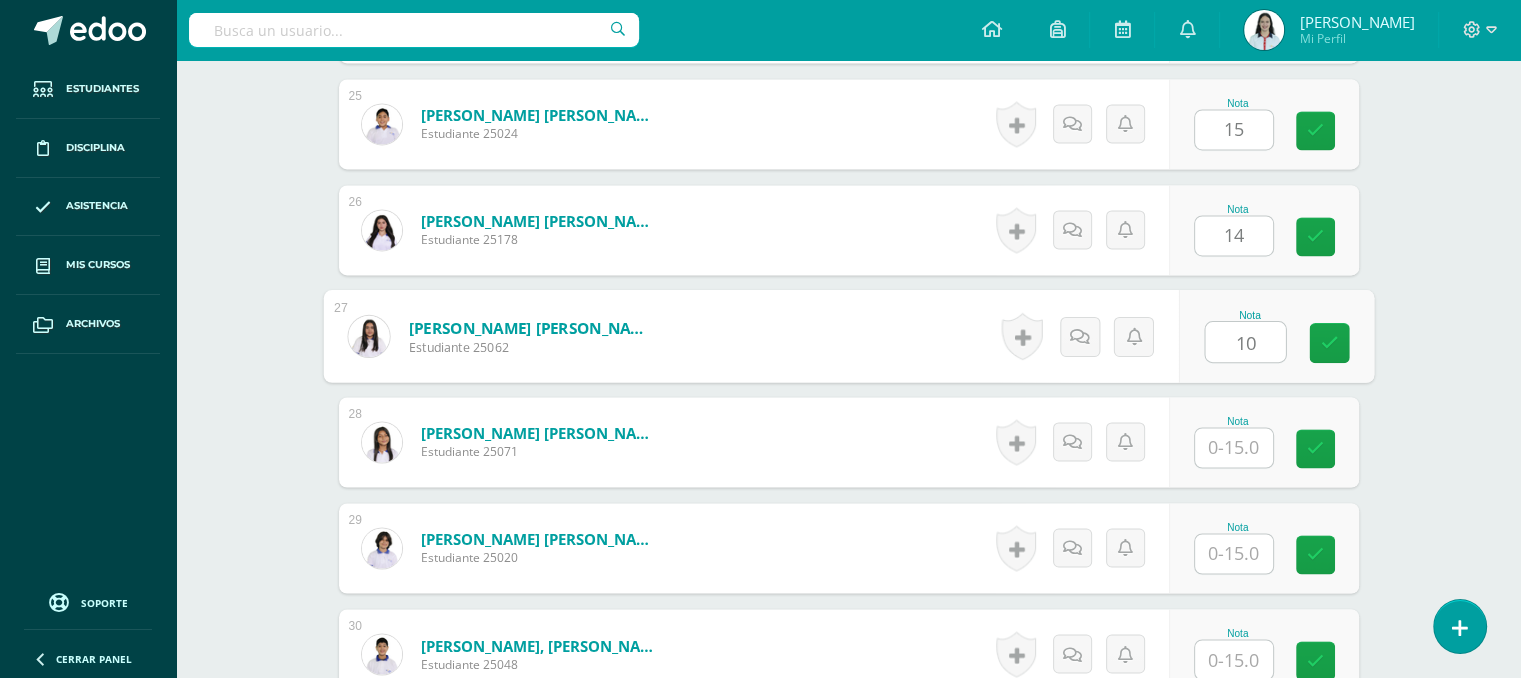 type on "10" 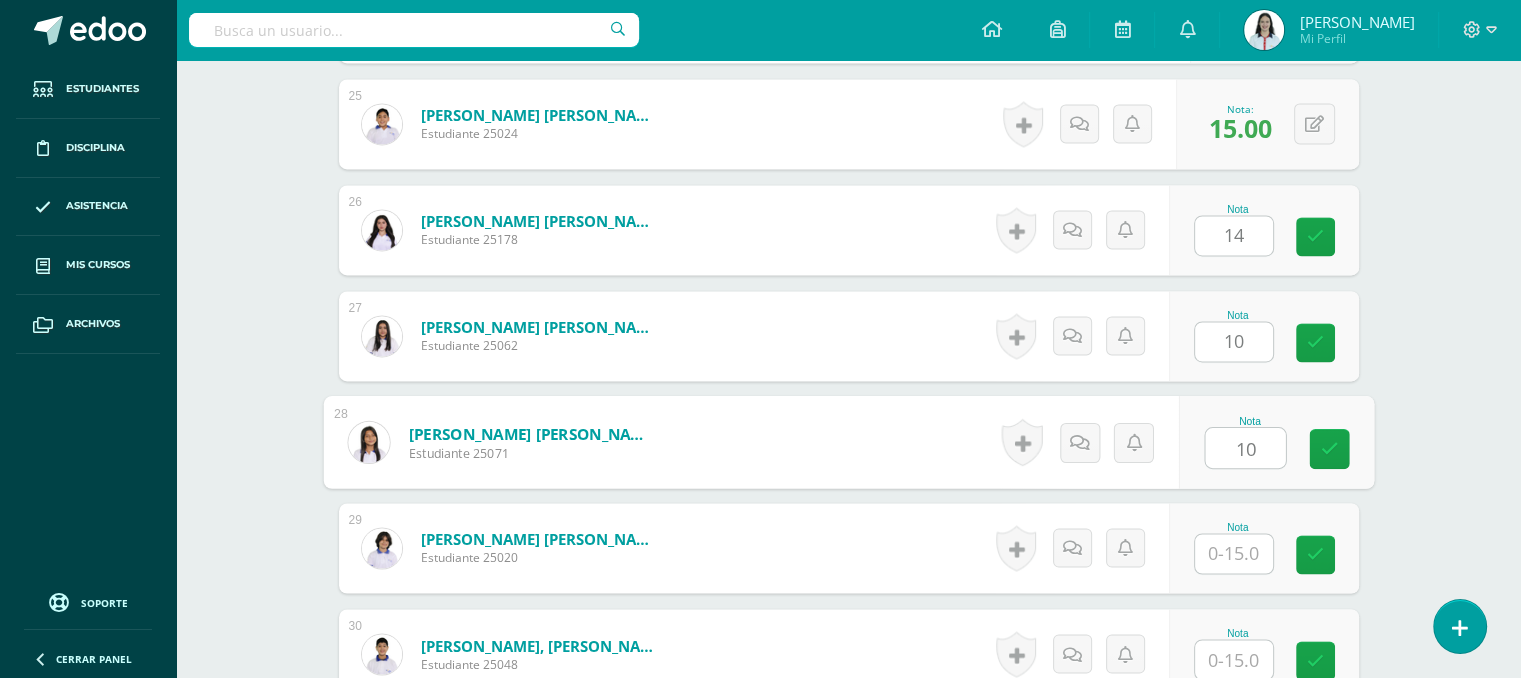 type on "10" 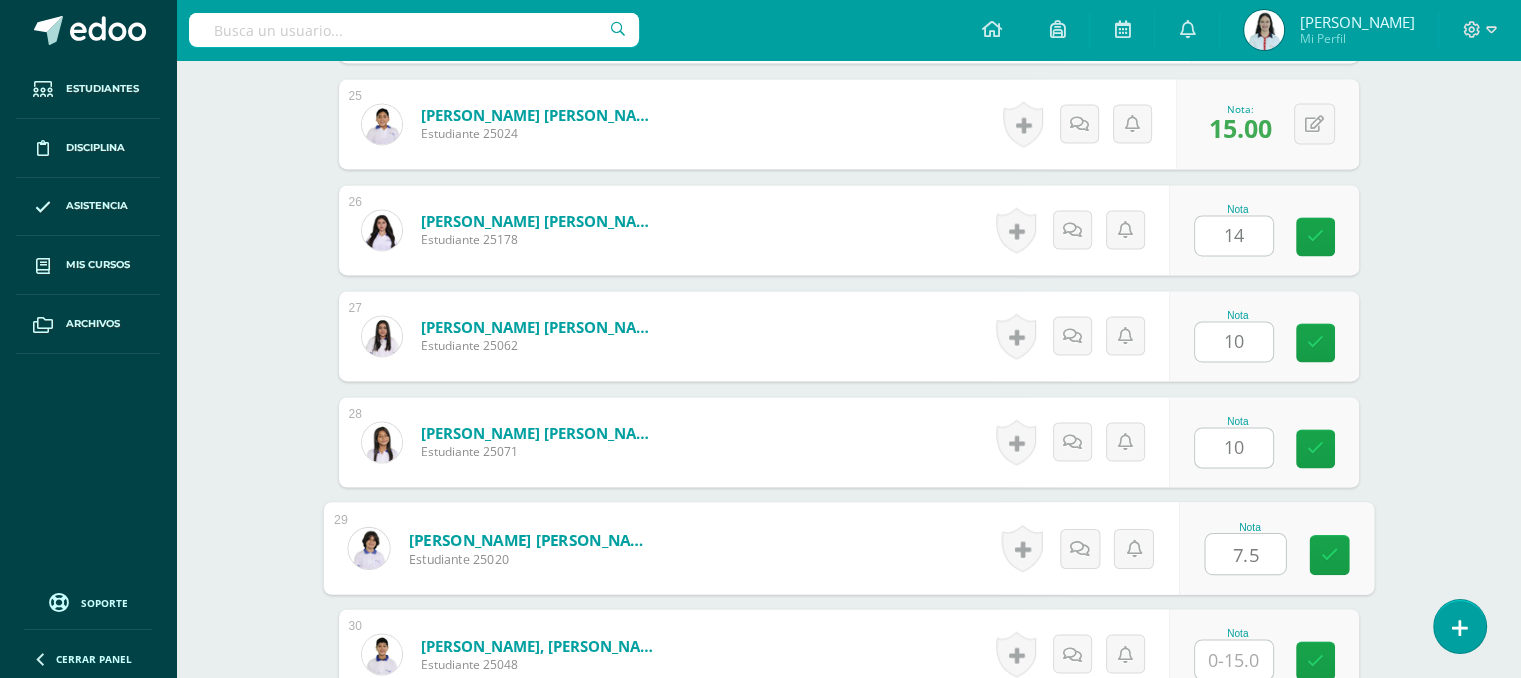 type on "7.5" 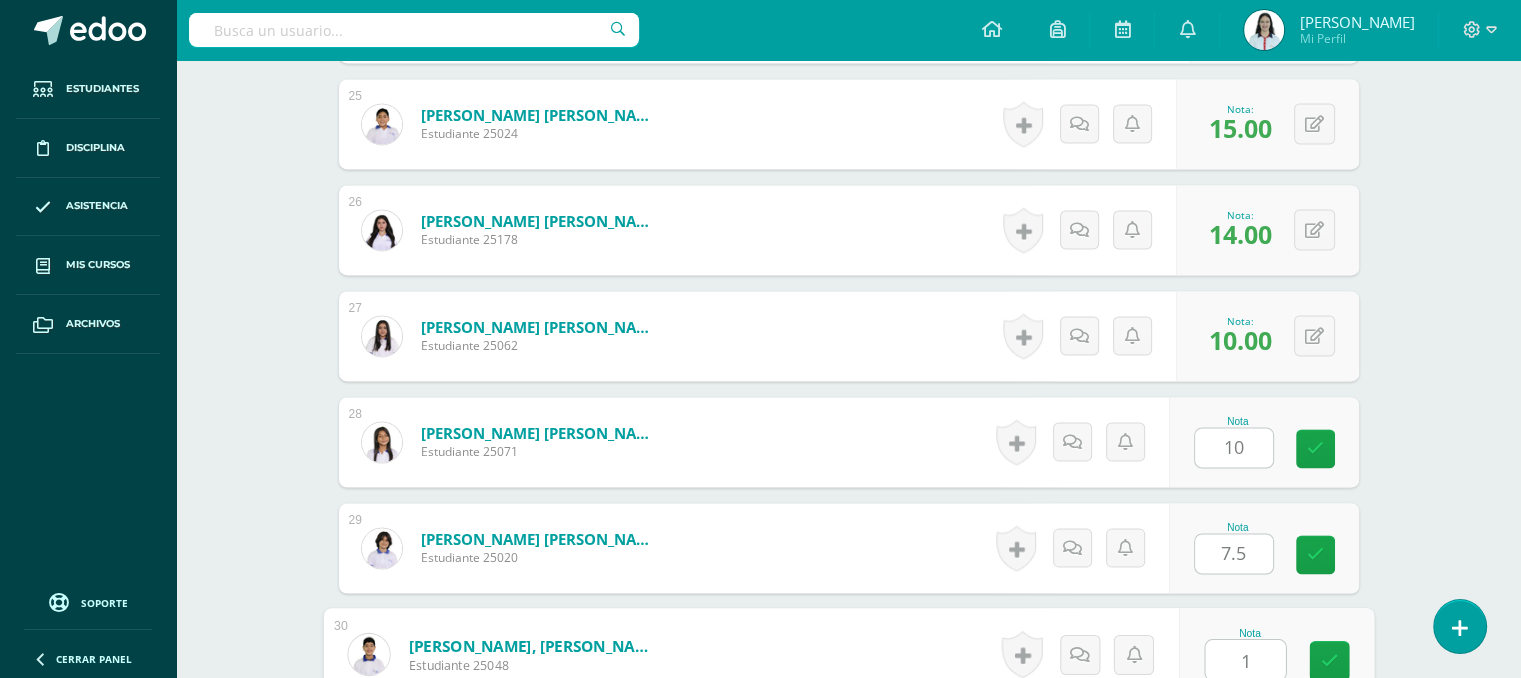 type on "14" 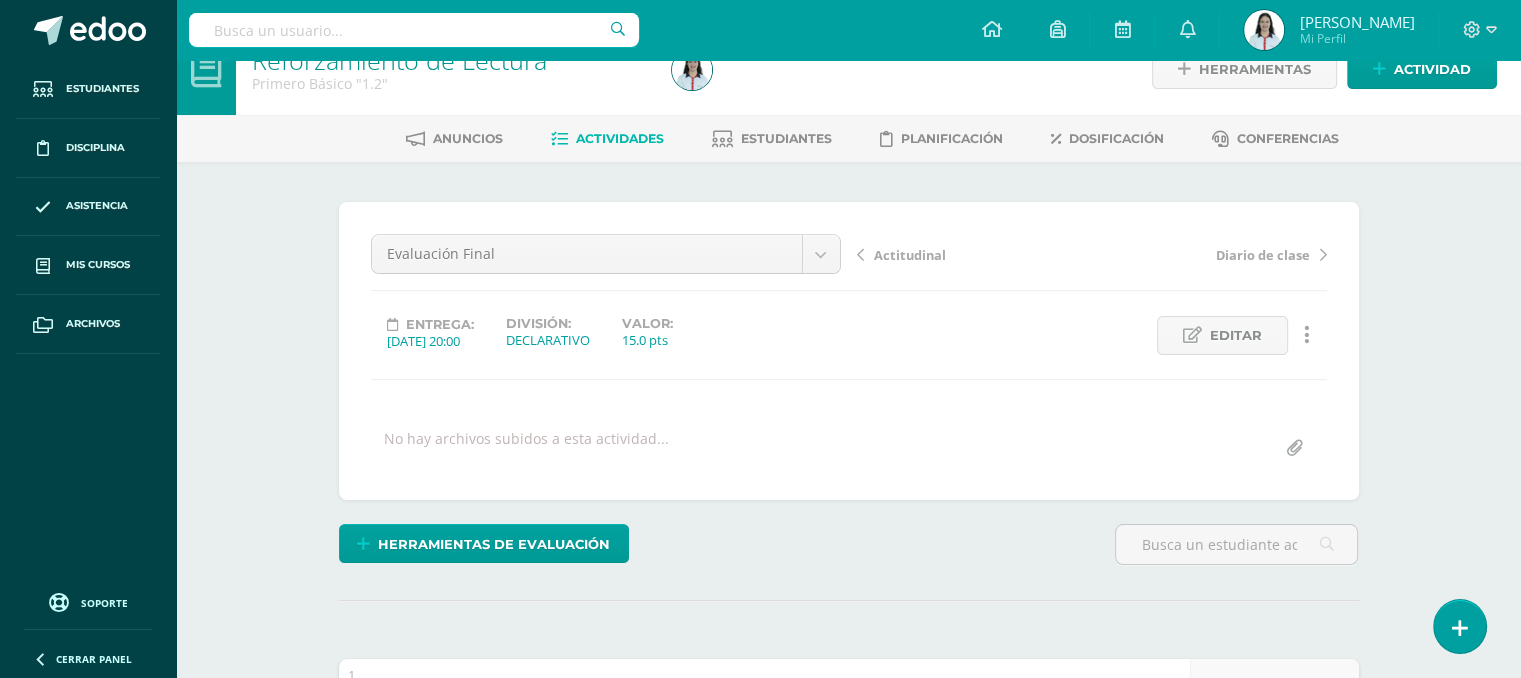 scroll, scrollTop: 0, scrollLeft: 0, axis: both 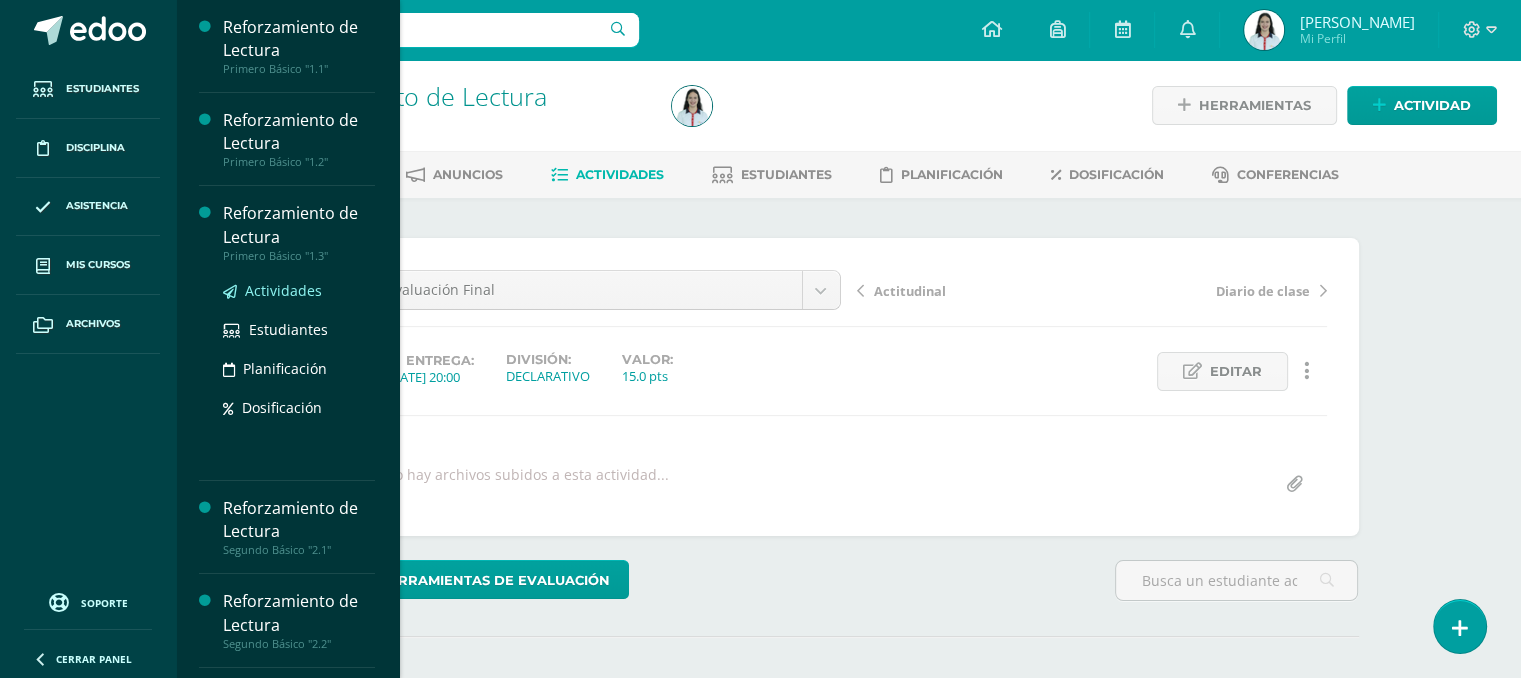 click on "Actividades" at bounding box center [283, 290] 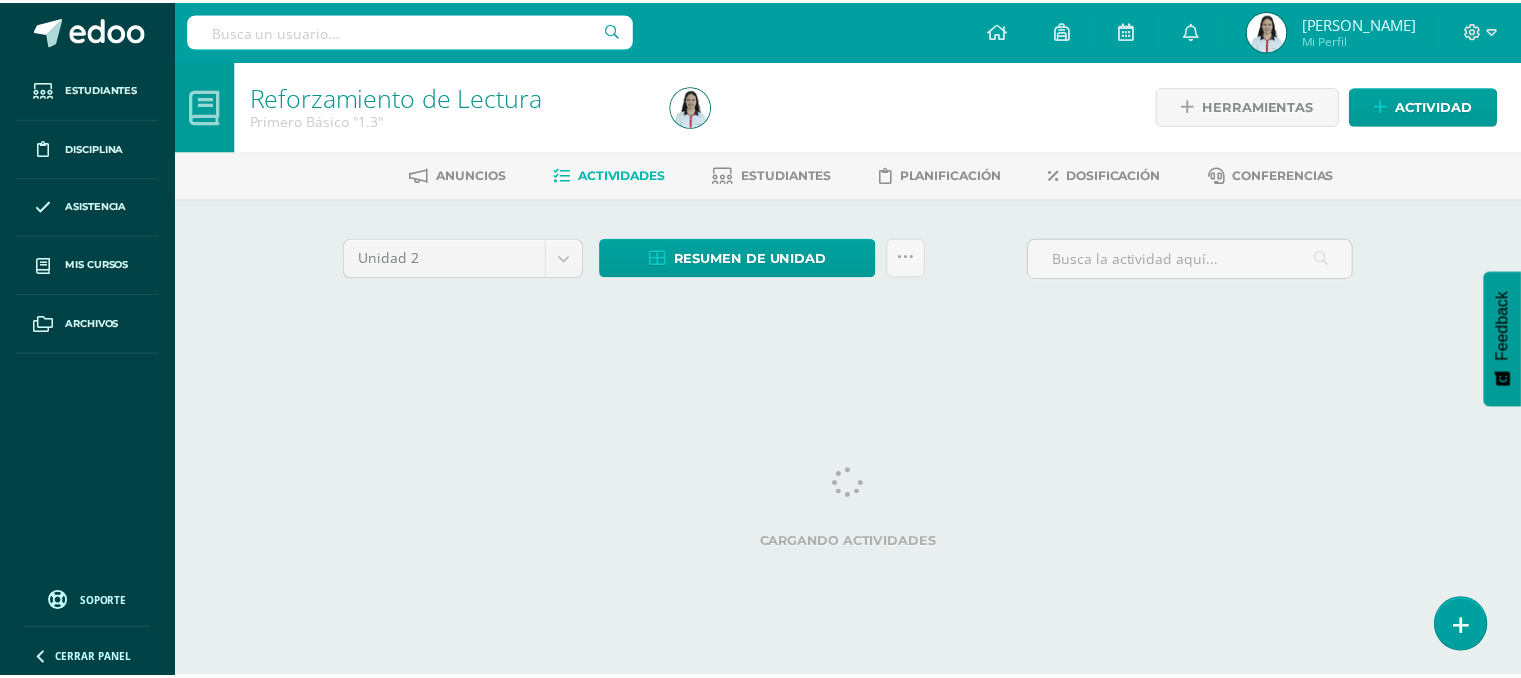scroll, scrollTop: 0, scrollLeft: 0, axis: both 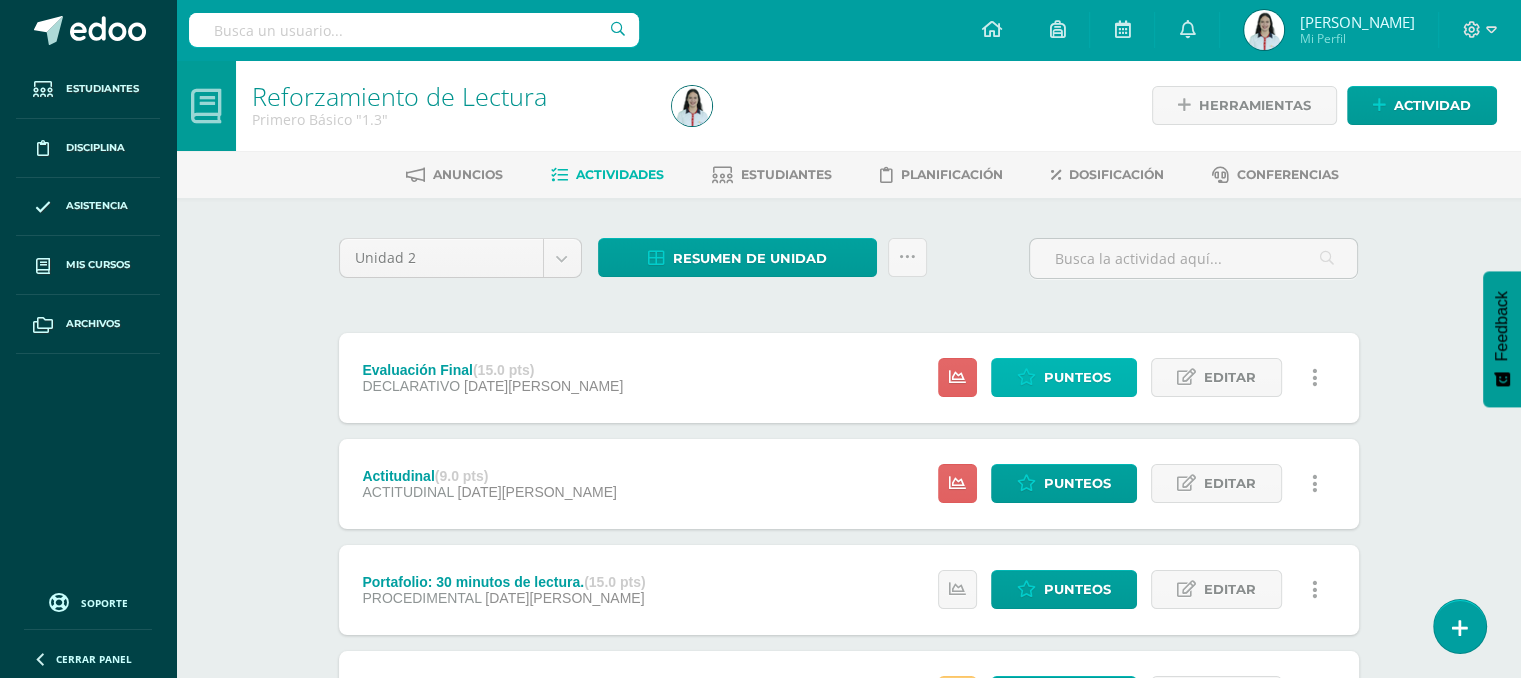 click on "Punteos" at bounding box center (1077, 377) 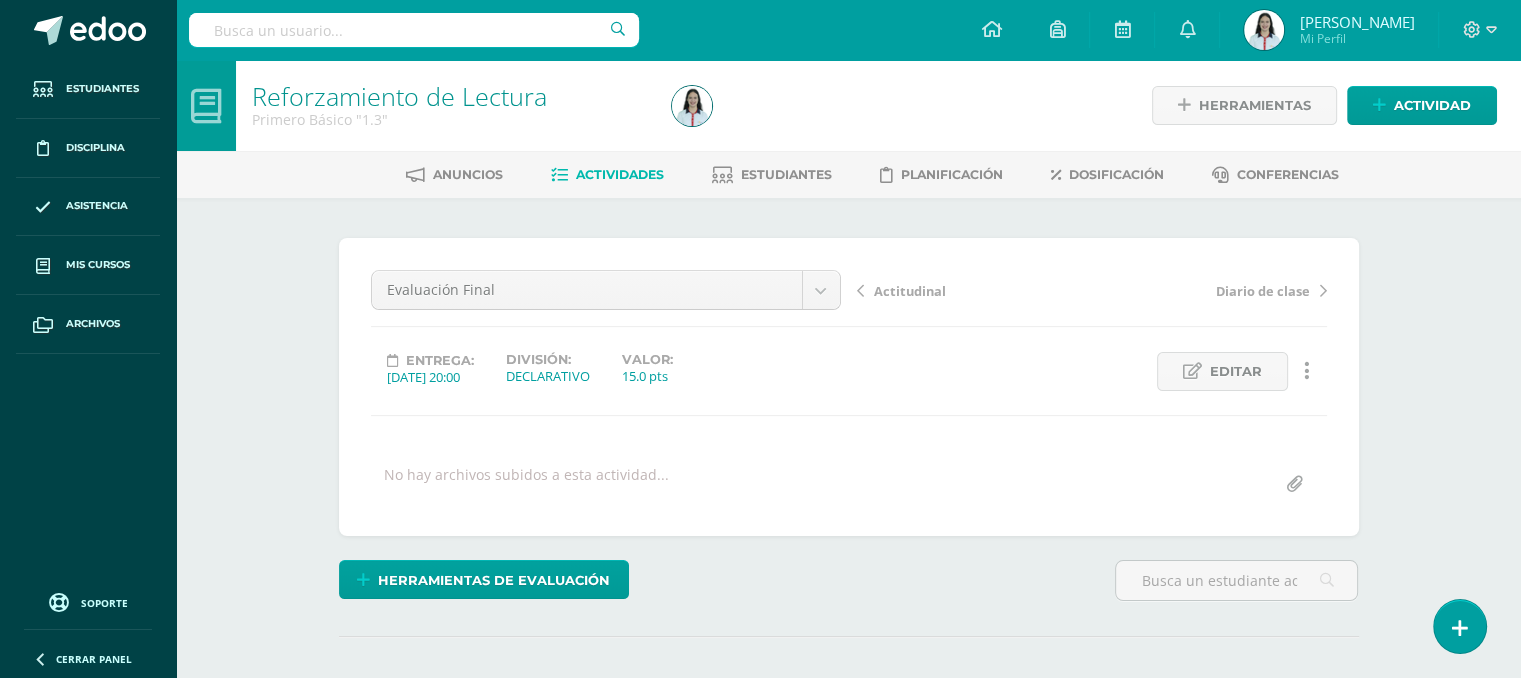 scroll, scrollTop: 0, scrollLeft: 0, axis: both 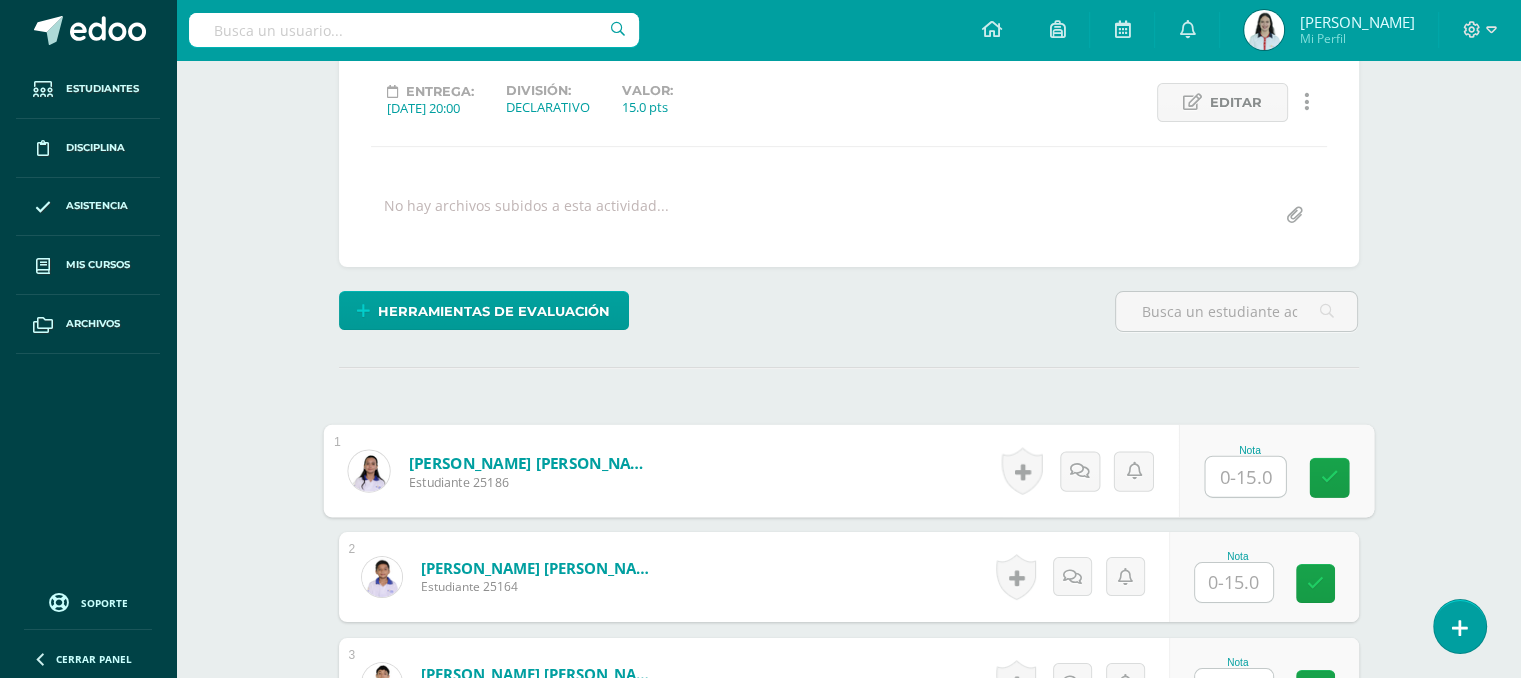 click at bounding box center (1245, 477) 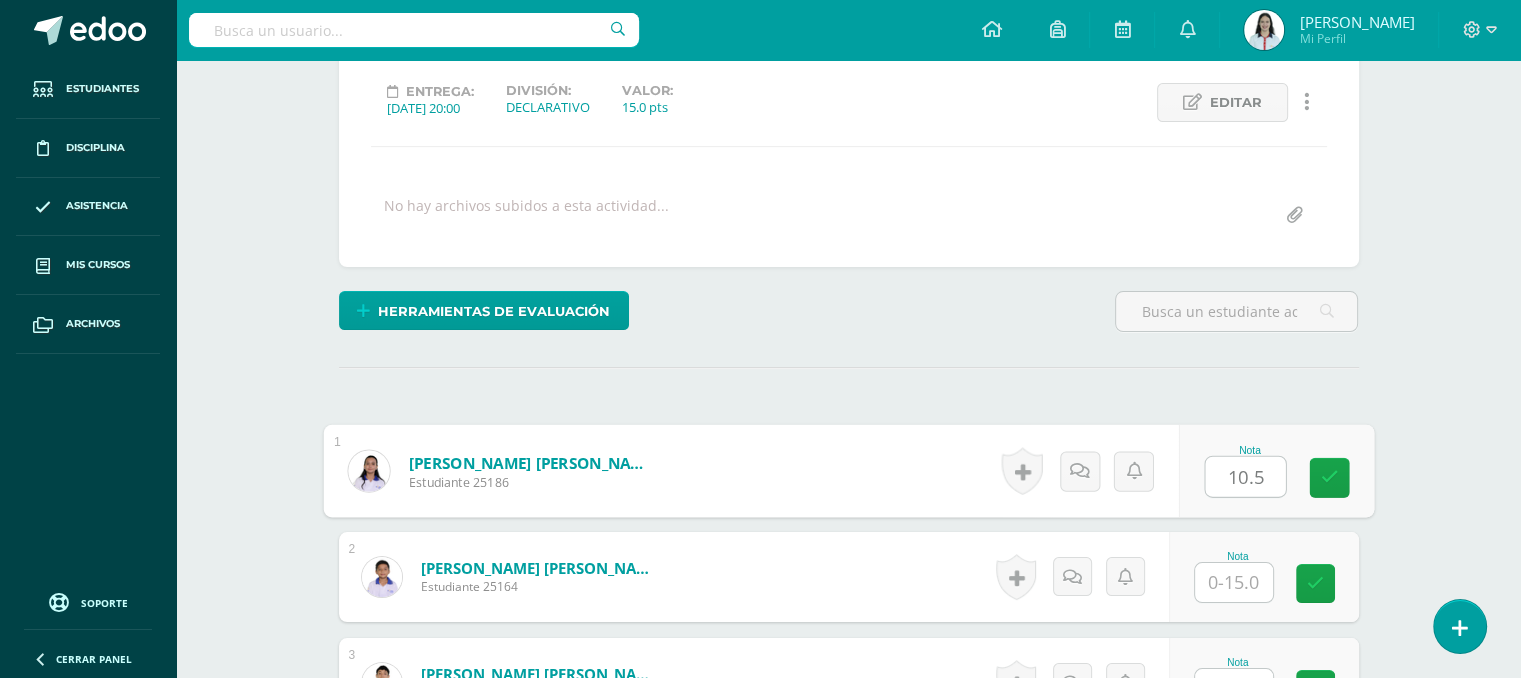 type on "10.5" 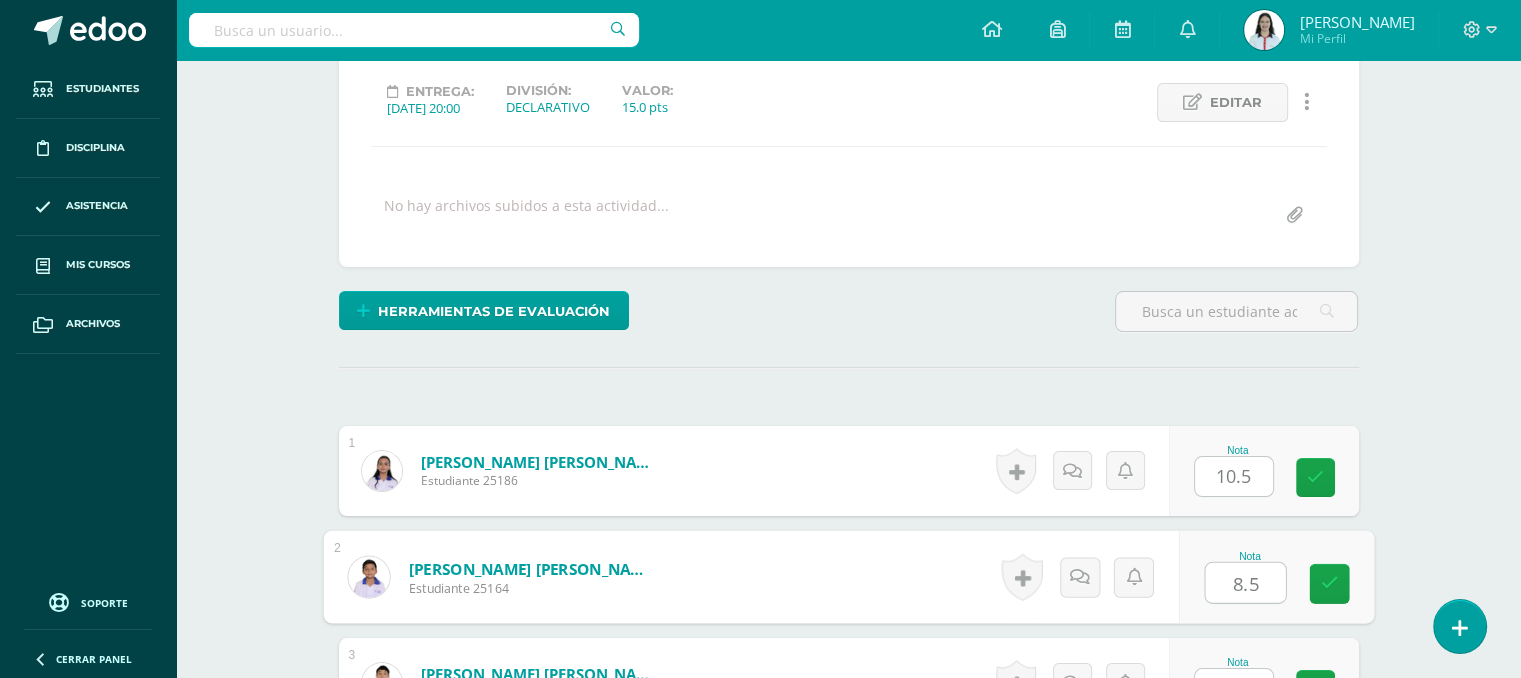 type on "8.5" 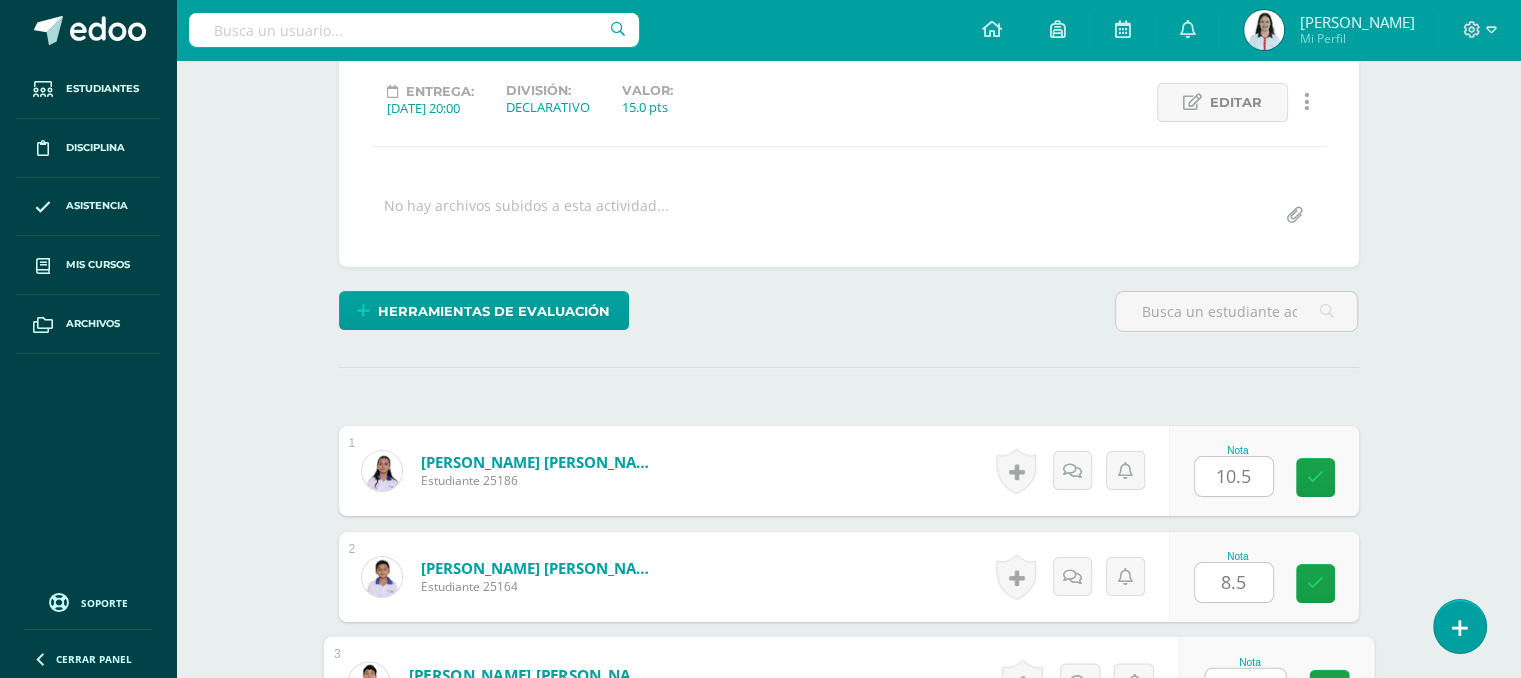 scroll, scrollTop: 297, scrollLeft: 0, axis: vertical 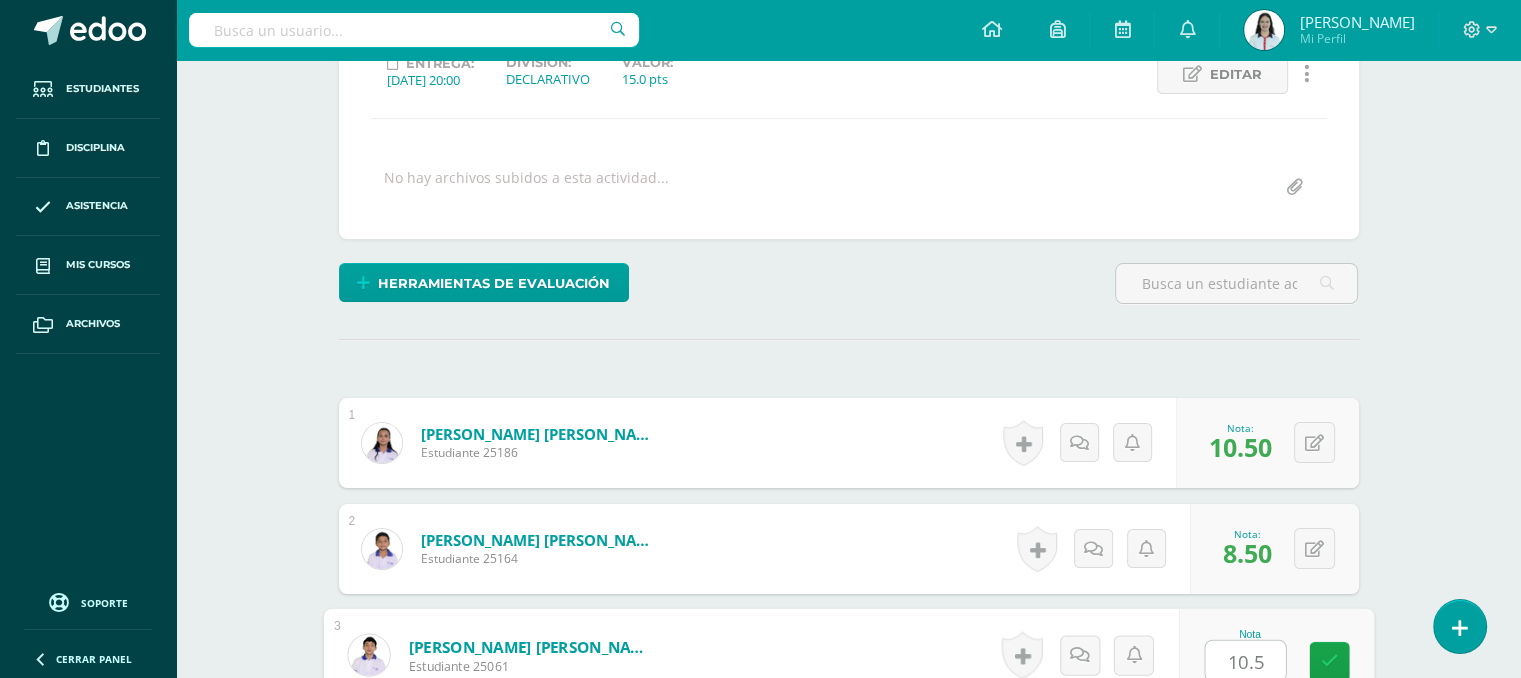 type on "10.5" 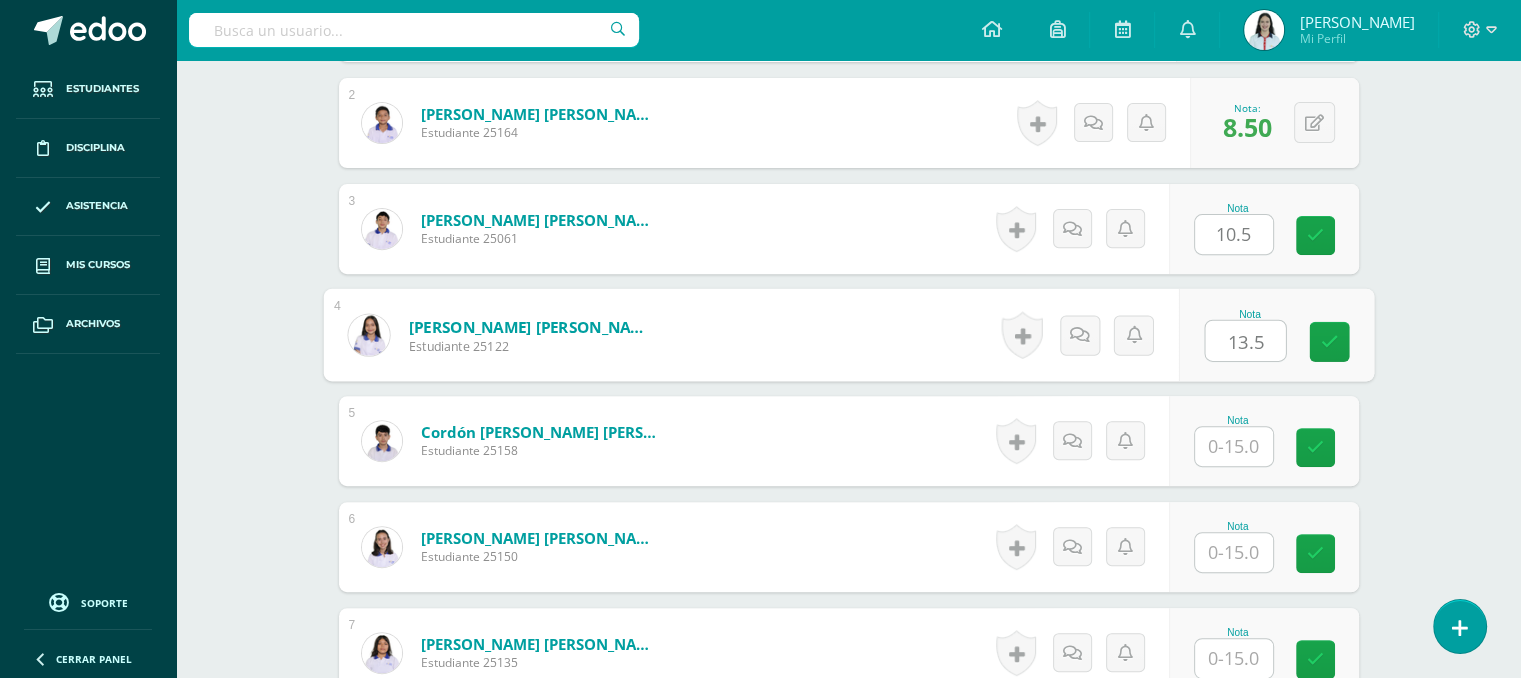 type on "13.5" 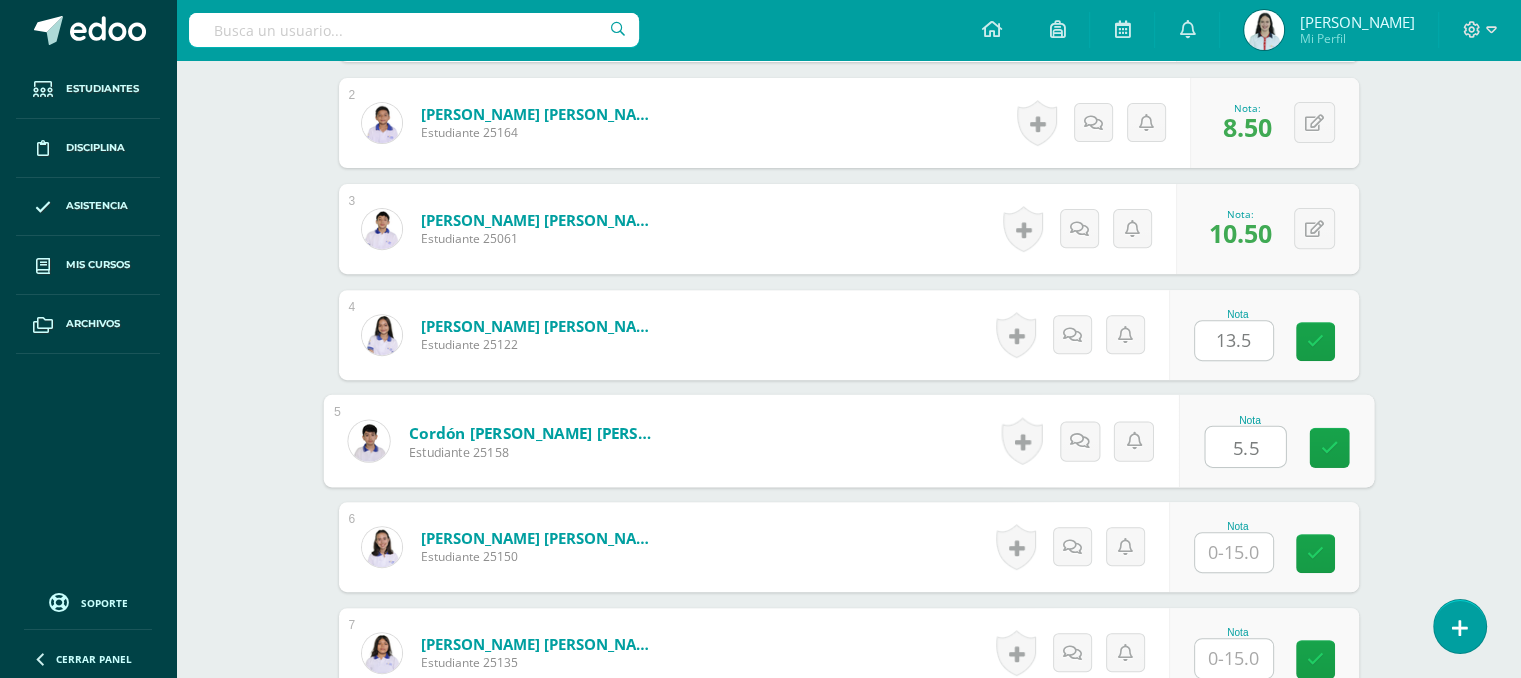 type on "5.5" 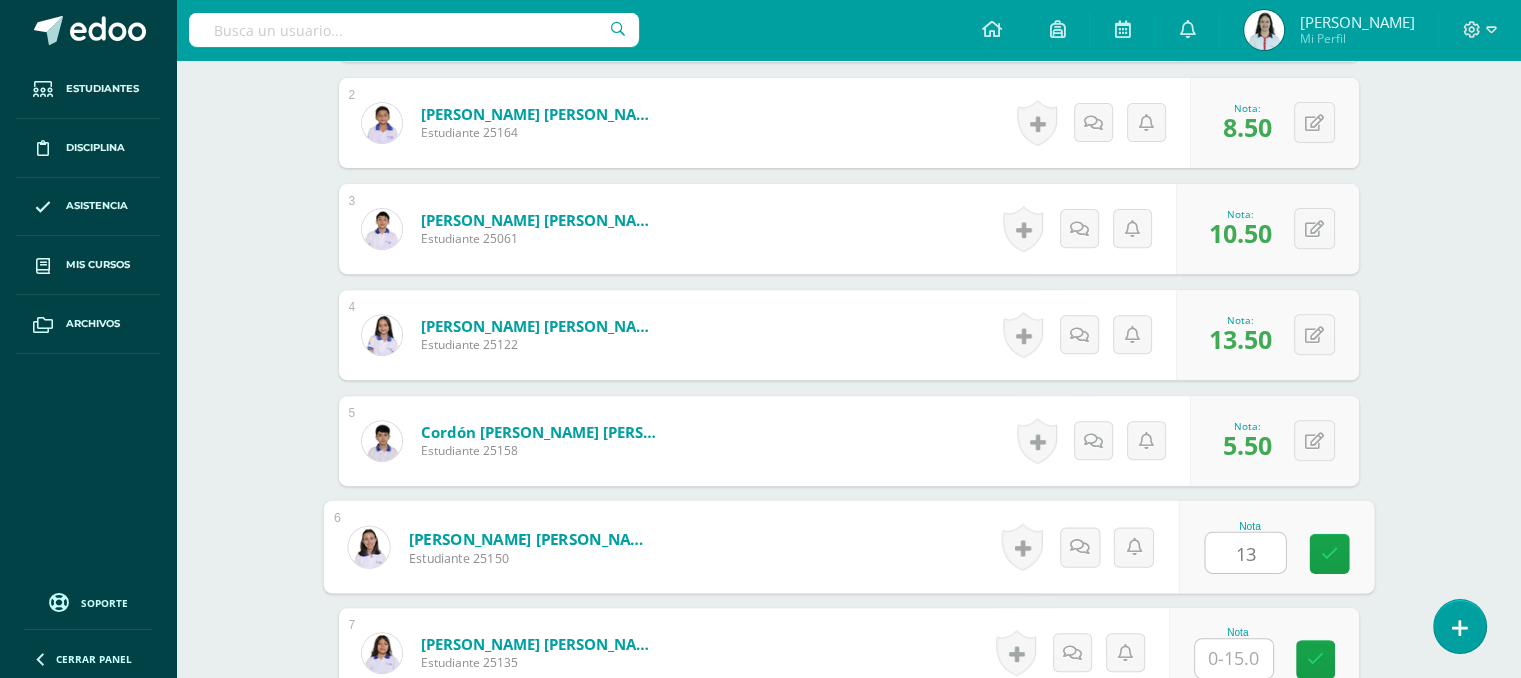 type on "13" 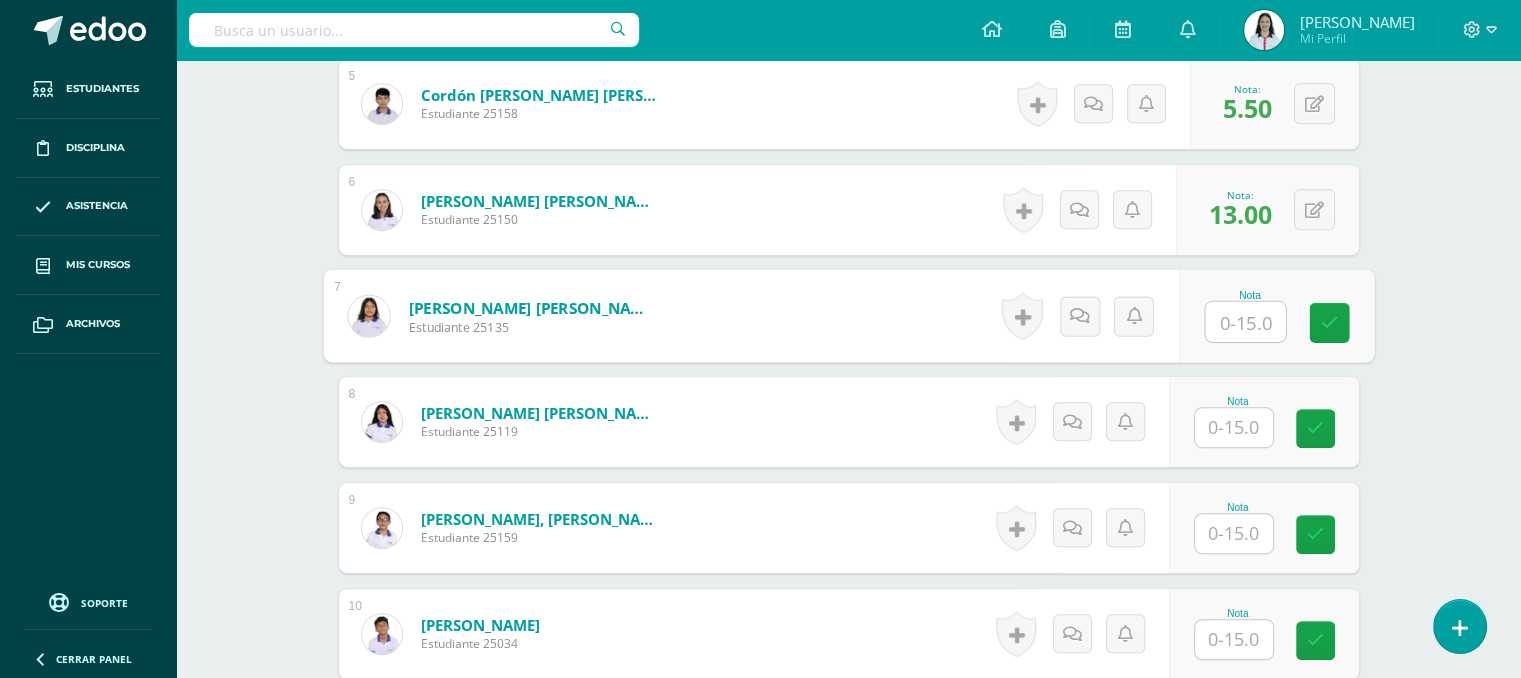 scroll, scrollTop: 1108, scrollLeft: 0, axis: vertical 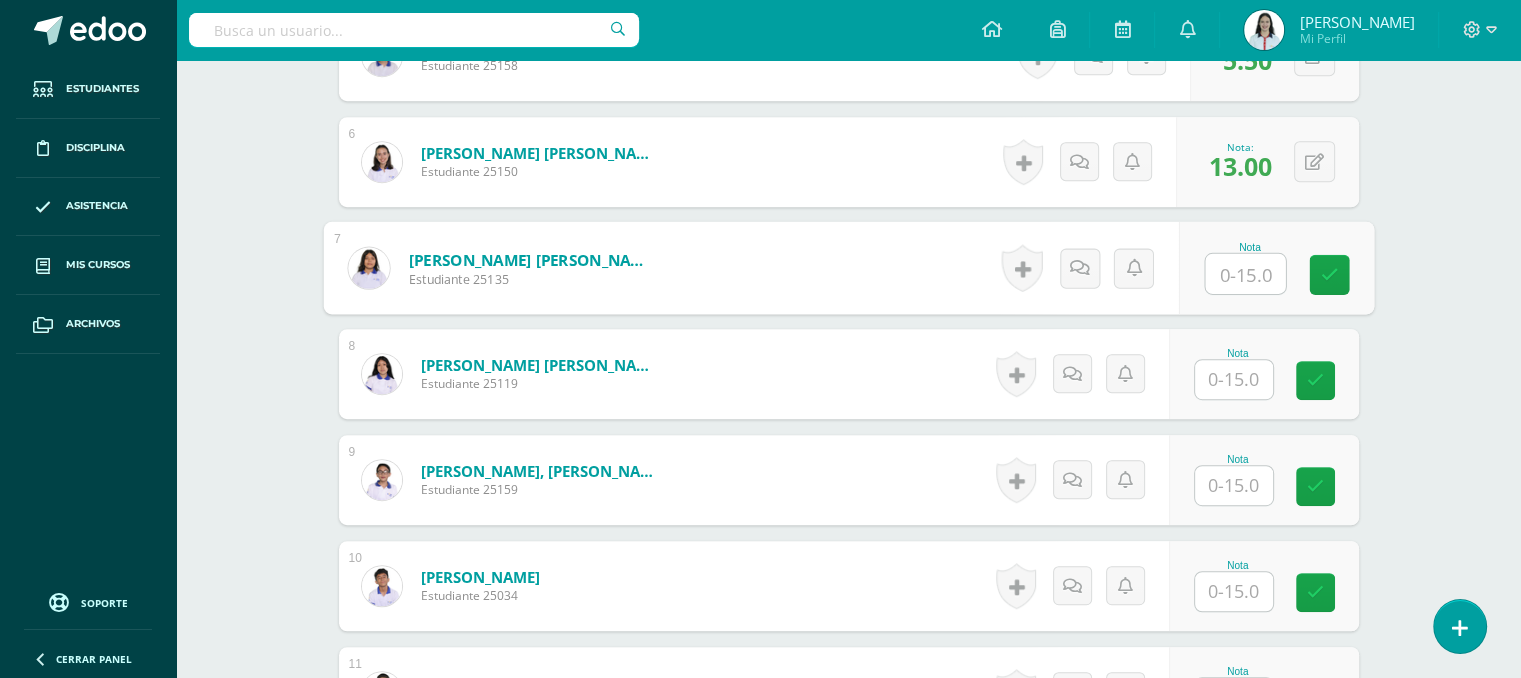 click at bounding box center [1234, 379] 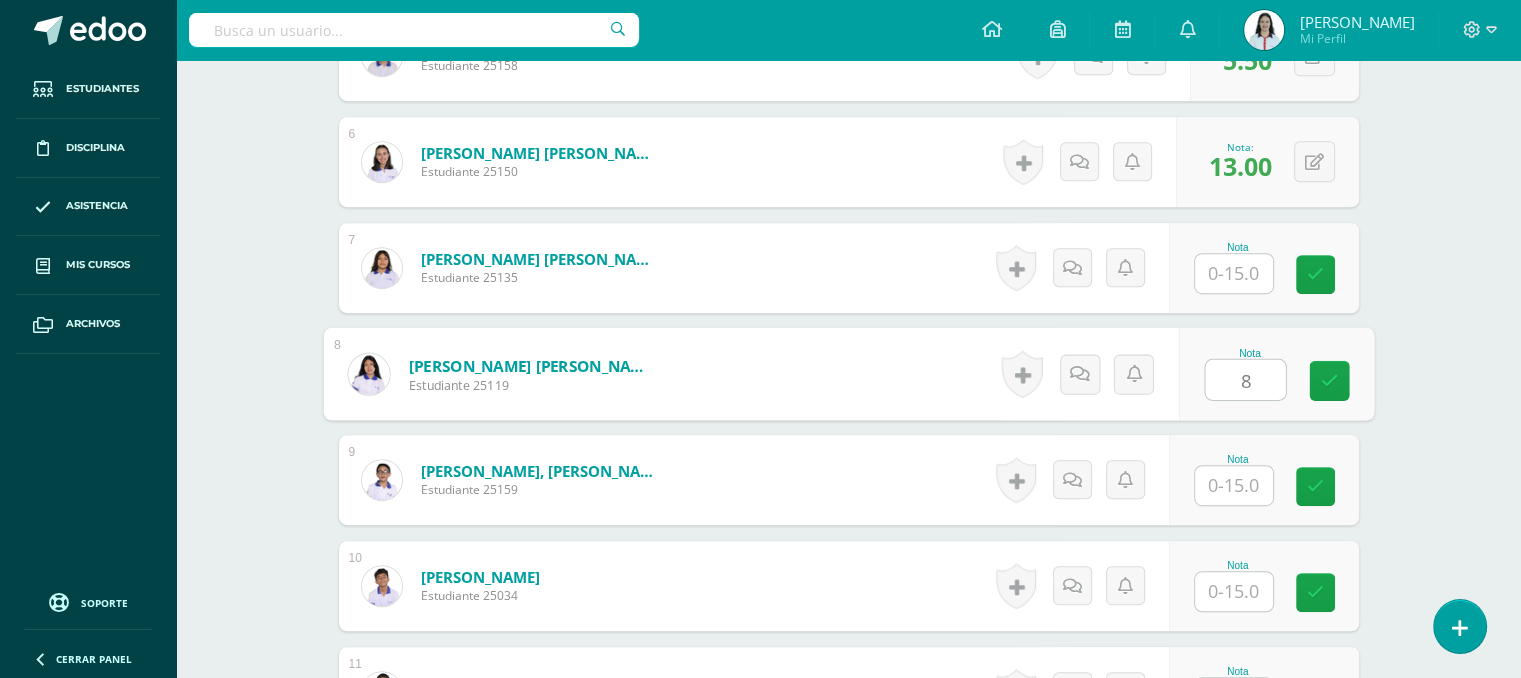 type on "8" 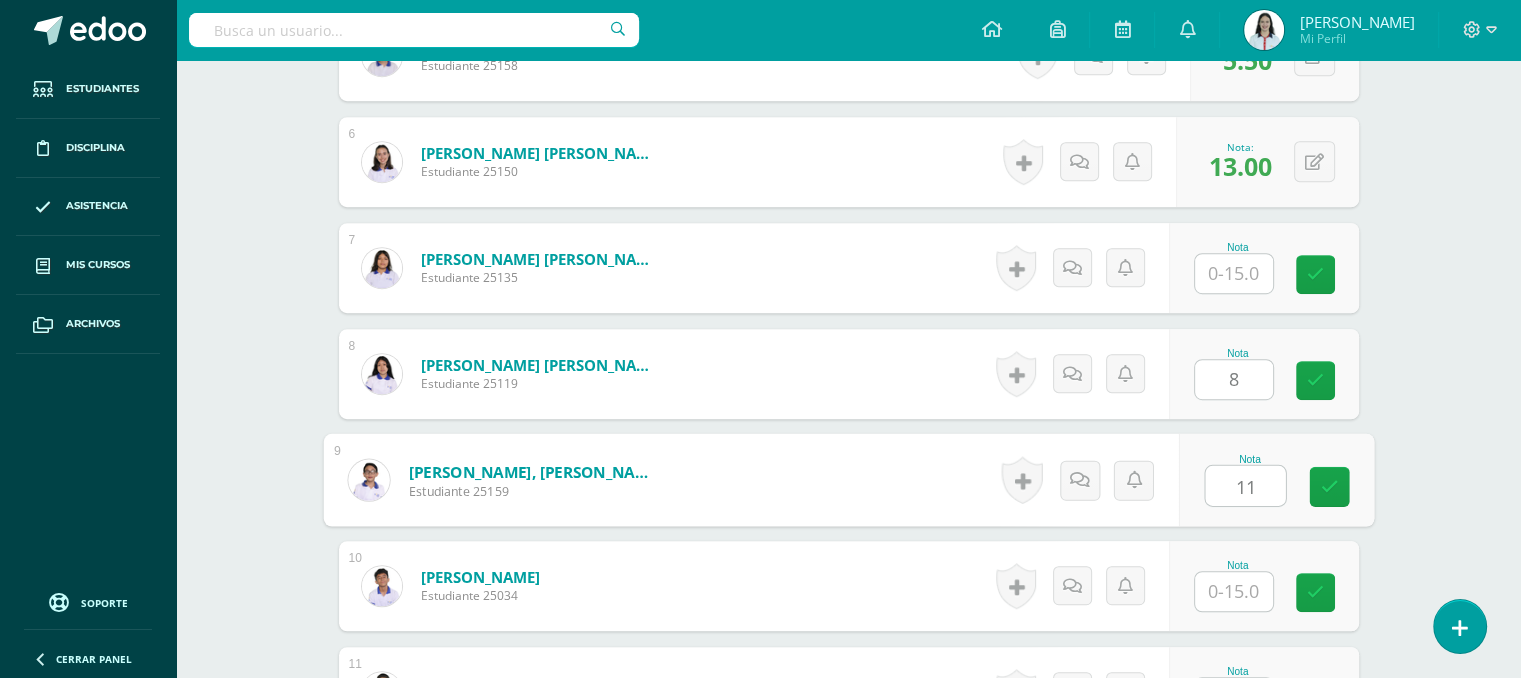 type on "11" 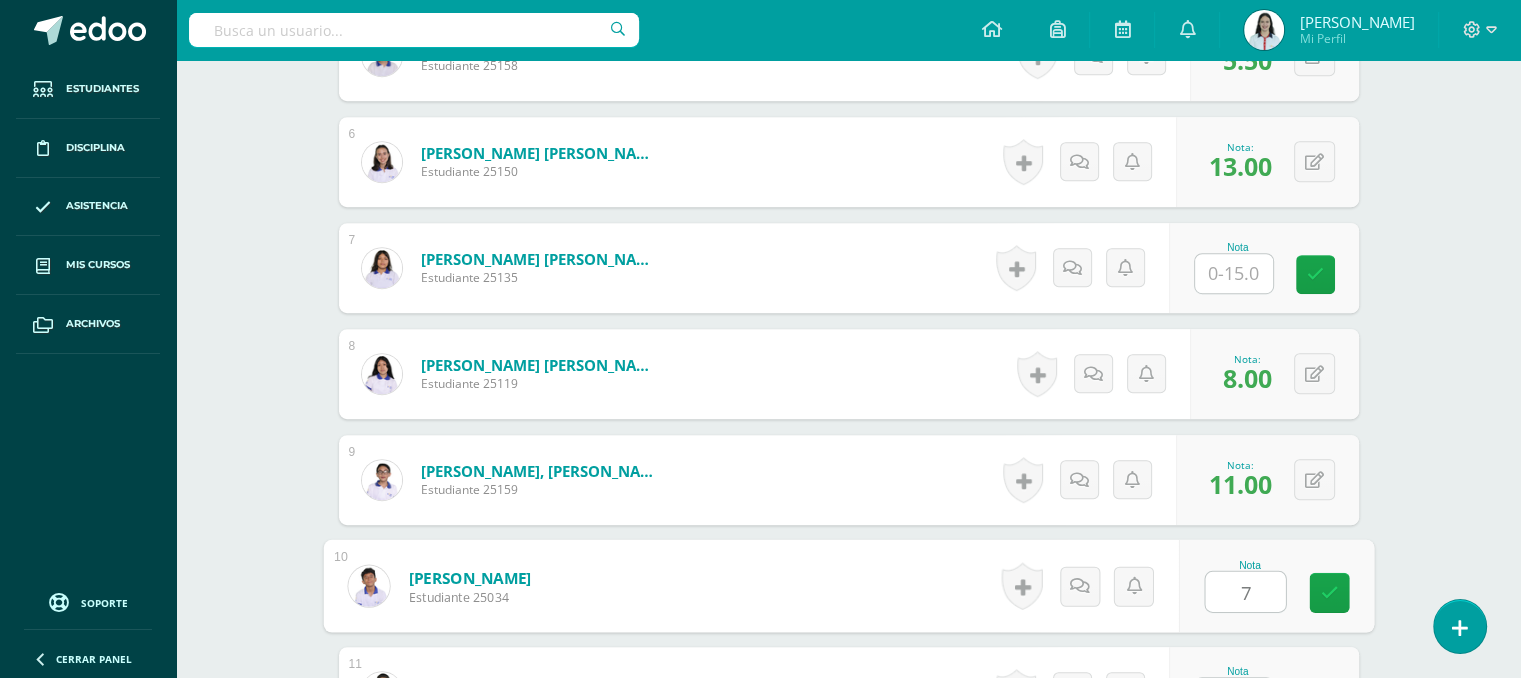 type on "7" 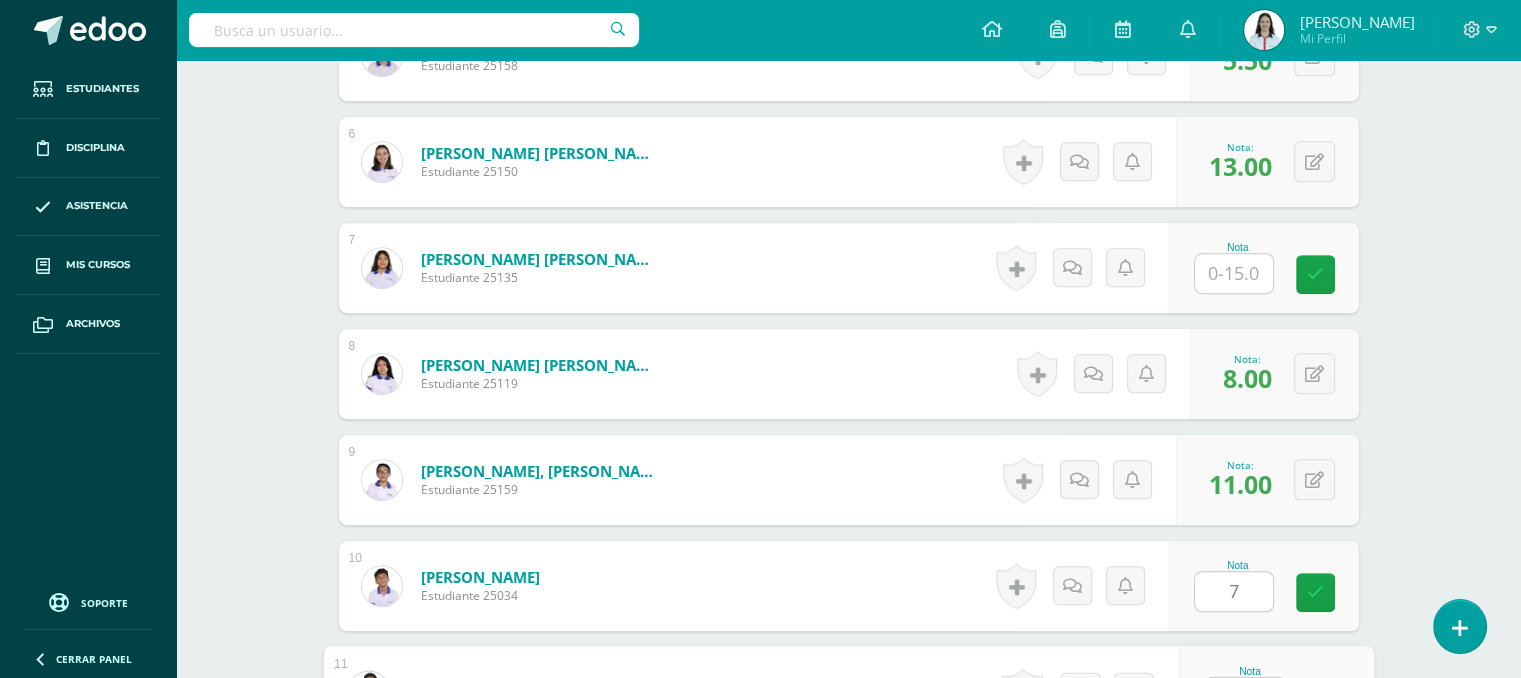 scroll, scrollTop: 1145, scrollLeft: 0, axis: vertical 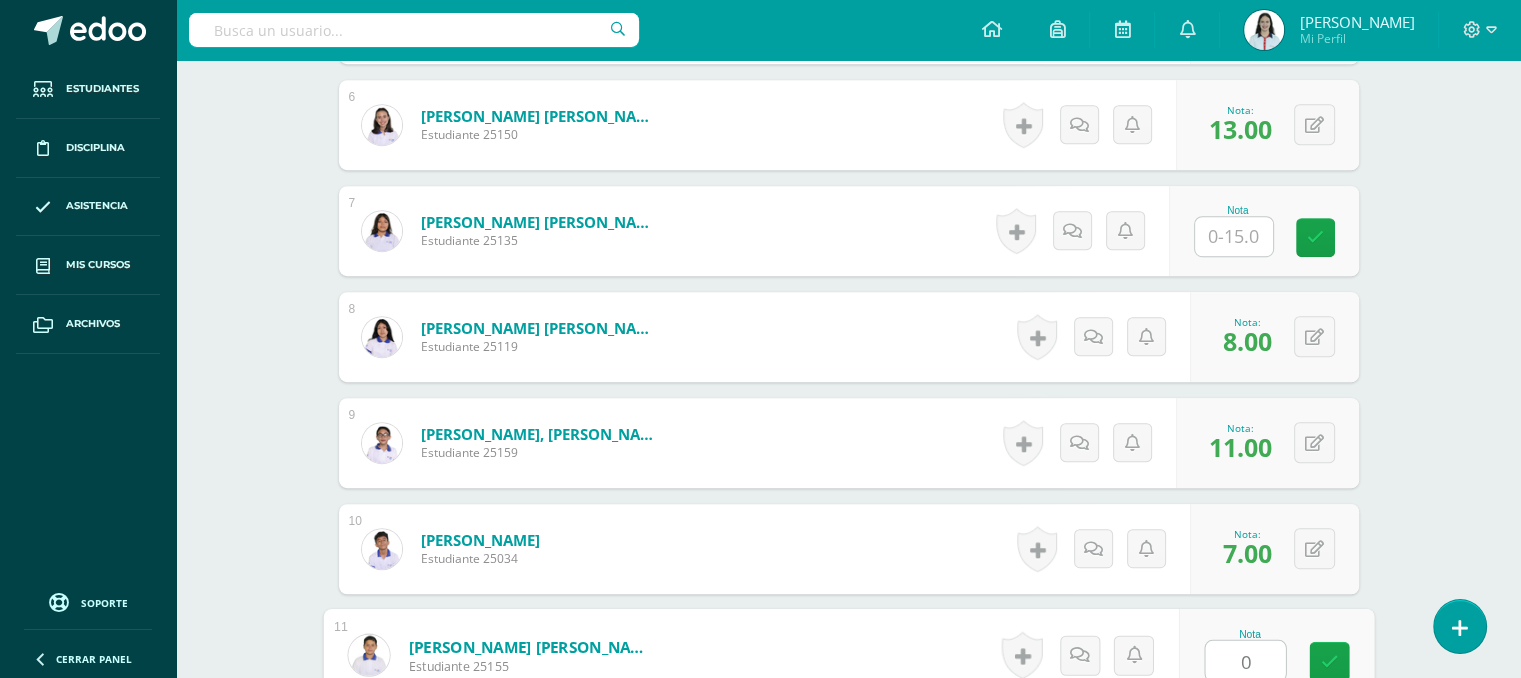 type on "0" 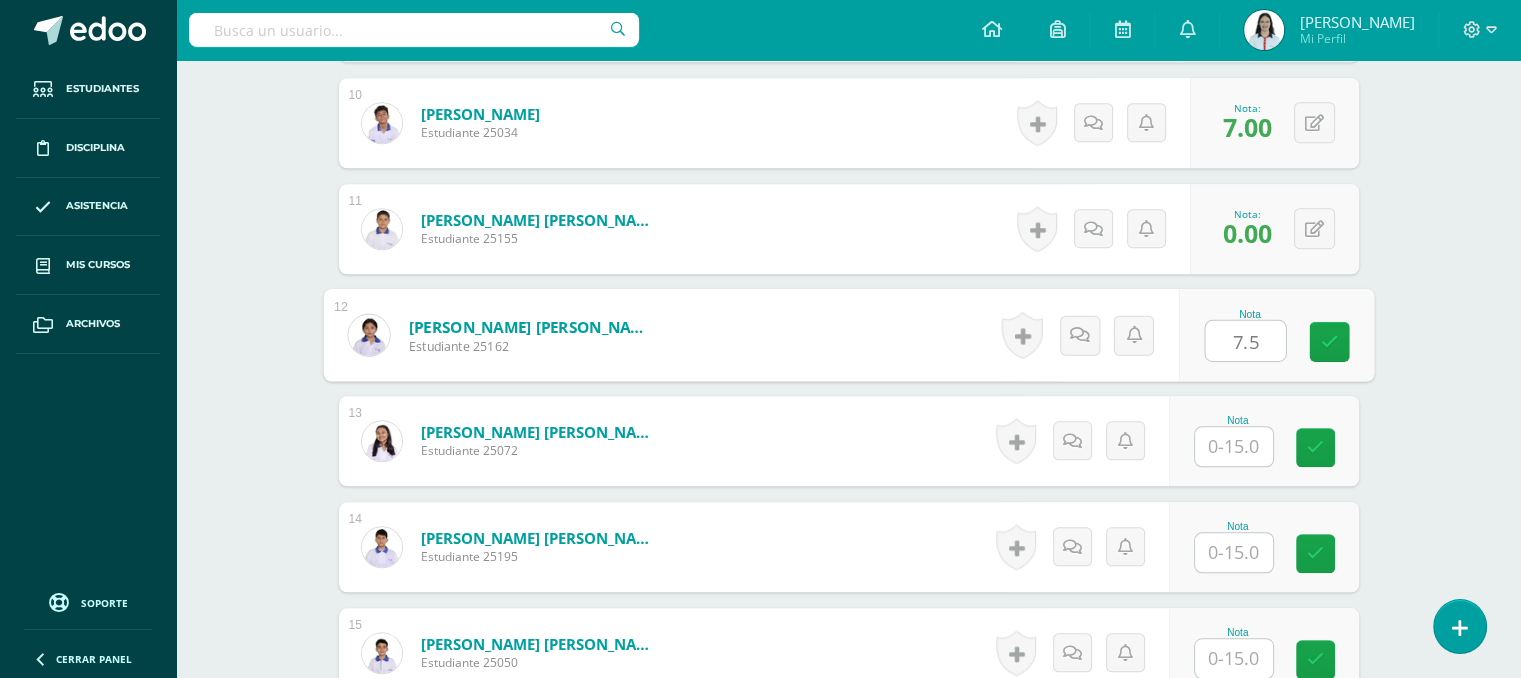 type on "7.5" 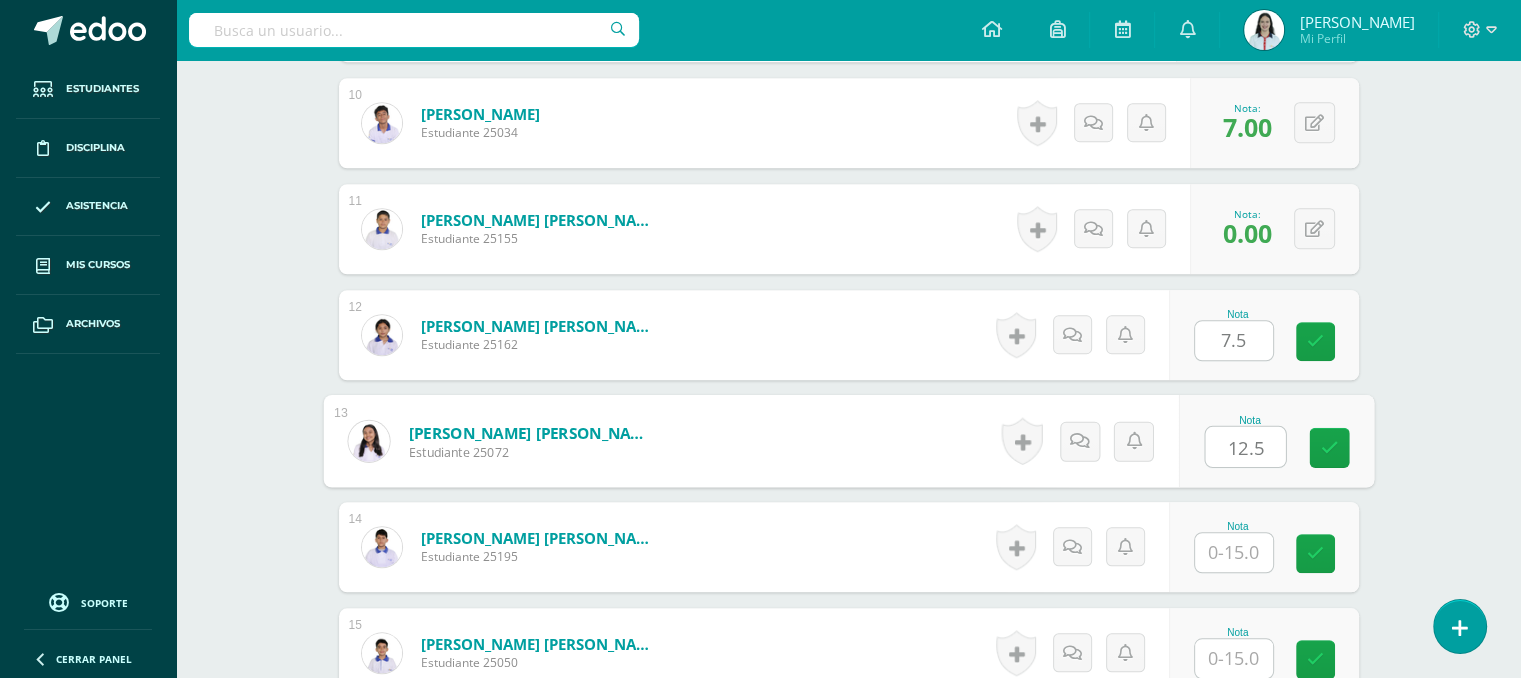 type on "12.5" 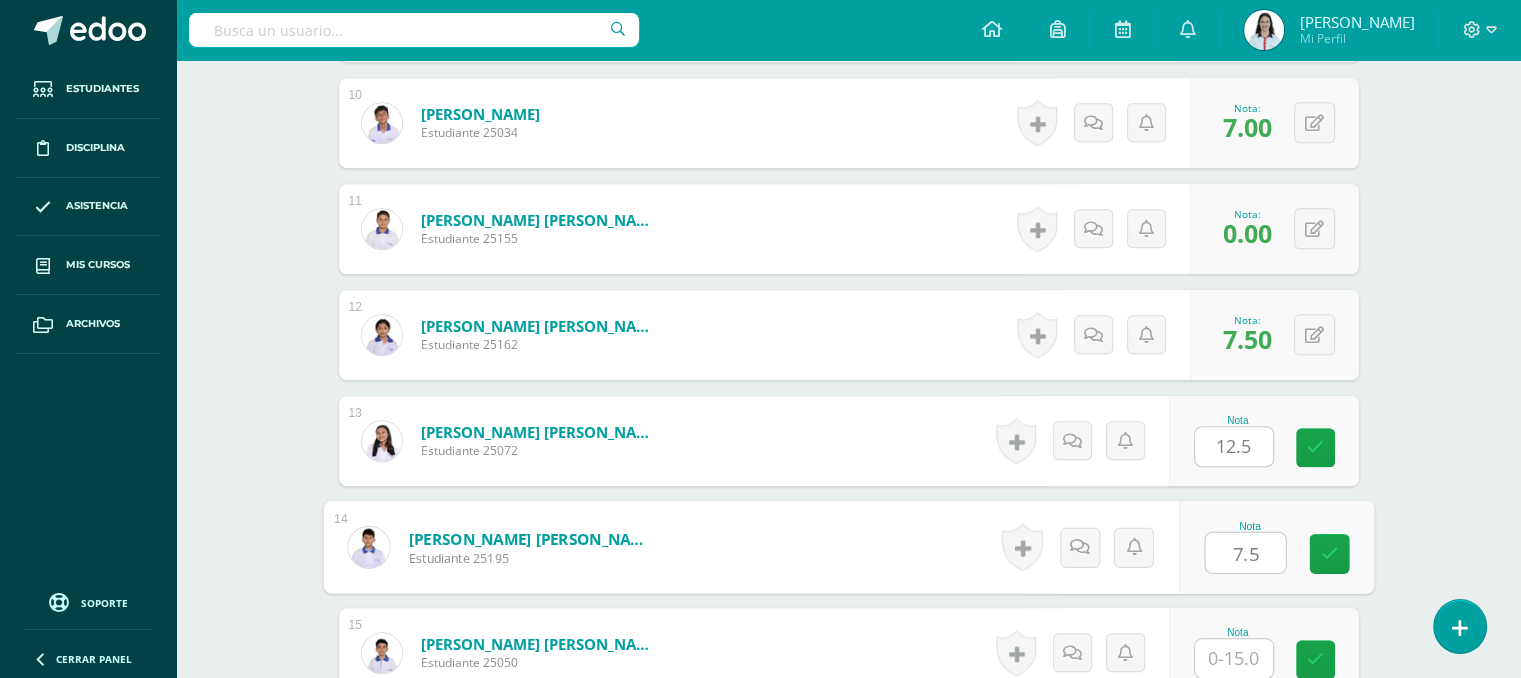type on "7.5" 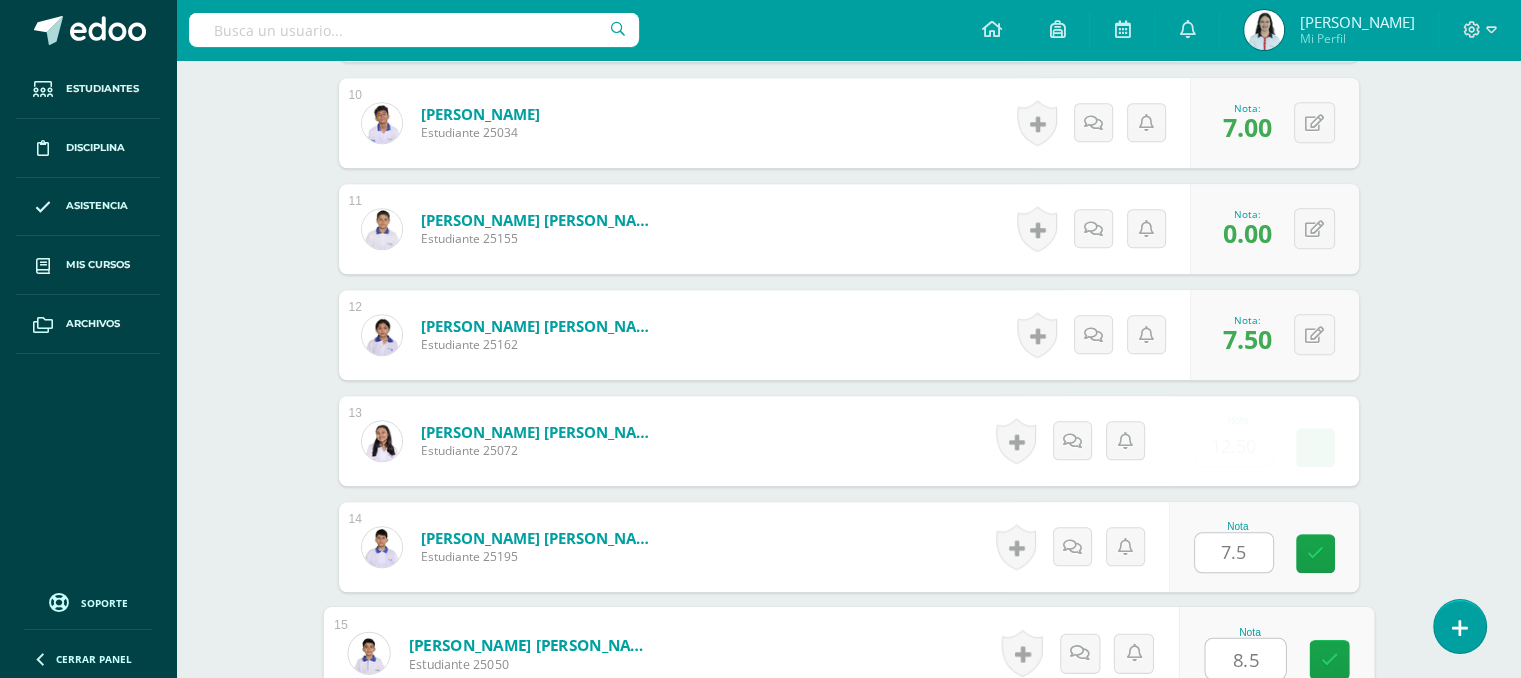 type on "8.5" 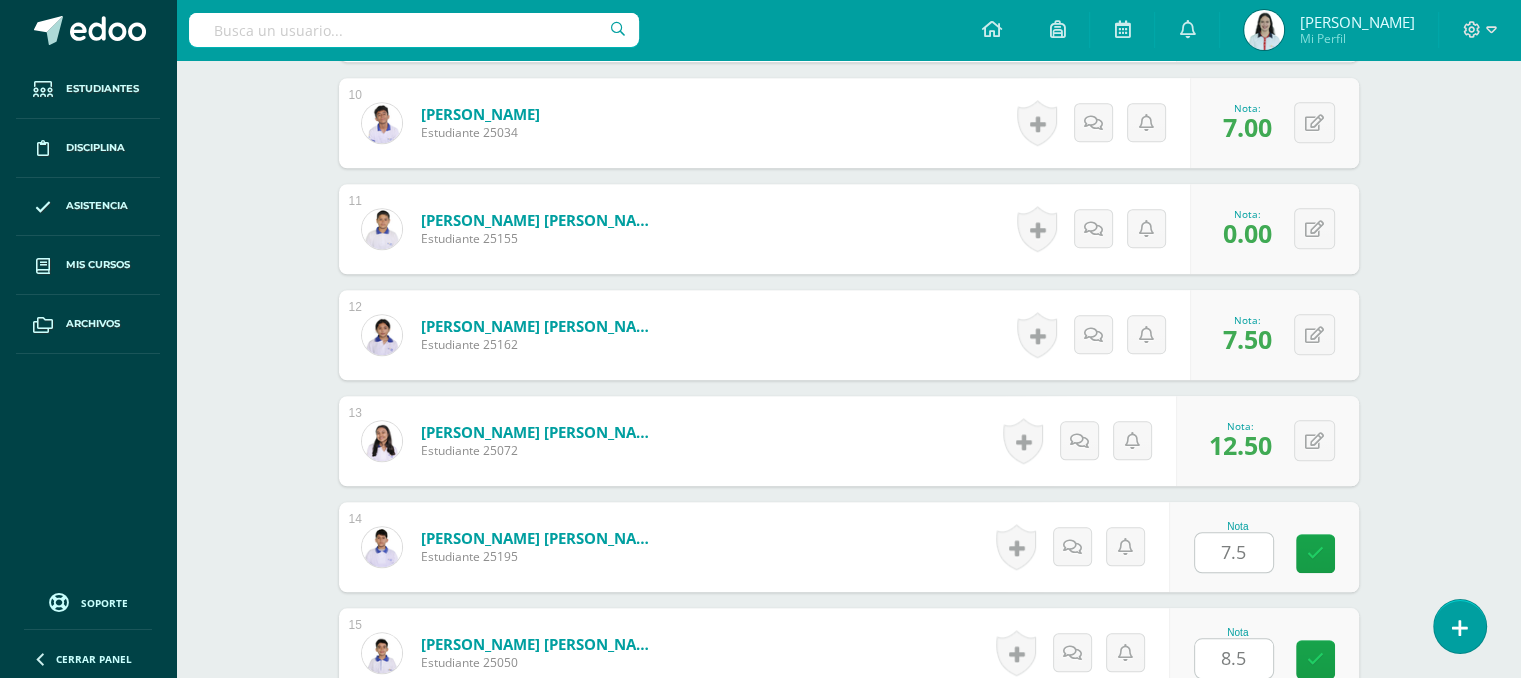 scroll, scrollTop: 1995, scrollLeft: 0, axis: vertical 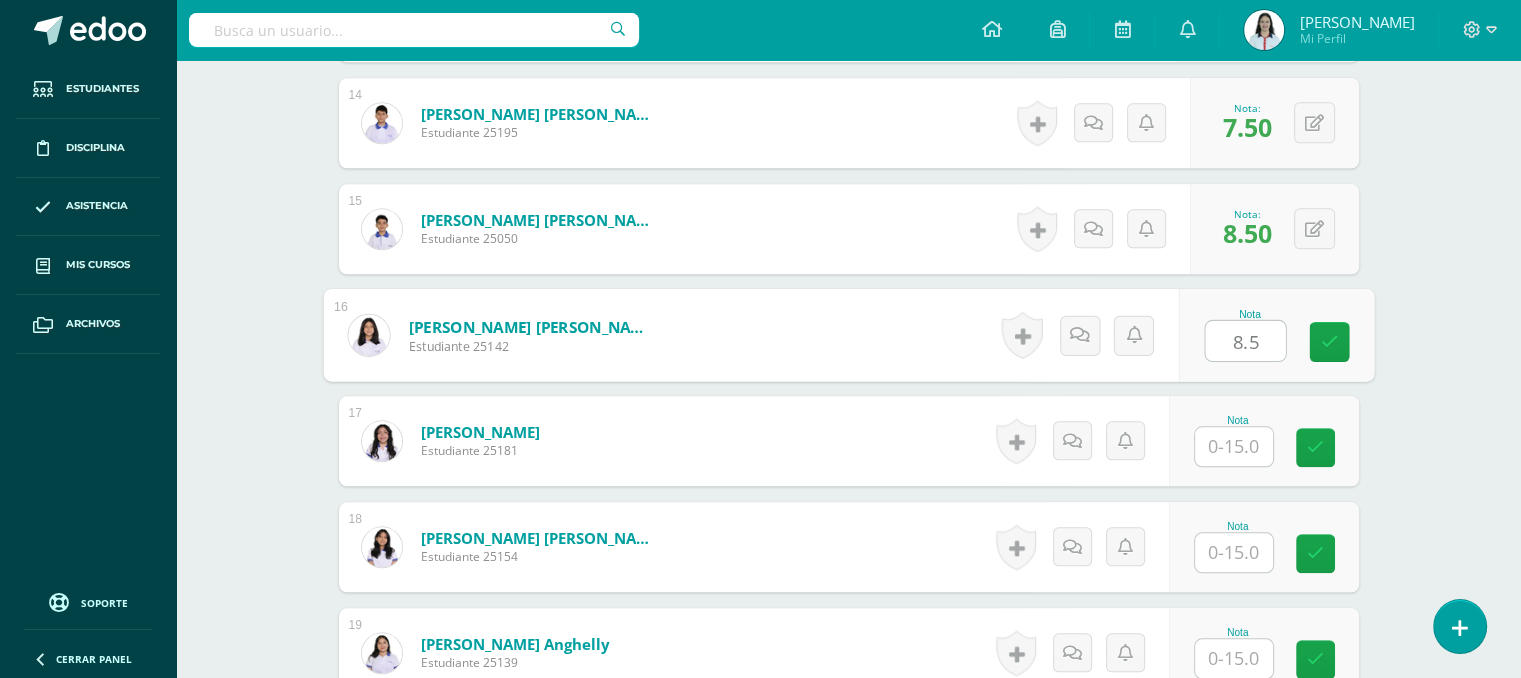 type on "8.5" 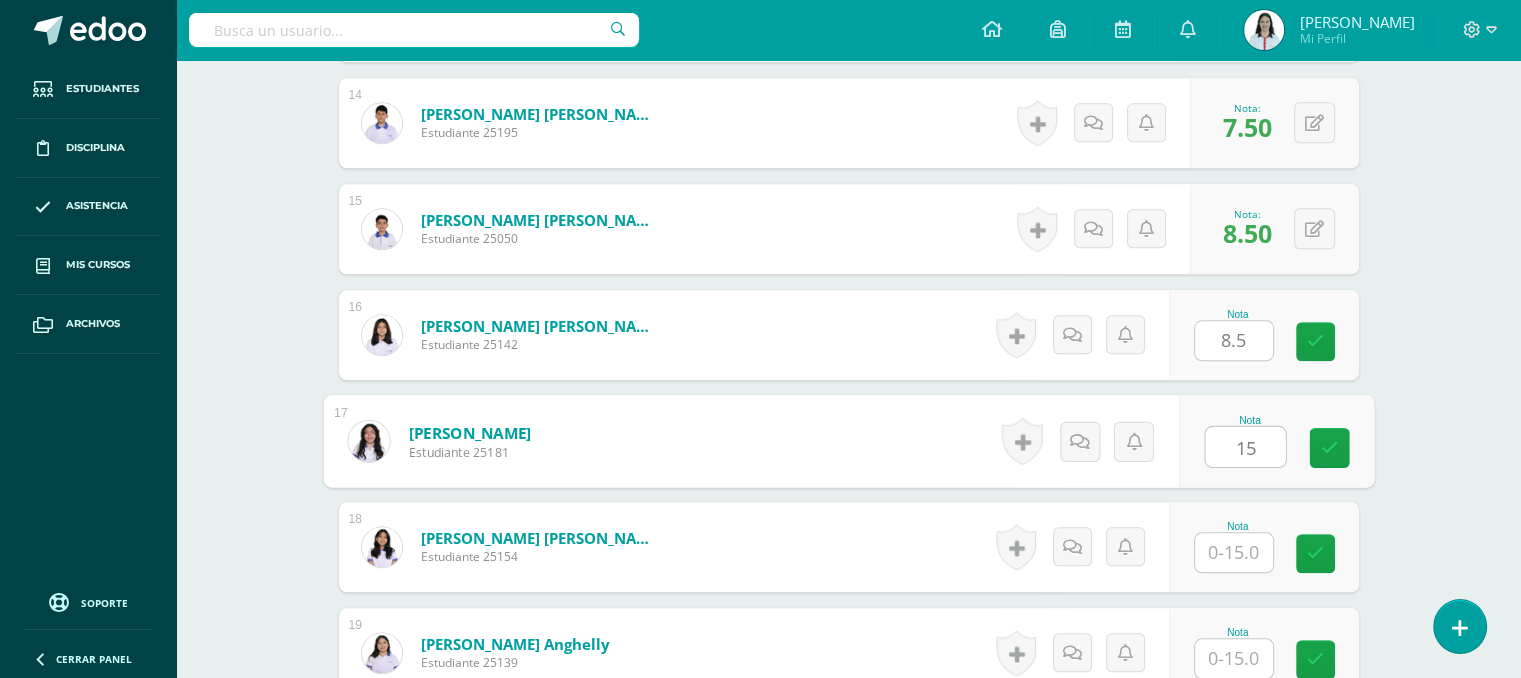type on "15" 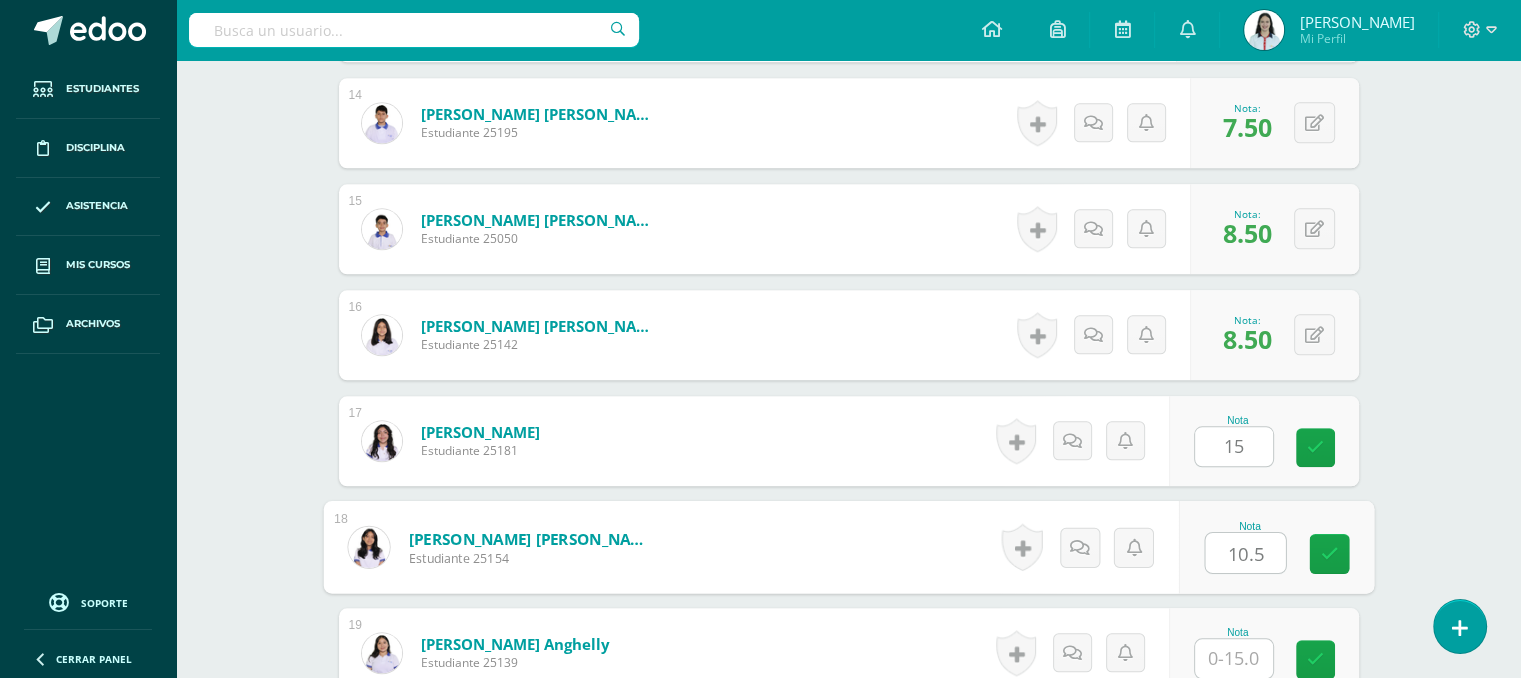 type on "10.5" 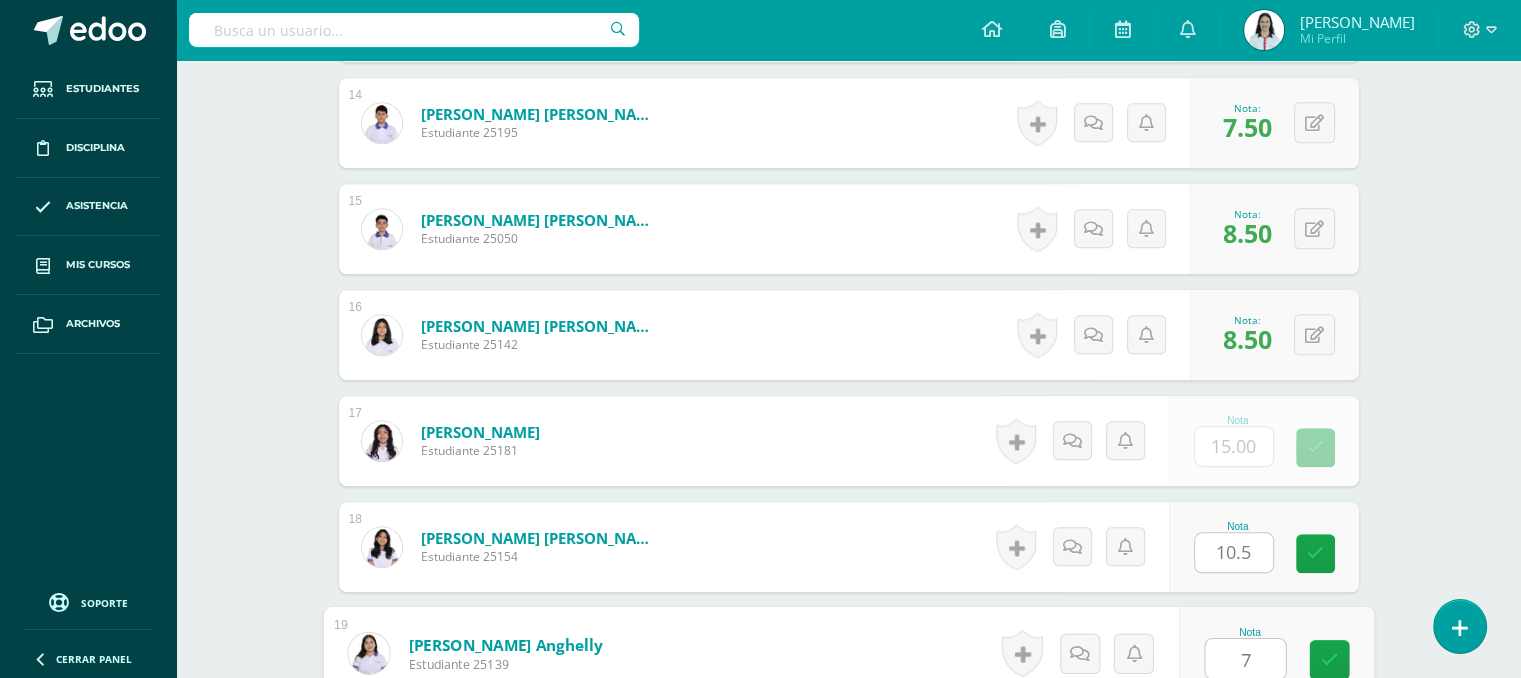 type on "7" 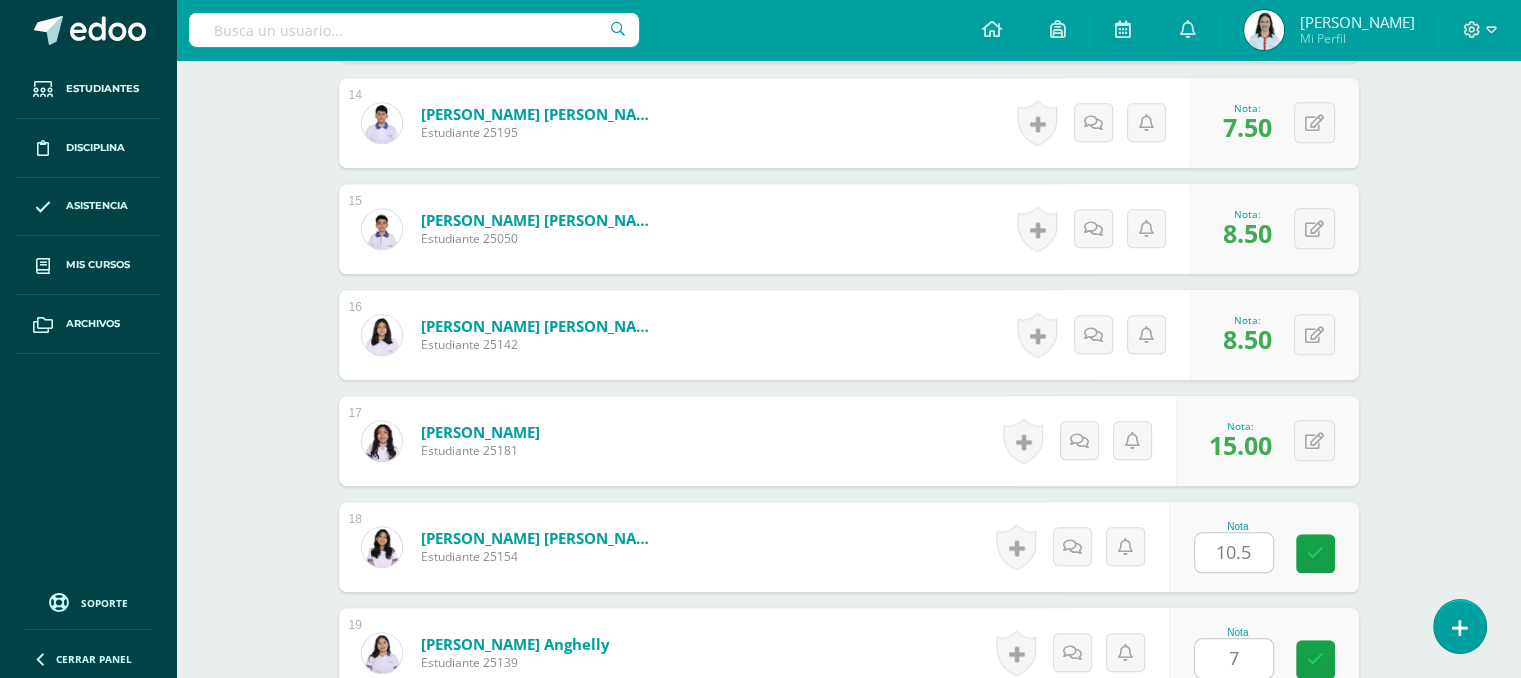 scroll, scrollTop: 2419, scrollLeft: 0, axis: vertical 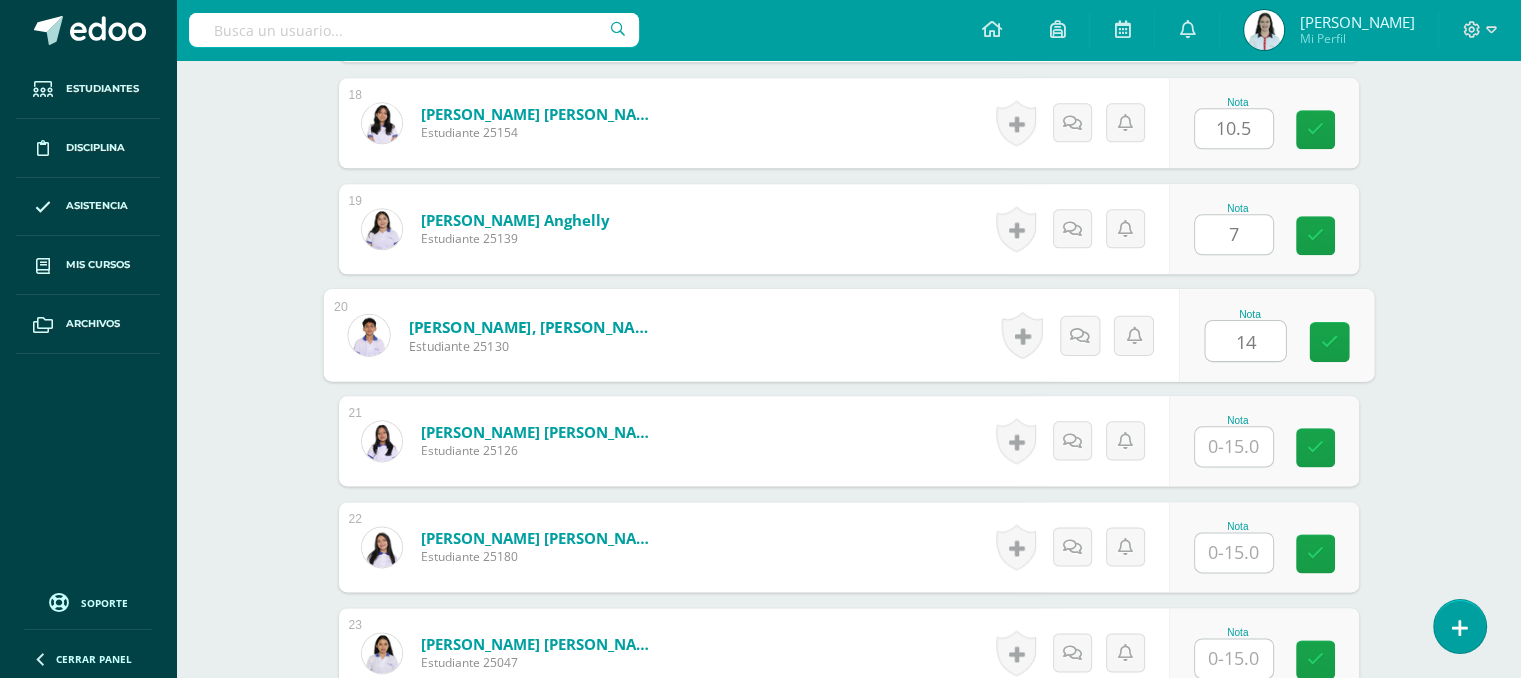 type on "14" 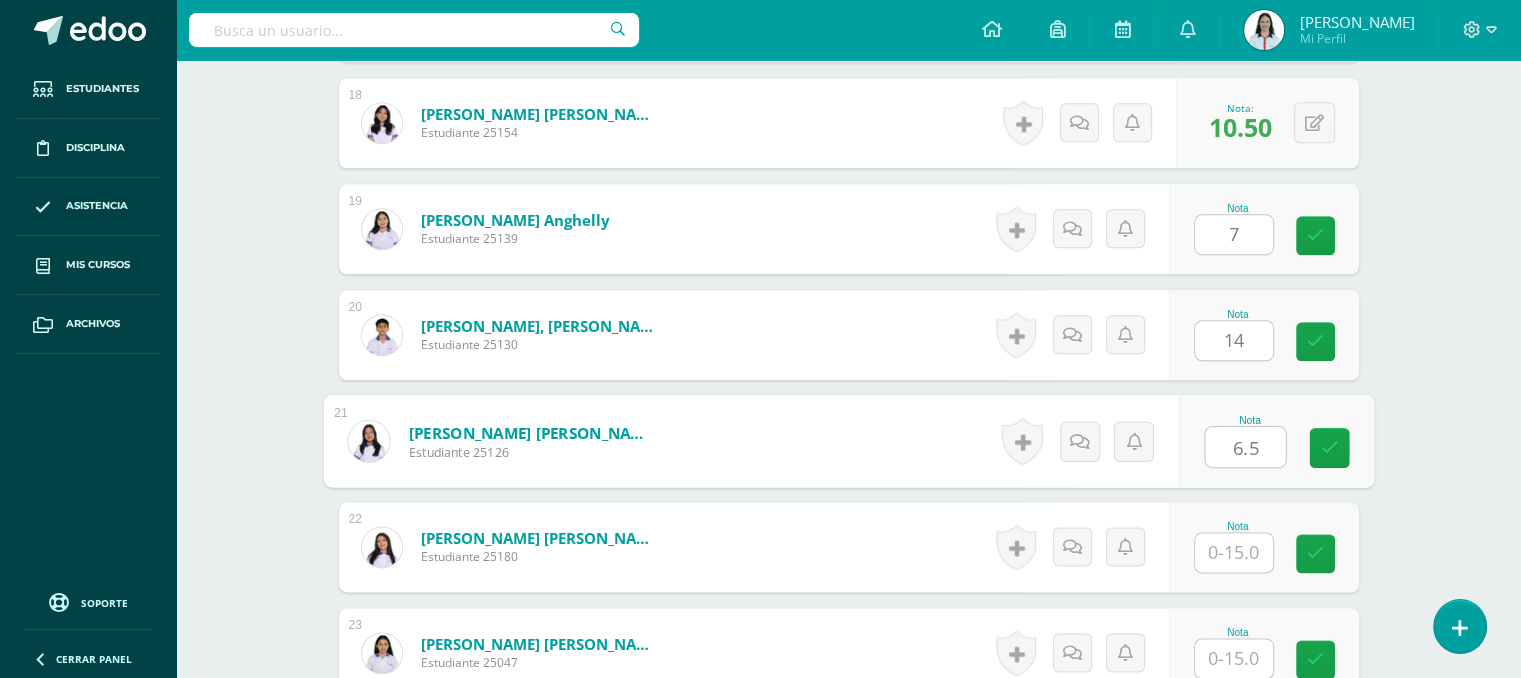 type on "6.5" 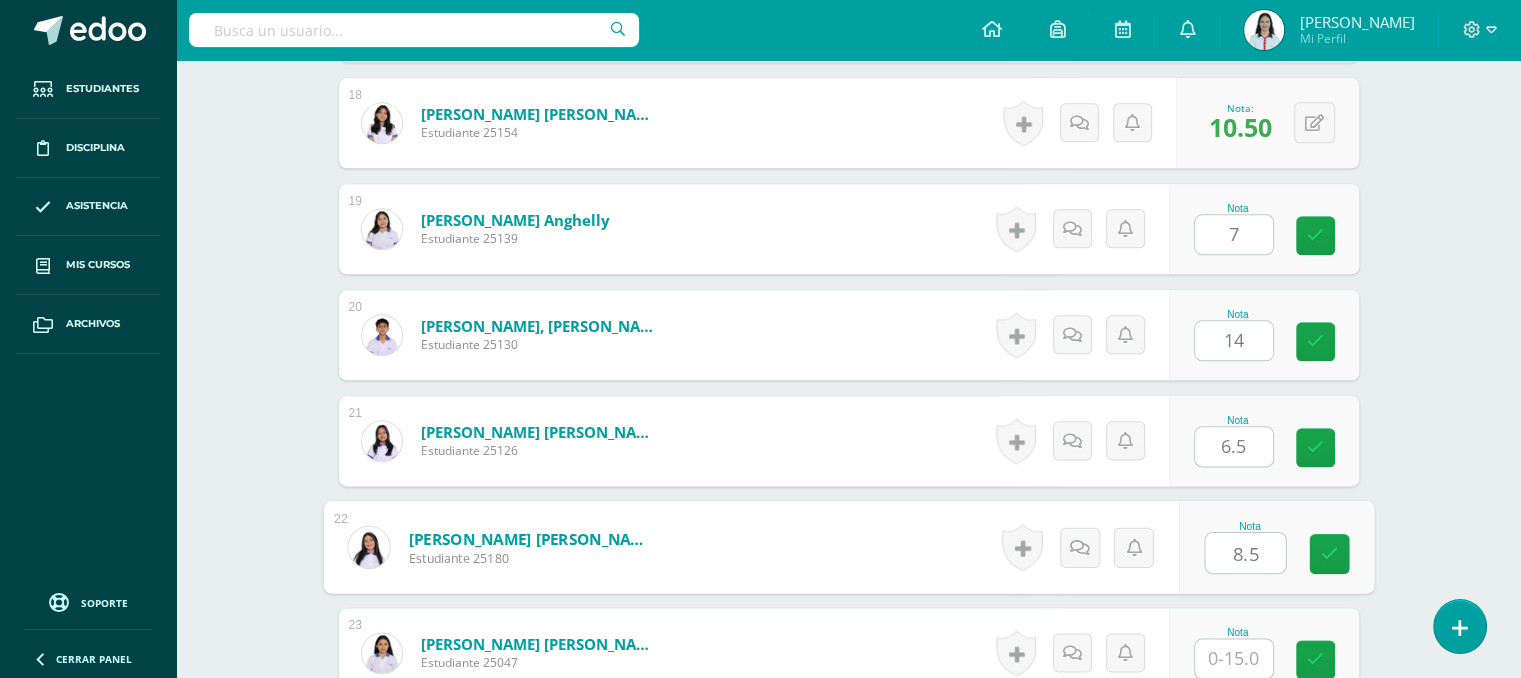 type on "8.5" 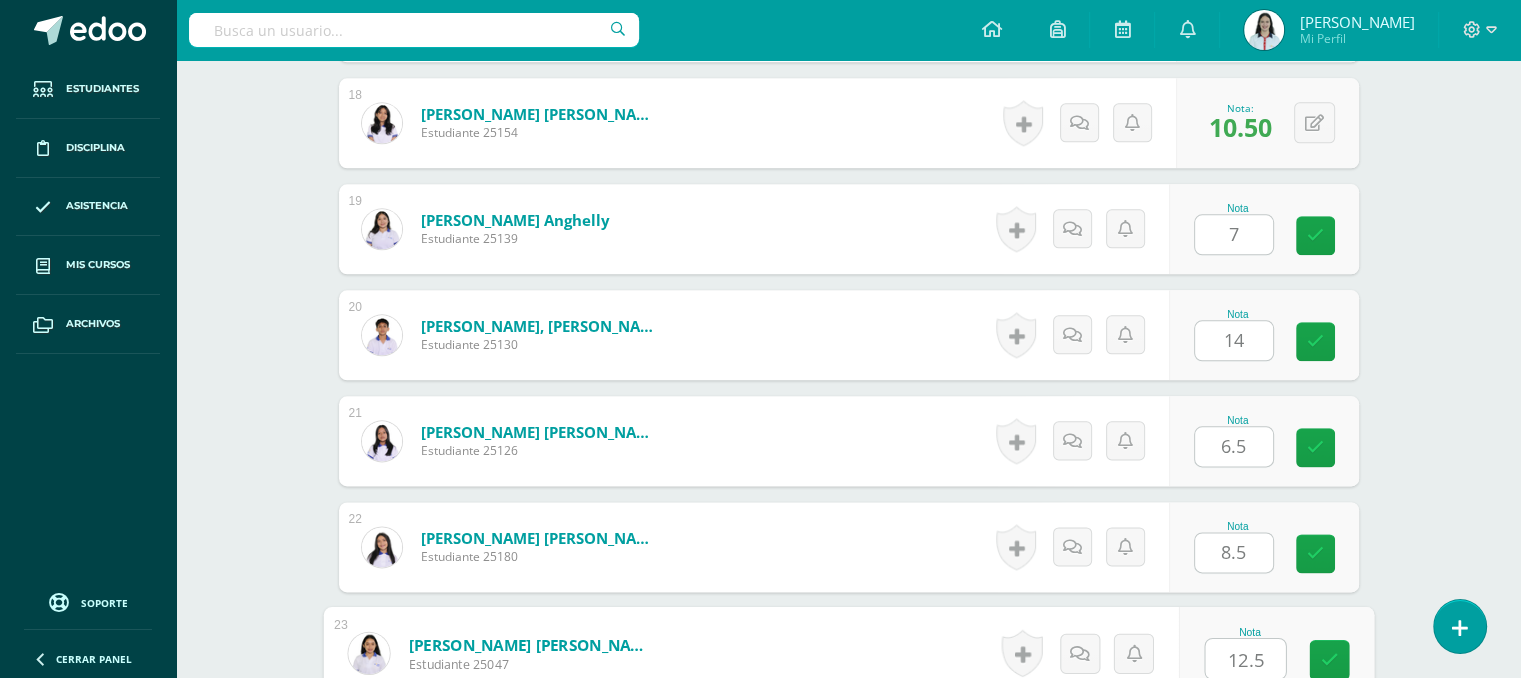 type on "12.5" 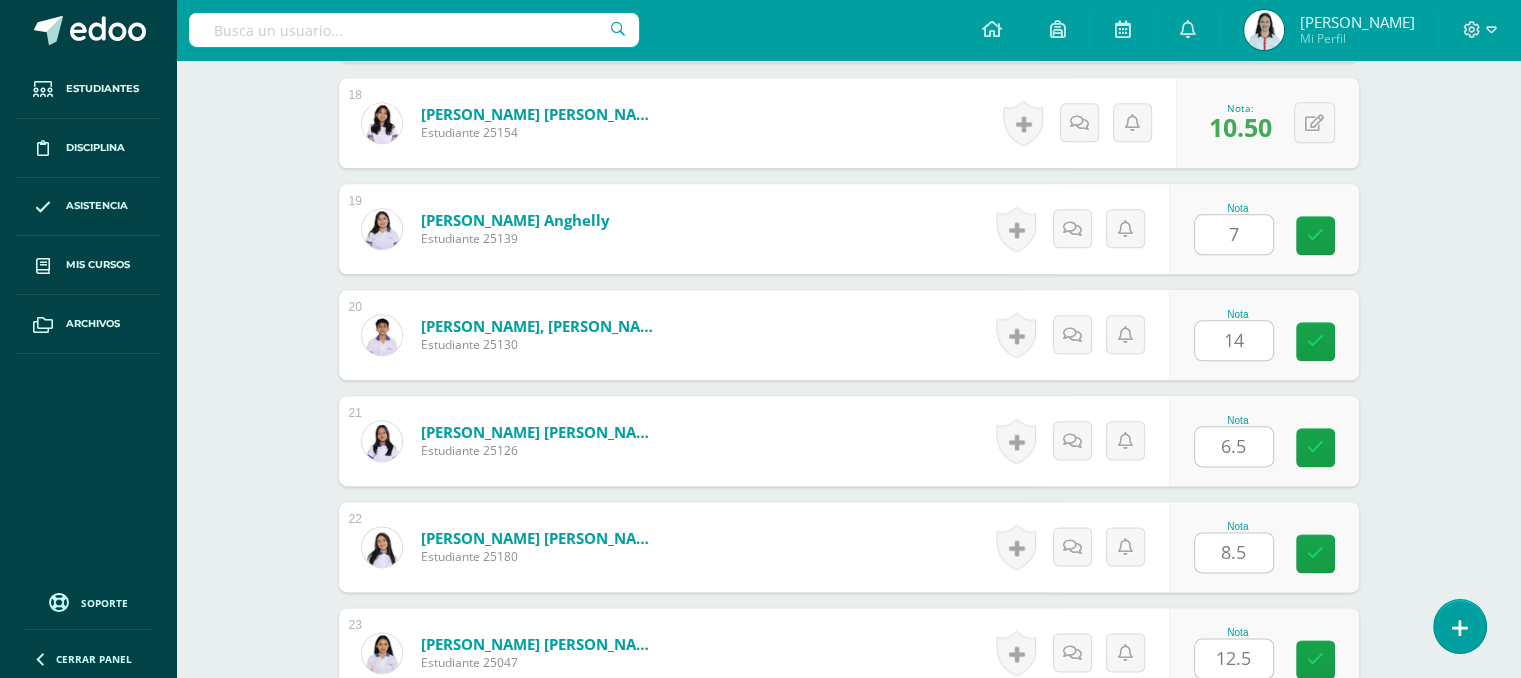 scroll, scrollTop: 2843, scrollLeft: 0, axis: vertical 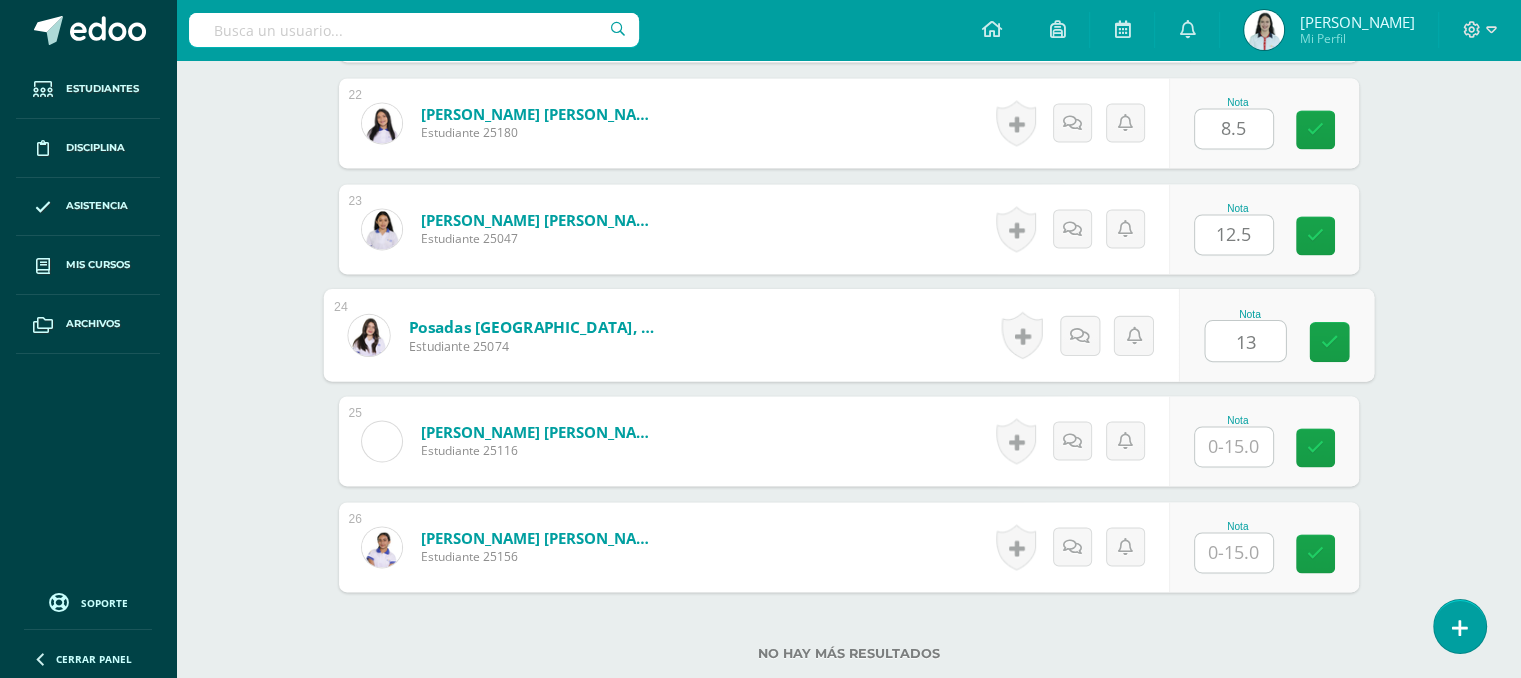 type on "13" 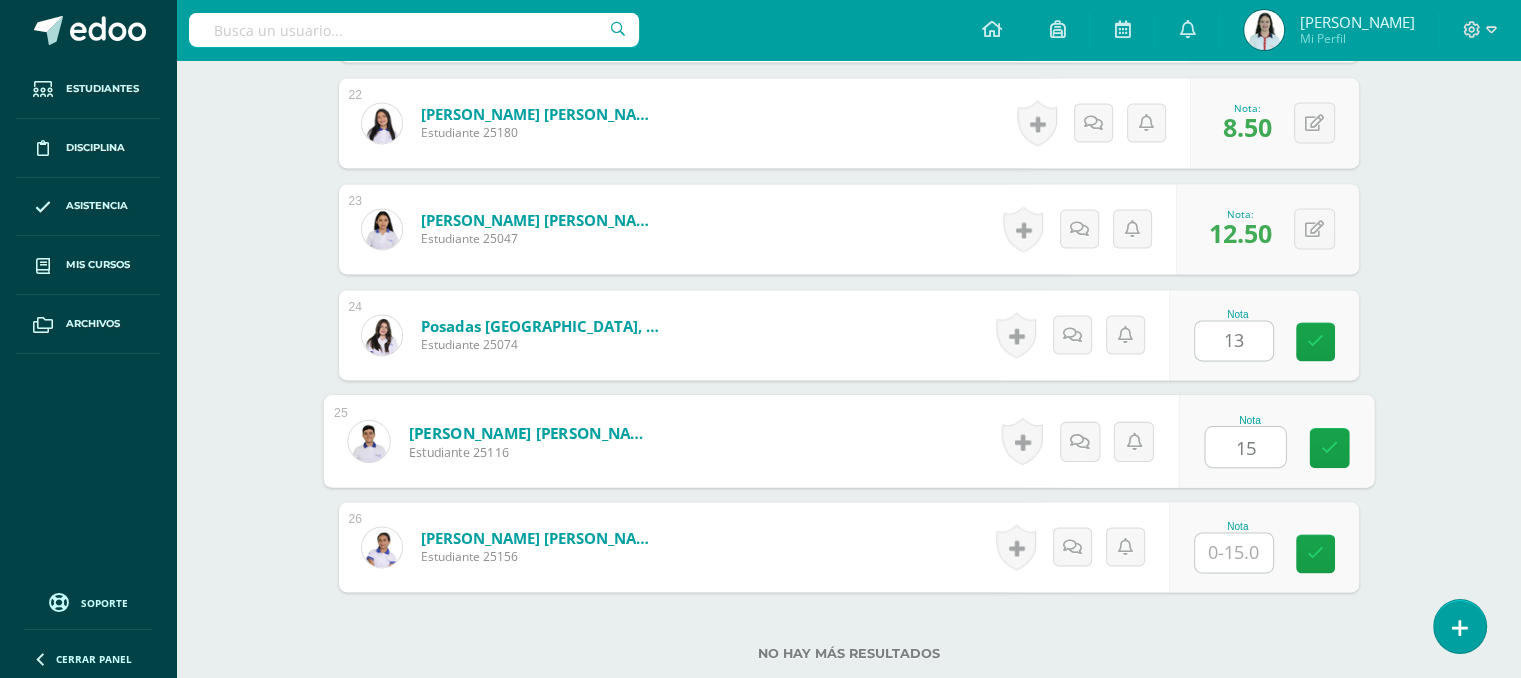 type on "15" 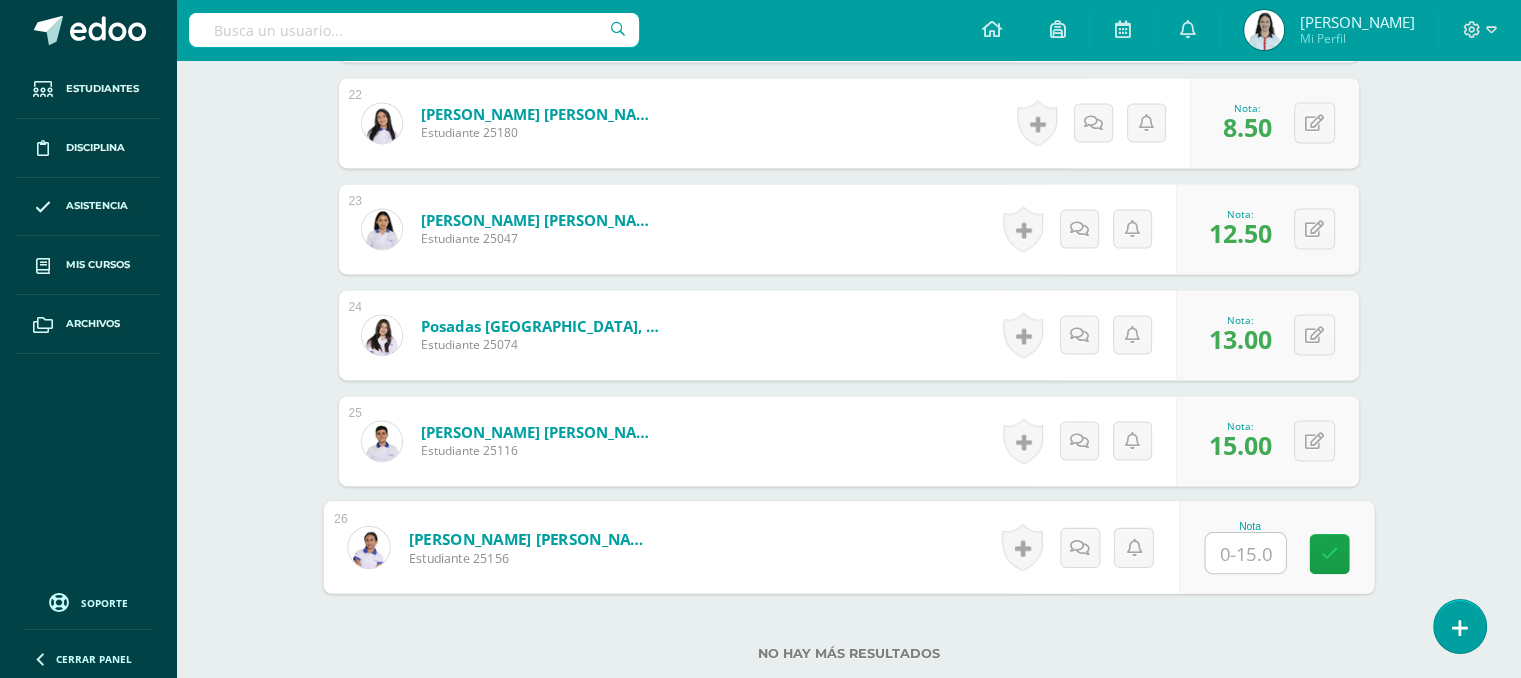 type on "8" 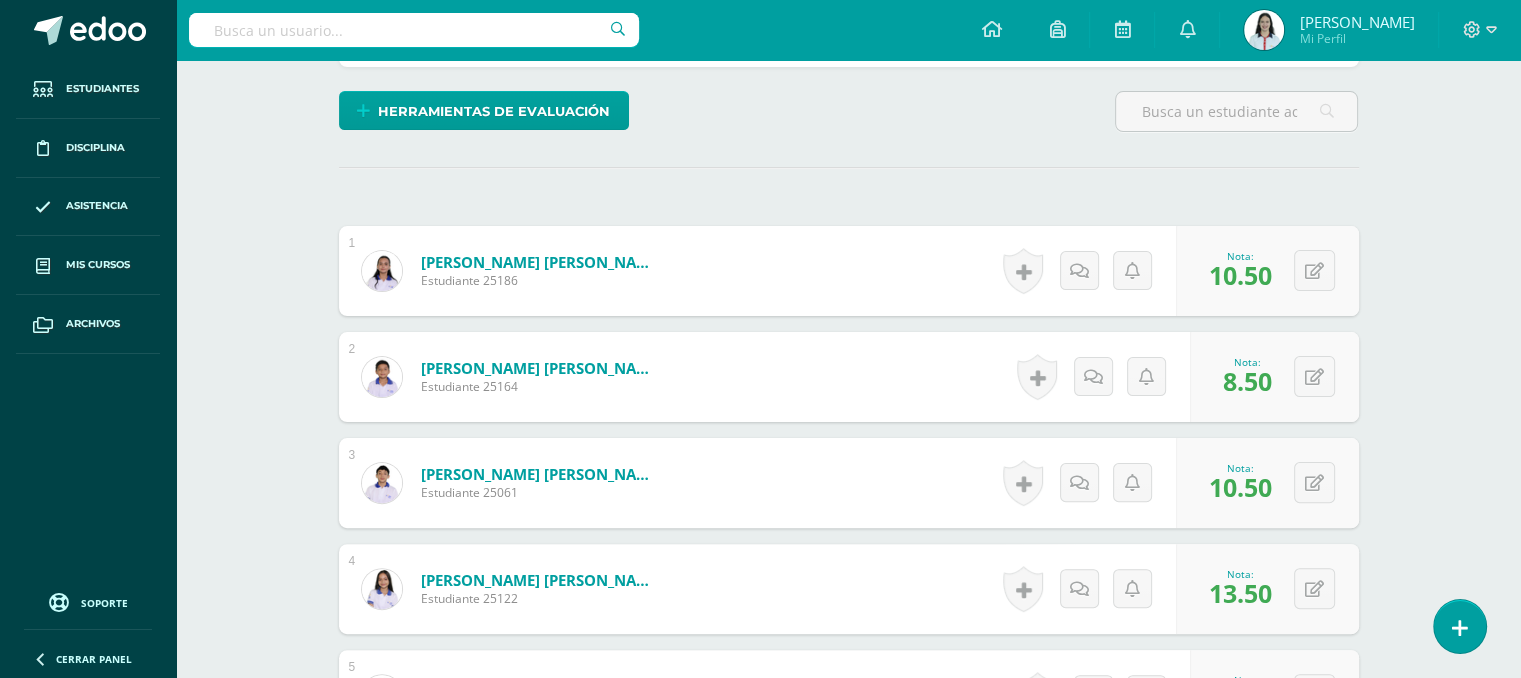 scroll, scrollTop: 0, scrollLeft: 0, axis: both 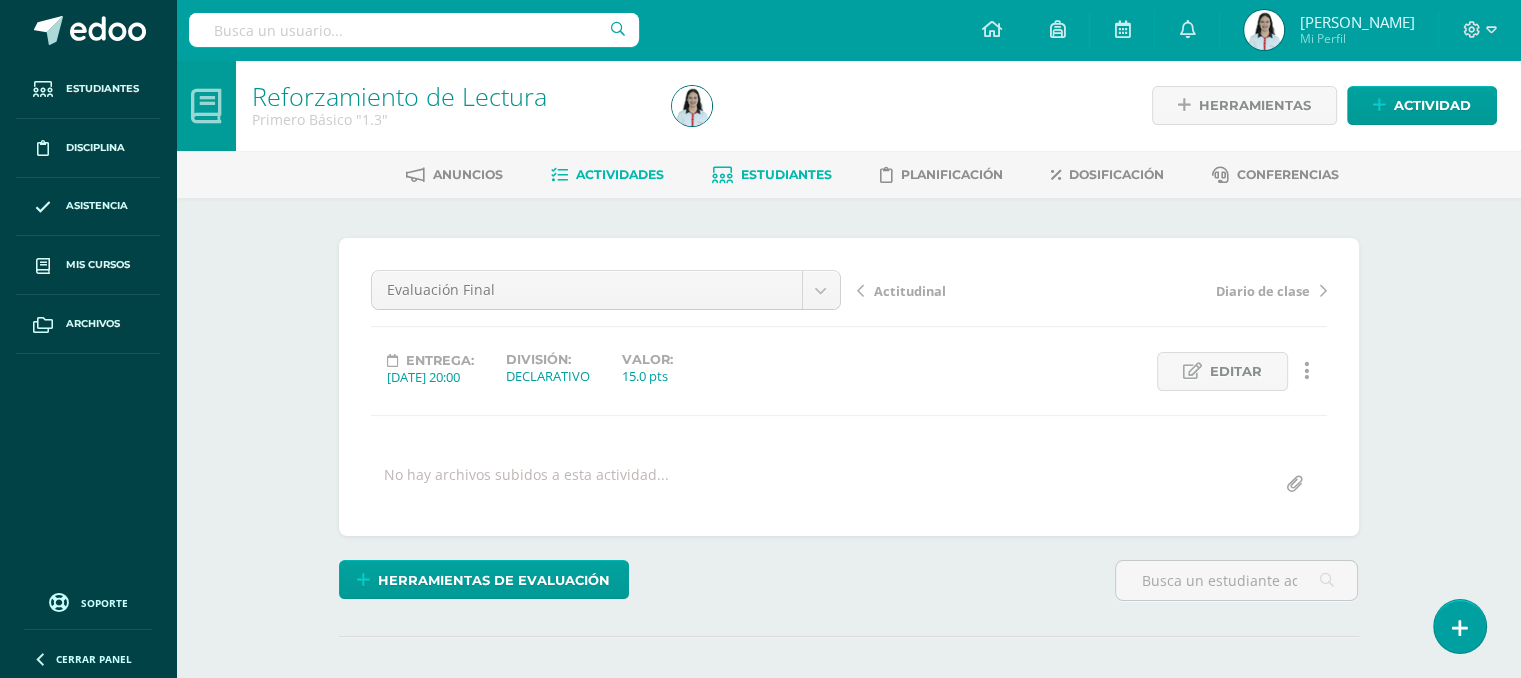 click on "Estudiantes" at bounding box center [786, 174] 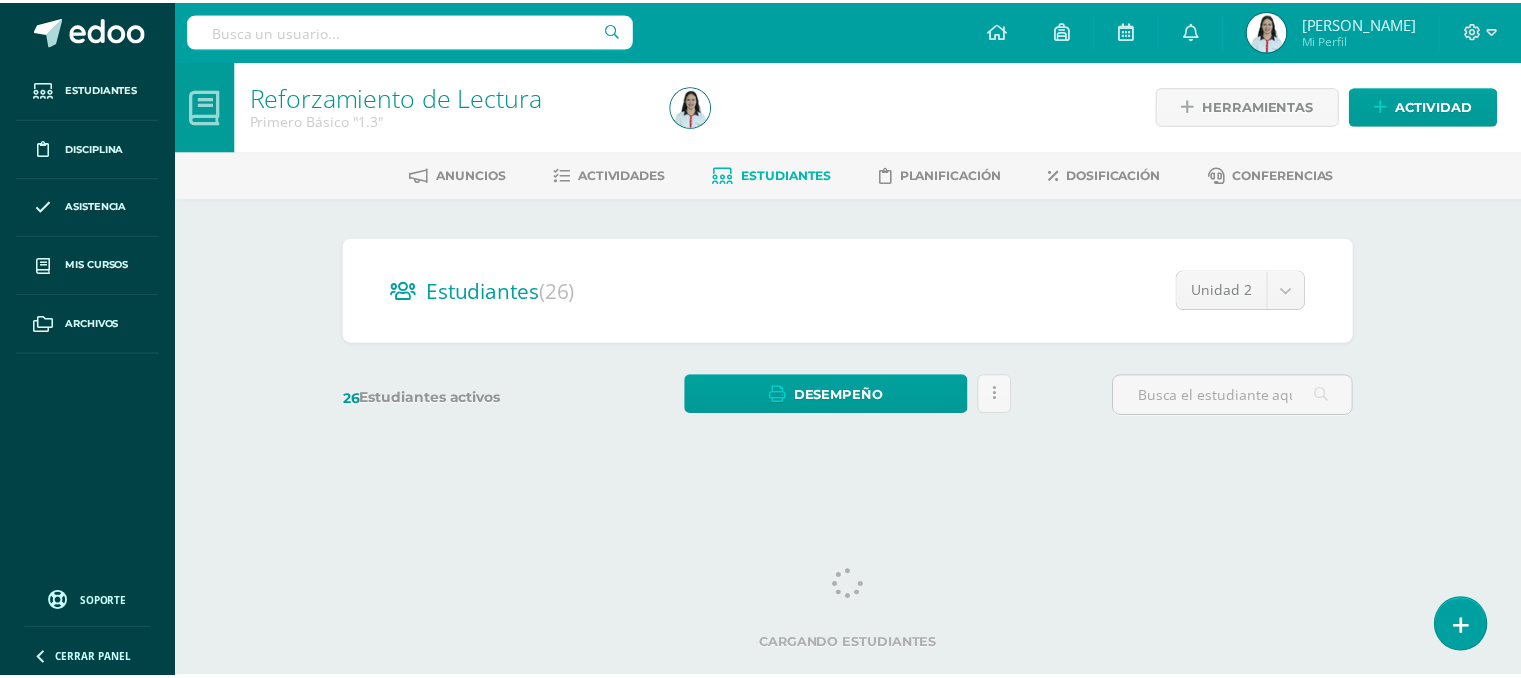 scroll, scrollTop: 0, scrollLeft: 0, axis: both 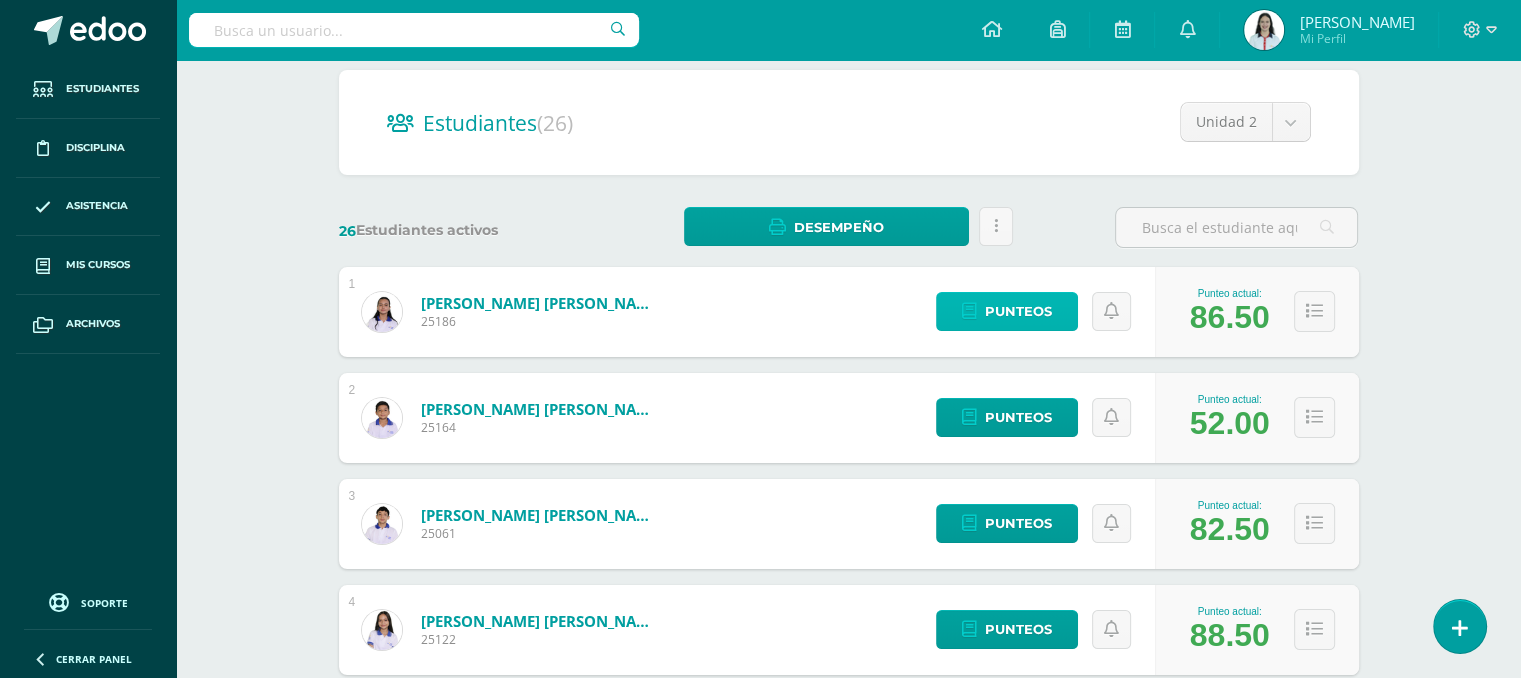 click on "Punteos" at bounding box center [1018, 311] 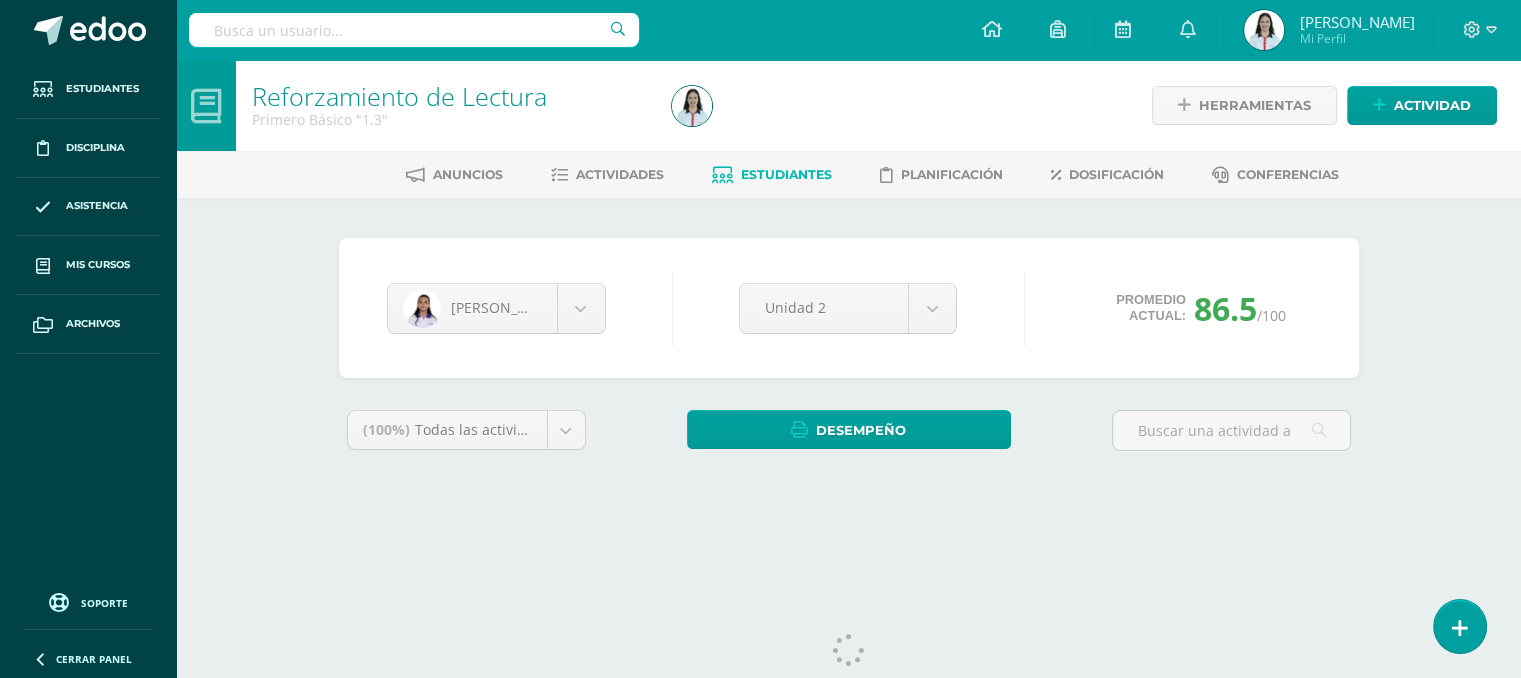 scroll, scrollTop: 0, scrollLeft: 0, axis: both 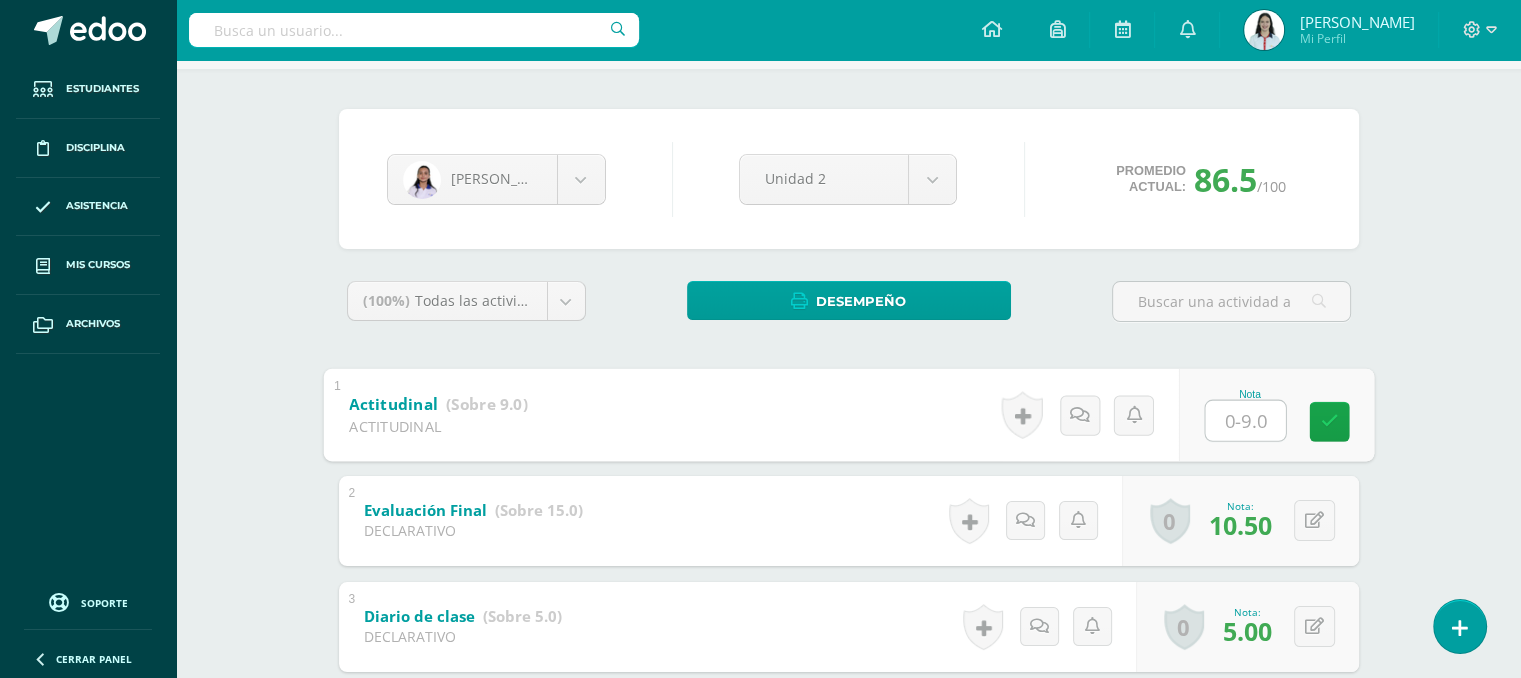 click at bounding box center [1245, 420] 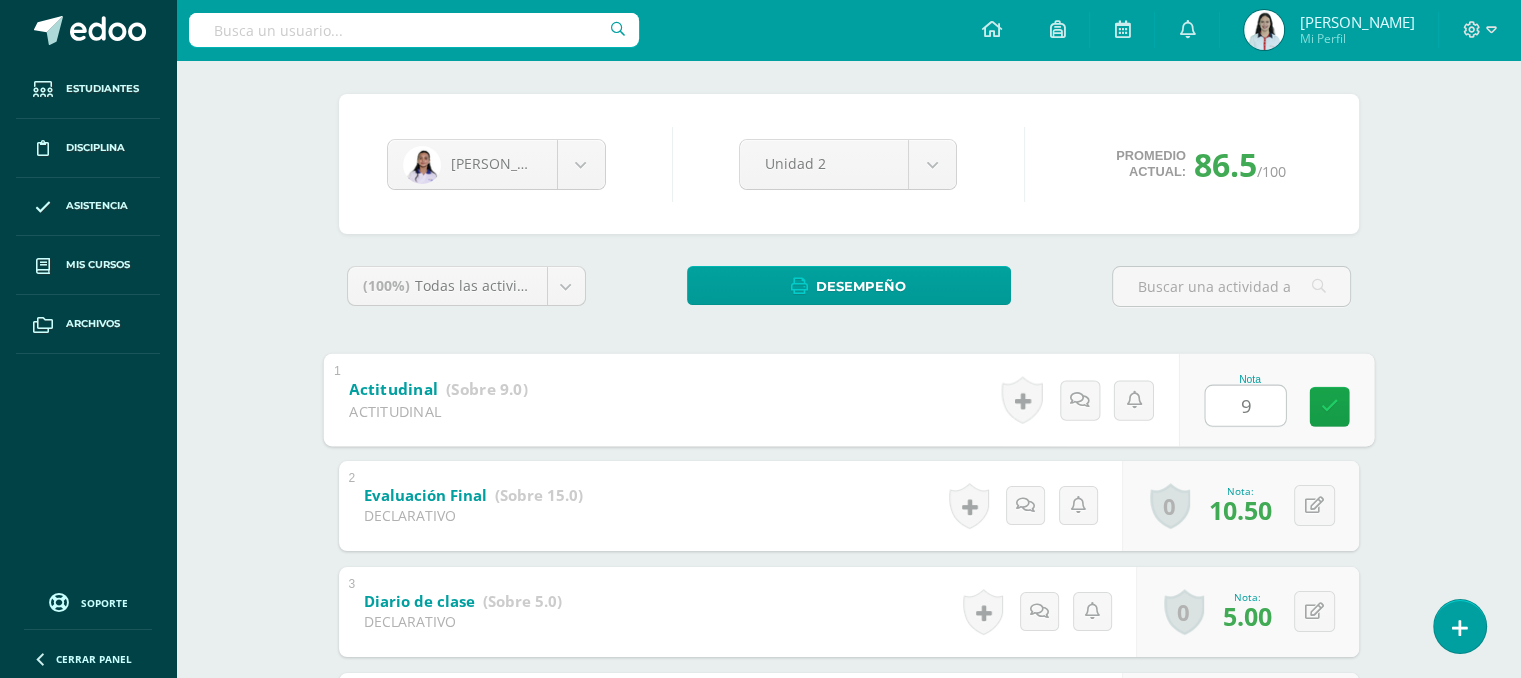 scroll, scrollTop: 0, scrollLeft: 0, axis: both 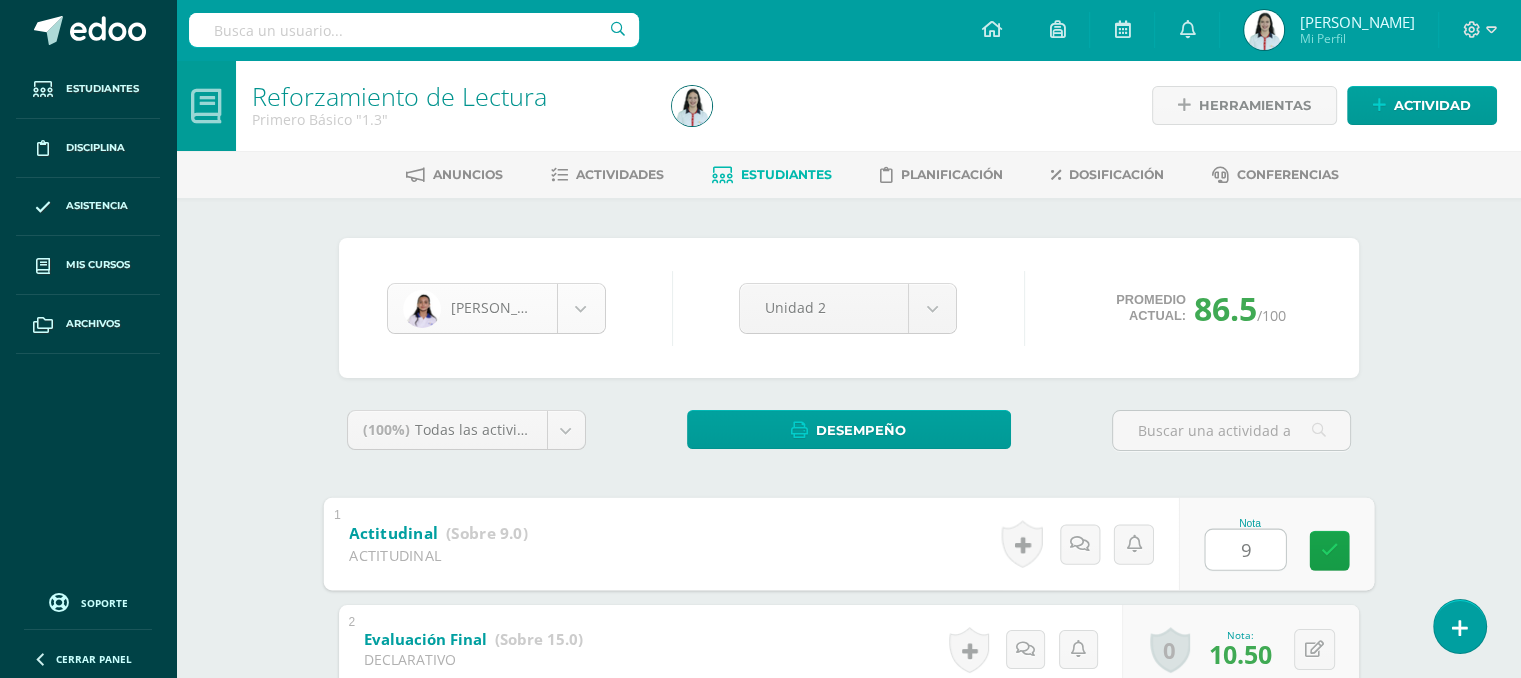 type on "9" 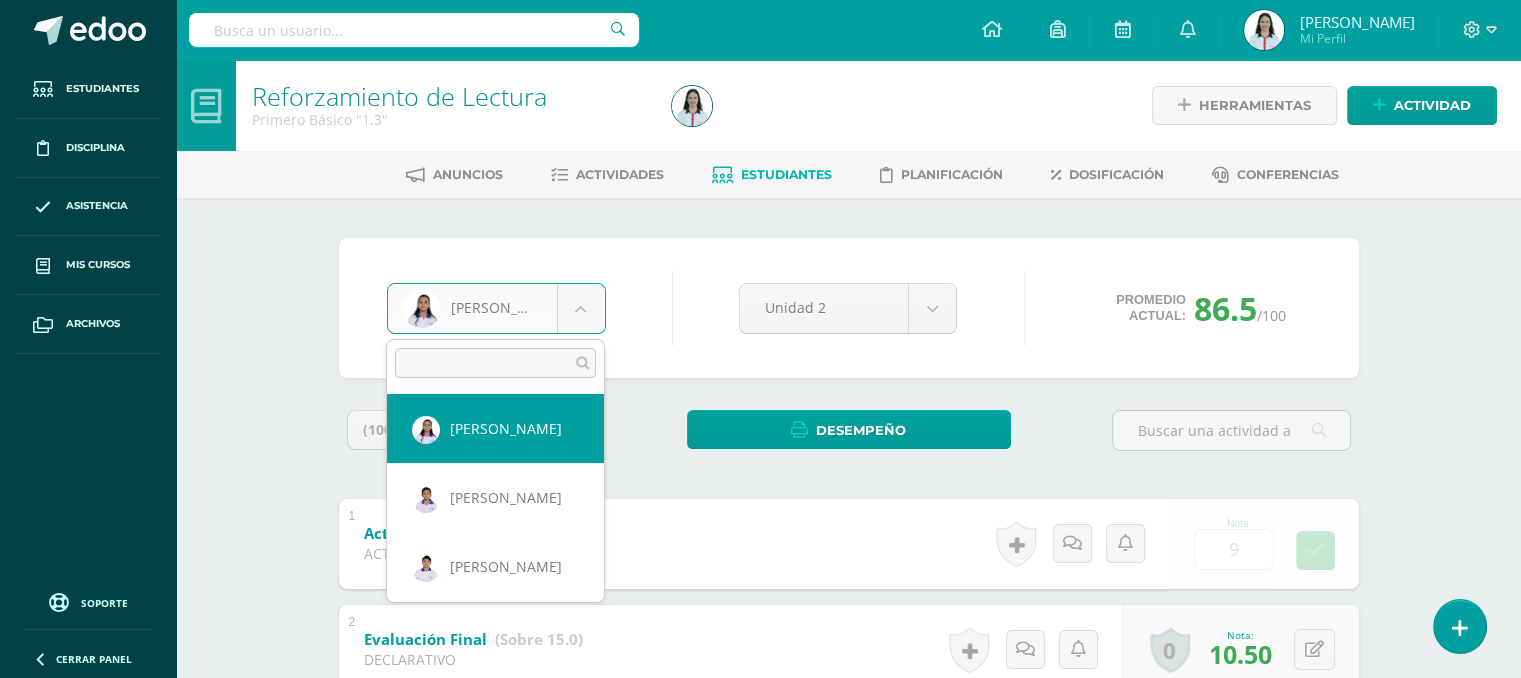 click on "Estudiantes Disciplina Asistencia Mis cursos Archivos Soporte
Centro de ayuda
Últimas actualizaciones
Cerrar panel
Reforzamiento de Lectura
Primero
Básico
"1.1"
Actividades Estudiantes Planificación Dosificación
Reforzamiento de Lectura
Primero
Básico
"1.2"
Actividades Estudiantes Planificación Dosificación
Reforzamiento de Lectura
Primero
Básico
"1.3"
Actividades Estudiantes Planificación Dosificación
Reforzamiento de Lectura
Actividades Estudiantes 1" at bounding box center (760, 997) 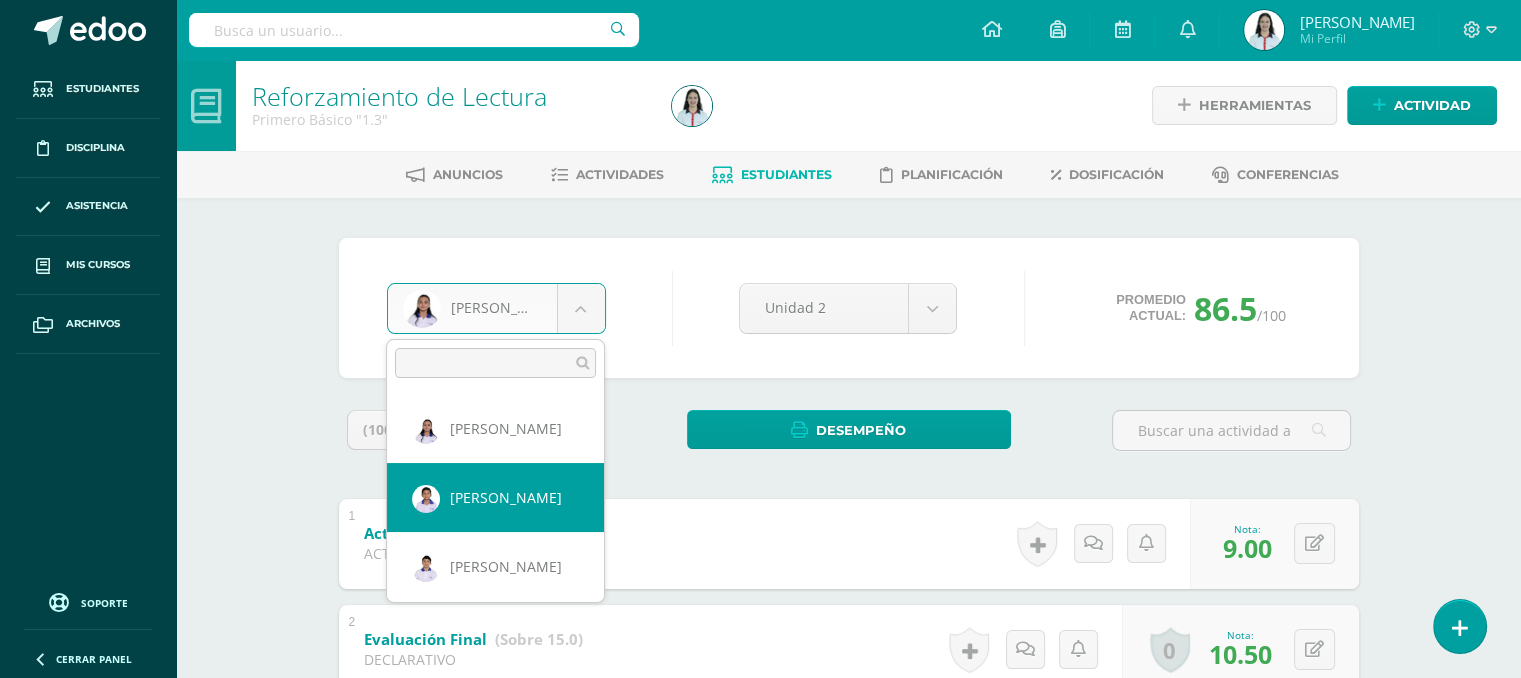 select on "814" 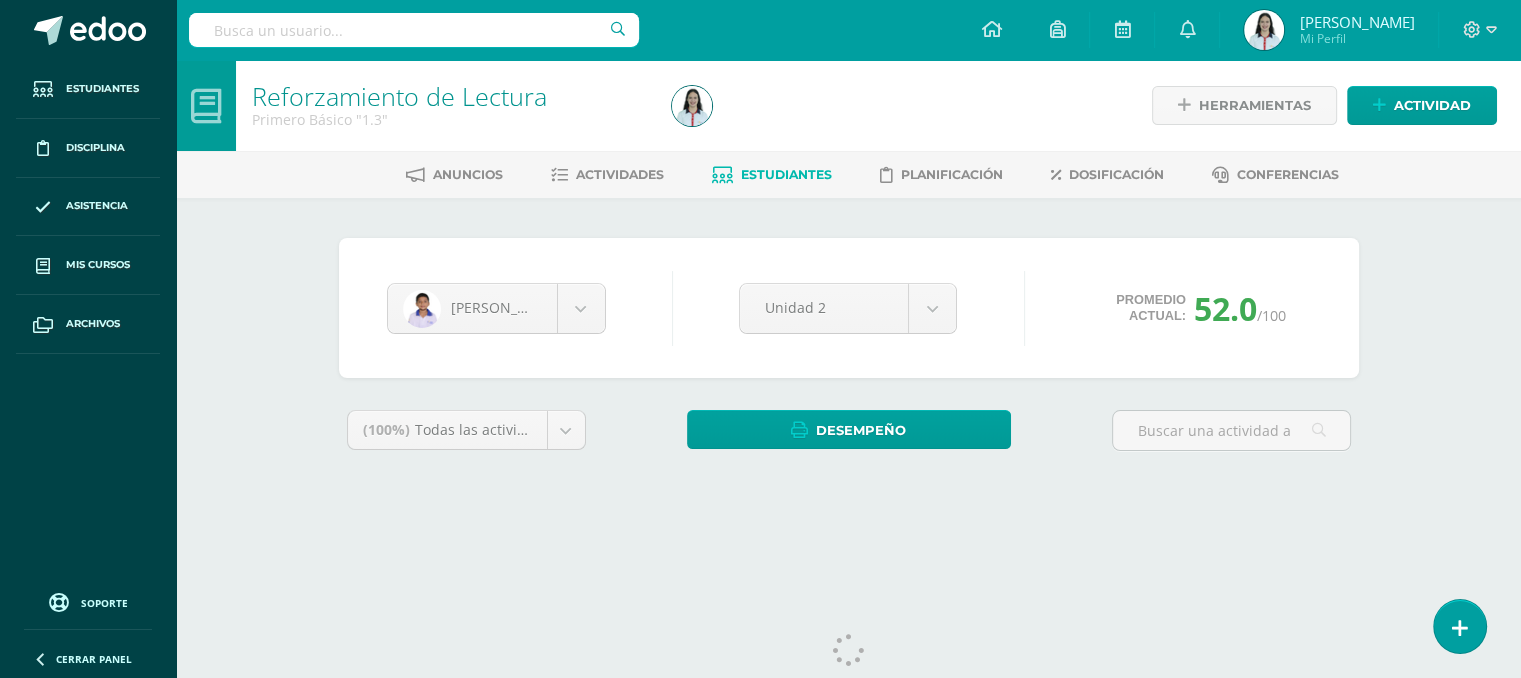 scroll, scrollTop: 0, scrollLeft: 0, axis: both 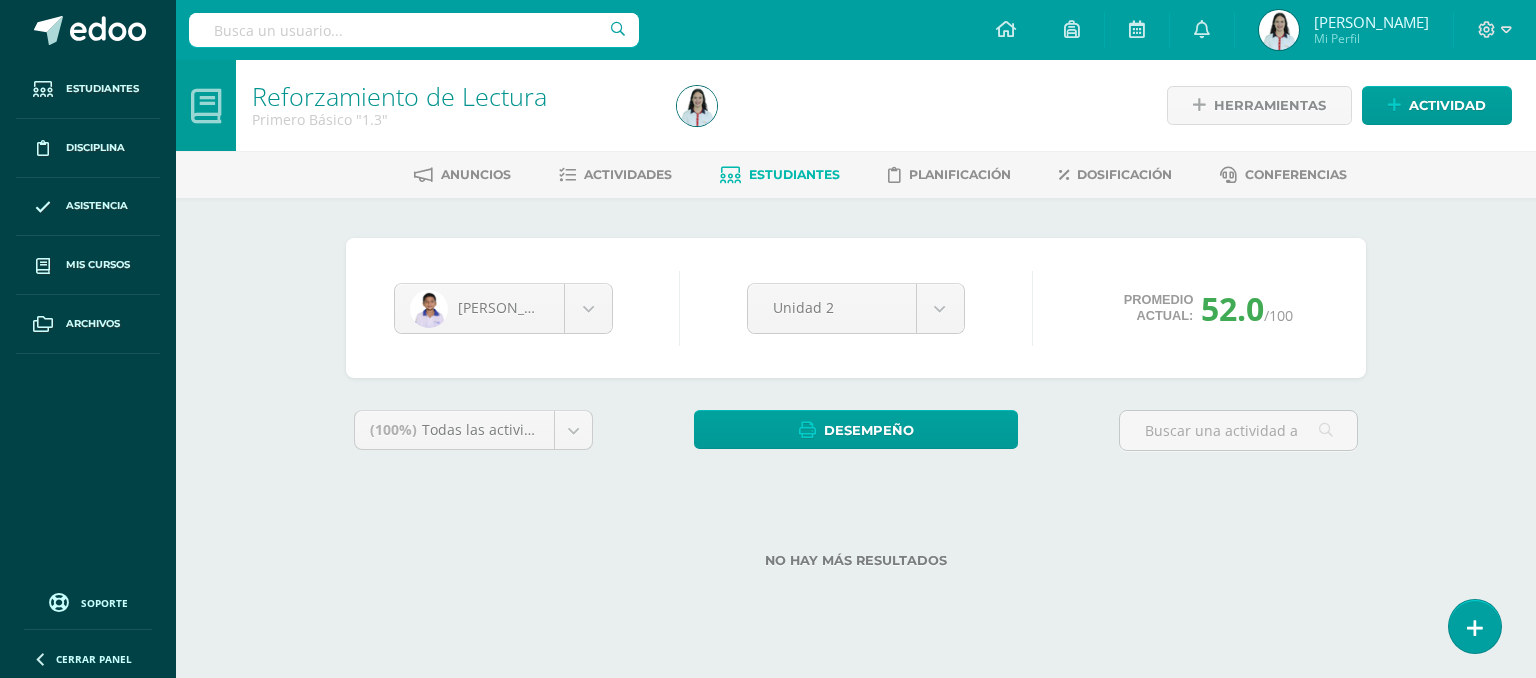 drag, startPoint x: 1524, startPoint y: 290, endPoint x: 1535, endPoint y: 435, distance: 145.41664 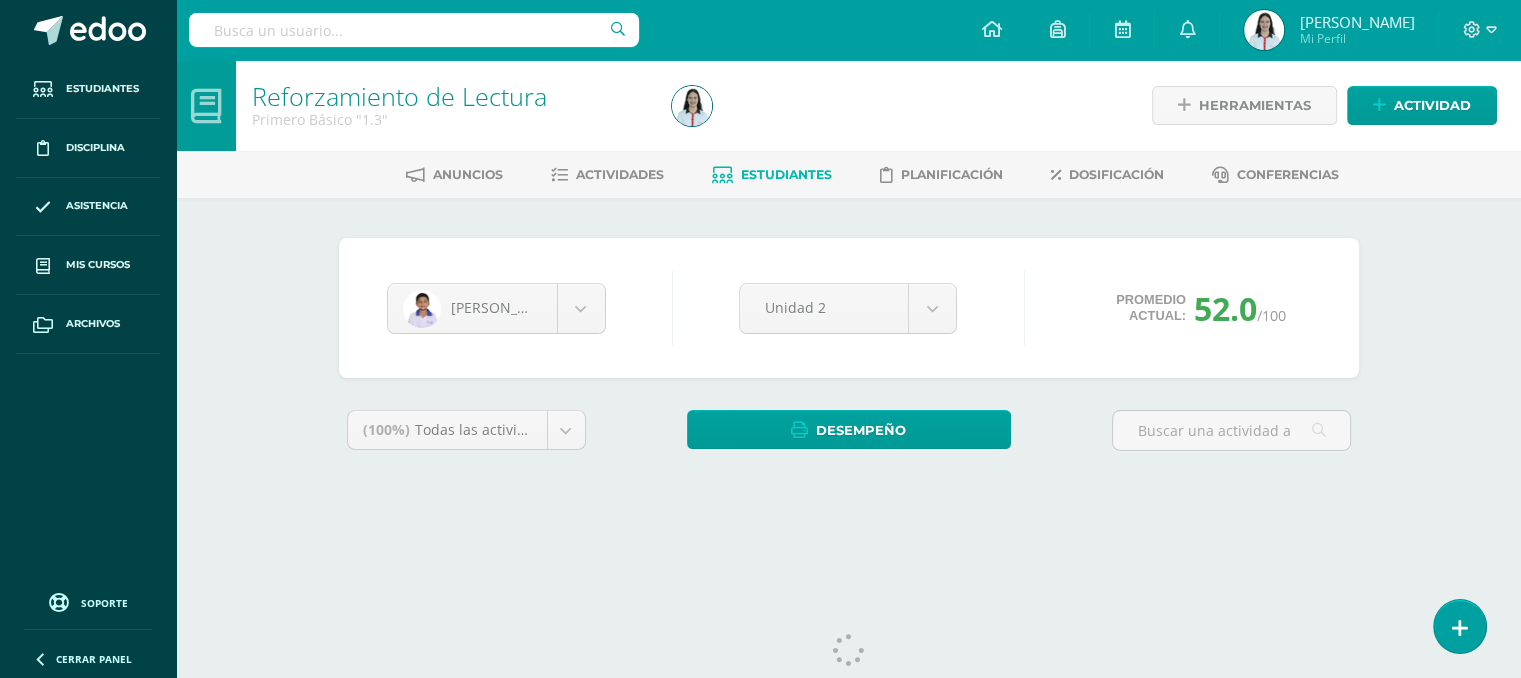 scroll, scrollTop: 0, scrollLeft: 0, axis: both 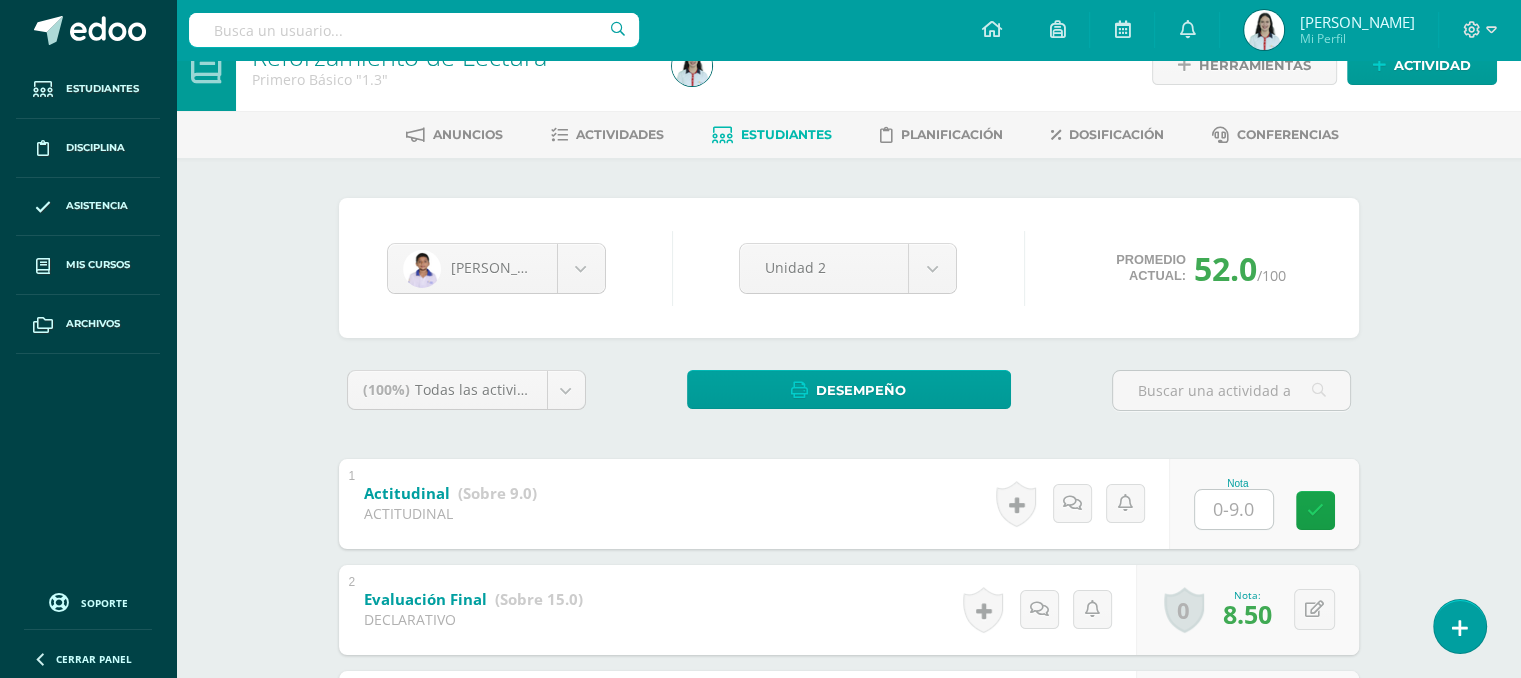 click at bounding box center [1234, 509] 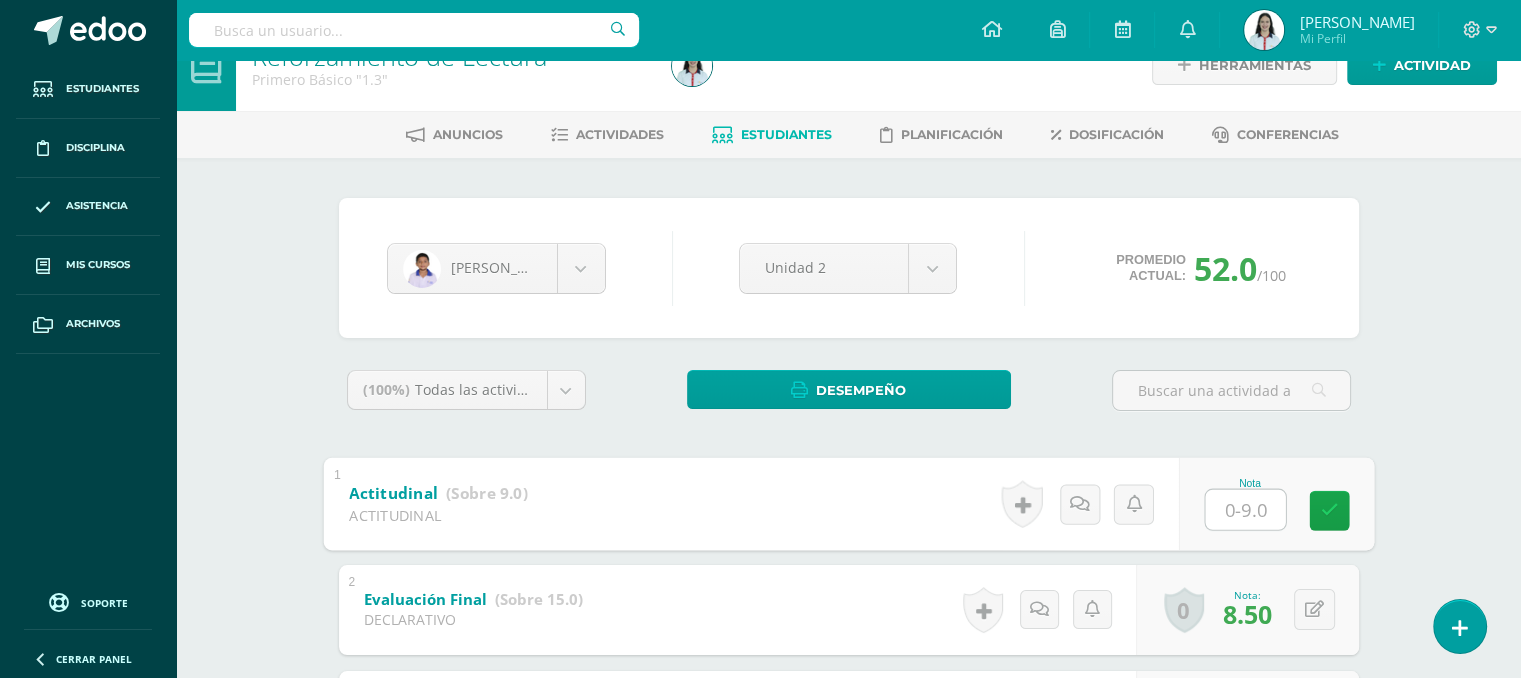 type on "8" 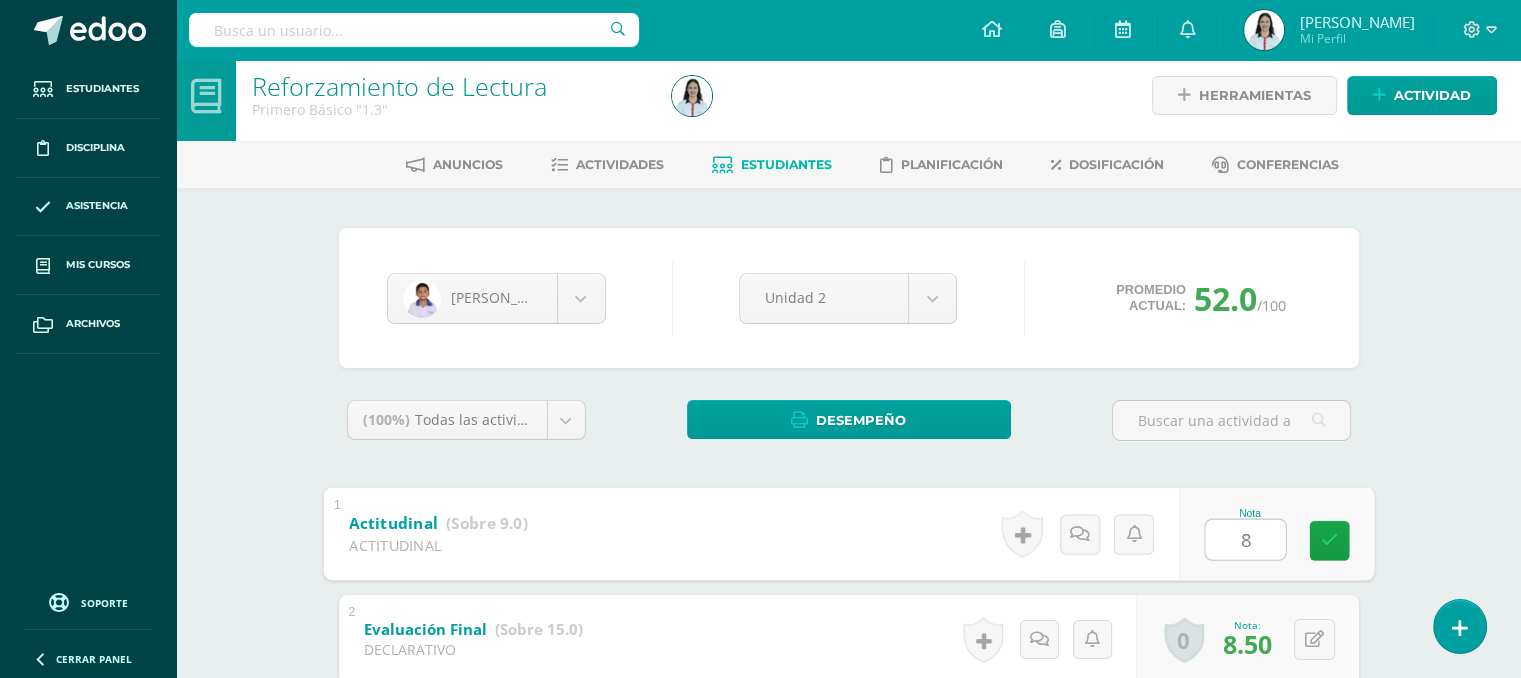 scroll, scrollTop: 0, scrollLeft: 0, axis: both 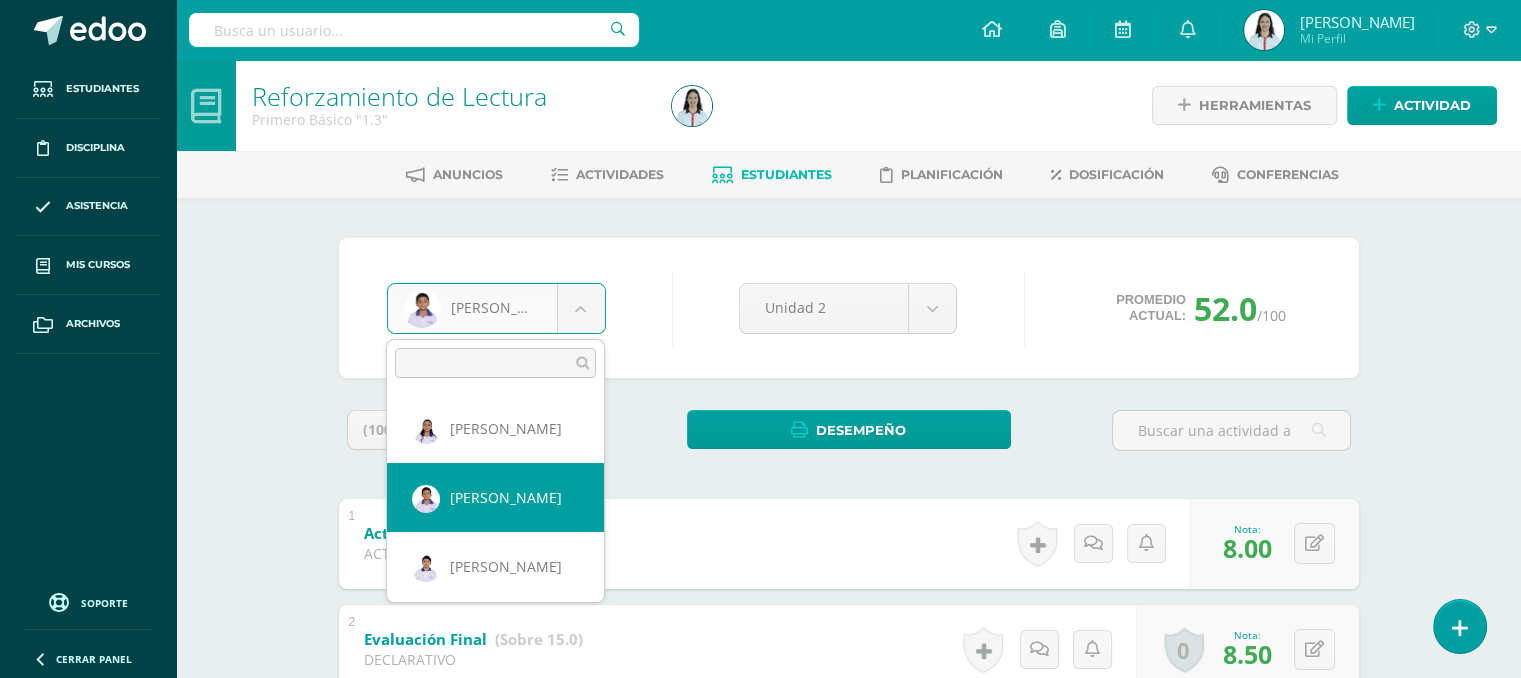 click on "Estudiantes Disciplina Asistencia Mis cursos Archivos Soporte
Centro de ayuda
Últimas actualizaciones
Cerrar panel
Reforzamiento de Lectura
Primero
Básico
"1.1"
Actividades Estudiantes Planificación Dosificación
Reforzamiento de Lectura
Primero
Básico
"1.2"
Actividades Estudiantes Planificación Dosificación
Reforzamiento de Lectura
Primero
Básico
"1.3"
Actividades Estudiantes Planificación Dosificación
Reforzamiento de Lectura
Actividades Estudiantes 1" at bounding box center (760, 997) 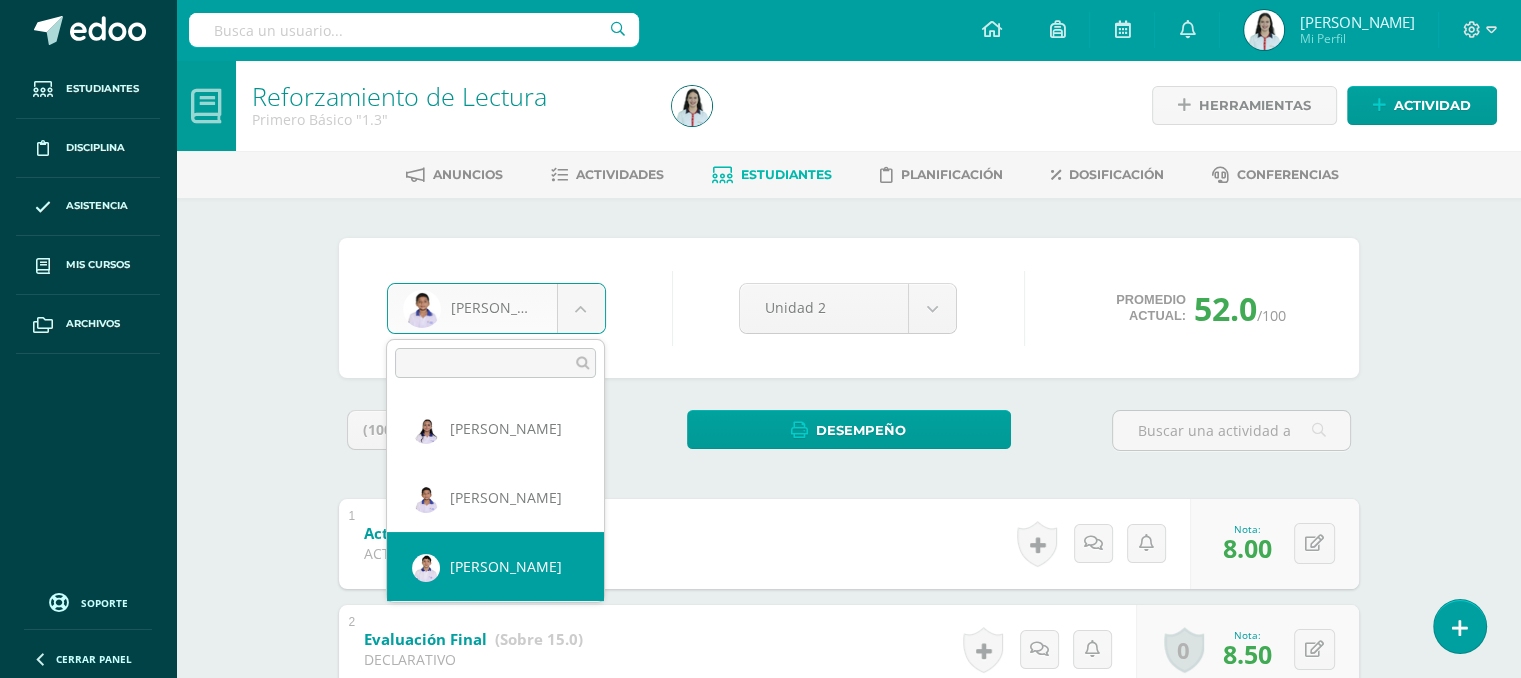 select on "725" 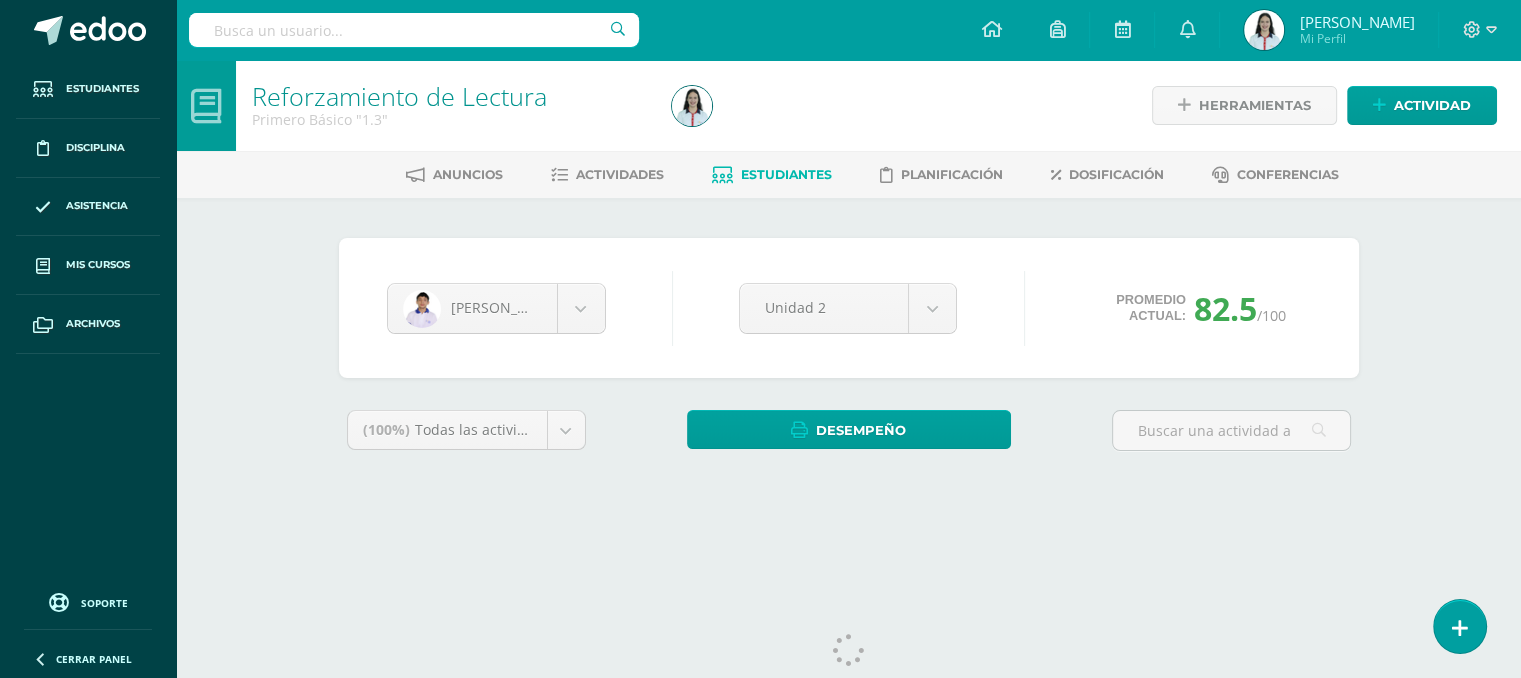 scroll, scrollTop: 0, scrollLeft: 0, axis: both 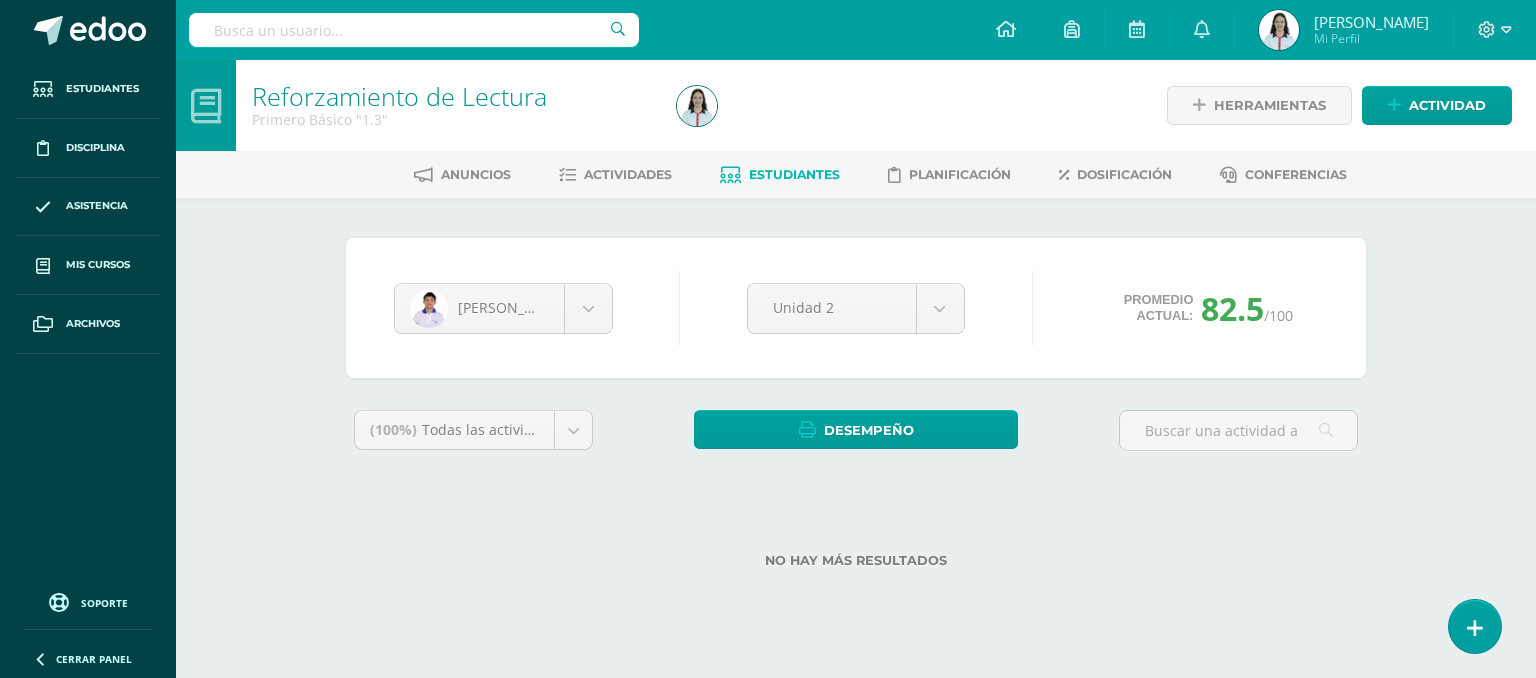 drag, startPoint x: 1535, startPoint y: 178, endPoint x: 1535, endPoint y: 527, distance: 349 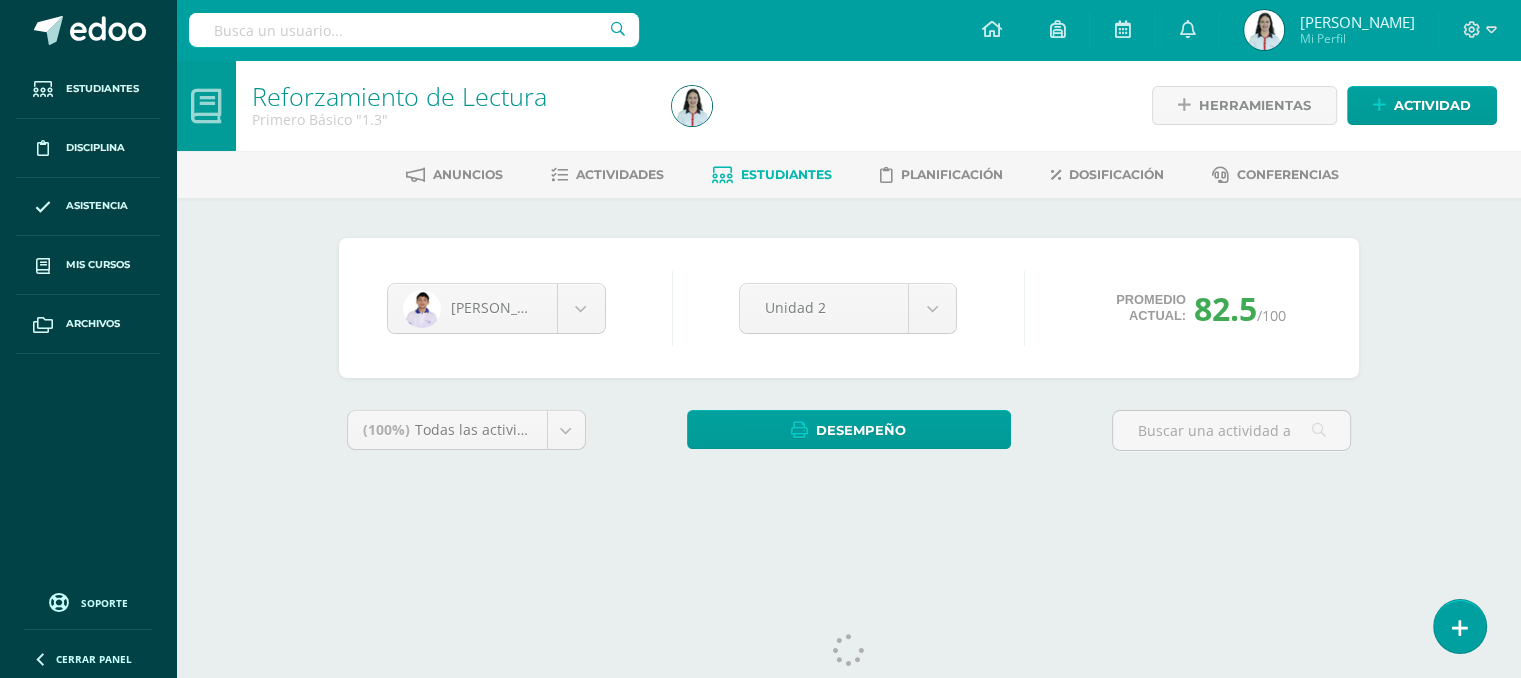 scroll, scrollTop: 0, scrollLeft: 0, axis: both 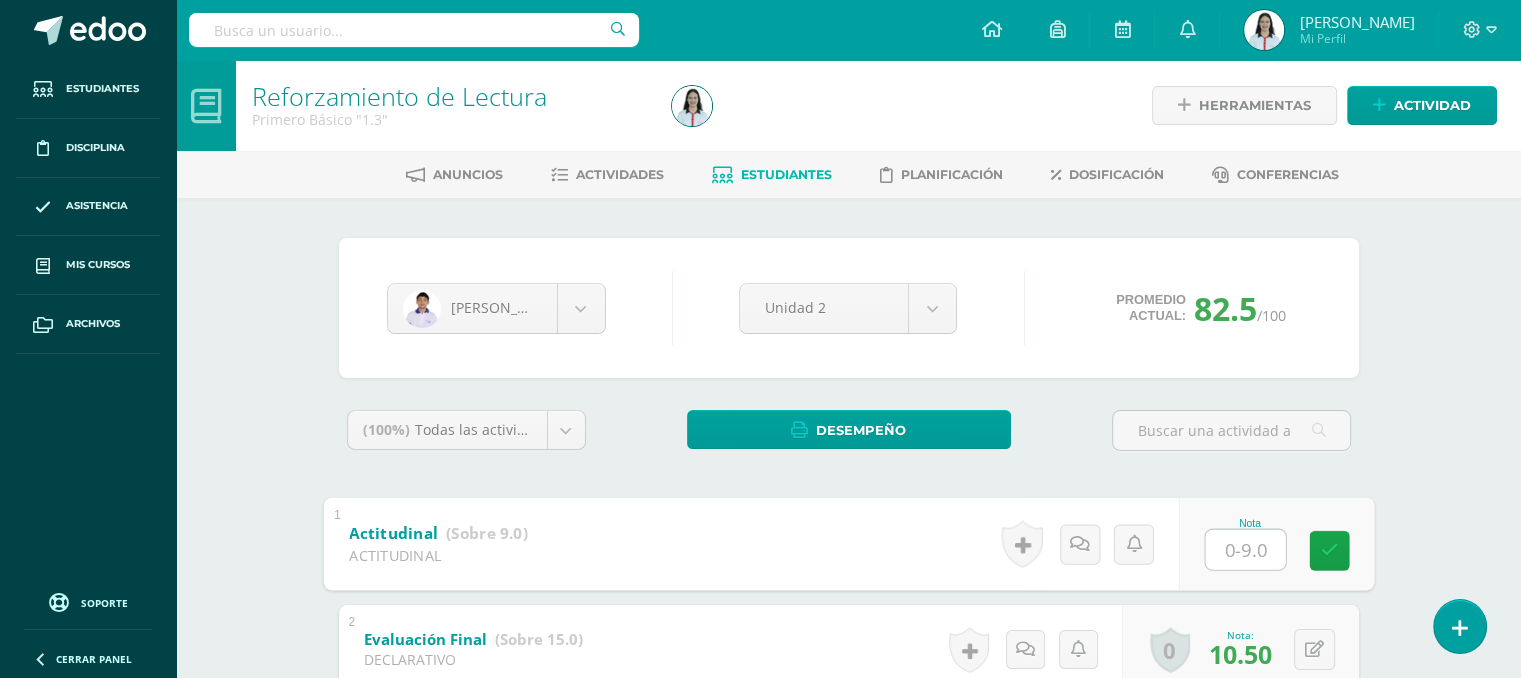 click at bounding box center (1245, 549) 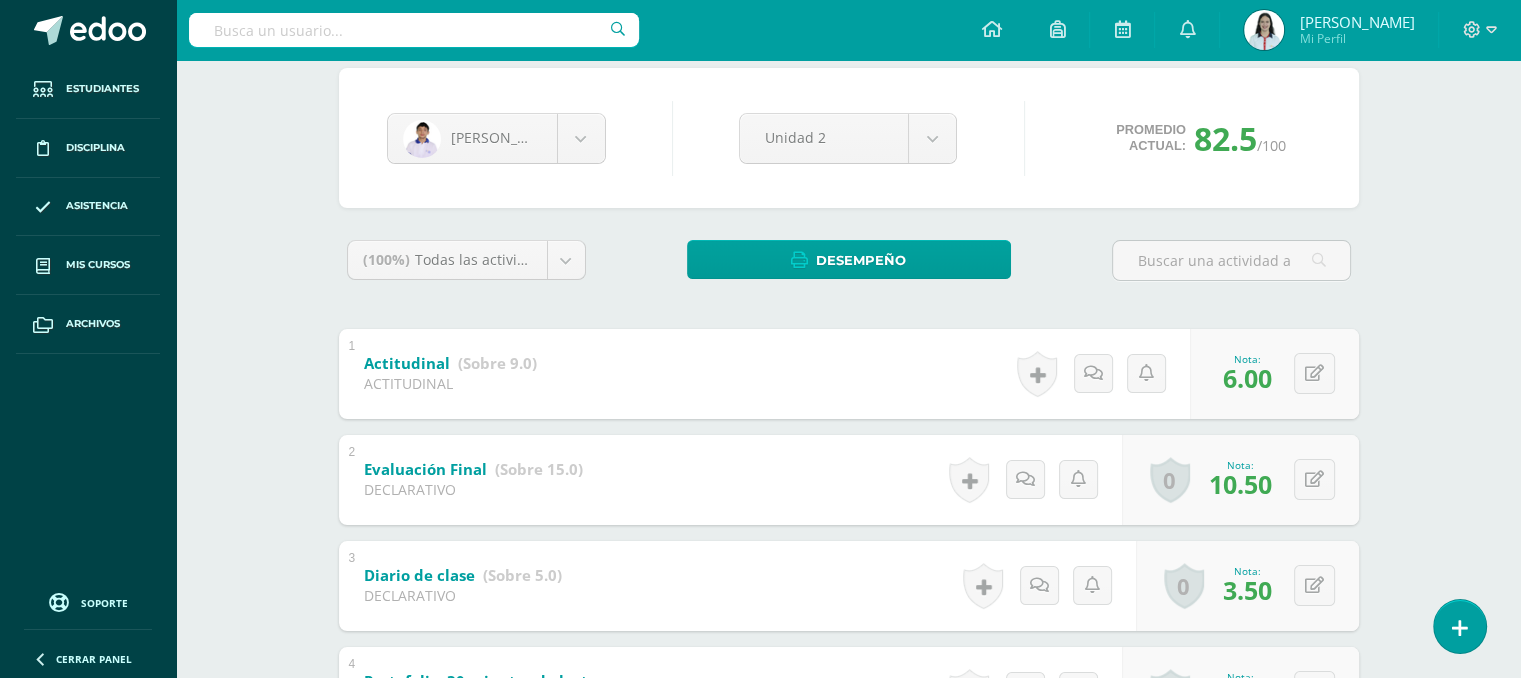 scroll, scrollTop: 0, scrollLeft: 0, axis: both 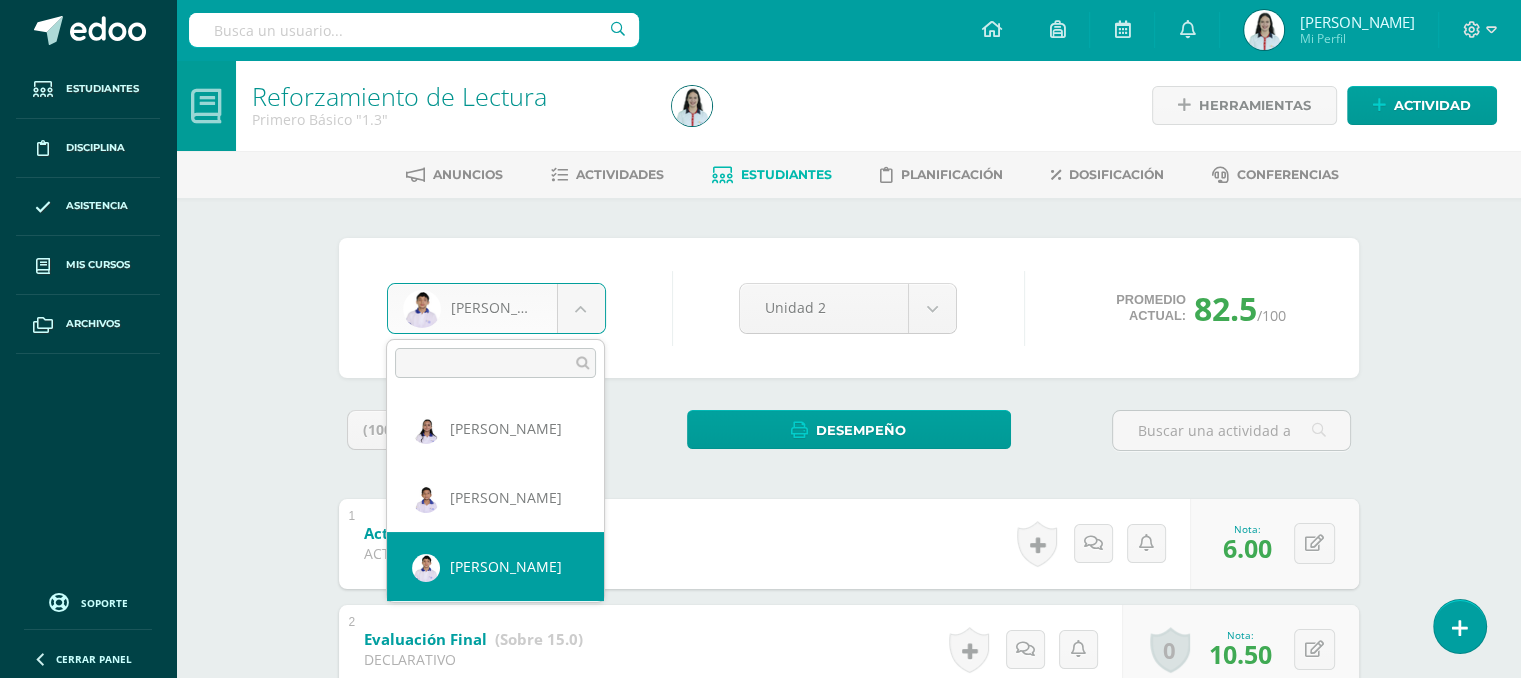 click on "Estudiantes Disciplina Asistencia Mis cursos Archivos Soporte
Centro de ayuda
Últimas actualizaciones
Cerrar panel
Reforzamiento de Lectura
Primero
Básico
"1.1"
Actividades Estudiantes Planificación Dosificación
Reforzamiento de Lectura
Primero
Básico
"1.2"
Actividades Estudiantes Planificación Dosificación
Reforzamiento de Lectura
Primero
Básico
"1.3"
Actividades Estudiantes Planificación Dosificación
Reforzamiento de Lectura
Actividades Estudiantes 1" at bounding box center (760, 997) 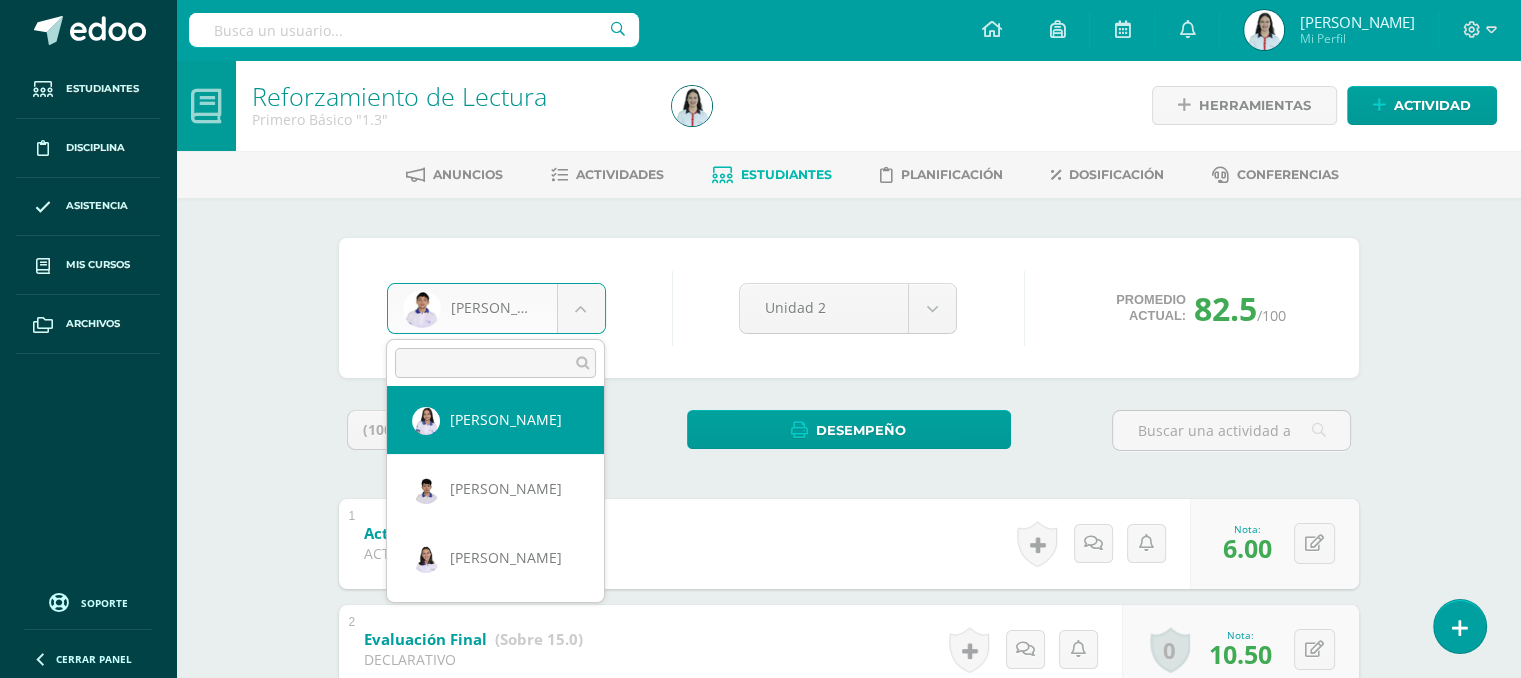 scroll, scrollTop: 215, scrollLeft: 0, axis: vertical 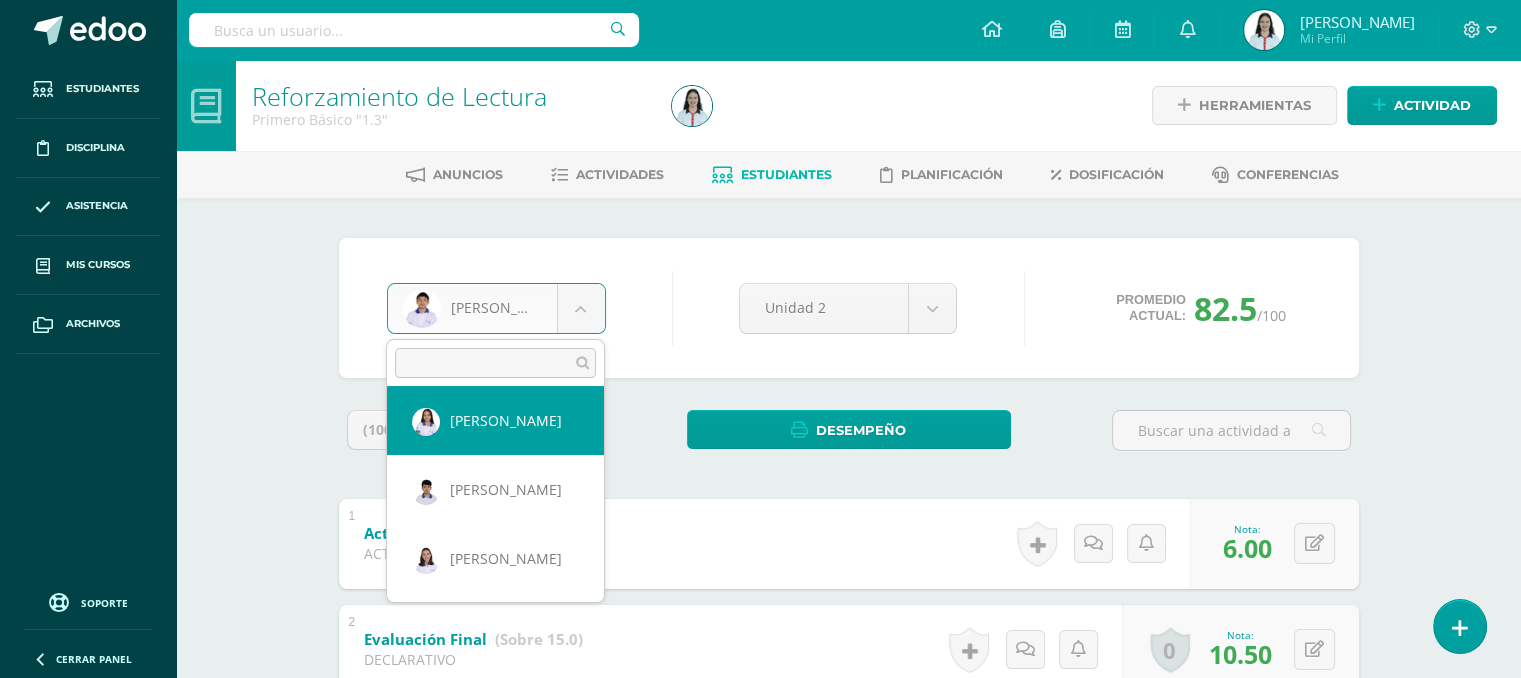 select on "773" 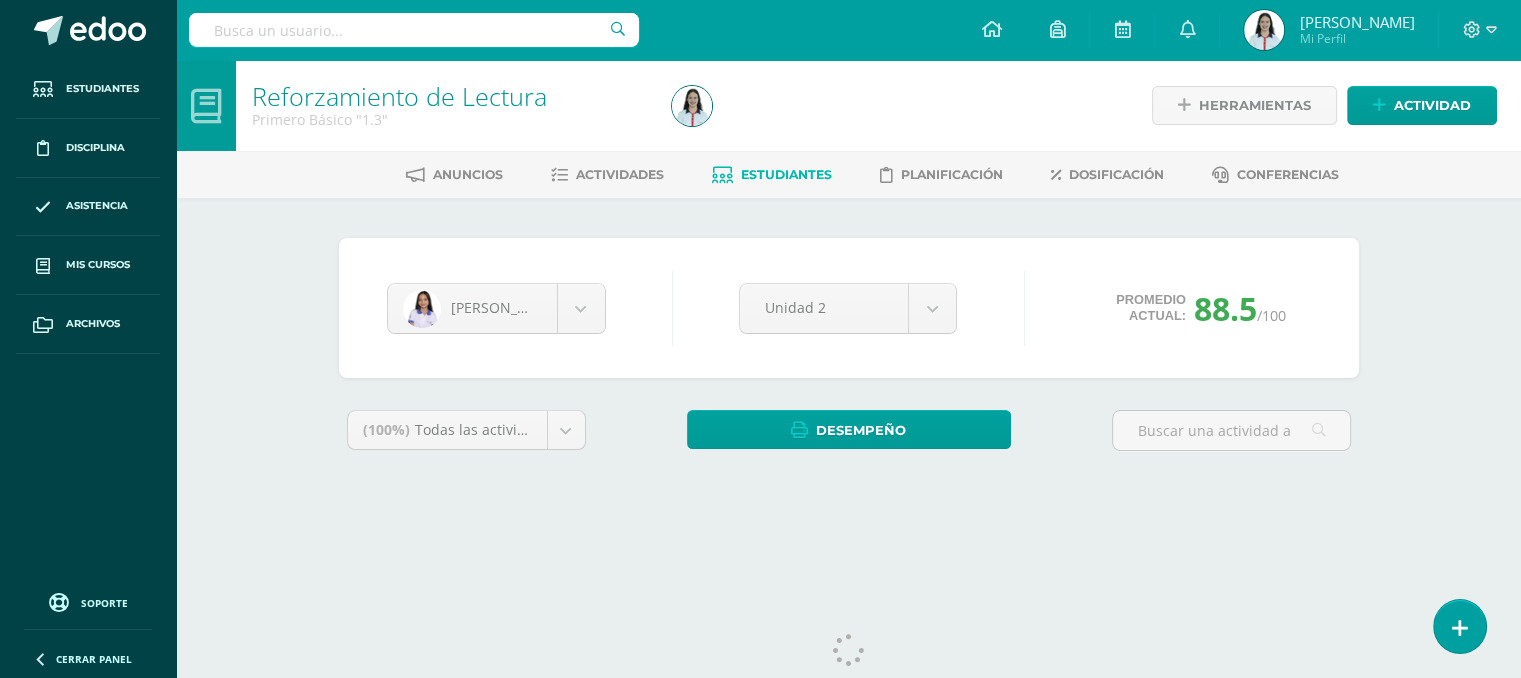 scroll, scrollTop: 0, scrollLeft: 0, axis: both 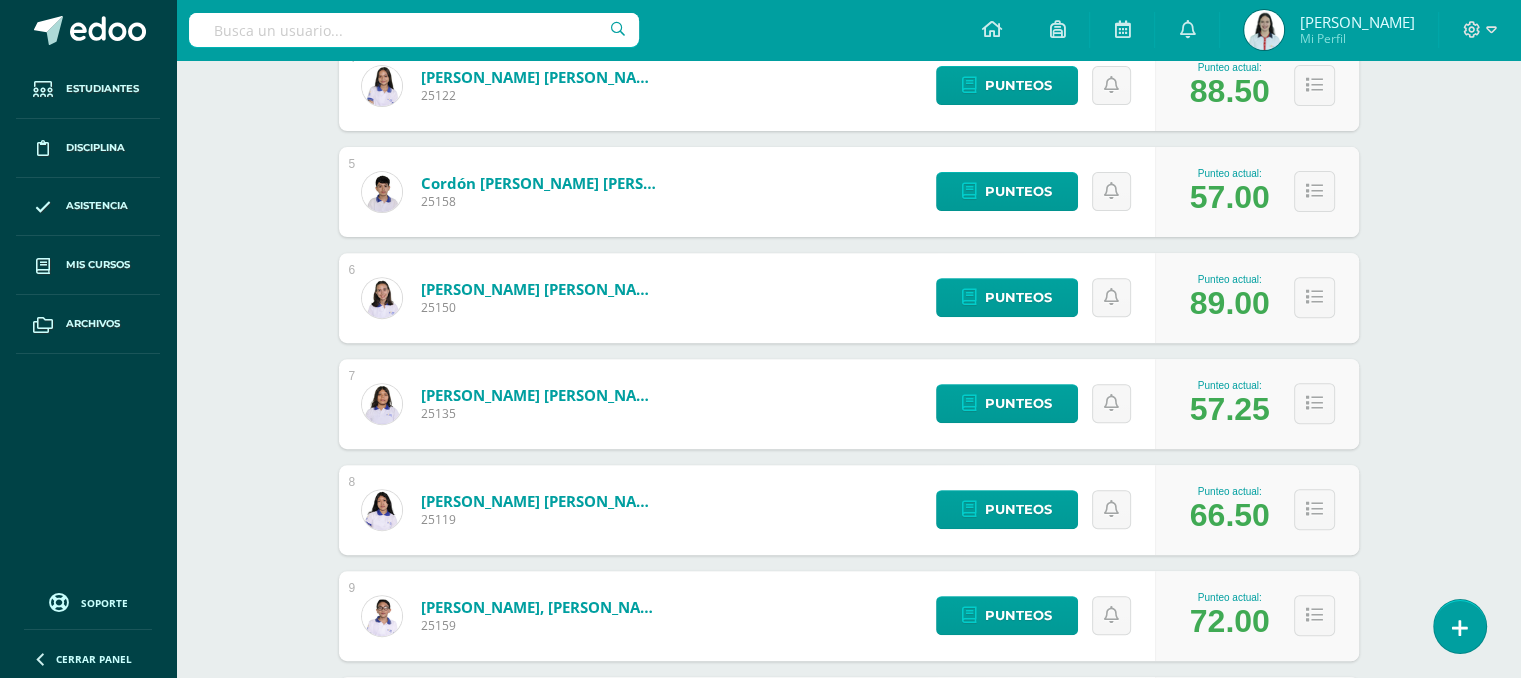 drag, startPoint x: 1512, startPoint y: 271, endPoint x: 1524, endPoint y: 261, distance: 15.6205 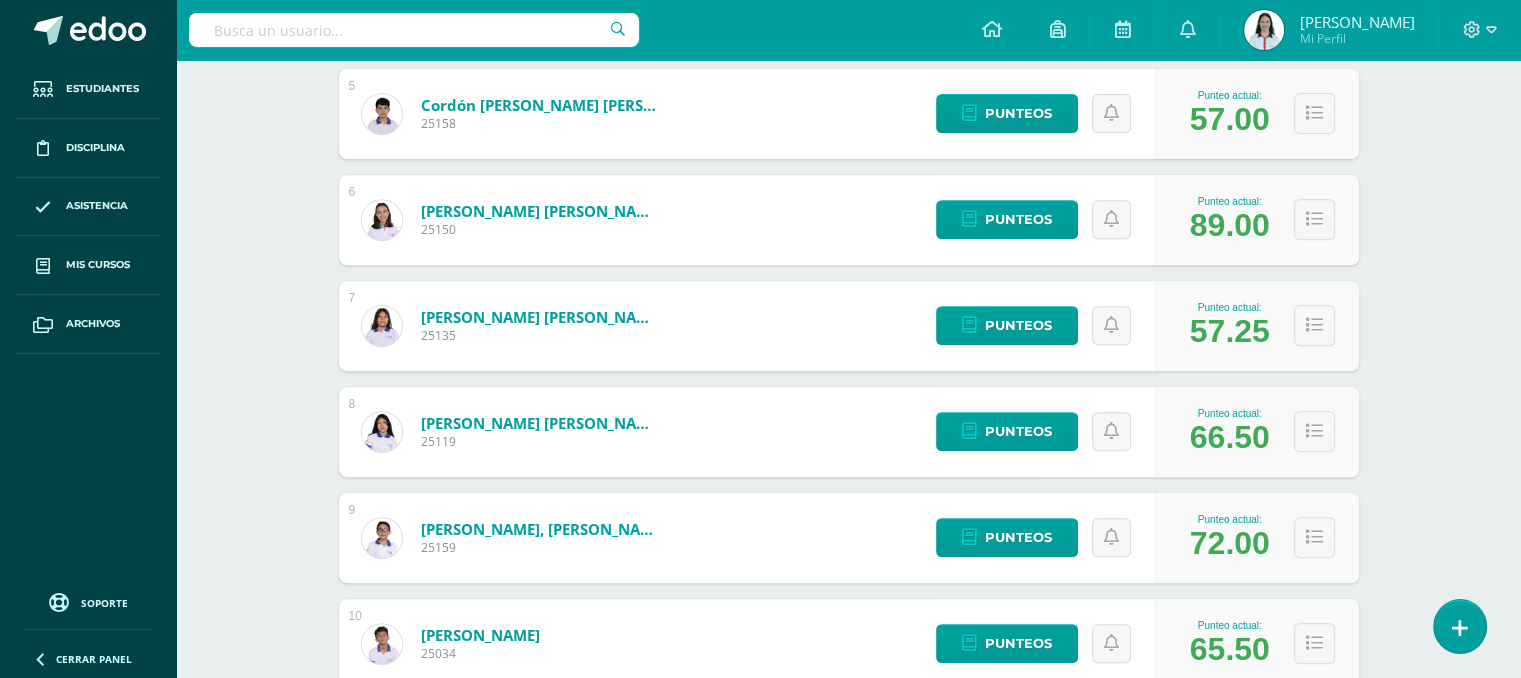 scroll, scrollTop: 802, scrollLeft: 0, axis: vertical 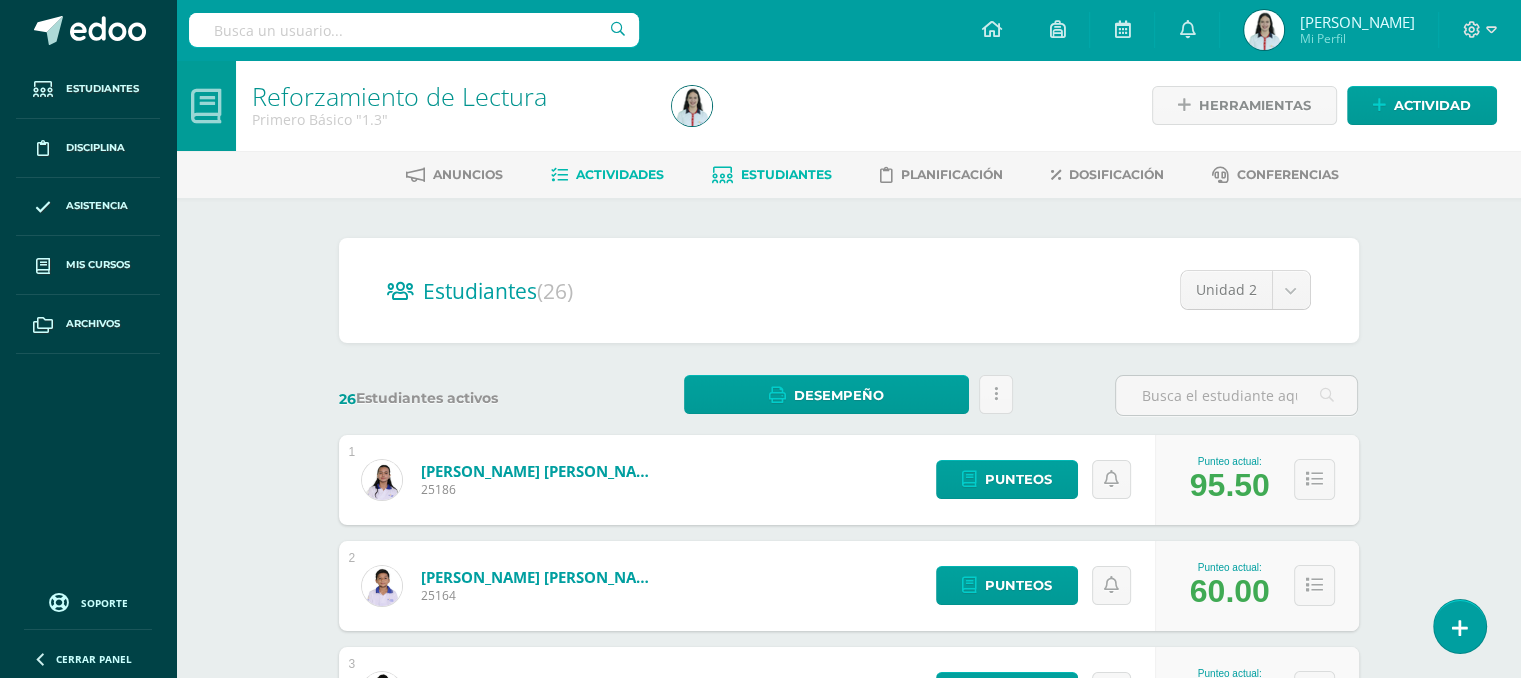 click on "Actividades" at bounding box center [620, 174] 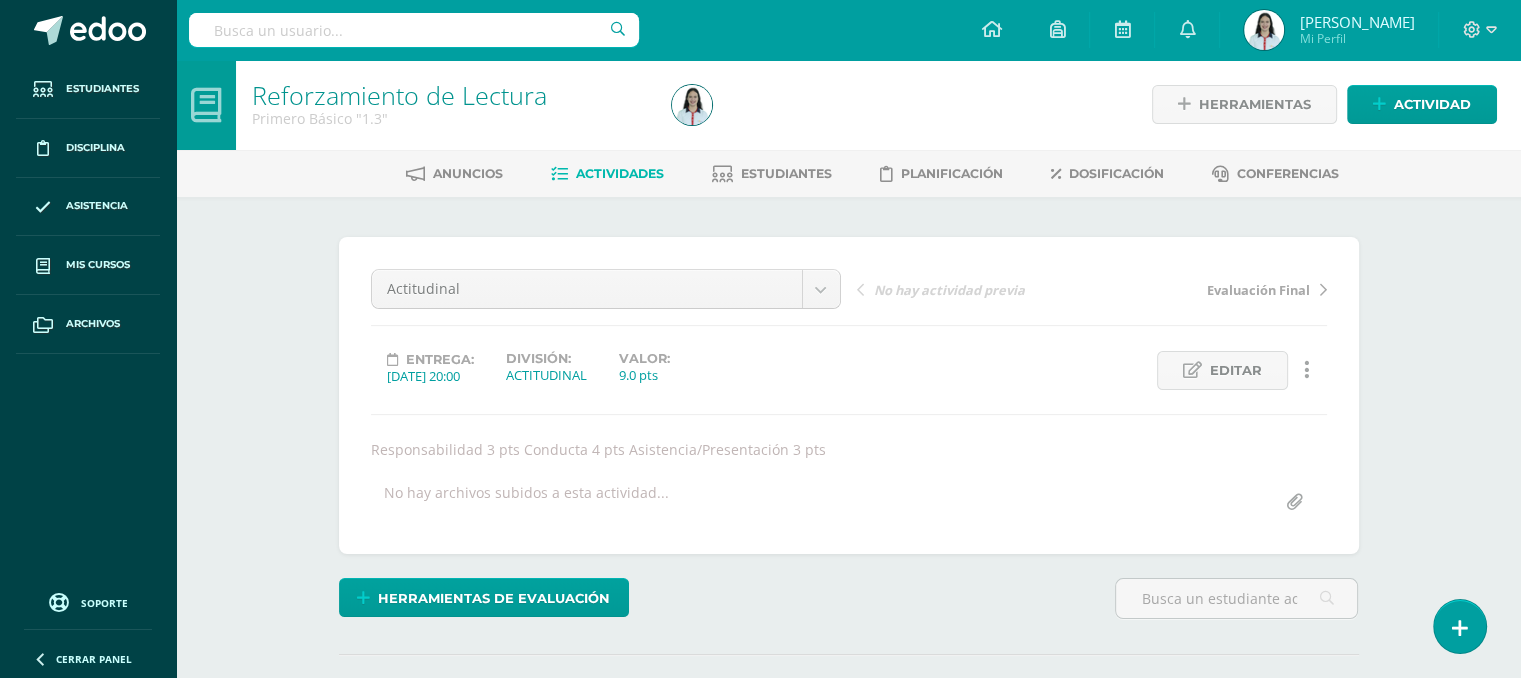 scroll, scrollTop: 2, scrollLeft: 0, axis: vertical 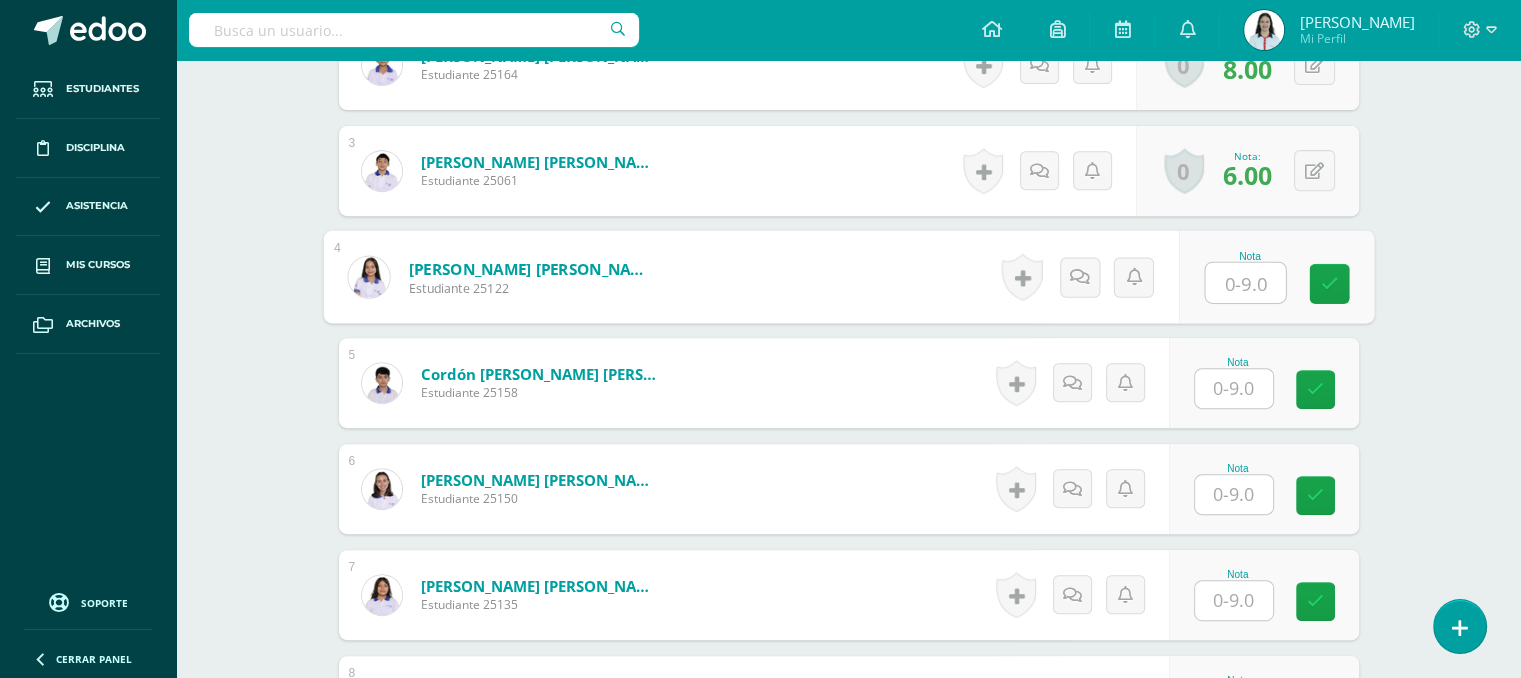 click at bounding box center [1245, 283] 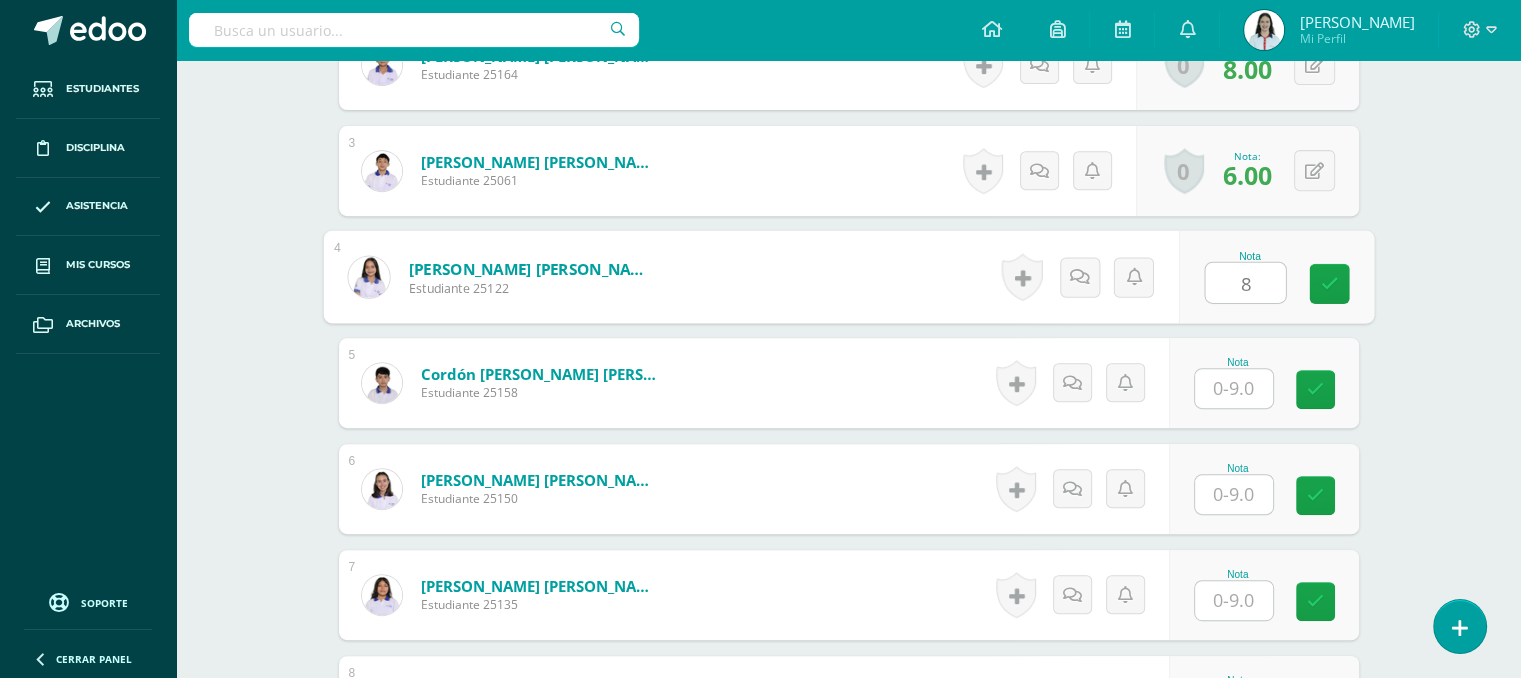 type on "8" 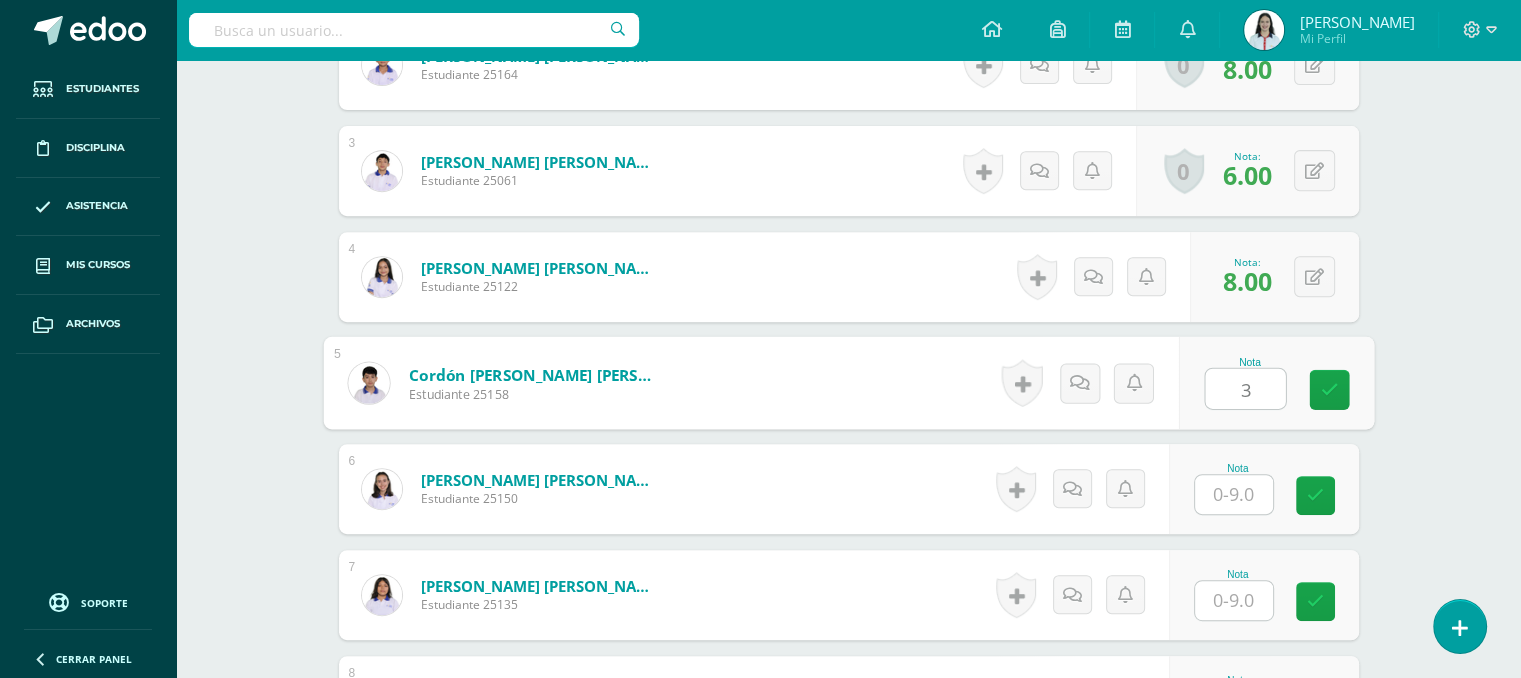 type on "3" 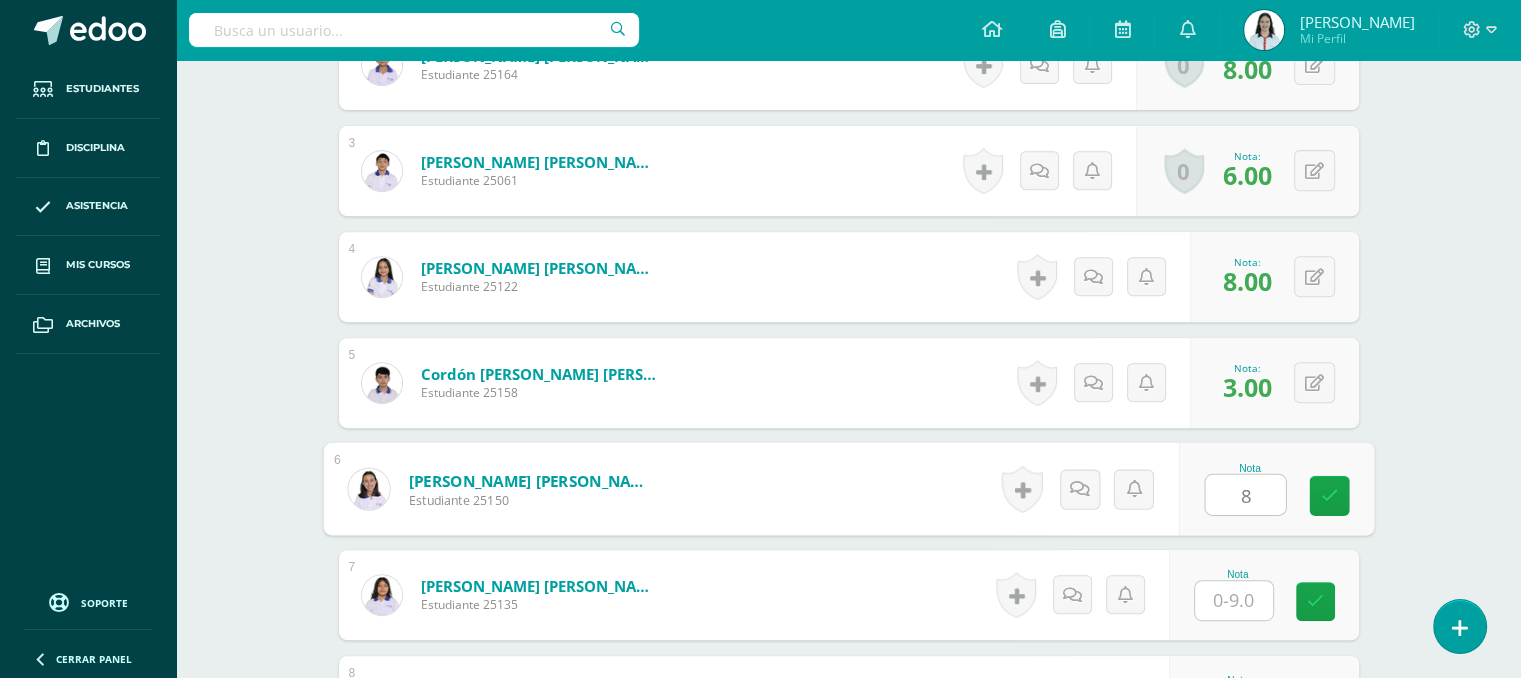 type on "8" 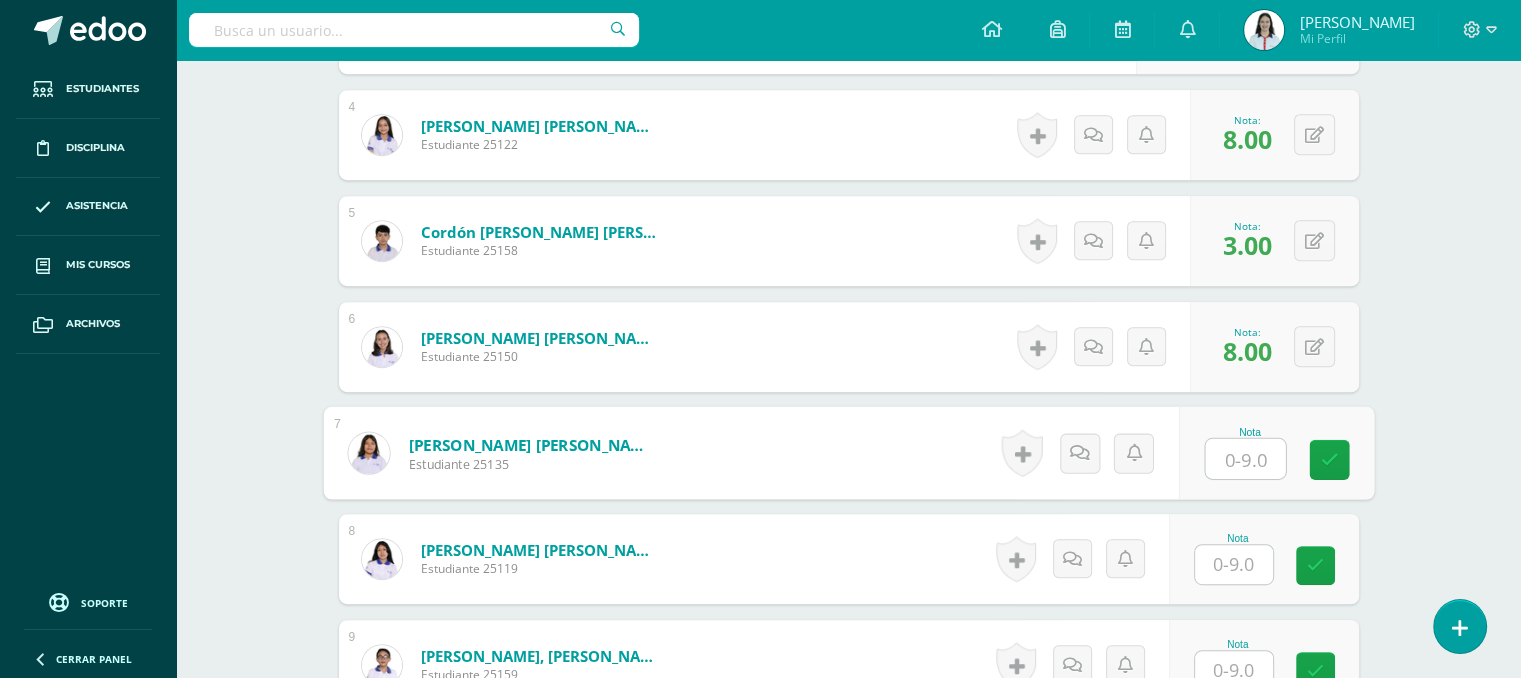 scroll, scrollTop: 928, scrollLeft: 0, axis: vertical 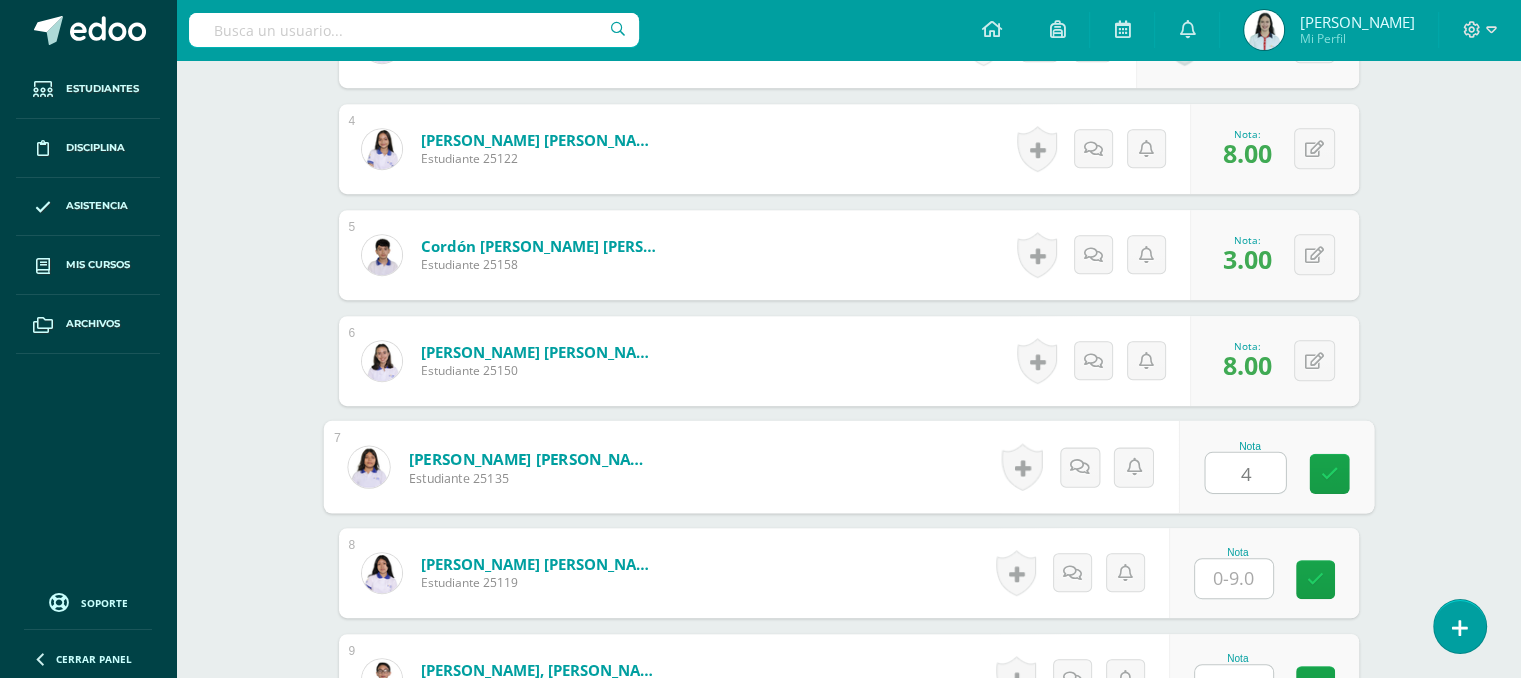 type on "4" 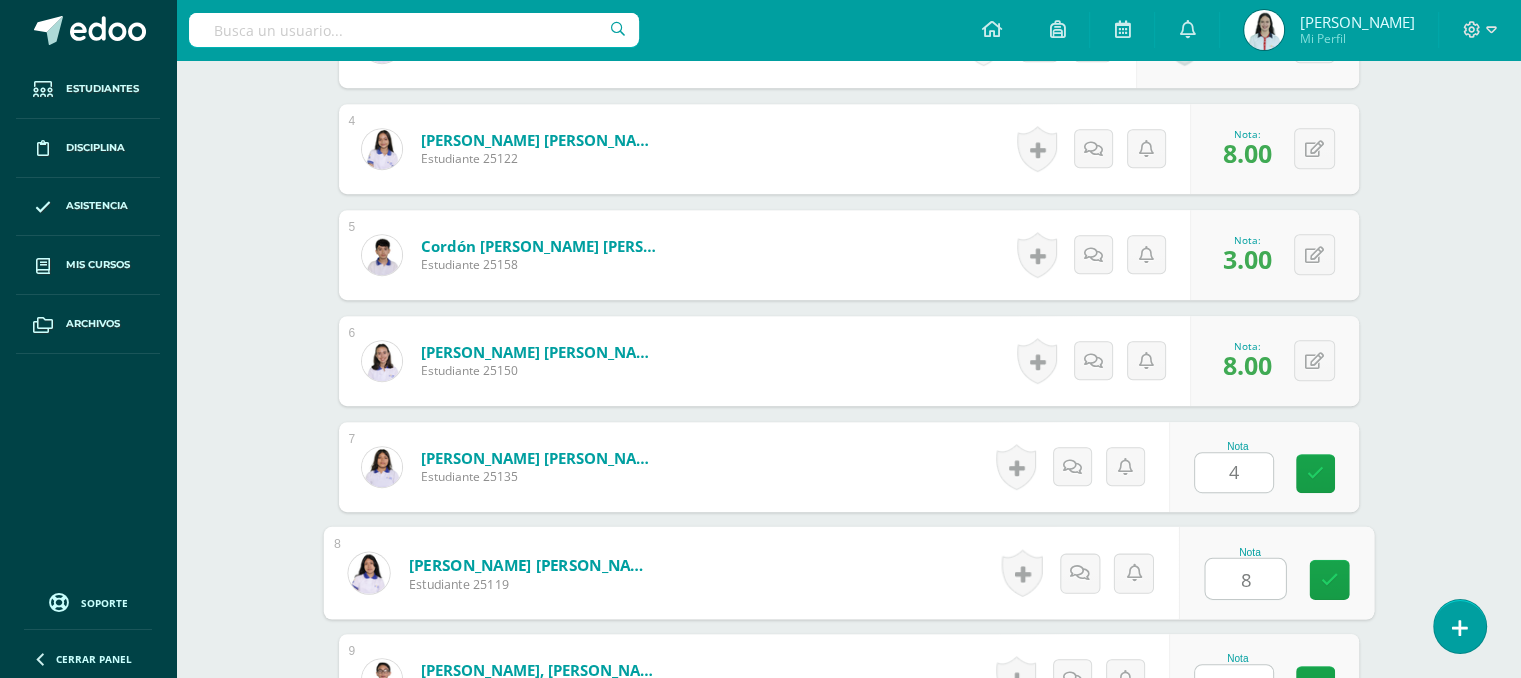 type on "8" 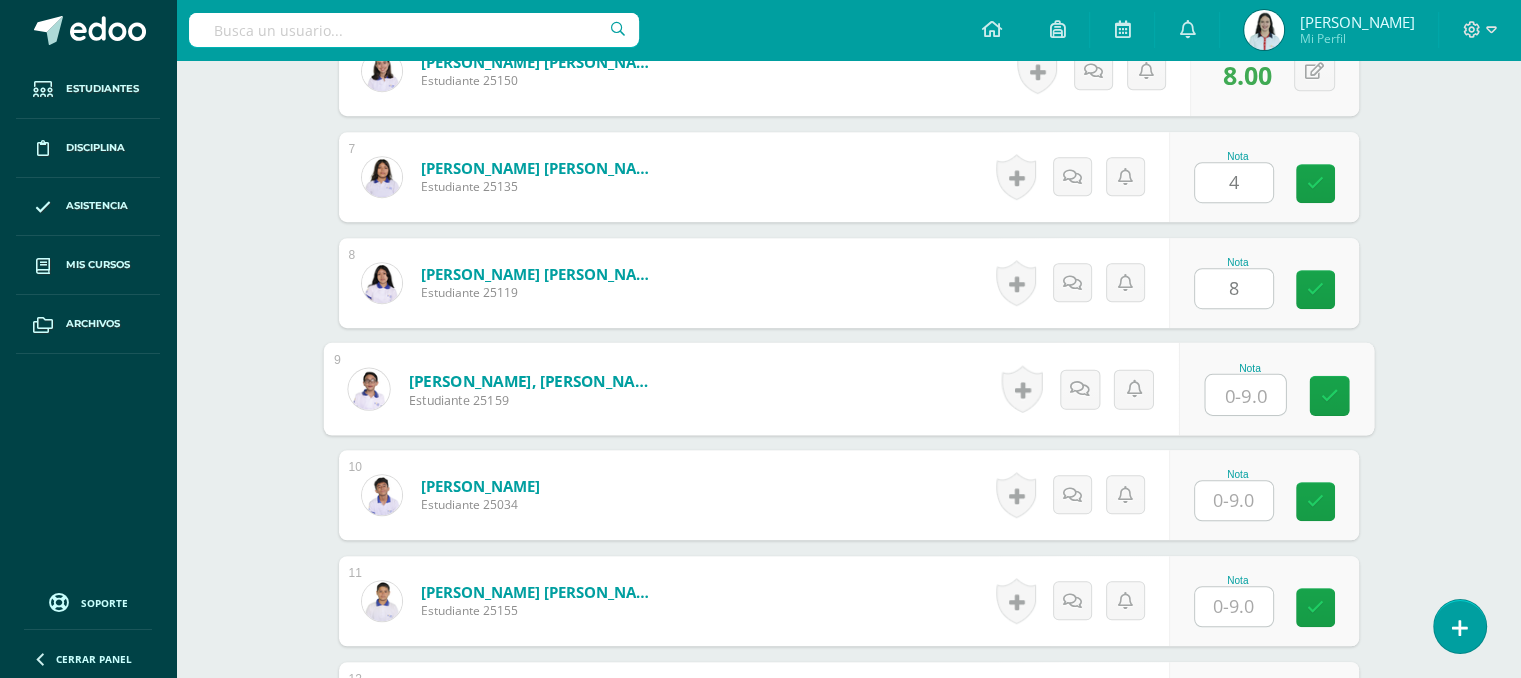 scroll, scrollTop: 1232, scrollLeft: 0, axis: vertical 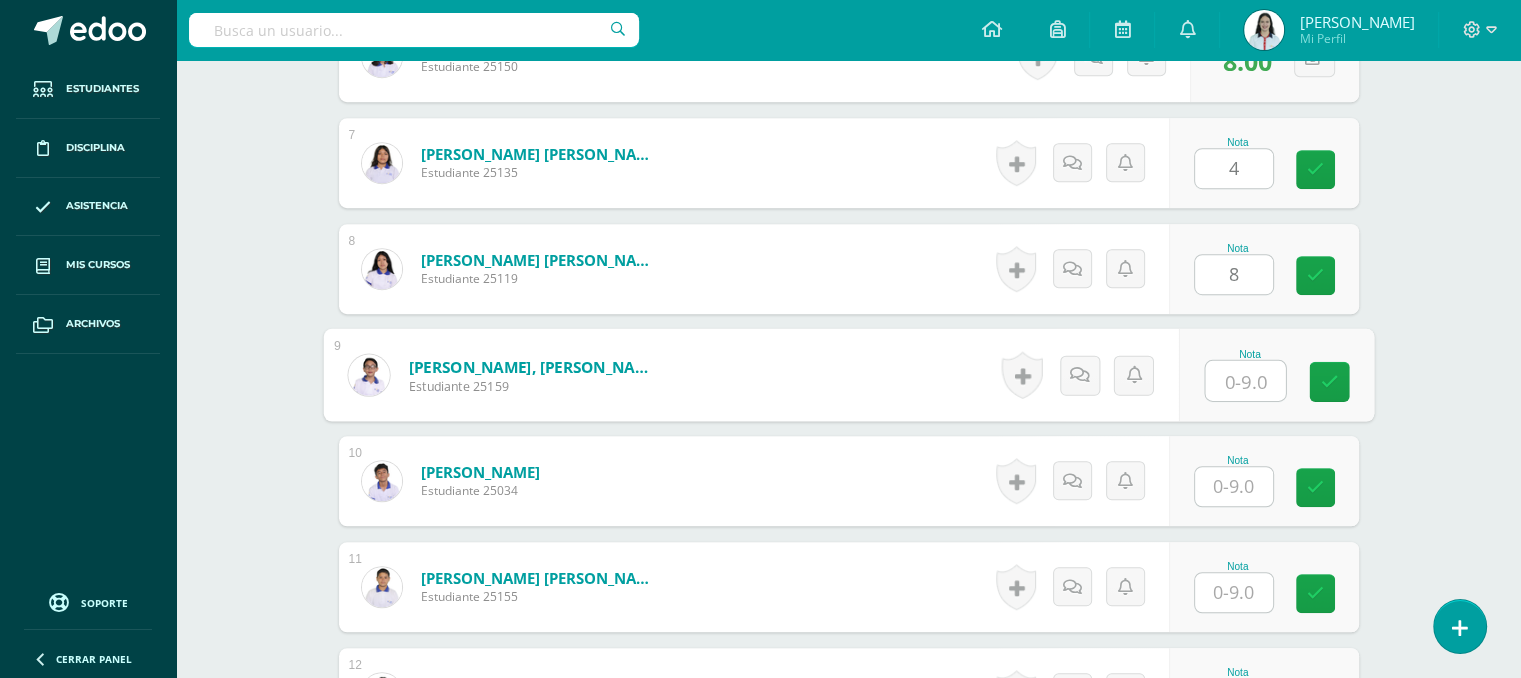 type on "7" 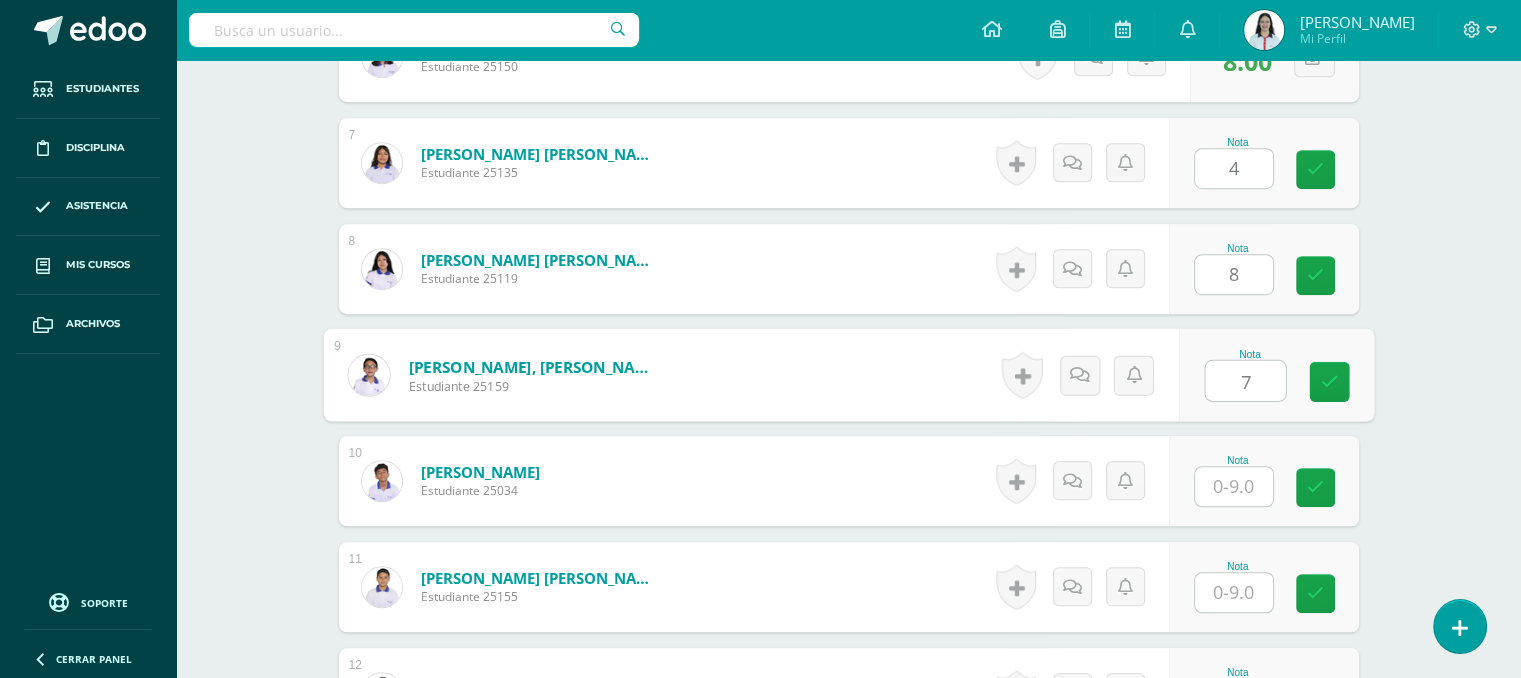 type on "7" 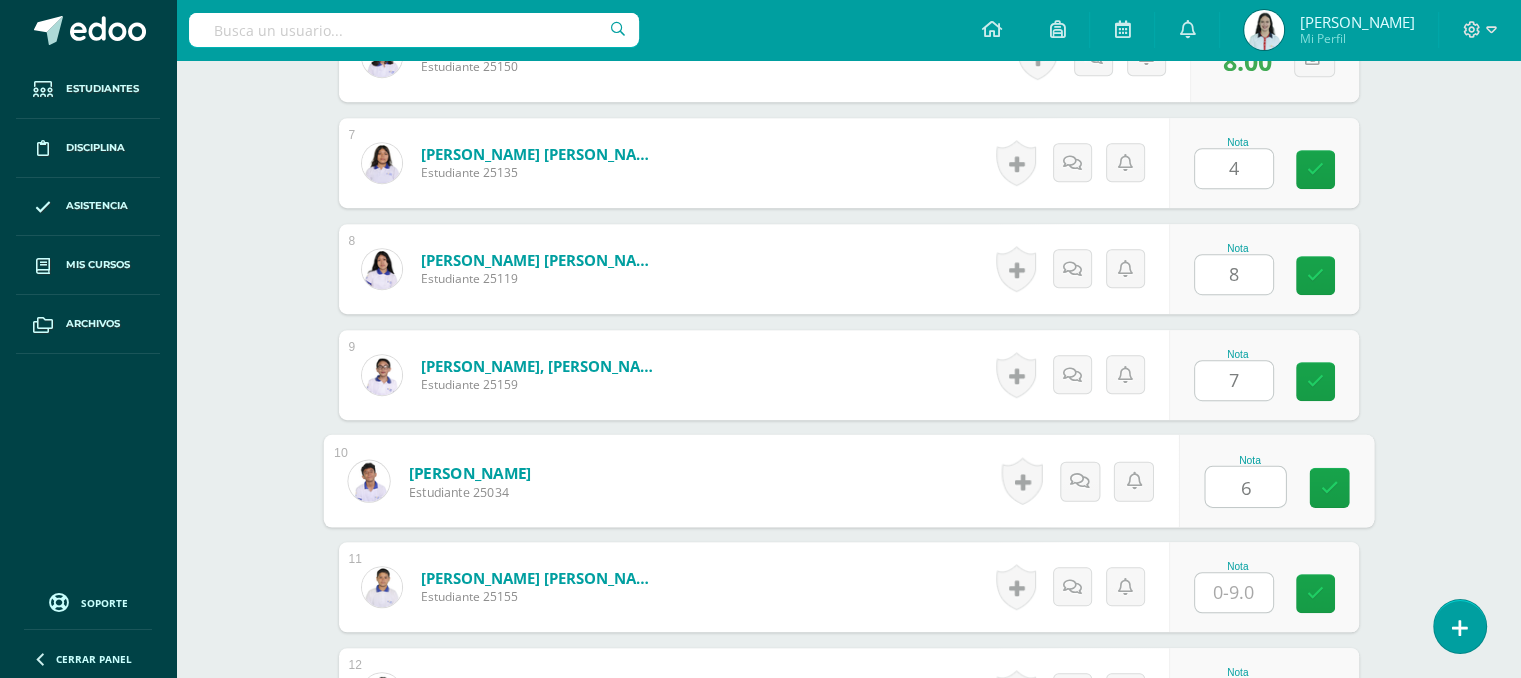 type on "6" 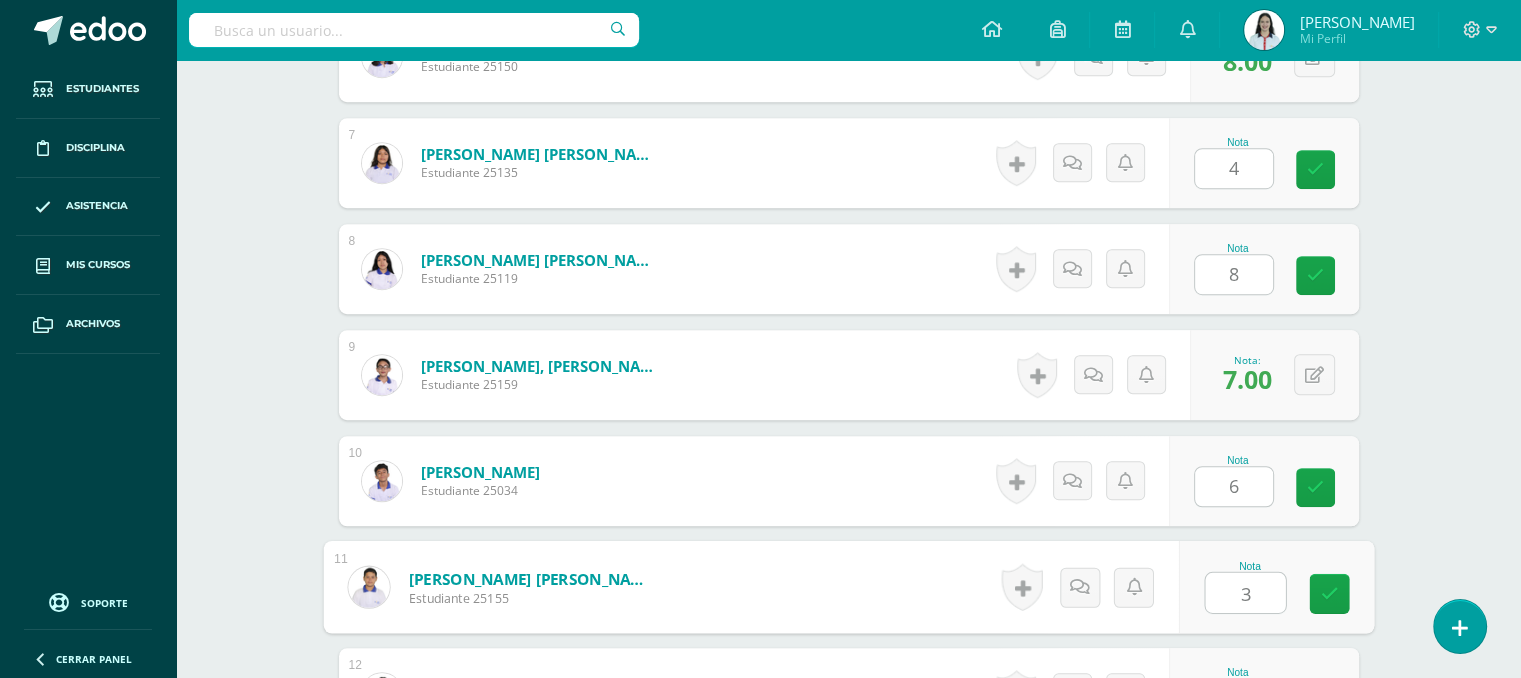 type on "3" 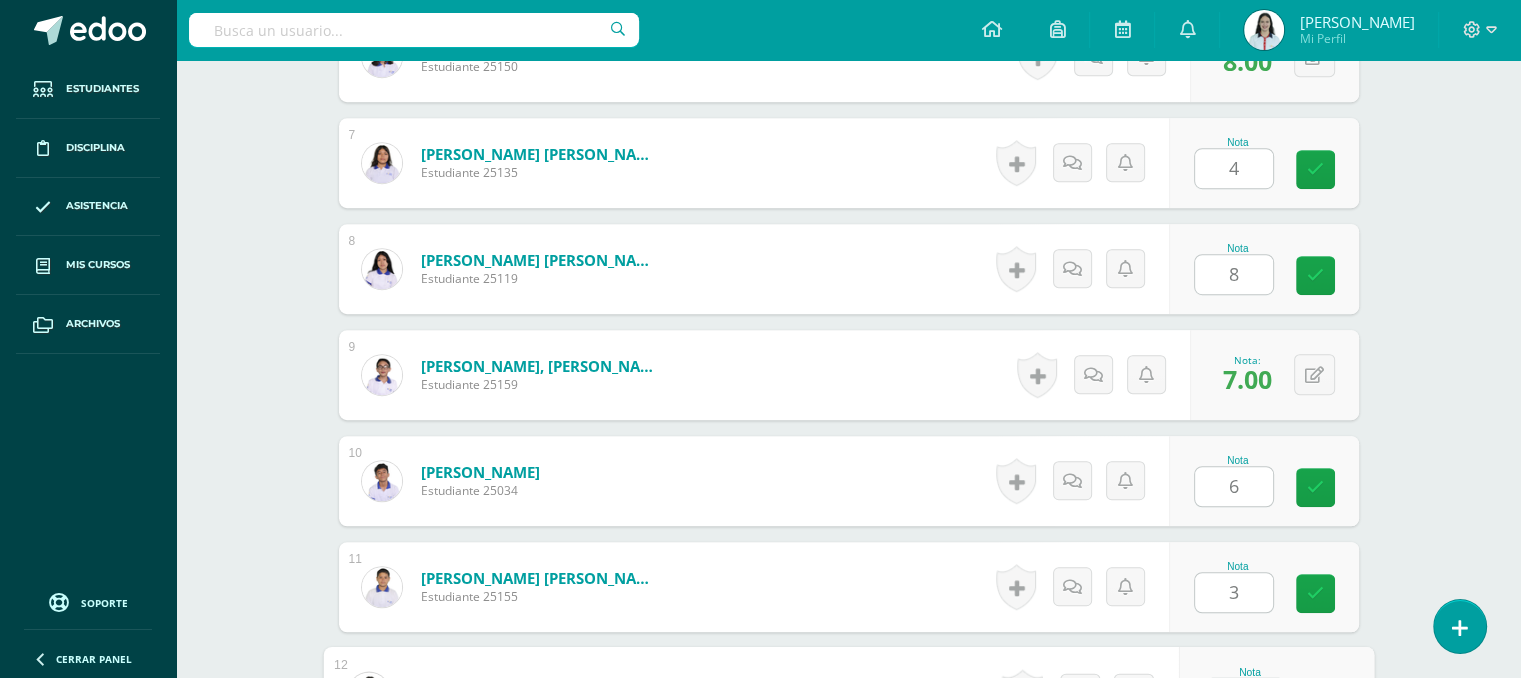 scroll, scrollTop: 1271, scrollLeft: 0, axis: vertical 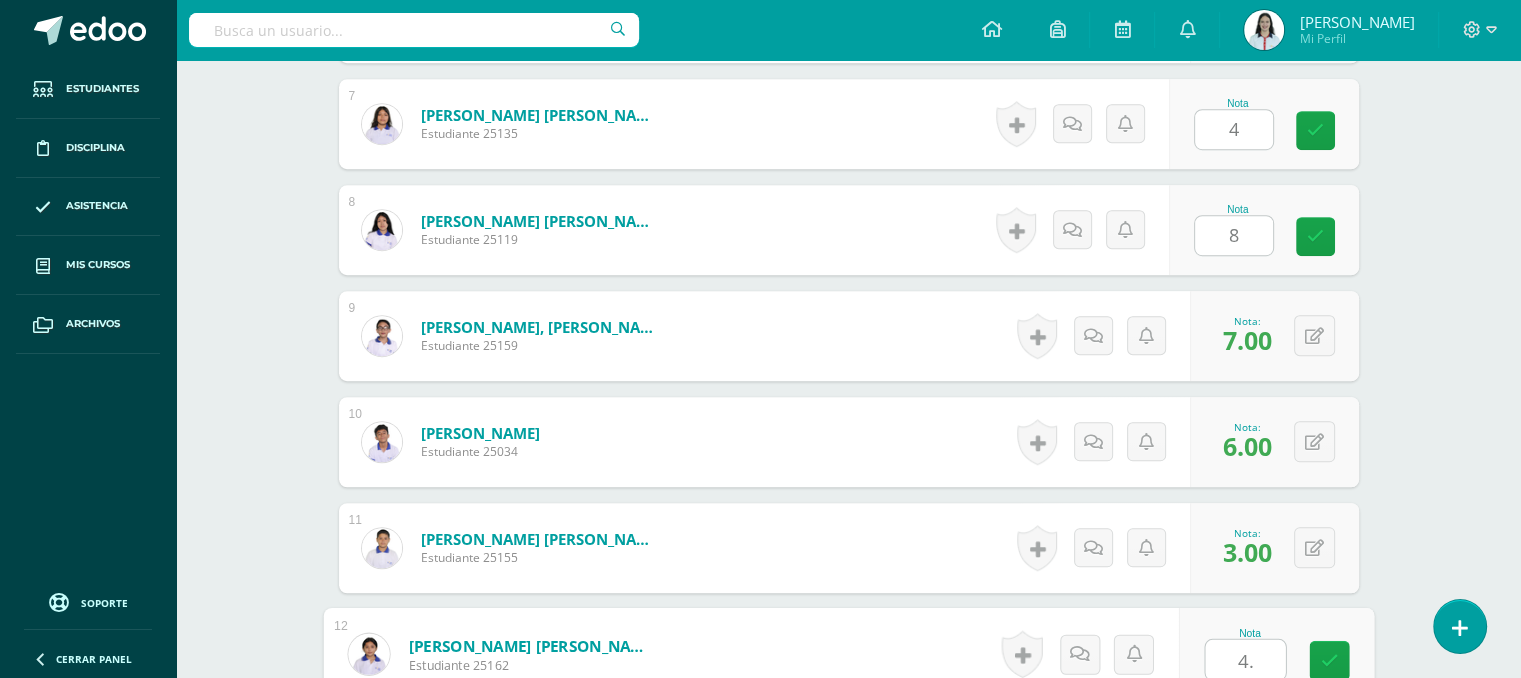 type on "4" 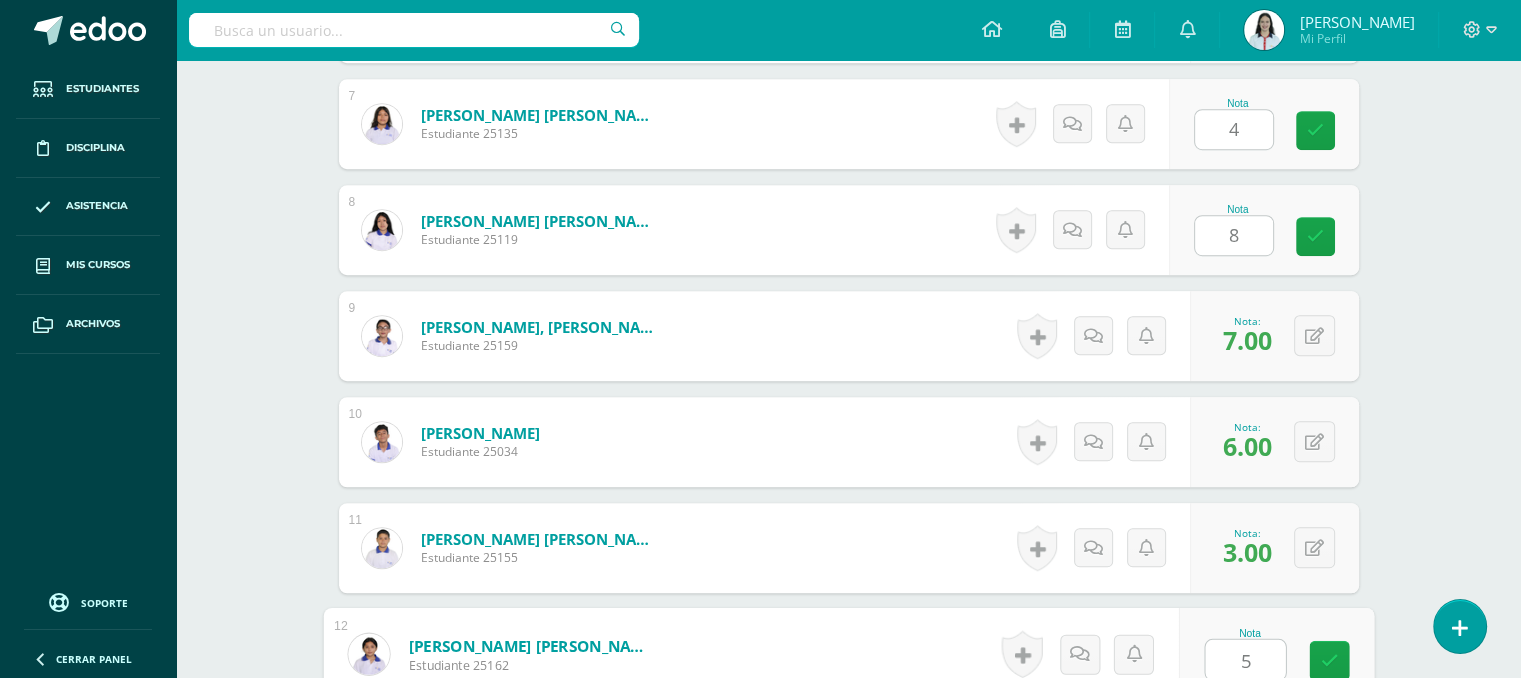 type on "5" 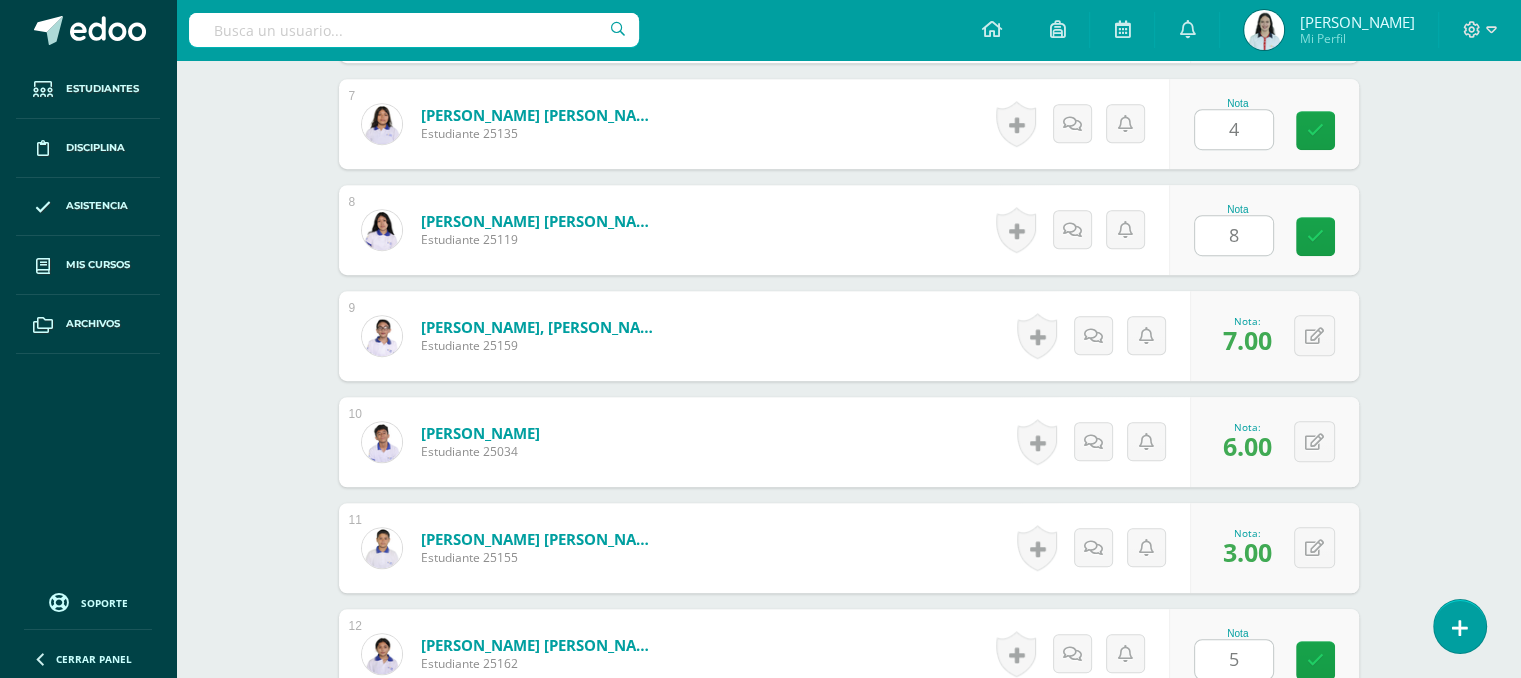 scroll, scrollTop: 1696, scrollLeft: 0, axis: vertical 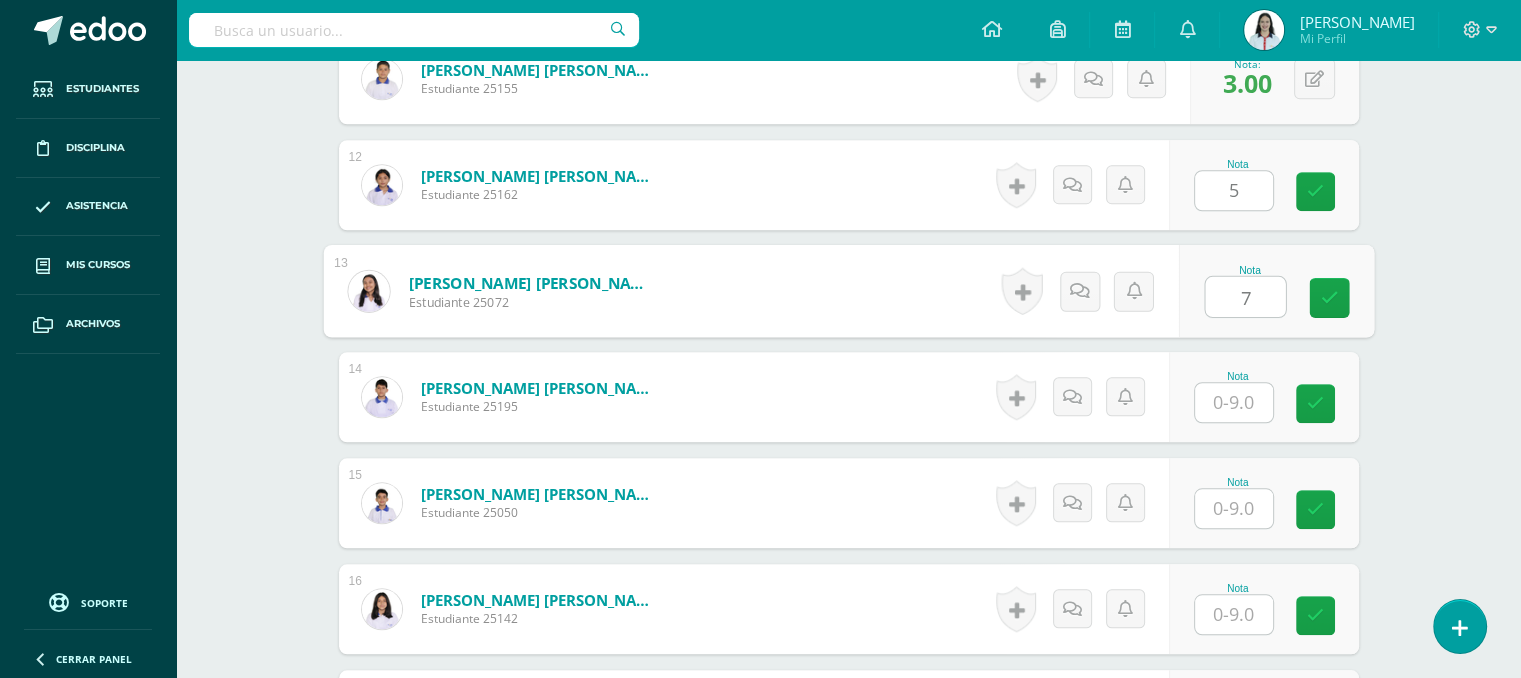 type on "7" 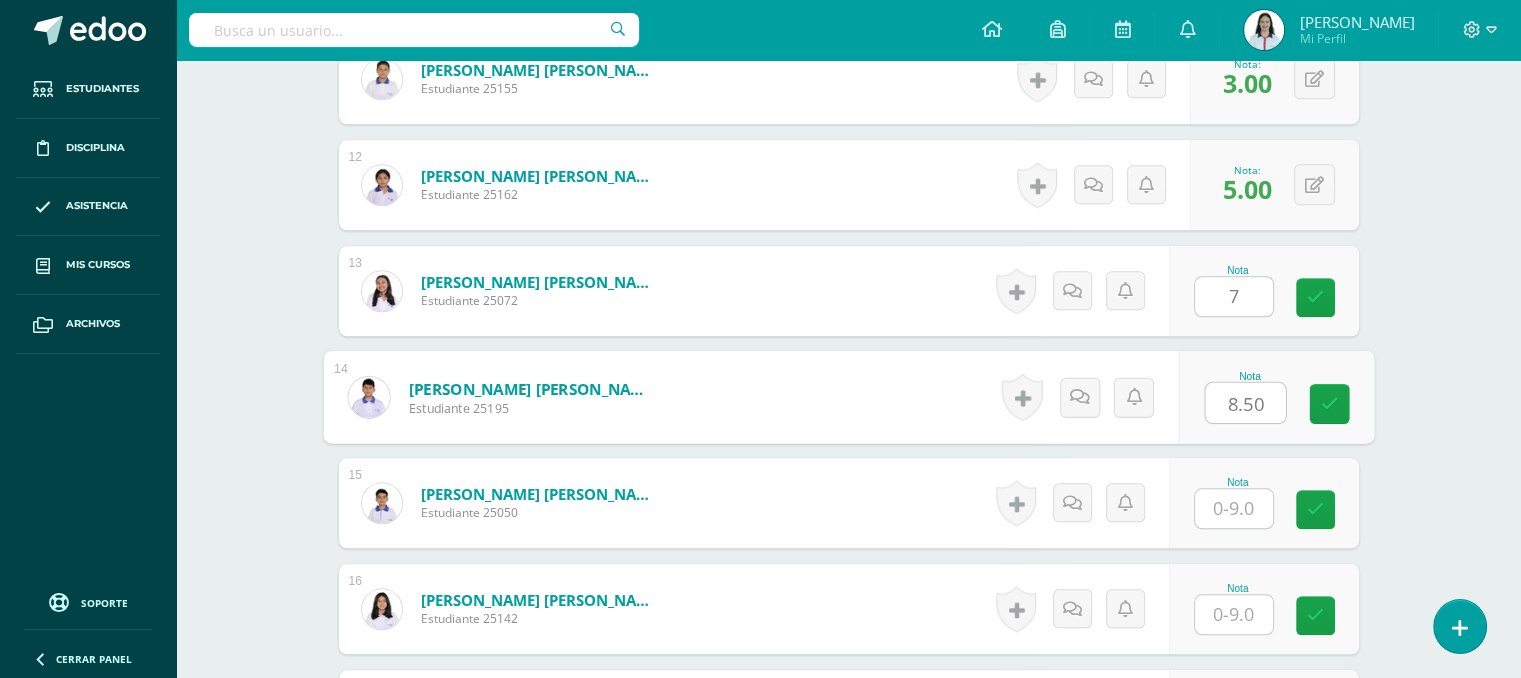 type on "8.50" 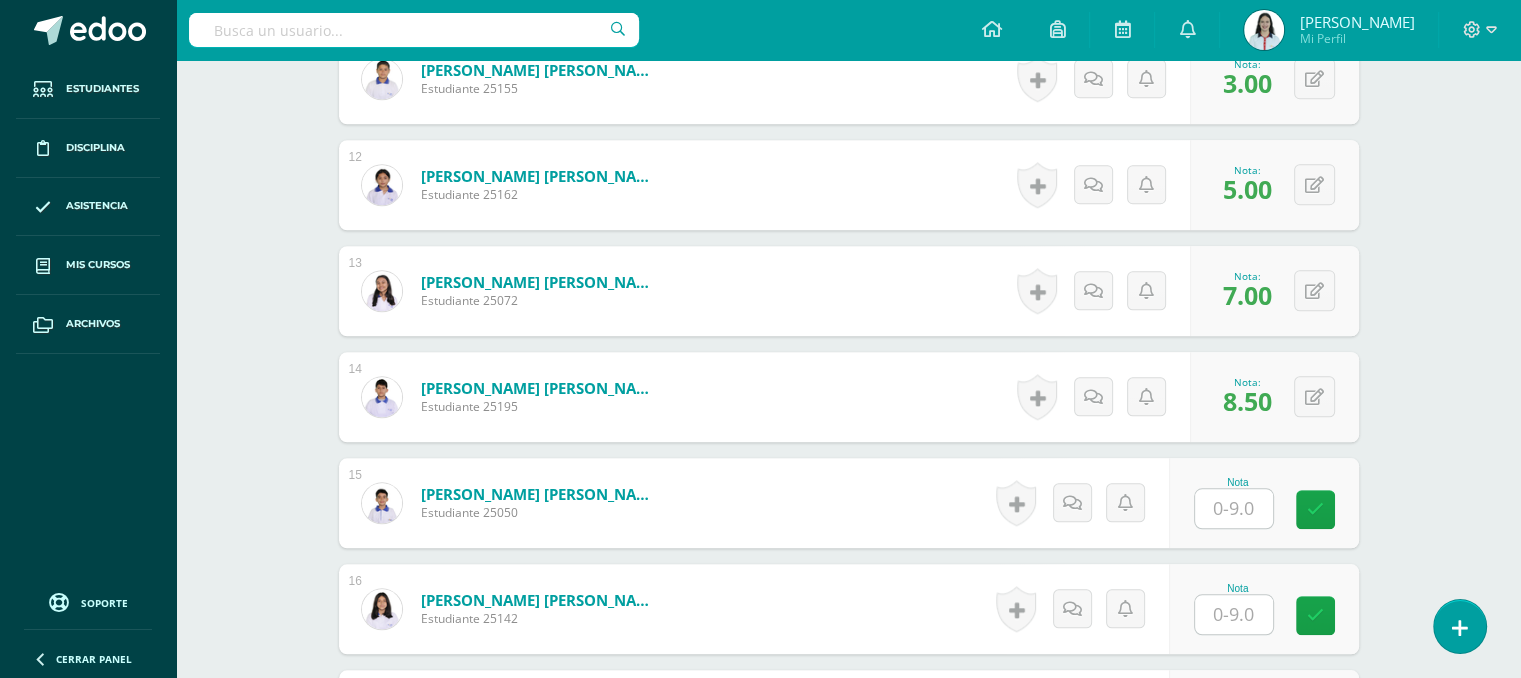 click on "Reforzamiento de Lectura
Primero Básico "1.3"
Herramientas
Detalle de asistencias
Actividad
Anuncios
Actividades
Estudiantes
Planificación
Dosificación
Conferencias
¿Estás seguro que quieres  eliminar  esta actividad?
Esto borrará la actividad y cualquier nota que hayas registrado
permanentemente. Esta acción no se puede revertir. Cancelar Eliminar
Administración de escalas de valoración
escala de valoración
Aún no has creado una escala de valoración.
Cancelar Agregar nueva escala de valoración: Cancelar     Mostrar todos" at bounding box center (848, 131) 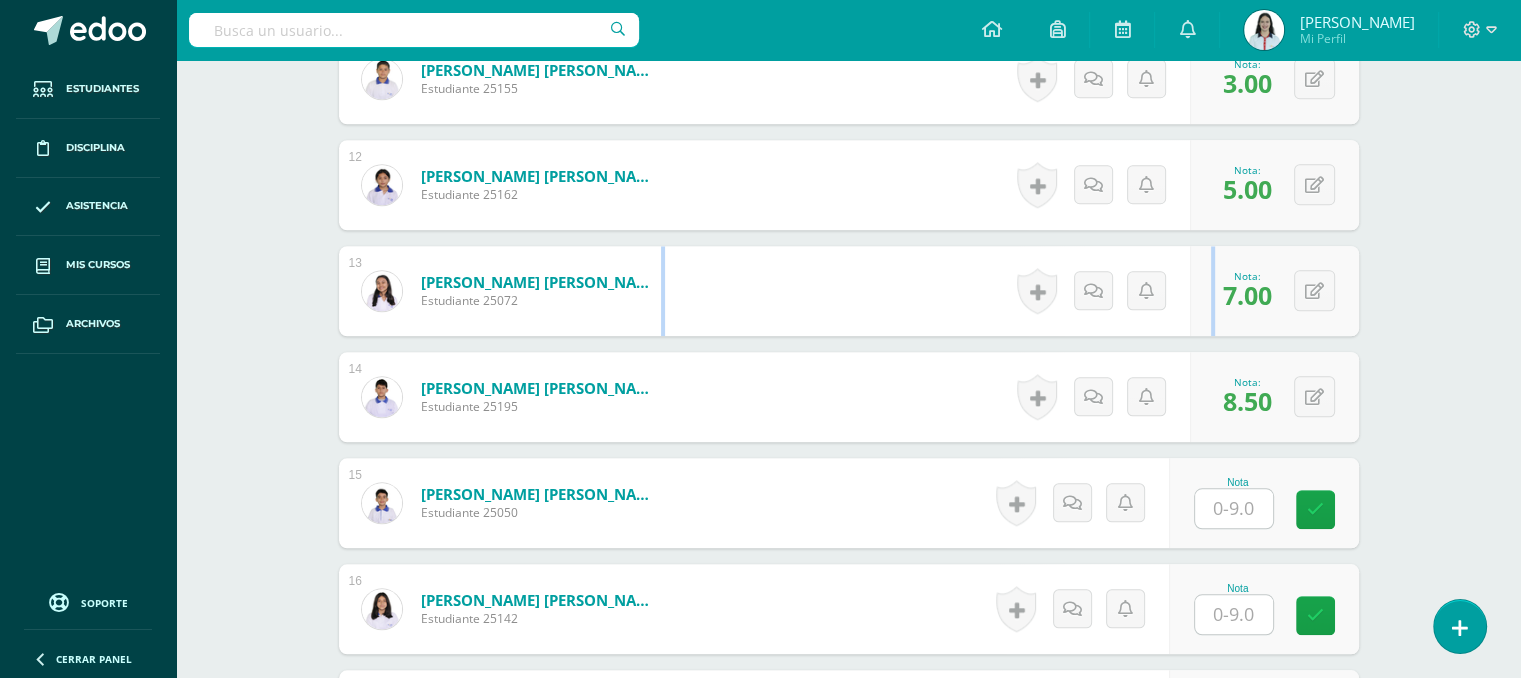 click on "Reforzamiento de Lectura
Primero Básico "1.3"
Herramientas
Detalle de asistencias
Actividad
Anuncios
Actividades
Estudiantes
Planificación
Dosificación
Conferencias
¿Estás seguro que quieres  eliminar  esta actividad?
Esto borrará la actividad y cualquier nota que hayas registrado
permanentemente. Esta acción no se puede revertir. Cancelar Eliminar
Administración de escalas de valoración
escala de valoración
Aún no has creado una escala de valoración.
Cancelar Agregar nueva escala de valoración: Cancelar     Mostrar todos" at bounding box center [848, 131] 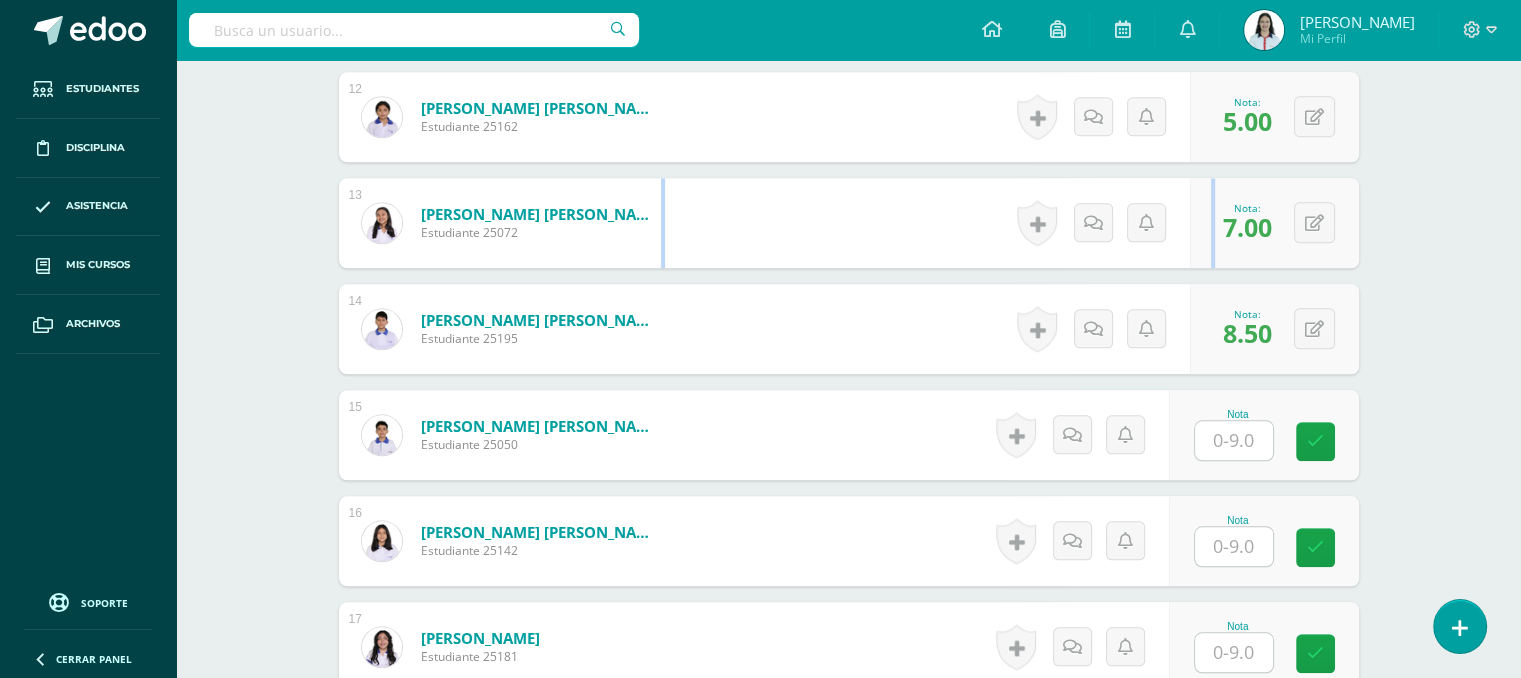 scroll, scrollTop: 1813, scrollLeft: 0, axis: vertical 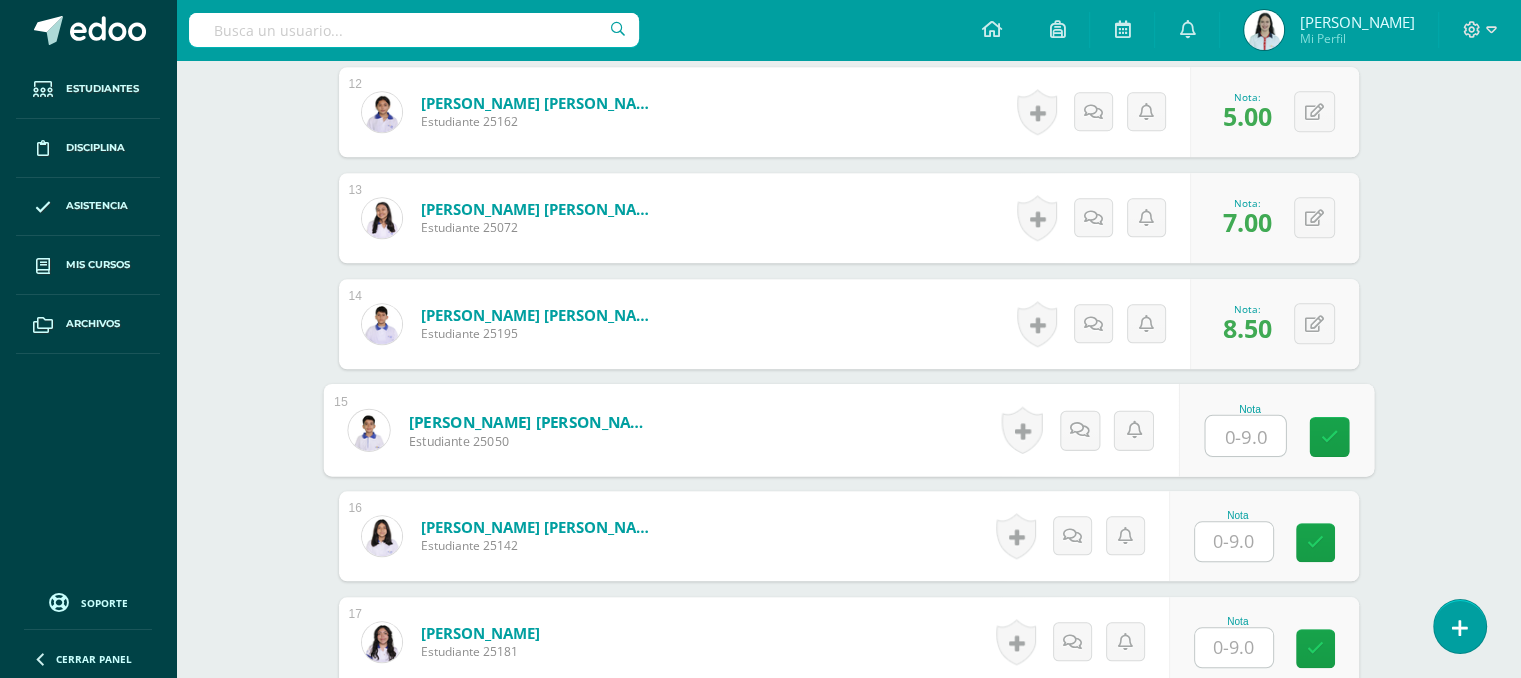 click at bounding box center (1245, 436) 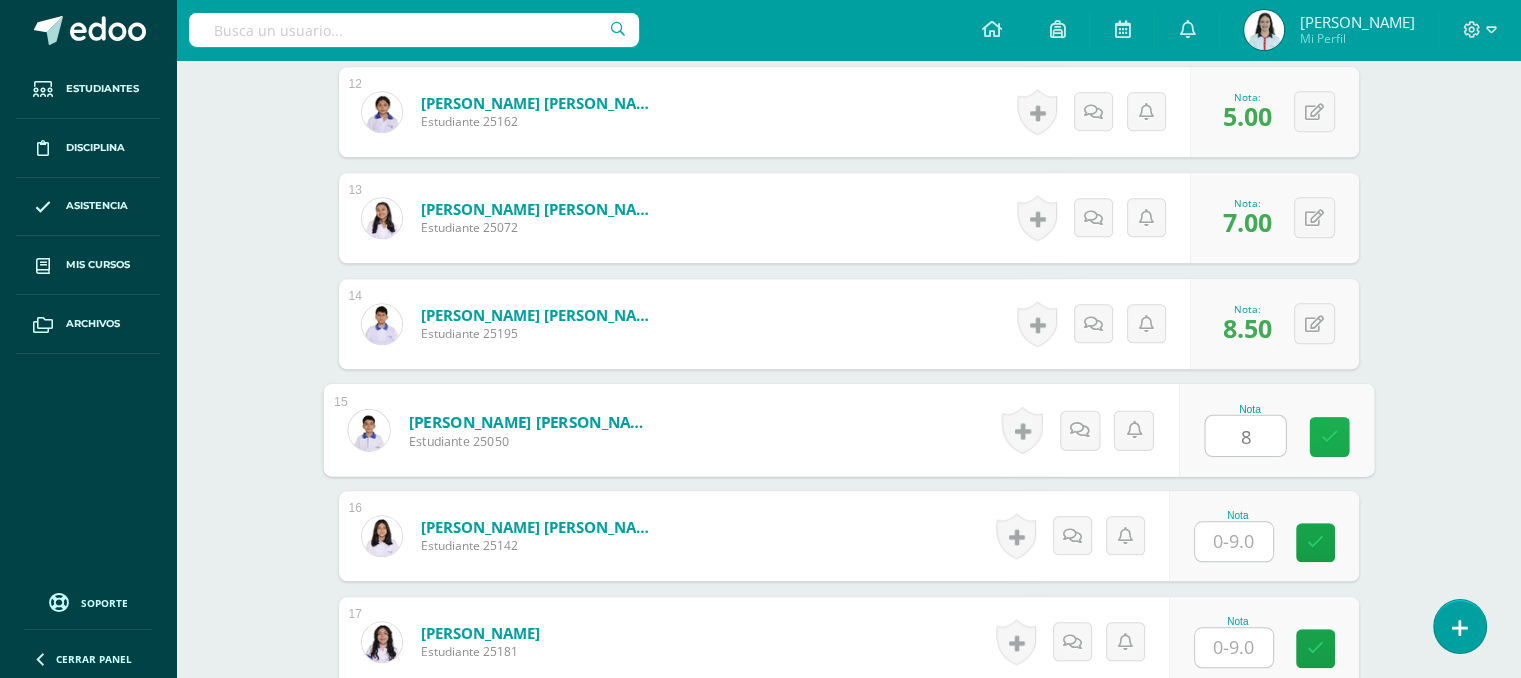 type on "8" 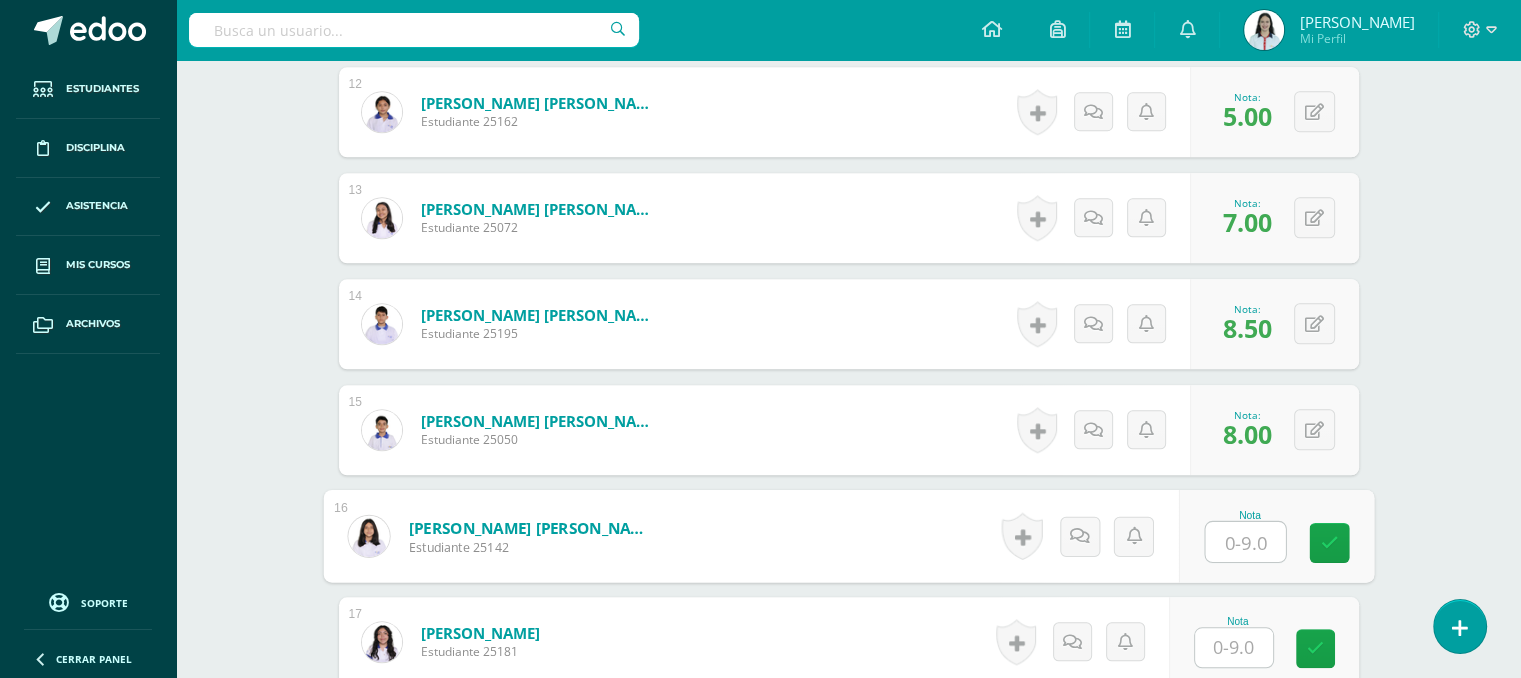 type on "2" 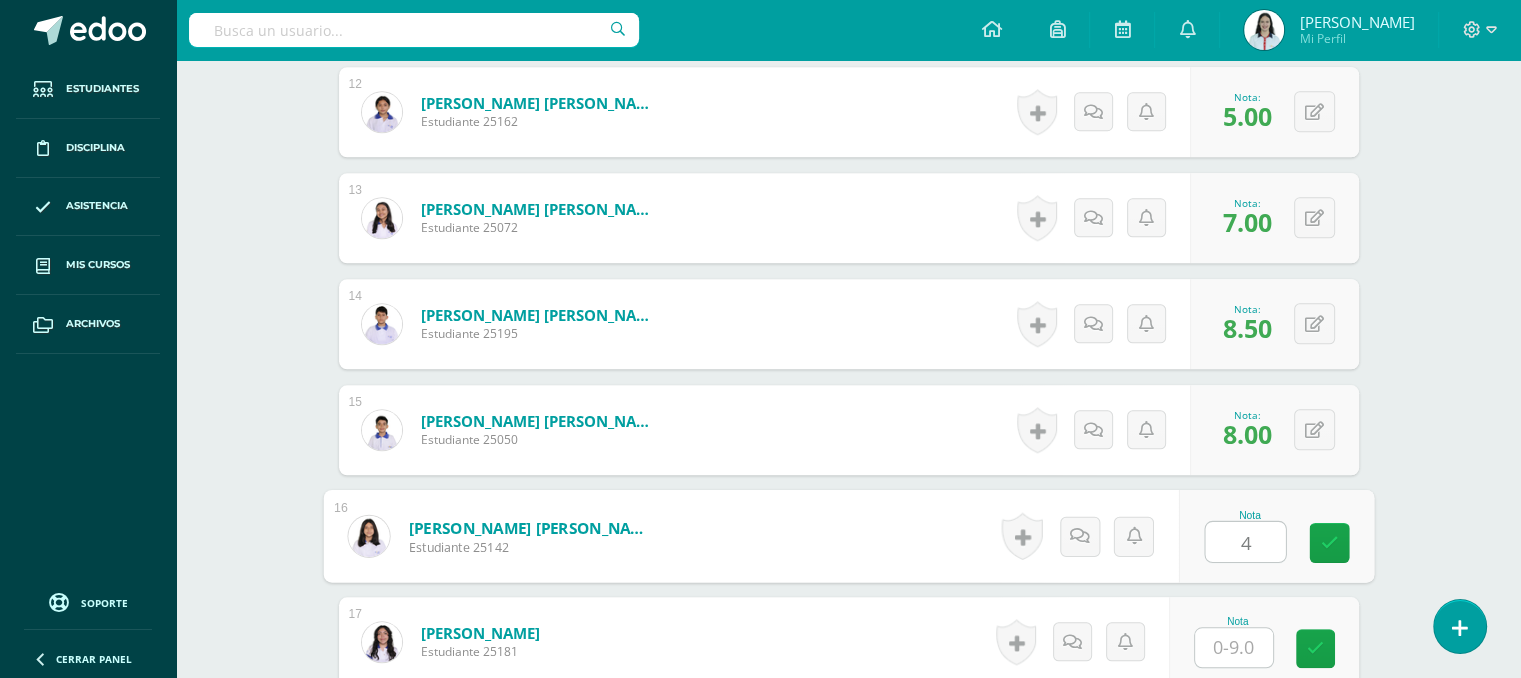 type on "4" 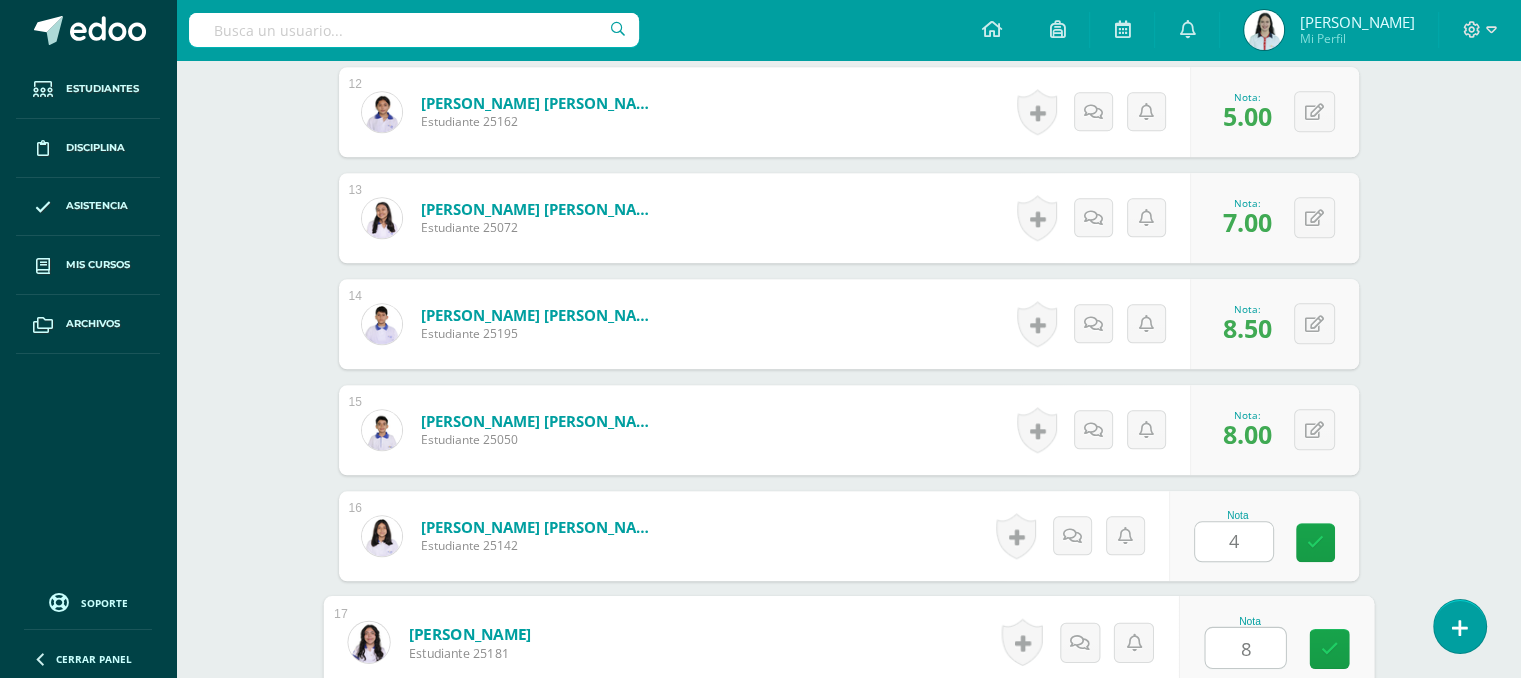 type on "8" 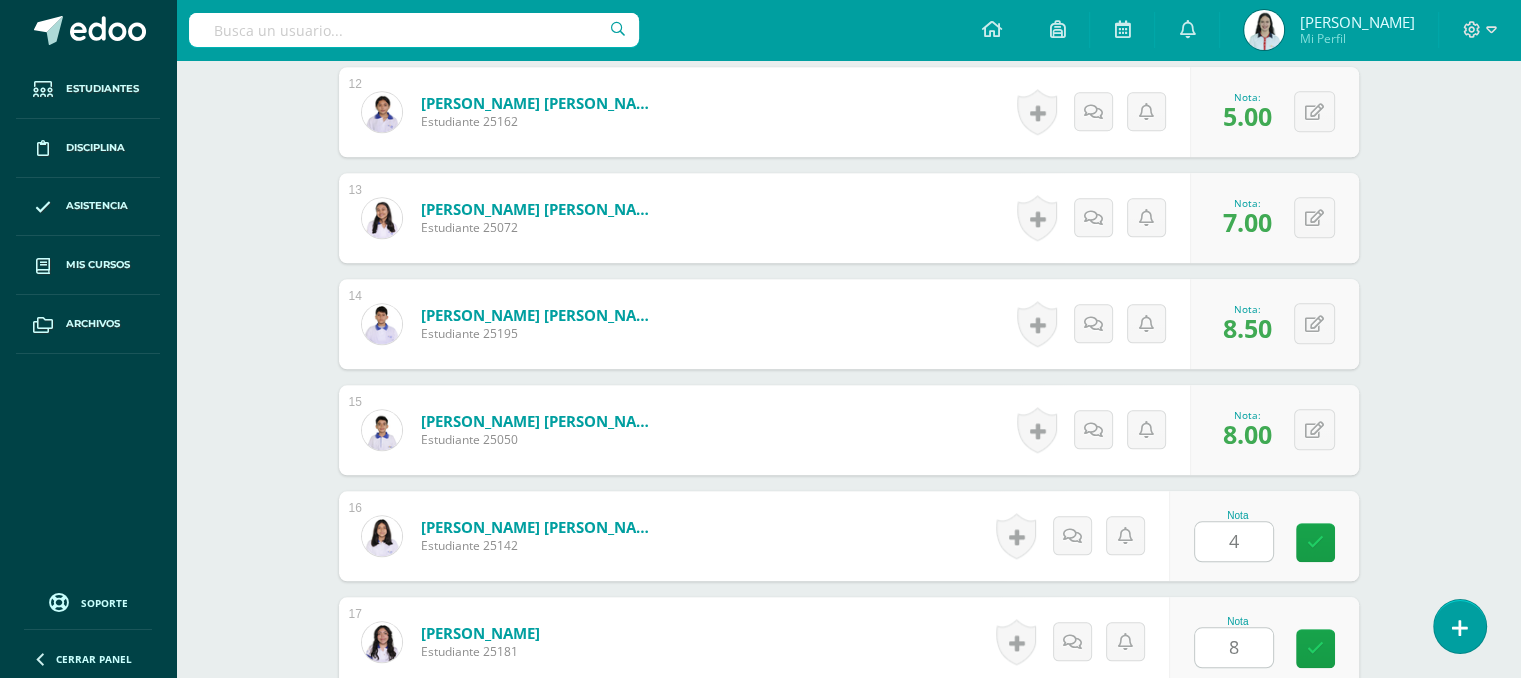 scroll, scrollTop: 2226, scrollLeft: 0, axis: vertical 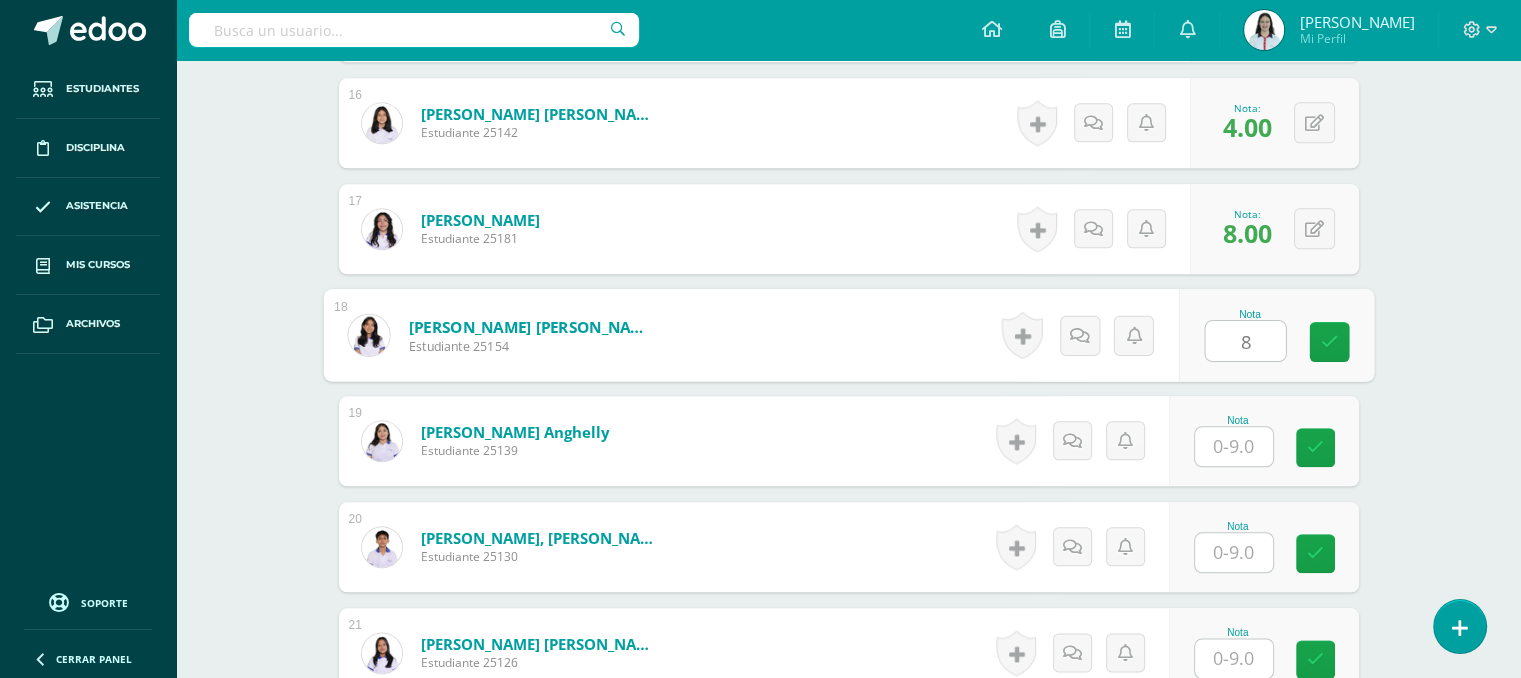 type on "8" 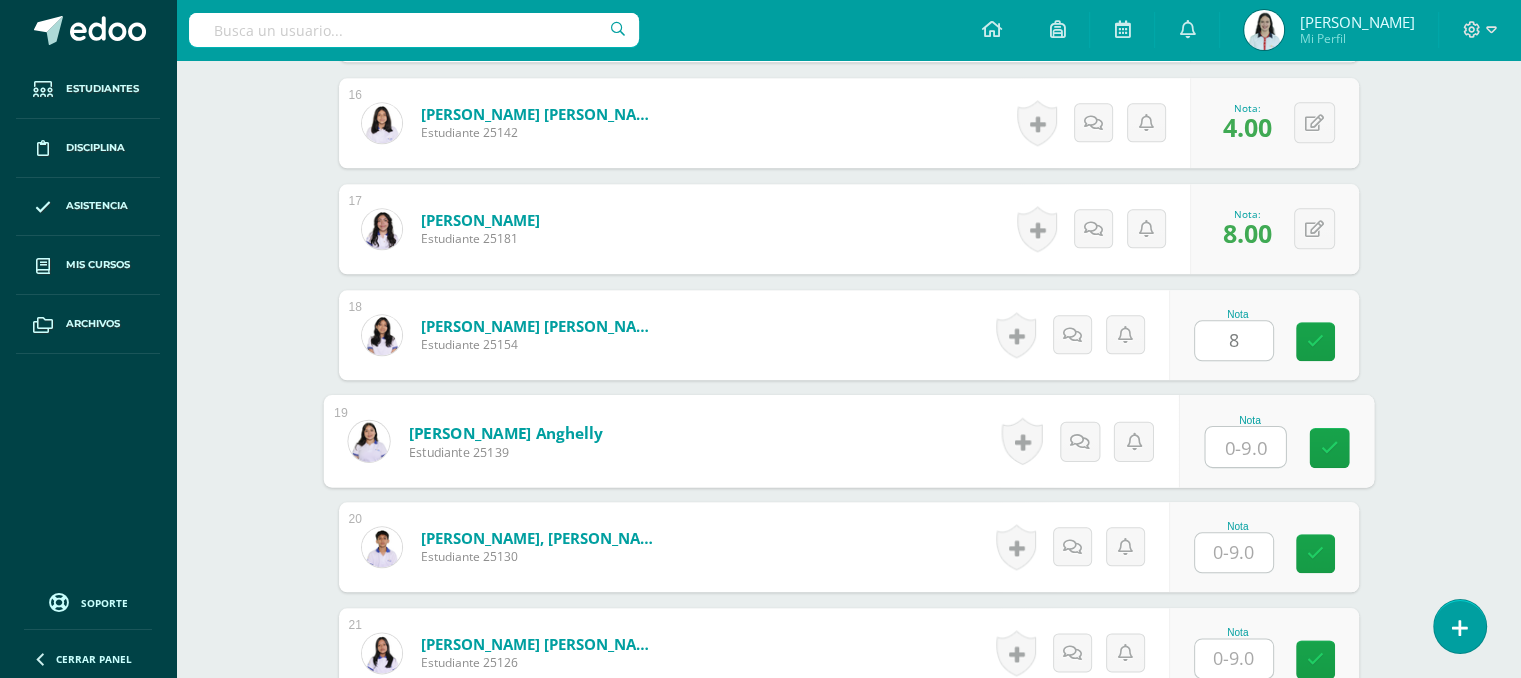 type on "8" 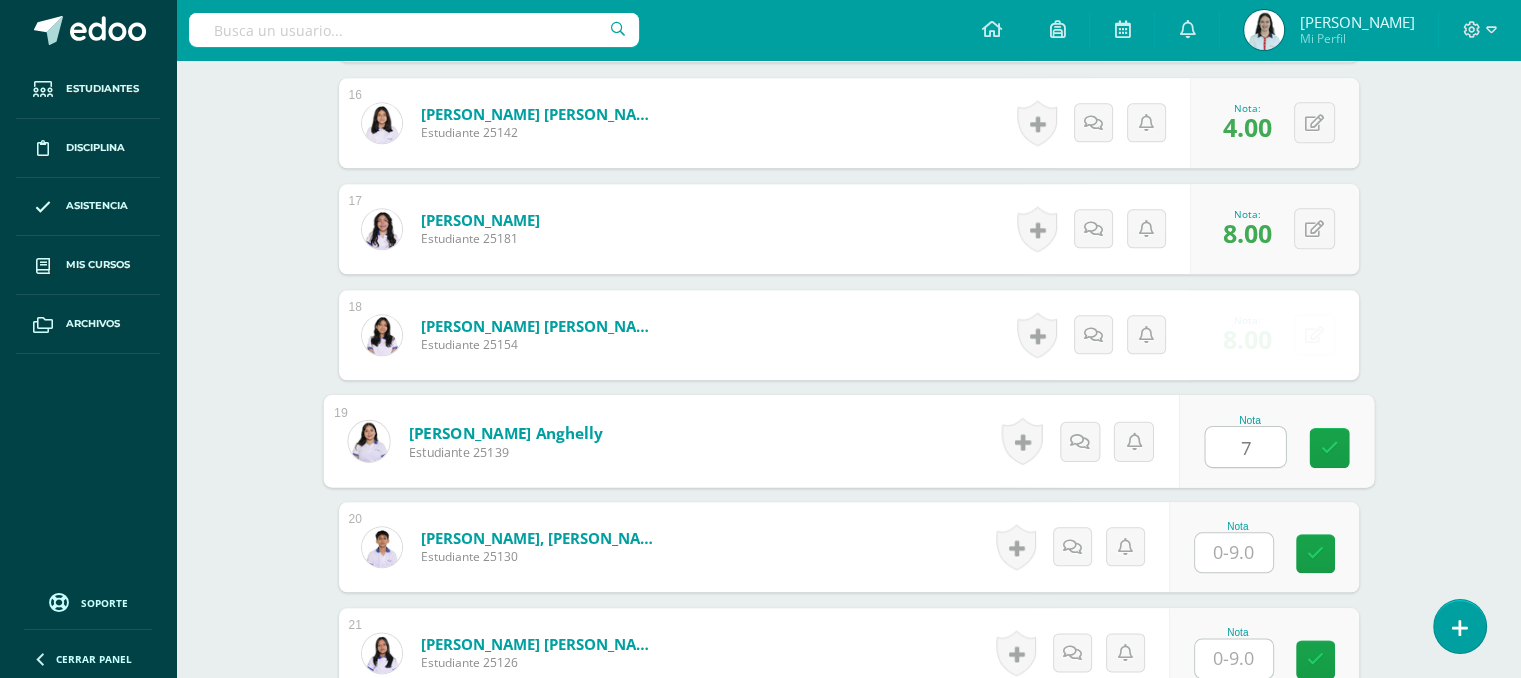 type on "7" 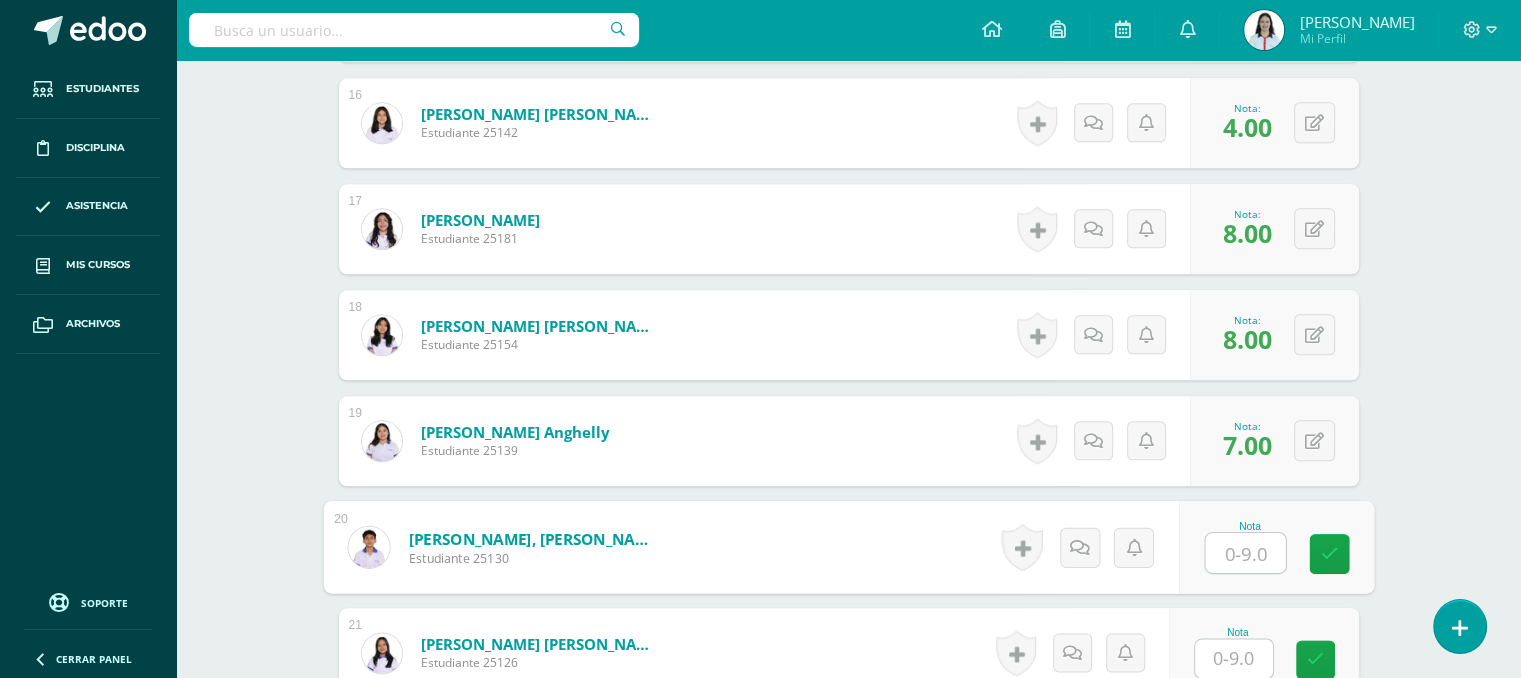 type on "5" 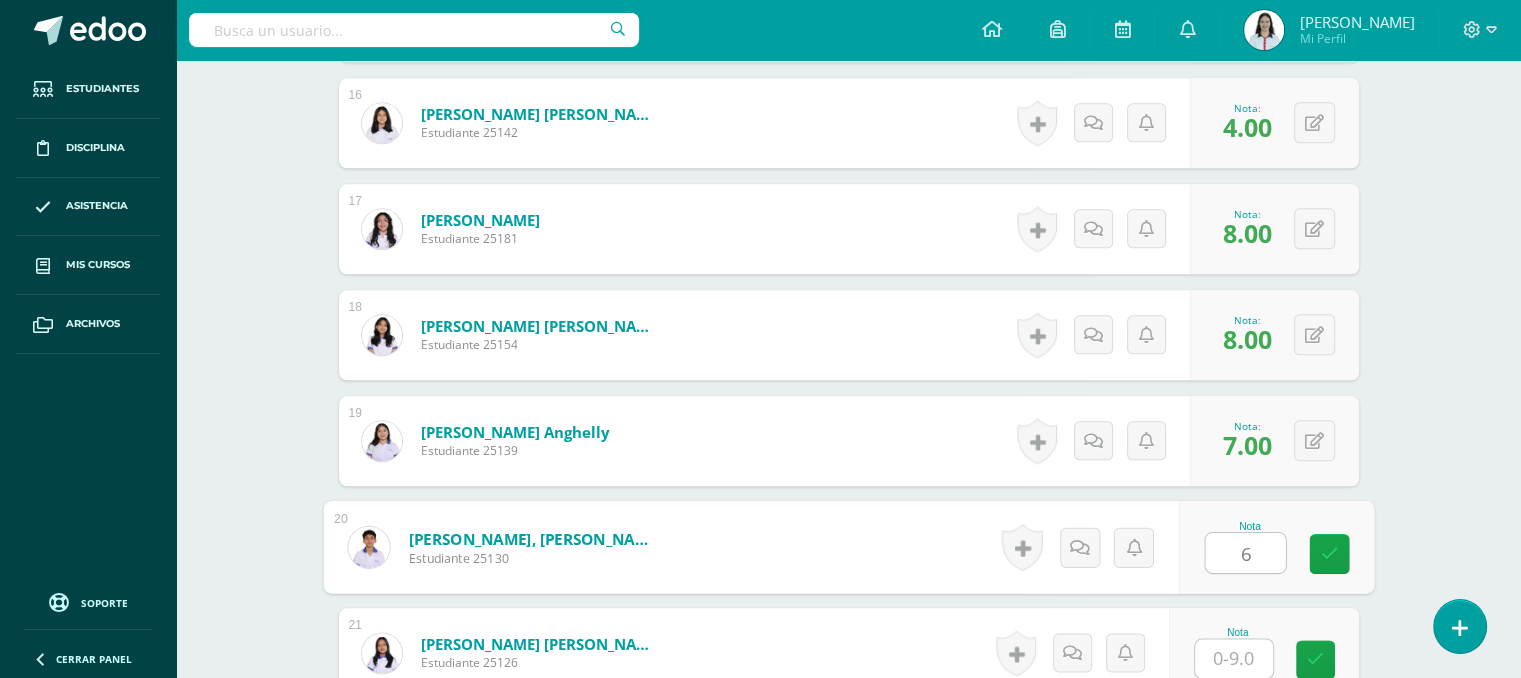 type on "6" 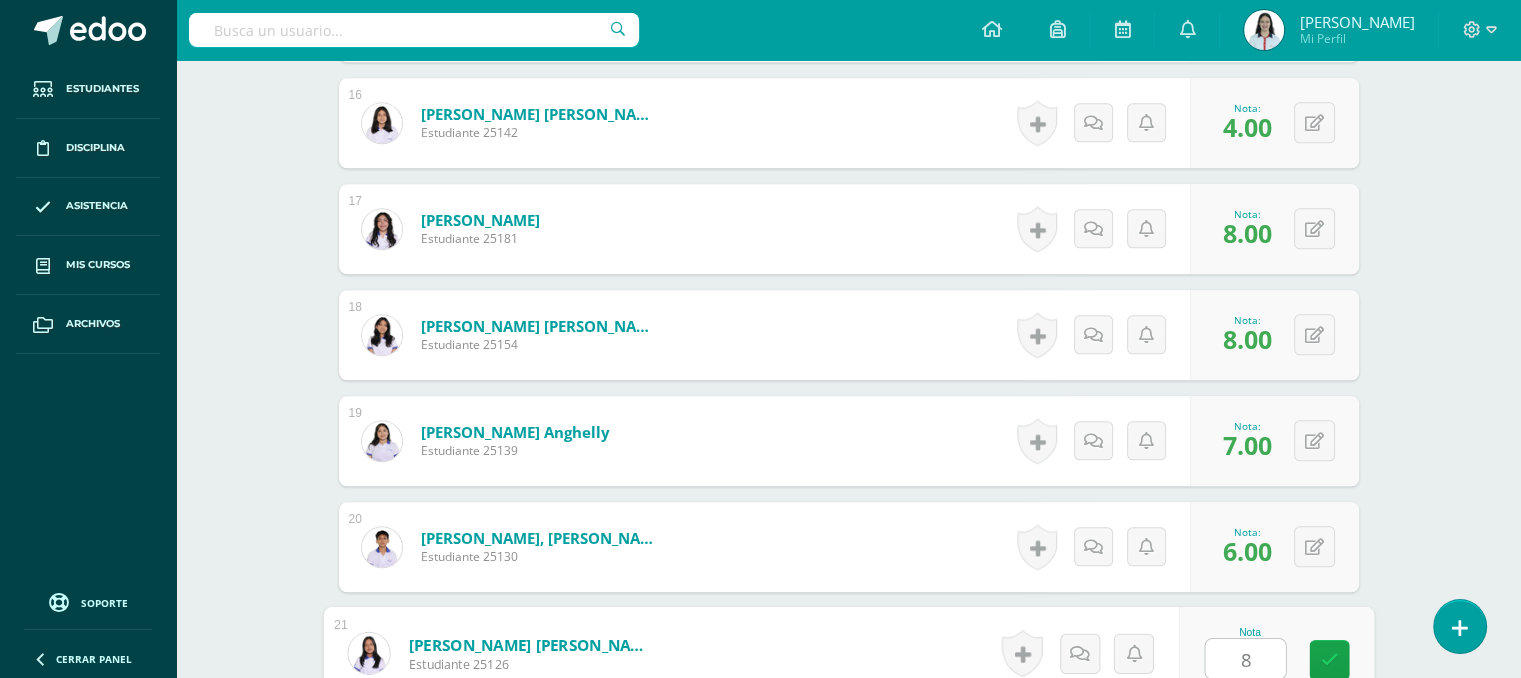 type on "8" 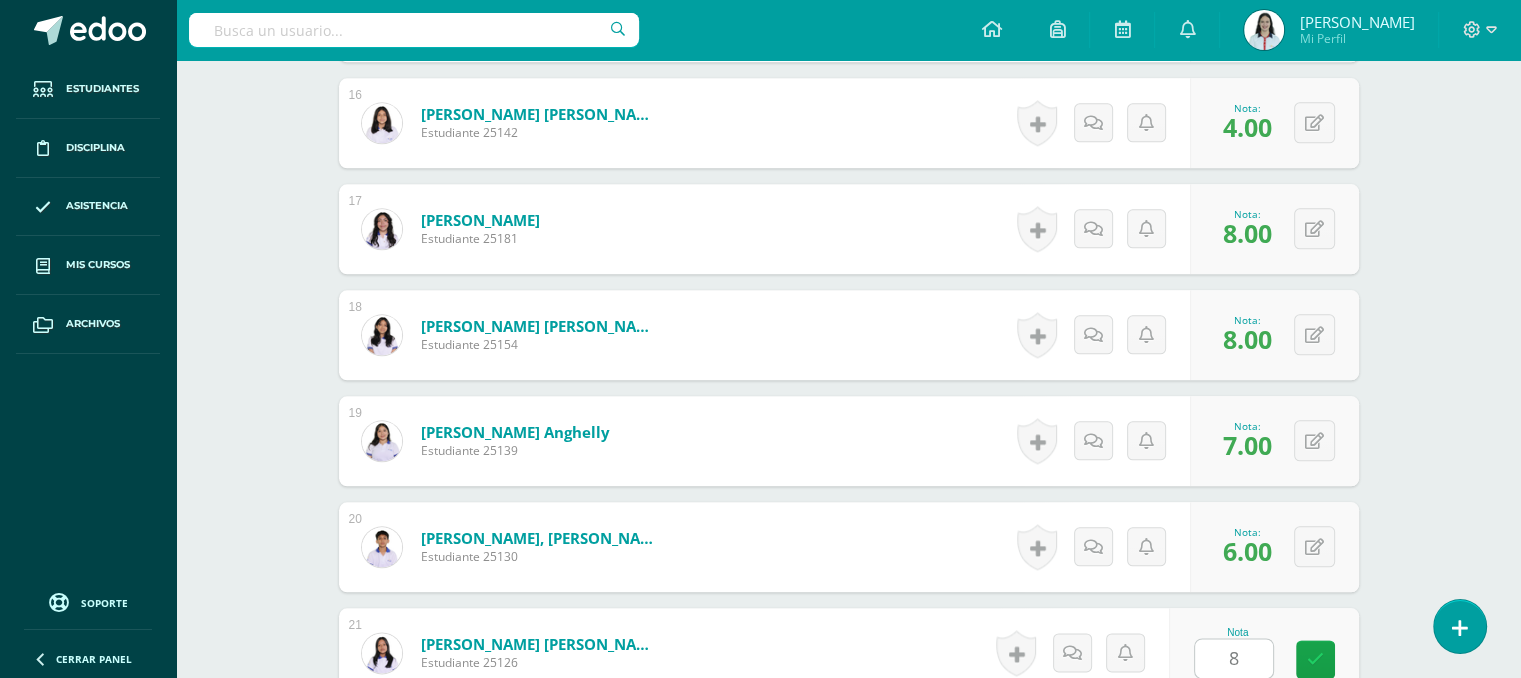 scroll, scrollTop: 2650, scrollLeft: 0, axis: vertical 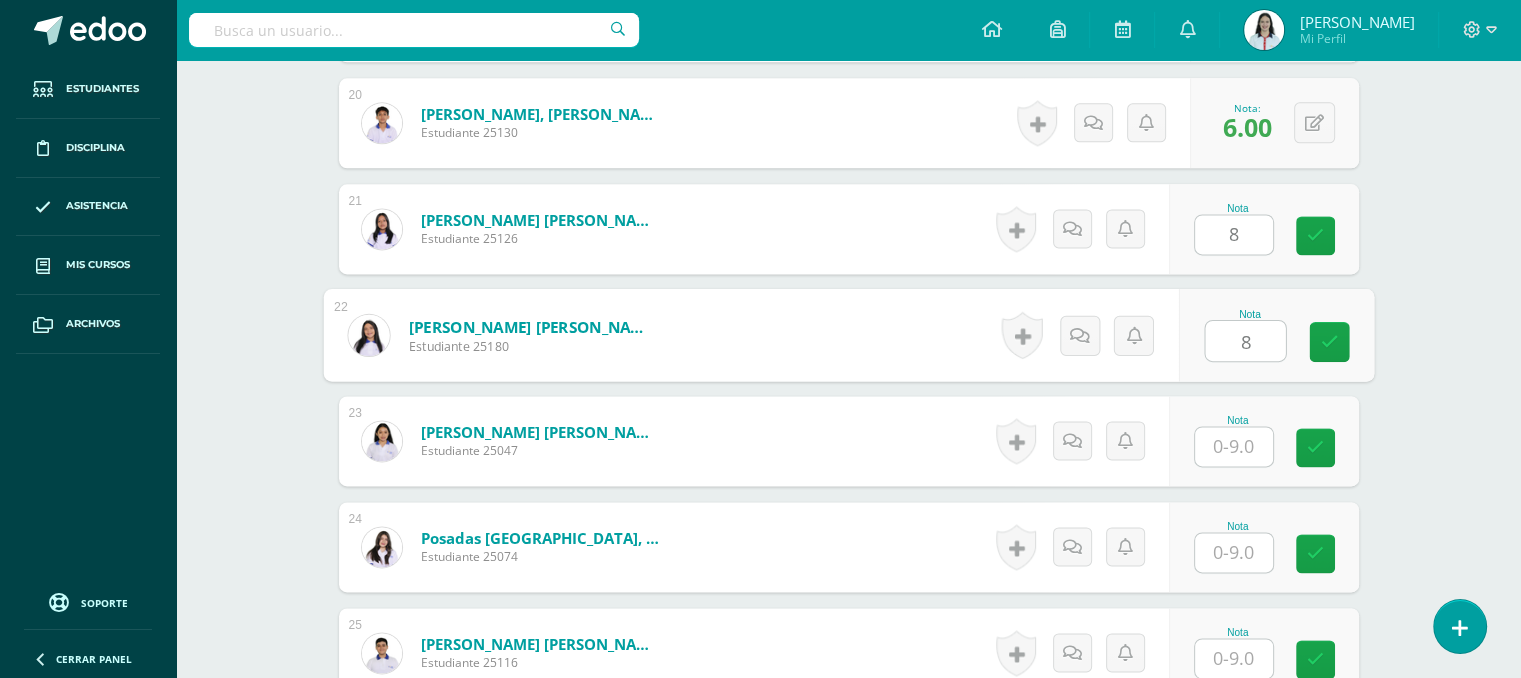 type on "8" 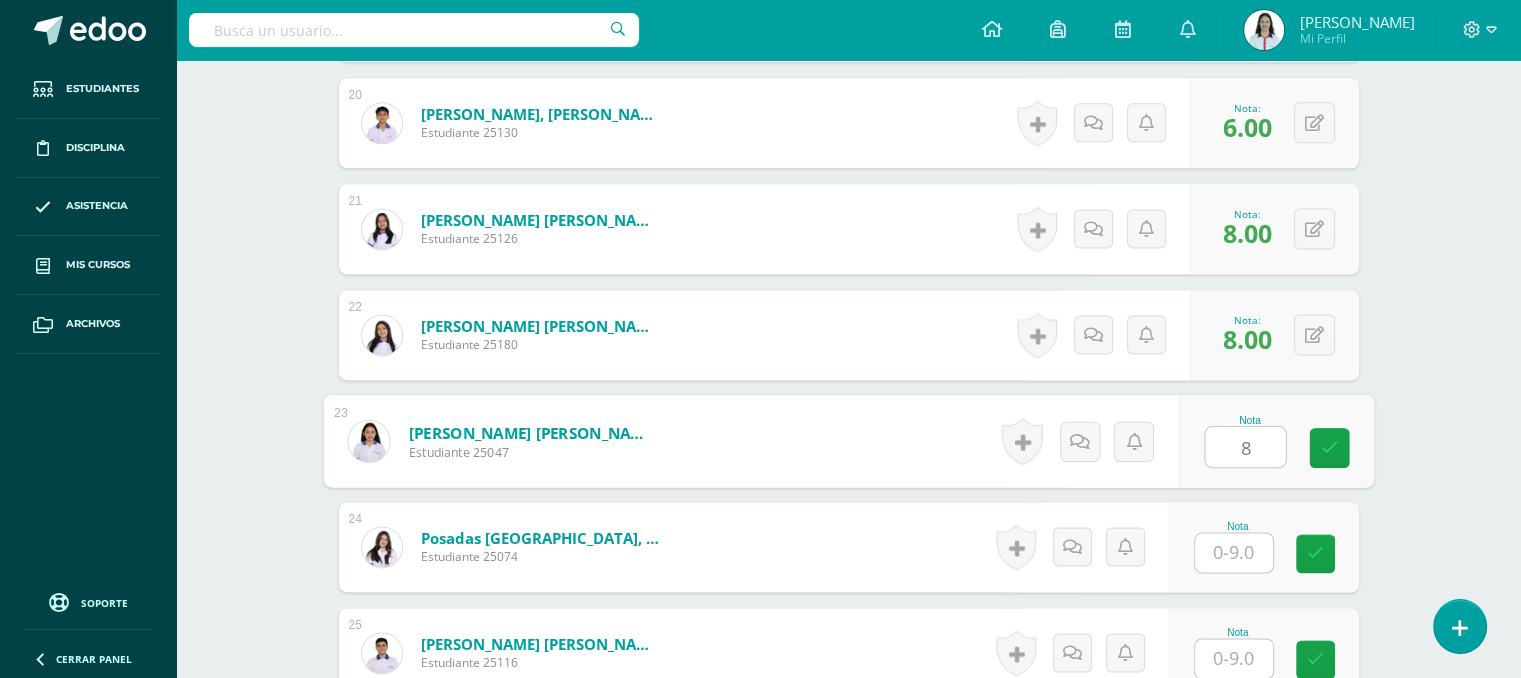 type on "8" 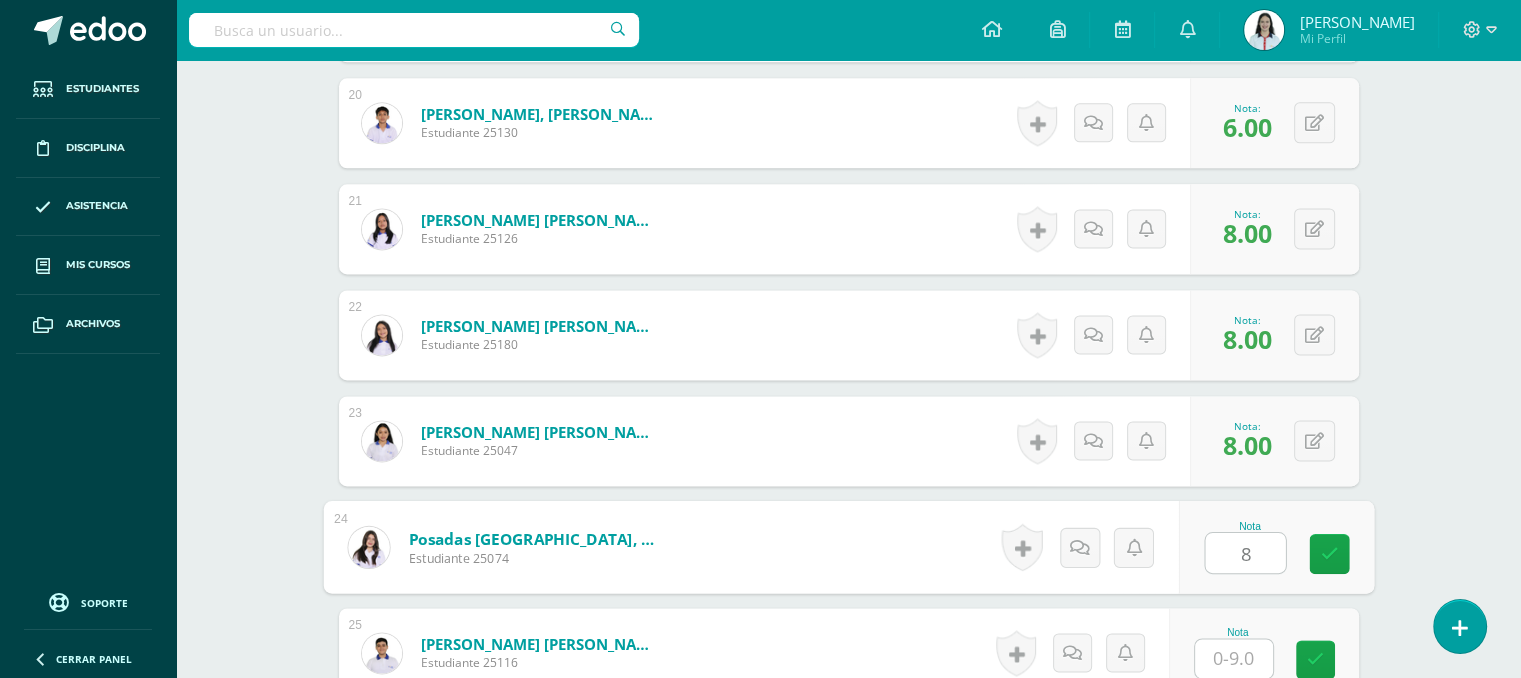 type on "8" 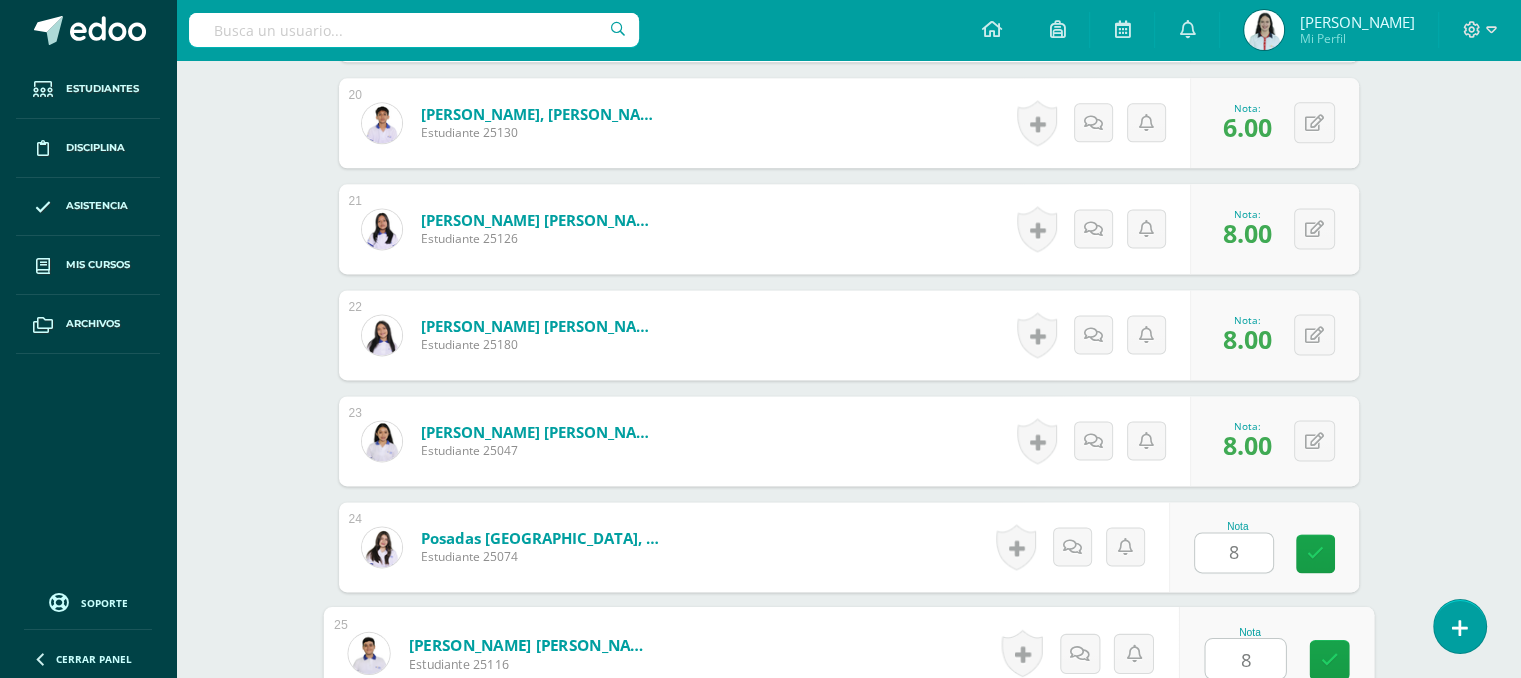type on "8" 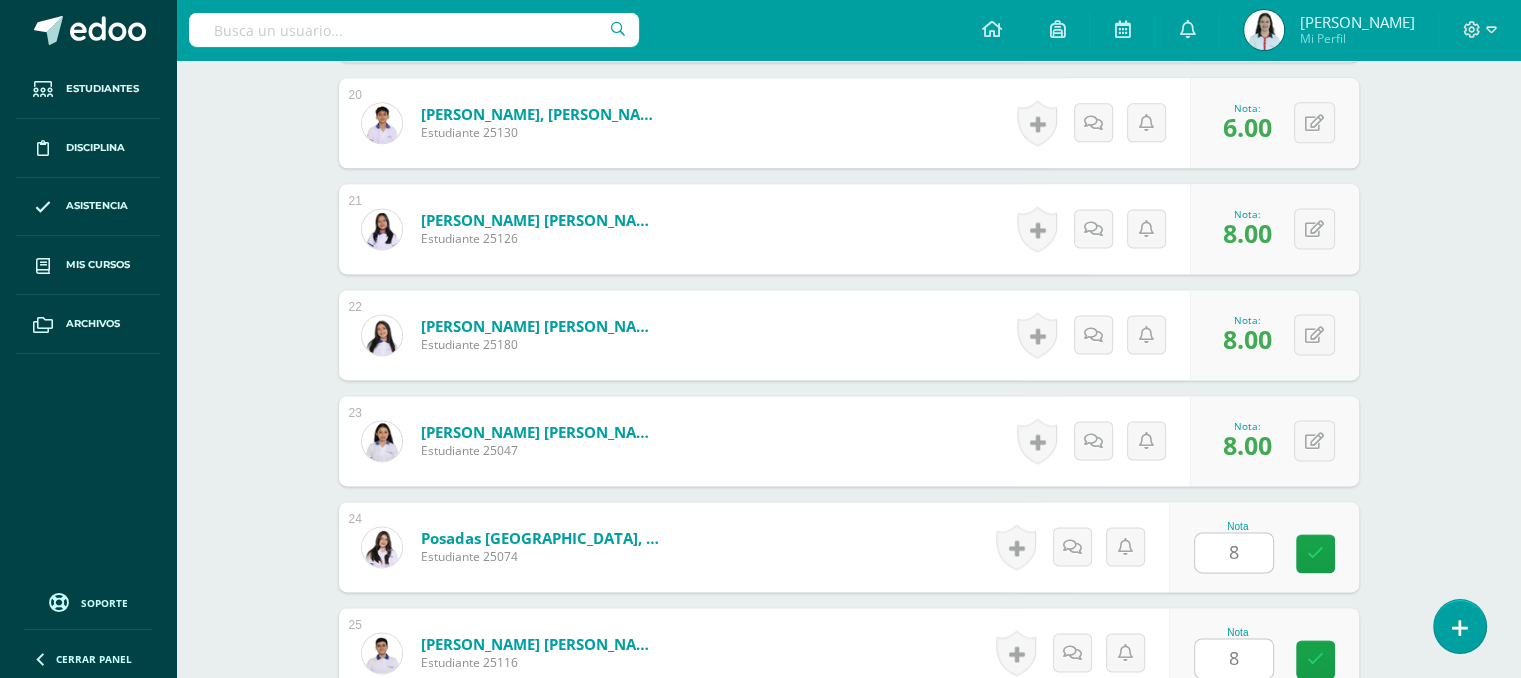 scroll, scrollTop: 3004, scrollLeft: 0, axis: vertical 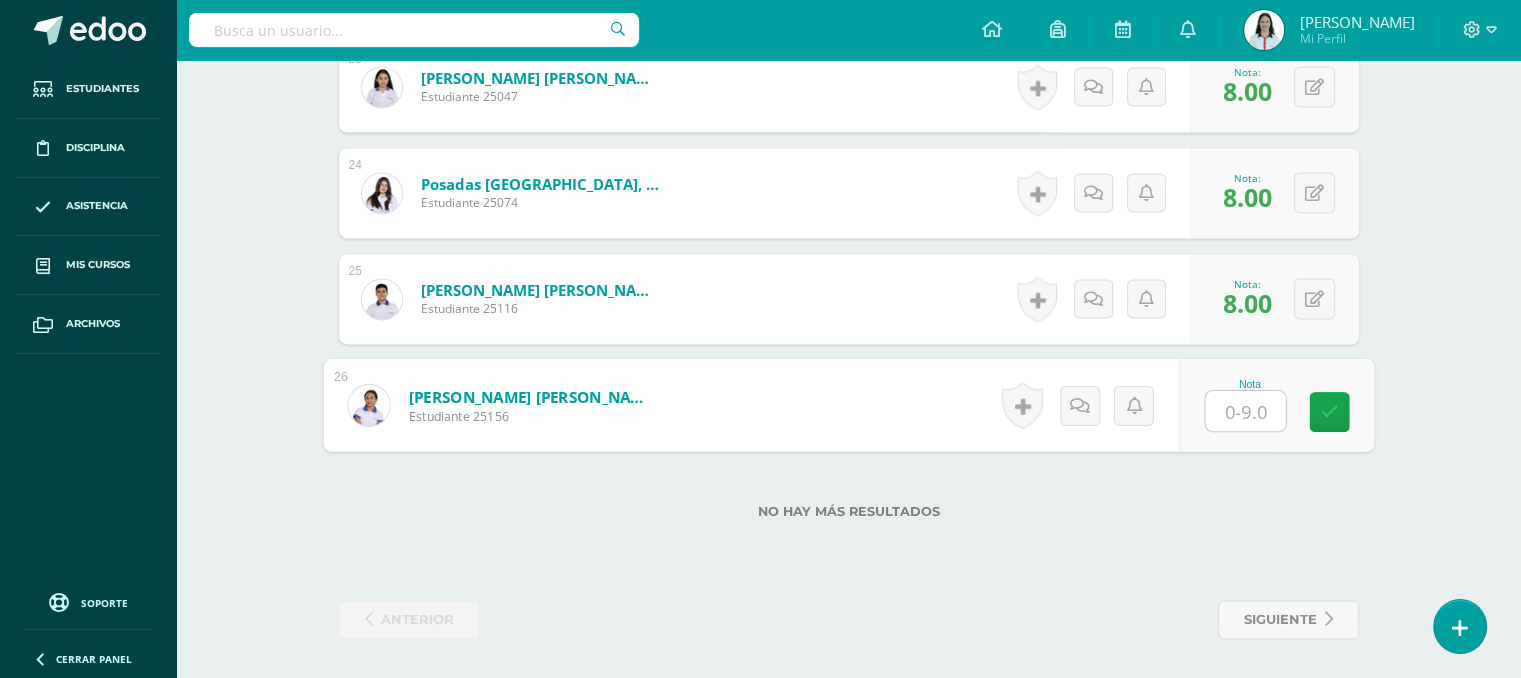 type on "5" 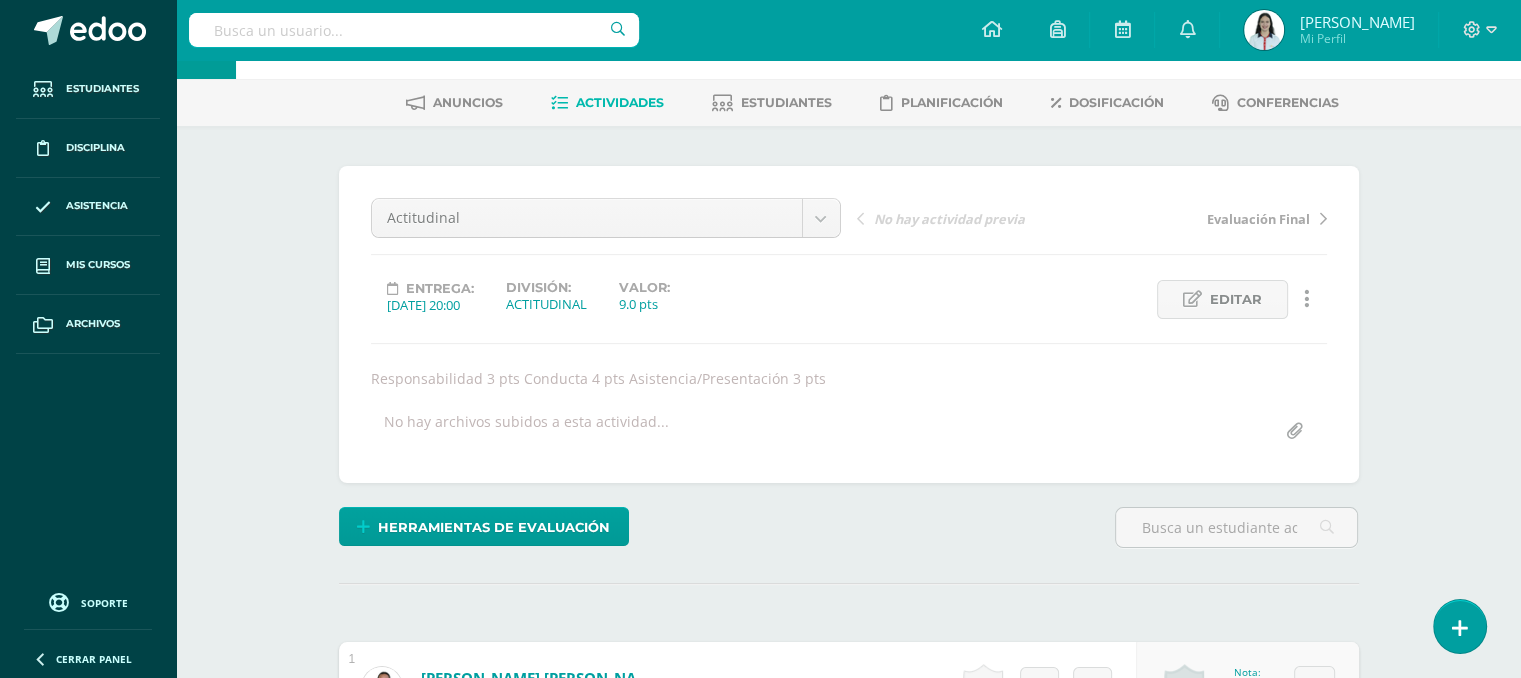 scroll, scrollTop: 0, scrollLeft: 0, axis: both 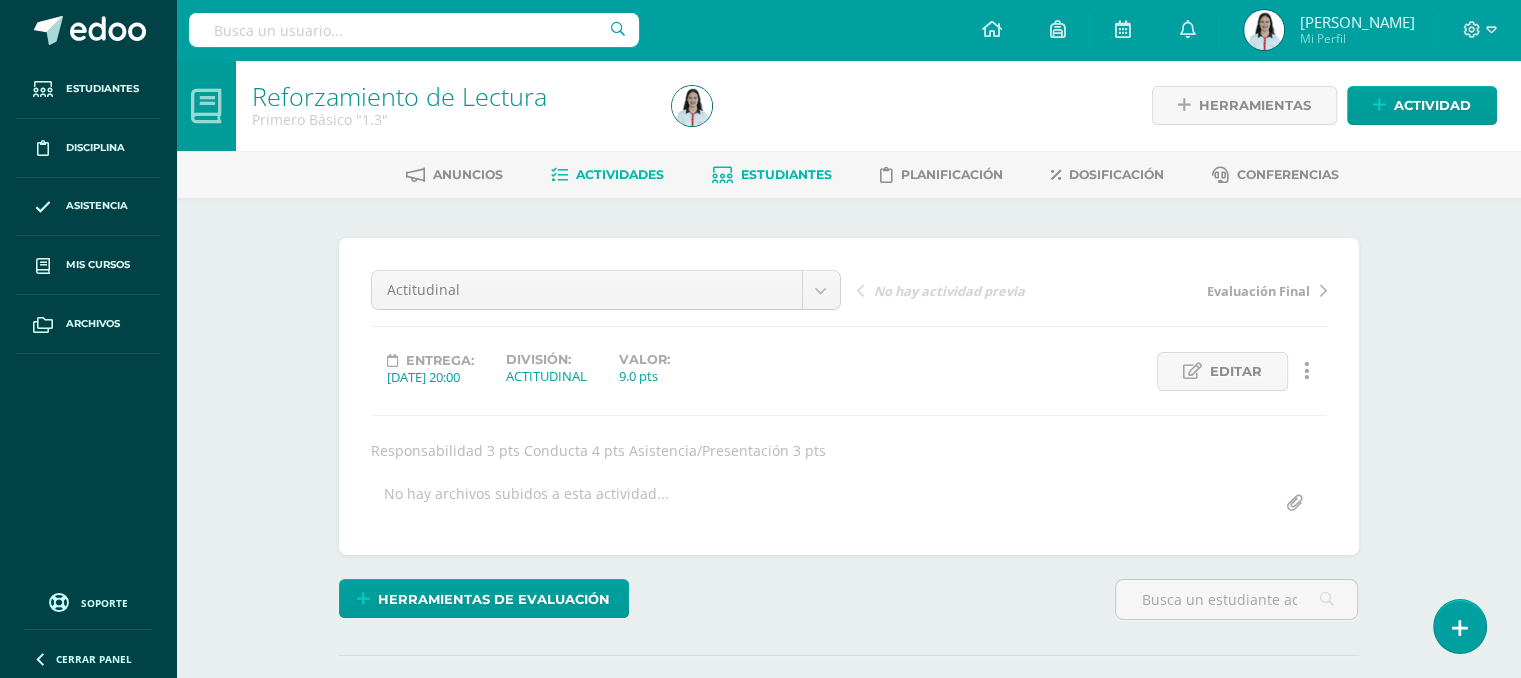 click on "Estudiantes" at bounding box center (786, 174) 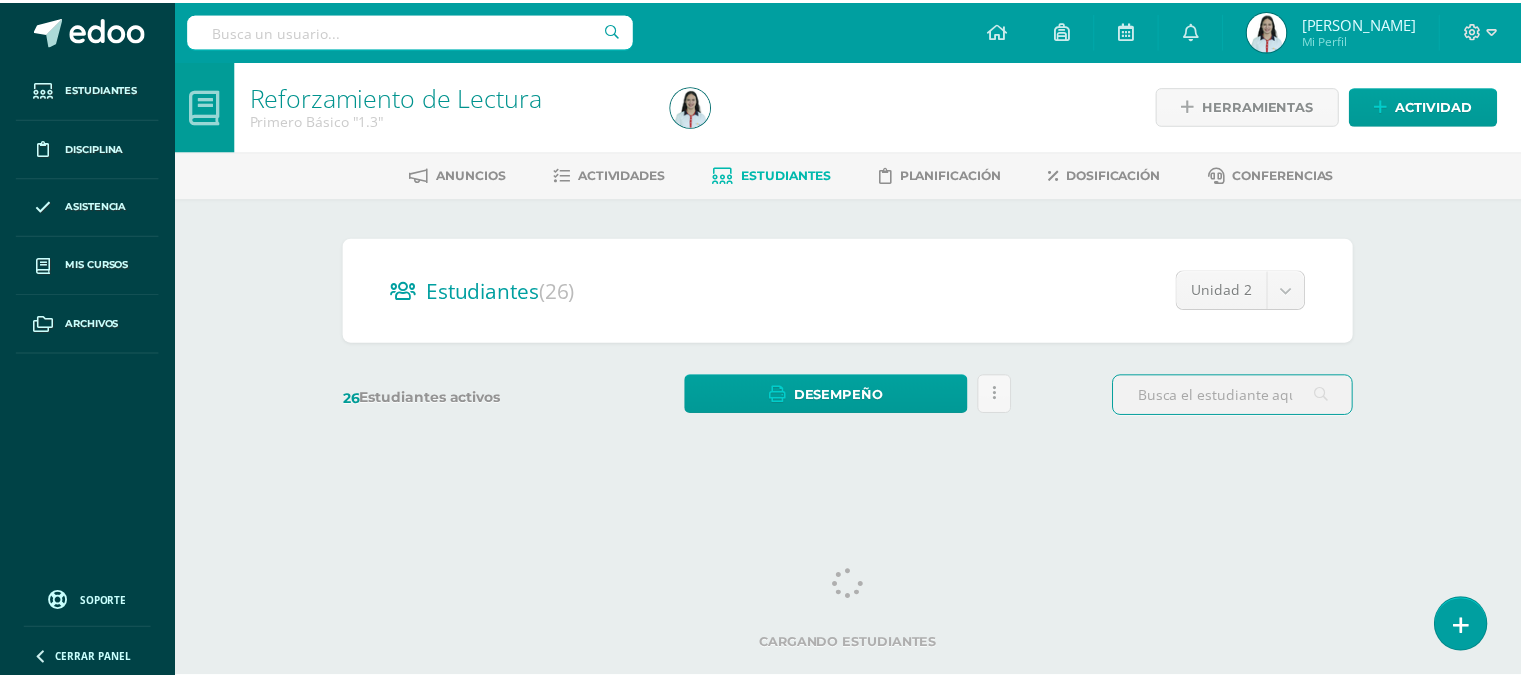 scroll, scrollTop: 0, scrollLeft: 0, axis: both 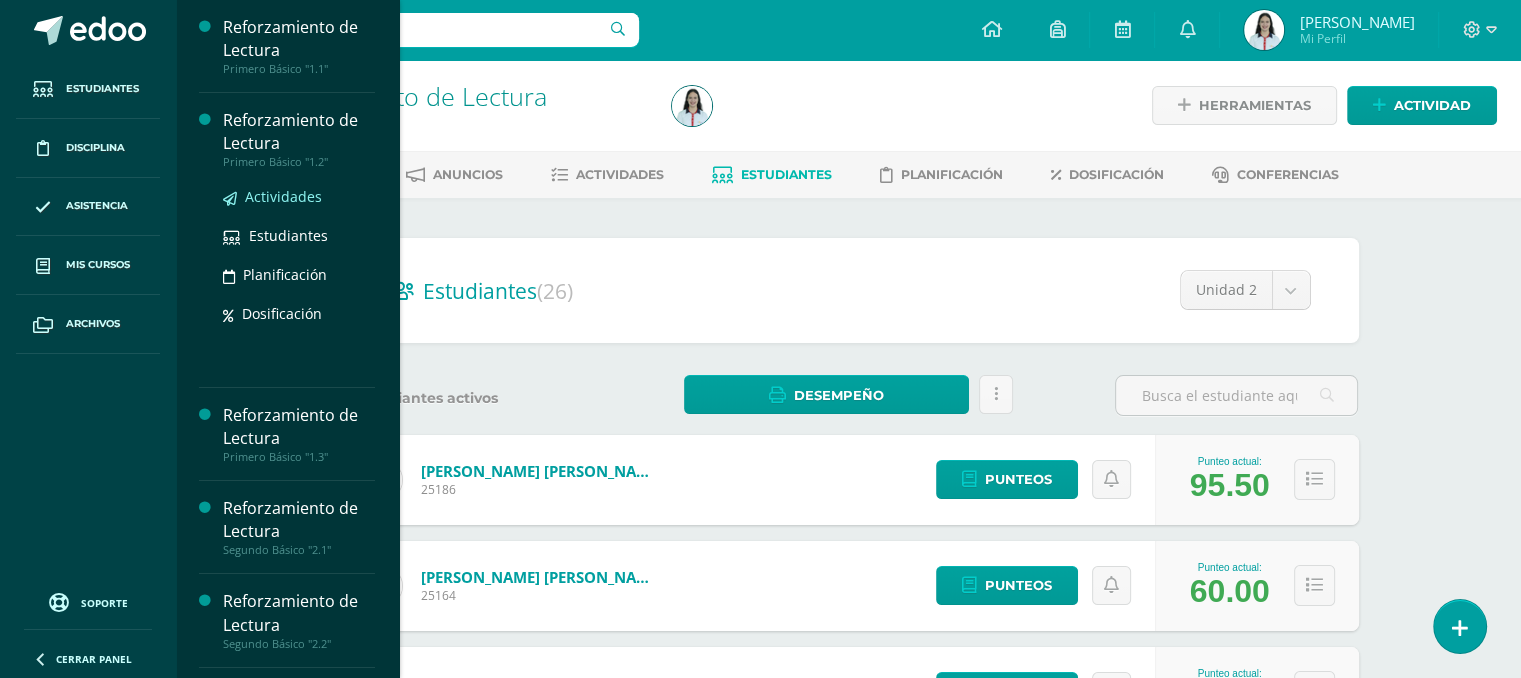 click on "Actividades" at bounding box center [283, 196] 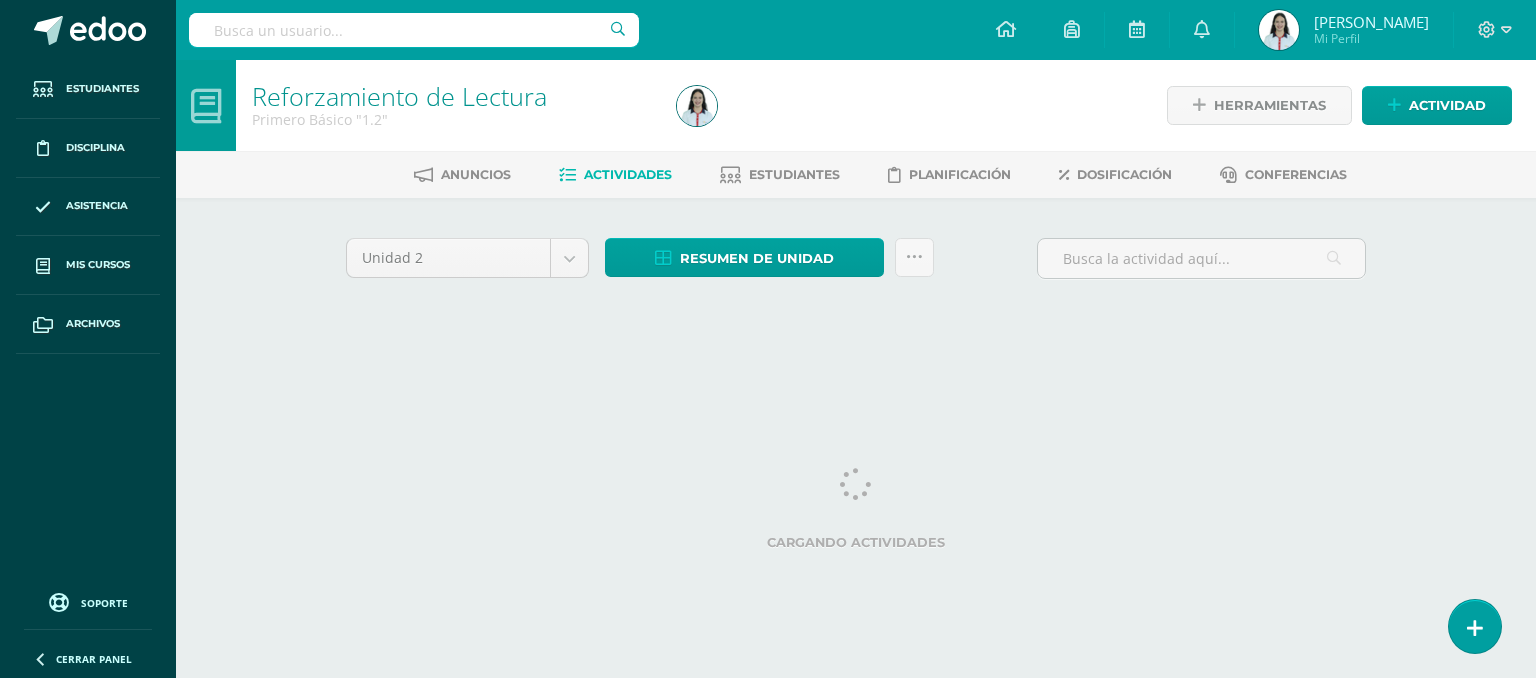 scroll, scrollTop: 0, scrollLeft: 0, axis: both 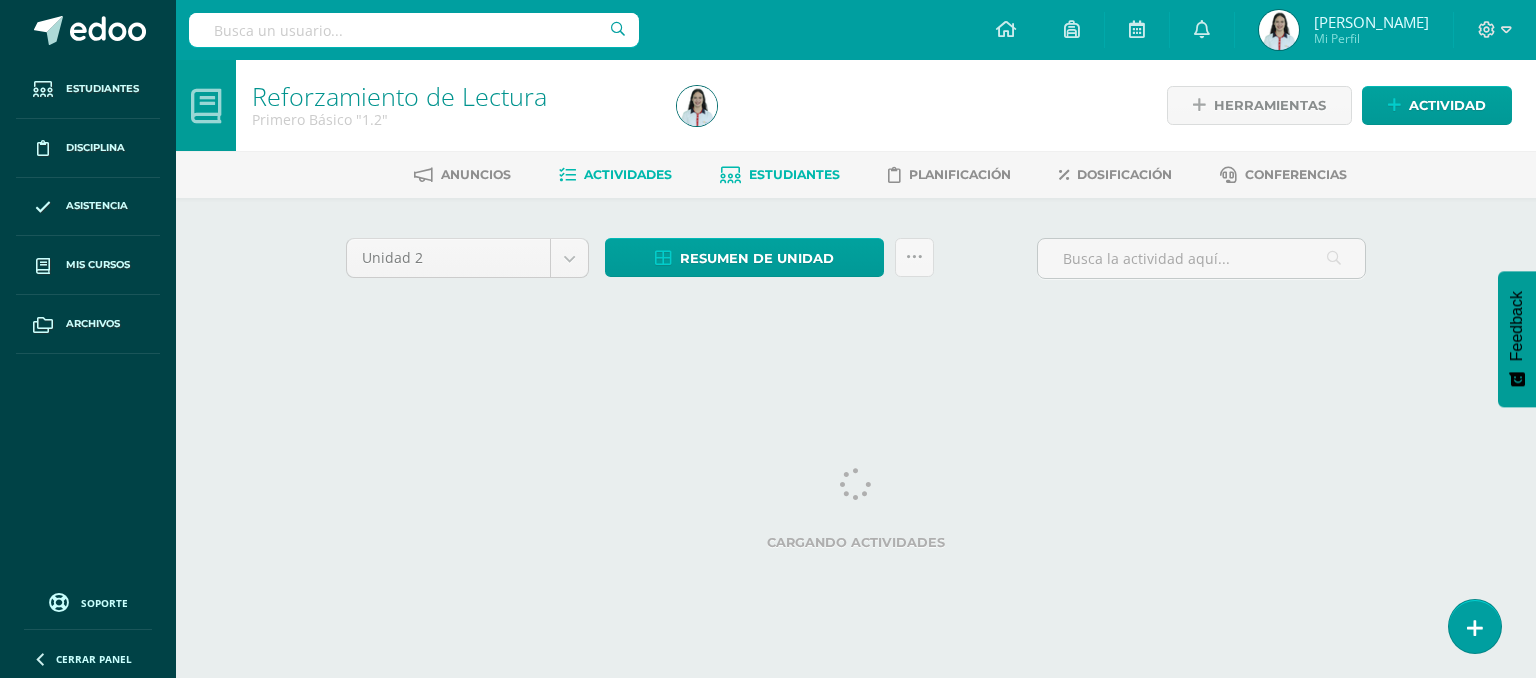 click on "Estudiantes" at bounding box center (794, 174) 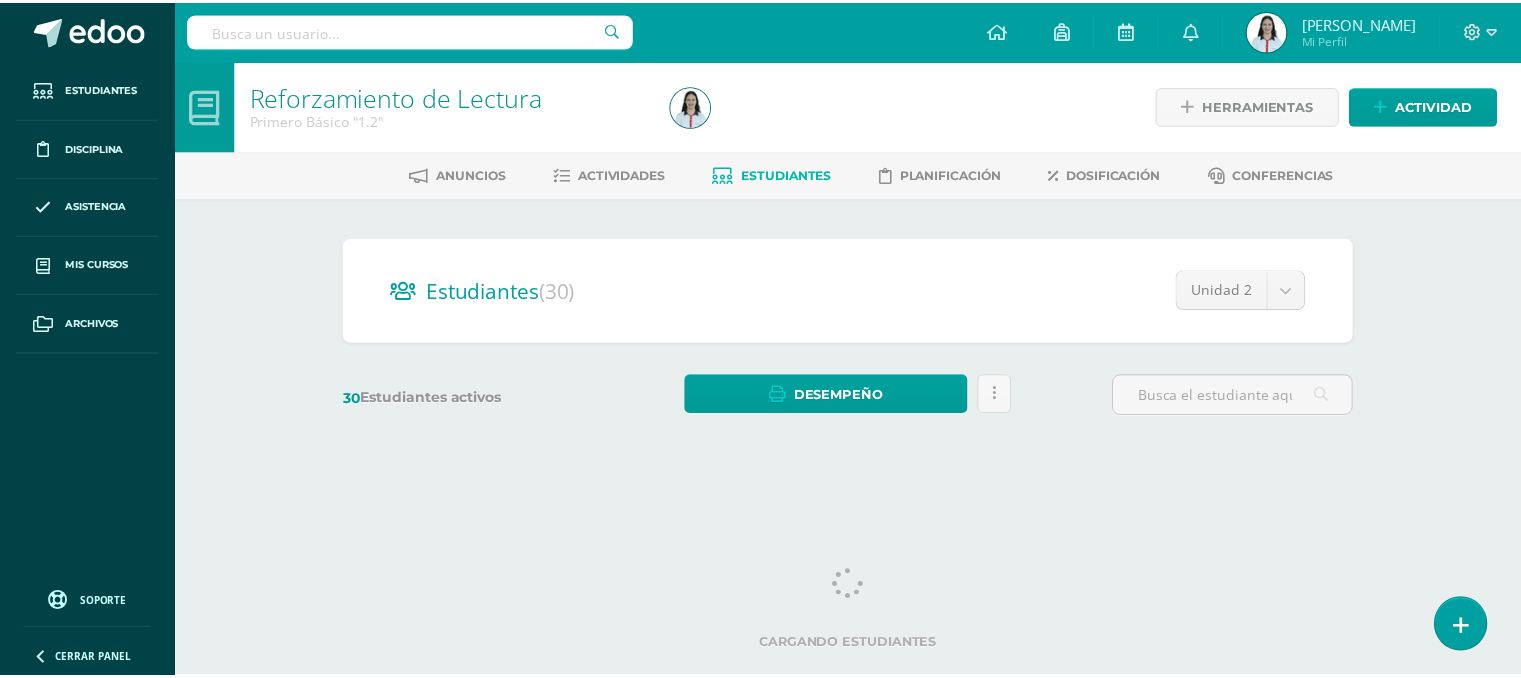 scroll, scrollTop: 0, scrollLeft: 0, axis: both 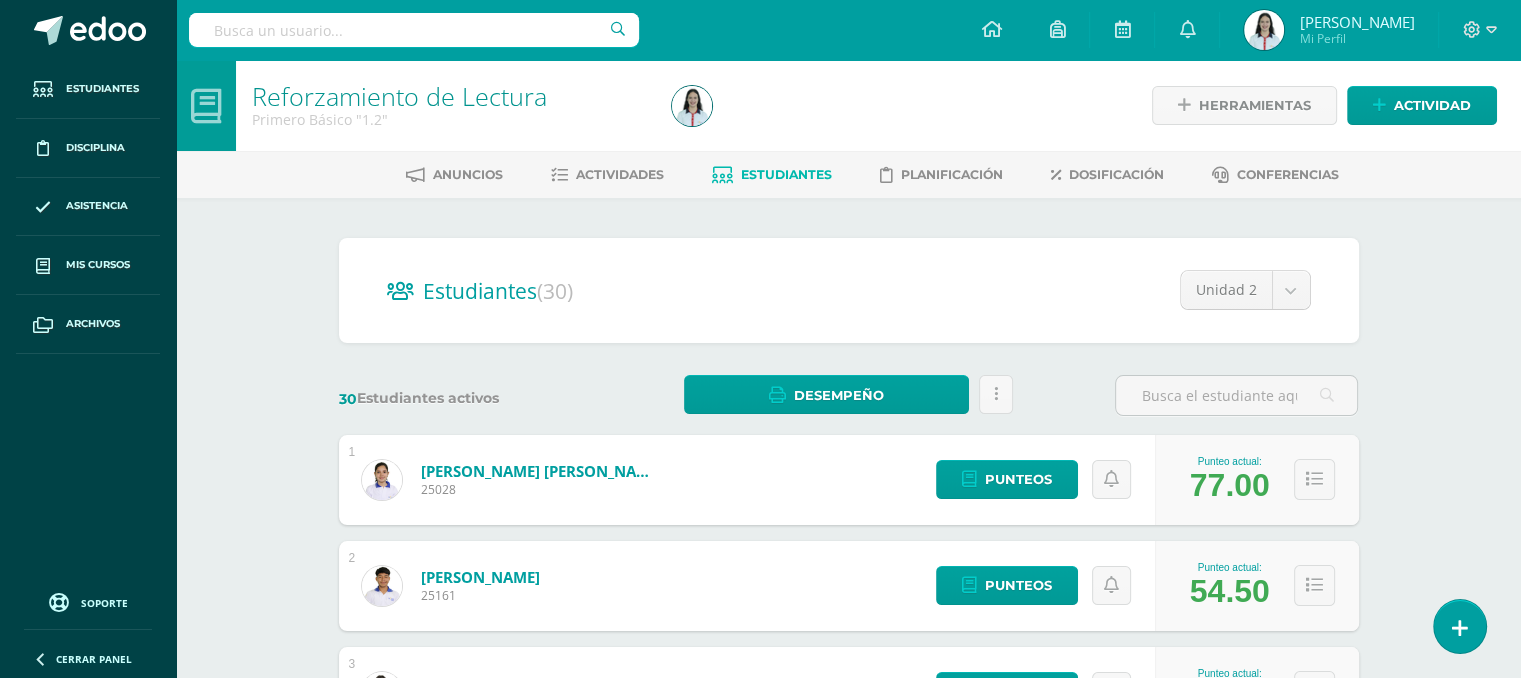 click on "Estudiantes  (30)
Unidad 2
Unidad 1
Unidad 2
Unidad 3
30  Estudiantes activos Desempeño
Descargar como HTML
Descargar como PDF
Enviar informe de desempeño a tutores
Estás por enviar un informe de  desempeño  a los
tutores
Esta acción enviará una notificación con el reporte
desempeño de estudiante en curso
en la  Unidad 2" at bounding box center [849, 901] 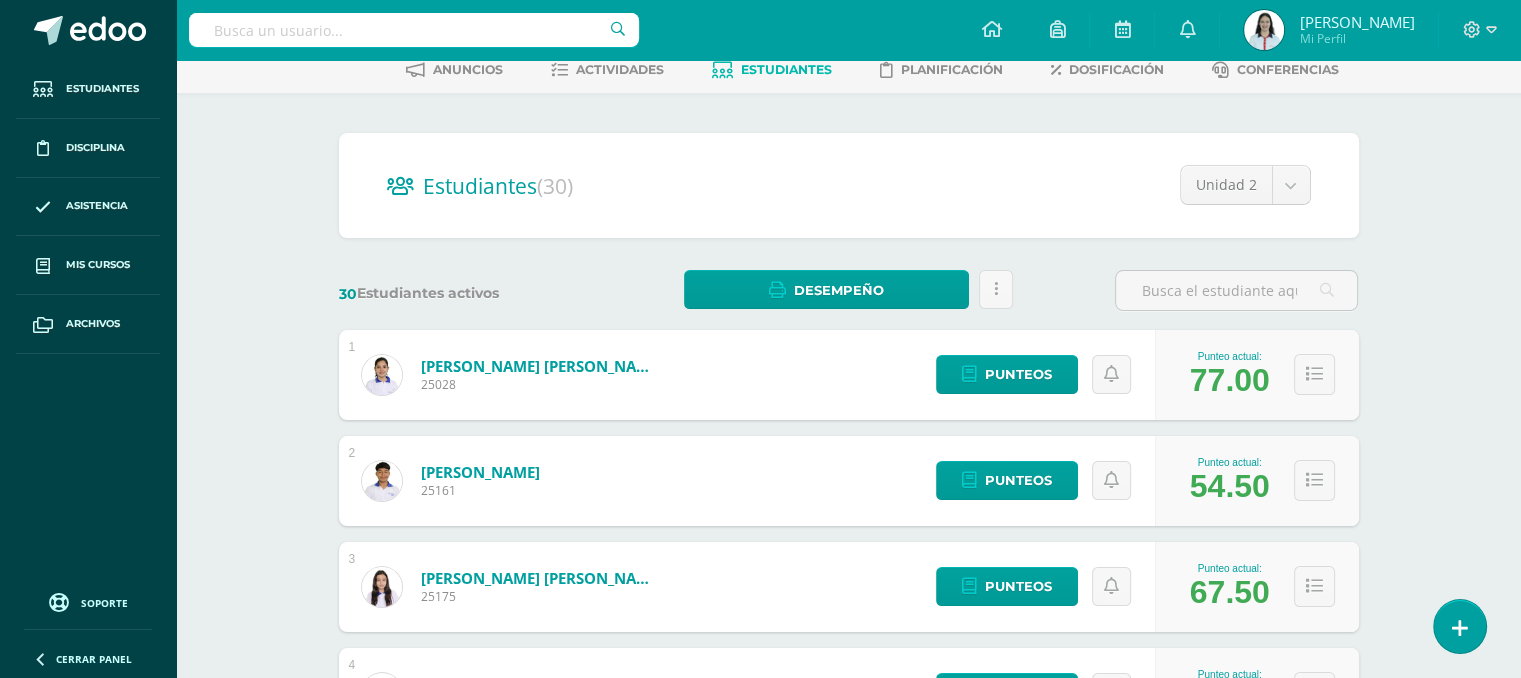 scroll, scrollTop: 97, scrollLeft: 0, axis: vertical 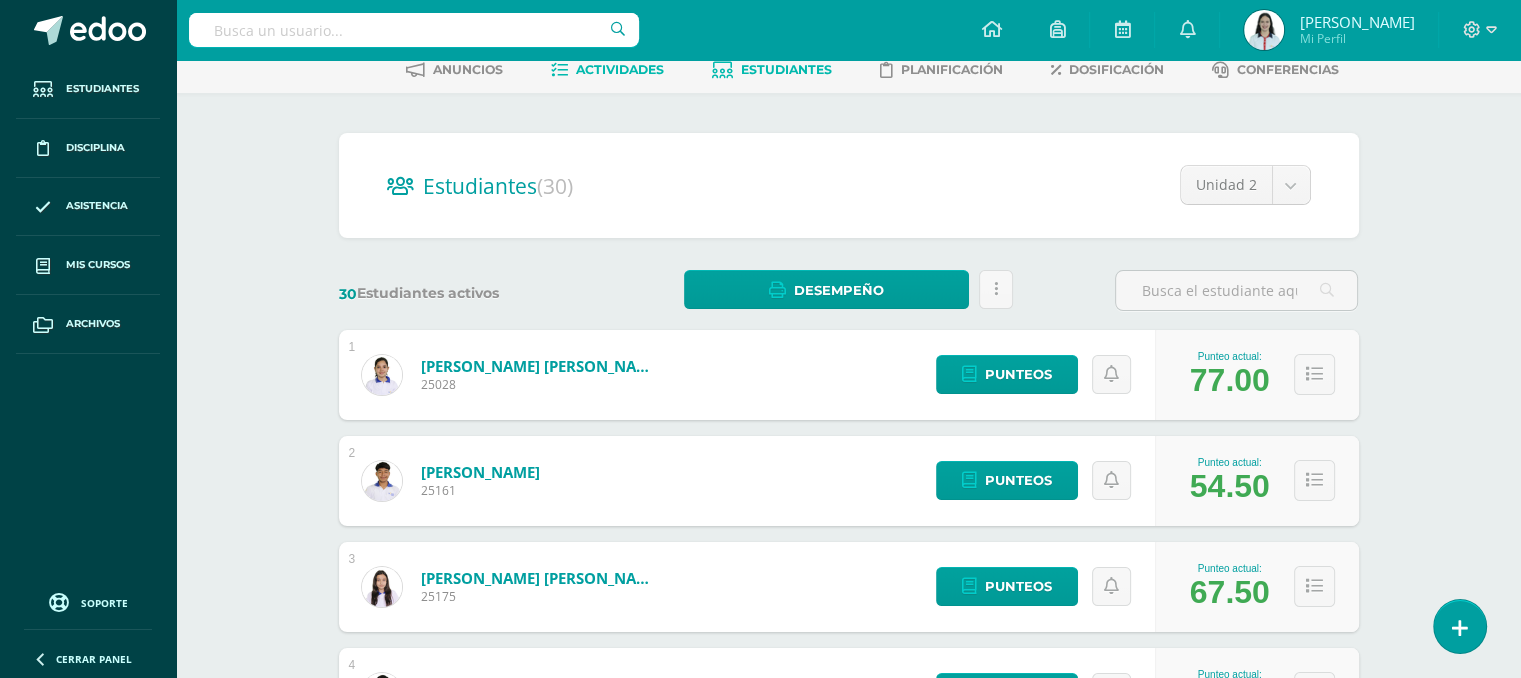 click on "Actividades" at bounding box center [620, 69] 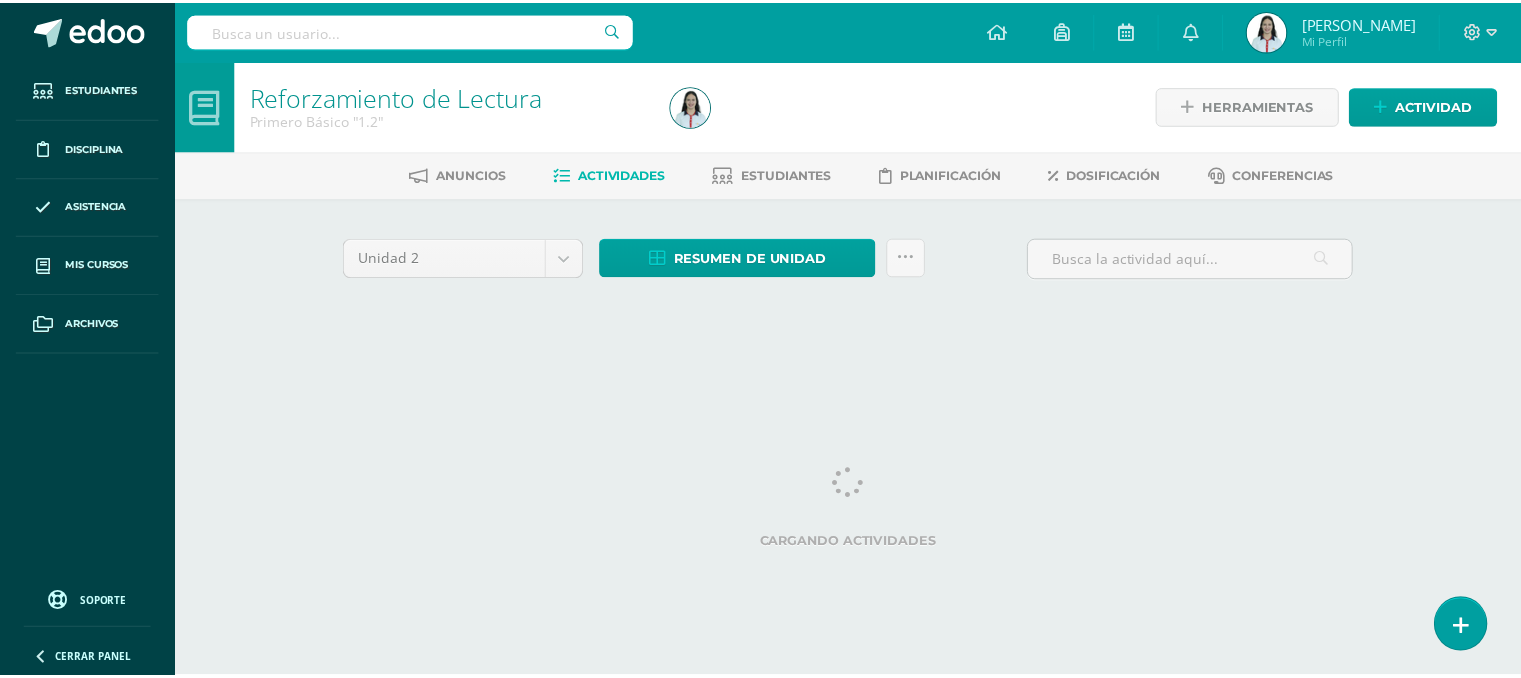 scroll, scrollTop: 0, scrollLeft: 0, axis: both 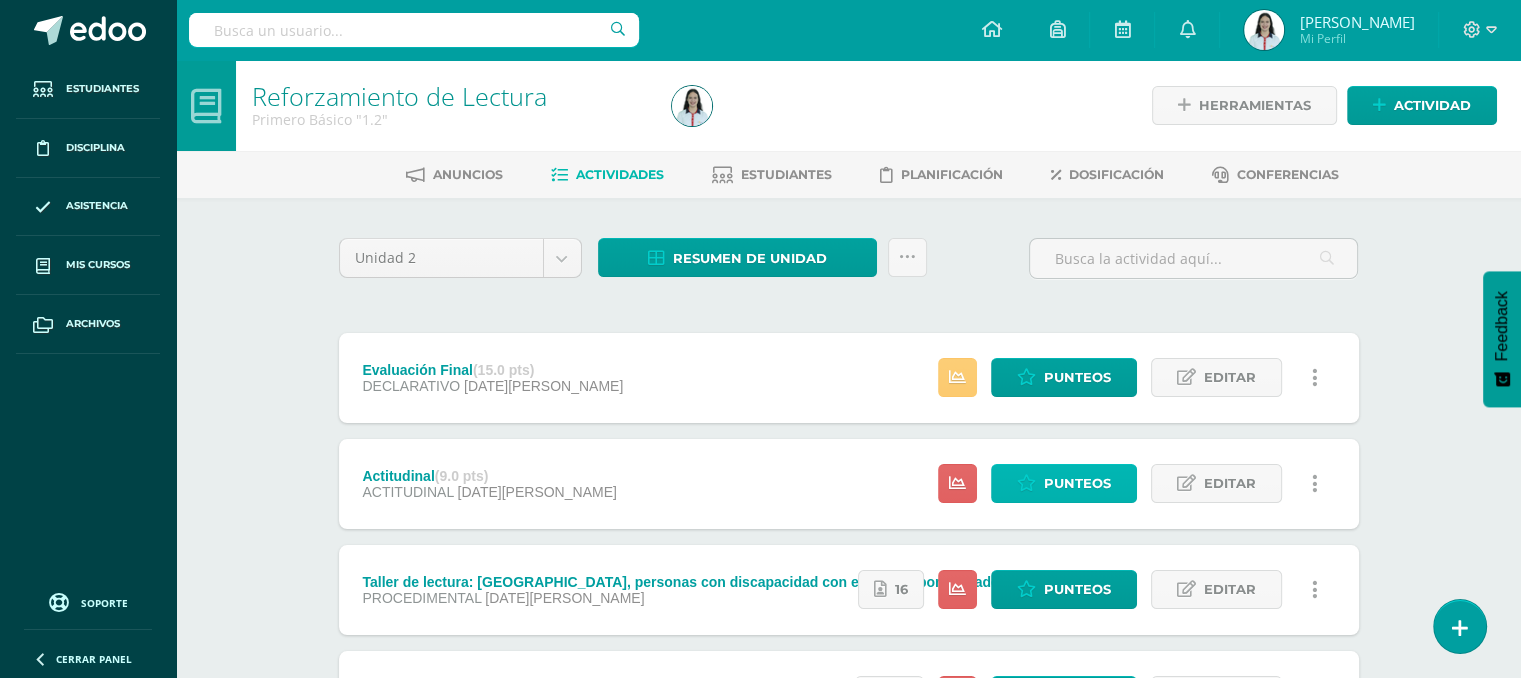 click on "Punteos" at bounding box center [1077, 483] 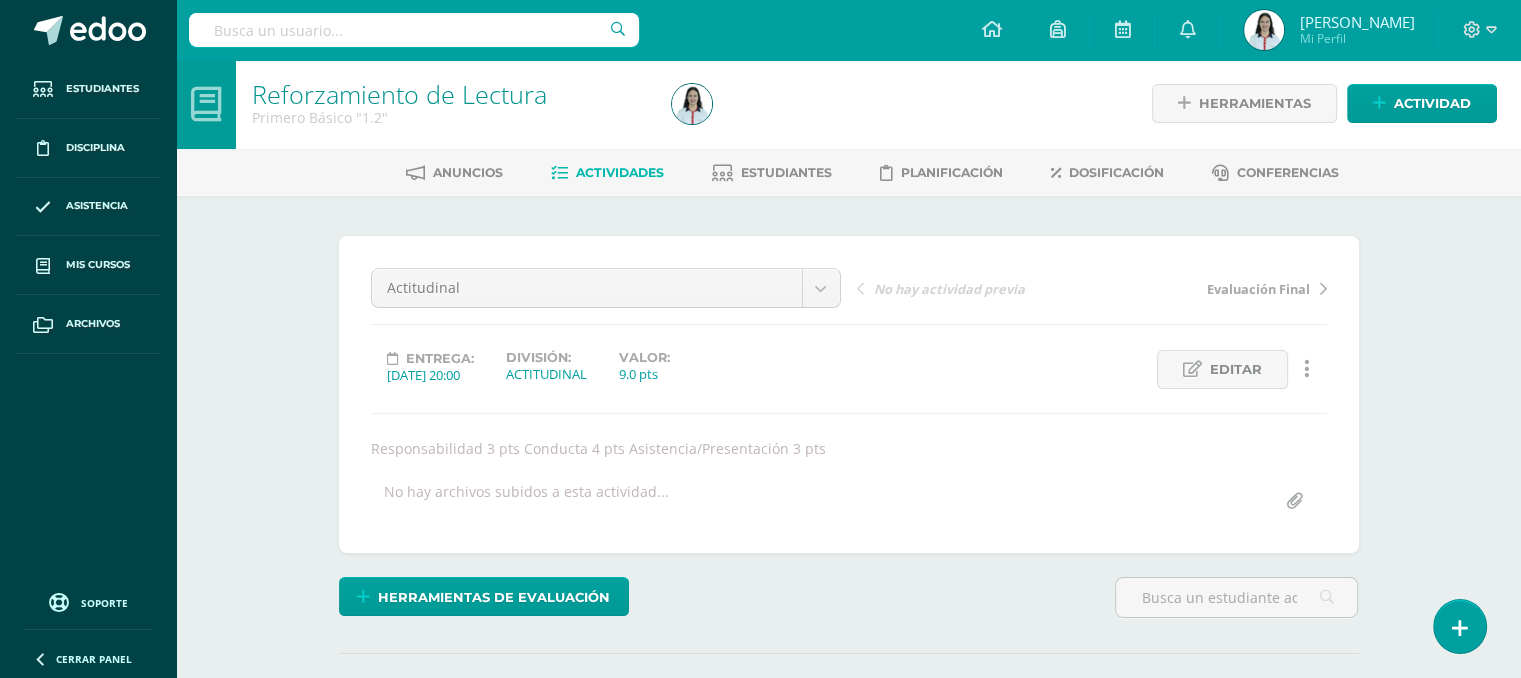 scroll, scrollTop: 3, scrollLeft: 0, axis: vertical 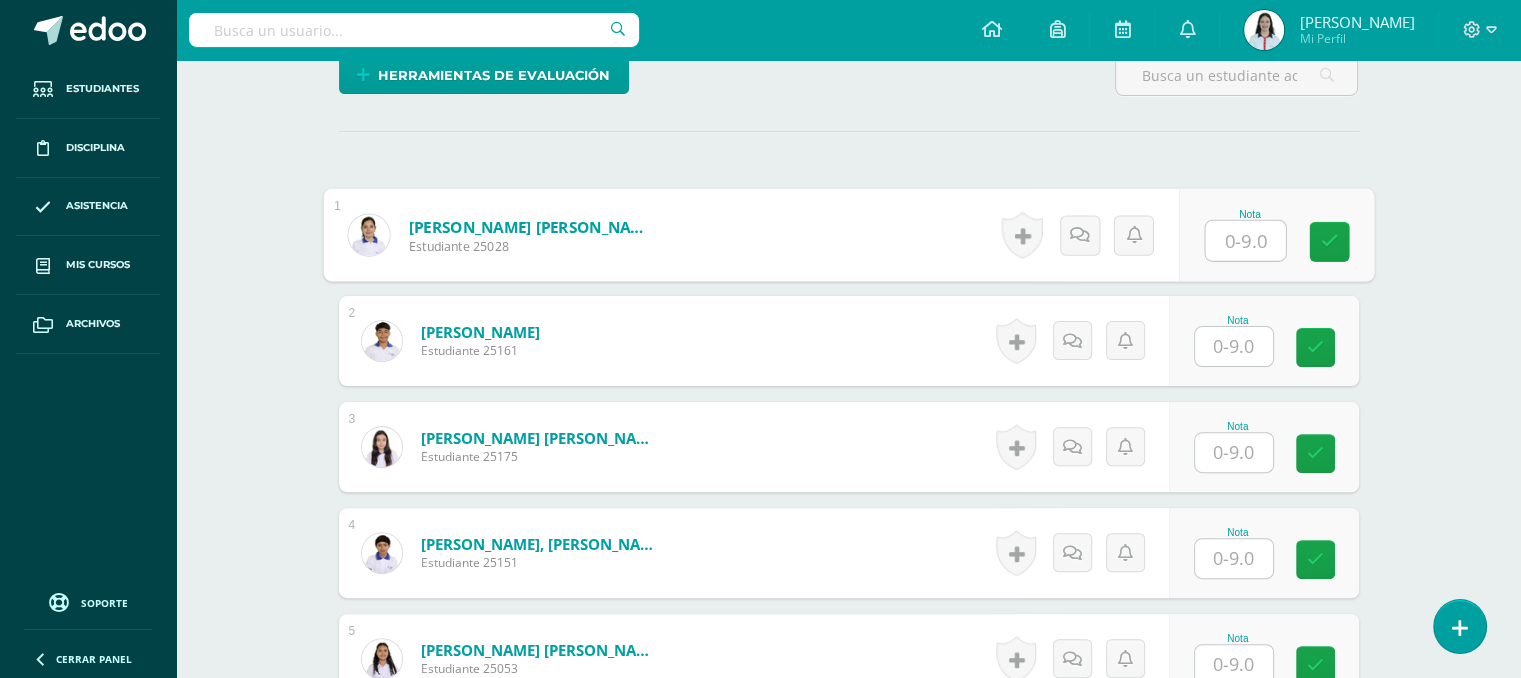 click at bounding box center [1245, 241] 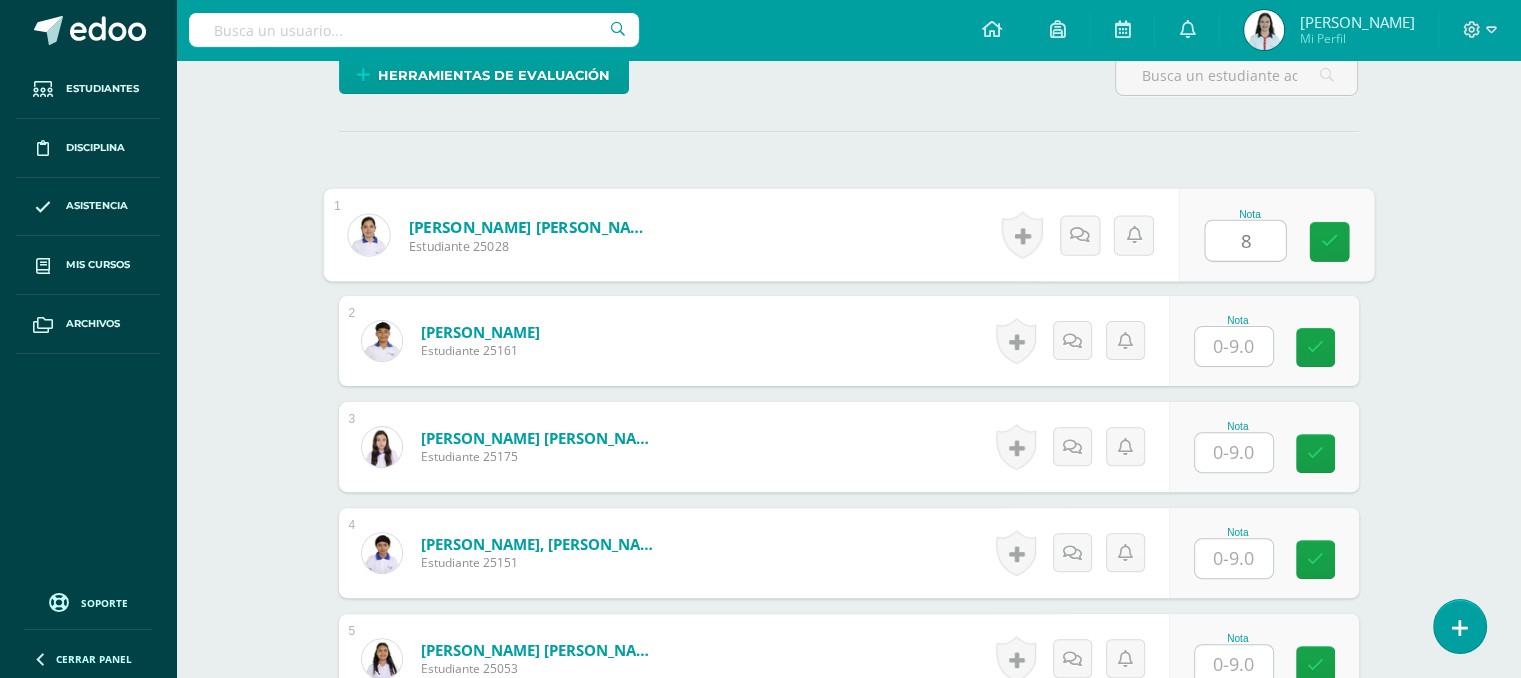 type on "8" 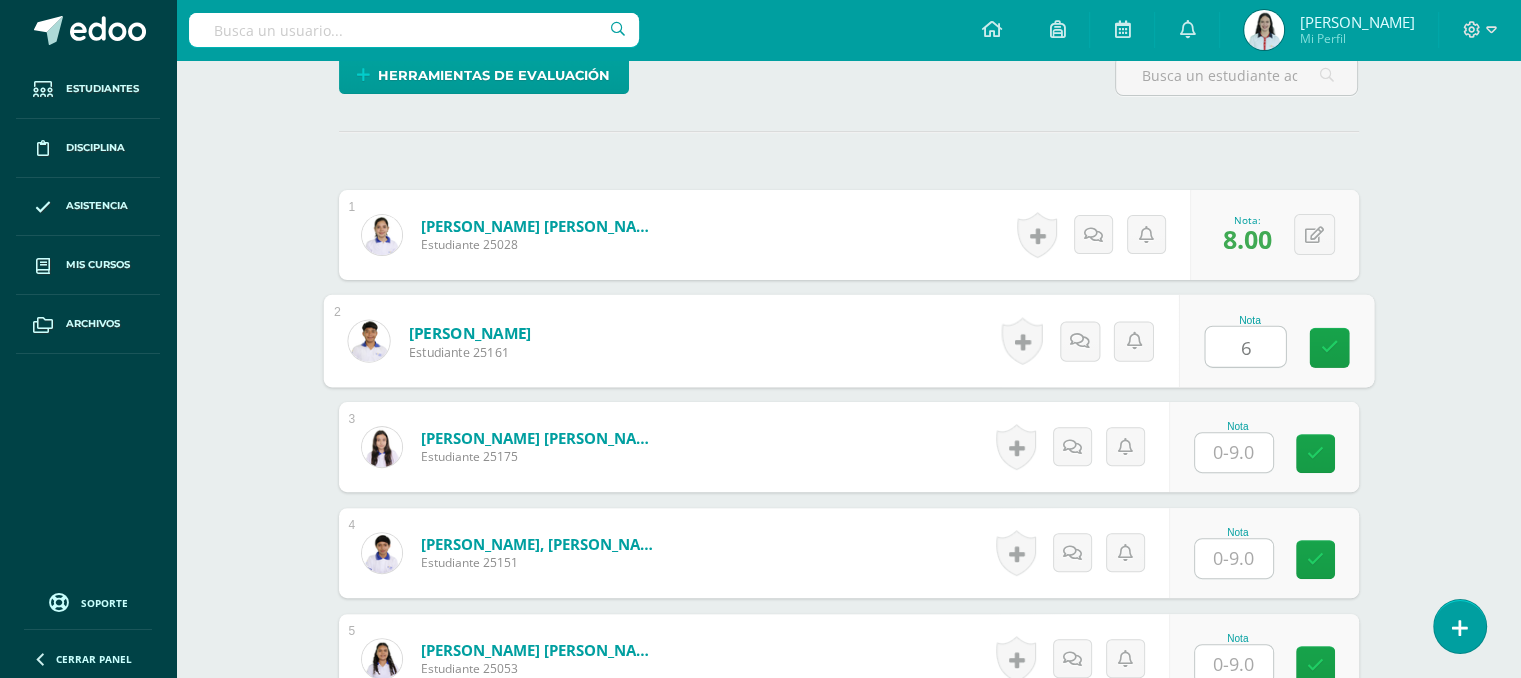 type on "6" 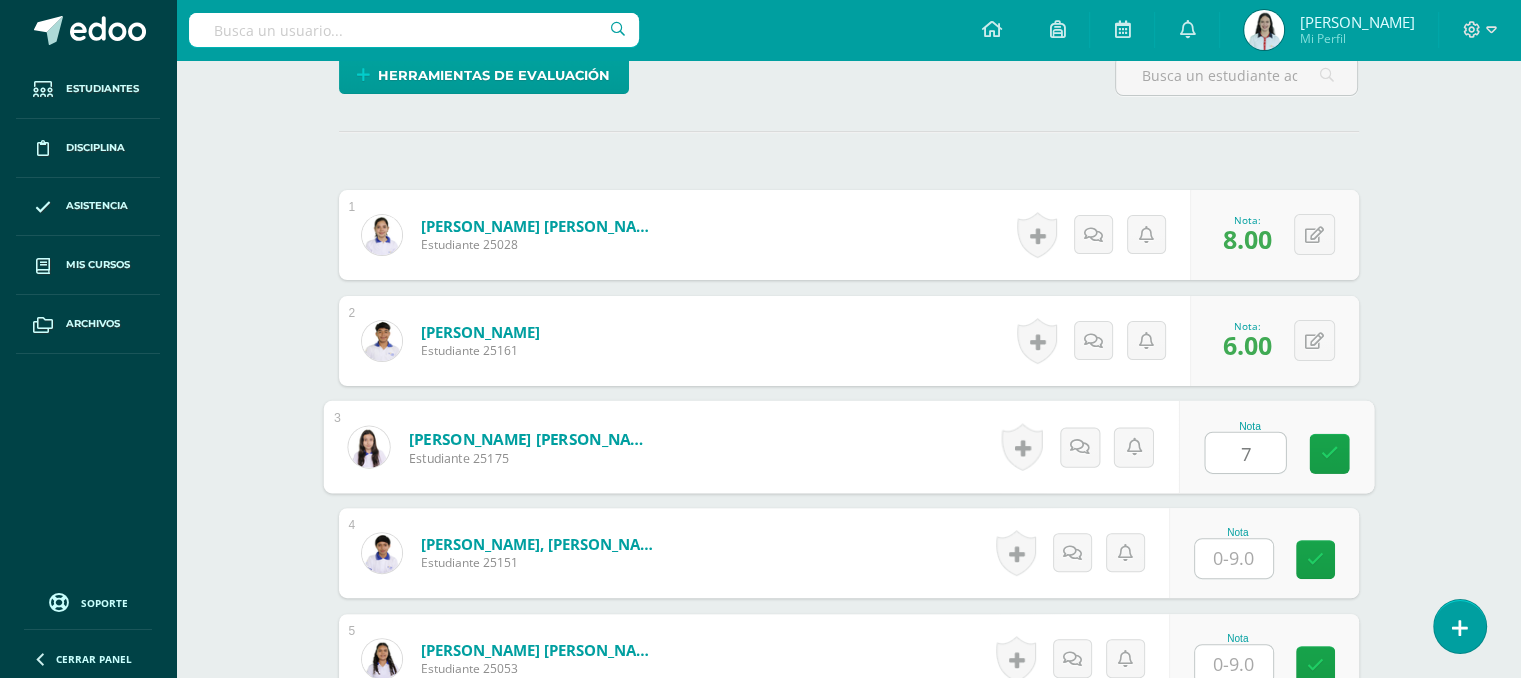 type on "7" 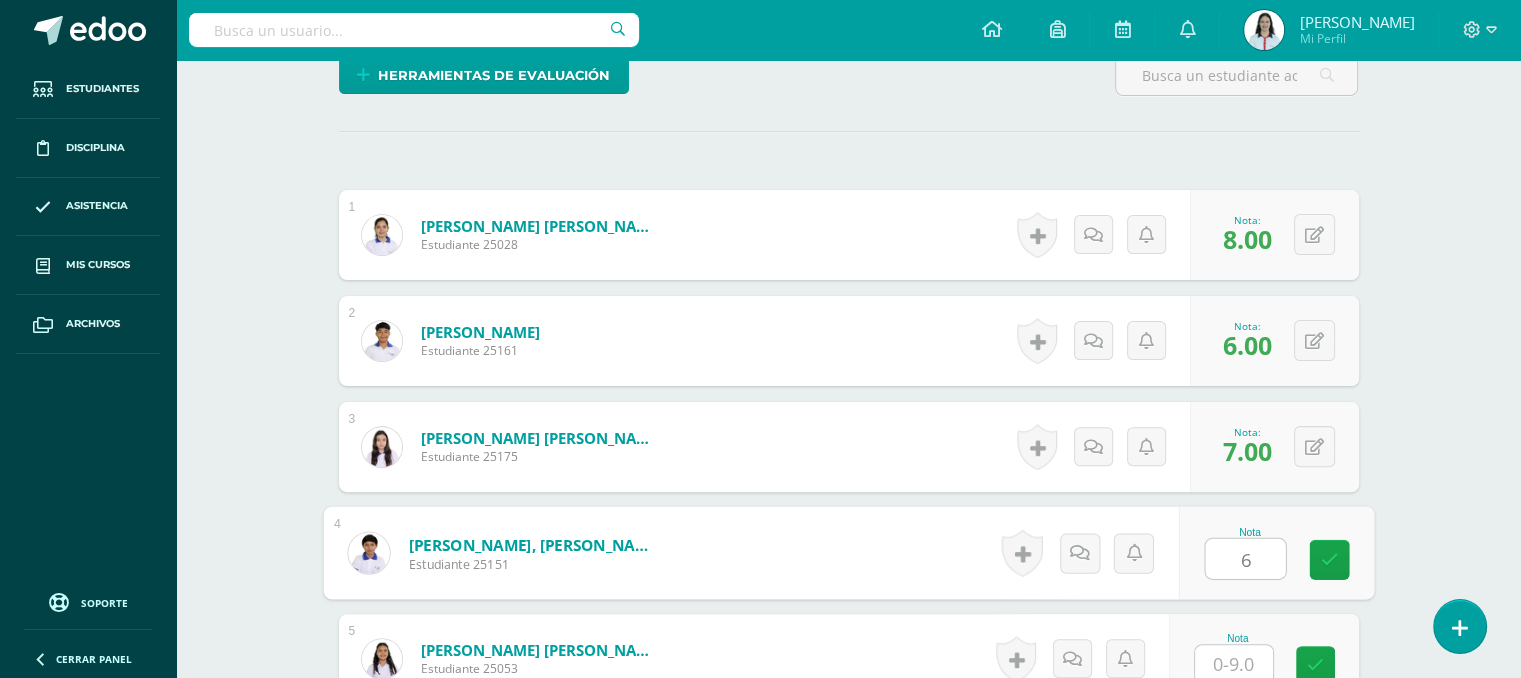 type on "6" 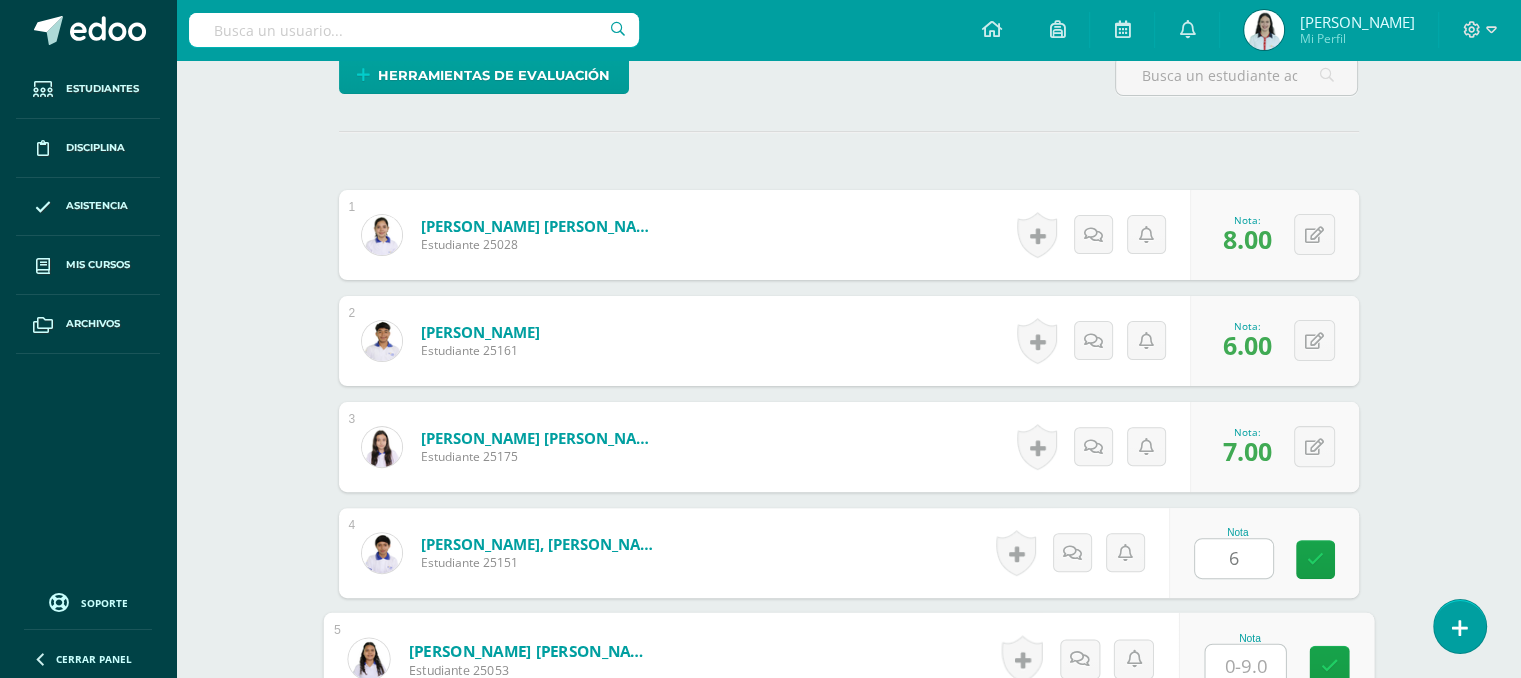 scroll, scrollTop: 528, scrollLeft: 0, axis: vertical 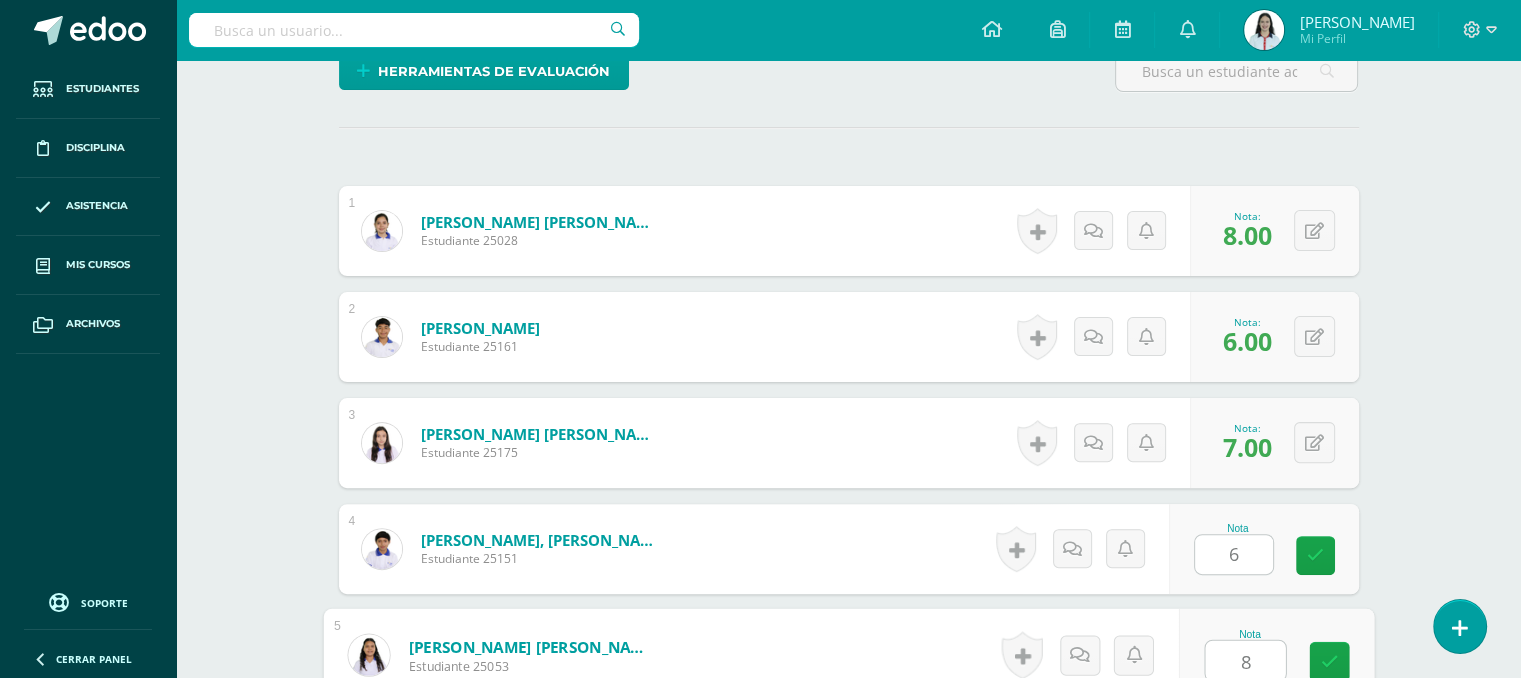 type on "8" 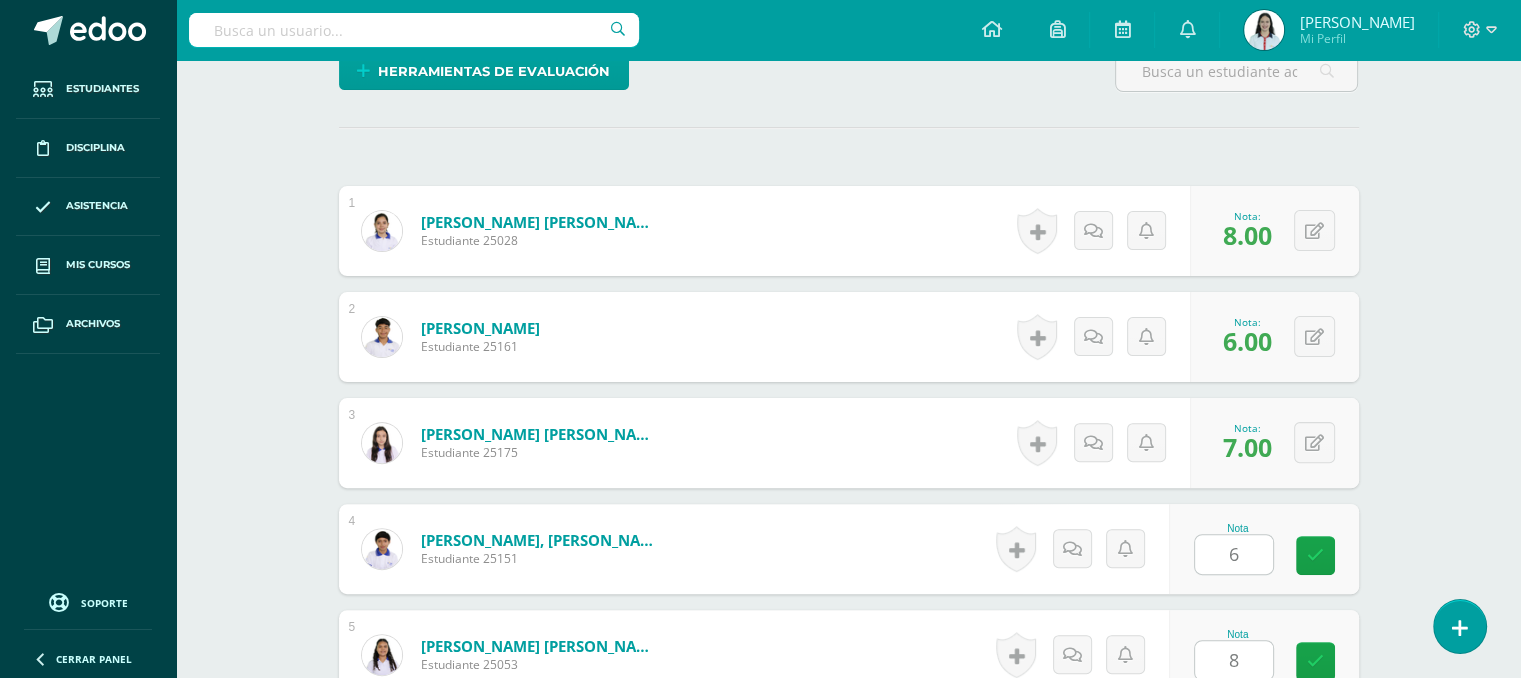 scroll, scrollTop: 954, scrollLeft: 0, axis: vertical 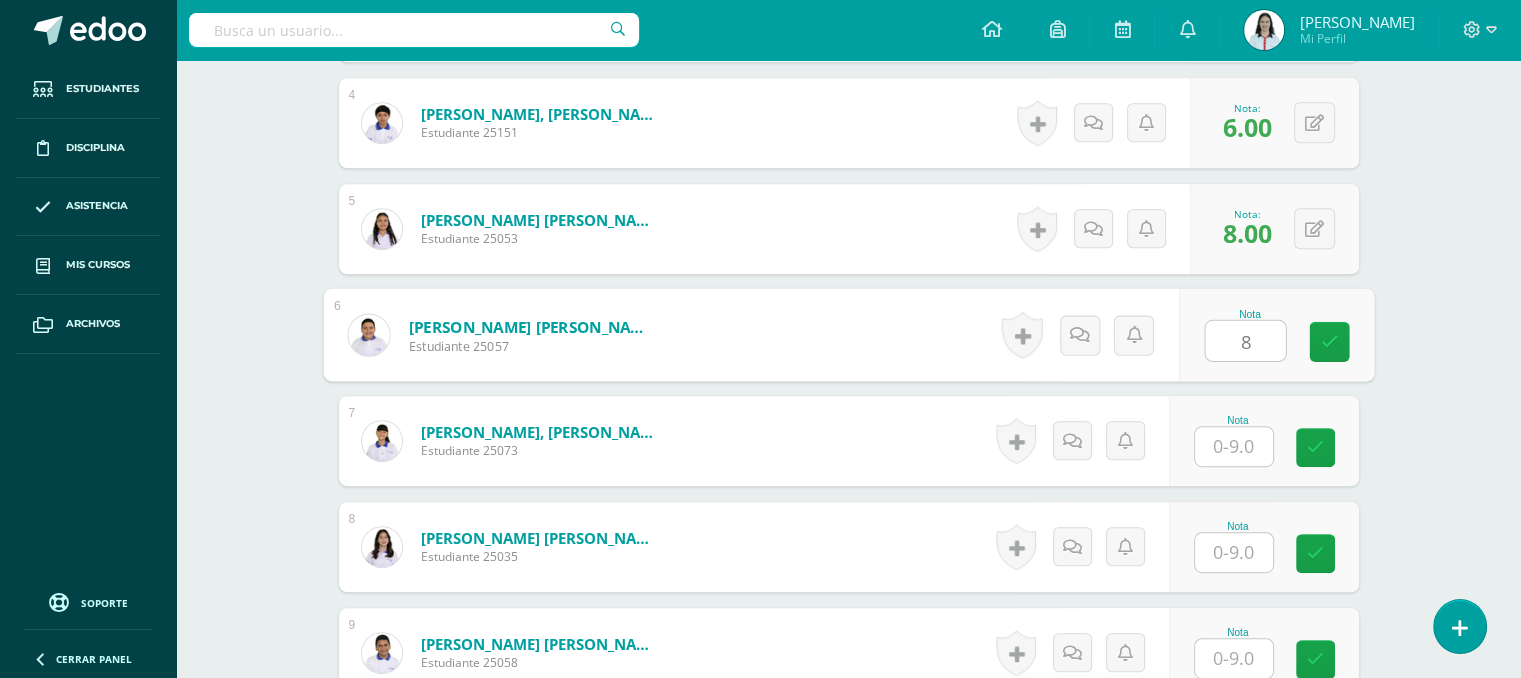 type on "8" 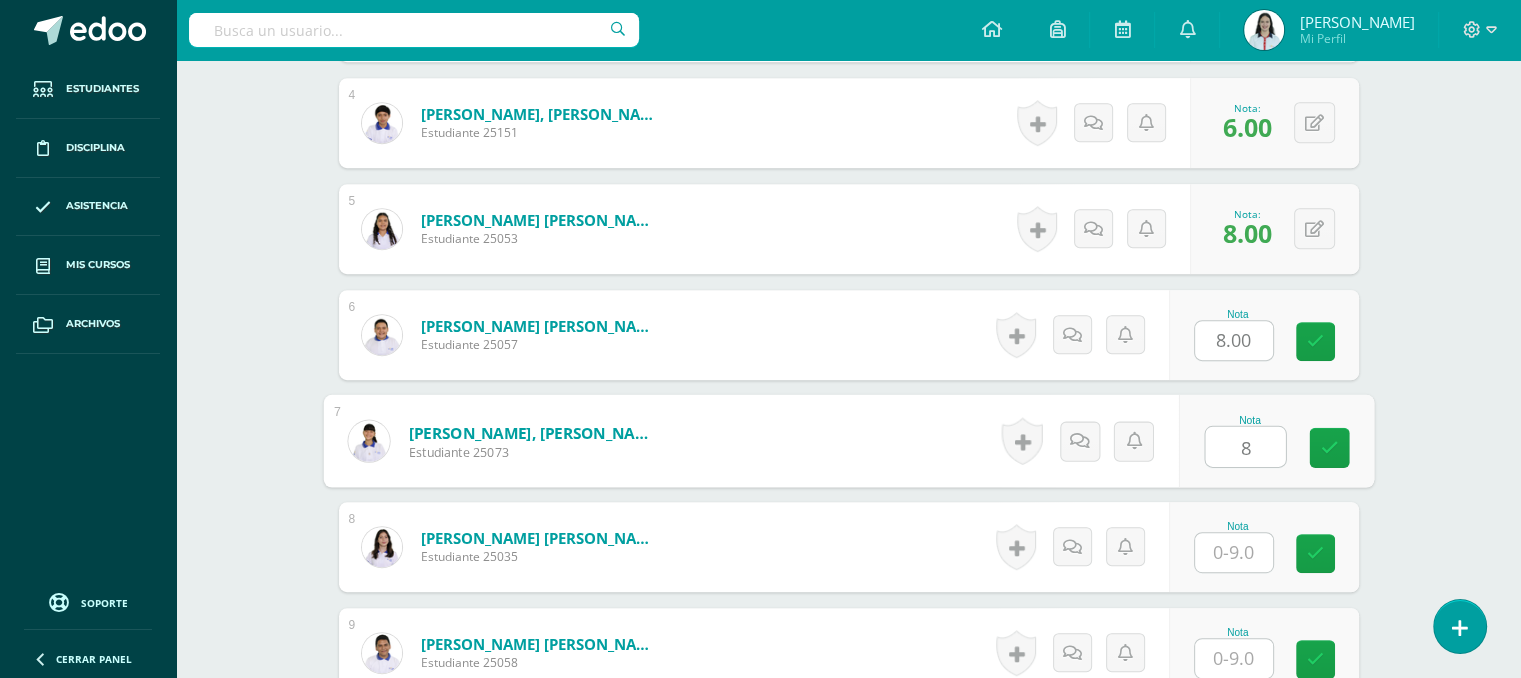 type on "8" 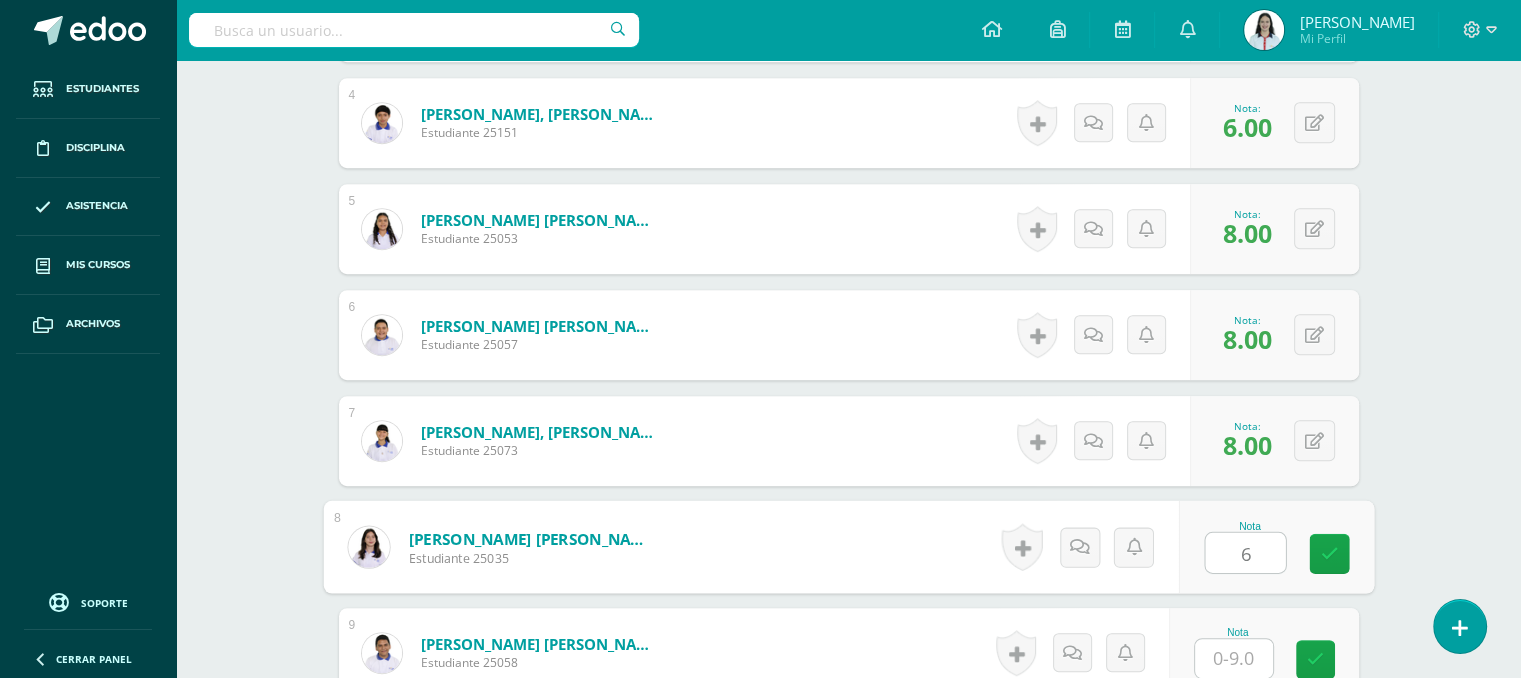 type on "6" 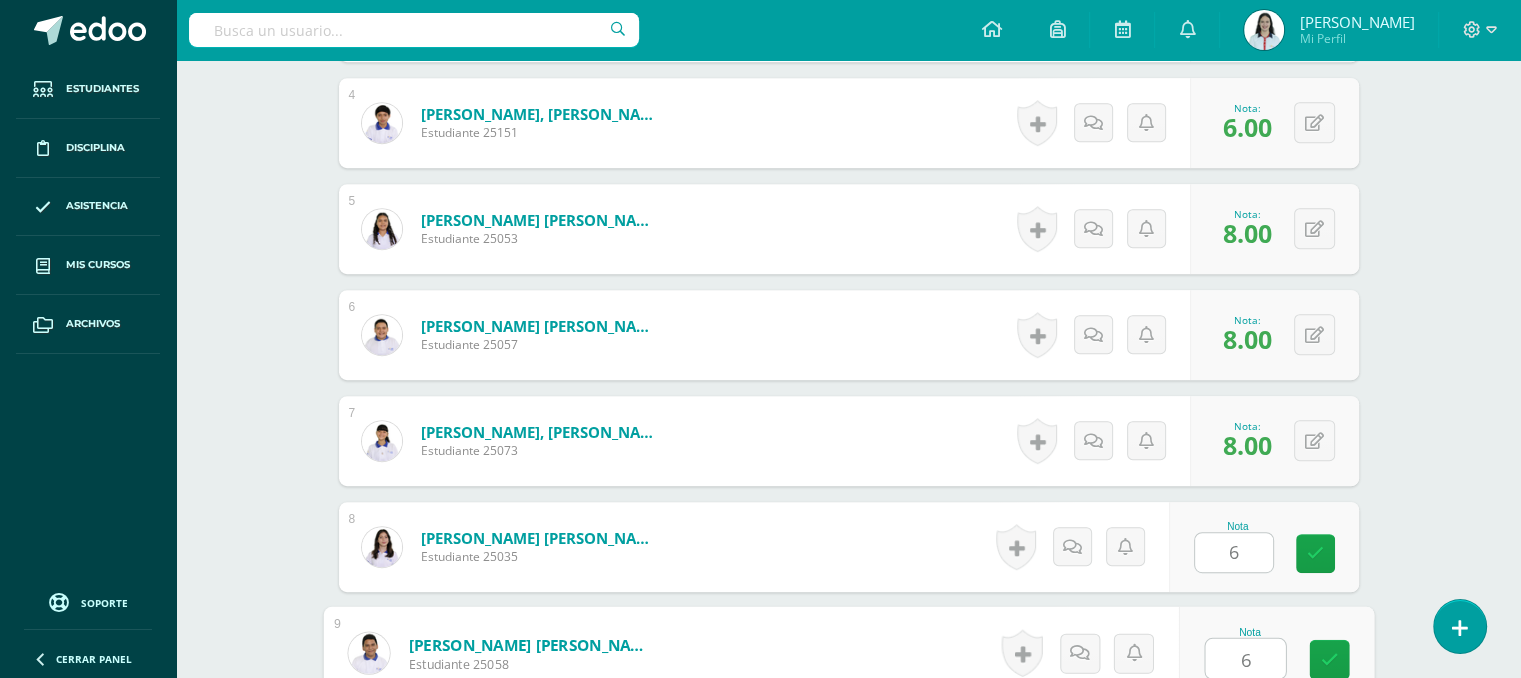 type on "6" 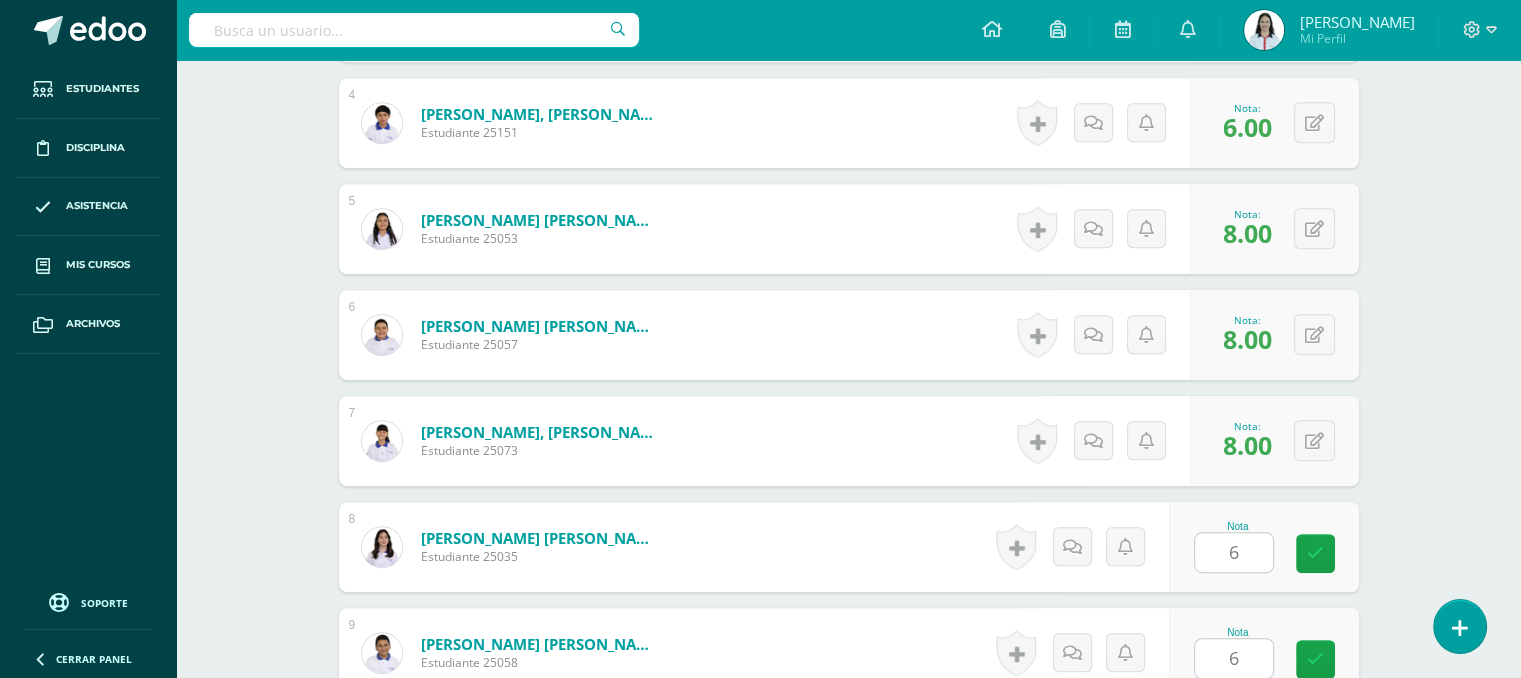 scroll, scrollTop: 1378, scrollLeft: 0, axis: vertical 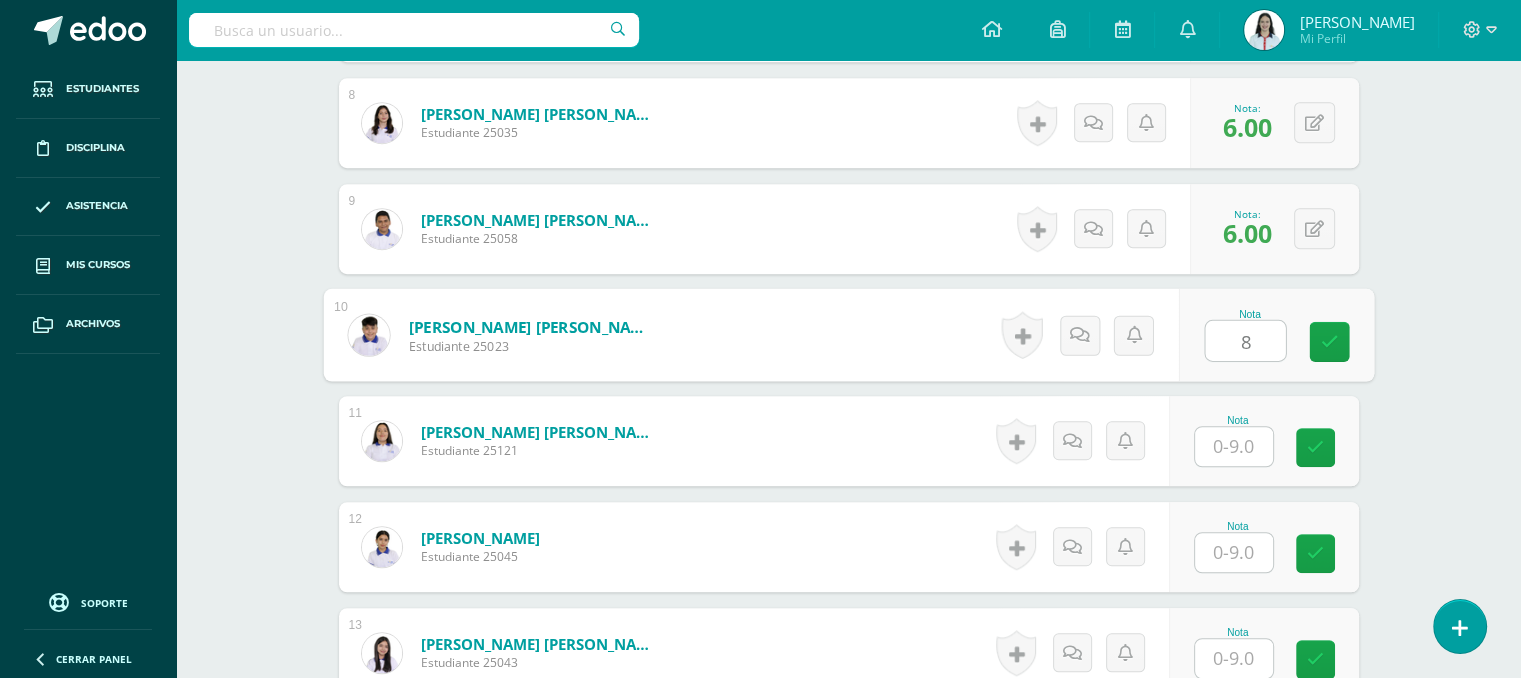 type on "8" 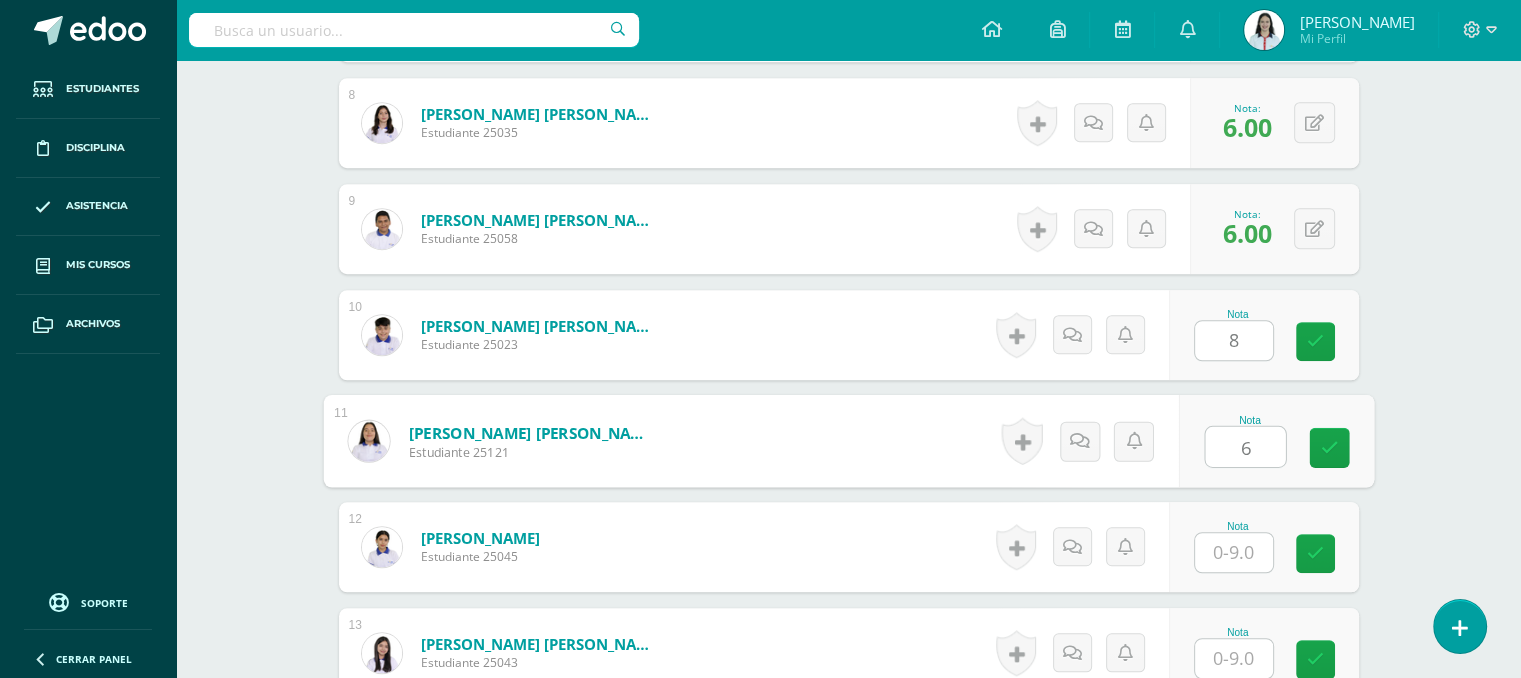 type on "6" 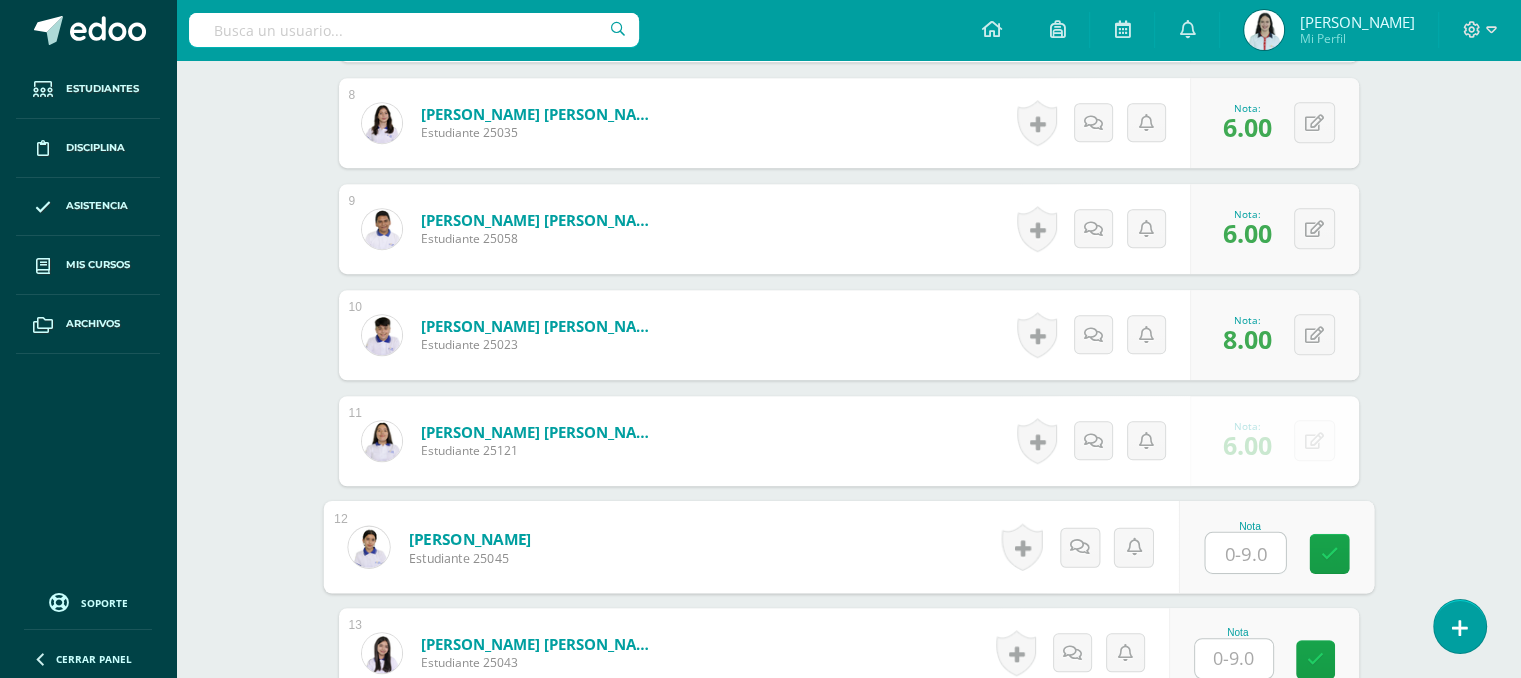 type on "6" 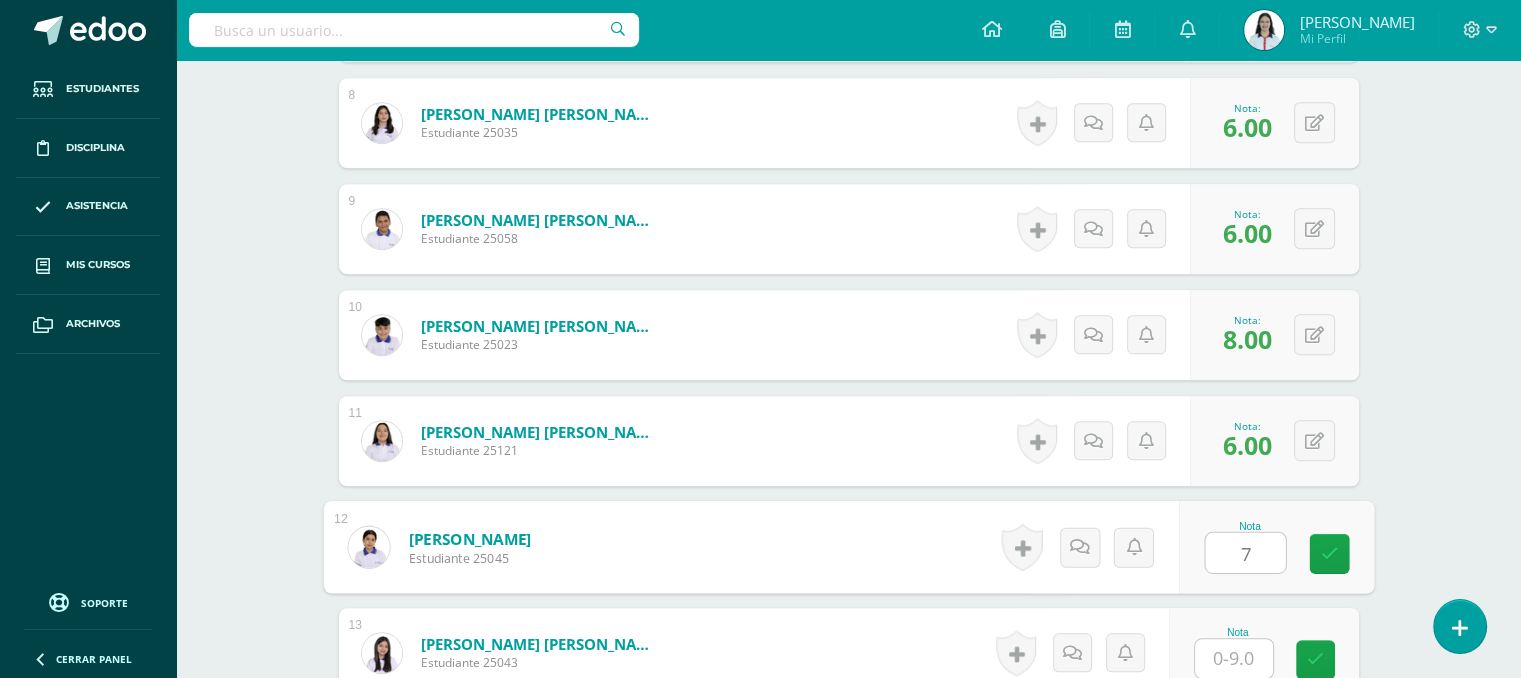 type on "7" 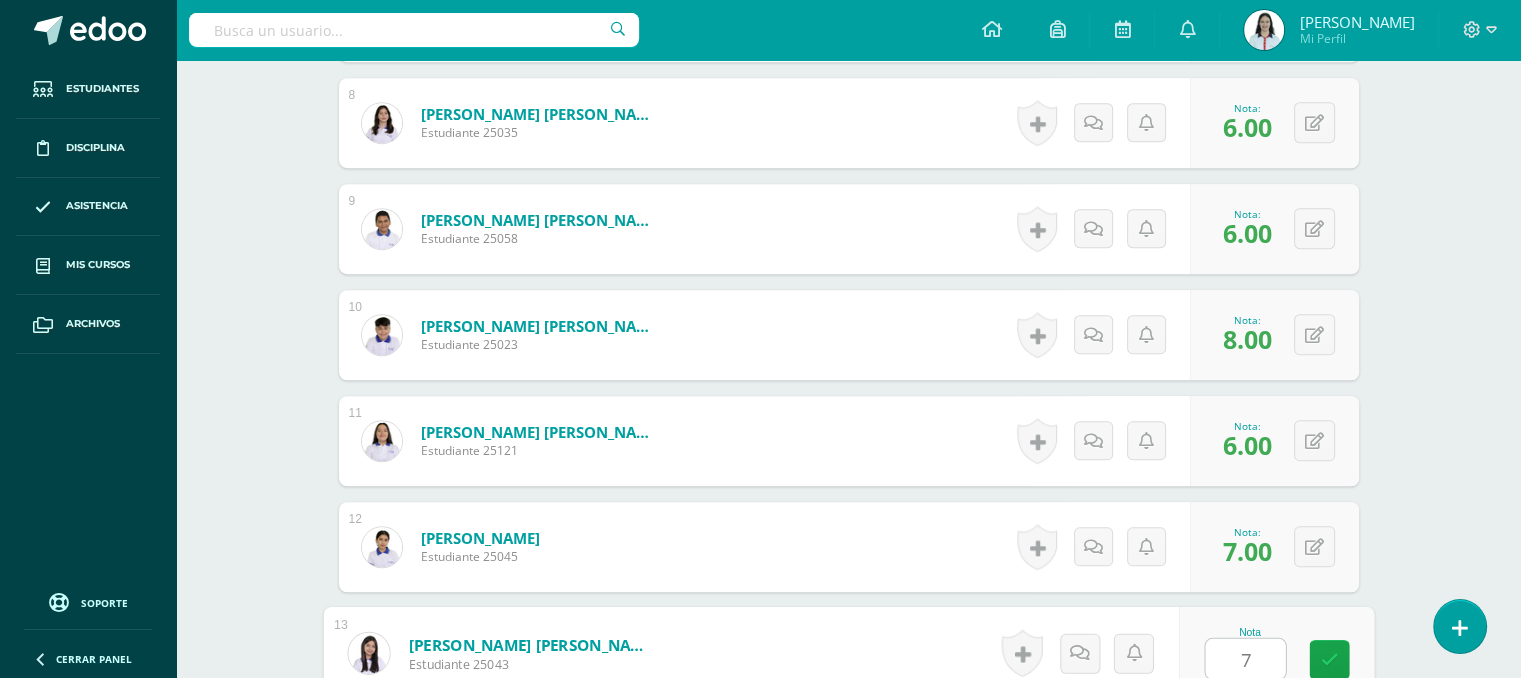 type on "7" 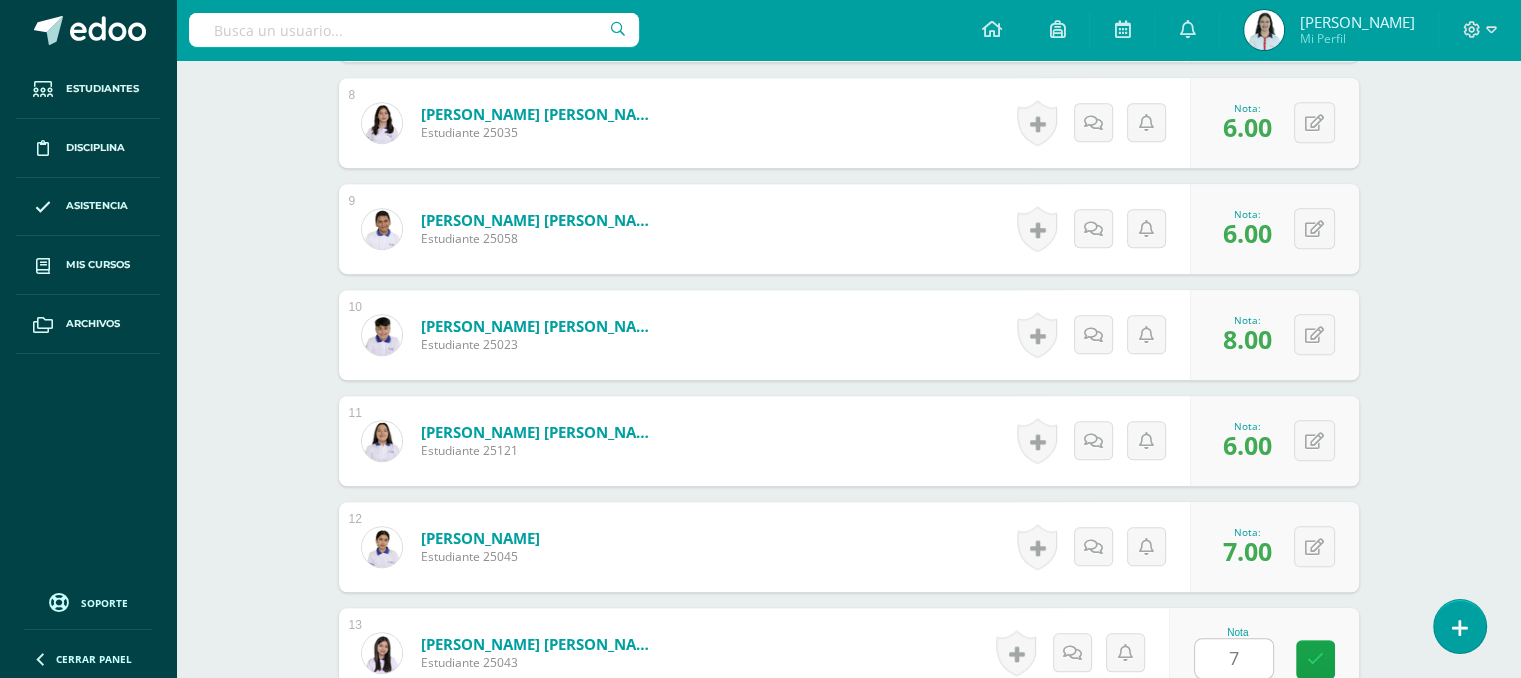 scroll, scrollTop: 1802, scrollLeft: 0, axis: vertical 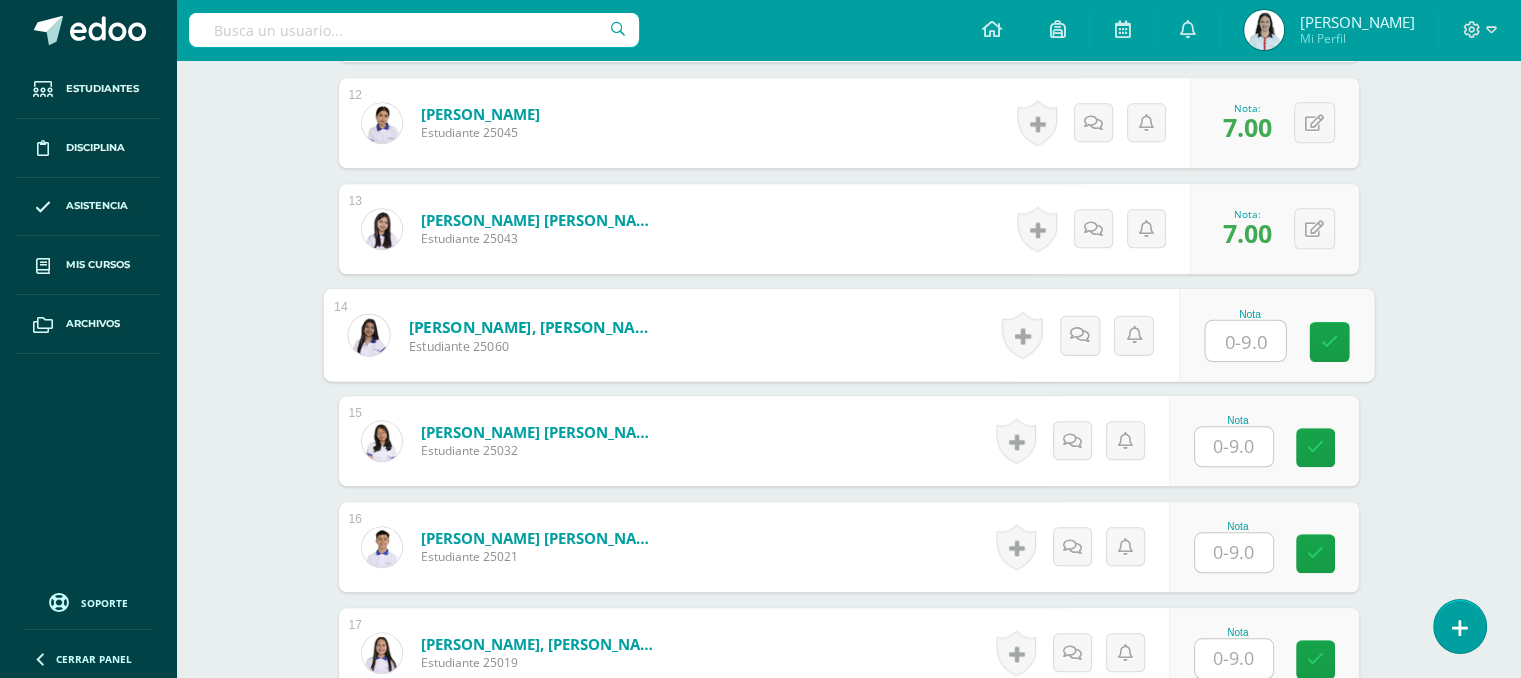 type on "8" 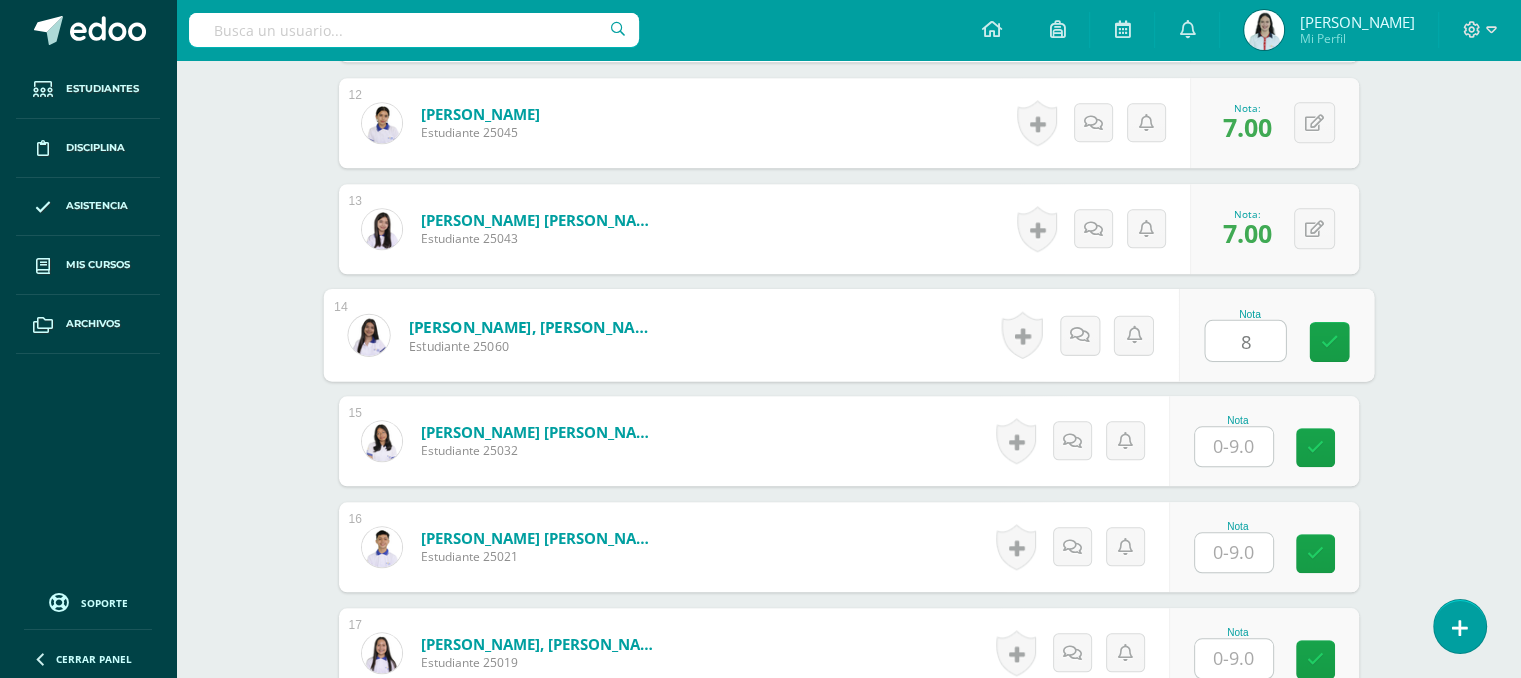 type on "8" 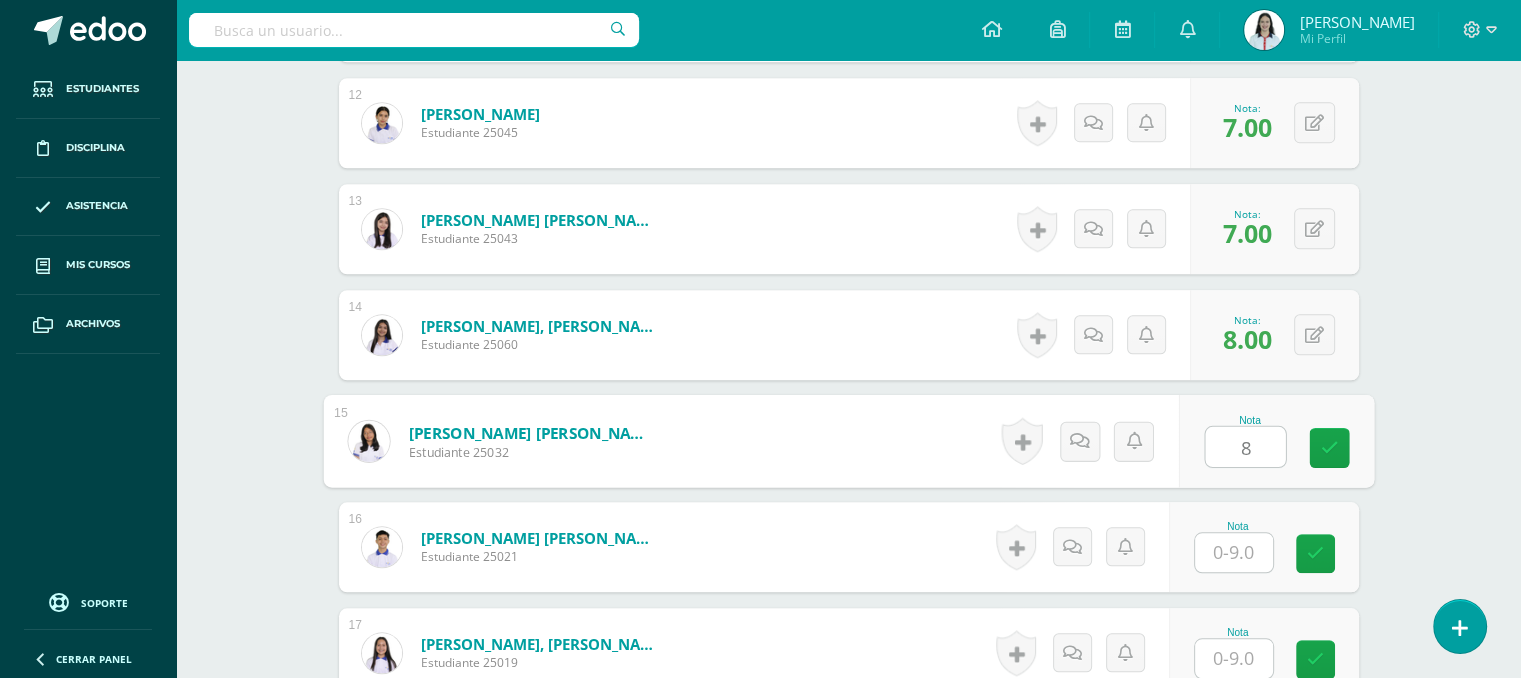 type on "8" 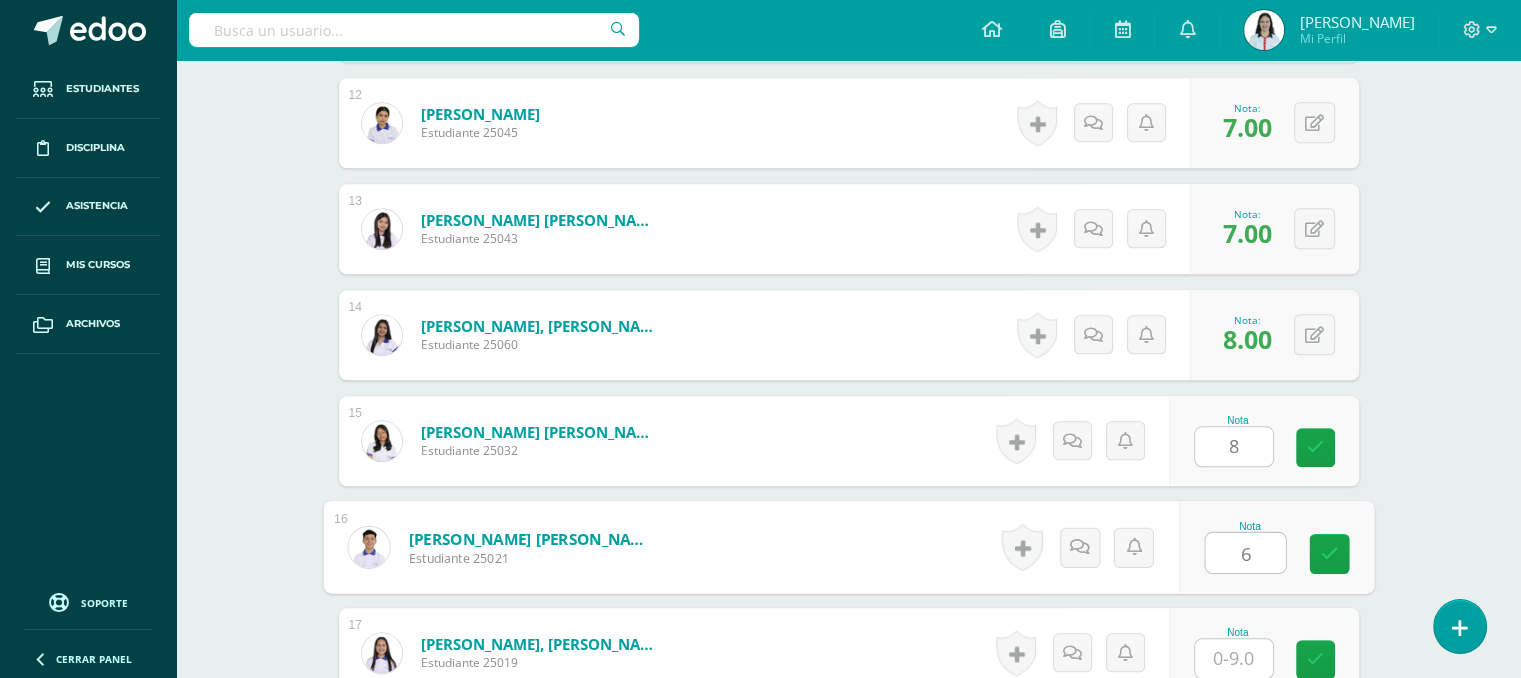 type on "6" 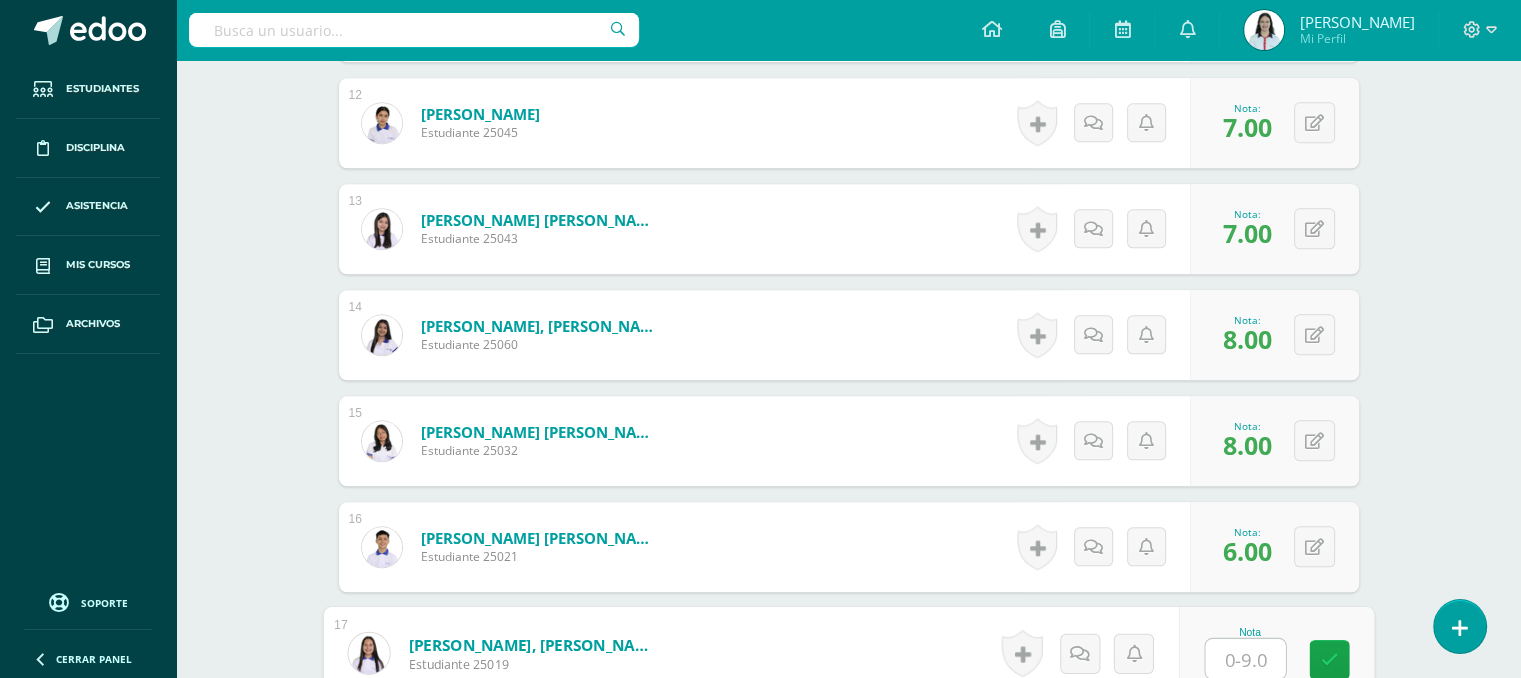 type on "7" 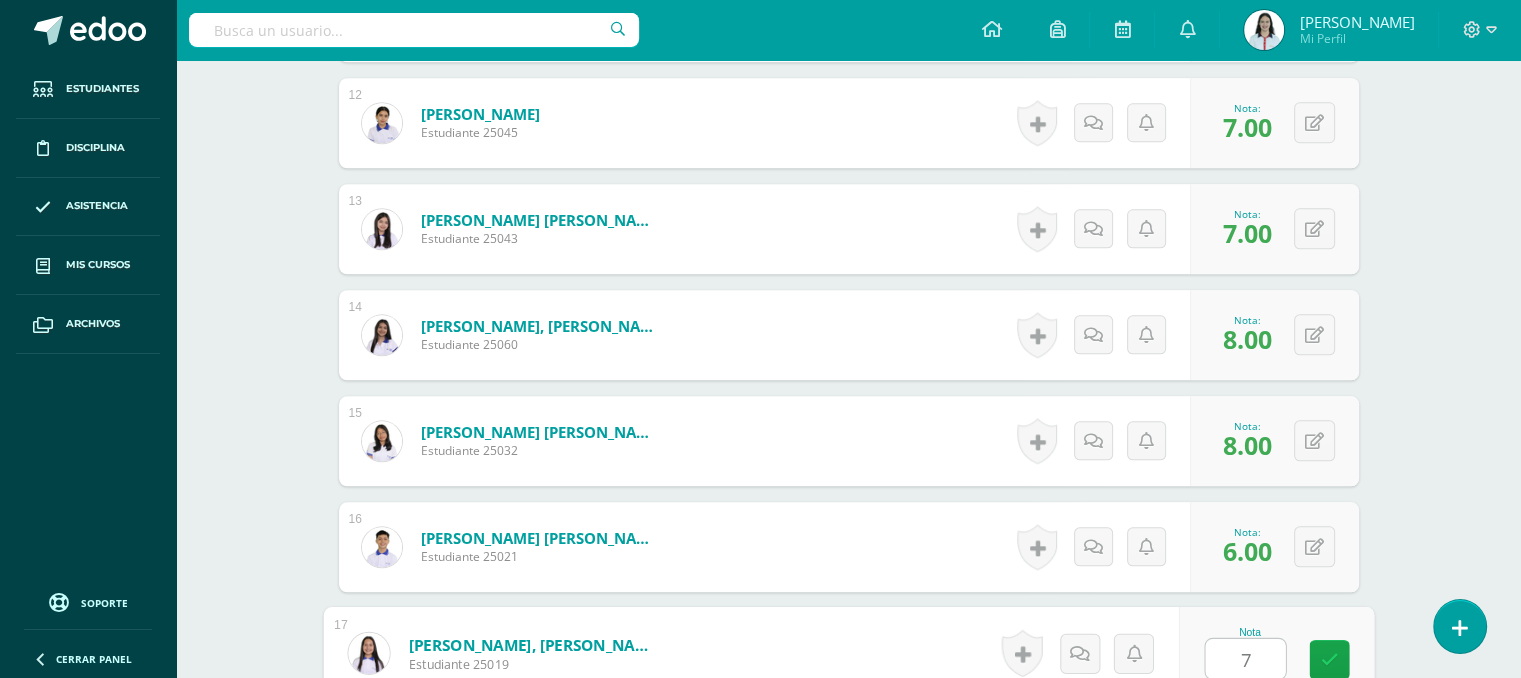 type on "7" 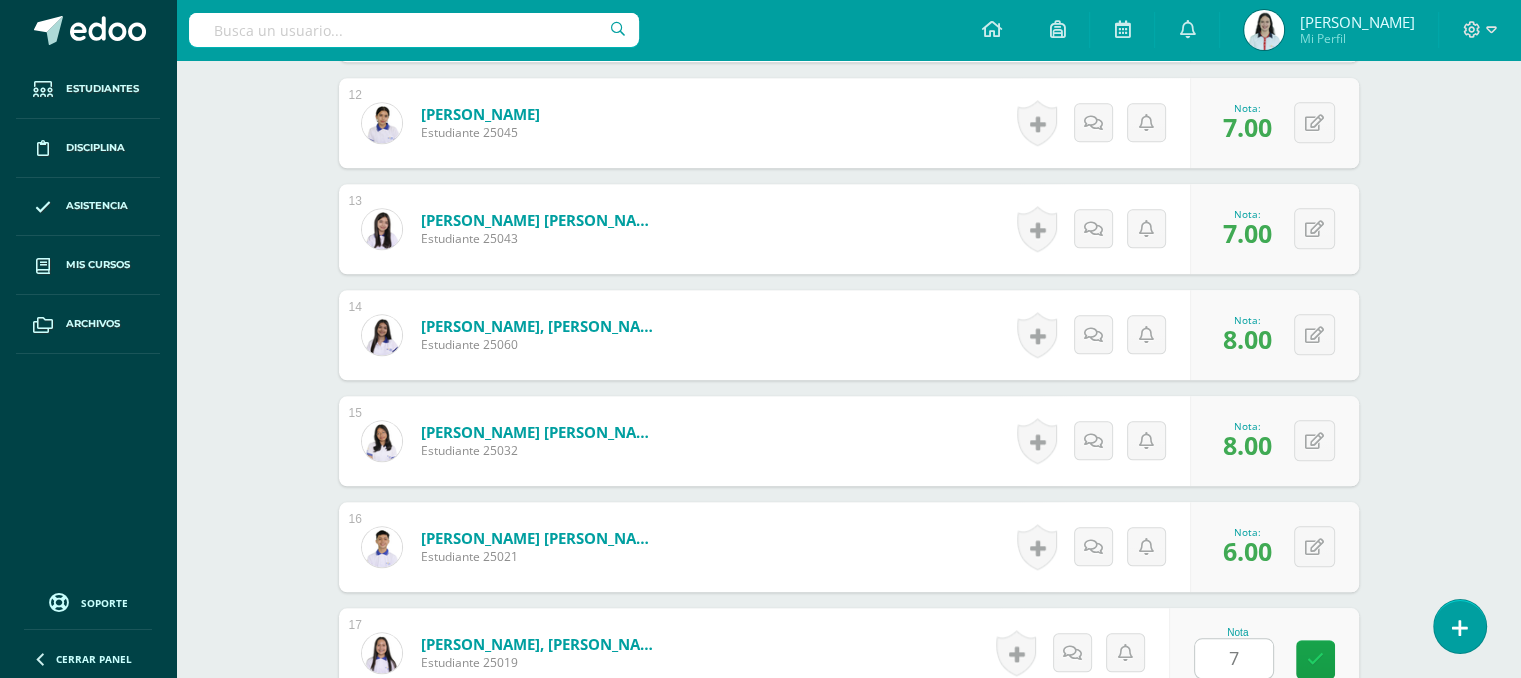 scroll, scrollTop: 2226, scrollLeft: 0, axis: vertical 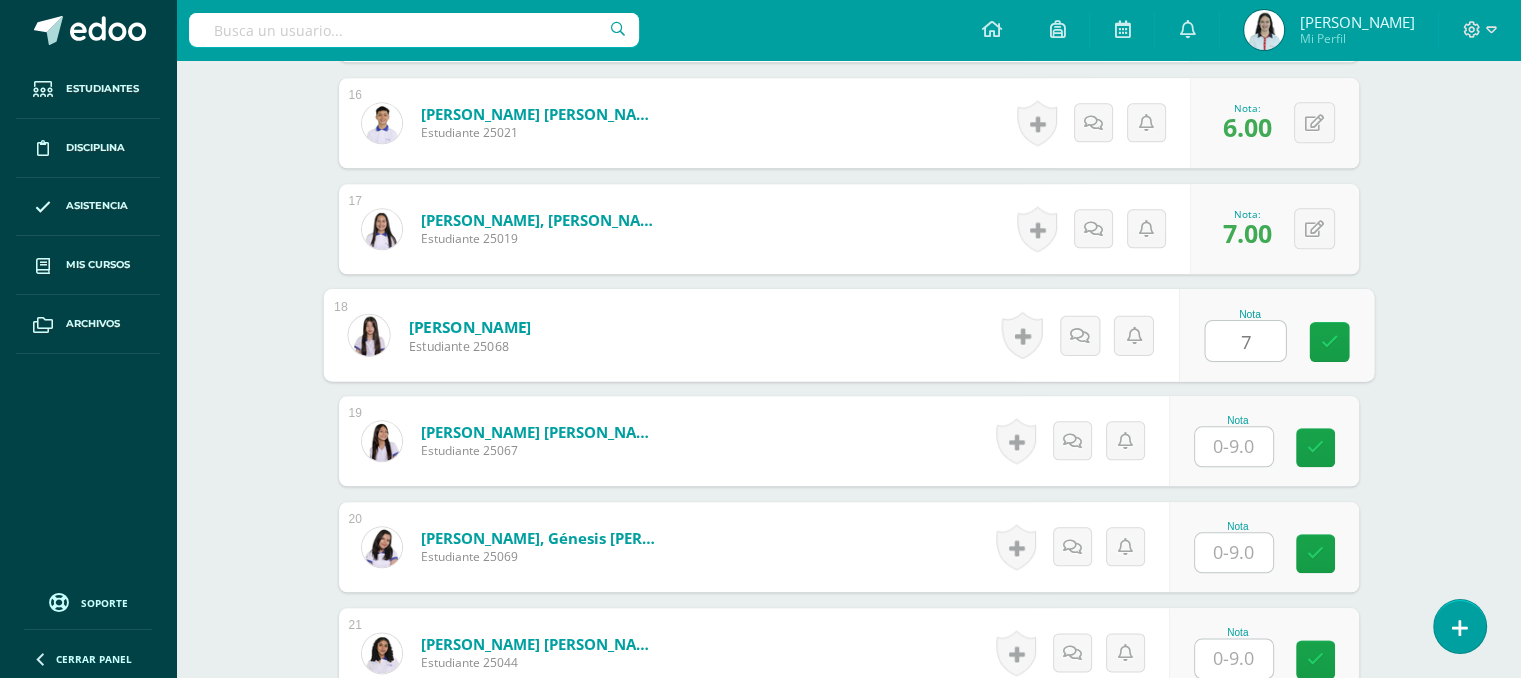 type on "7" 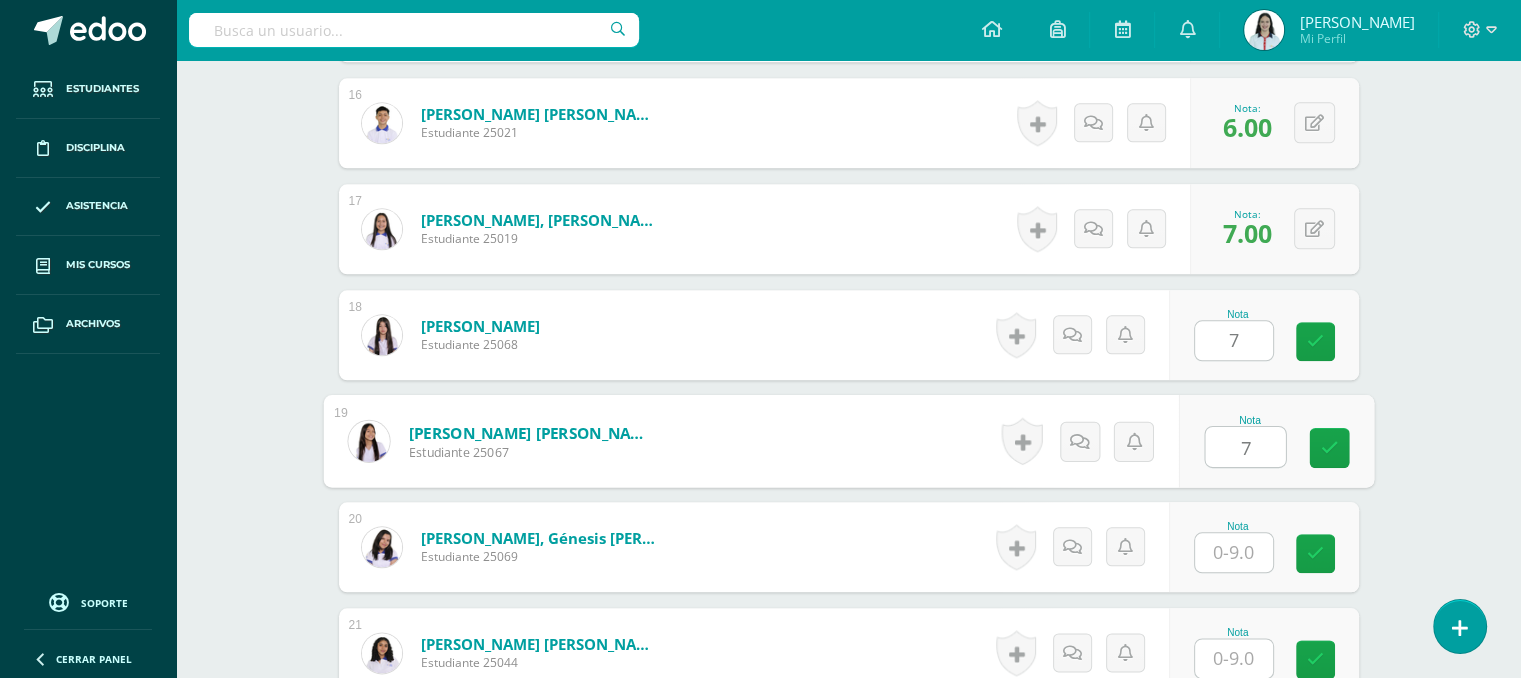 type on "7" 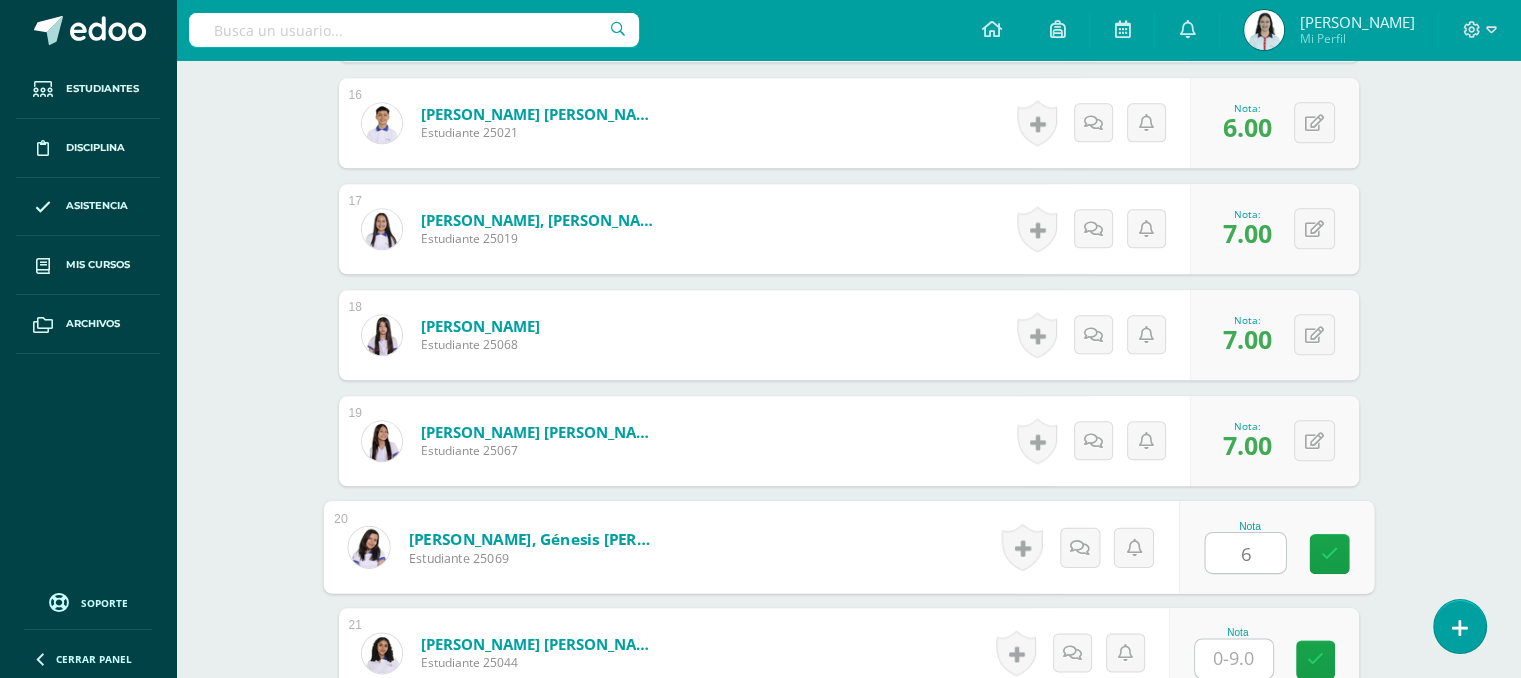type on "6" 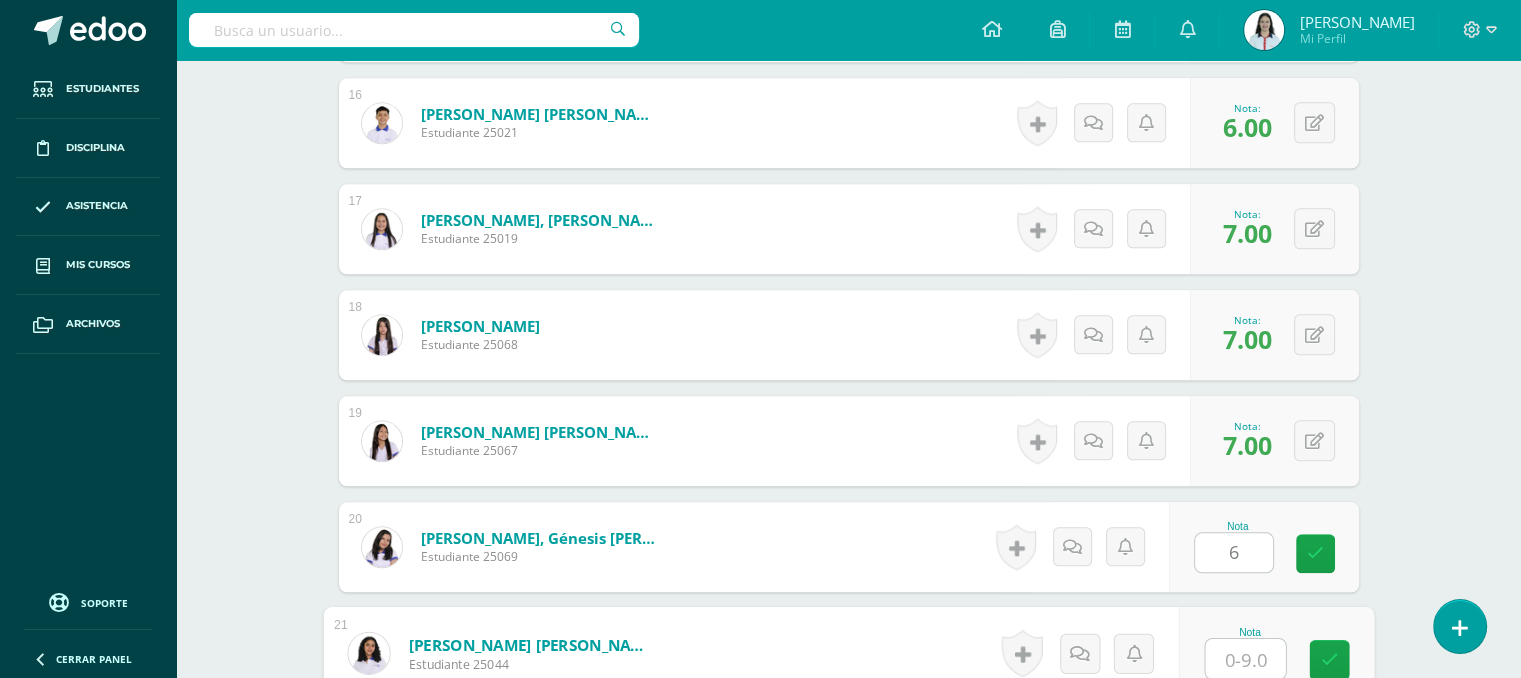 type on "6" 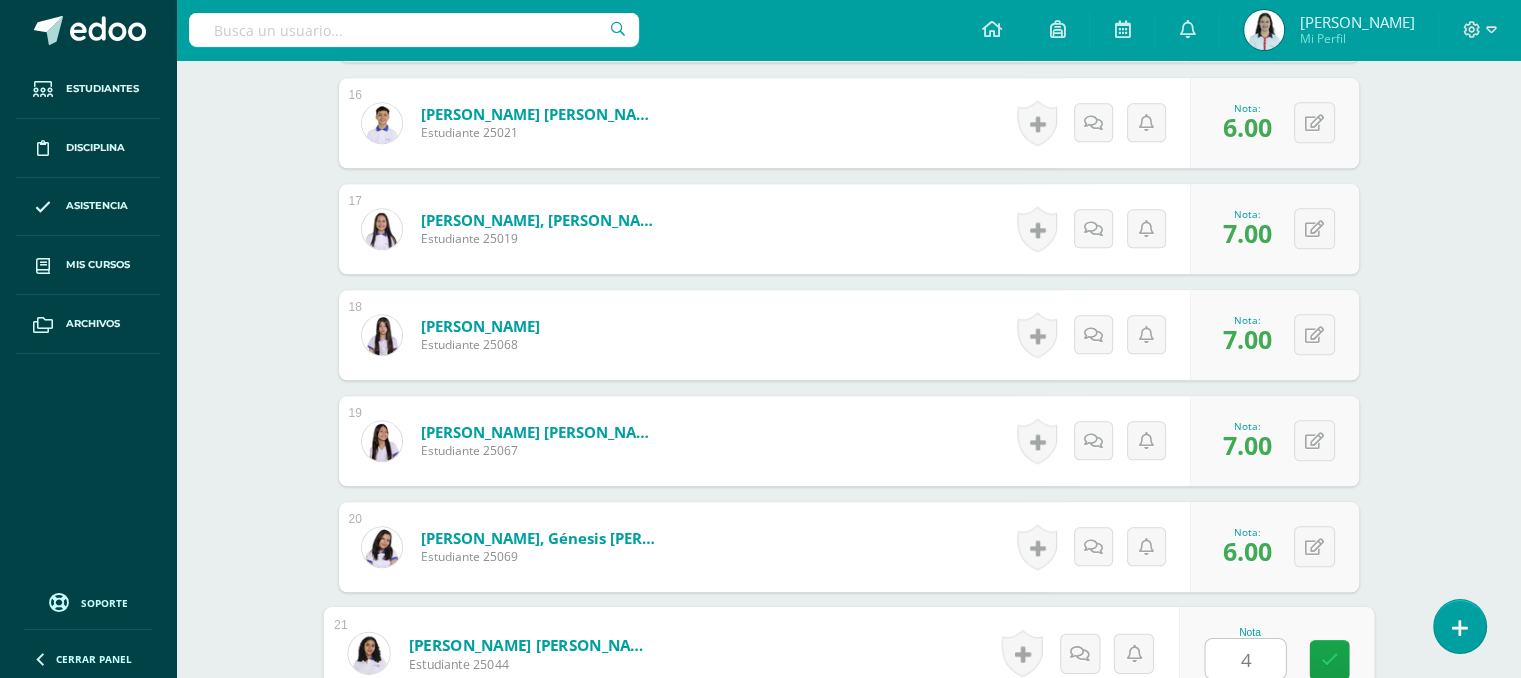 type on "4" 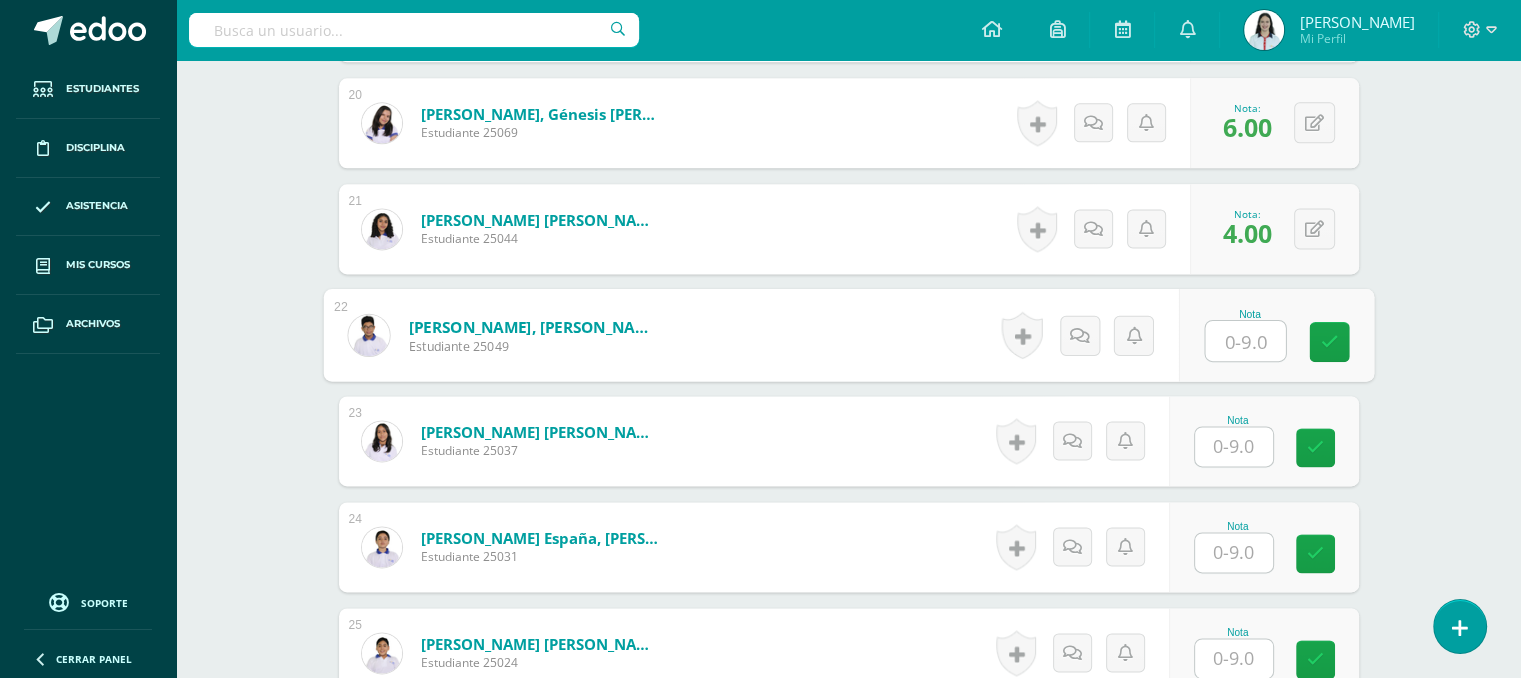 type on "6" 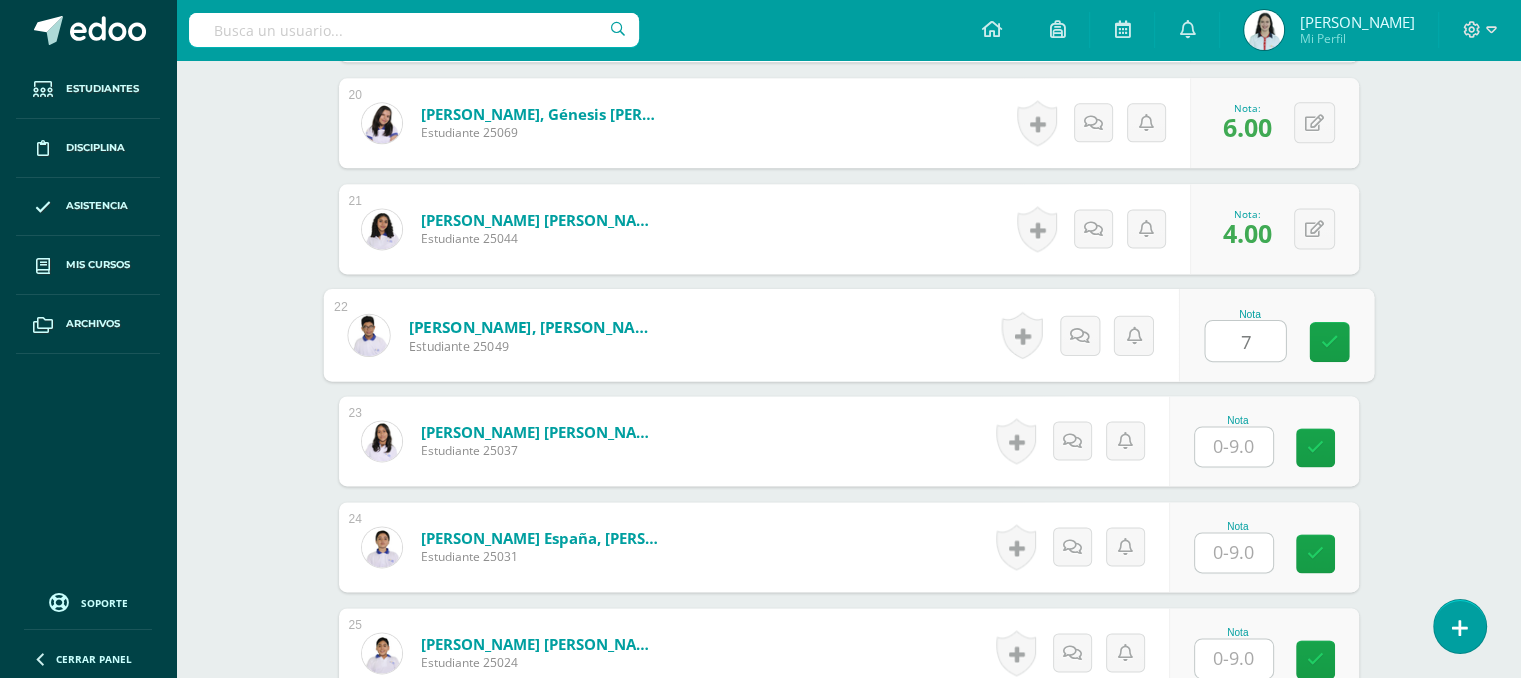 type on "7" 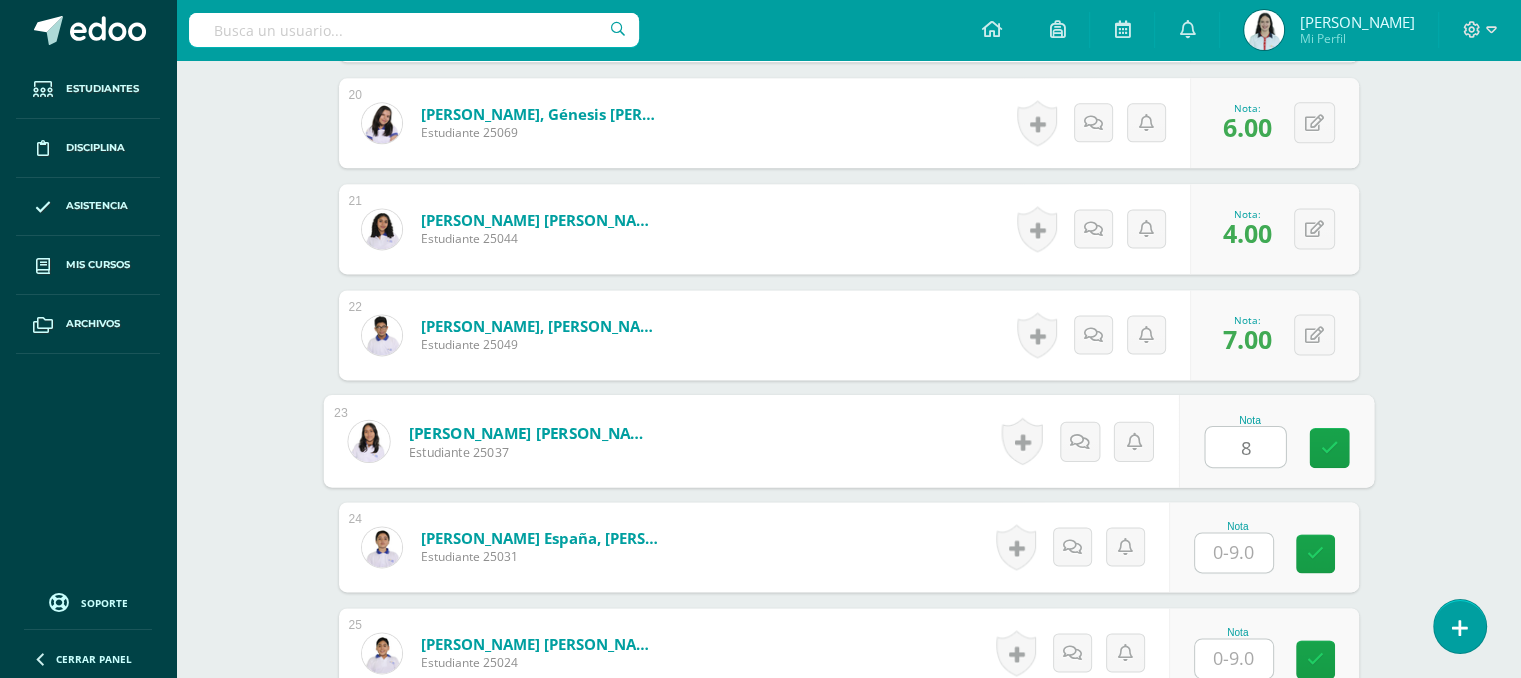type on "8" 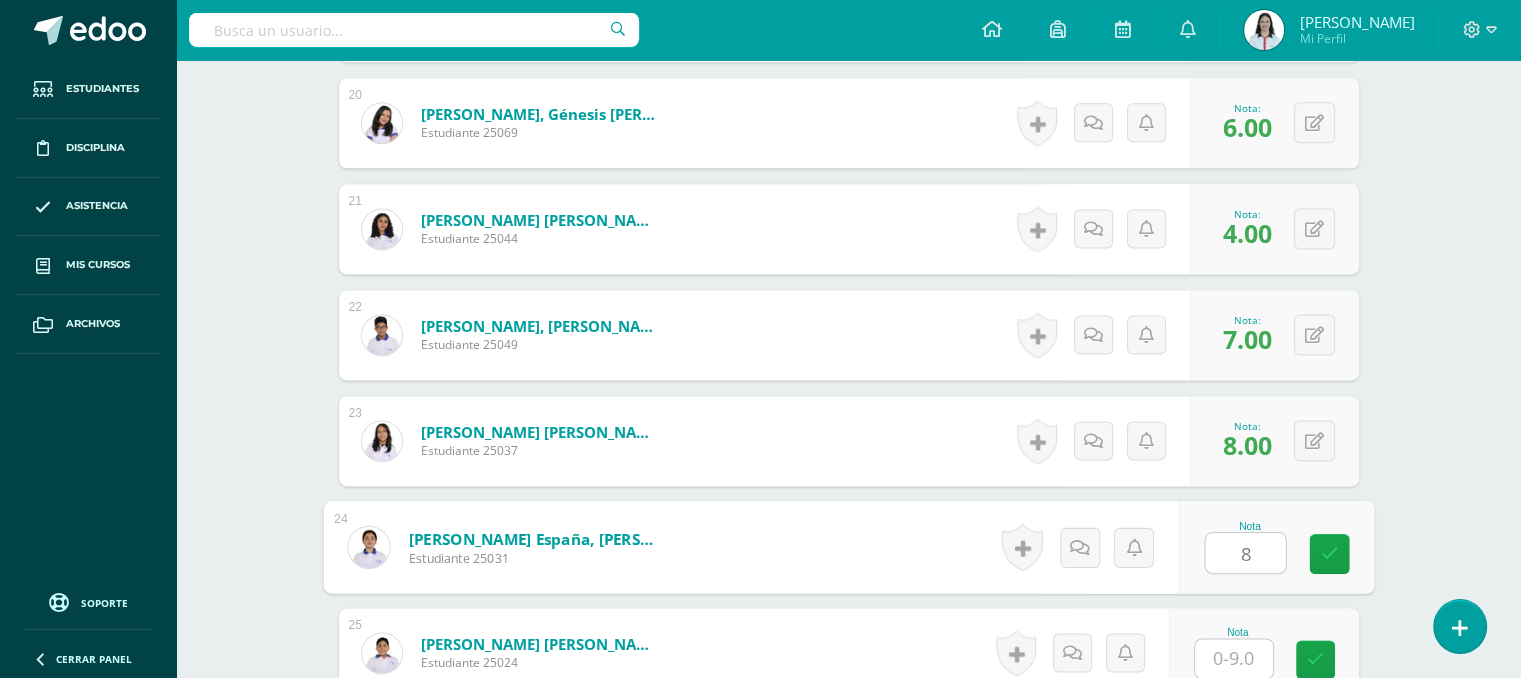 type on "8" 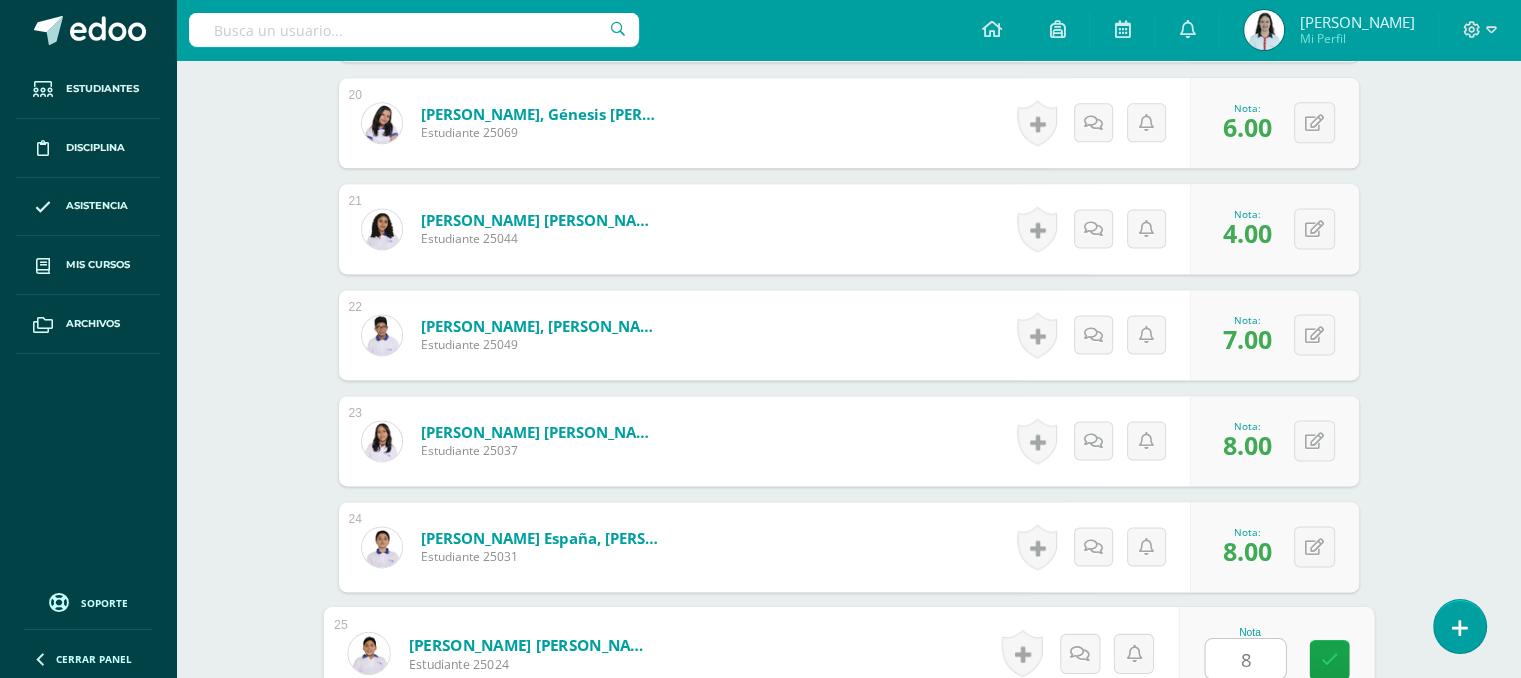 type on "8" 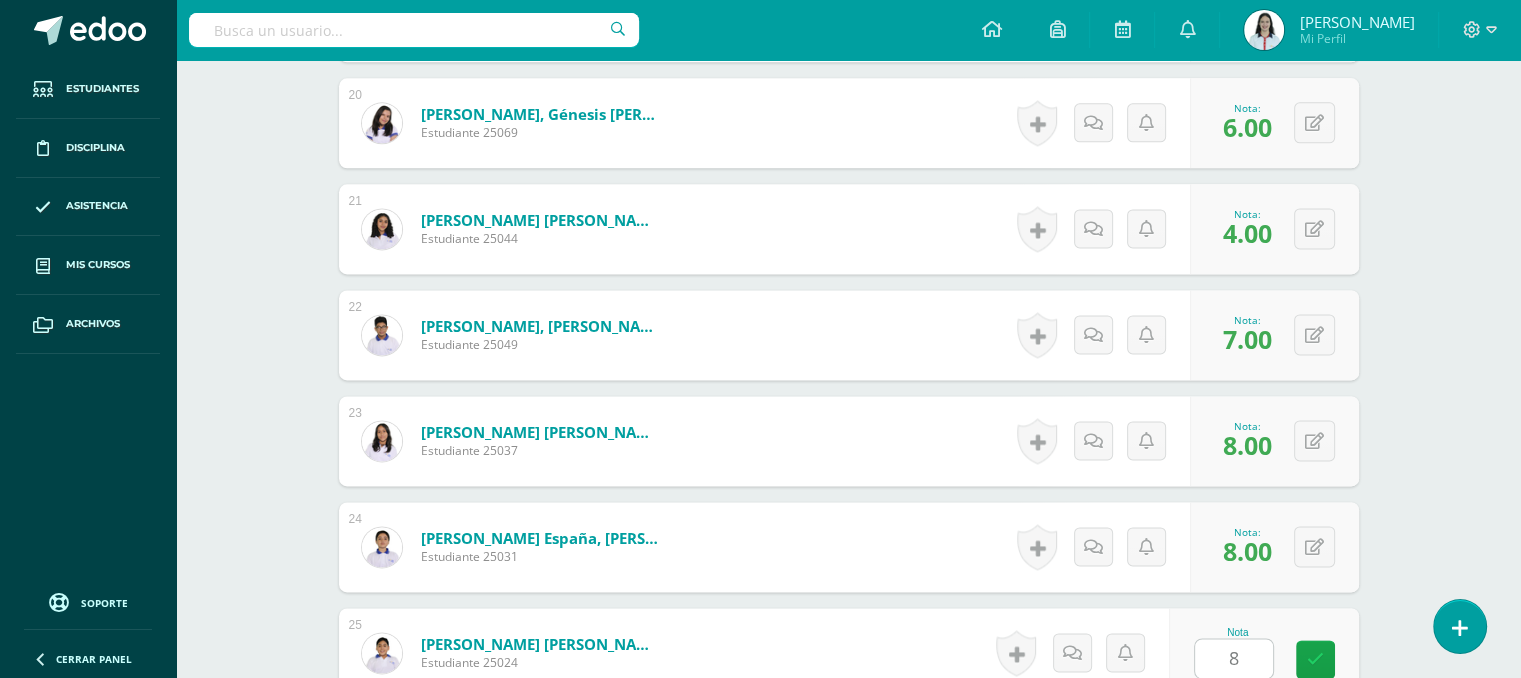 scroll, scrollTop: 3074, scrollLeft: 0, axis: vertical 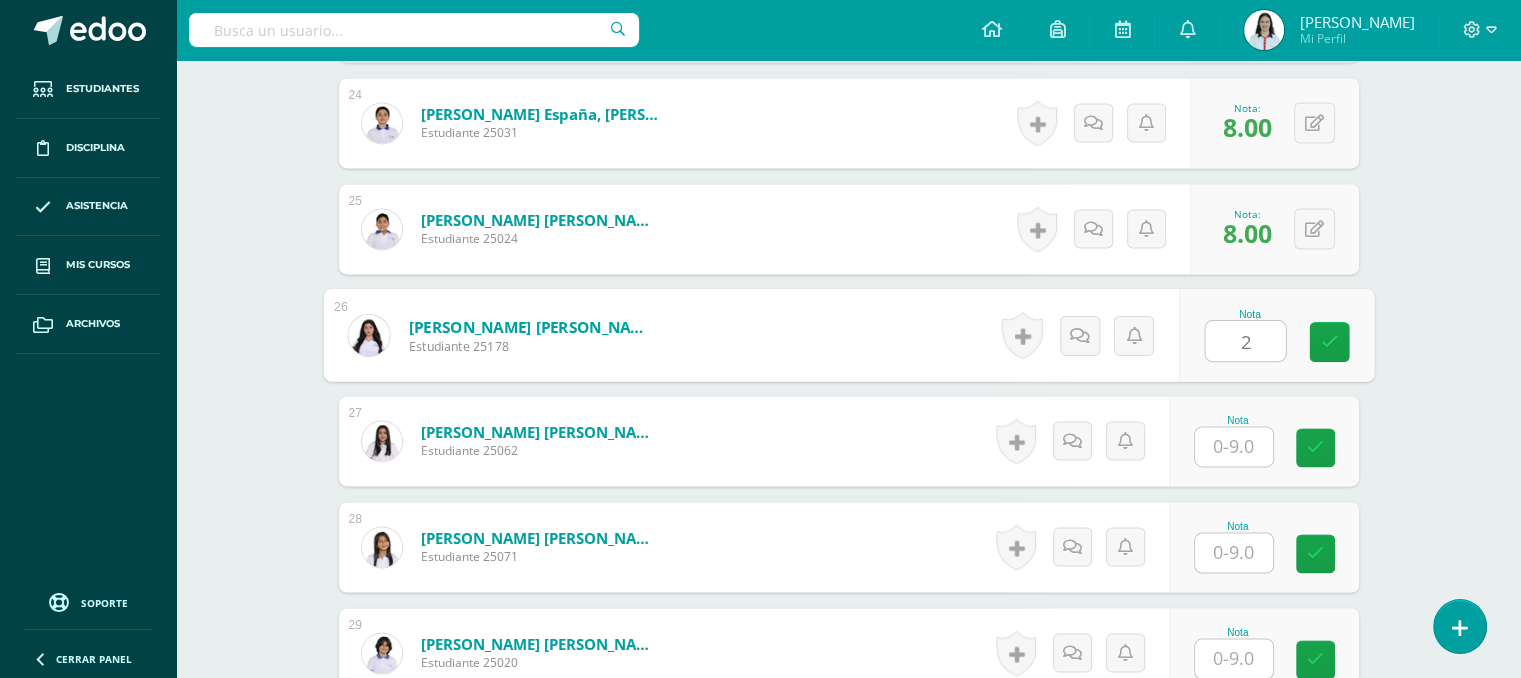 type on "2" 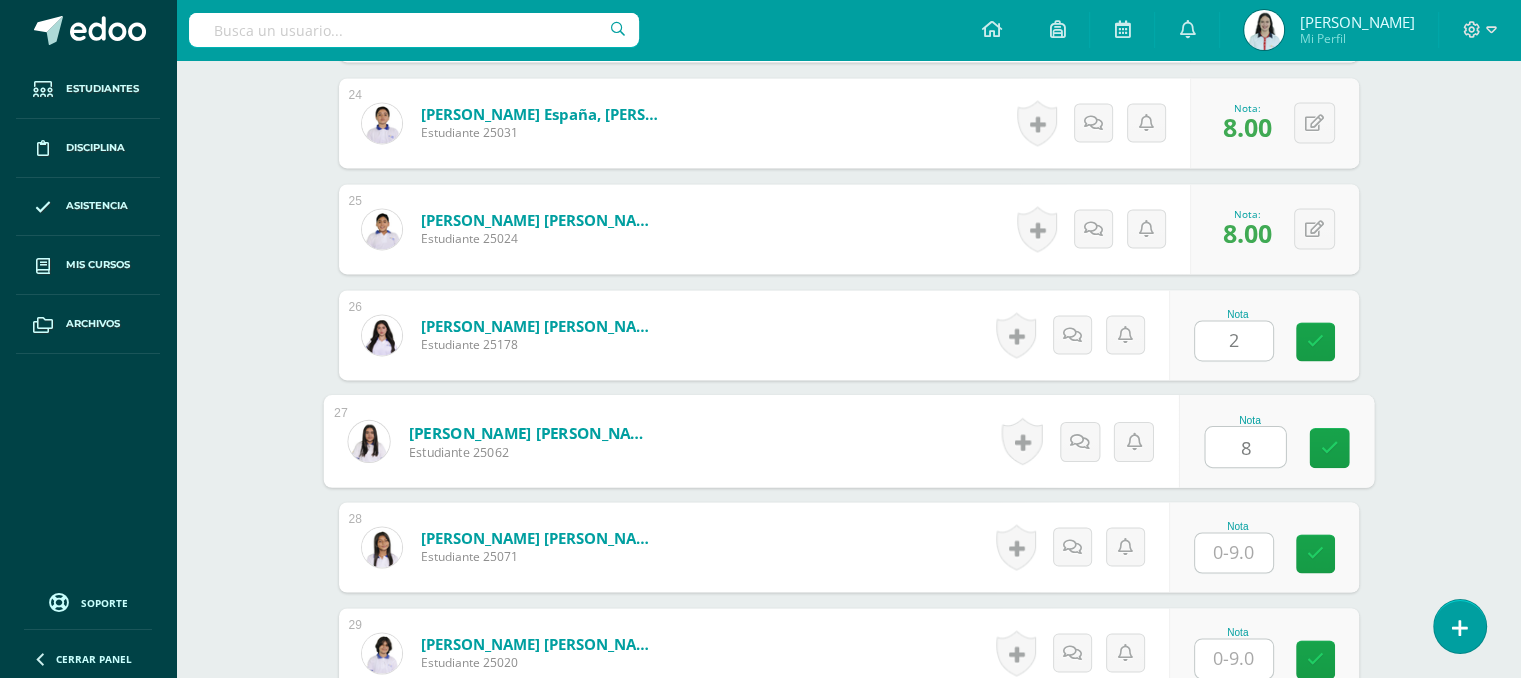 type on "8" 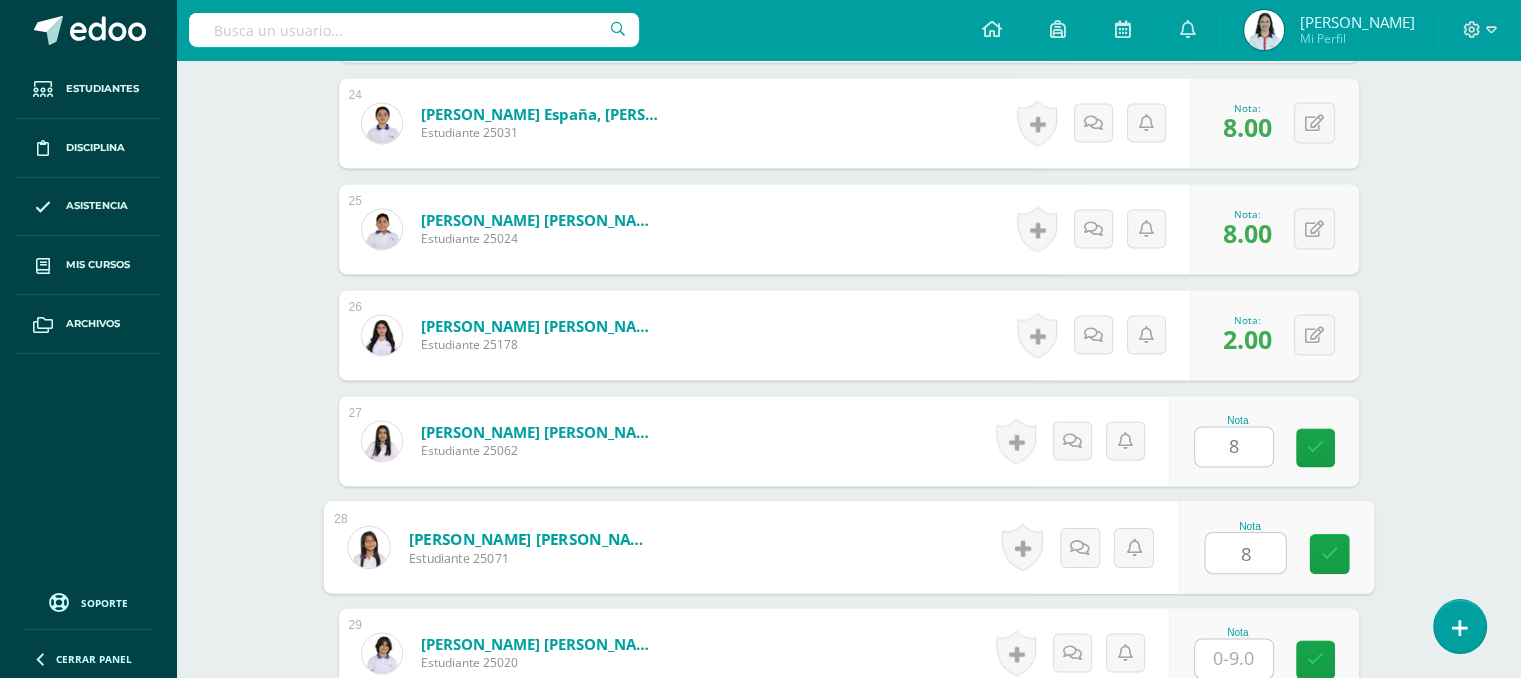 type on "8" 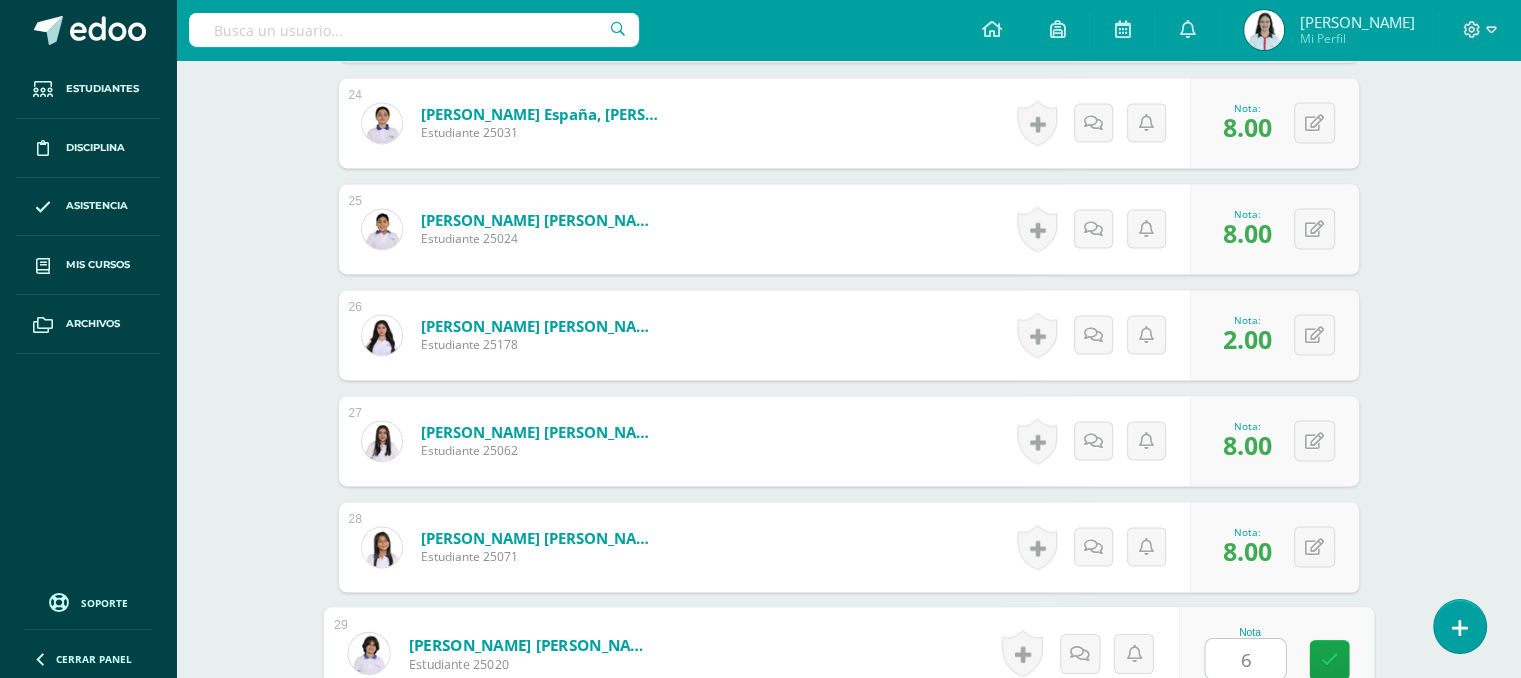 type on "6" 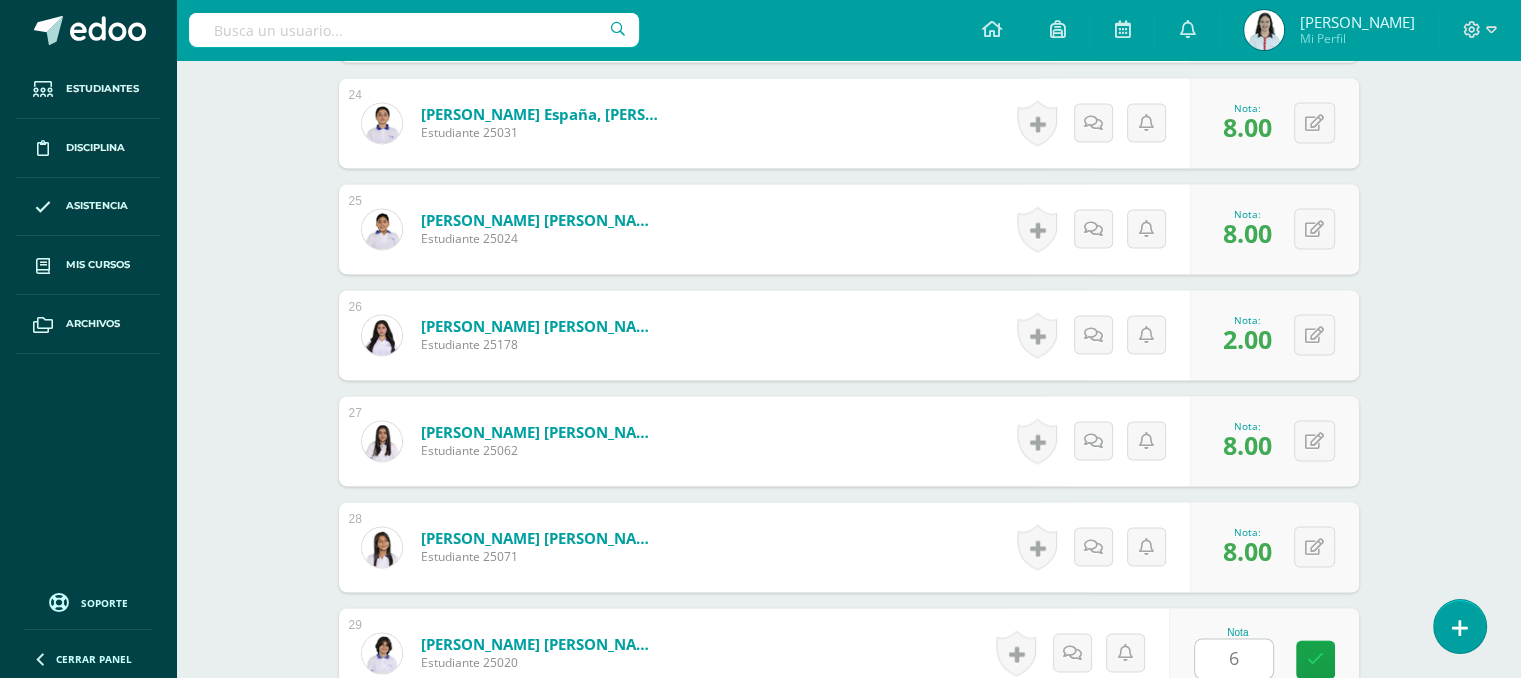 scroll, scrollTop: 3428, scrollLeft: 0, axis: vertical 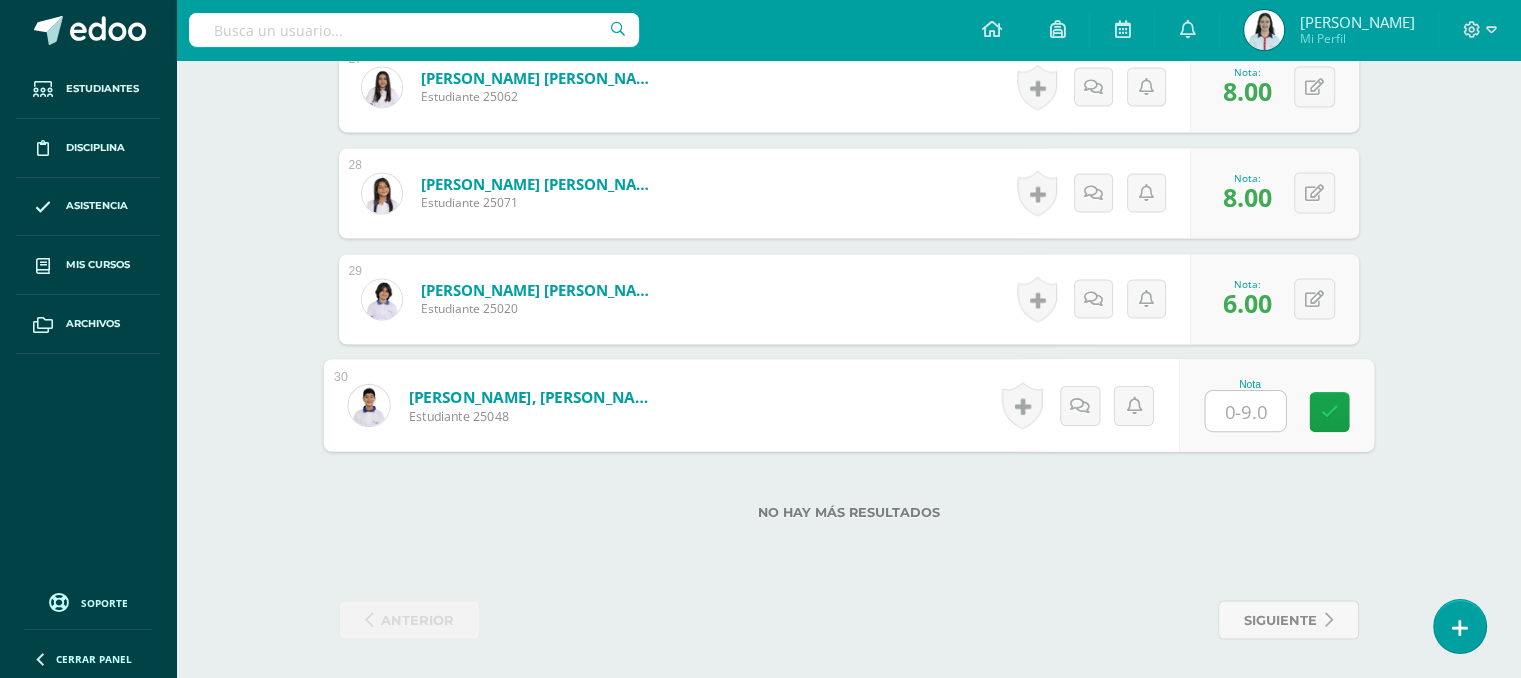type on "6" 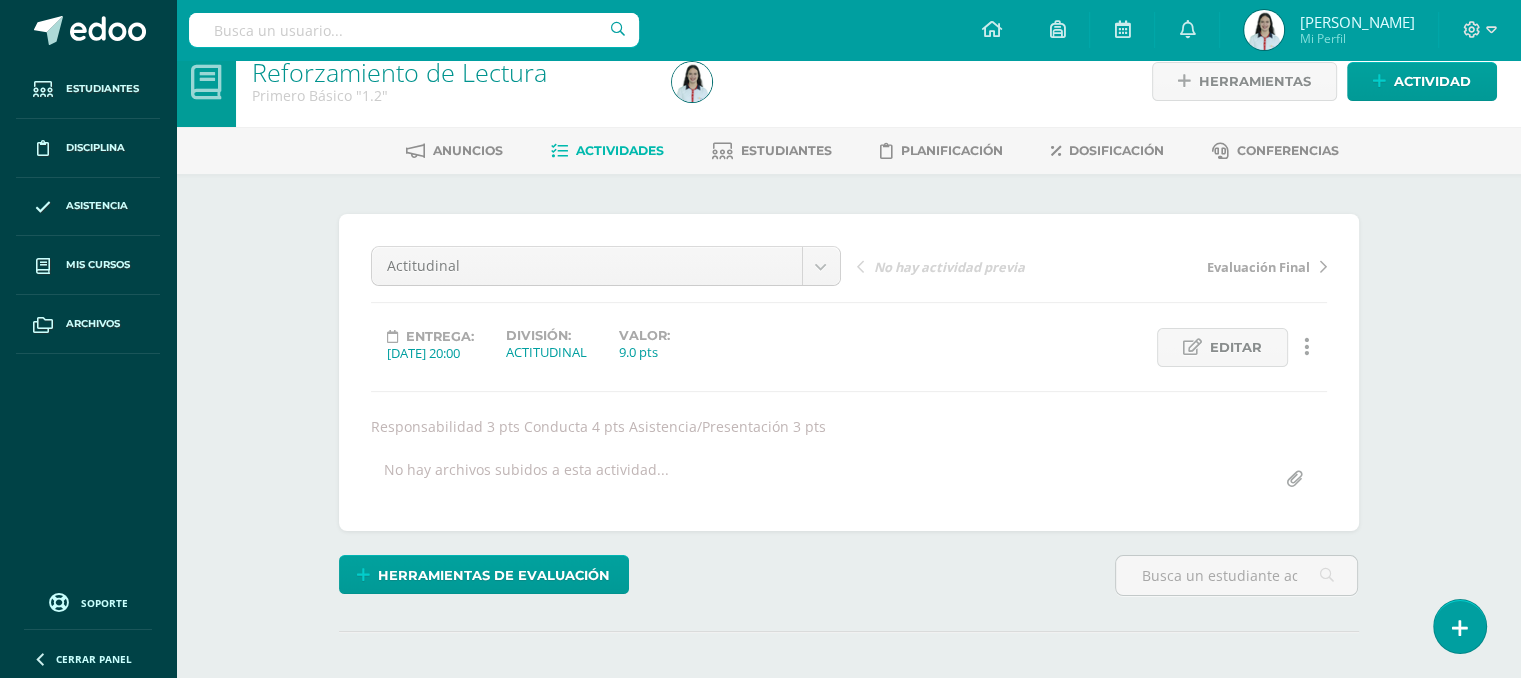 scroll, scrollTop: 0, scrollLeft: 0, axis: both 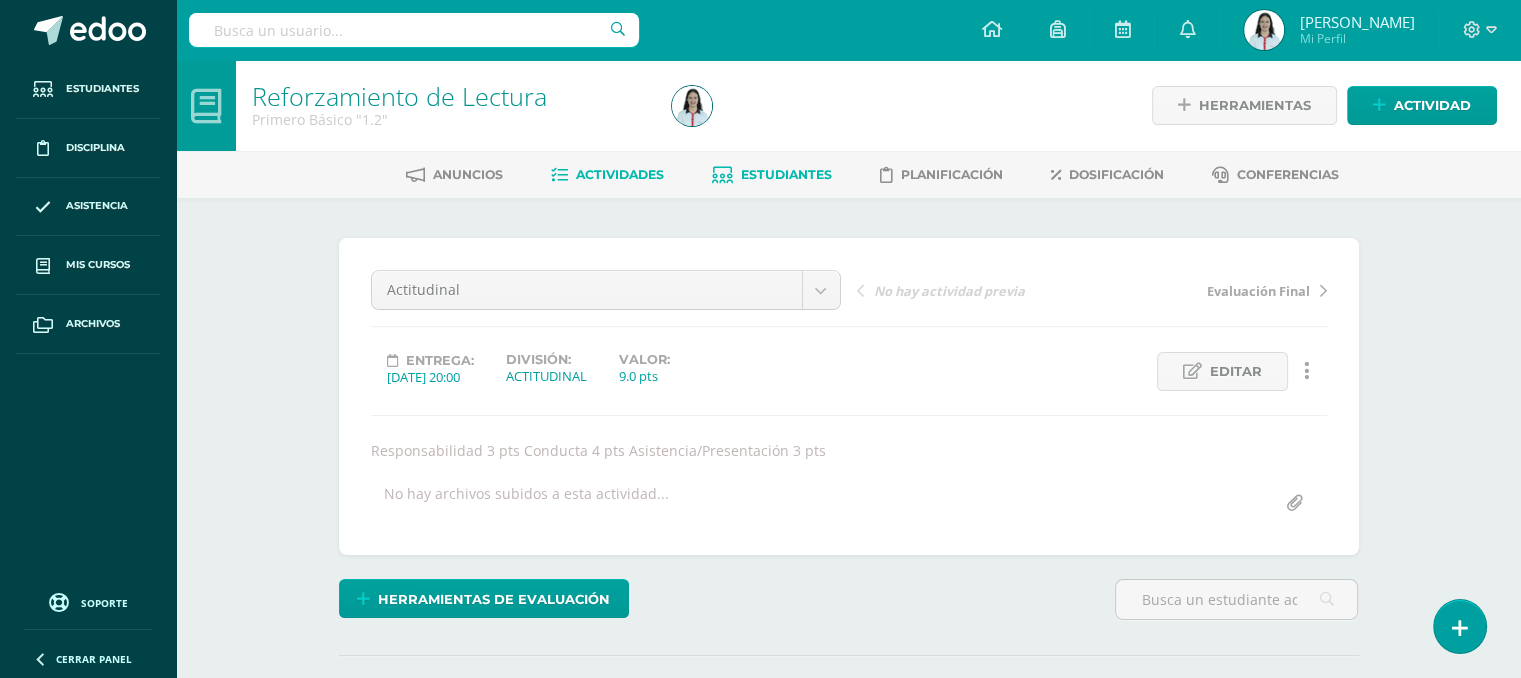 click on "Estudiantes" at bounding box center (772, 175) 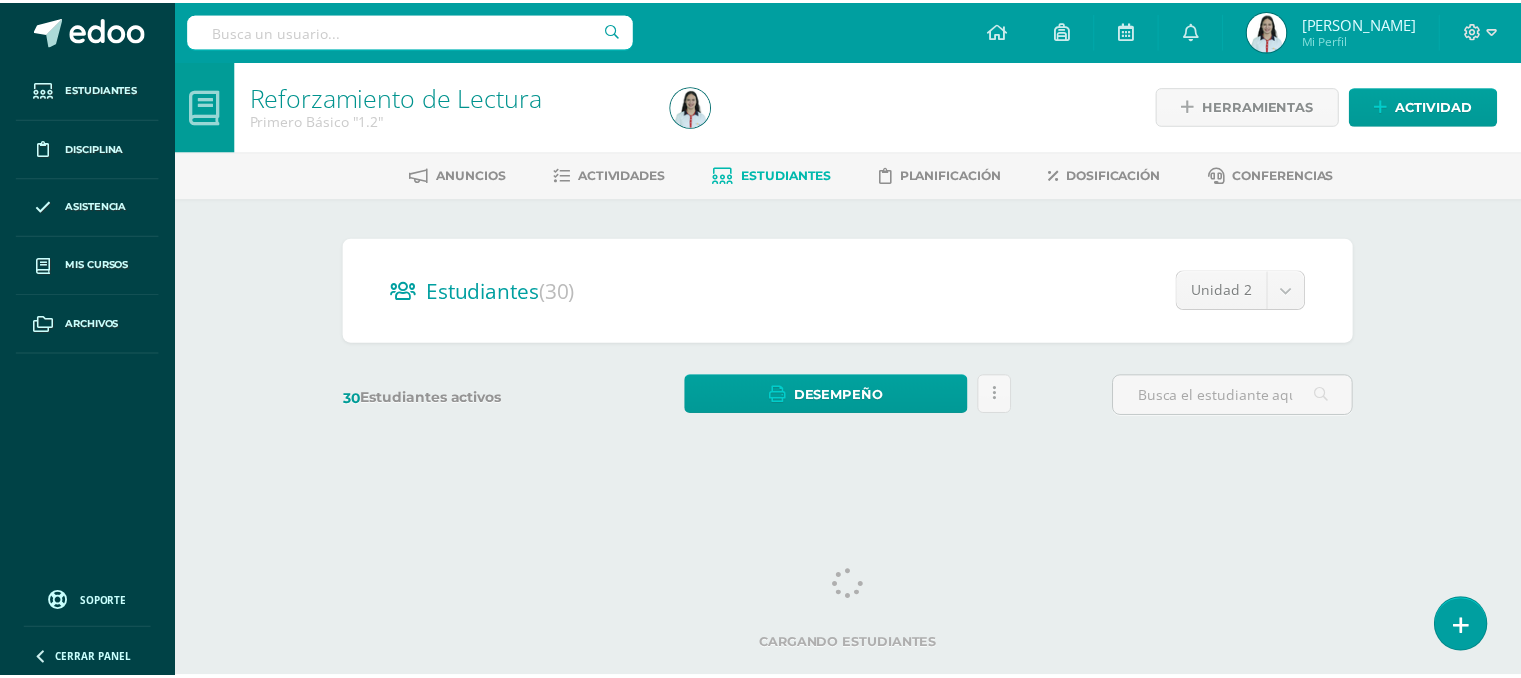 scroll, scrollTop: 0, scrollLeft: 0, axis: both 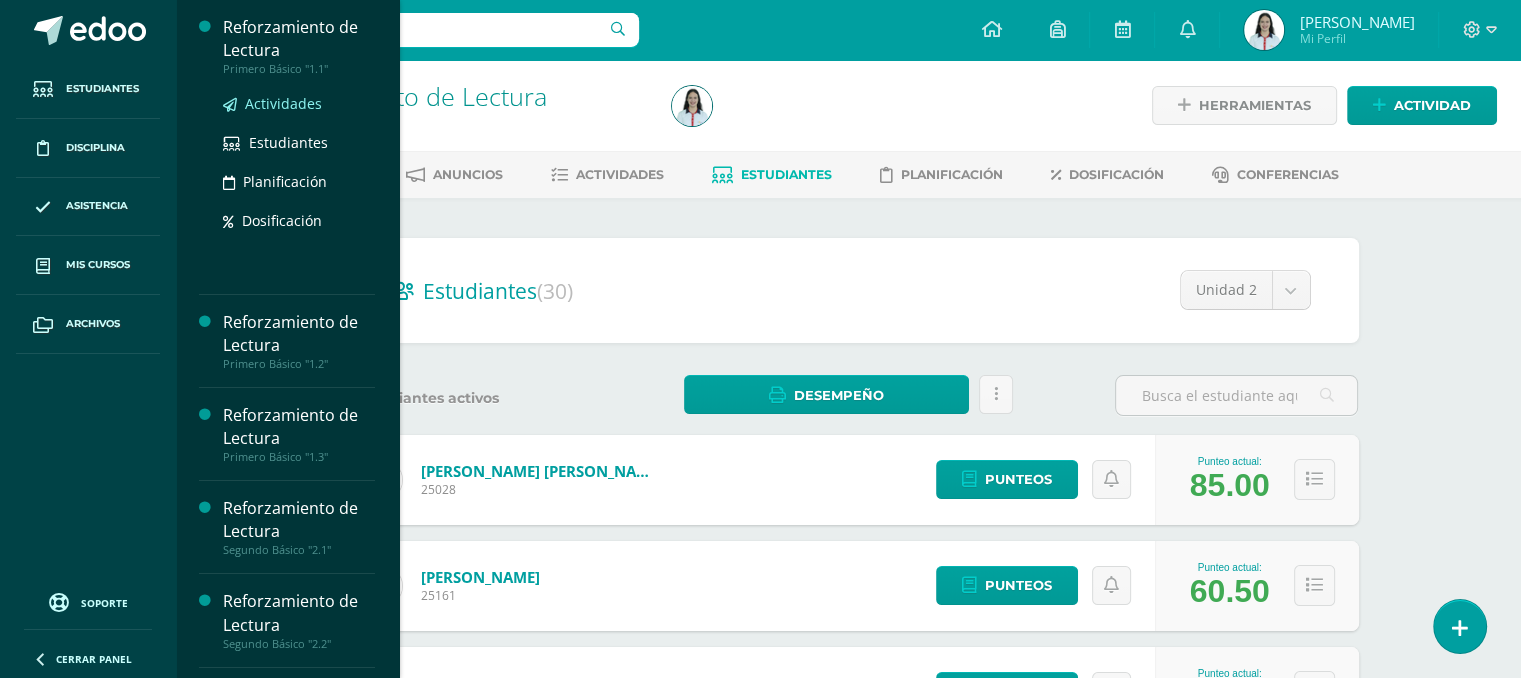 click on "Actividades" at bounding box center (283, 103) 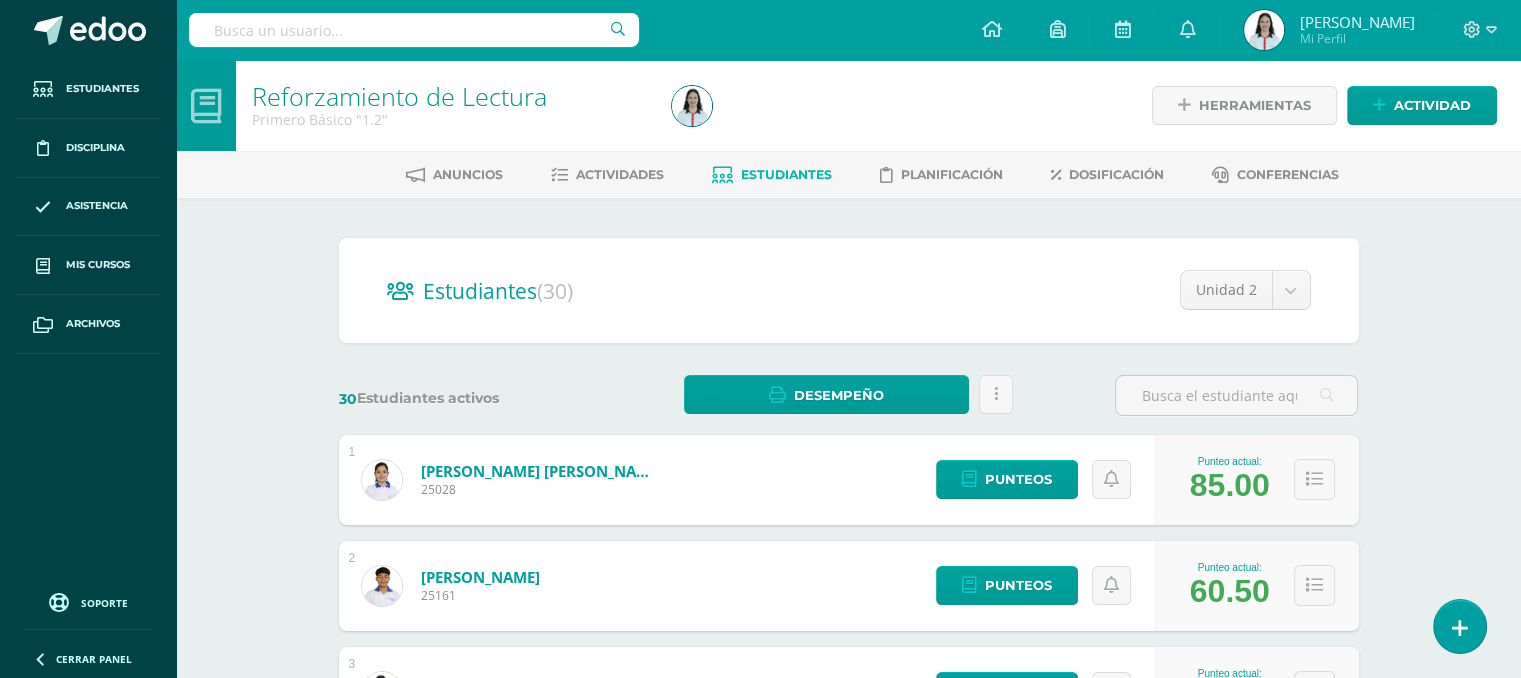 scroll, scrollTop: 8, scrollLeft: 0, axis: vertical 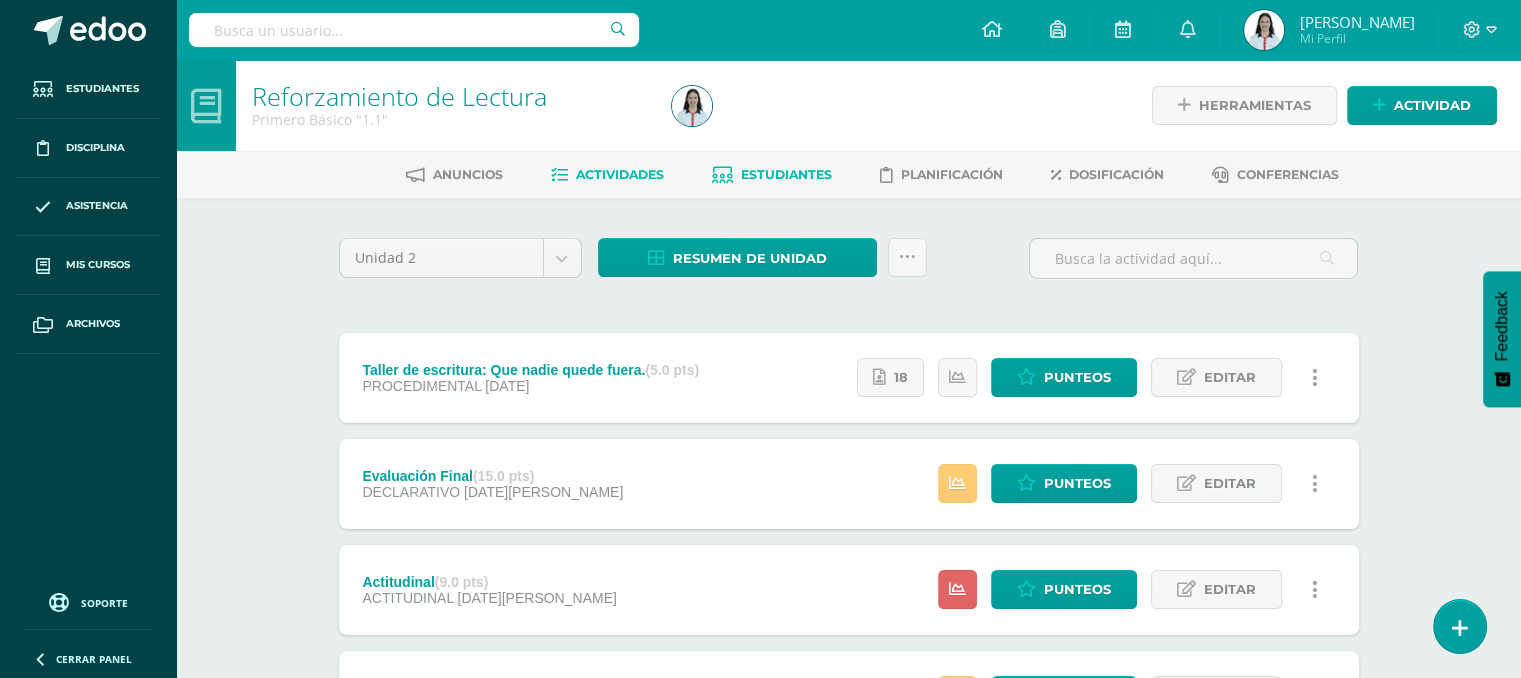 click on "Estudiantes" at bounding box center (786, 174) 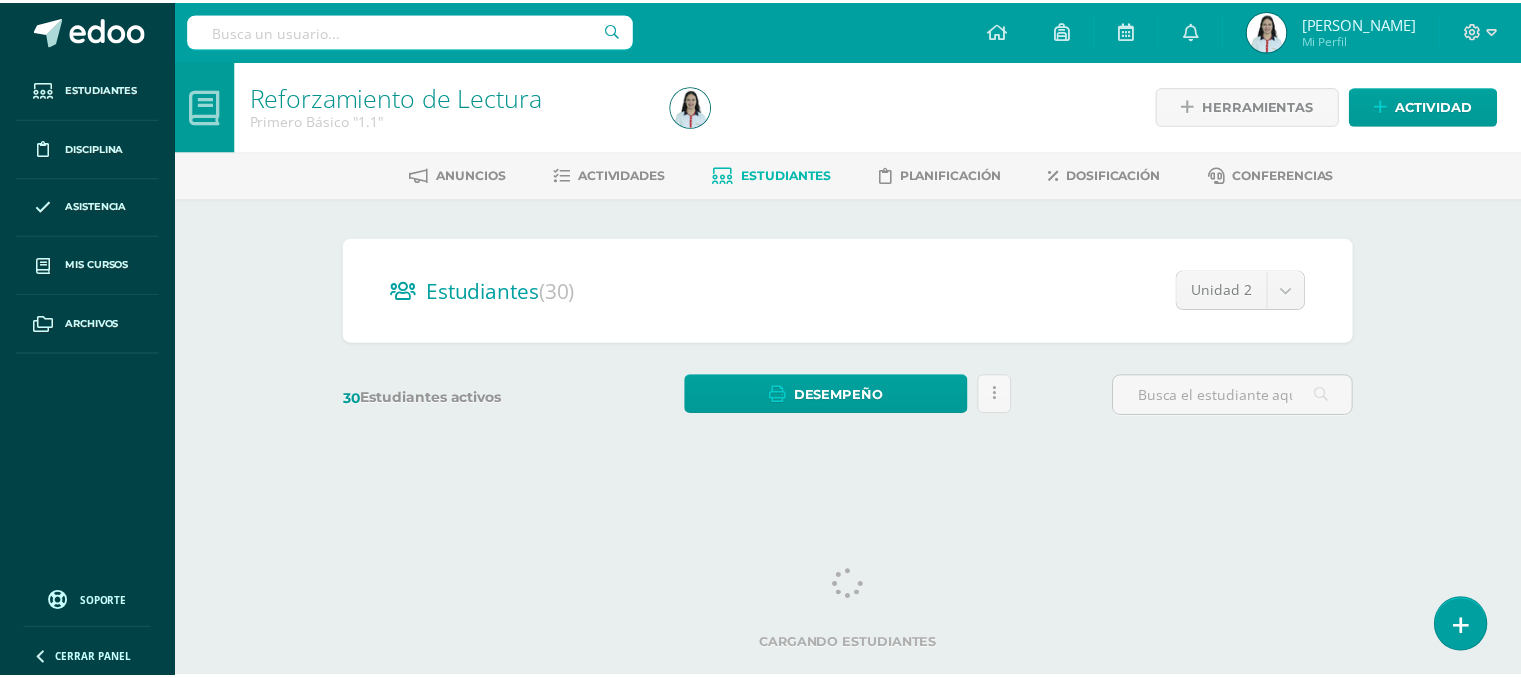 scroll, scrollTop: 0, scrollLeft: 0, axis: both 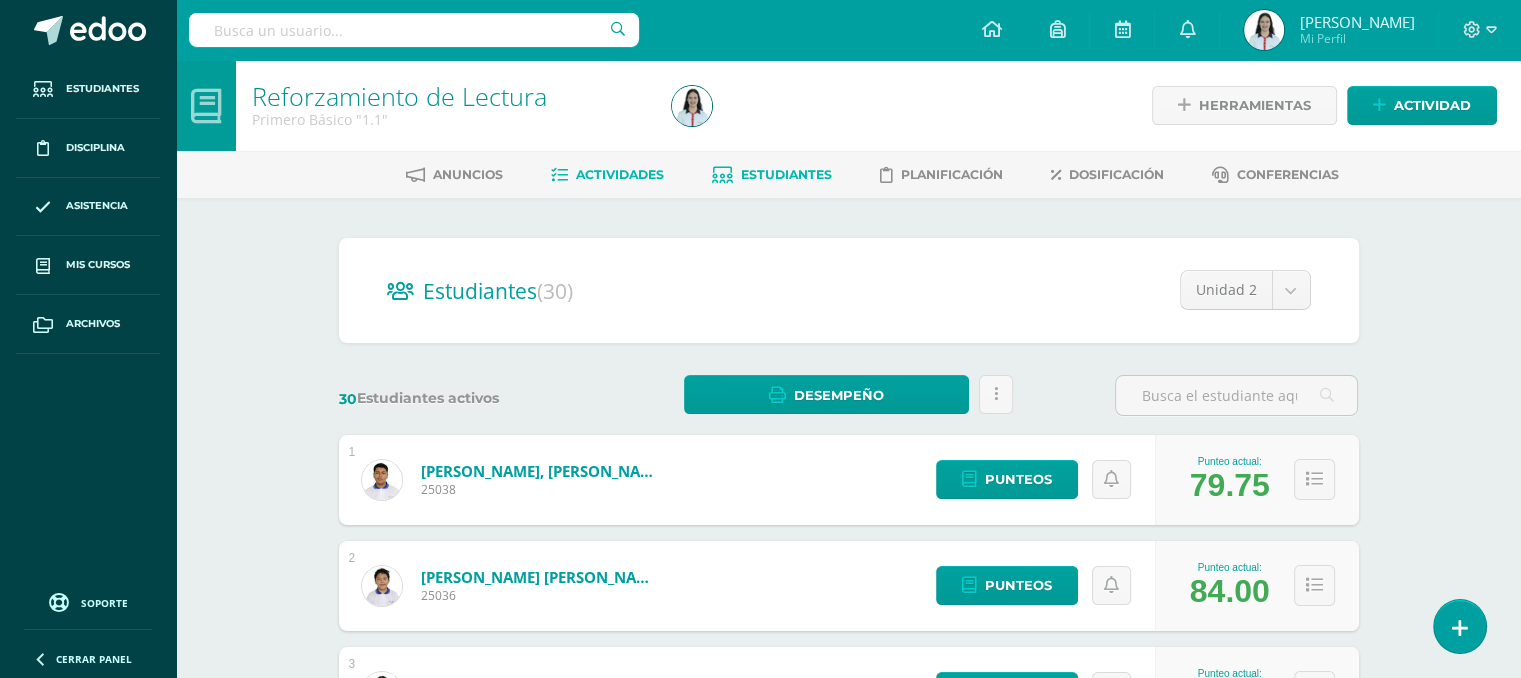click on "Actividades" at bounding box center [620, 174] 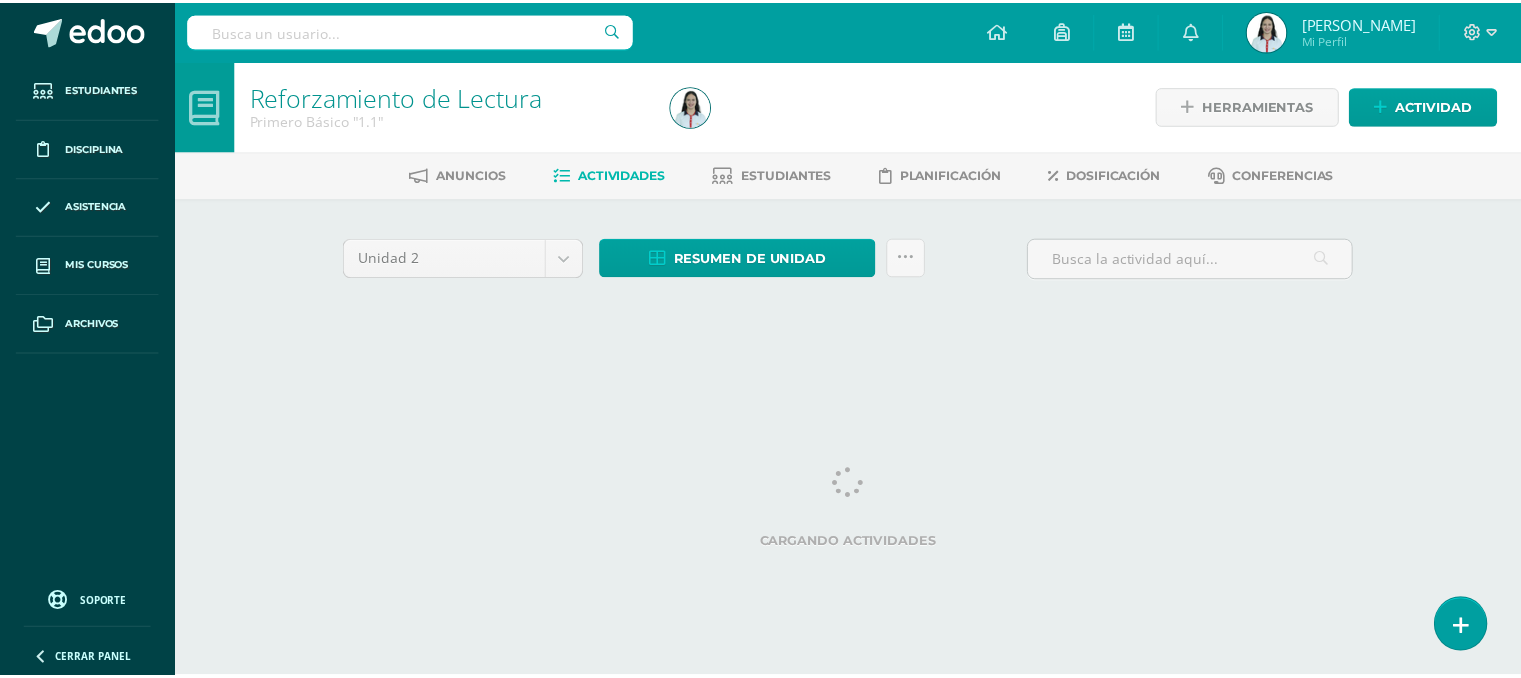 scroll, scrollTop: 0, scrollLeft: 0, axis: both 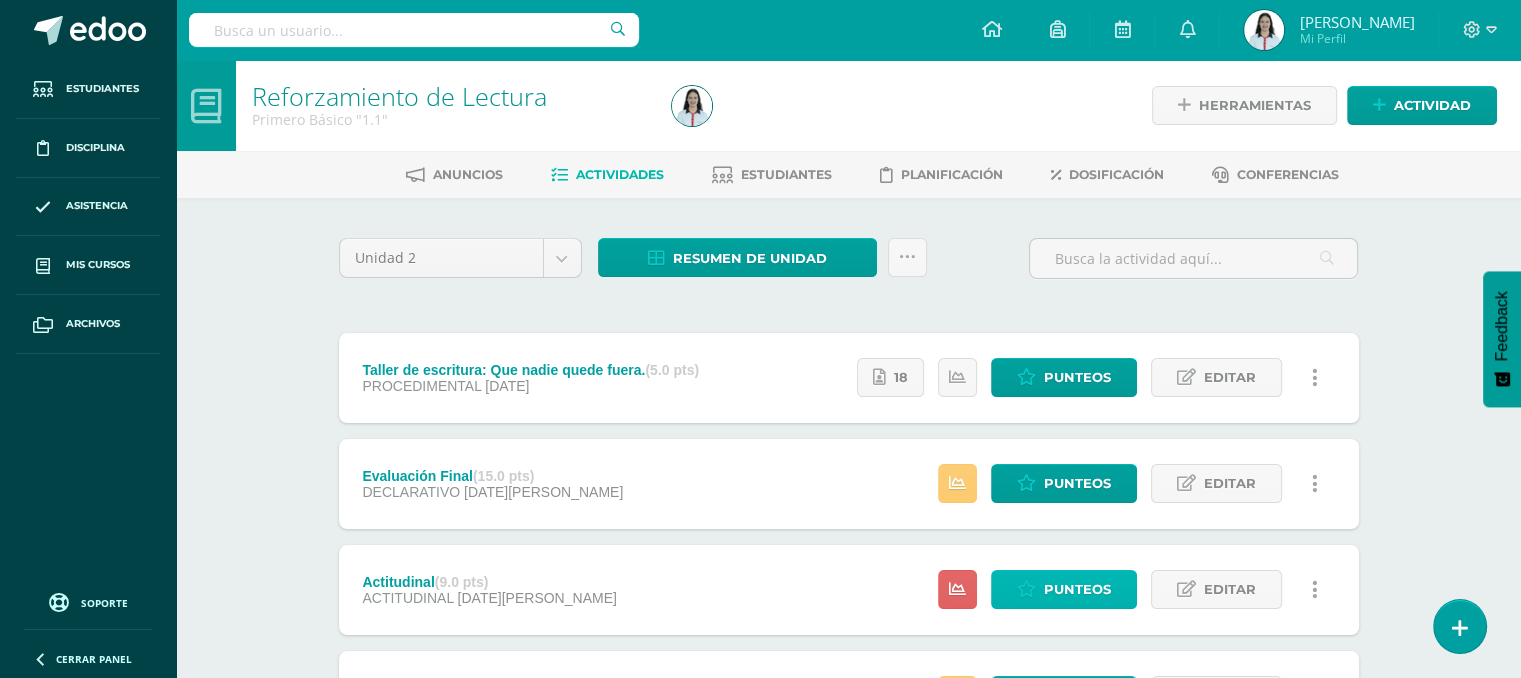 click on "Punteos" at bounding box center (1064, 589) 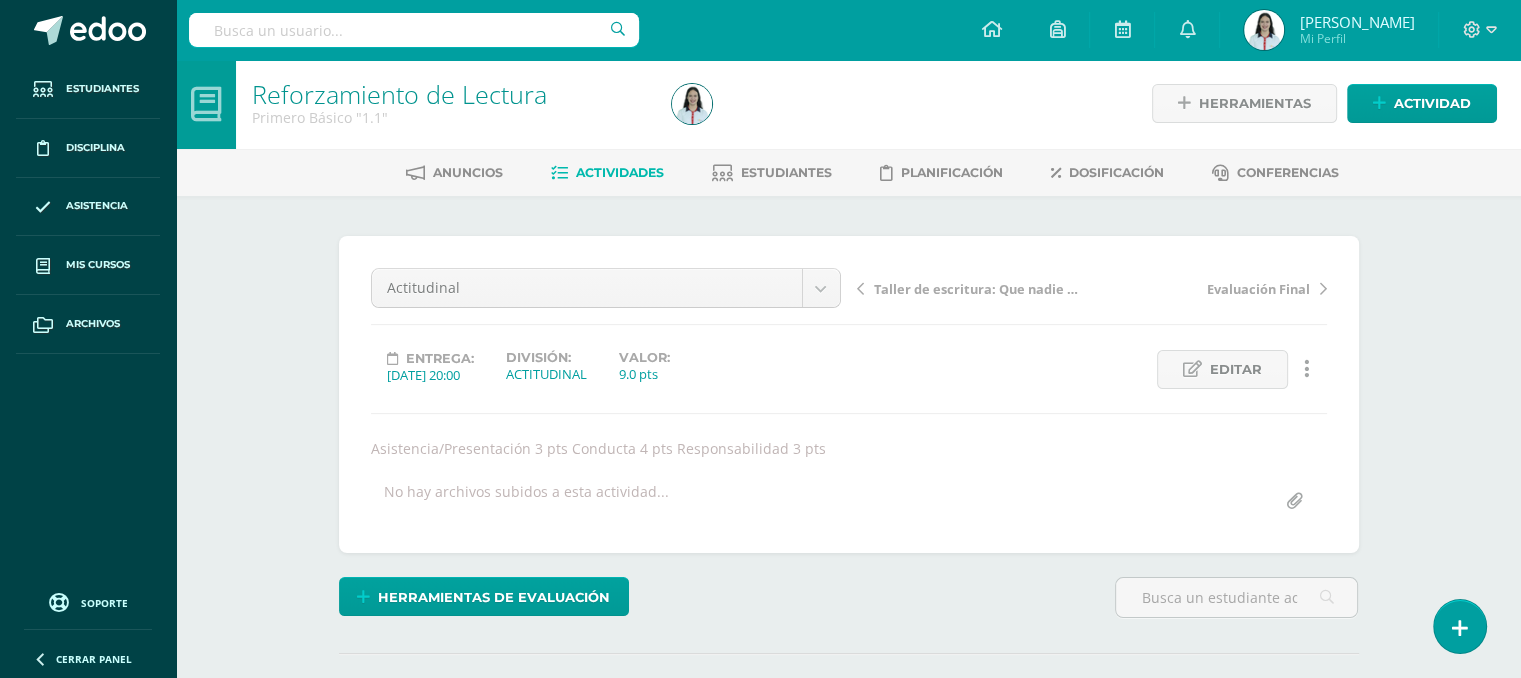 scroll, scrollTop: 3, scrollLeft: 0, axis: vertical 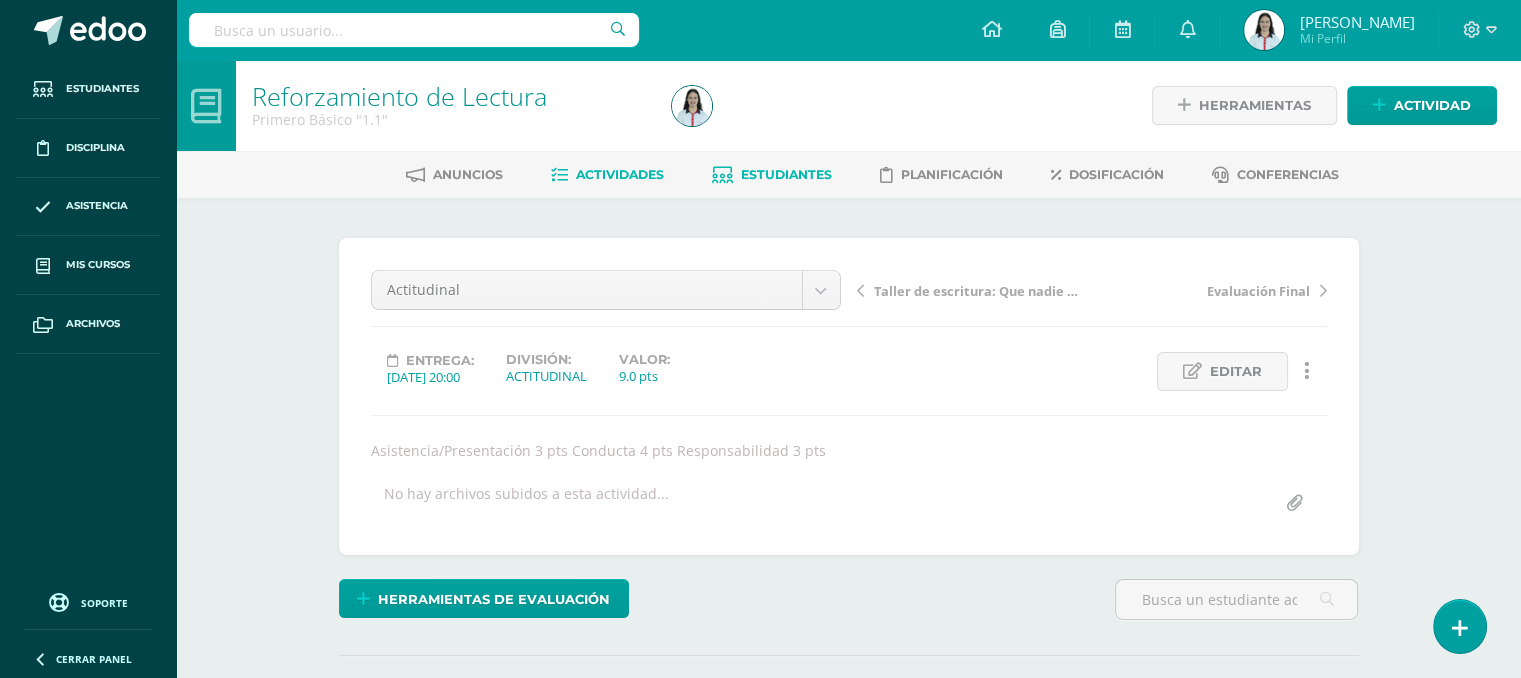 click on "Estudiantes" at bounding box center (772, 175) 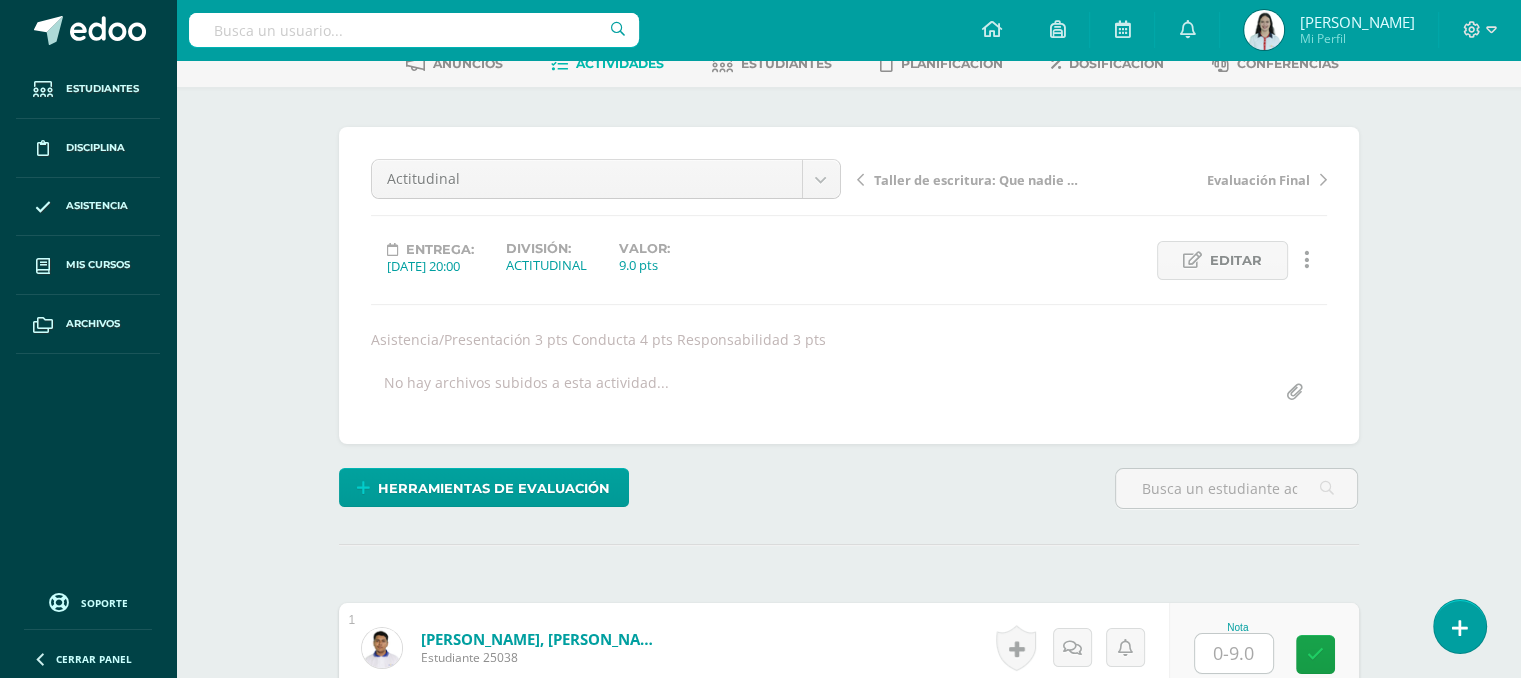 scroll, scrollTop: 34, scrollLeft: 0, axis: vertical 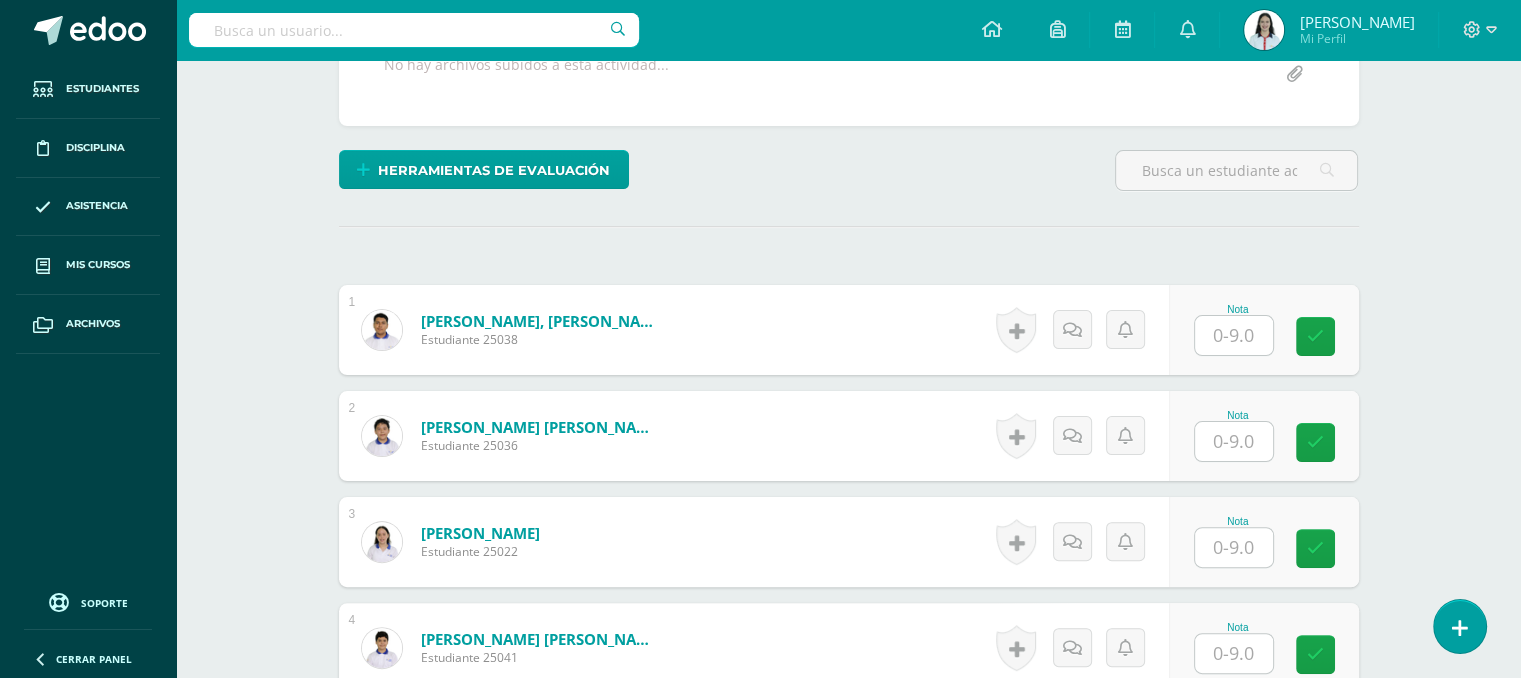 click on "Reforzamiento de Lectura
Primero Básico "1.1"
Herramientas
Detalle de asistencias
Actividad
Anuncios
Actividades
Estudiantes
Planificación
Dosificación
Conferencias
¿Estás seguro que quieres  eliminar  esta actividad?
Esto borrará la actividad y cualquier nota que hayas registrado
permanentemente. Esta acción no se puede revertir. Cancelar Eliminar
Administración de escalas de valoración
escala de valoración
Aún no has creado una escala de valoración.
Cancelar Agregar nueva escala de valoración: Cancelar     Mostrar todos" at bounding box center [848, 1654] 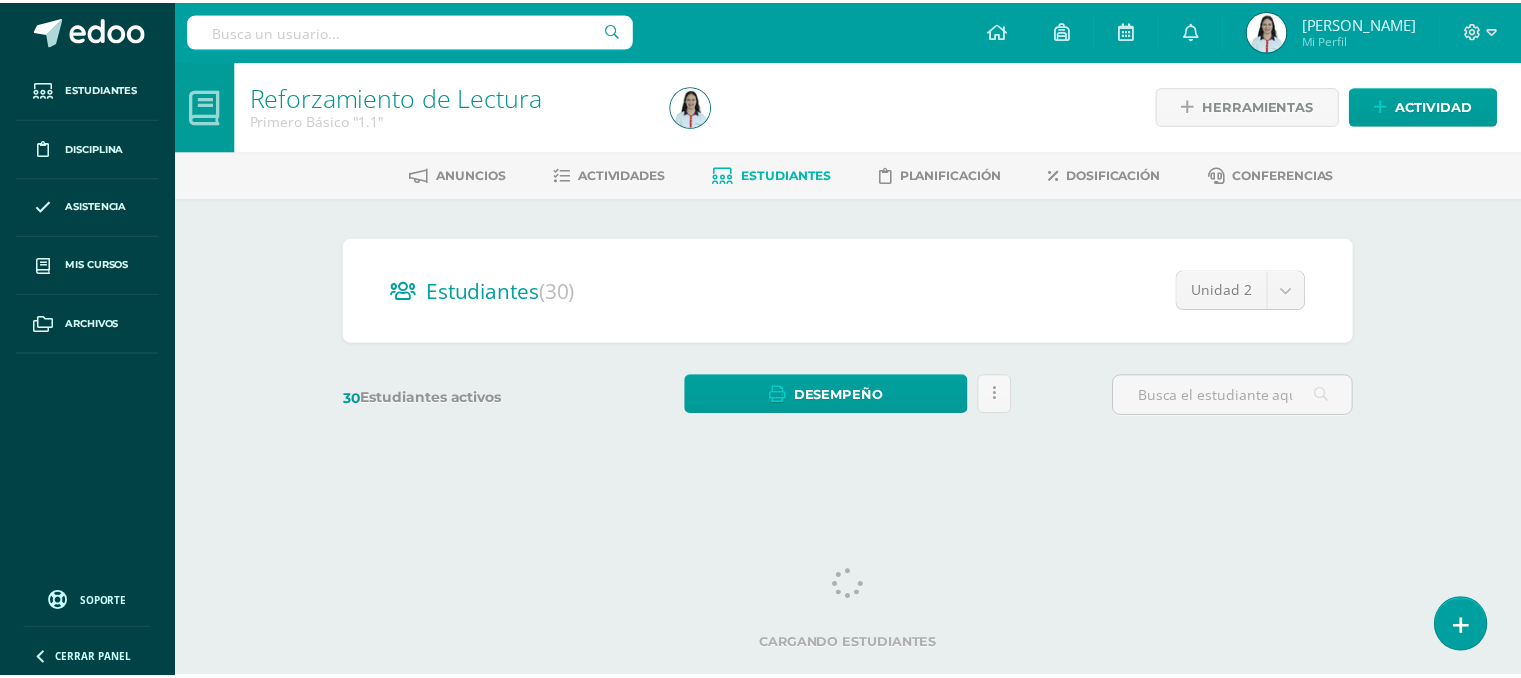 scroll, scrollTop: 0, scrollLeft: 0, axis: both 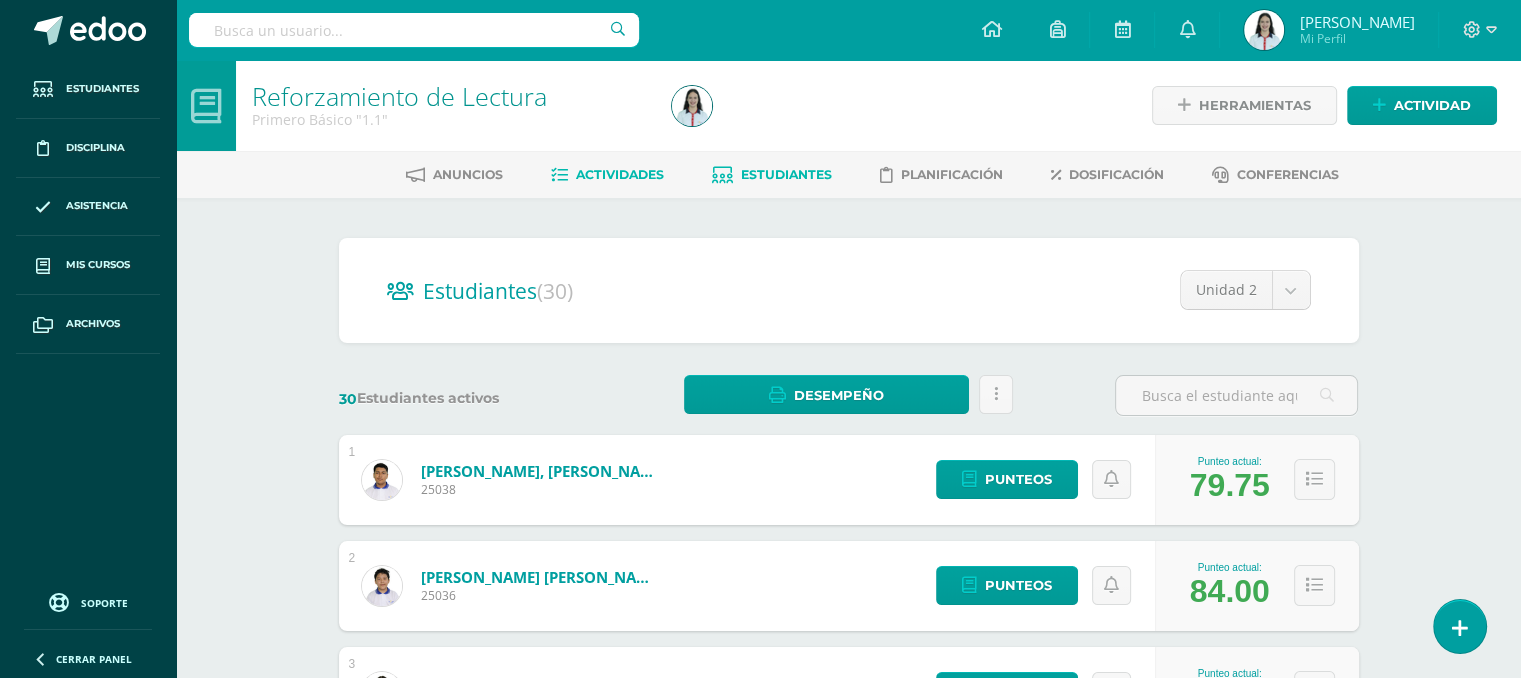 click on "Actividades" at bounding box center [607, 175] 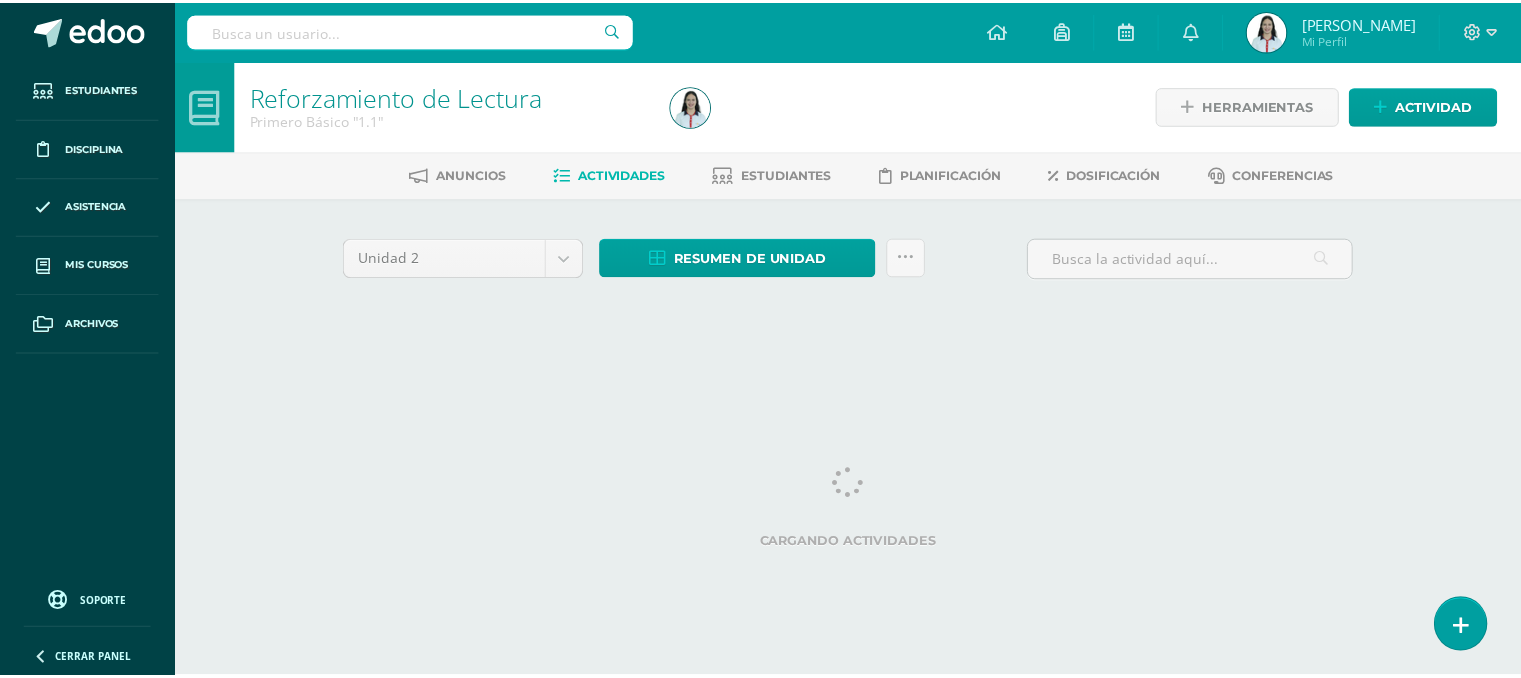 scroll, scrollTop: 0, scrollLeft: 0, axis: both 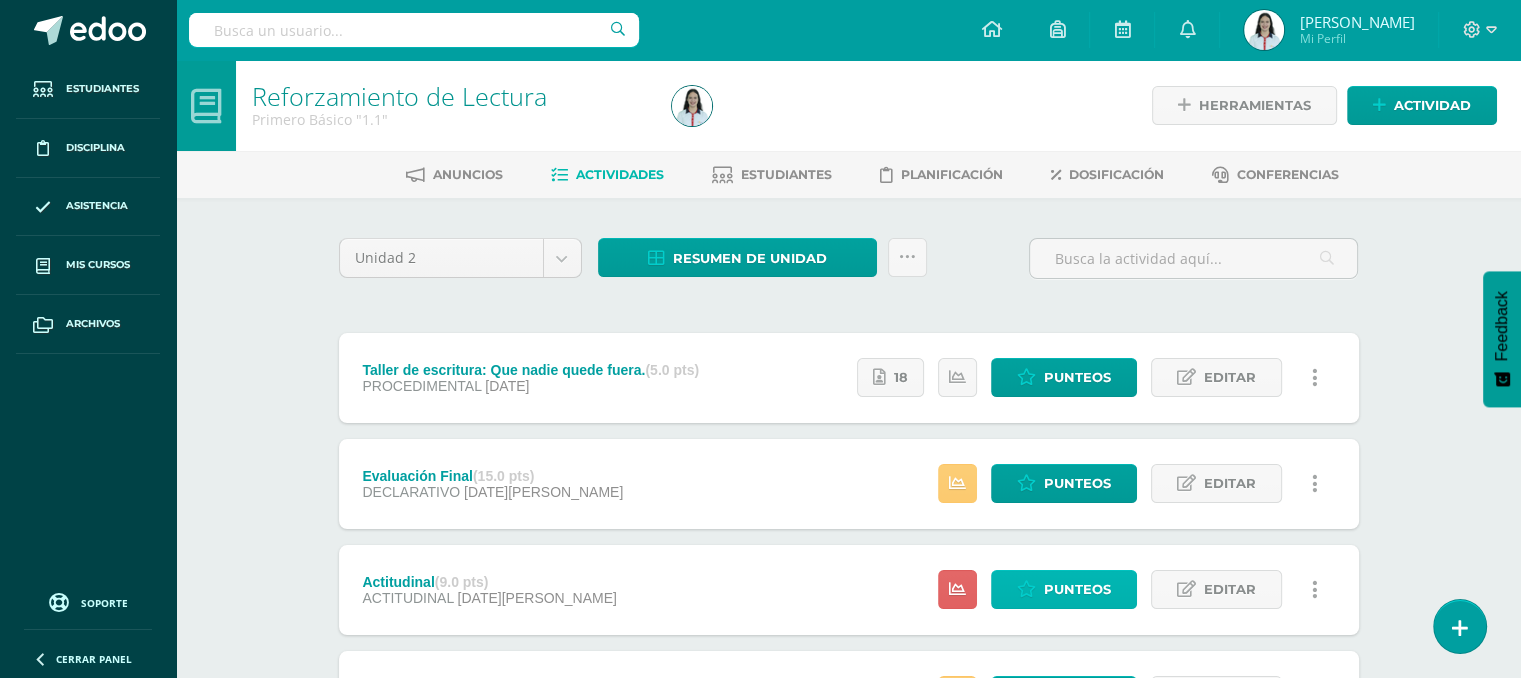 click at bounding box center [1026, 589] 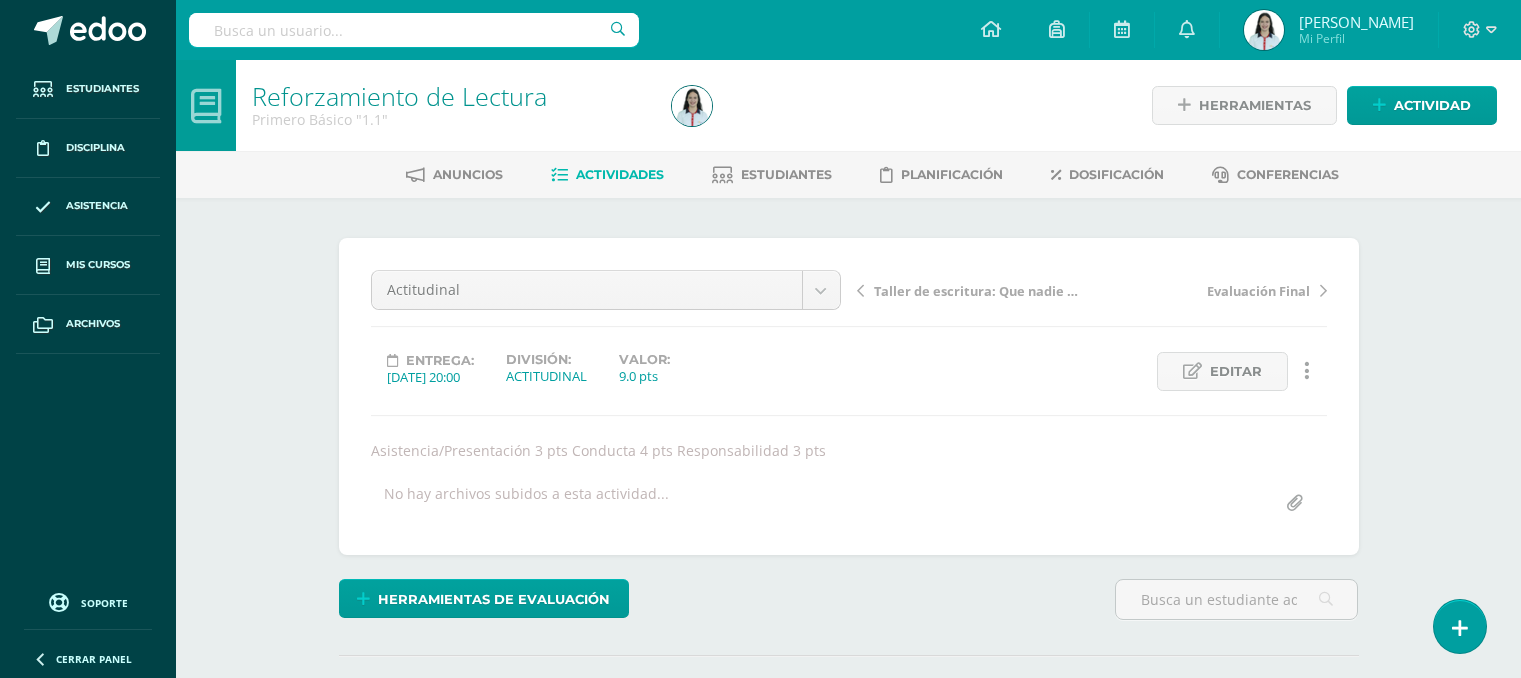 scroll, scrollTop: 260, scrollLeft: 0, axis: vertical 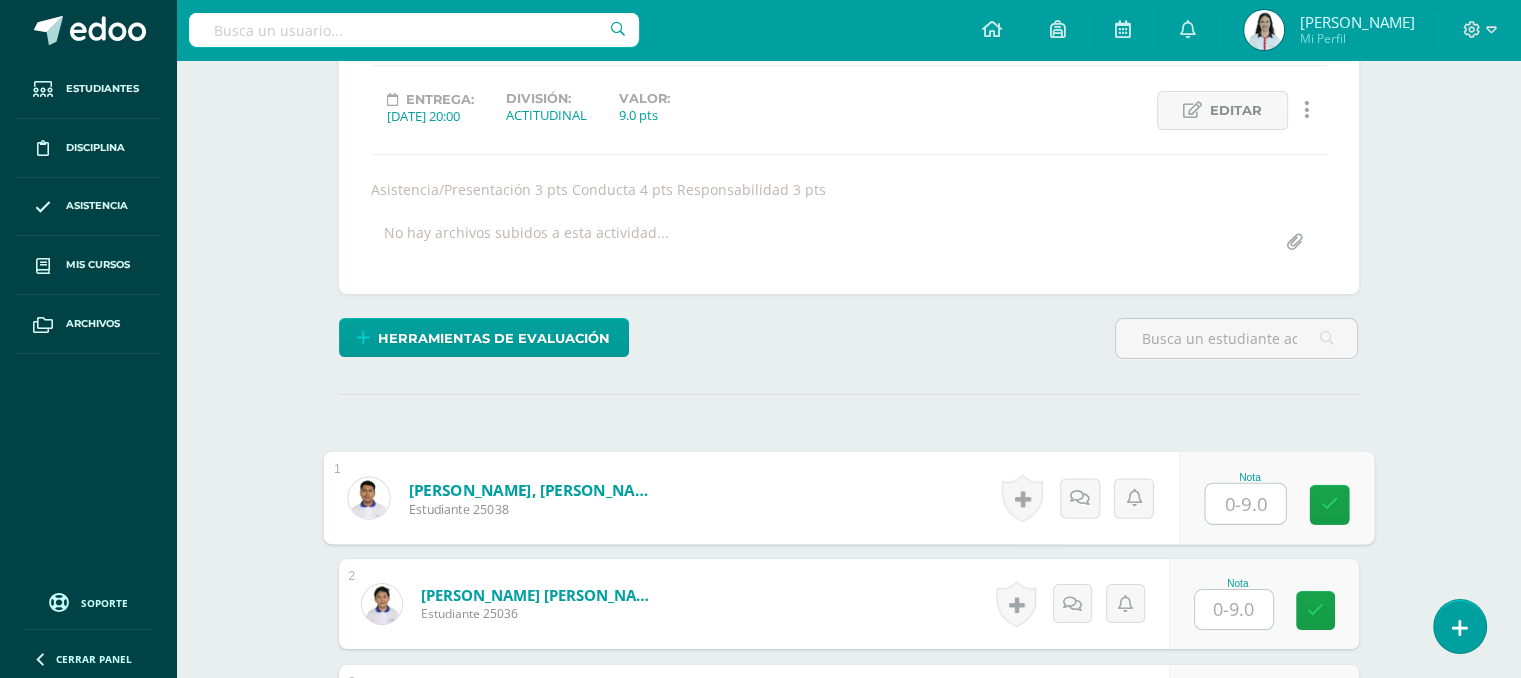 click at bounding box center (1245, 504) 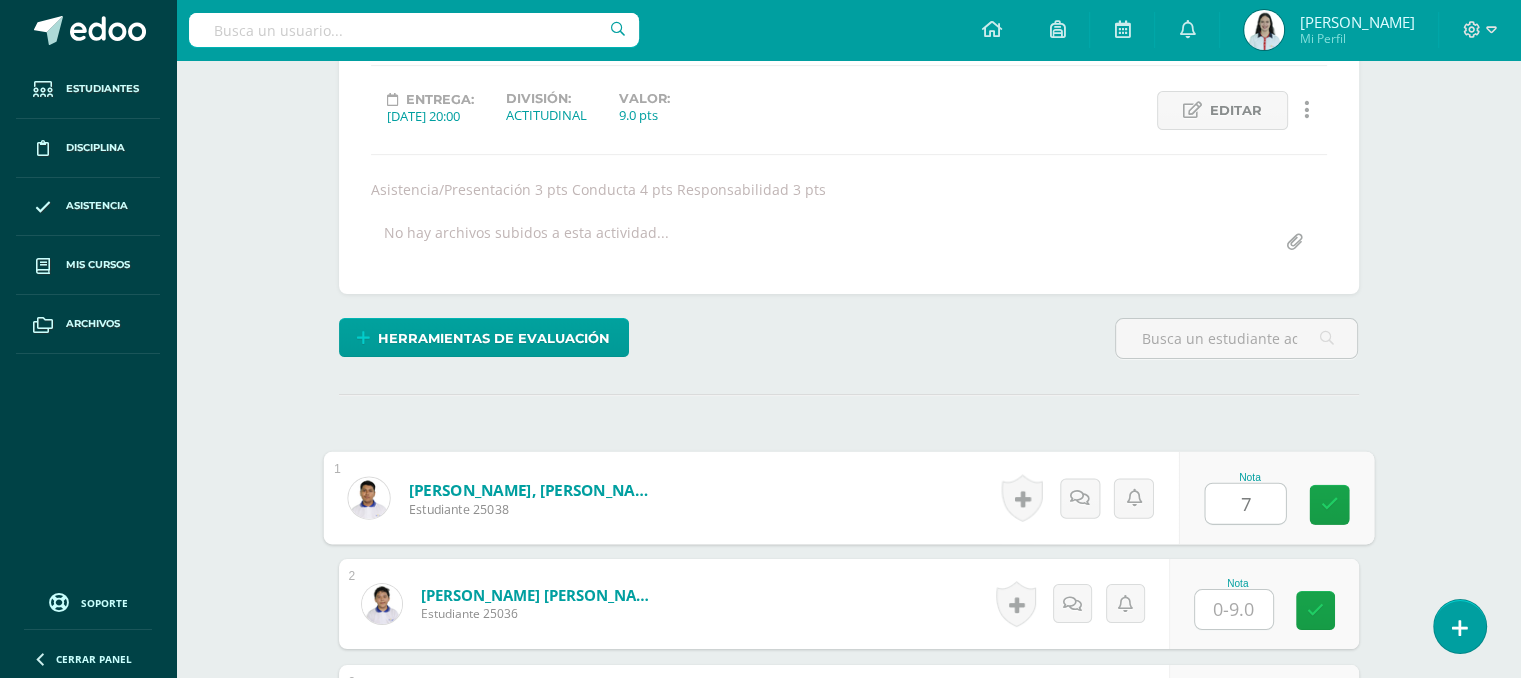 scroll, scrollTop: 262, scrollLeft: 0, axis: vertical 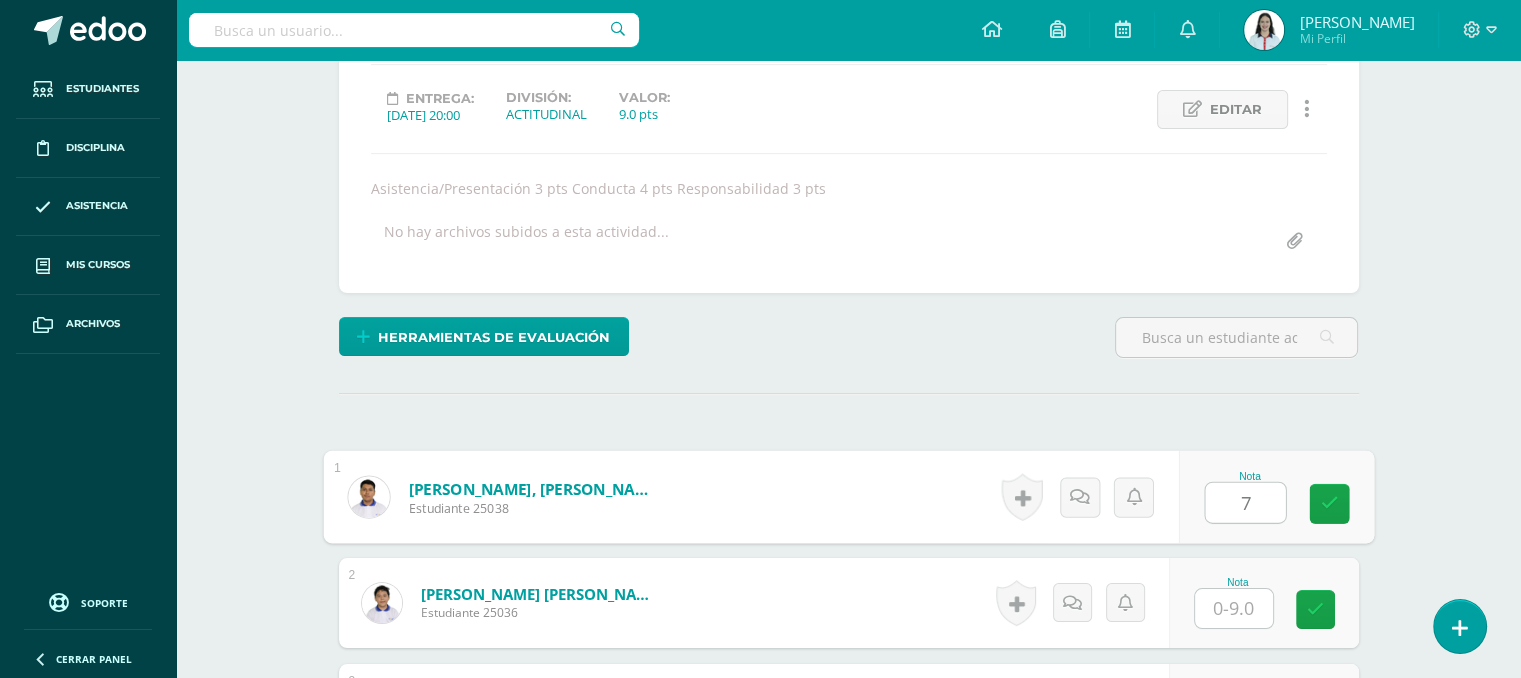 type on "7" 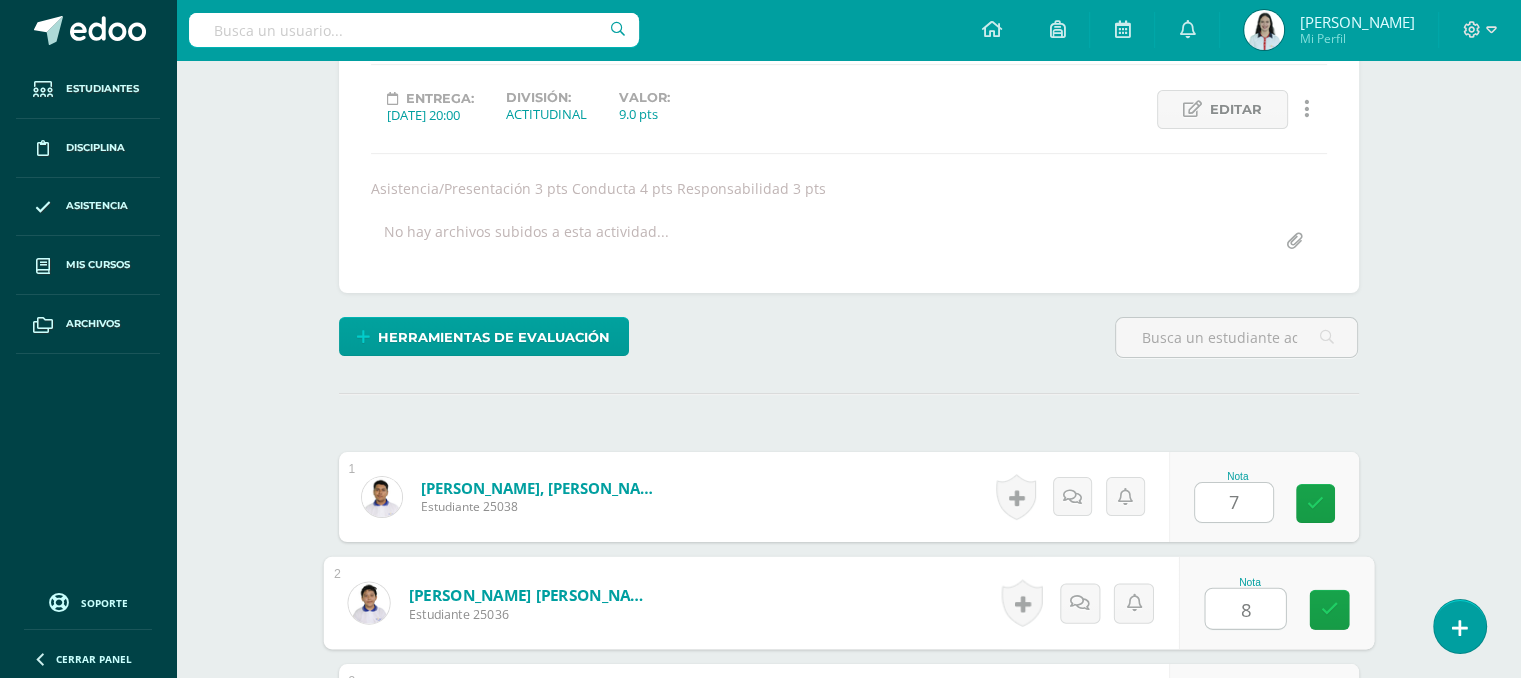 type on "8" 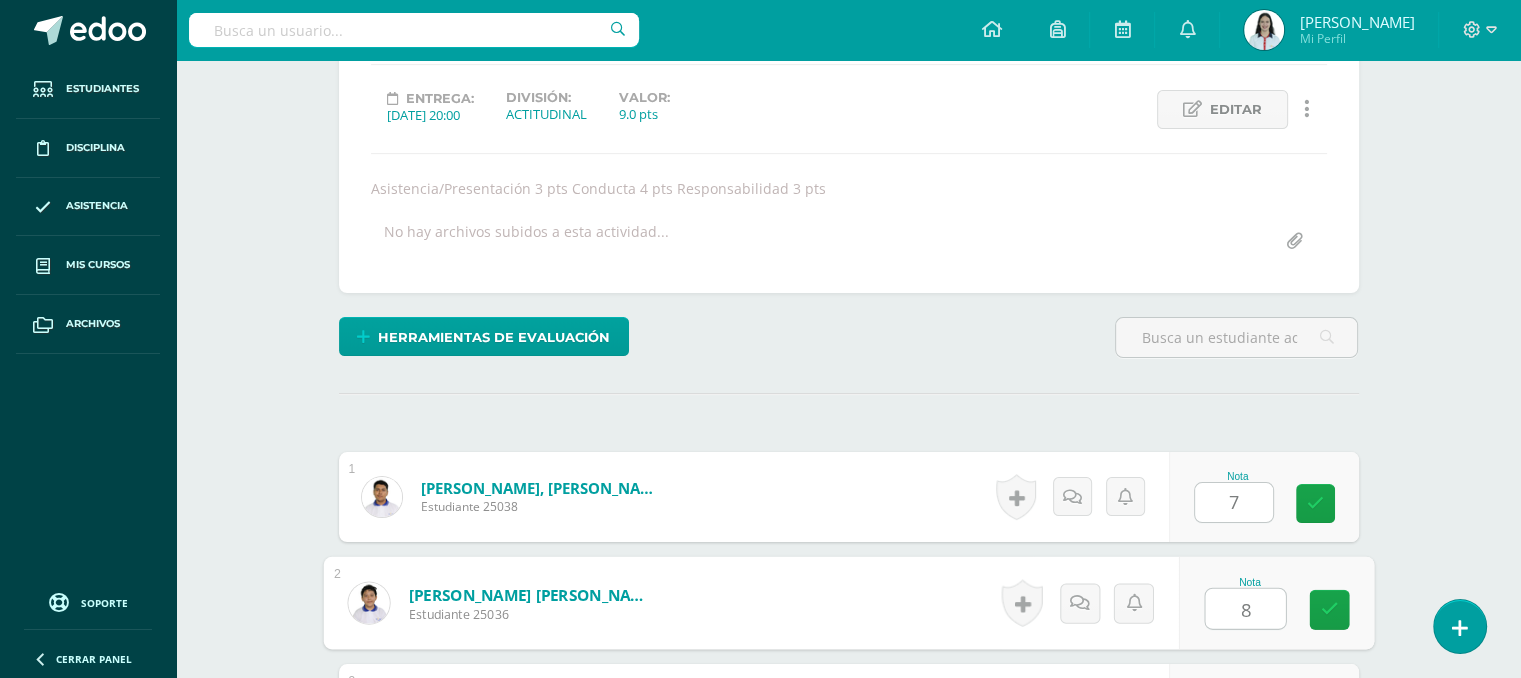 scroll, scrollTop: 636, scrollLeft: 0, axis: vertical 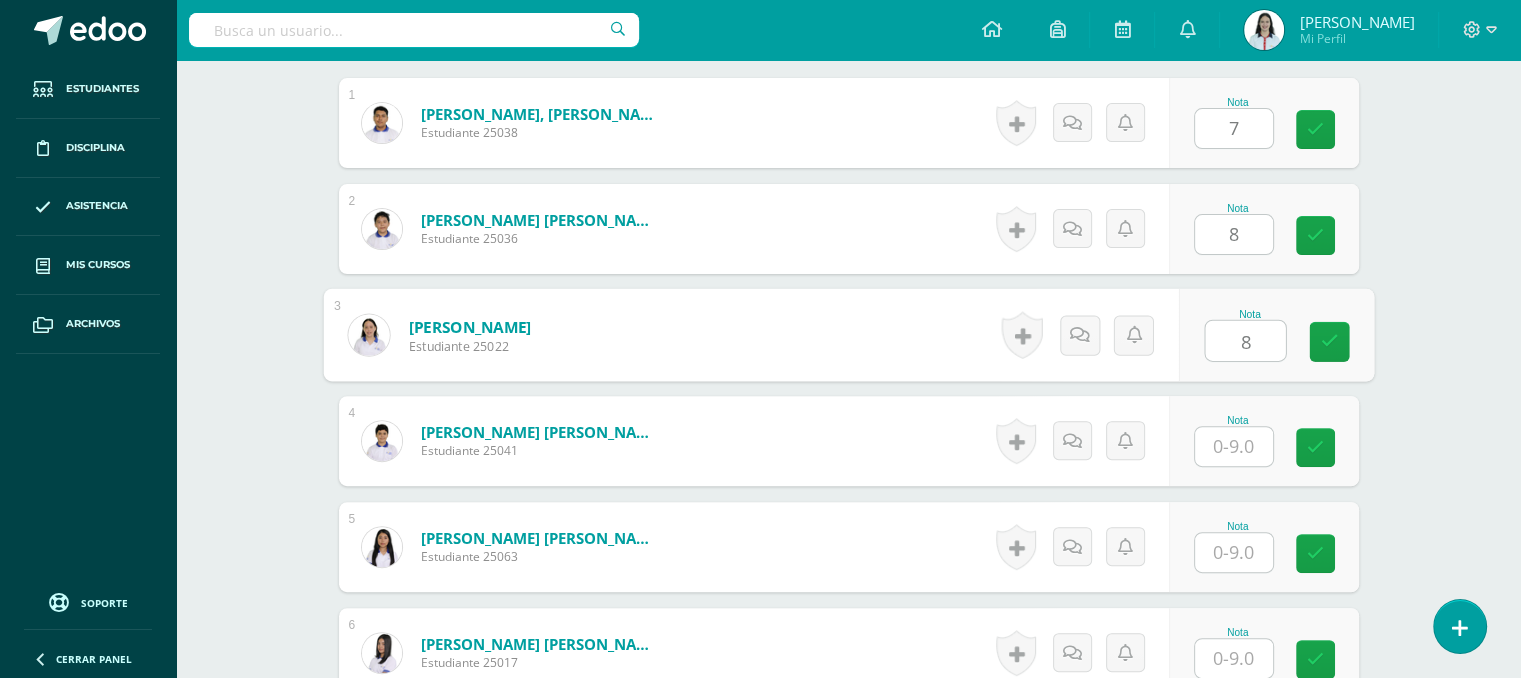type on "8" 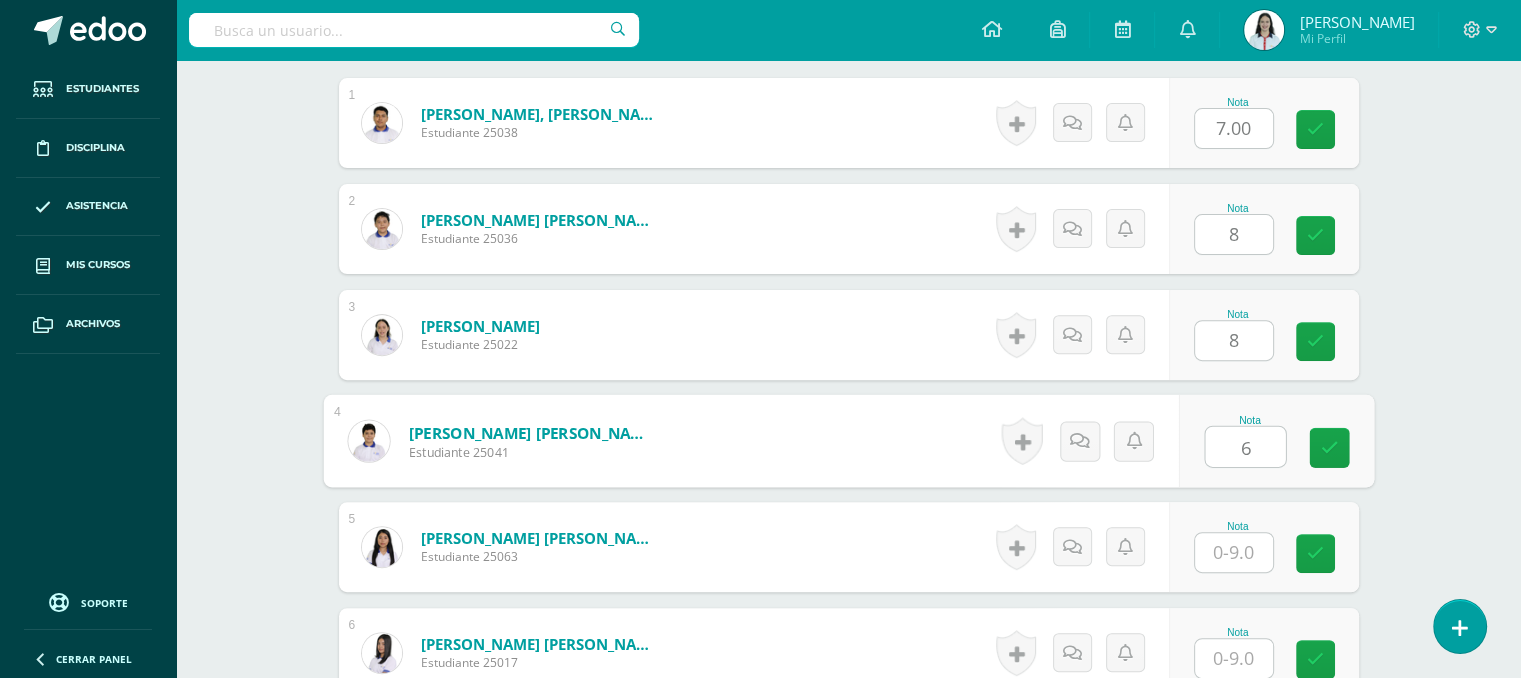 type on "6" 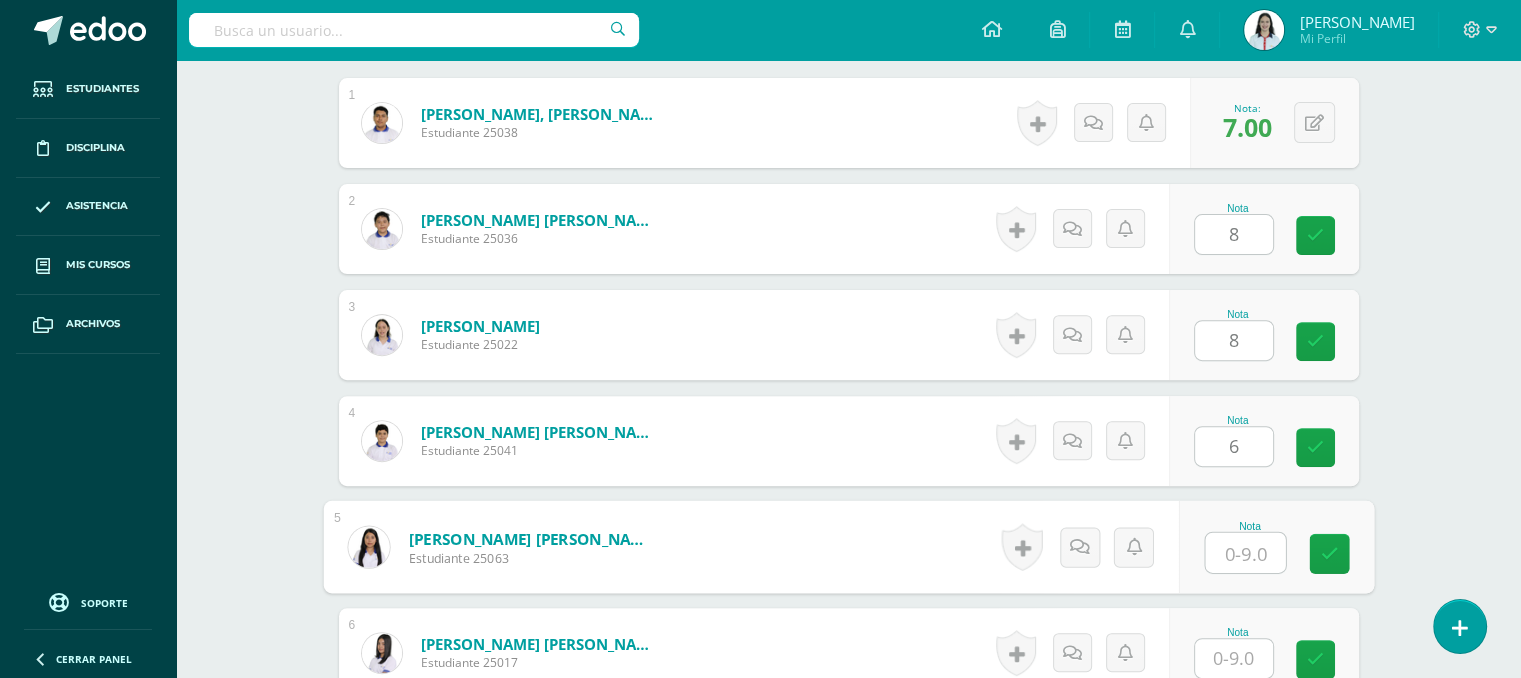 scroll, scrollTop: 636, scrollLeft: 0, axis: vertical 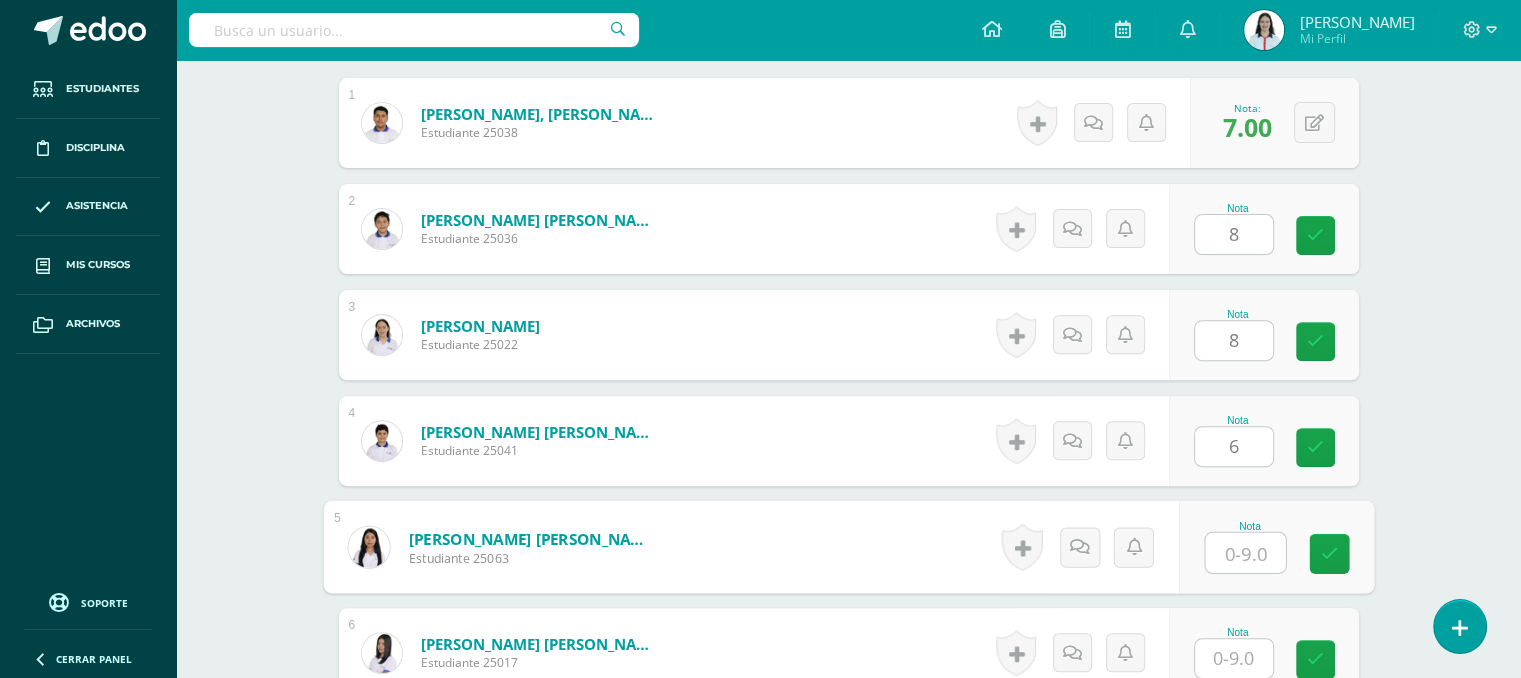 type on "6" 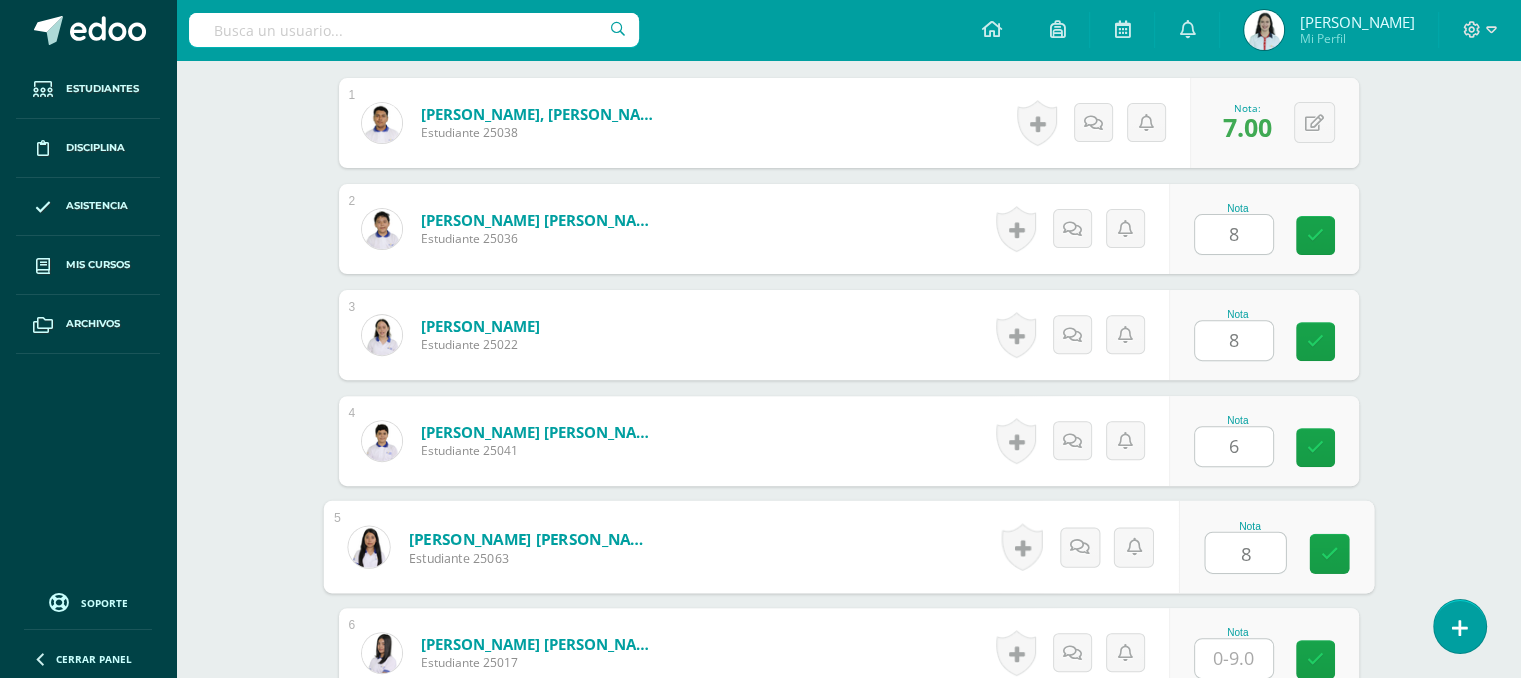 type on "8" 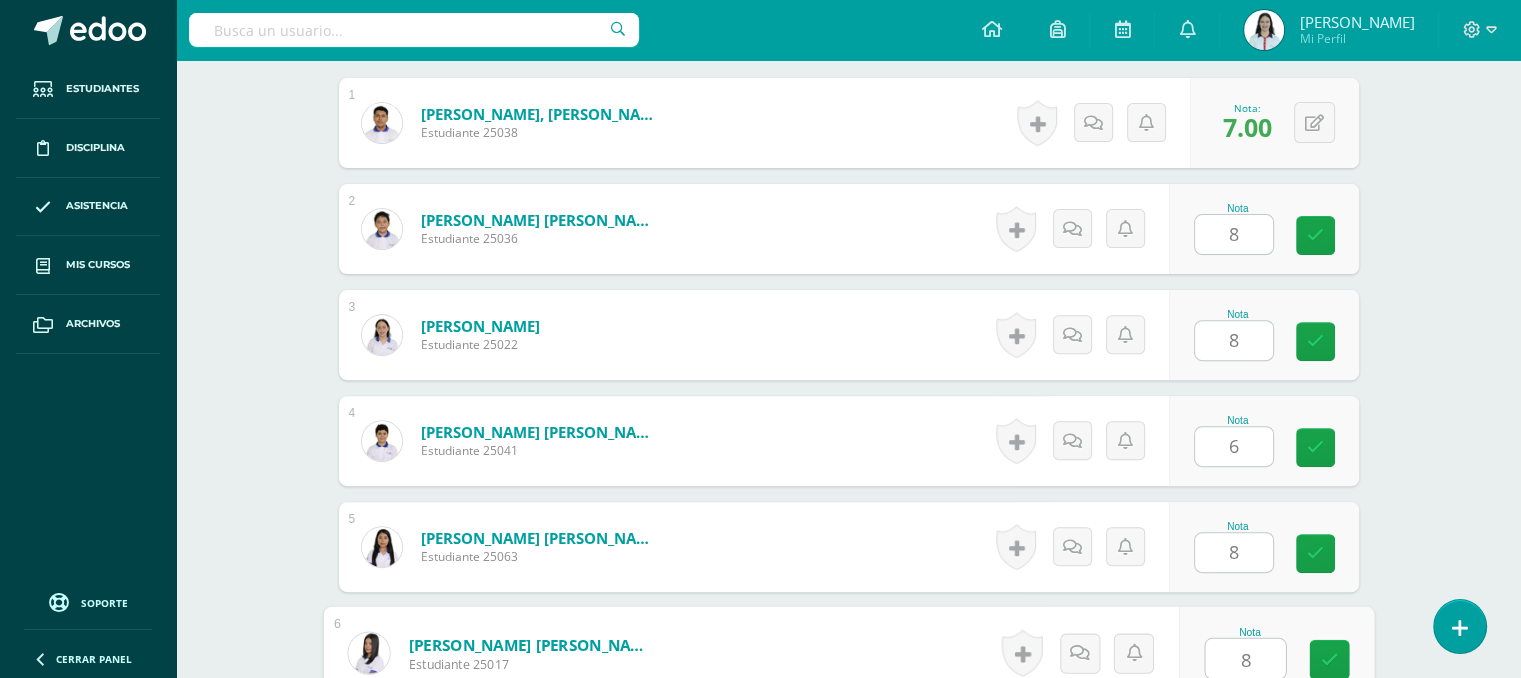 type on "8" 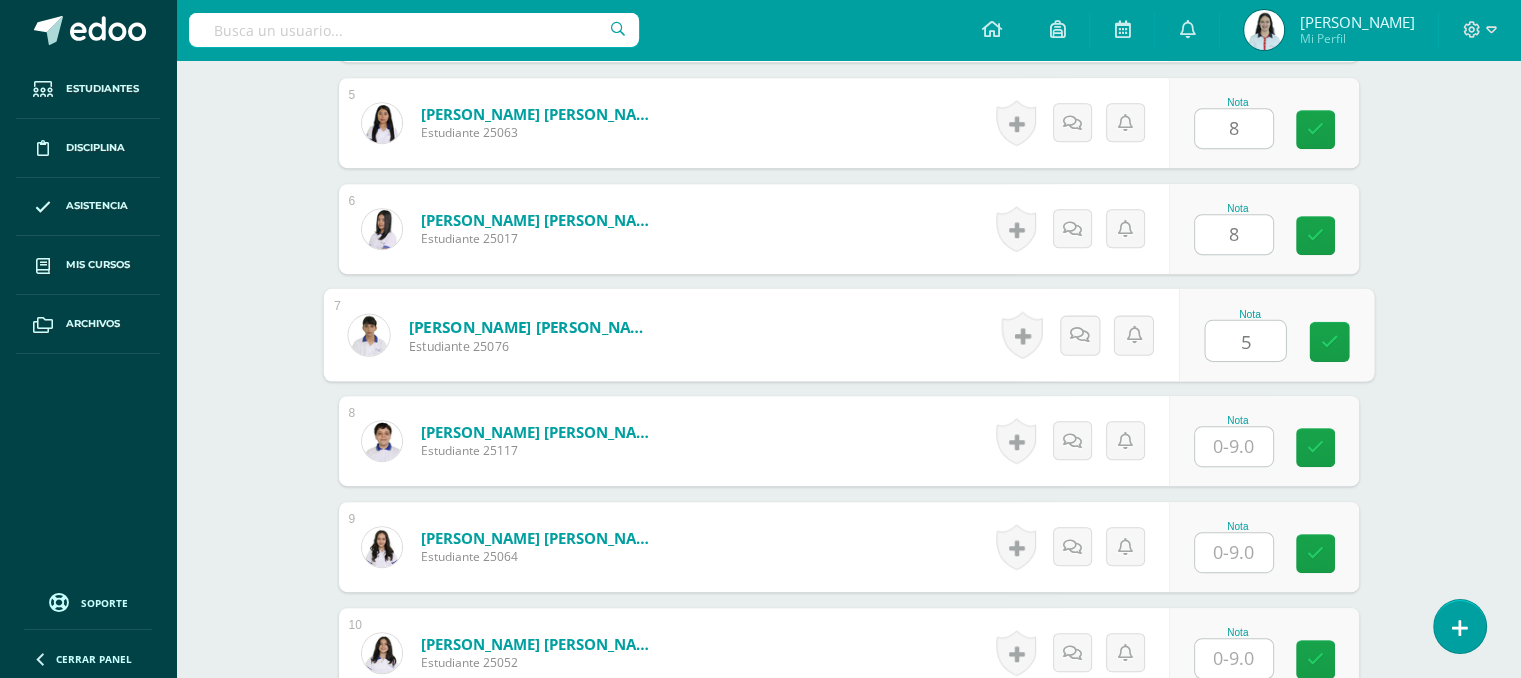 type on "5" 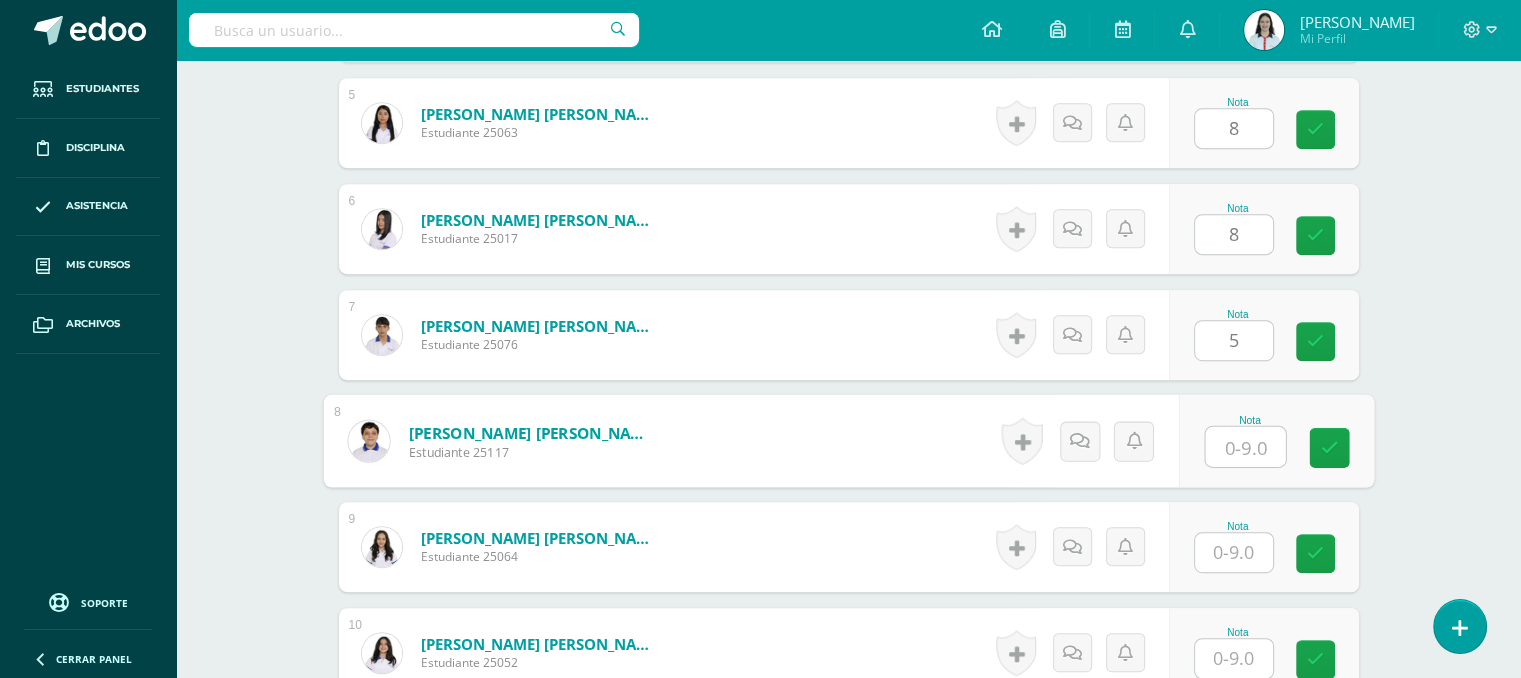scroll, scrollTop: 1060, scrollLeft: 0, axis: vertical 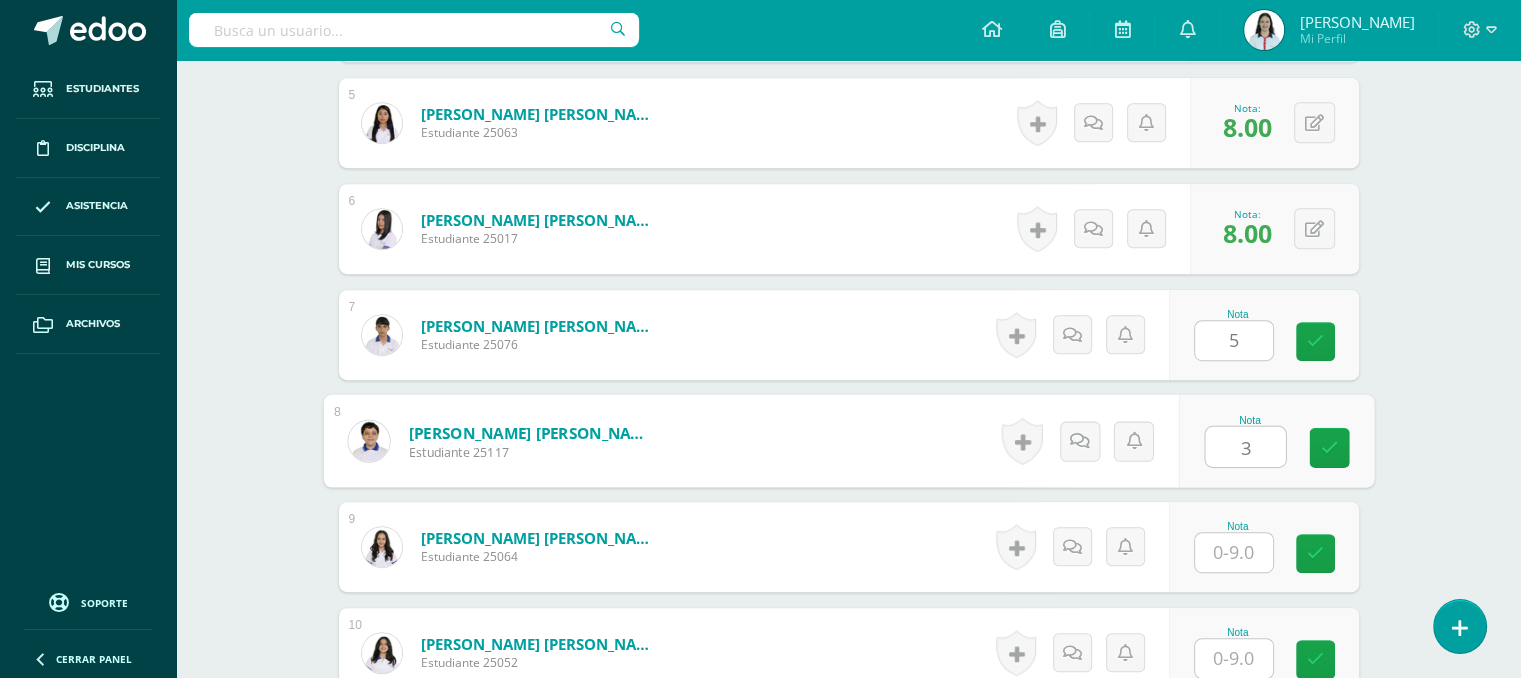 type on "3" 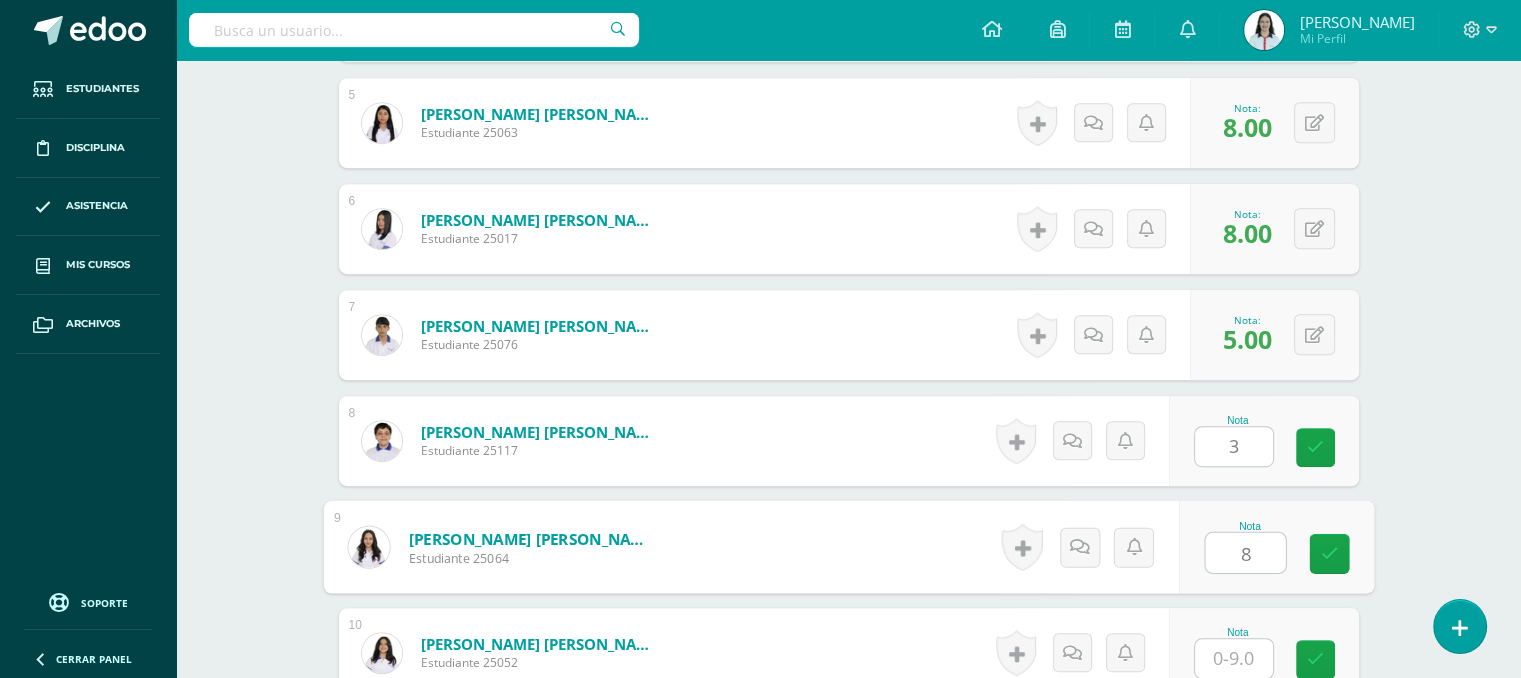 type on "8" 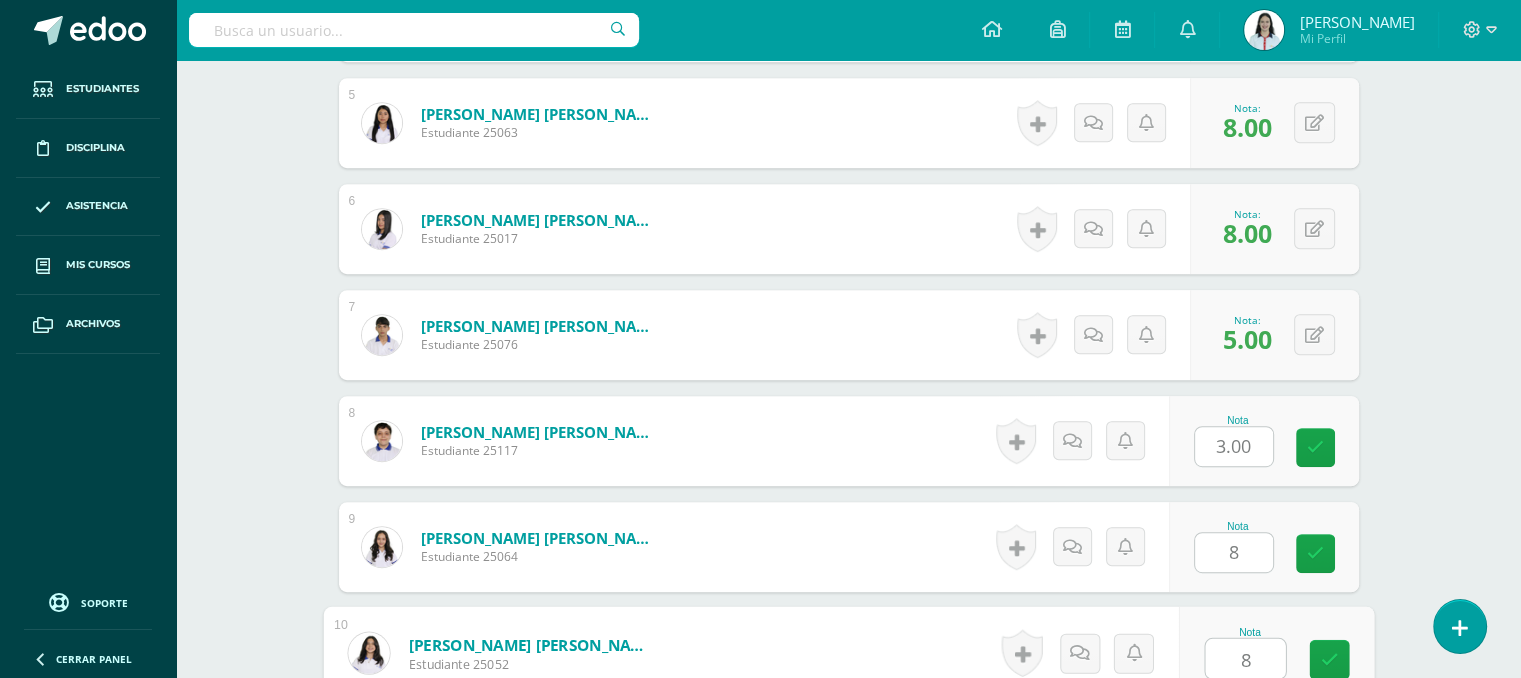 type on "8" 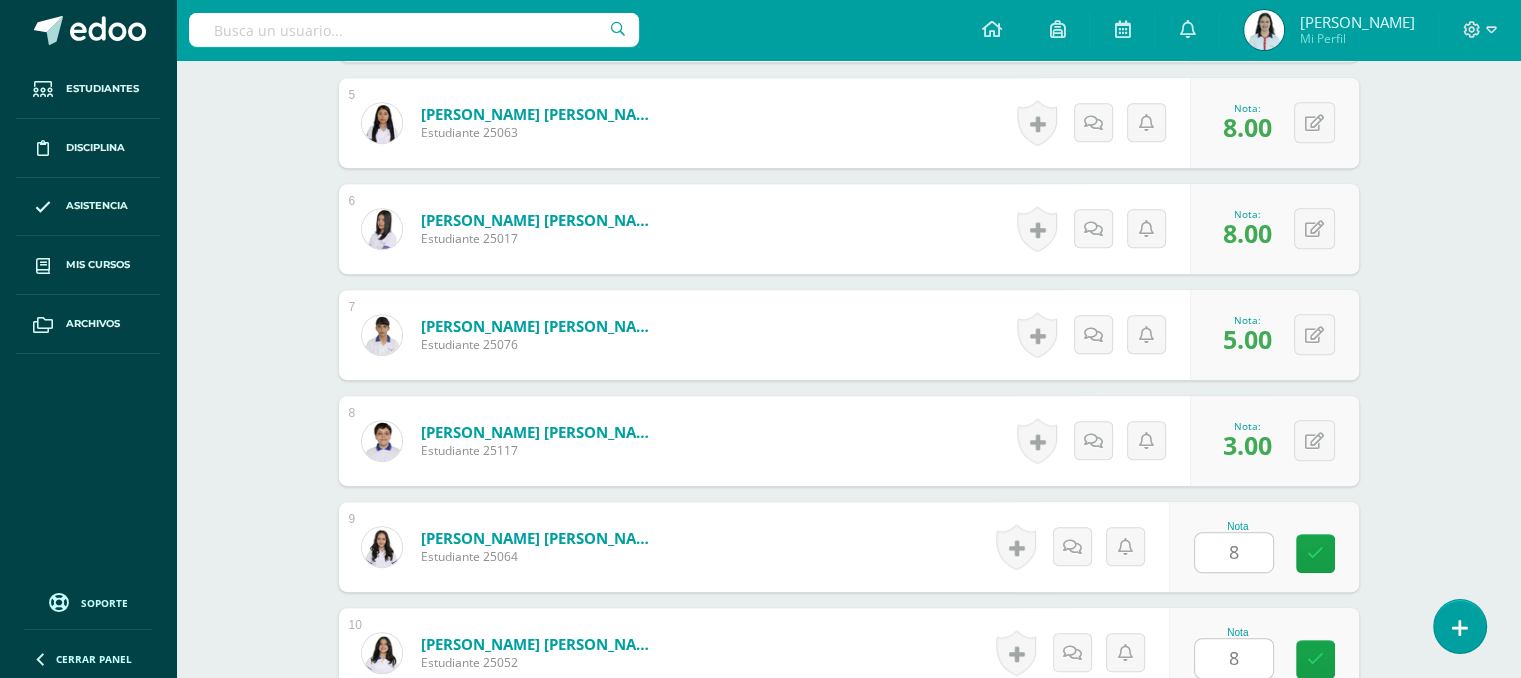 scroll, scrollTop: 1484, scrollLeft: 0, axis: vertical 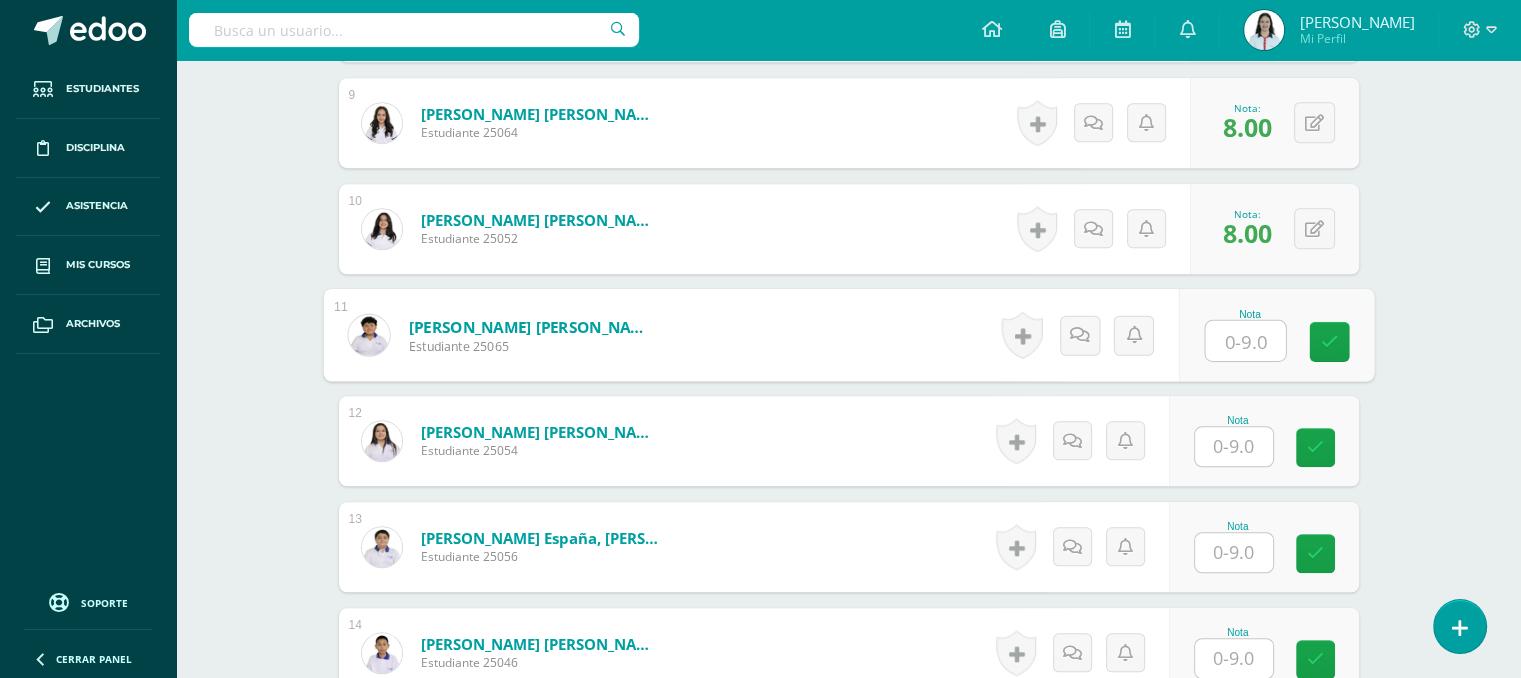 type on "7" 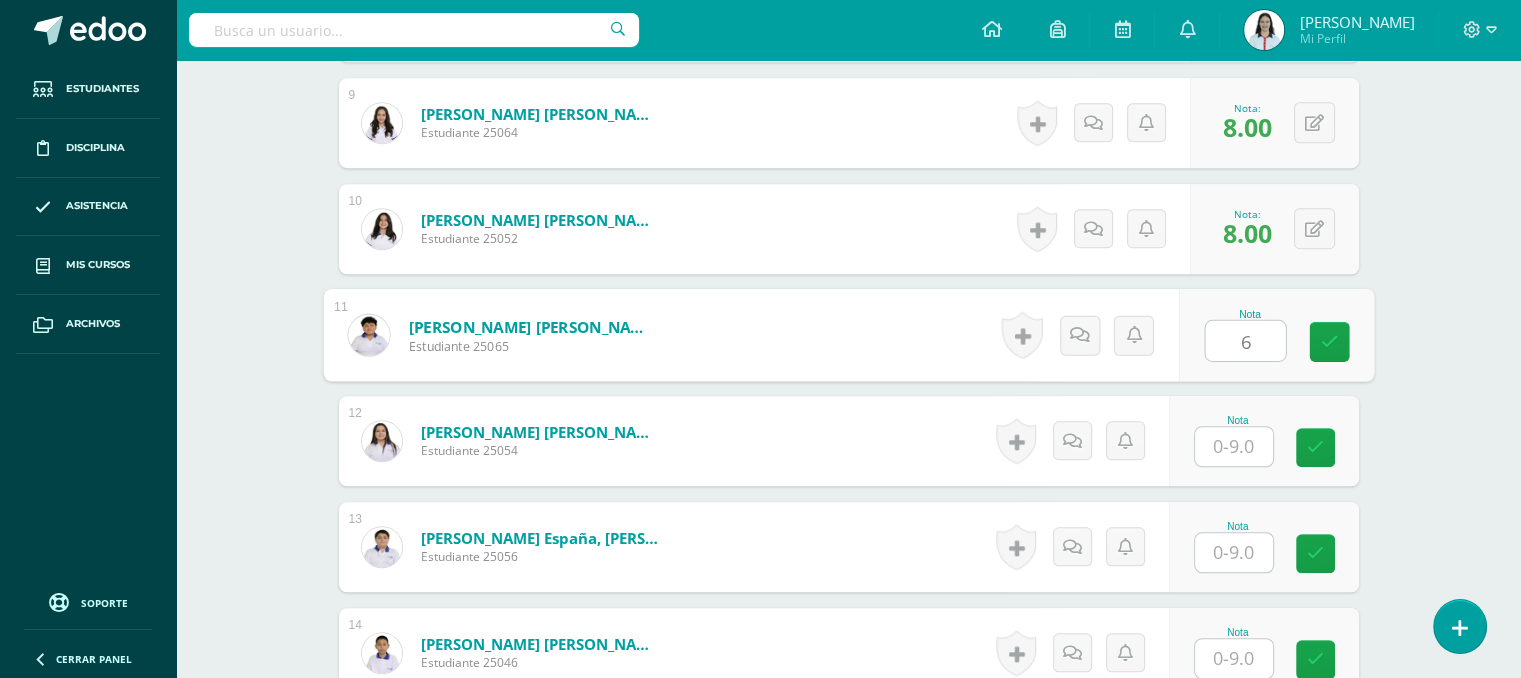 type on "6" 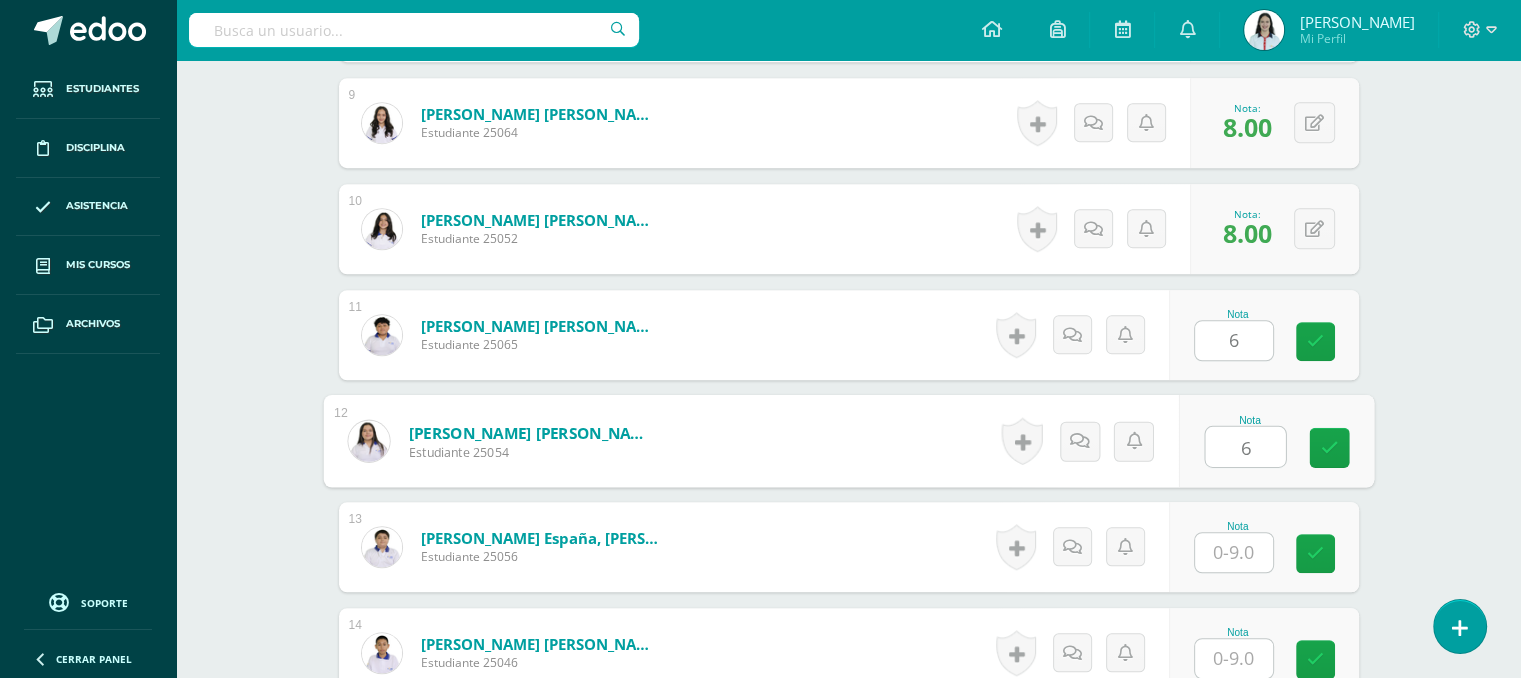 type on "6" 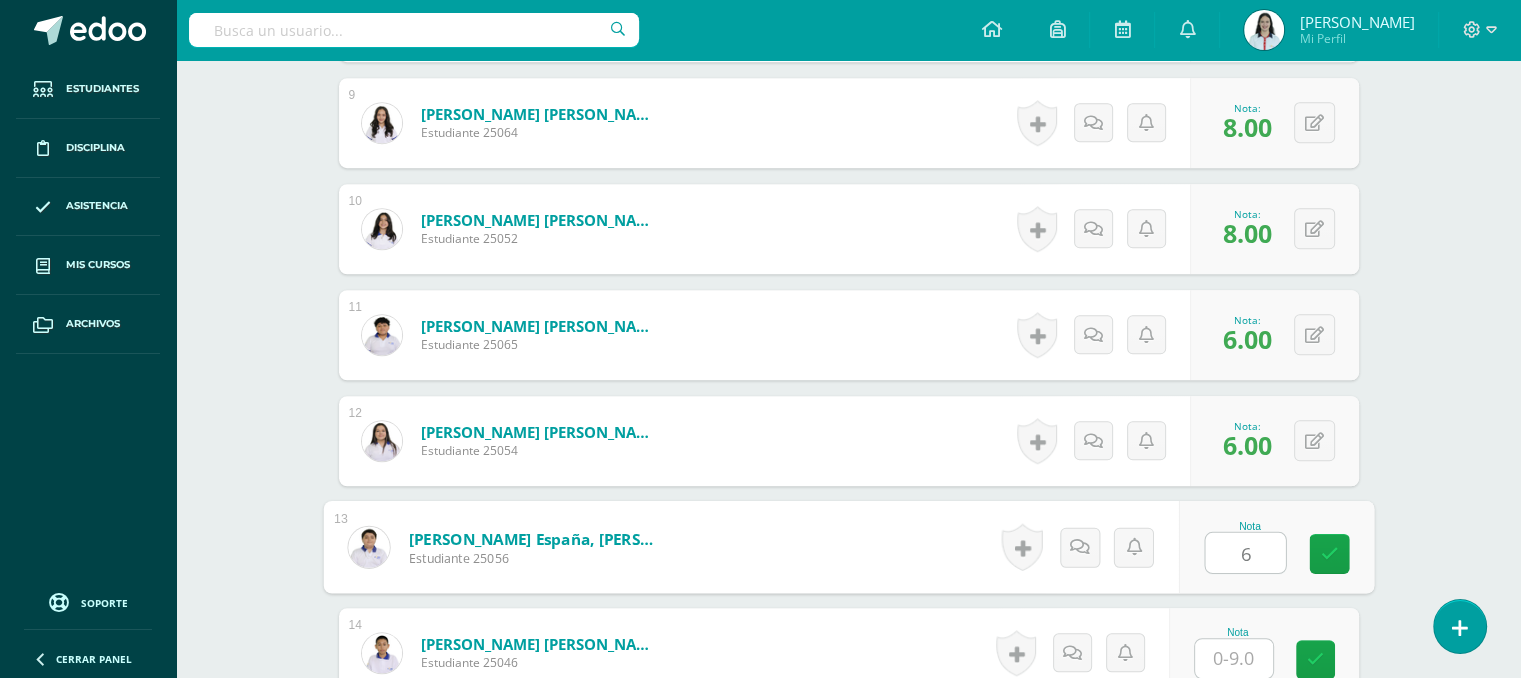 type on "6" 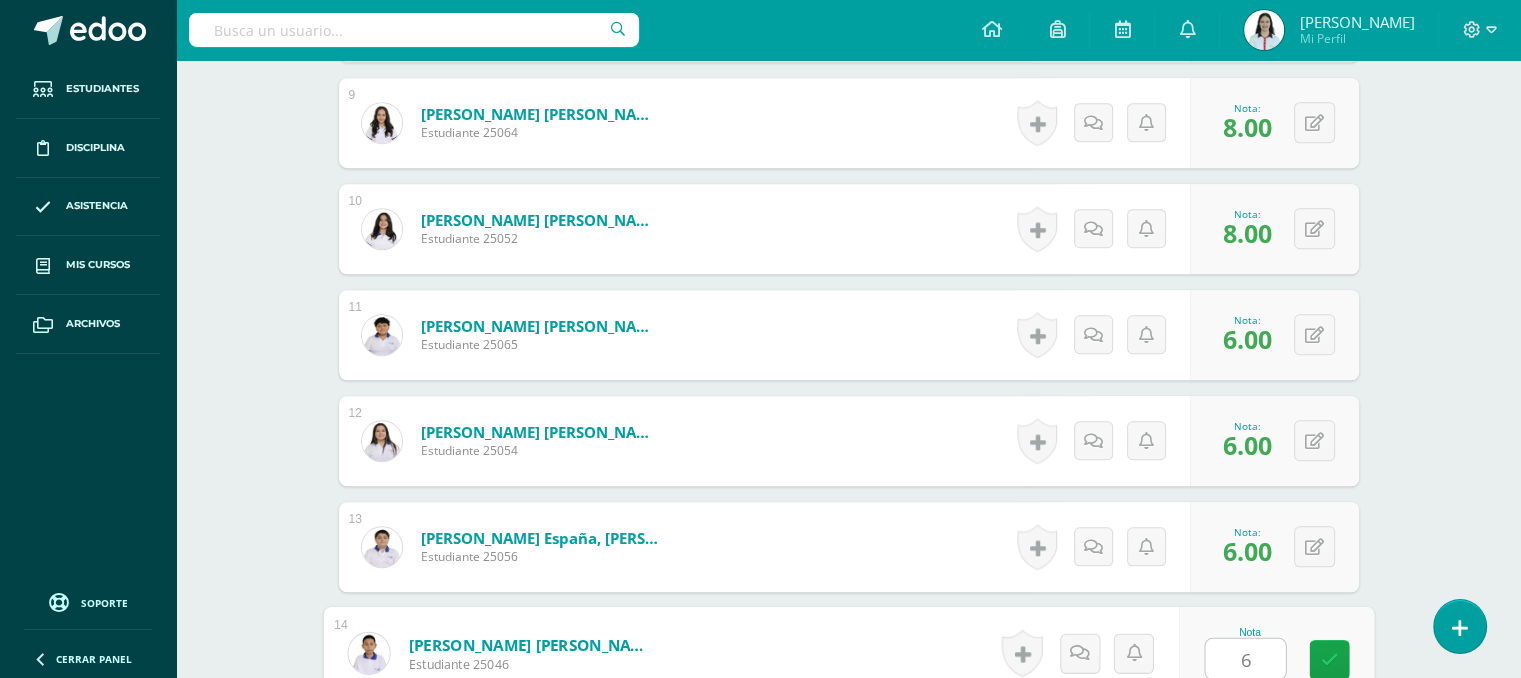 type on "6" 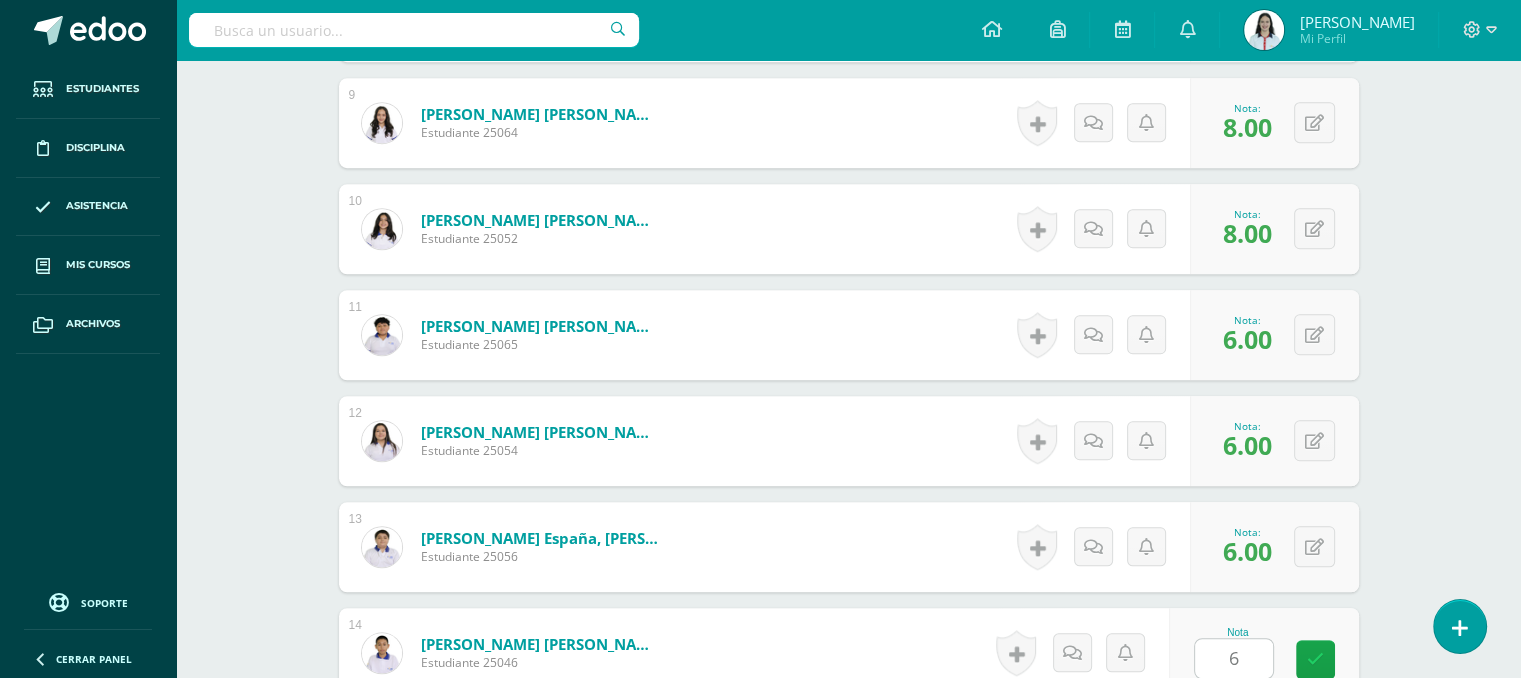scroll, scrollTop: 1908, scrollLeft: 0, axis: vertical 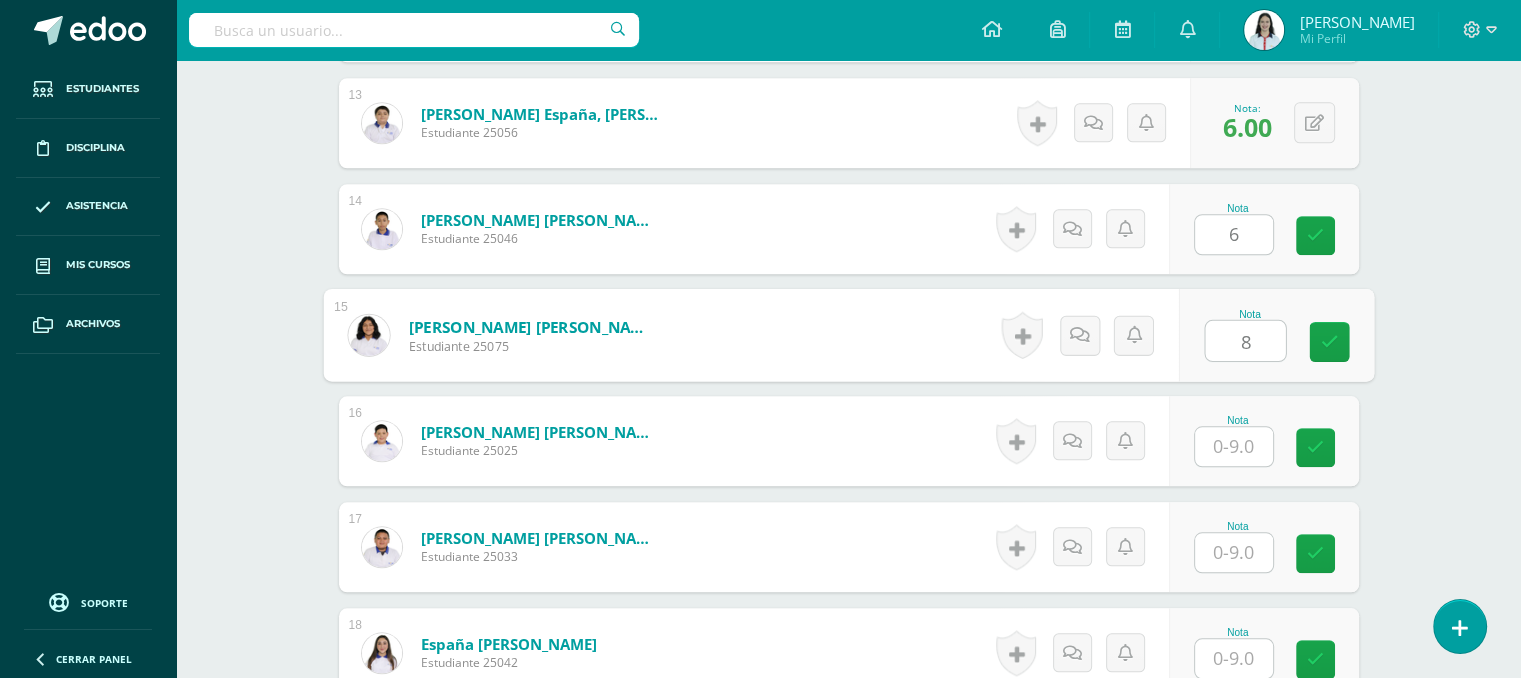 type on "8" 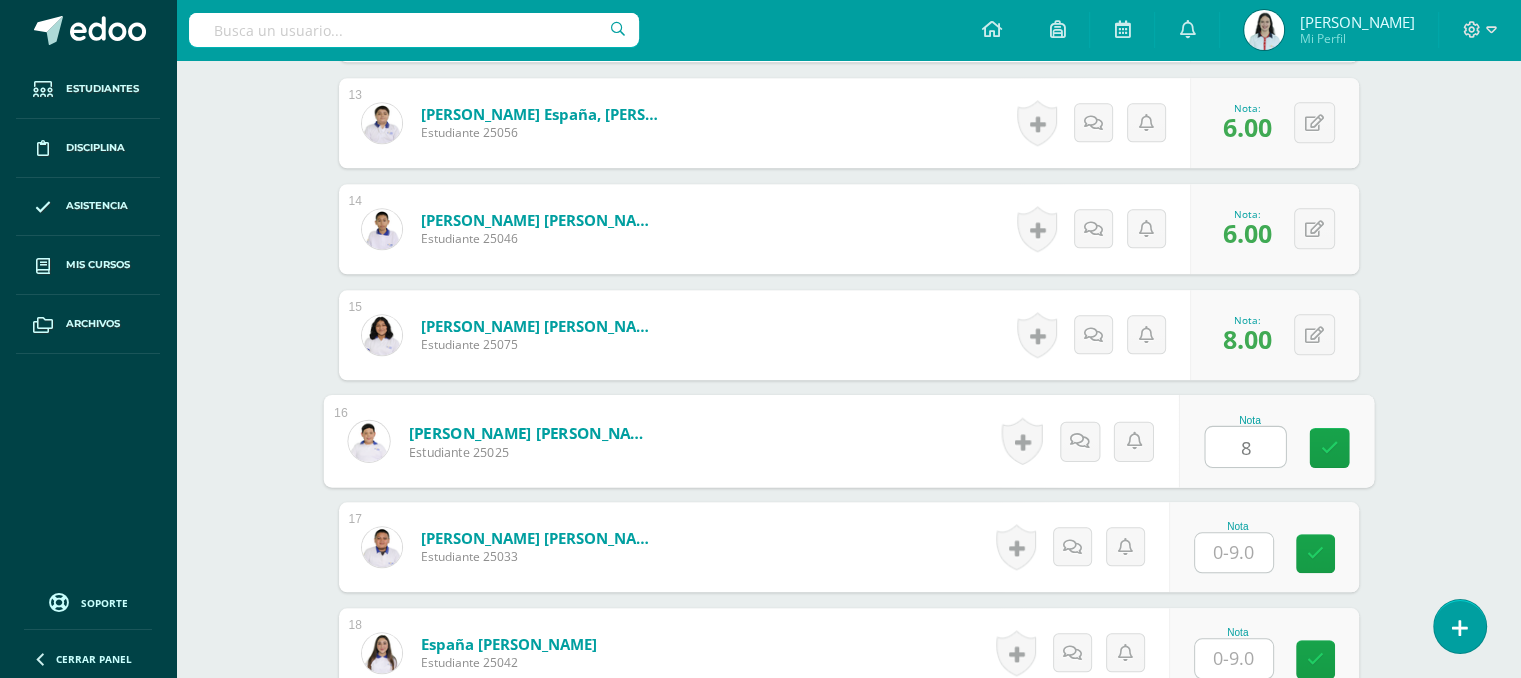 type on "8" 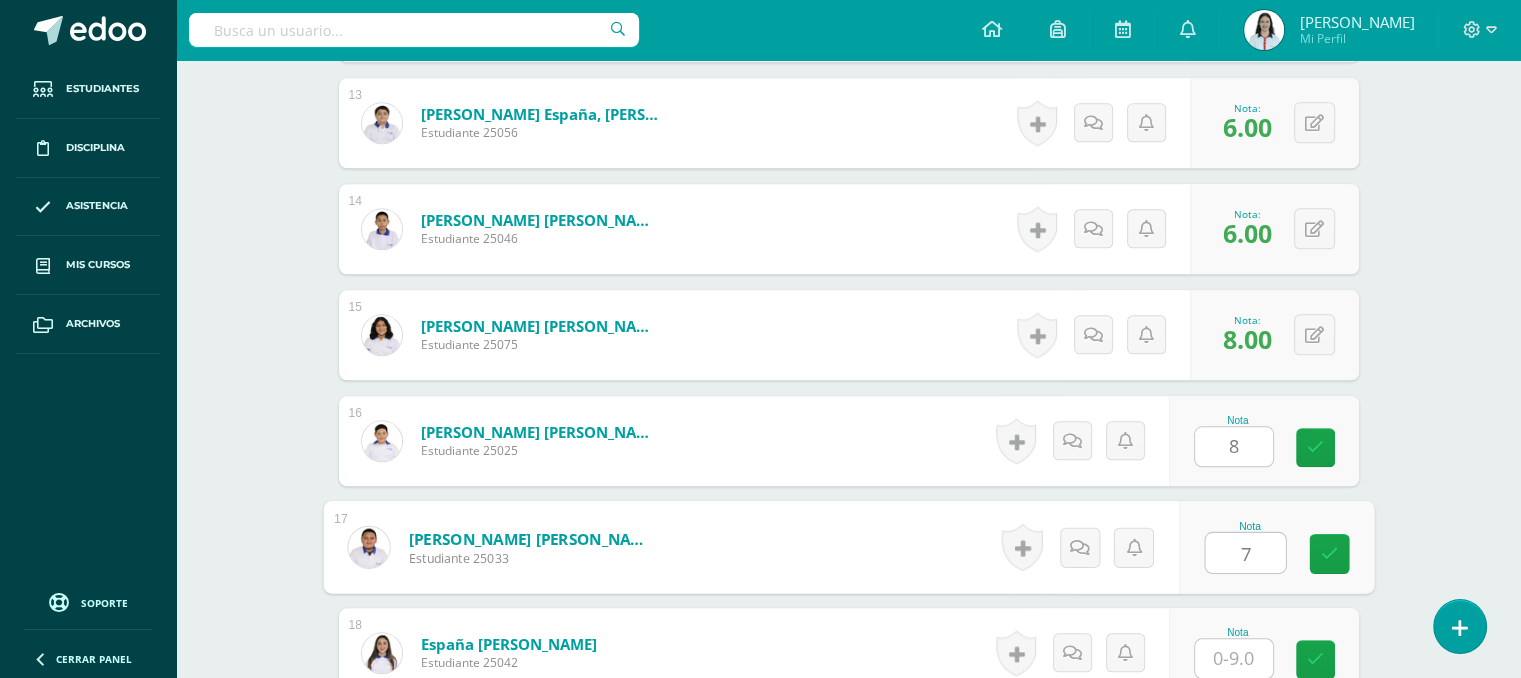 type on "7" 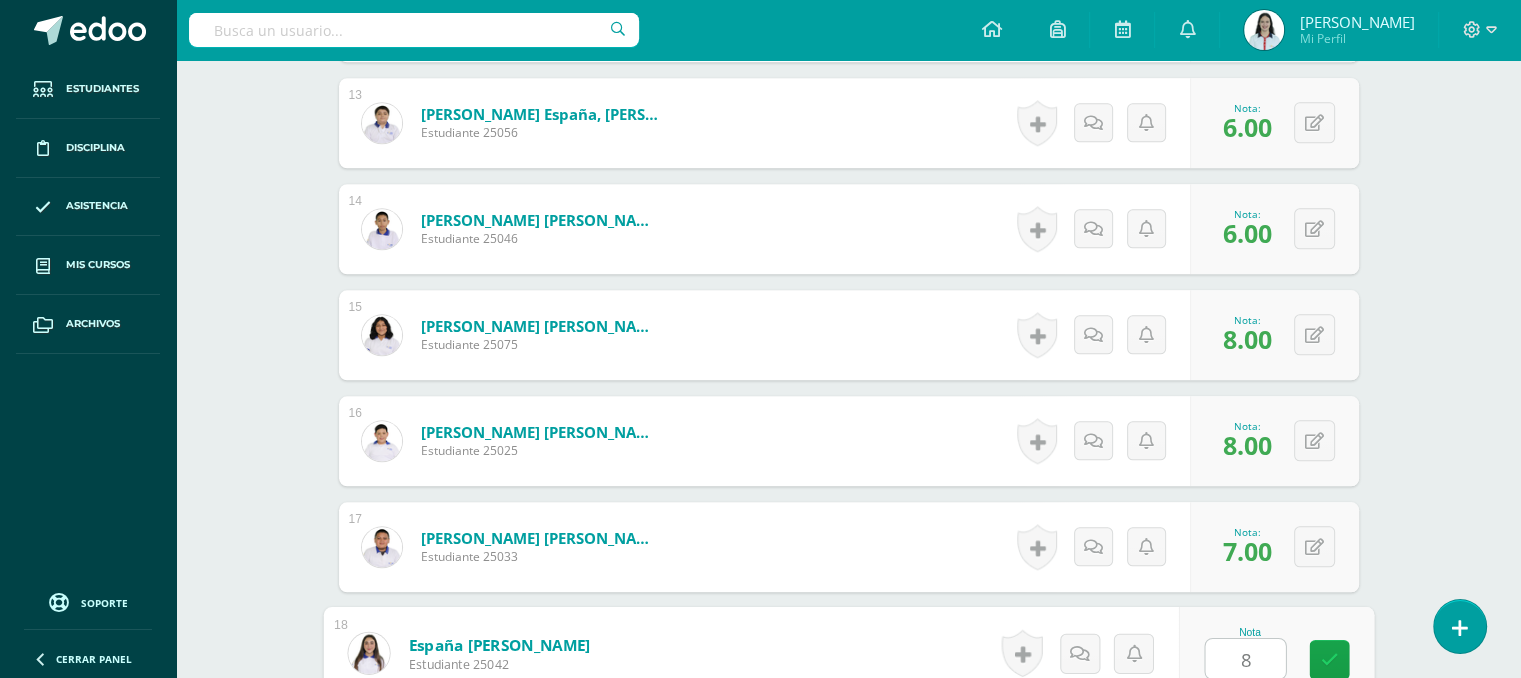 type on "8" 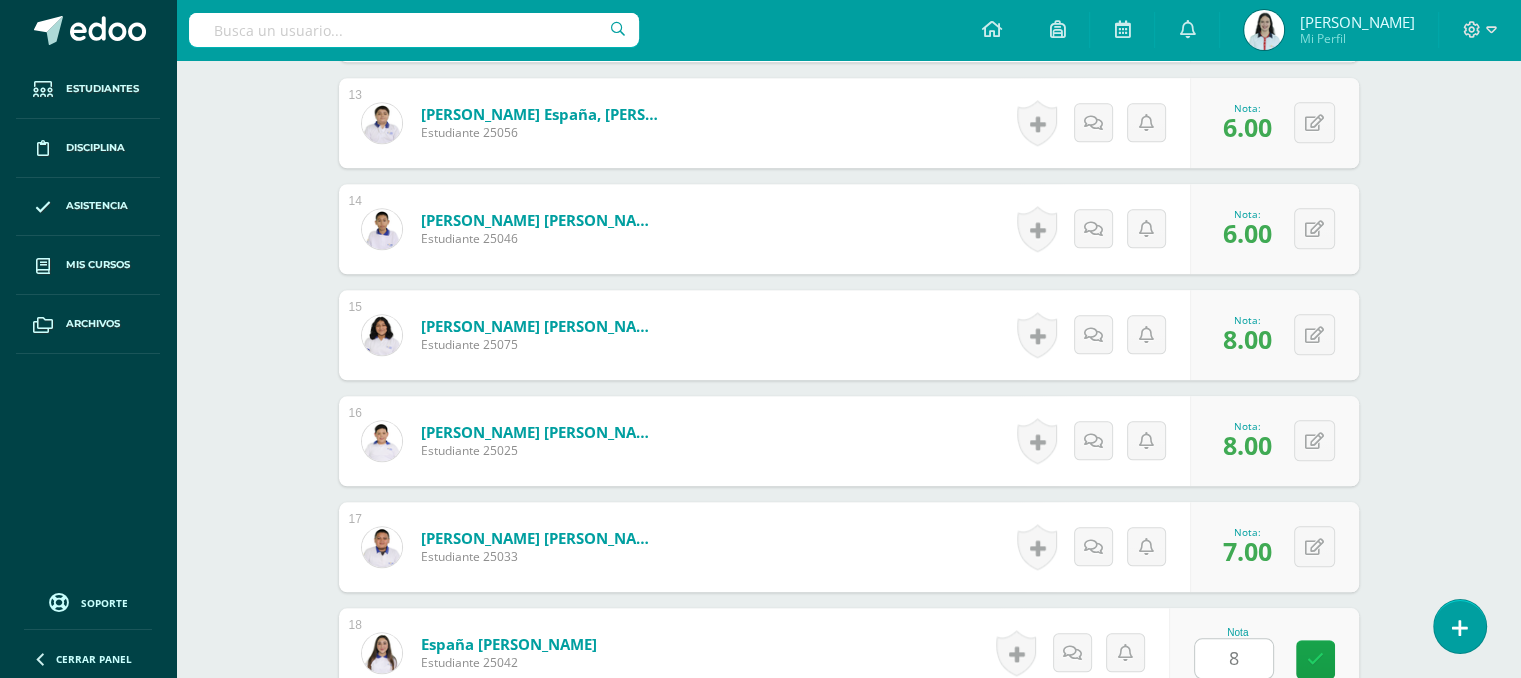 scroll, scrollTop: 2332, scrollLeft: 0, axis: vertical 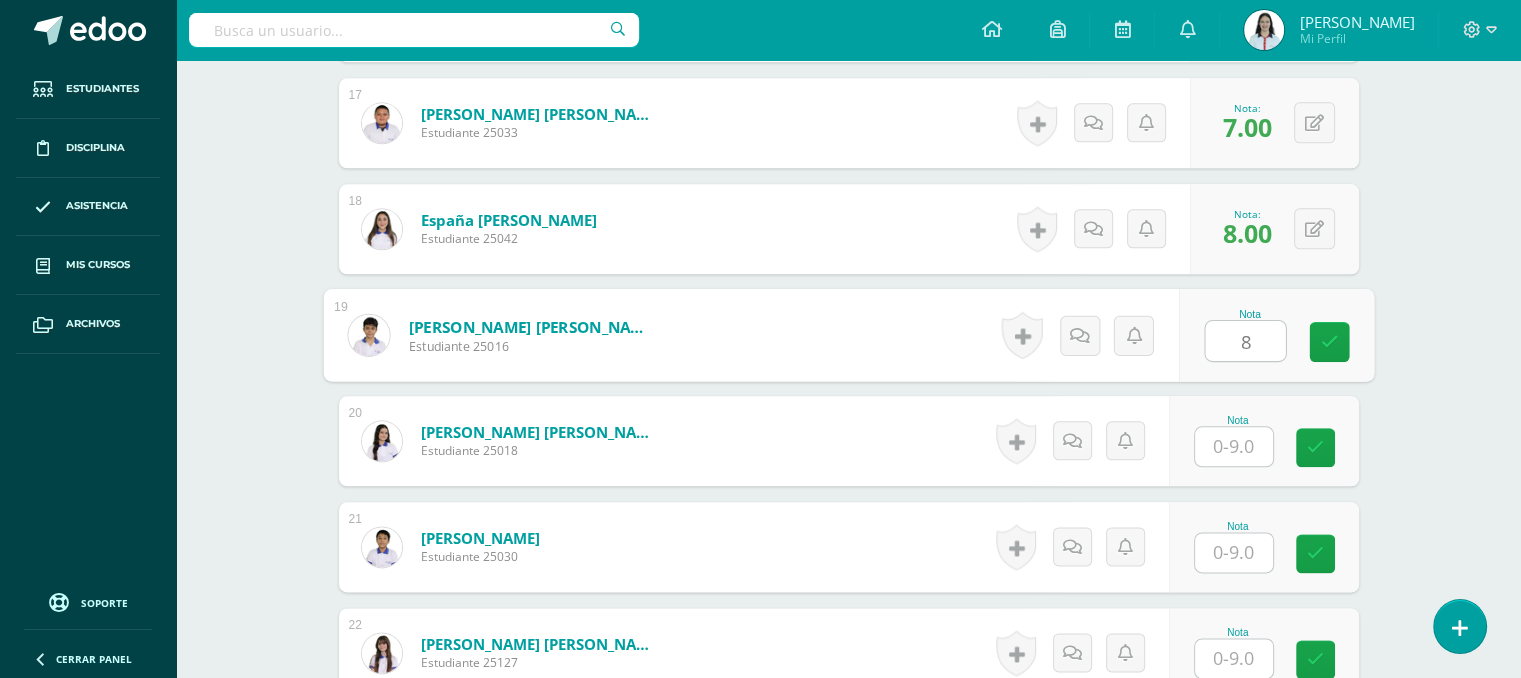 type on "8" 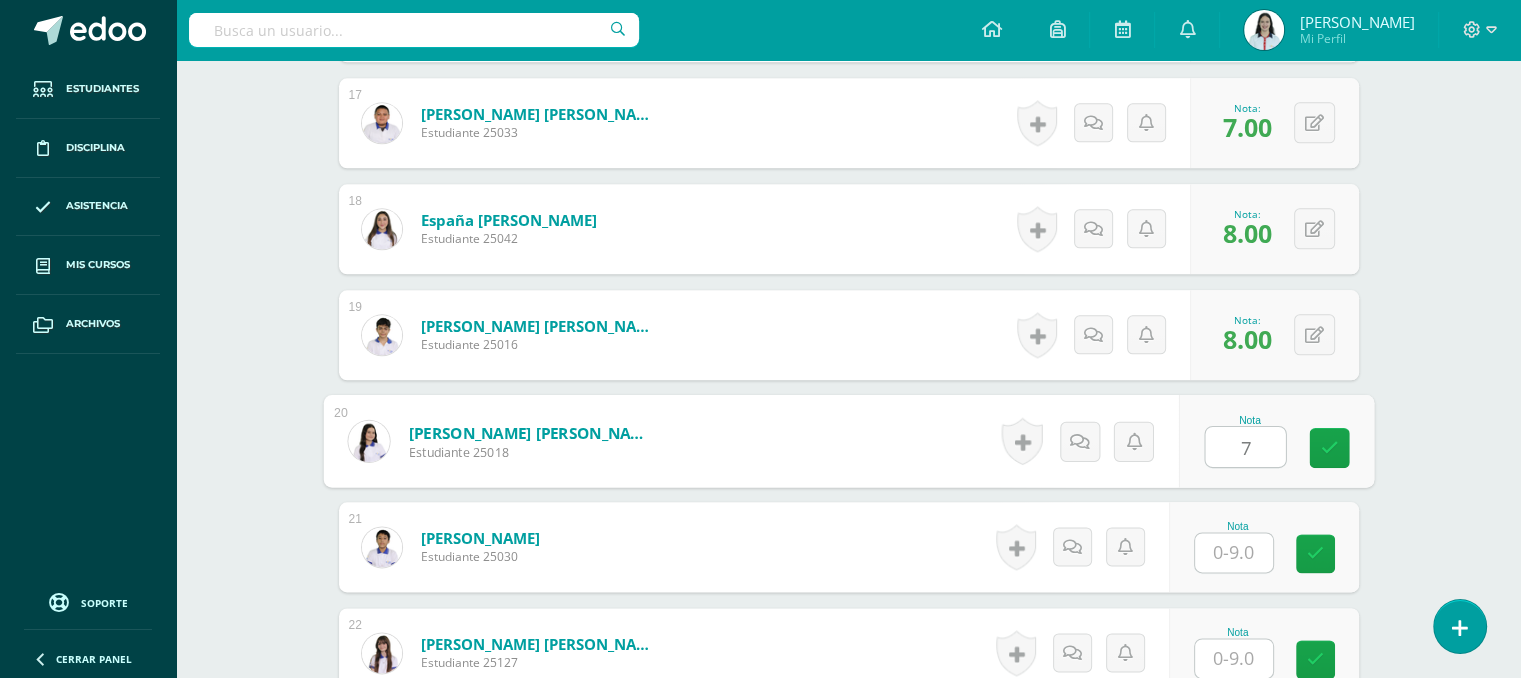 type on "7" 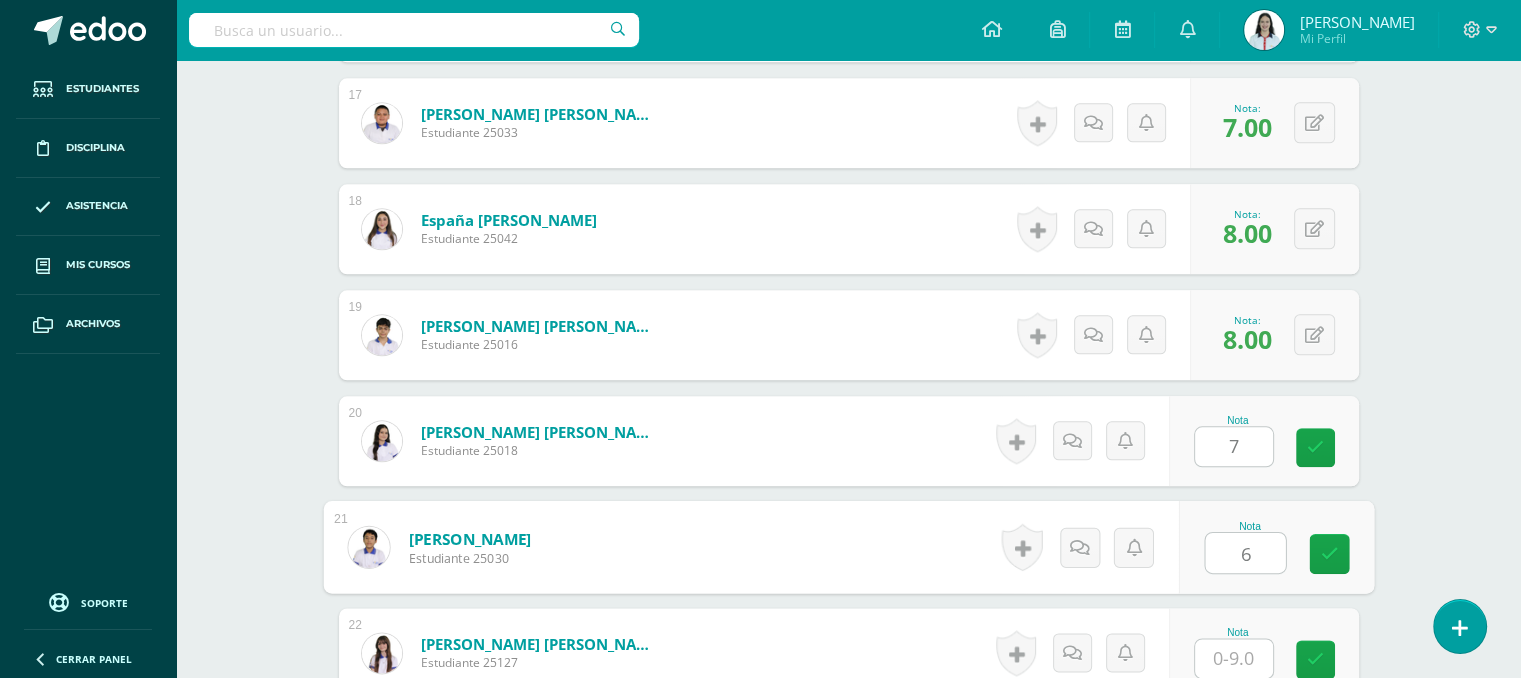 type on "6" 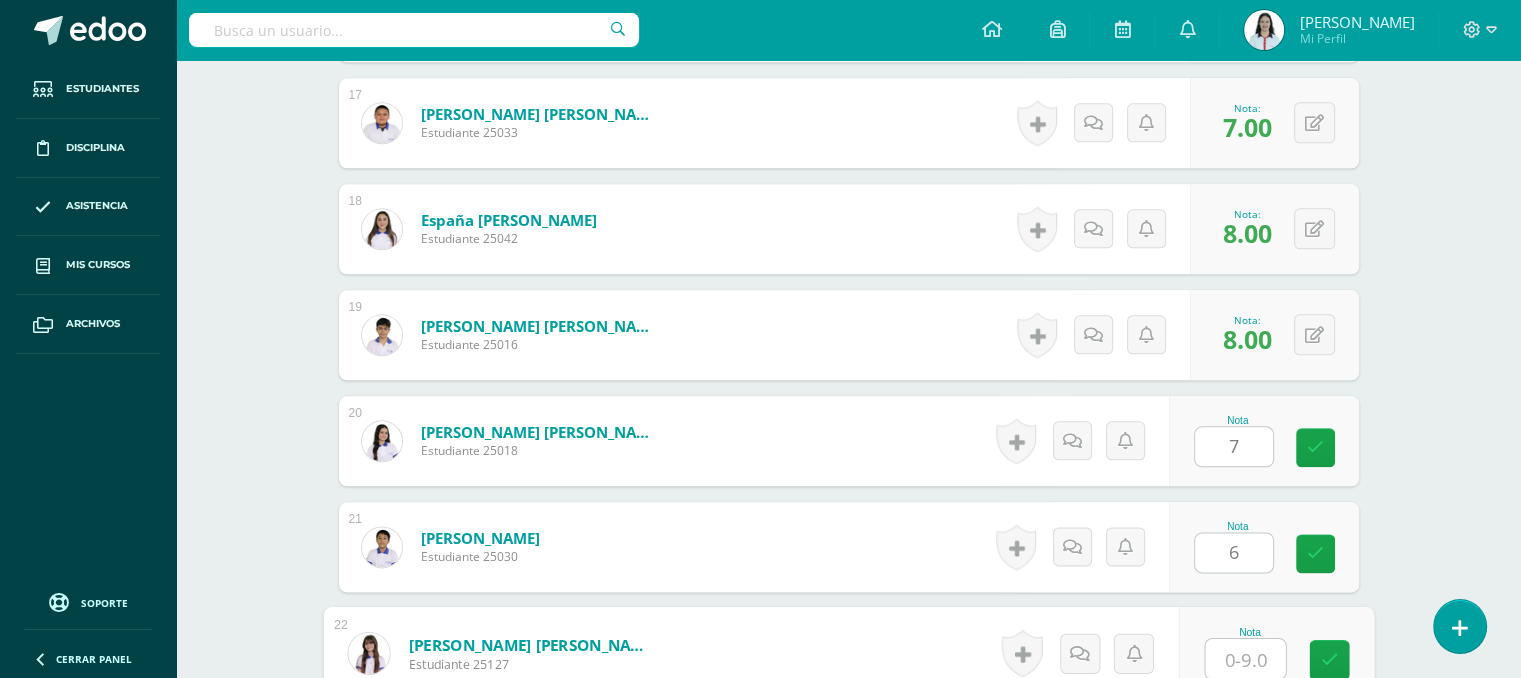 type on "6" 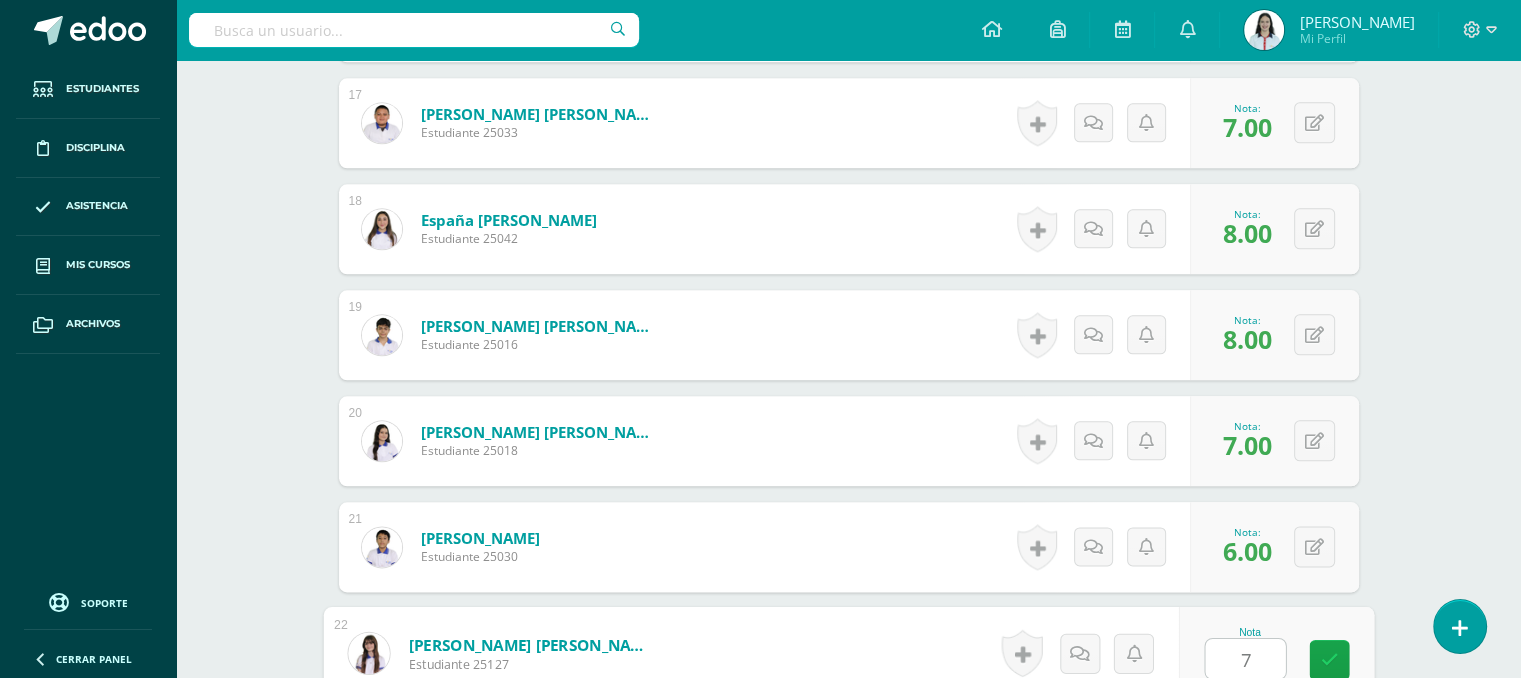 type on "7" 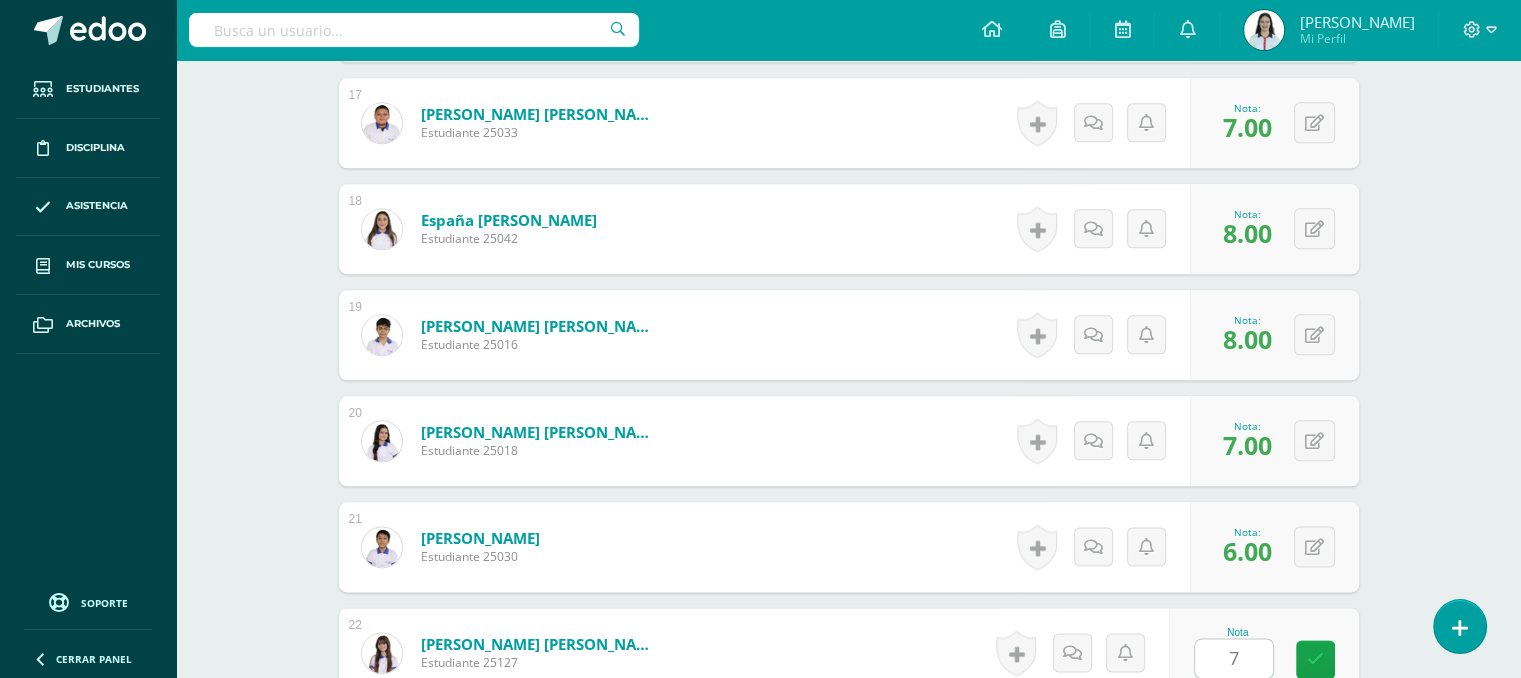 scroll, scrollTop: 2756, scrollLeft: 0, axis: vertical 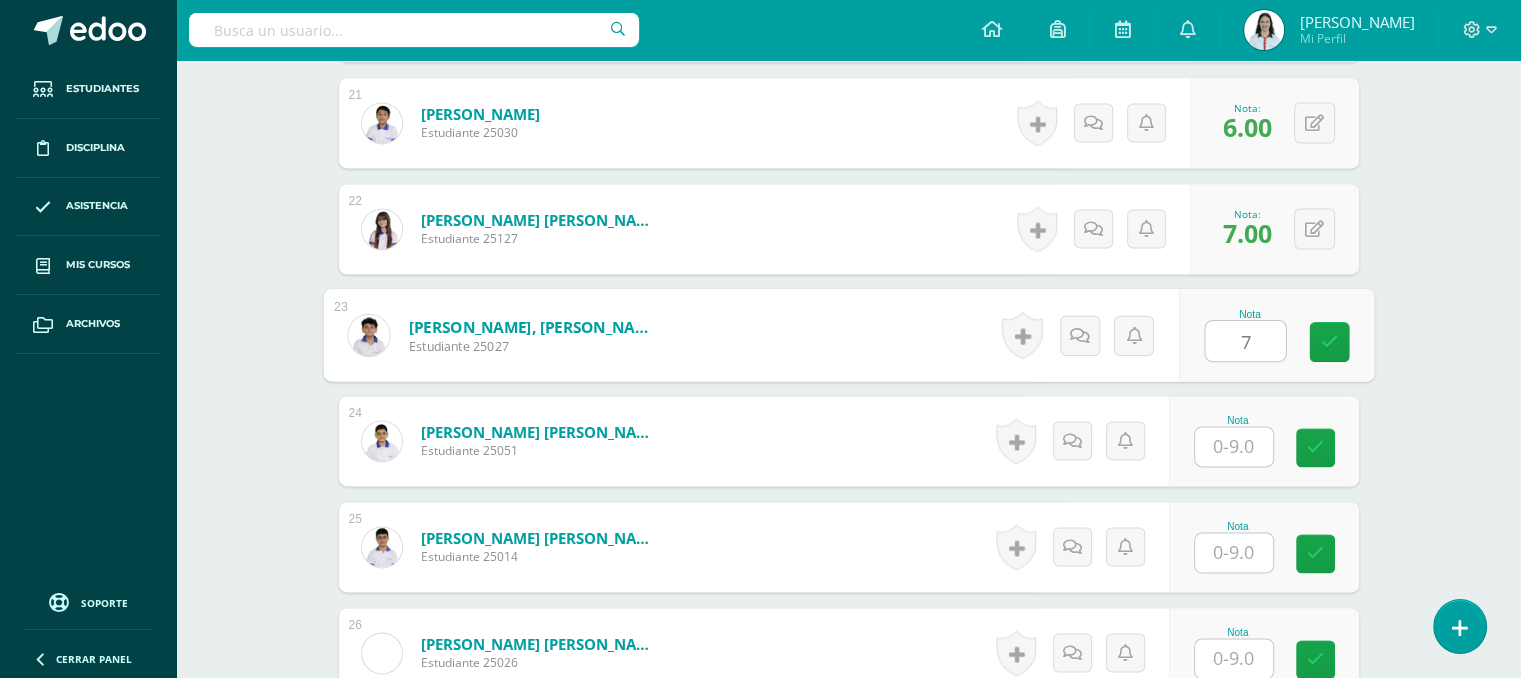 type on "7" 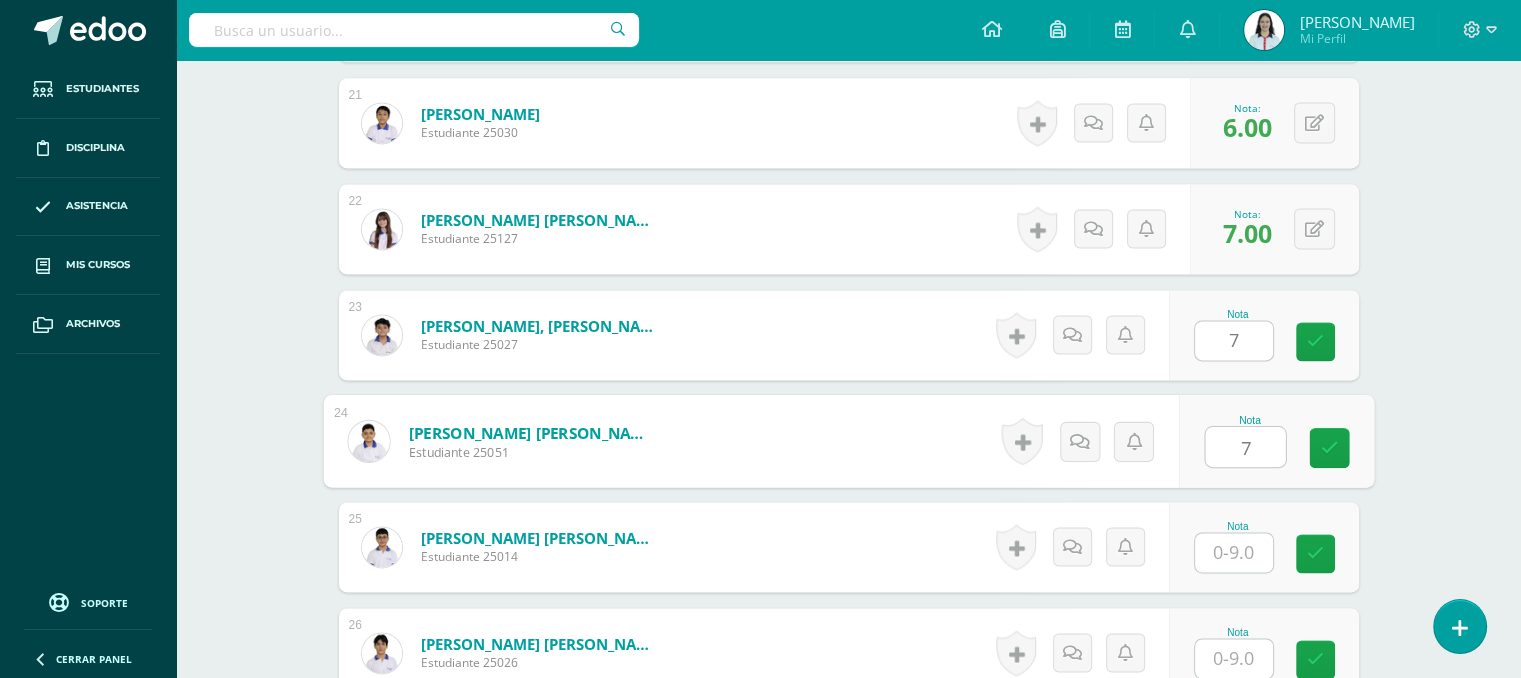 type on "7" 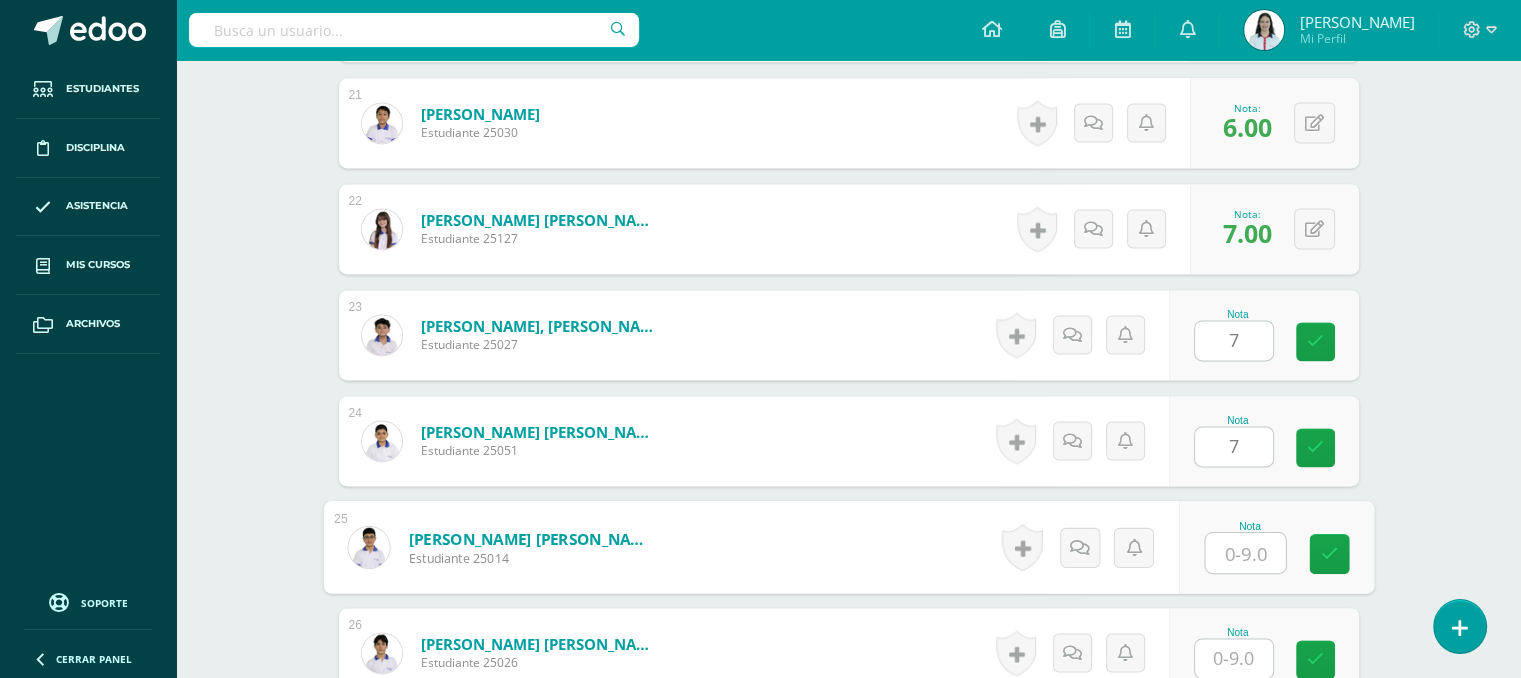 type on "8" 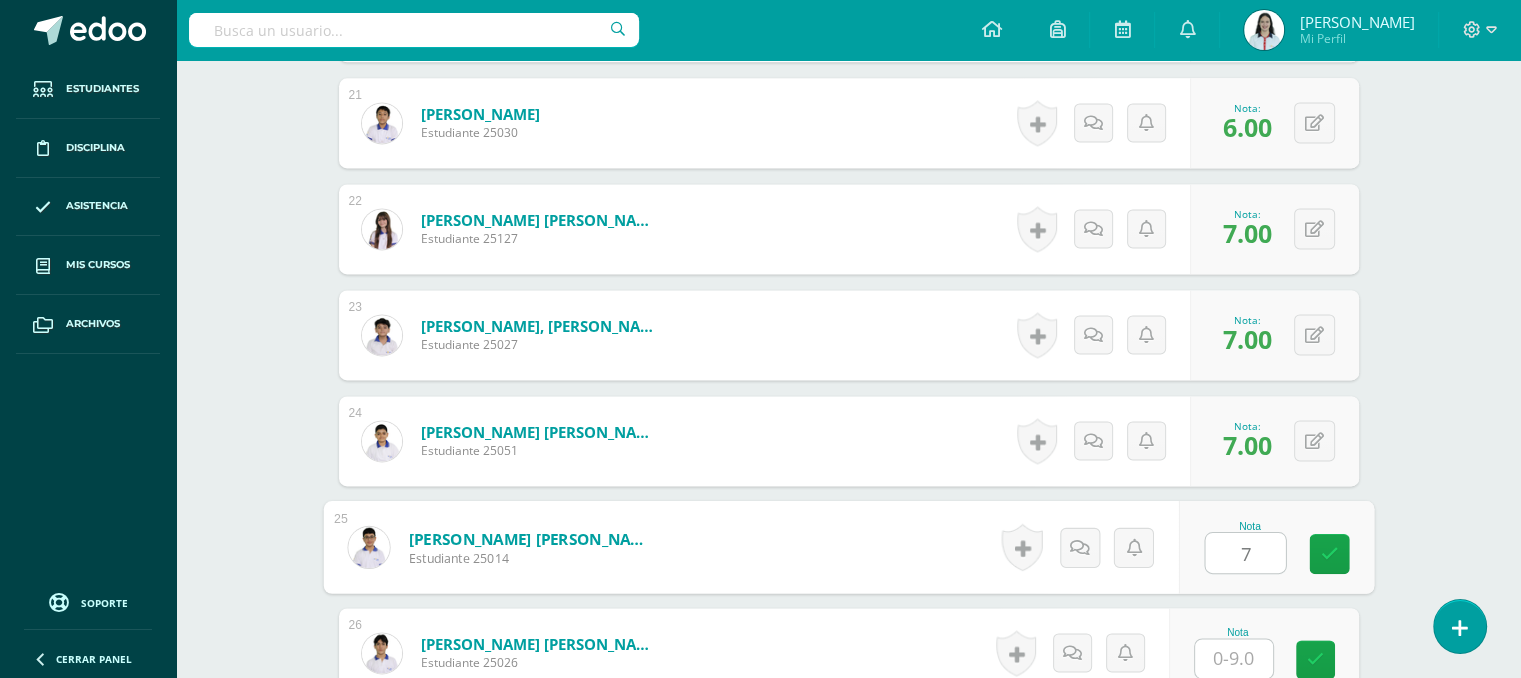 type on "7" 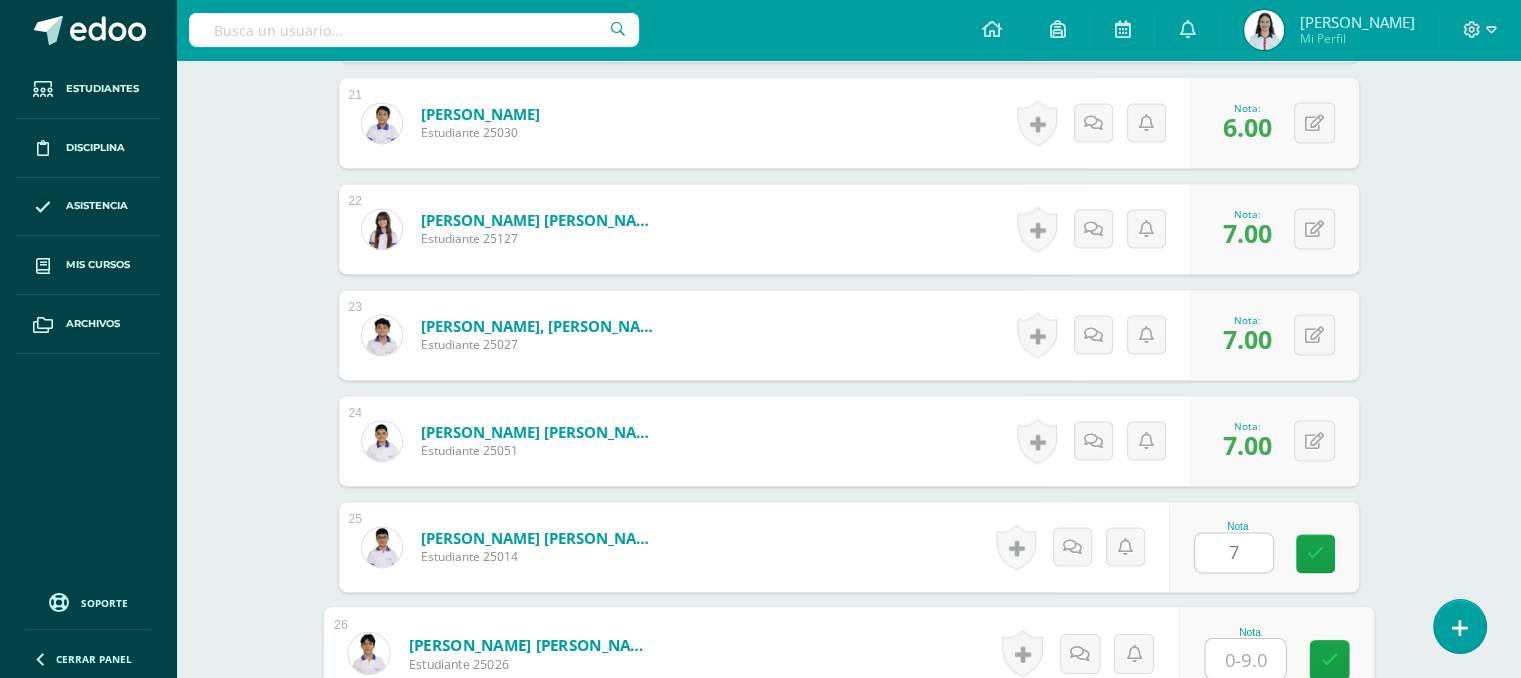 type on "7" 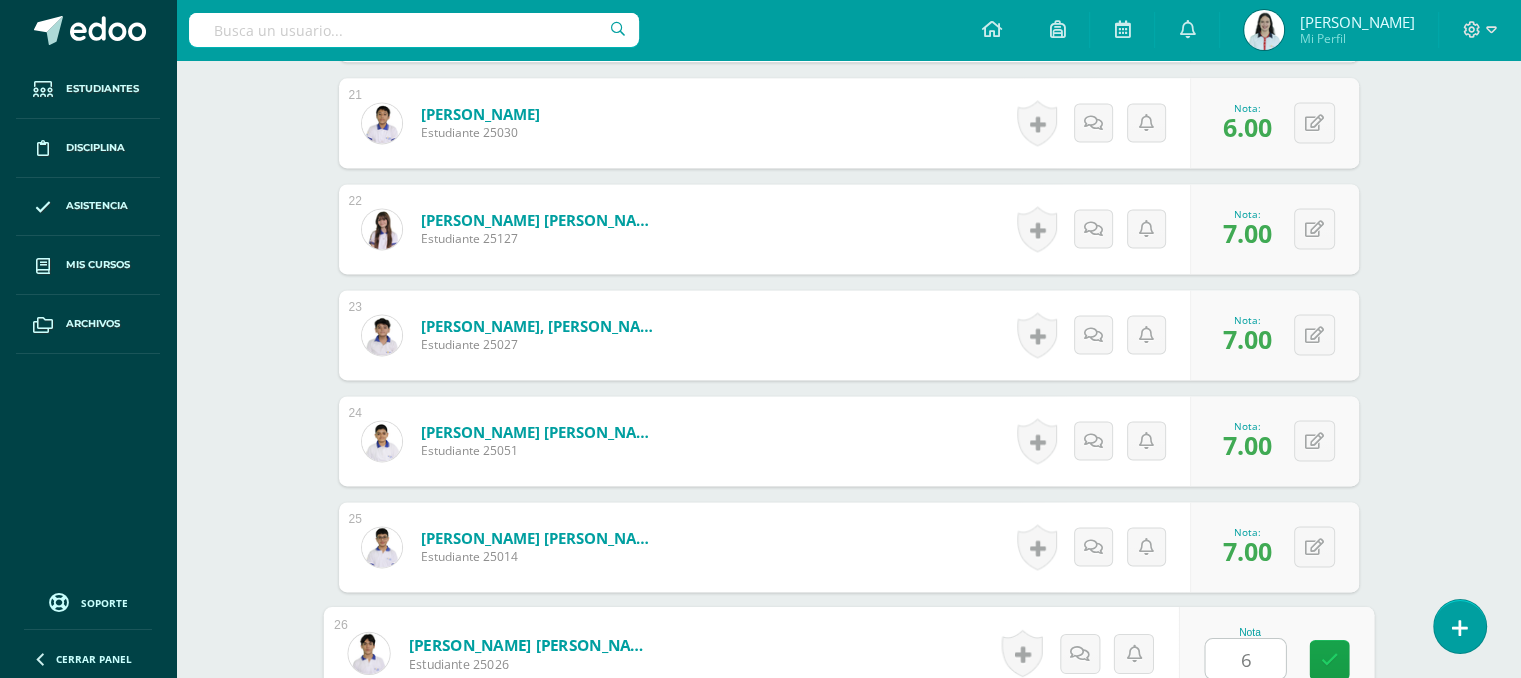 type on "6" 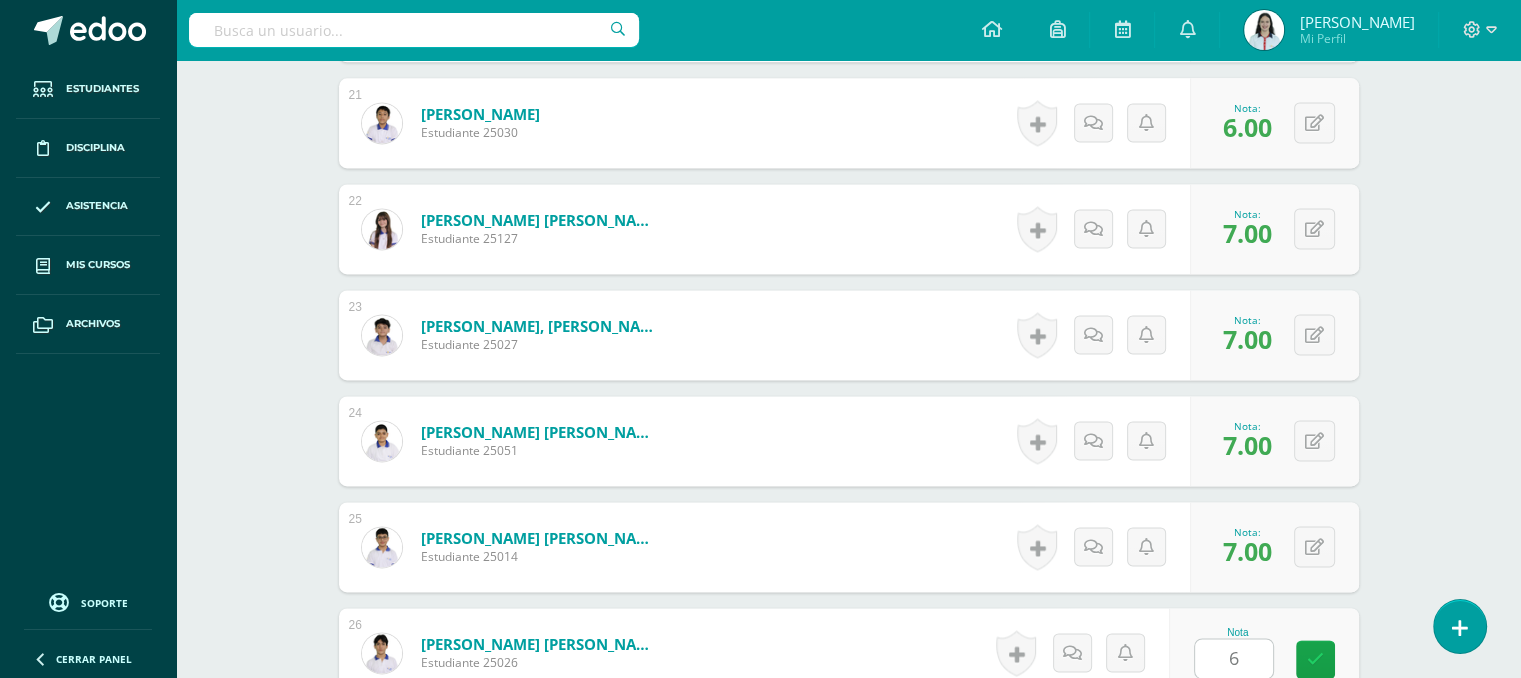 scroll, scrollTop: 3180, scrollLeft: 0, axis: vertical 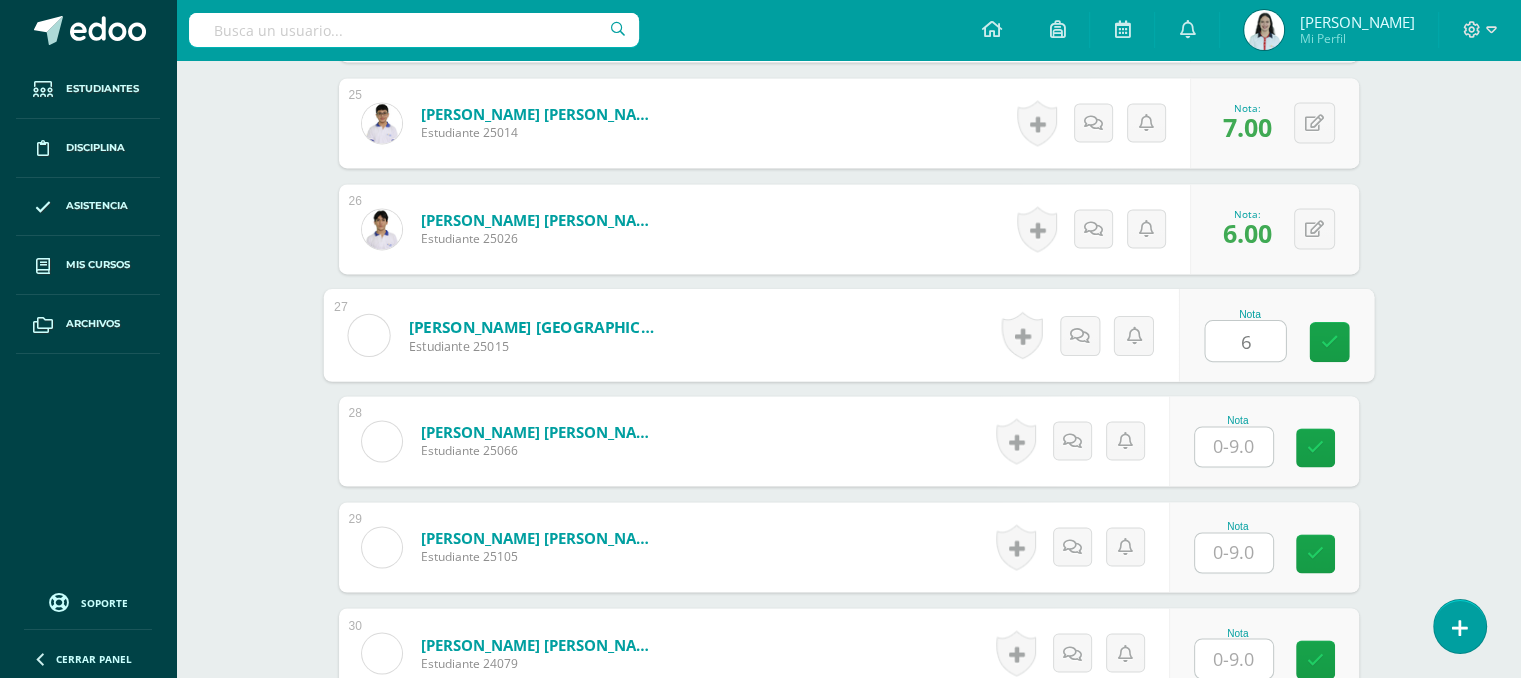 type on "6" 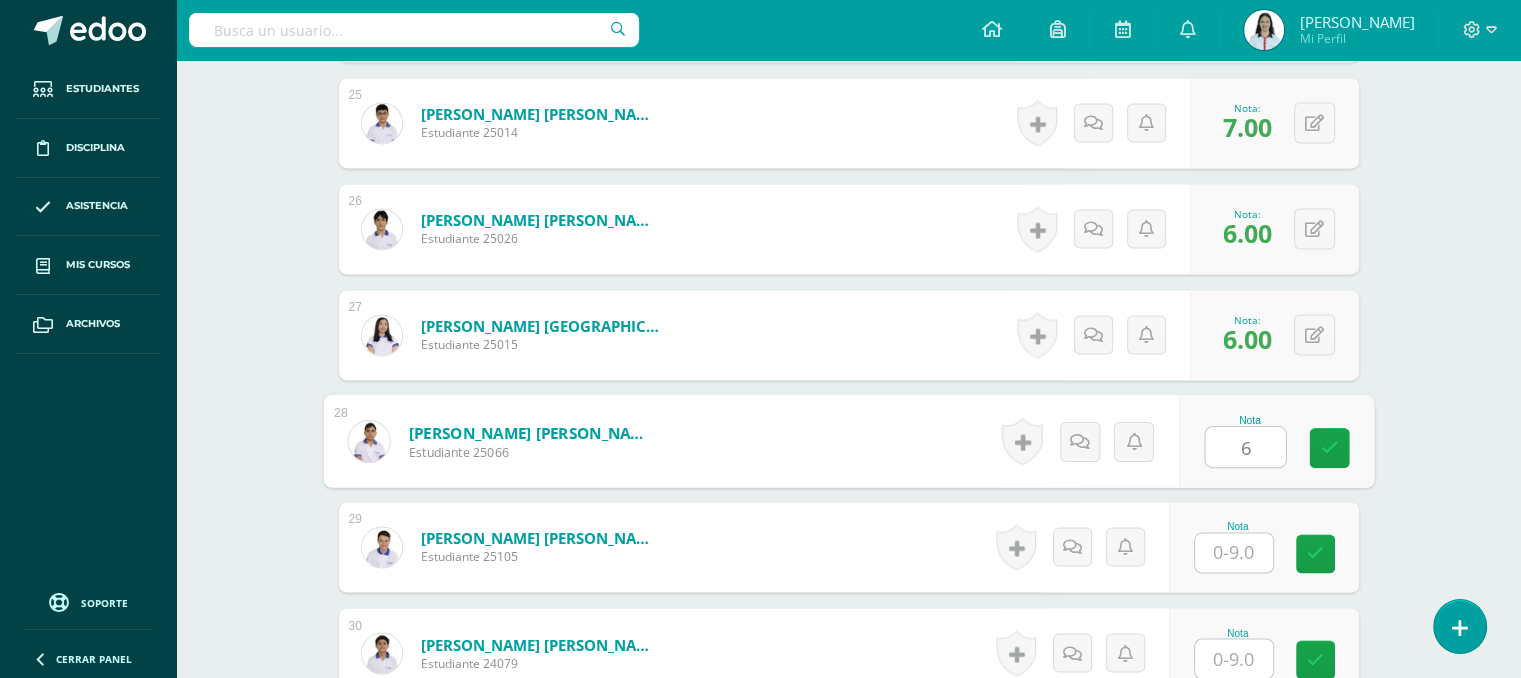 type on "6" 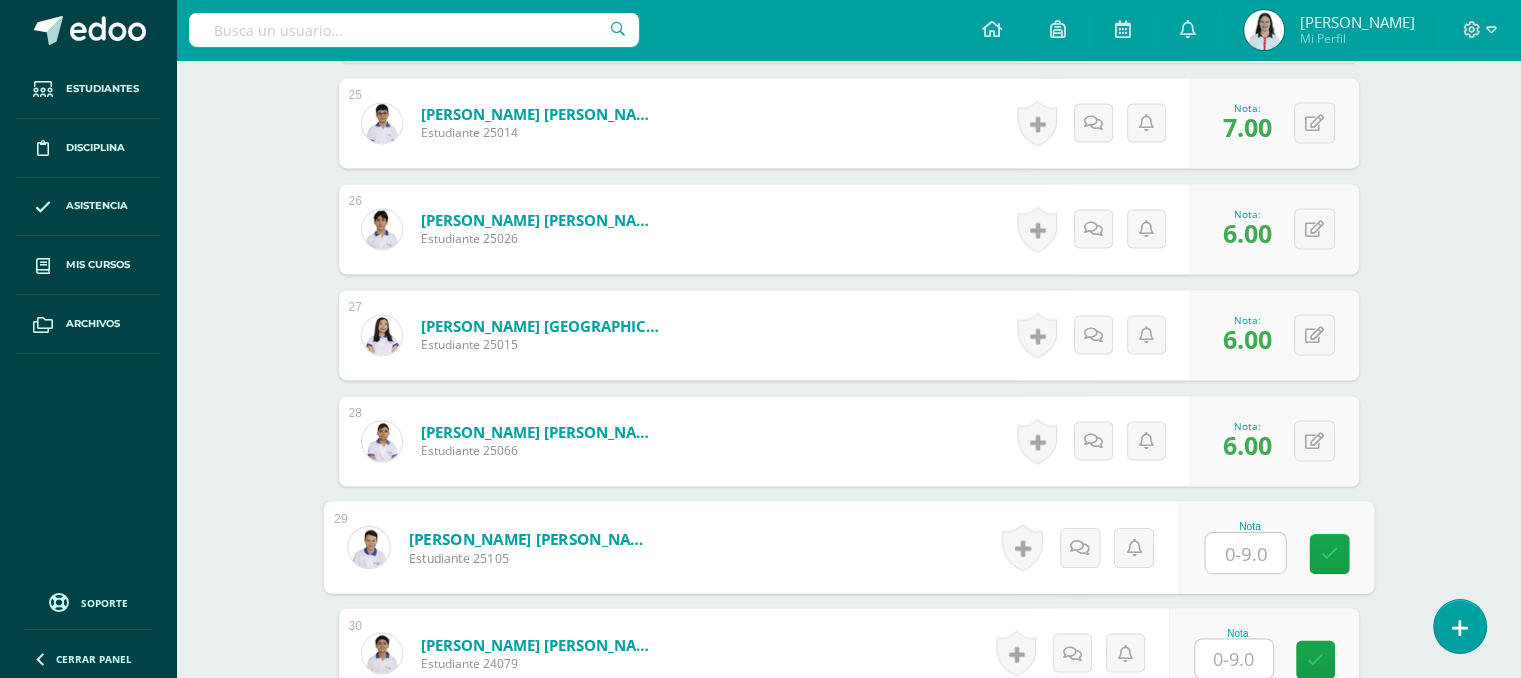 type on "6" 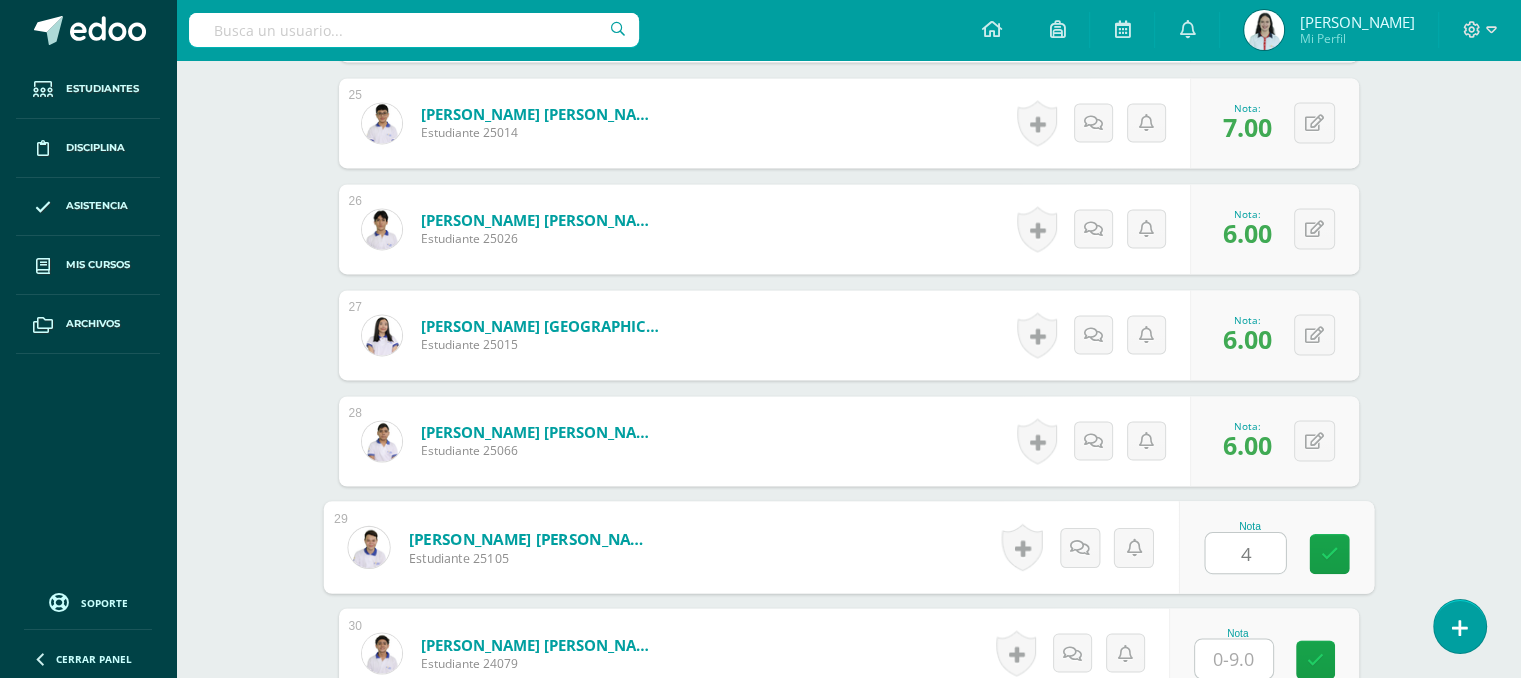 type on "4" 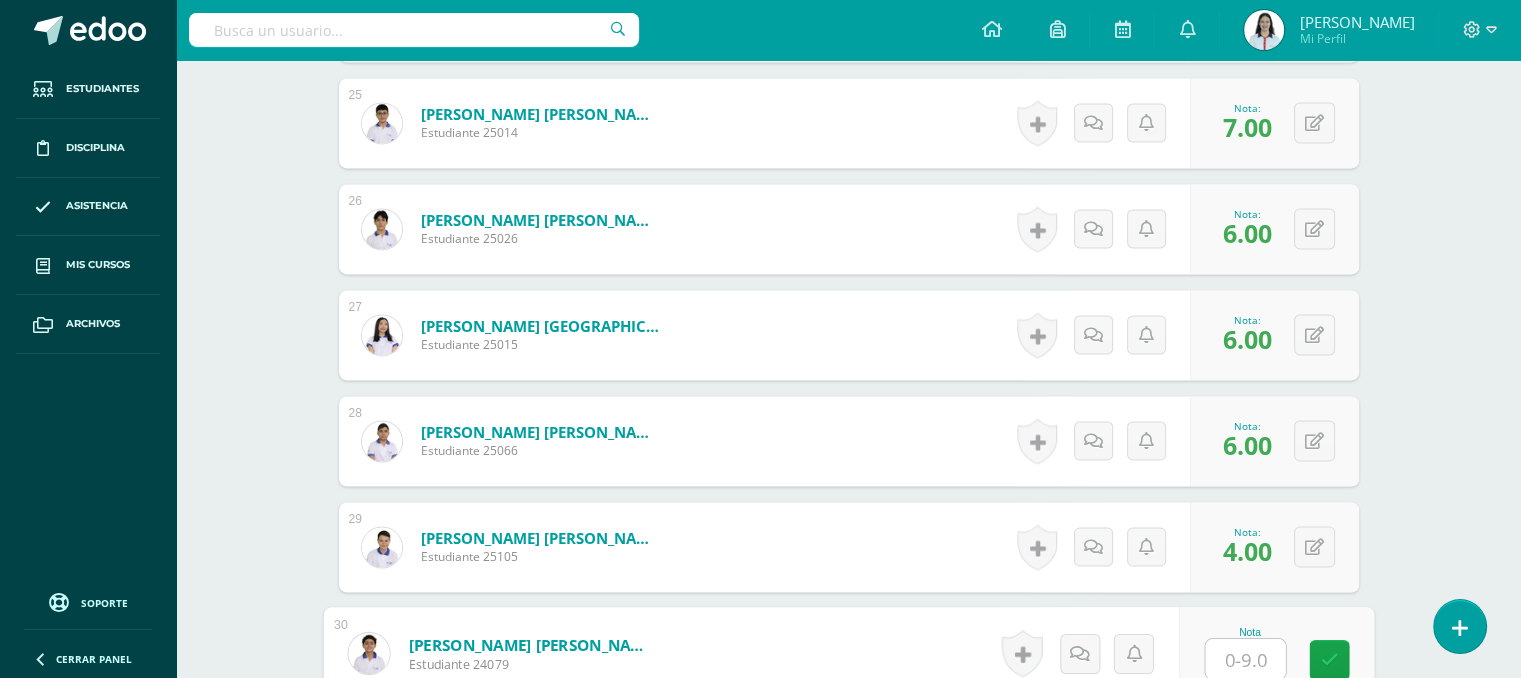 type on "3" 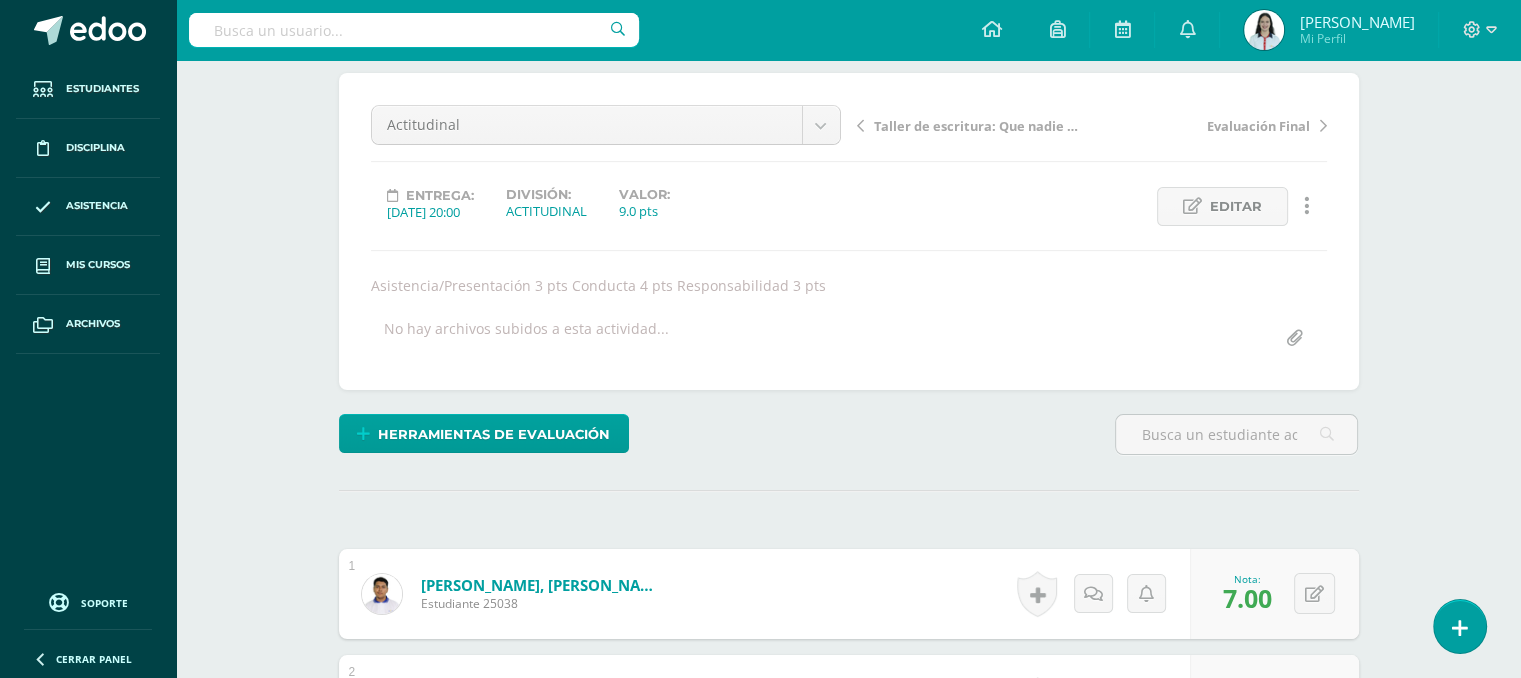 scroll, scrollTop: 0, scrollLeft: 0, axis: both 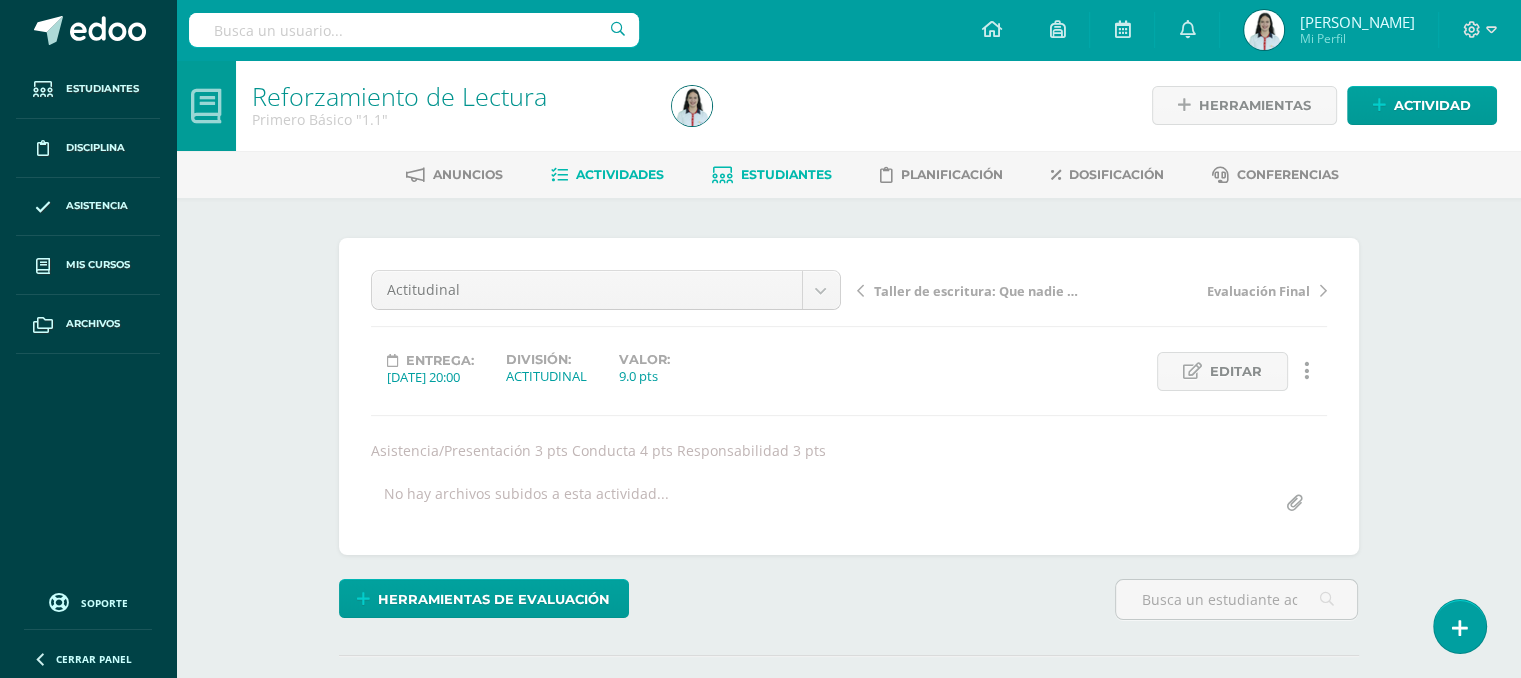 click on "Estudiantes" at bounding box center (772, 175) 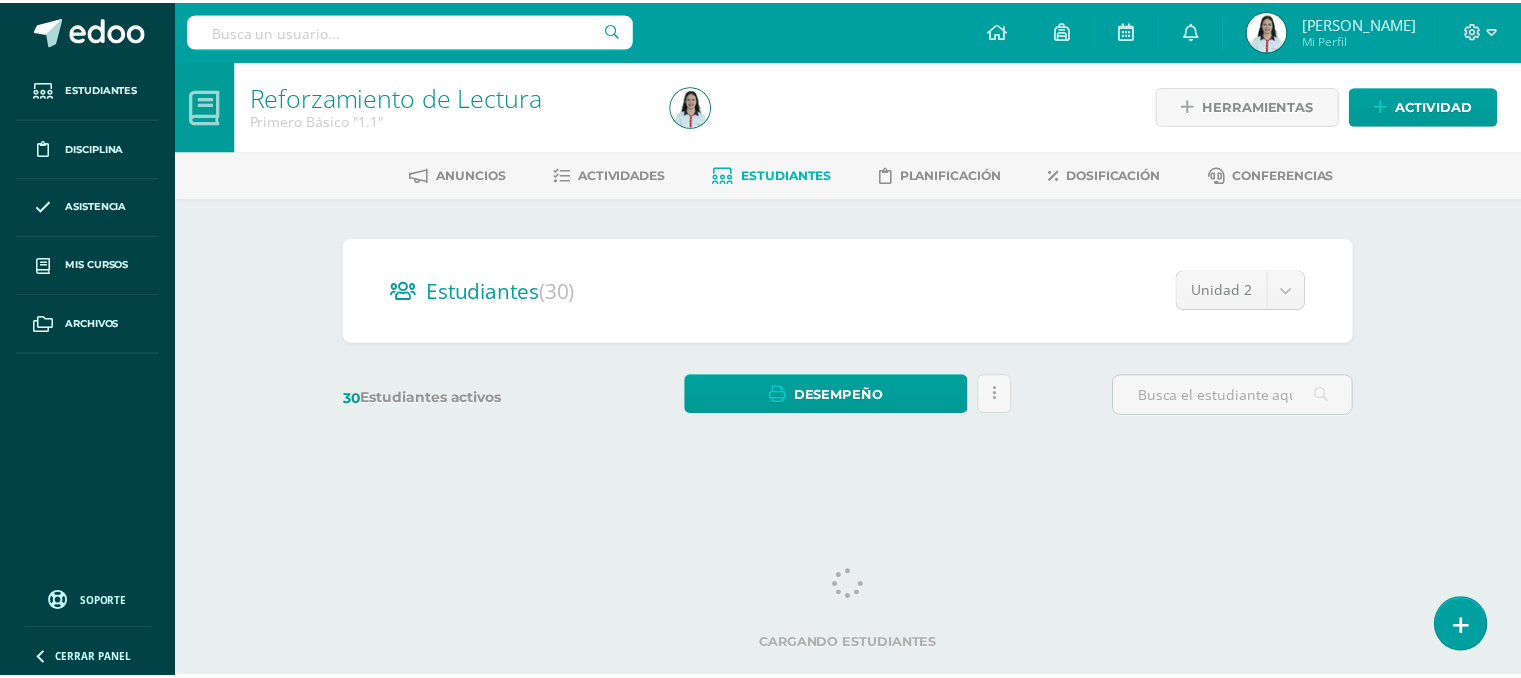 scroll, scrollTop: 0, scrollLeft: 0, axis: both 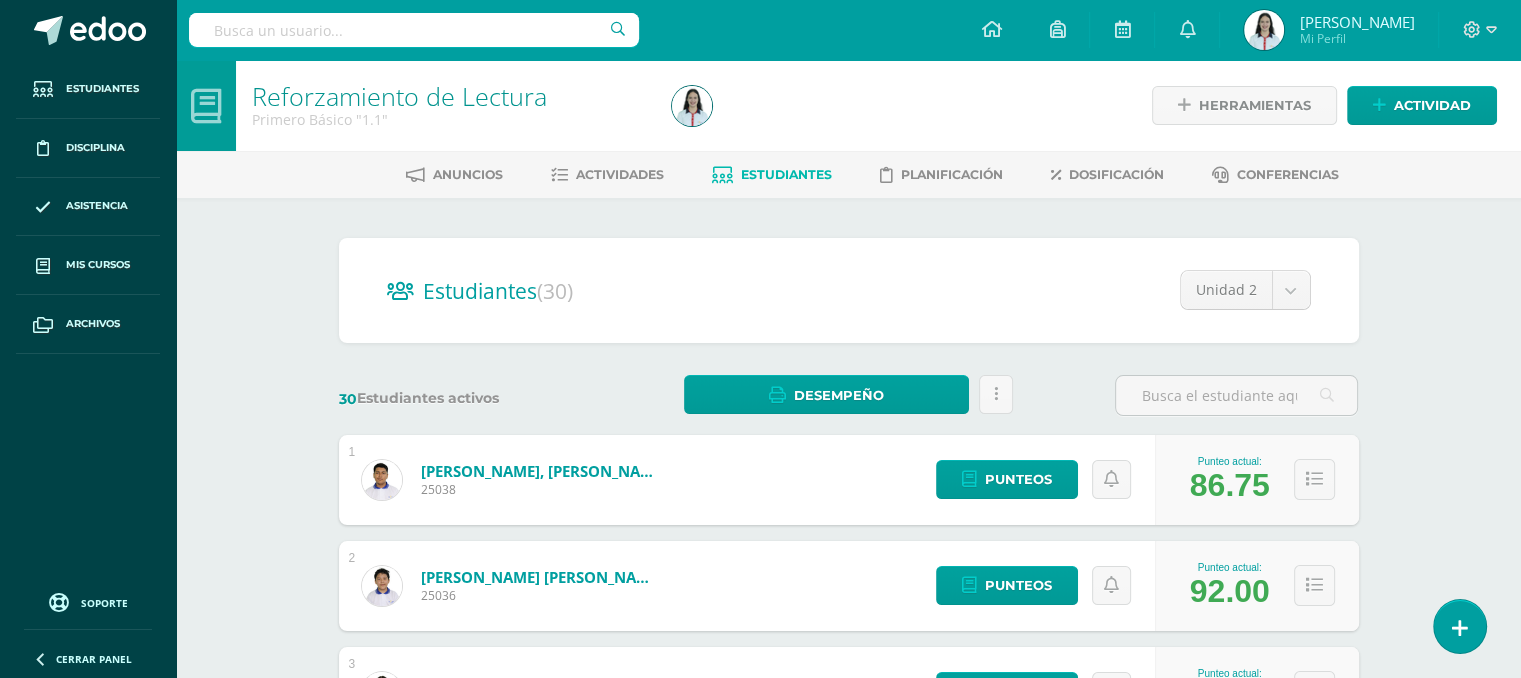 click on "Reforzamiento de Lectura
Primero Básico "1.1"
Herramientas
Detalle de asistencias
Actividad
Anuncios
Actividades
Estudiantes
Planificación
Dosificación
Conferencias Estudiantes  (30)
Unidad 2
Unidad 1
Unidad 2
Unidad 3
30  Estudiantes activos Desempeño
Descargar como HTML
Descargar como PDF
Enviar informe de desempeño a tutores
desempeño Unidad 2 Notificar a:
Padres 1" at bounding box center (848, 1896) 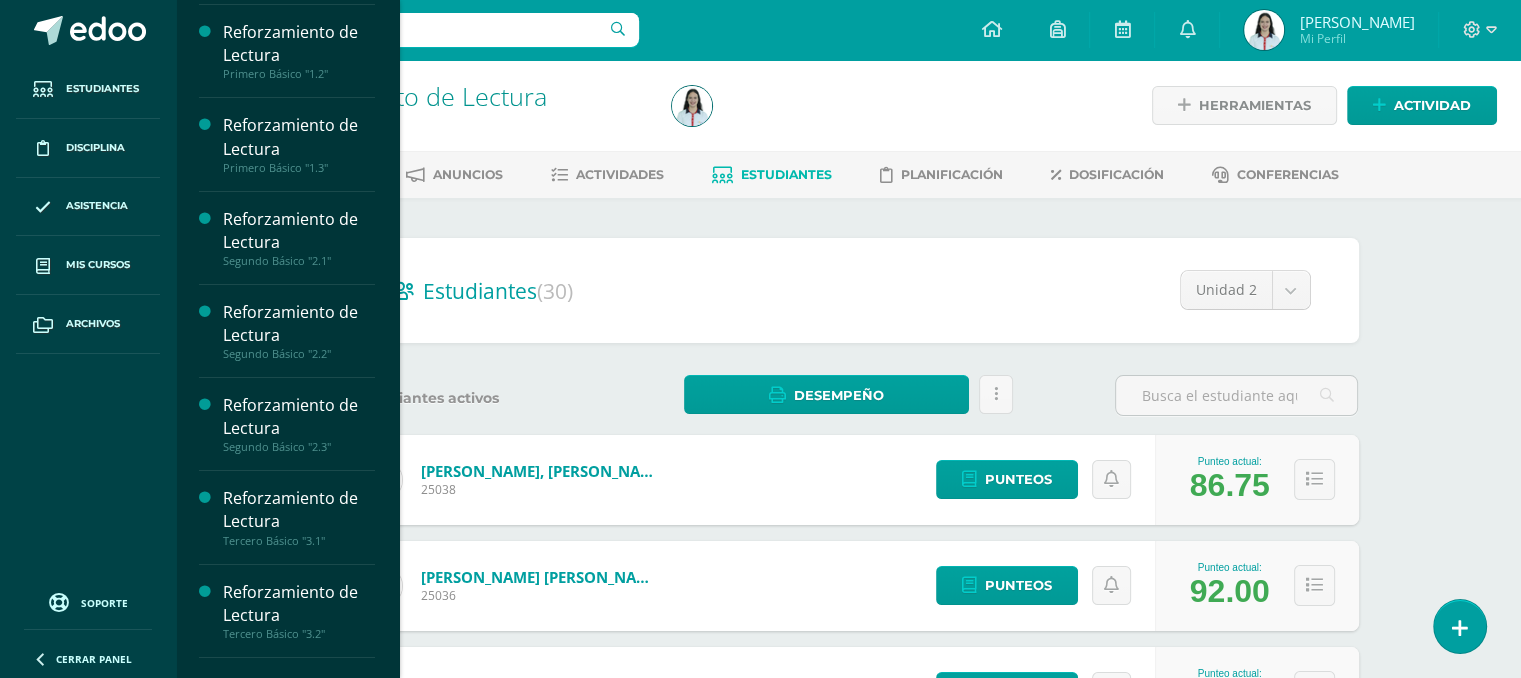 scroll, scrollTop: 160, scrollLeft: 0, axis: vertical 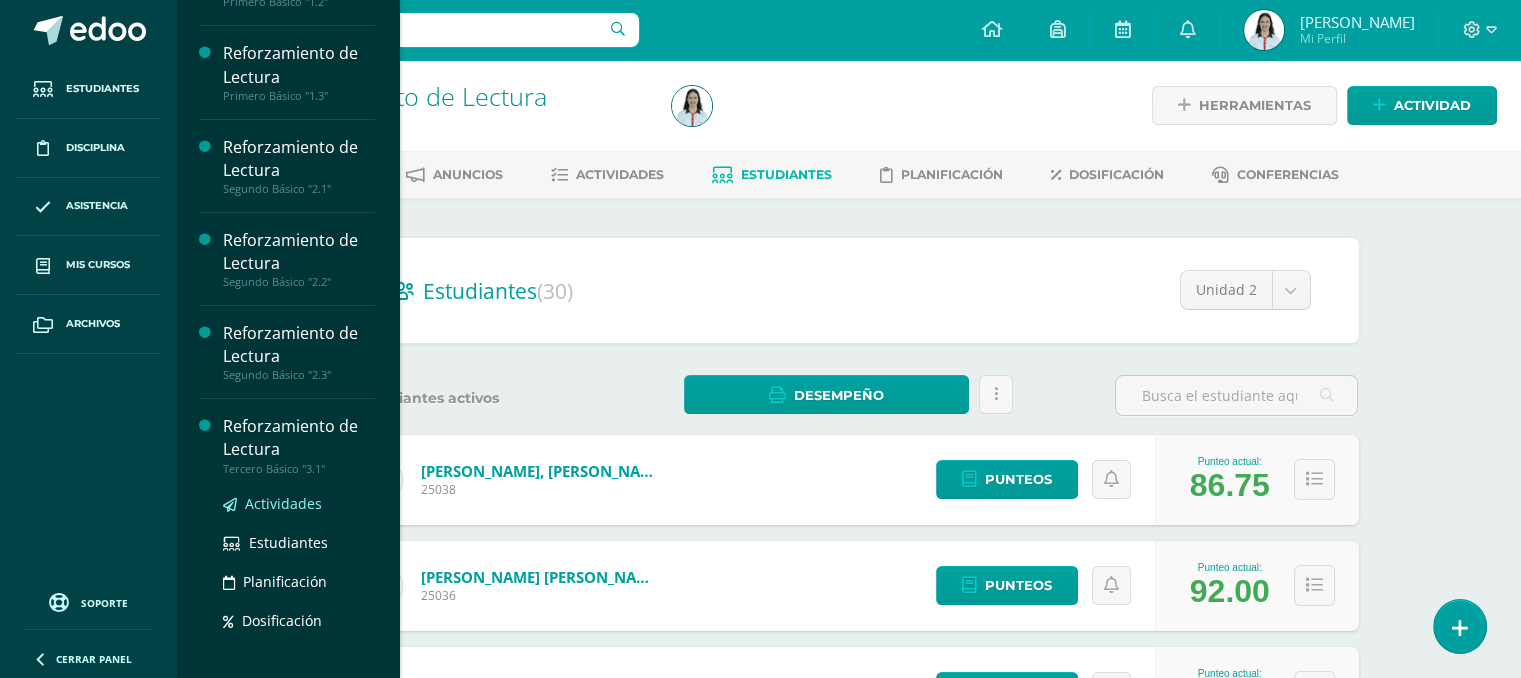 click on "Actividades" at bounding box center (283, 503) 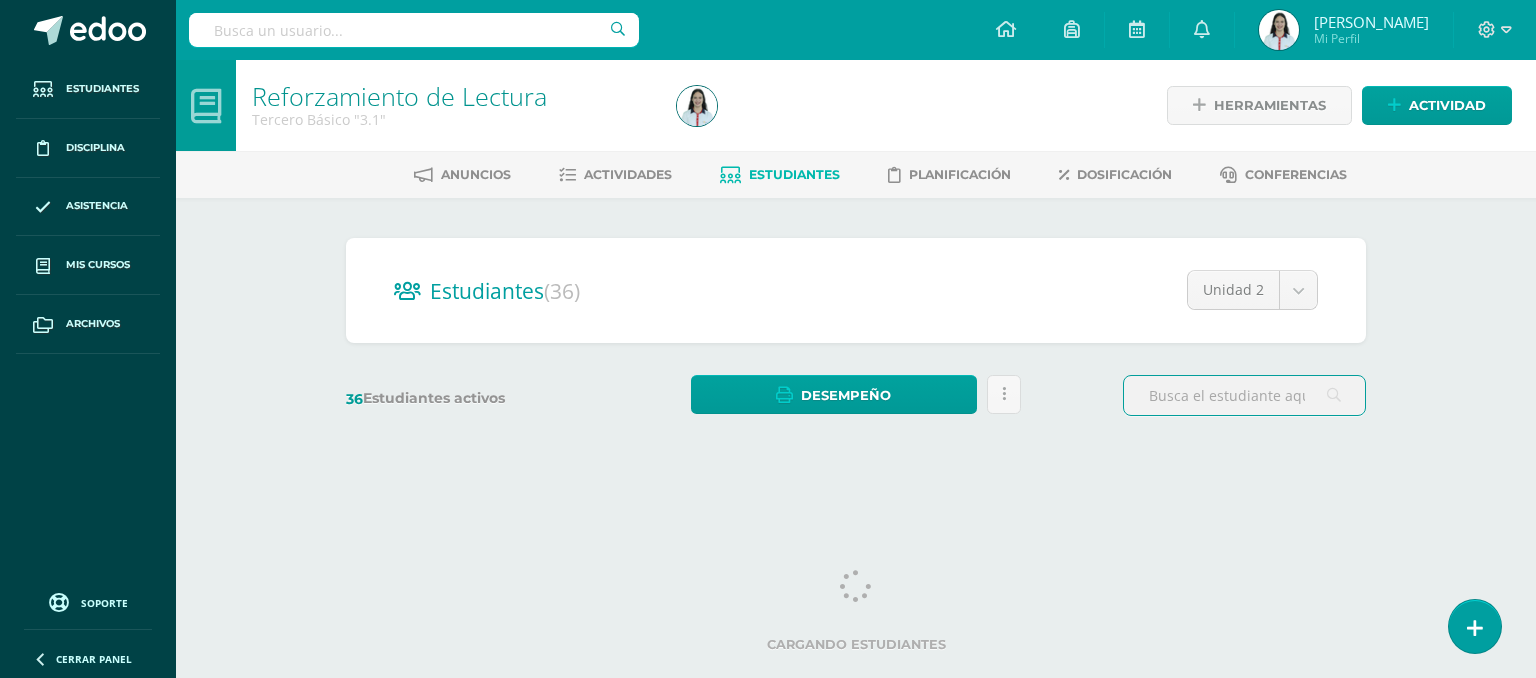 scroll, scrollTop: 0, scrollLeft: 0, axis: both 